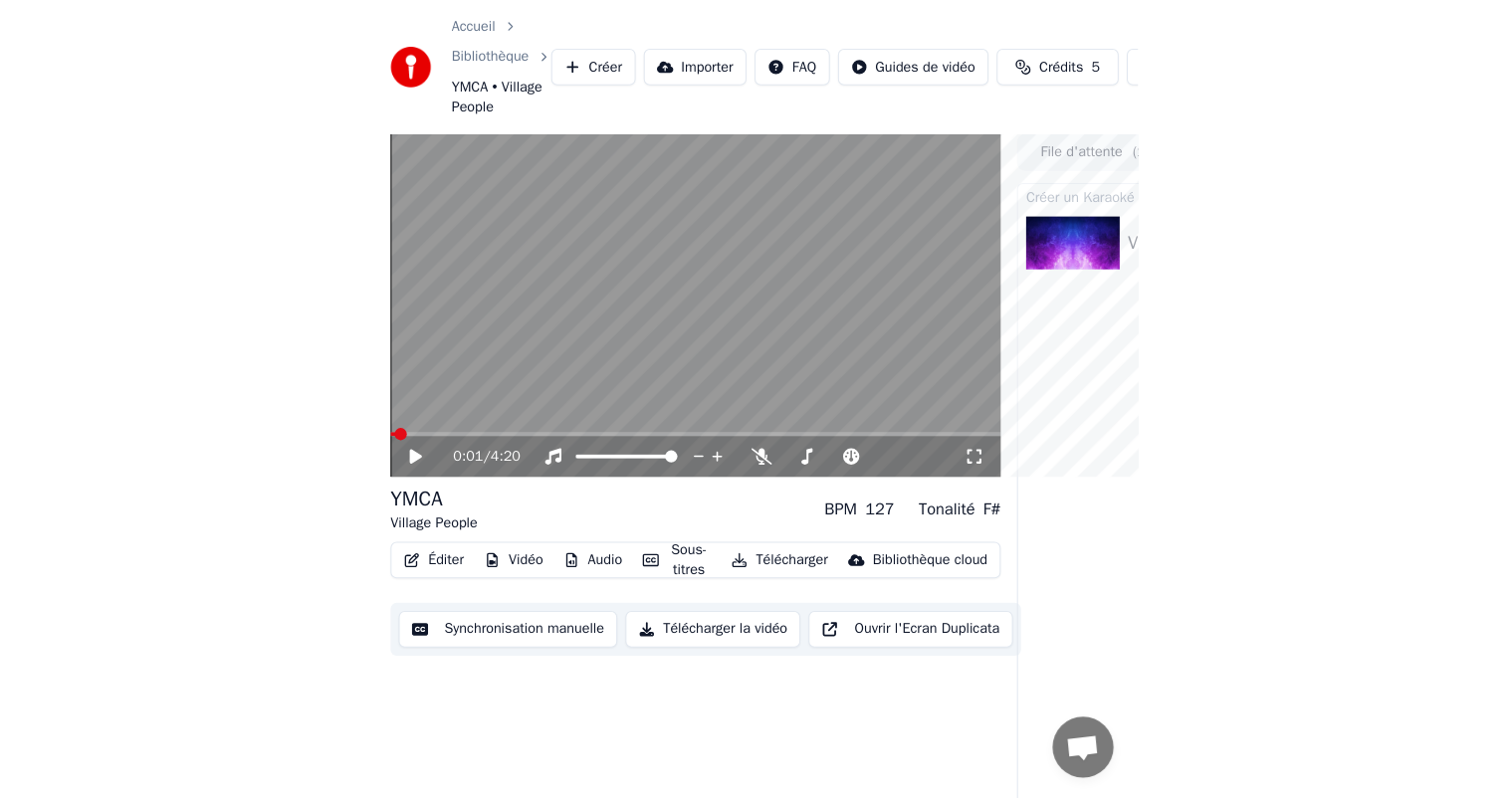 scroll, scrollTop: 0, scrollLeft: 0, axis: both 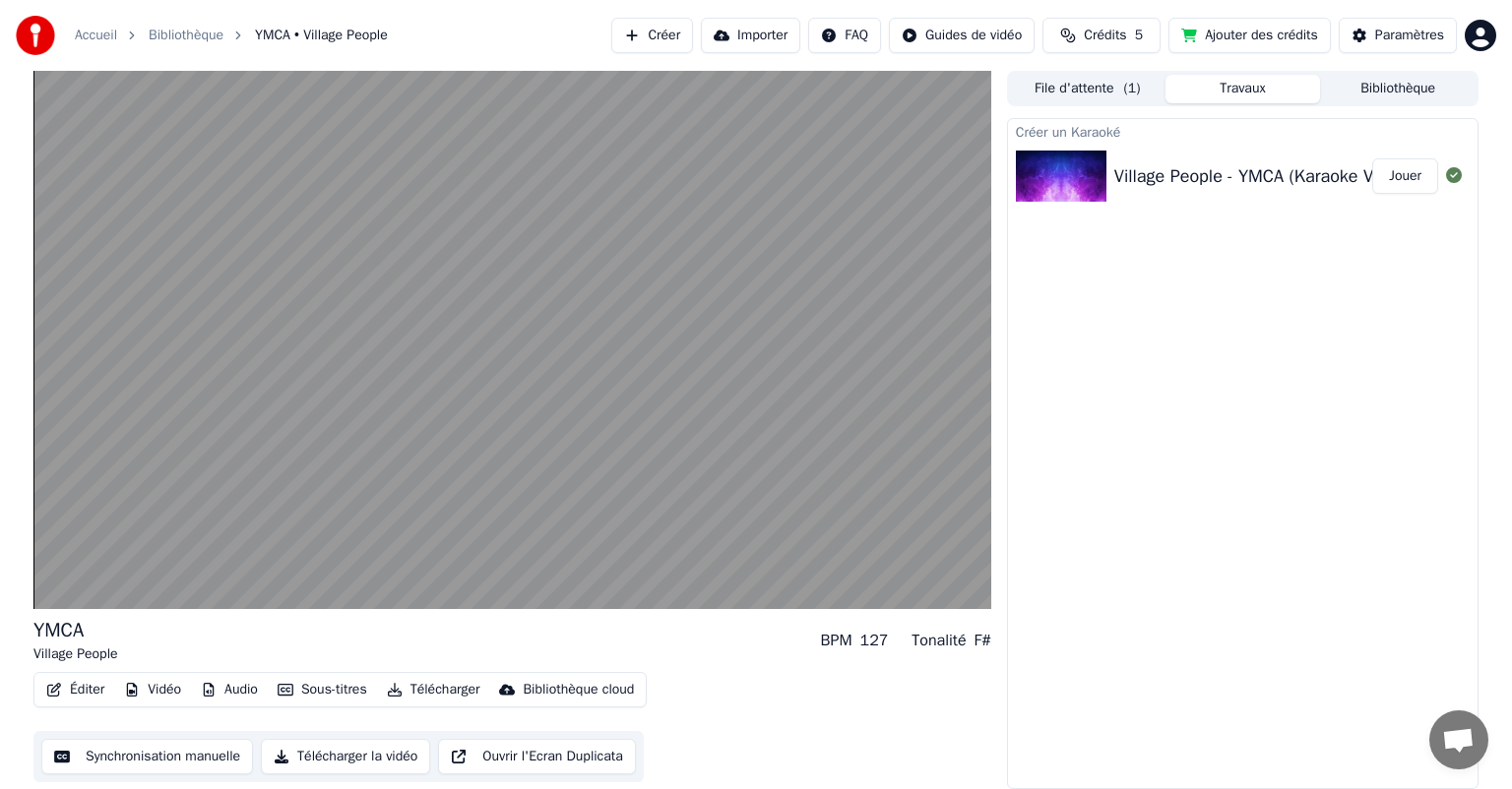 click on "Synchronisation manuelle" at bounding box center [147, 757] 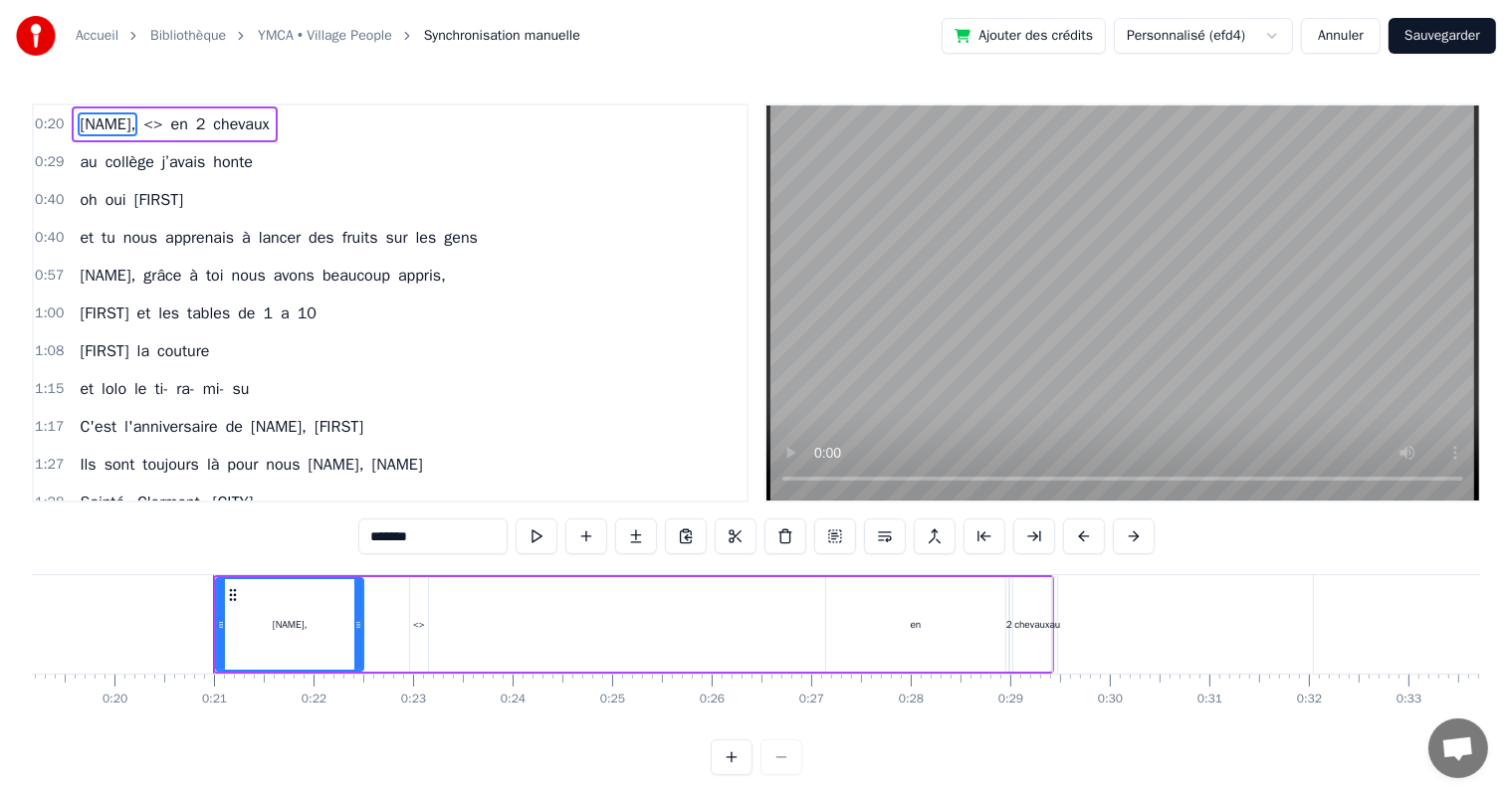 scroll, scrollTop: 0, scrollLeft: 1990, axis: horizontal 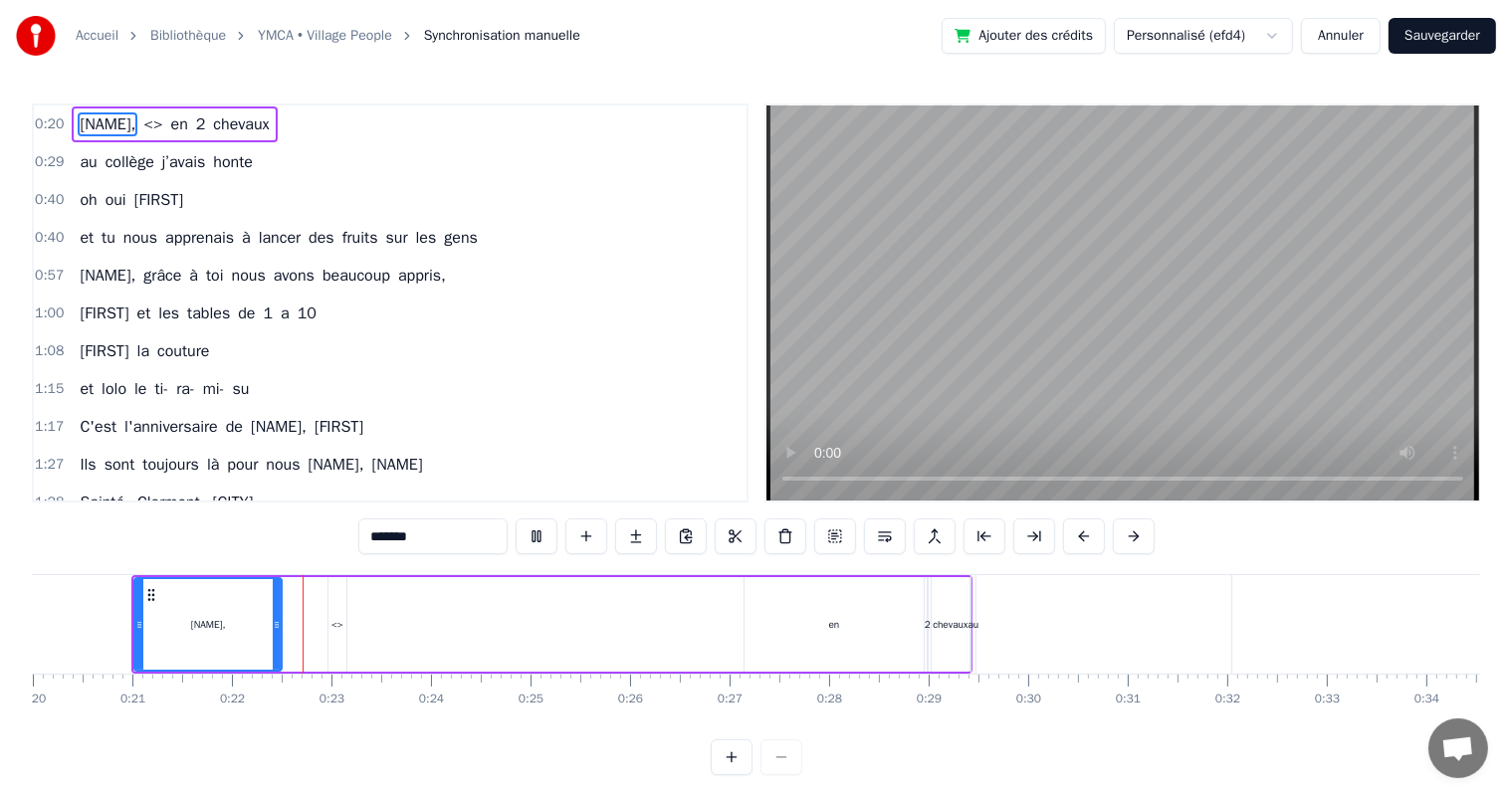 drag, startPoint x: 415, startPoint y: 628, endPoint x: 506, endPoint y: 629, distance: 91.00549 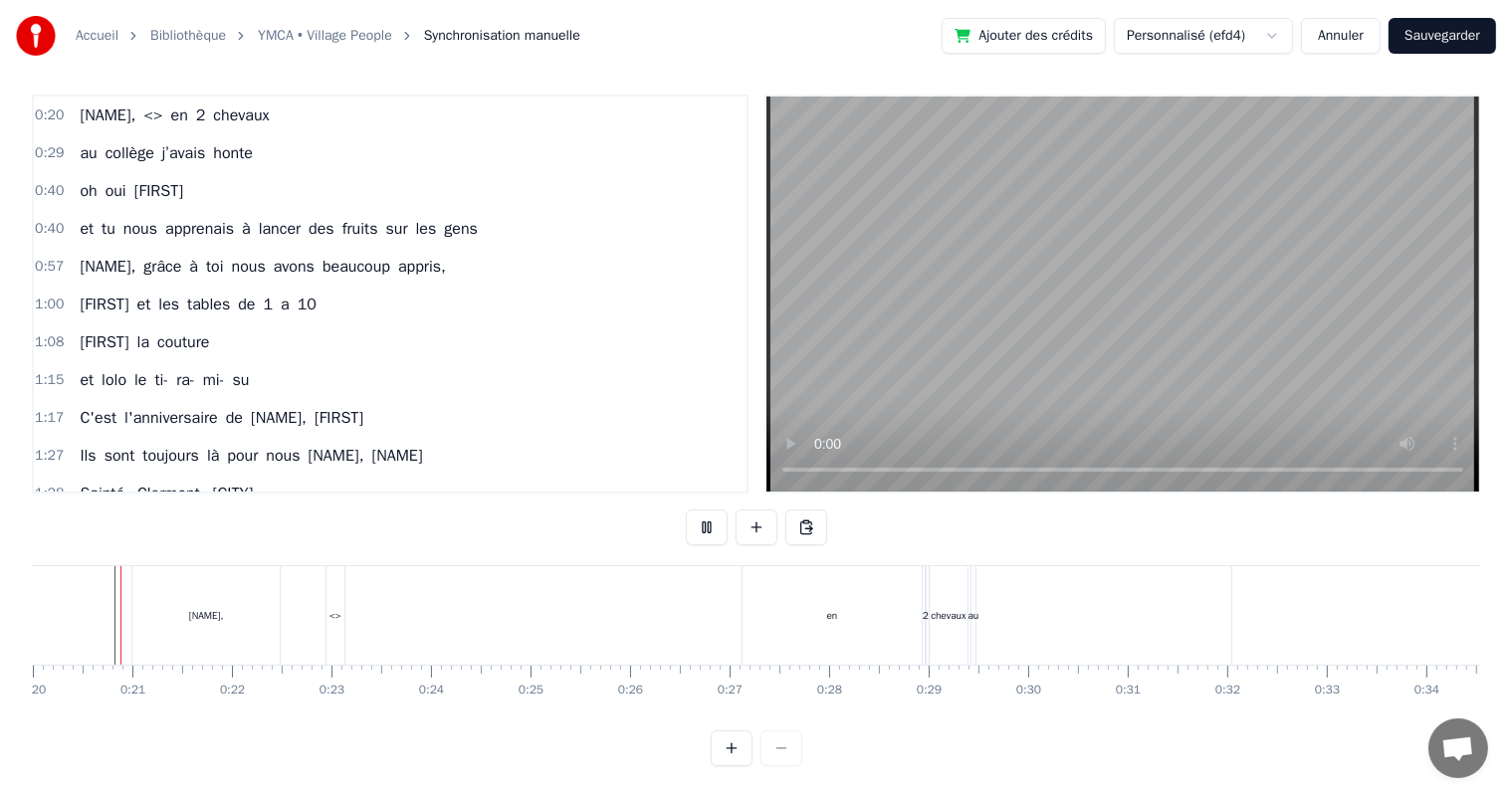 scroll, scrollTop: 26, scrollLeft: 0, axis: vertical 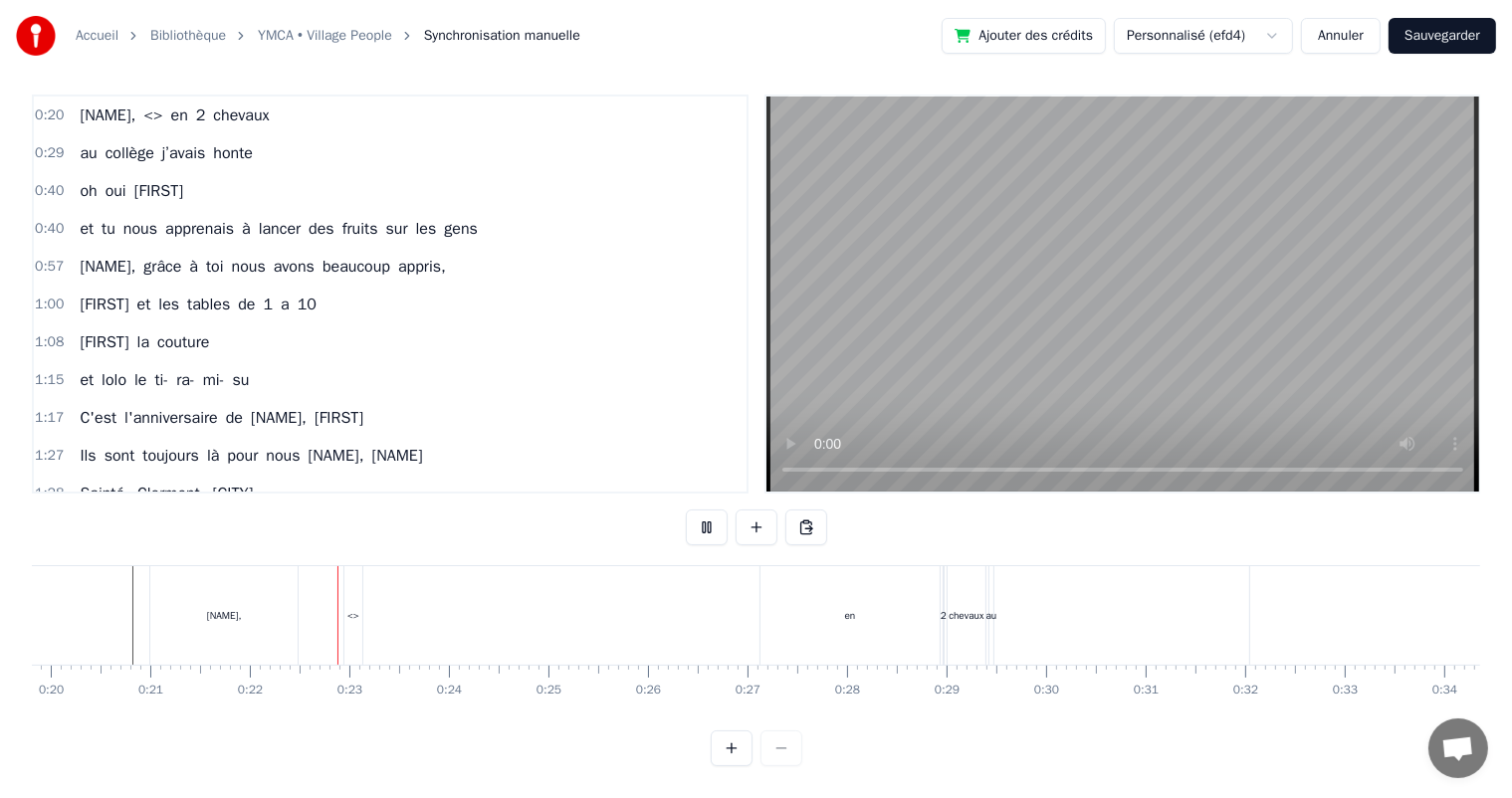 click at bounding box center [11021, 615] 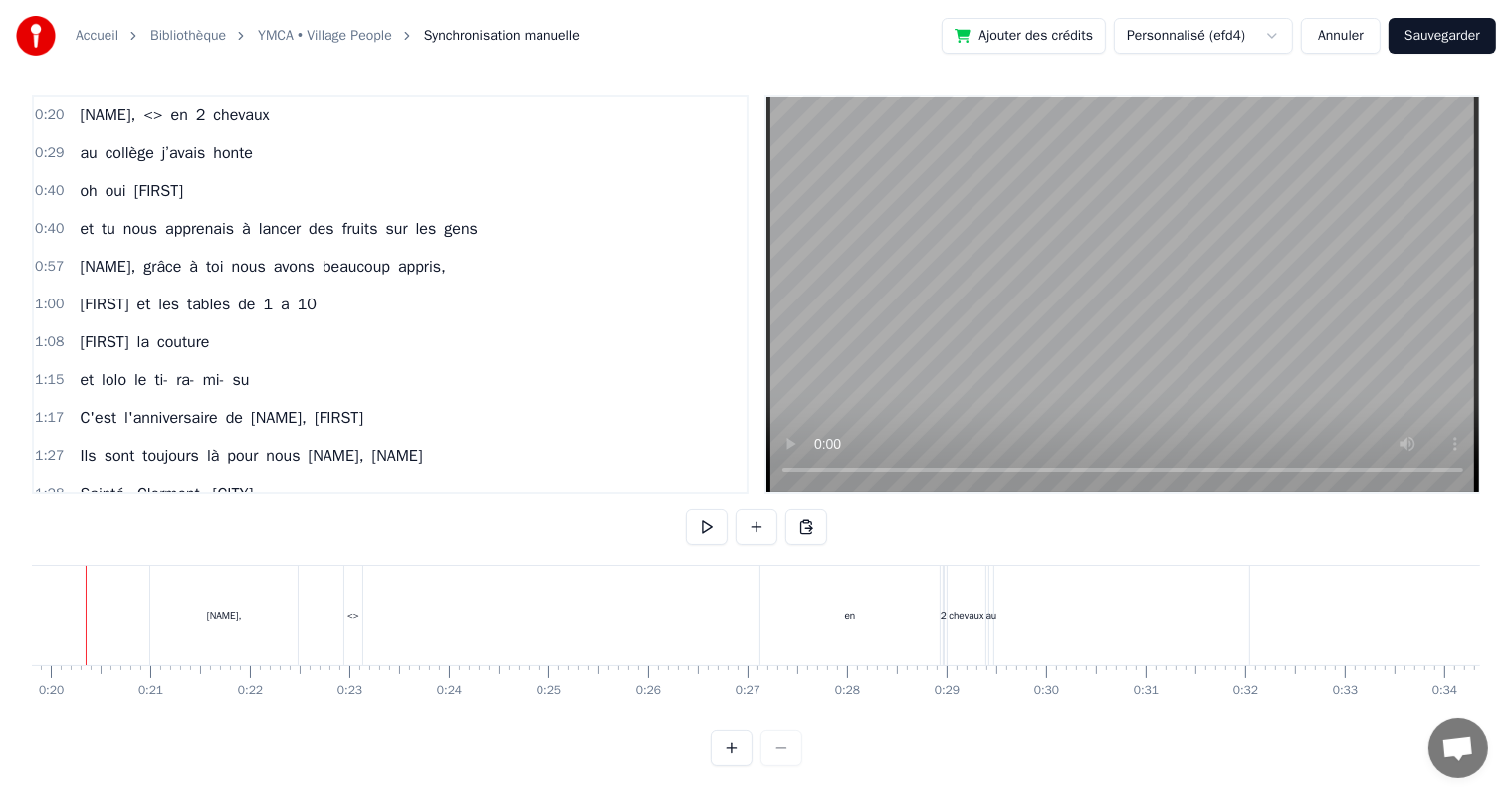 scroll, scrollTop: 0, scrollLeft: 1925, axis: horizontal 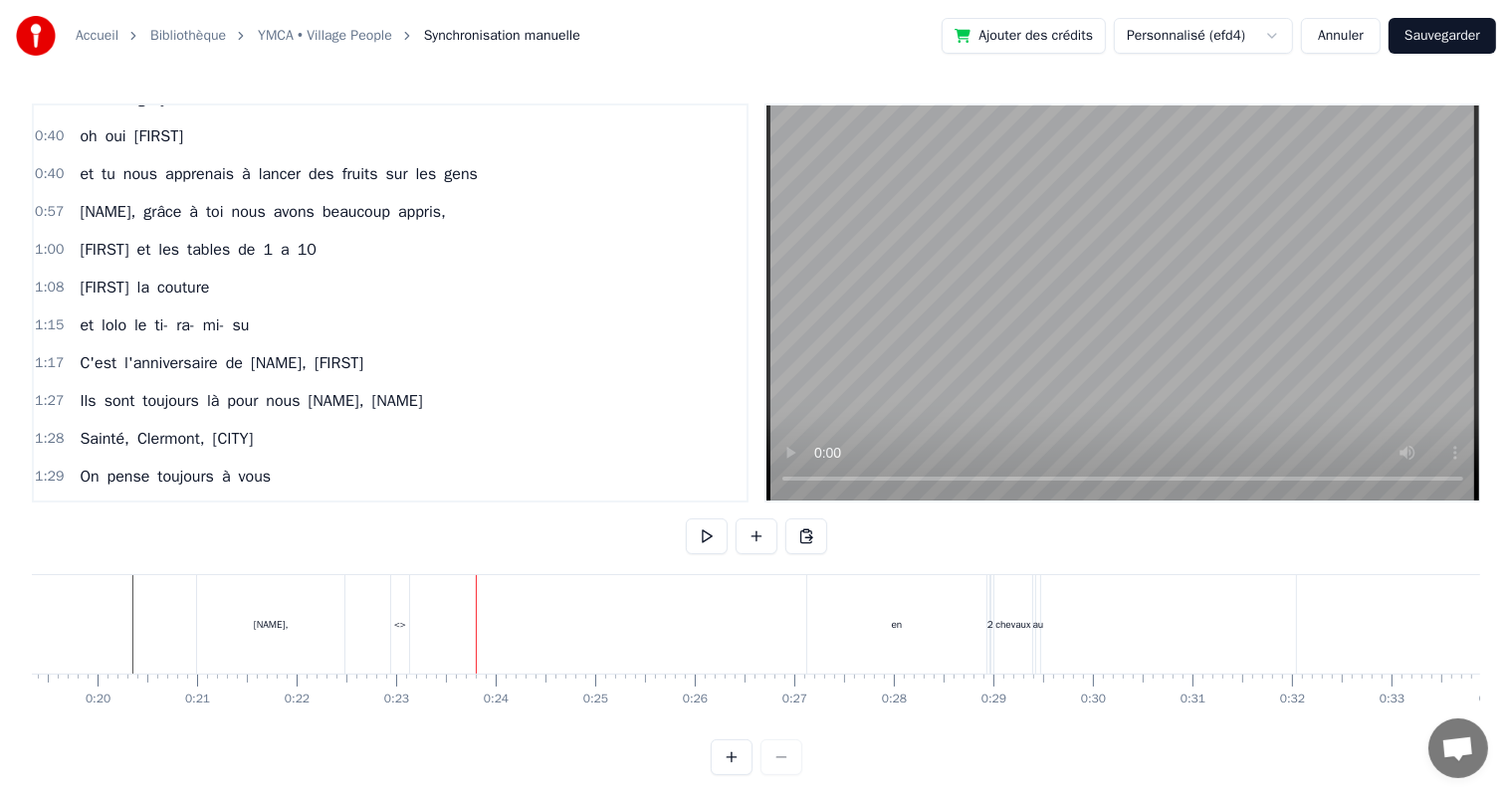 click on "[NAME]," at bounding box center (271, 624) 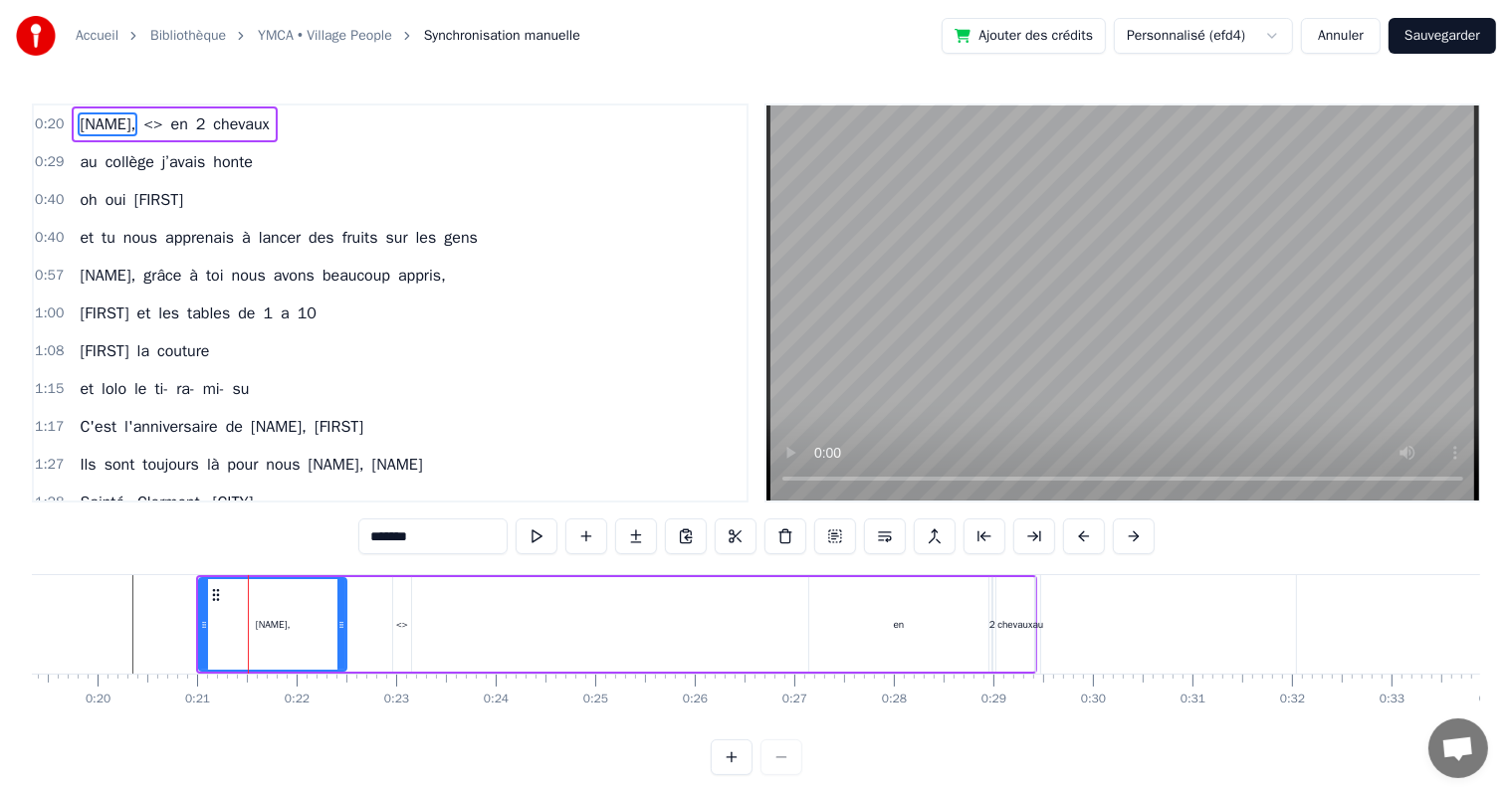 scroll, scrollTop: 0, scrollLeft: 0, axis: both 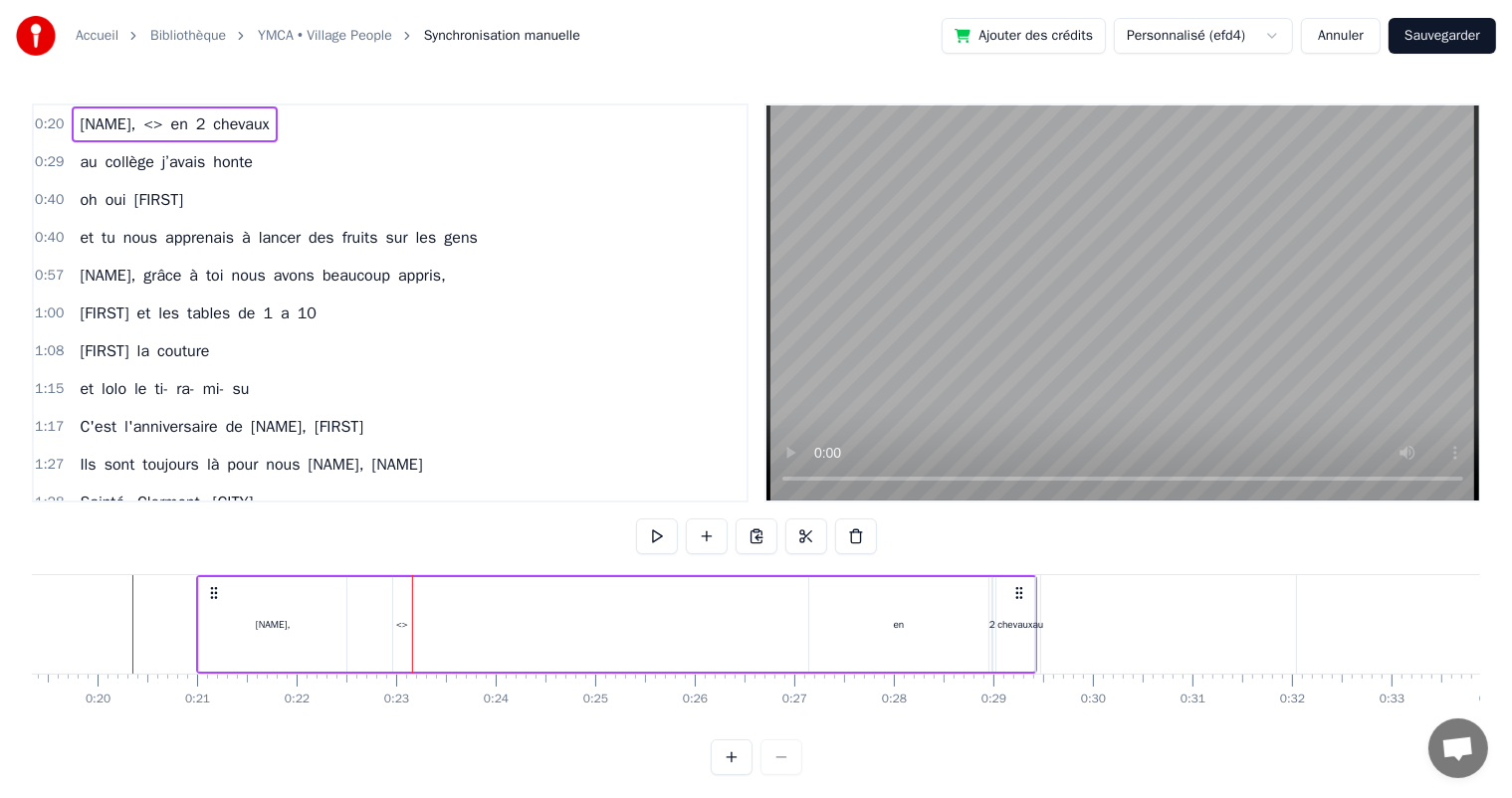 click on "[NAME], <> en 2 chevaux" at bounding box center [616, 624] 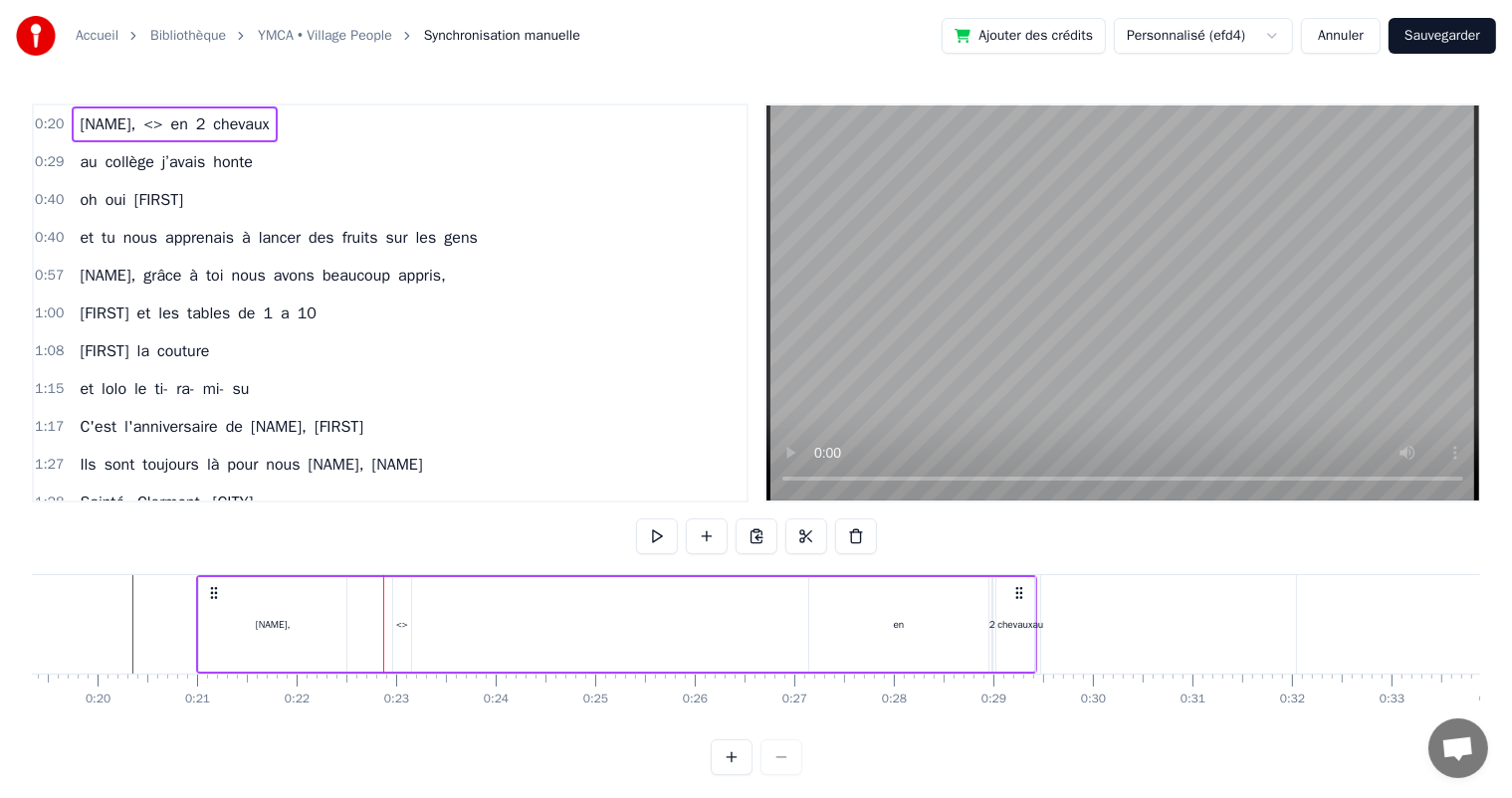 click on "<>" at bounding box center [402, 624] 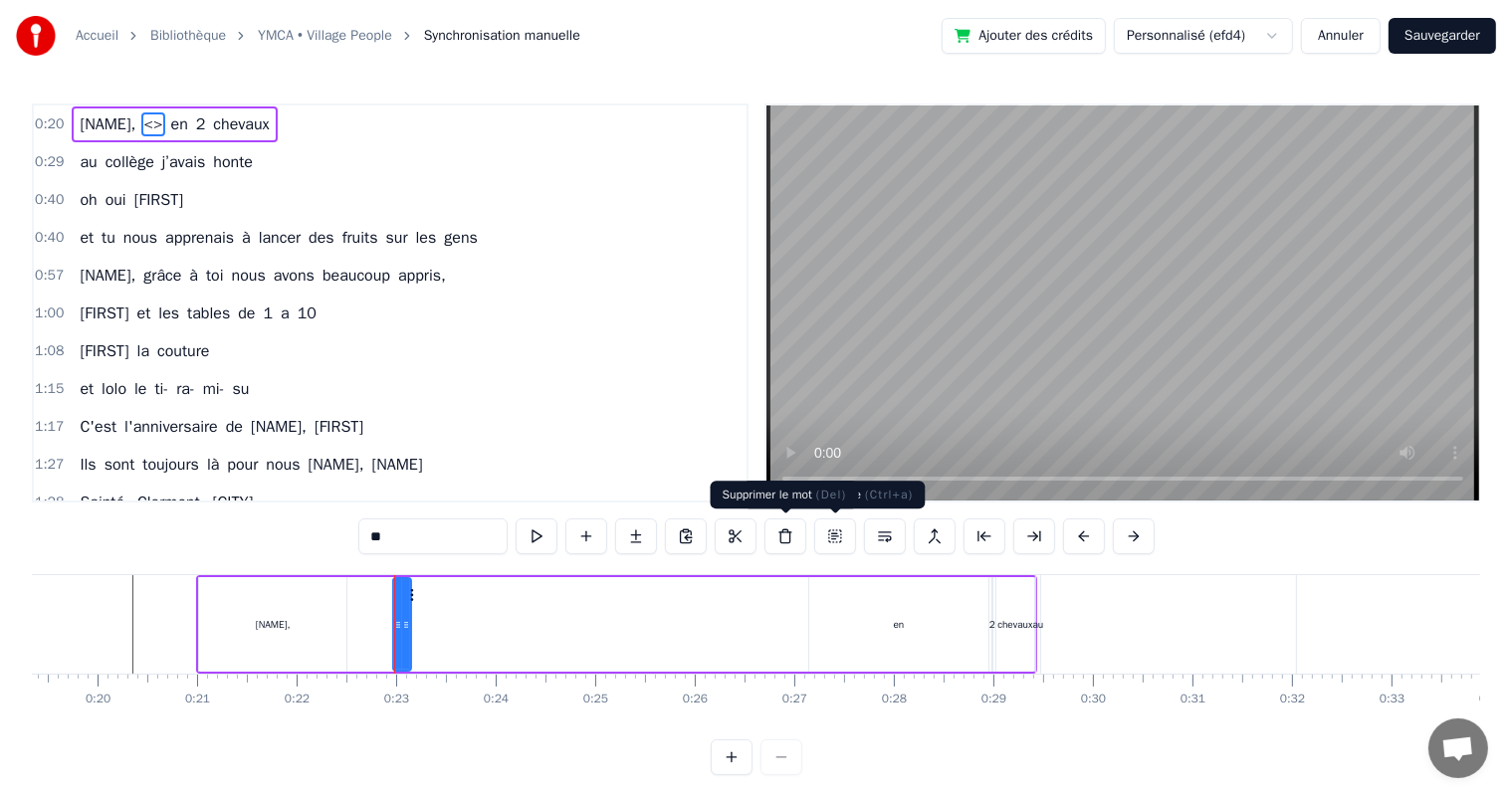 click at bounding box center (785, 536) 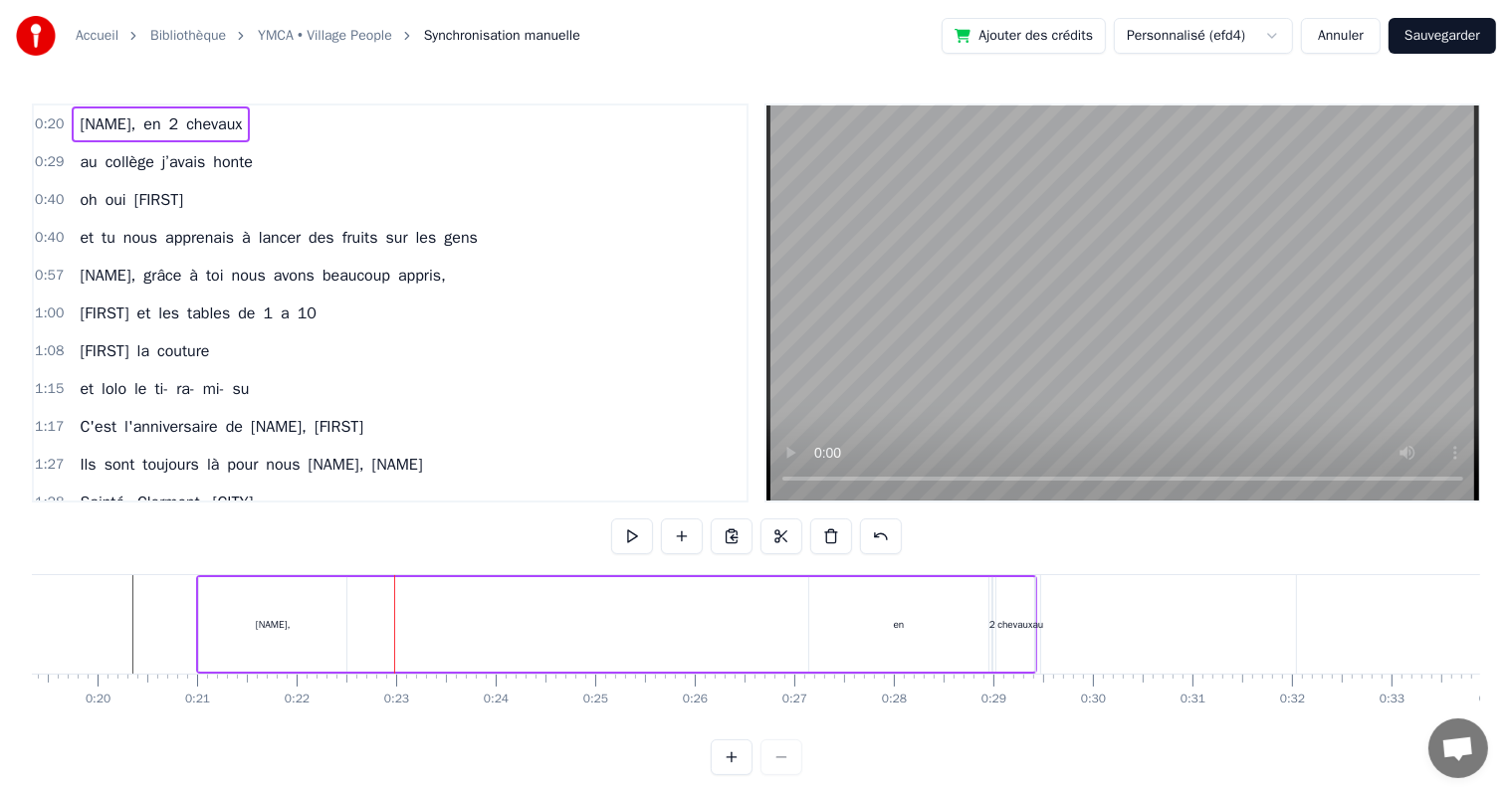 click on "[FIRST], en 2 chevaux" at bounding box center [160, 124] 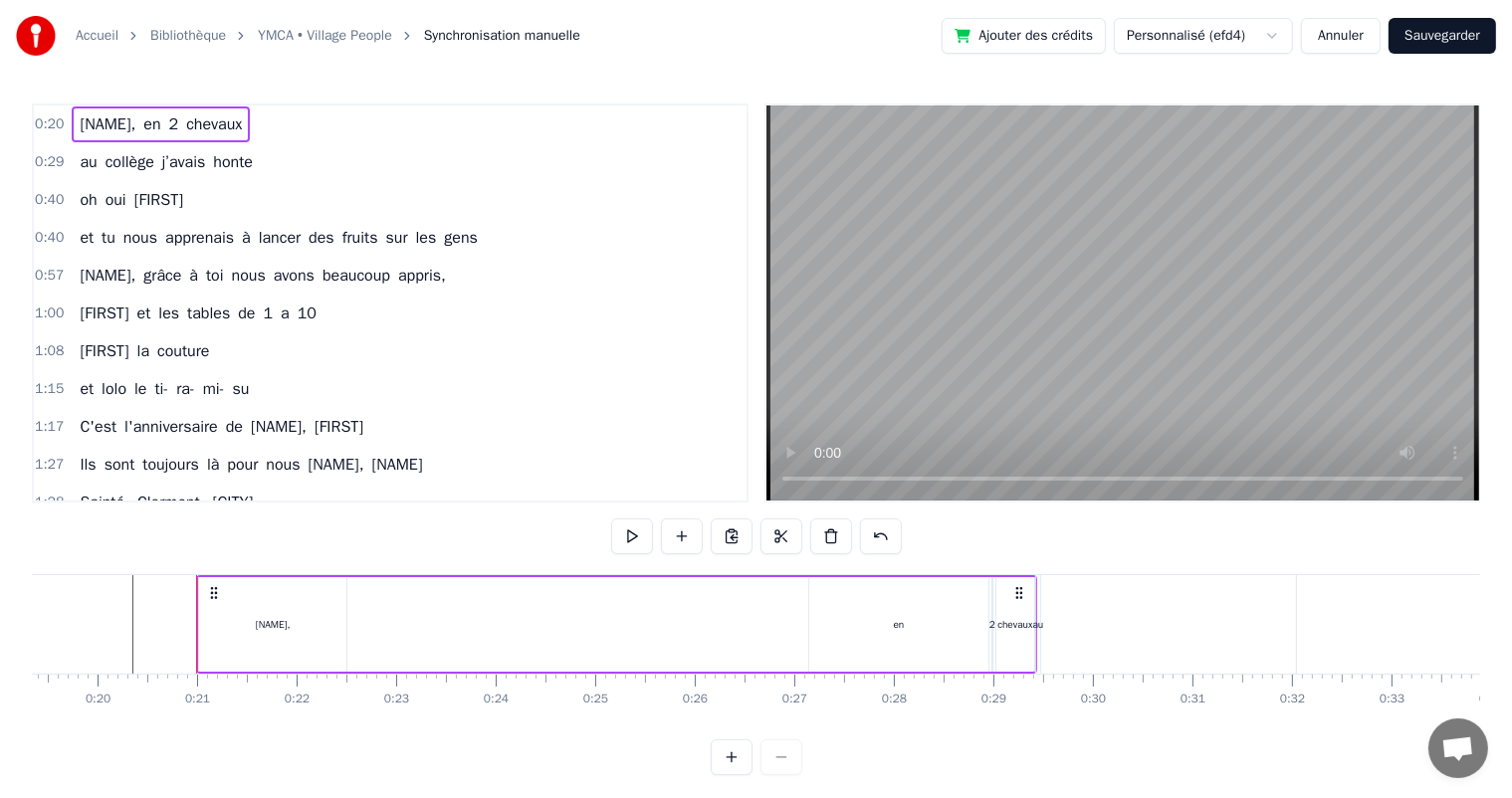 click at bounding box center (682, 536) 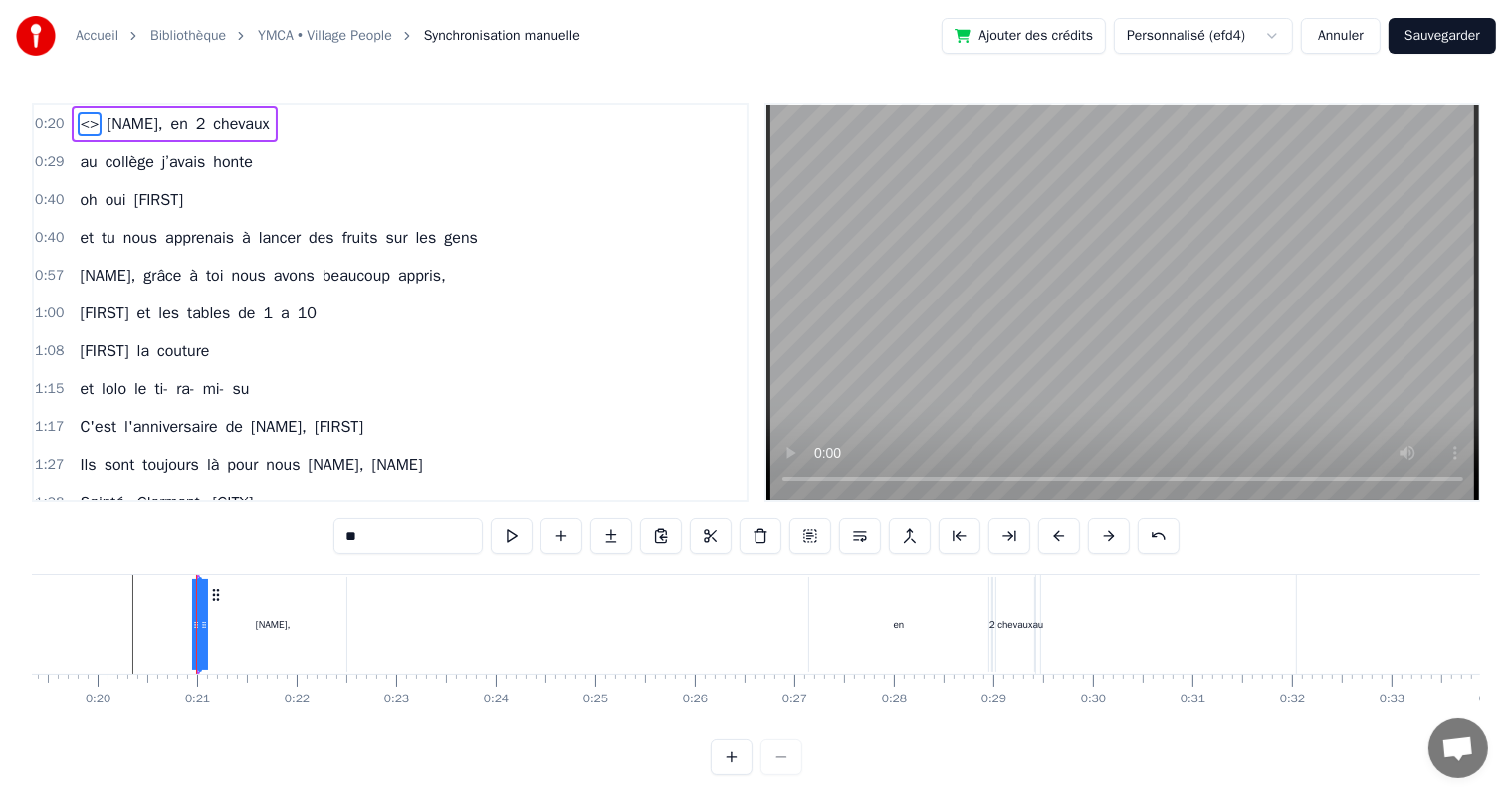 click on "<> [NAME], en 2 chevaux au collège j’avais honte oh oui [NAME] et tu nous apprenais à lancer des fruits sur les gens [NAME], grâce à toi nous avons beaucoup appris, [NAME] et les tables de 1 a 10 [NAME] la couture et [NAME] le ti- ra- mi- su C'est l'anniversaire de [NAME], [NAME] Ils sont toujours là pour nous [NAME], [NAME] [CITY], [CITY], [CITY] On pense toujours à vous On dit loin des yeux près du coeur C'est l'anniversaire de [NAME], [NAME] Ils sont toujours là pour nous [NAME], [NAME] Pâques, noël, les anniv' Toujours tous réuni On mange on joue et on ris [NAME], cacao périmé Oh oui [NAME] dans le tiramisu Oh oui [NAME] Tu mets dans la salade des kiwis au lieu d’avocats [NAME] Attention le coin d’table du salon Vous pourriez vous faire mal Quand elle raconte Une anecdote de fou Que j’vous fasse rire tenez vous bien C'est l'anniversaire de [NAME], [NAME] Ils sont toujours là pour nous [NAME], [NAME] [CITY], [CITY], [CITY] On pense toujours à vous On" at bounding box center [11068, 624] 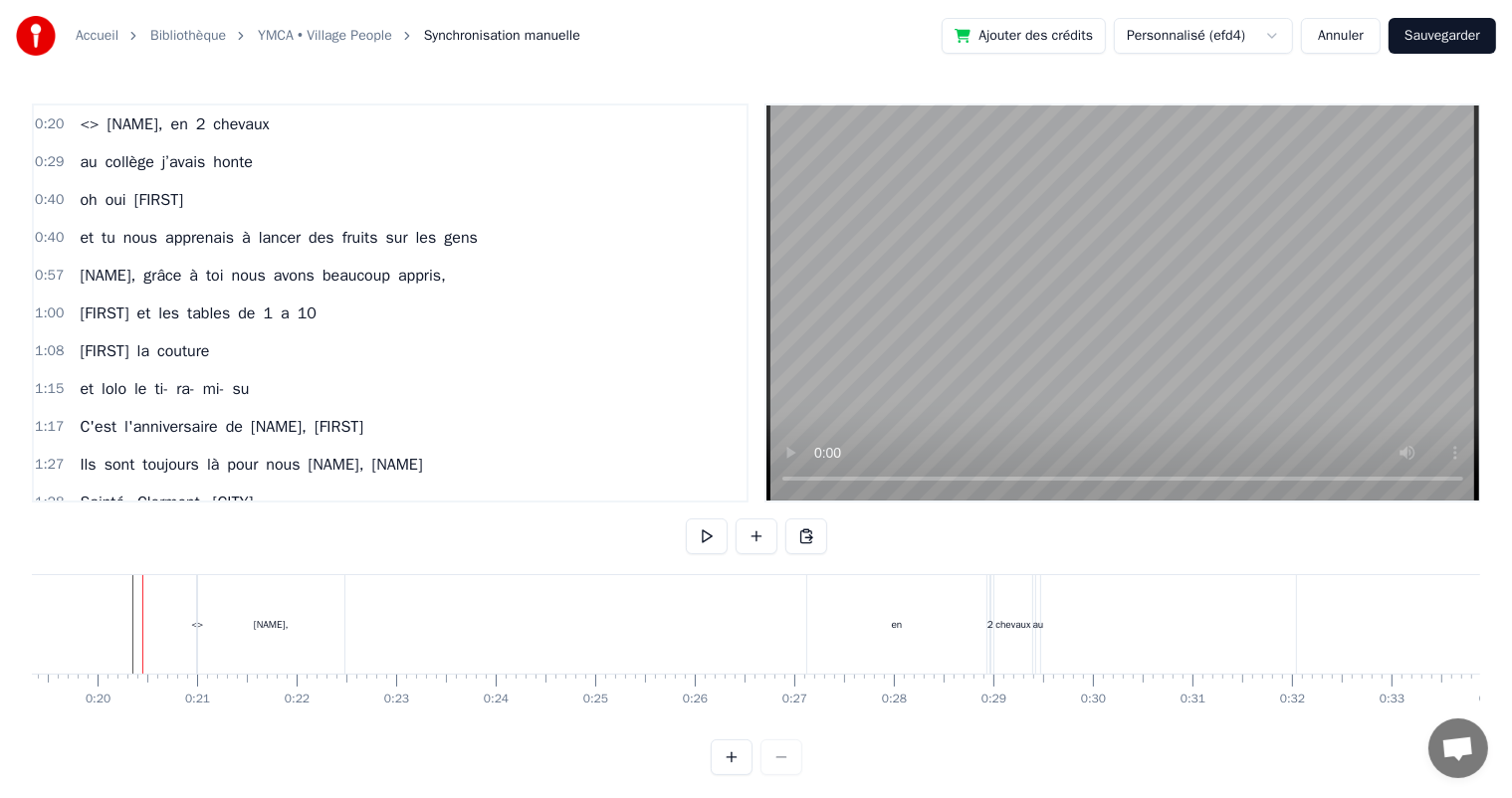 click on "[NAME]," at bounding box center (271, 624) 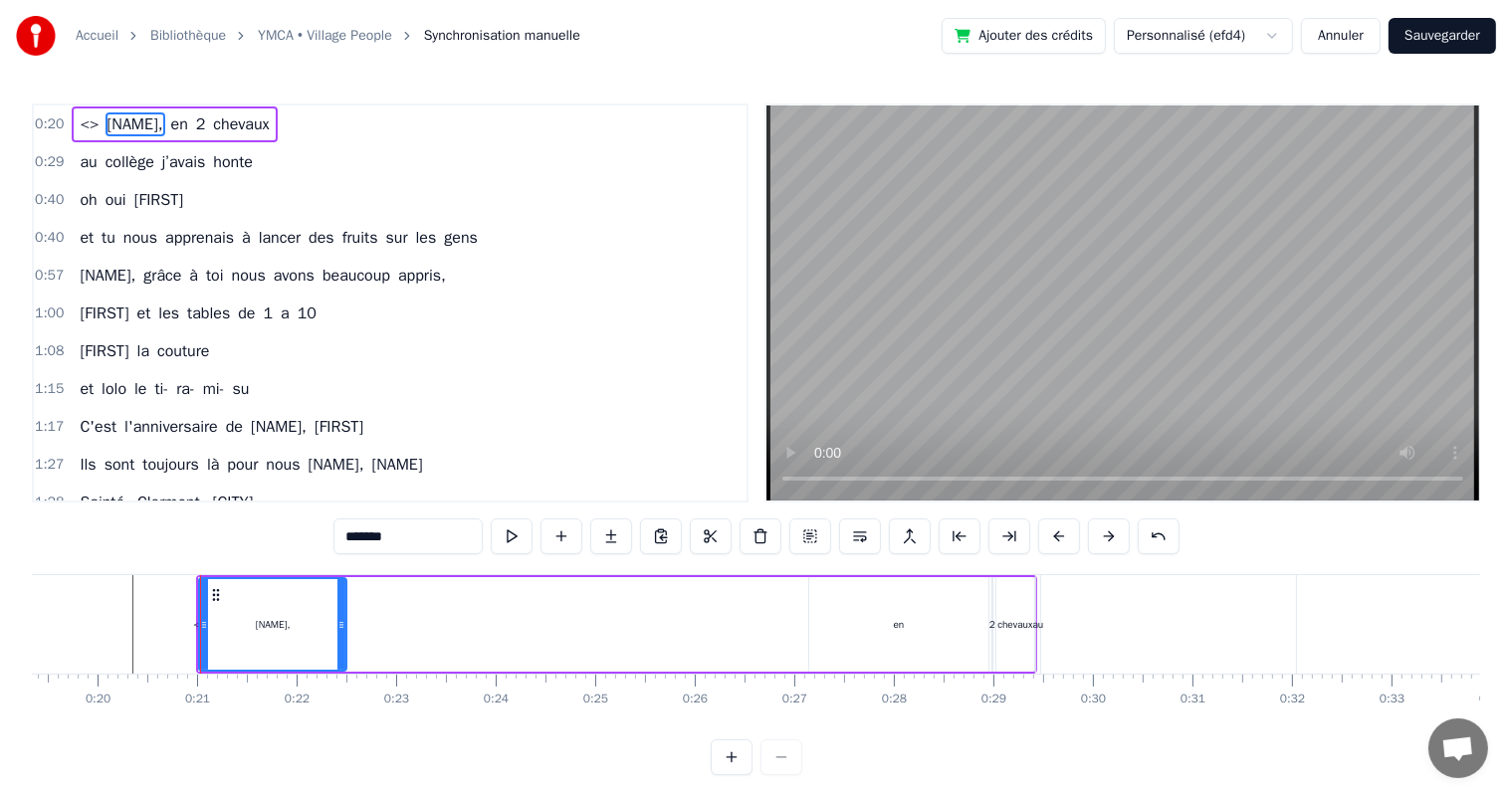 click 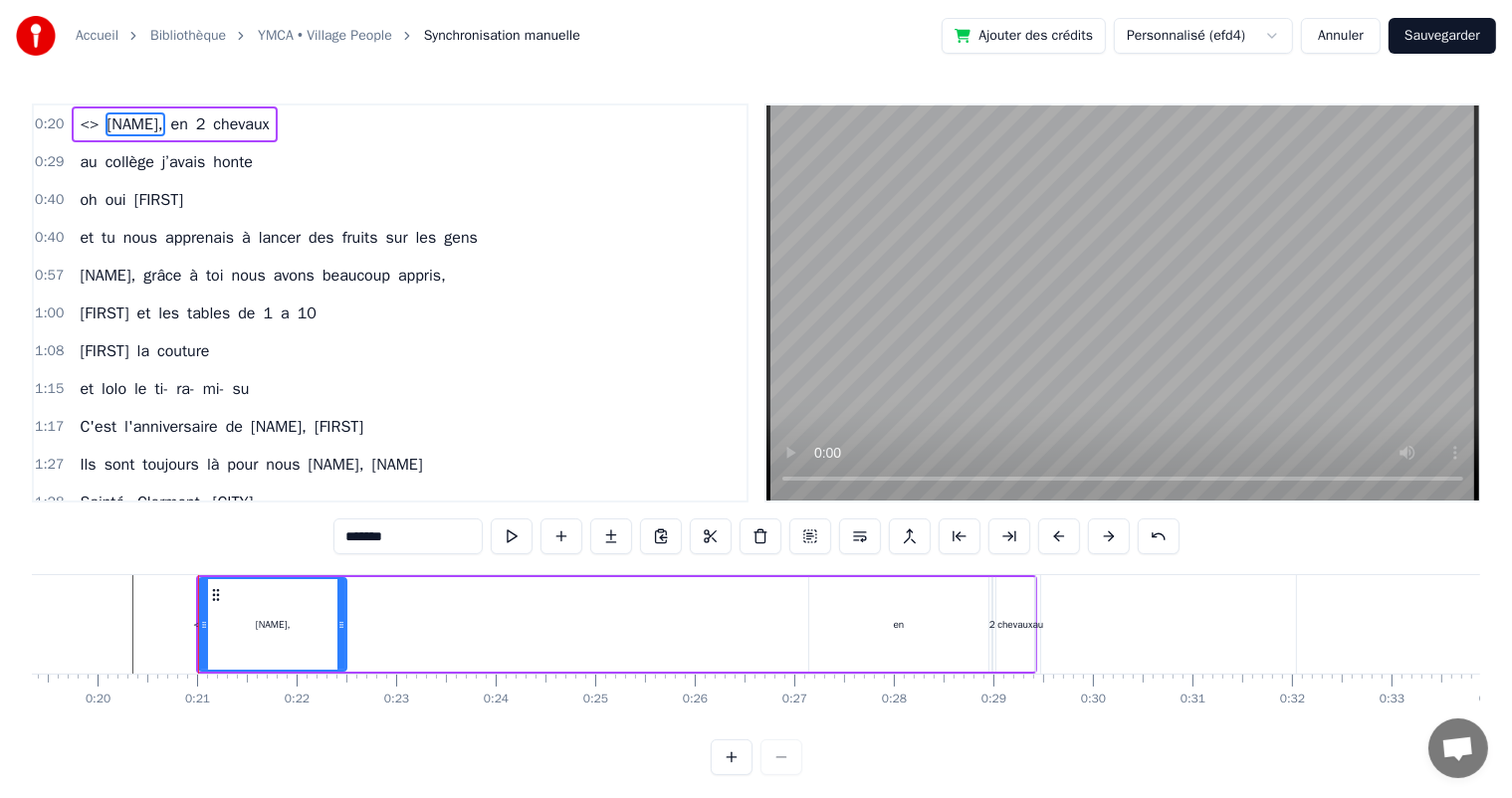 click on "<>" at bounding box center [89, 124] 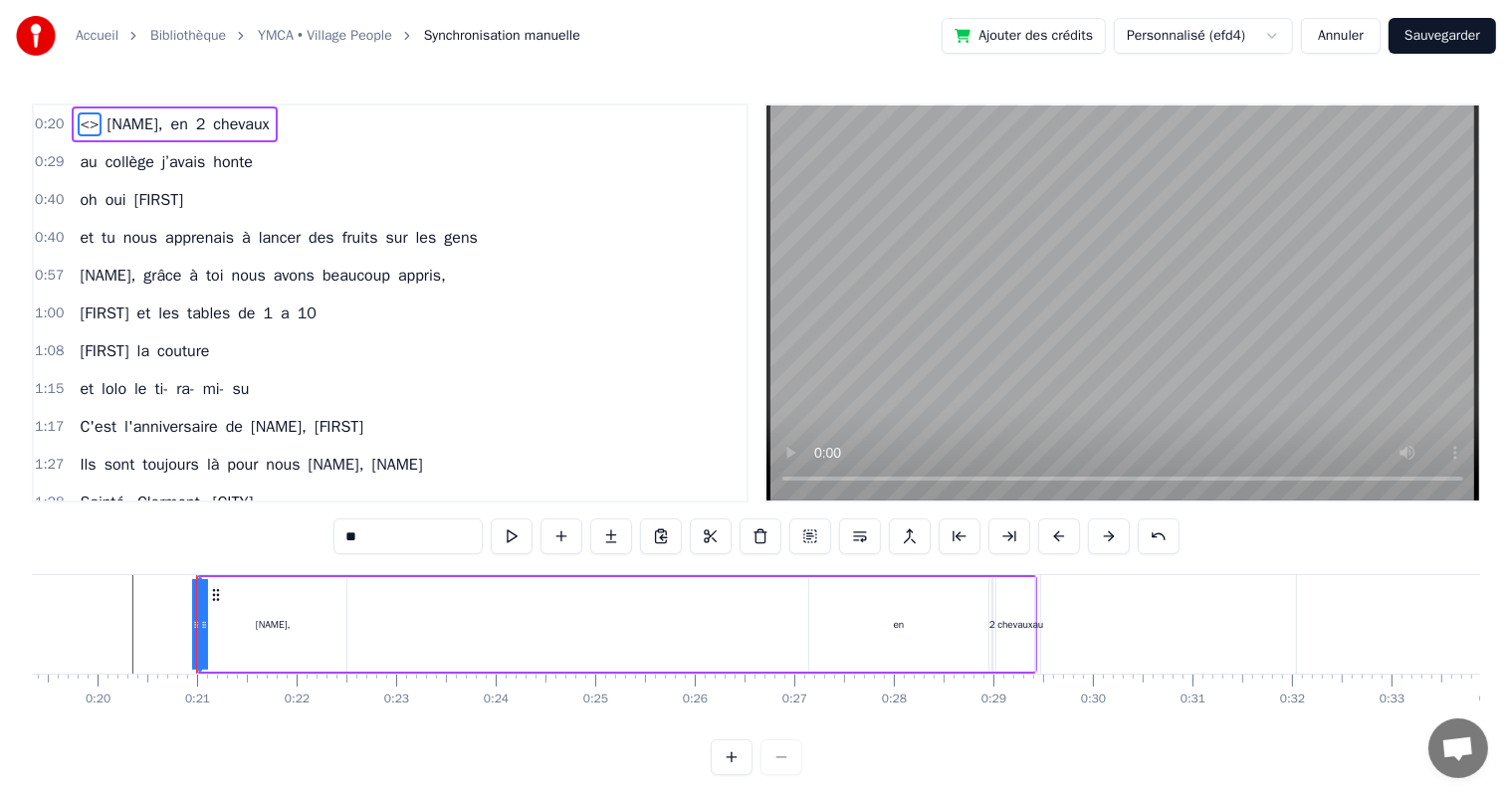 type on "*******" 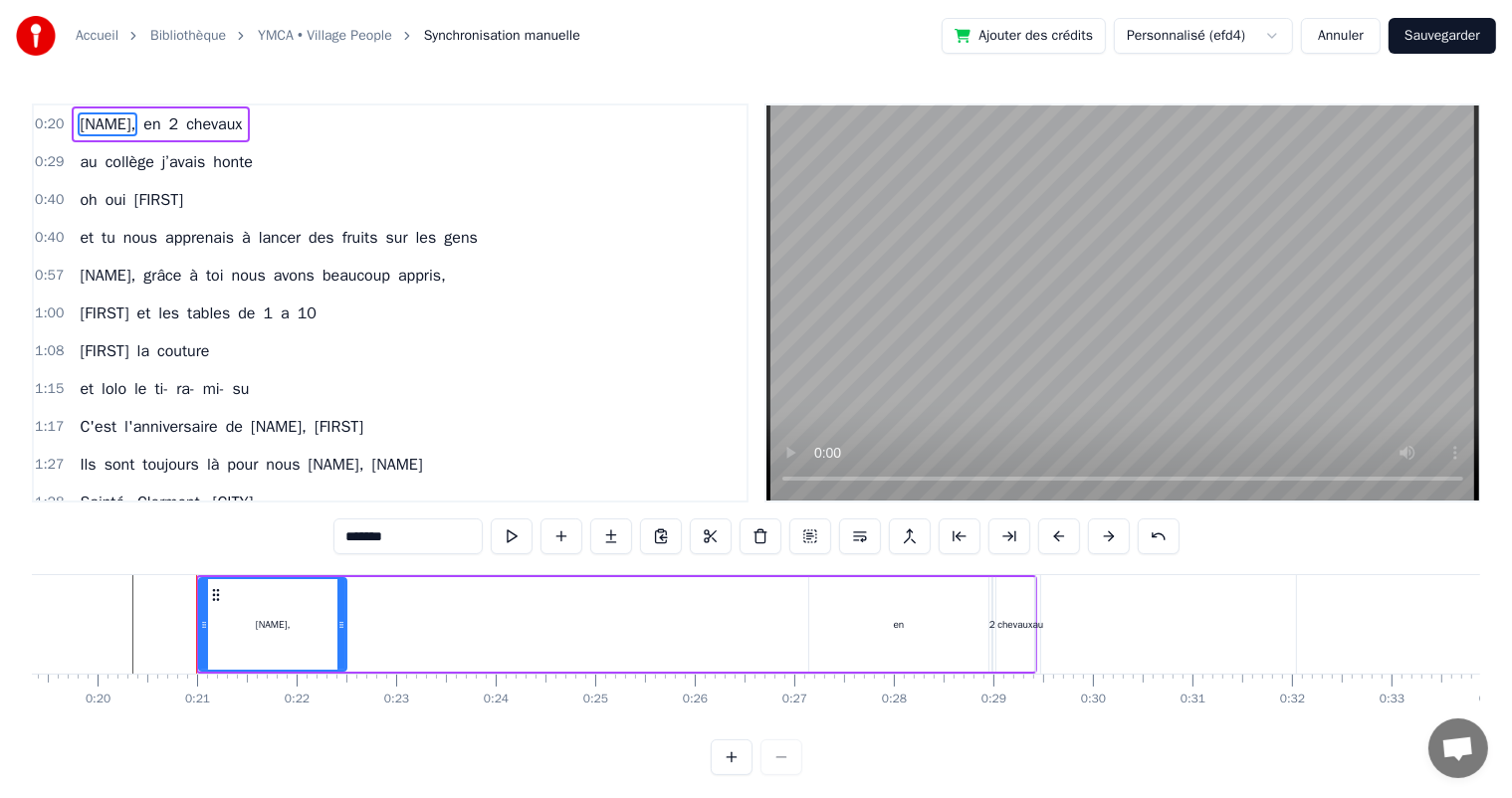 click on "[NAME], en 2 chevaux au collège j'avais honte oh oui [NAME] et tu nous apprenais à lancer des fruits sur les gens [NAME], grâce à toi nous avons beaucoup appris, [NAME] et les tables de 1 a 10 [NAME] la couture et [NAME] le ti- ra- mi- su C'est l'anniversaire de [NAME], [NAME] Ils sont toujours là pour nous [NAME], [NAME] [CITY], [CITY], [CITY] On pense toujours à vous On dit loin des yeux près du coeur C'est l'anniversaire de [NAME], [NAME] Ils sont toujours là pour nous [NAME], [NAME] Pâques, noël, les anniv' Toujours tous réuni On mange on joue et on ris [NAME], cacao périmé Oh oui [NAME] dans le tiramisu Oh oui [NAME] Tu mets dans la salade des kiwis au lieu d’avocats [NAME] Attention le coin d’table du salon Vous pourriez vous faire mal Quand elle raconte Une anecdote de fou Que j’vous fasse rire tenez vous bien C'est l'anniversaire de [NAME], [NAME] Ils sont toujours là pour nous [NAME], [NAME] [CITY], [CITY], [CITY] On pense toujours à vous On" at bounding box center (756, 649) 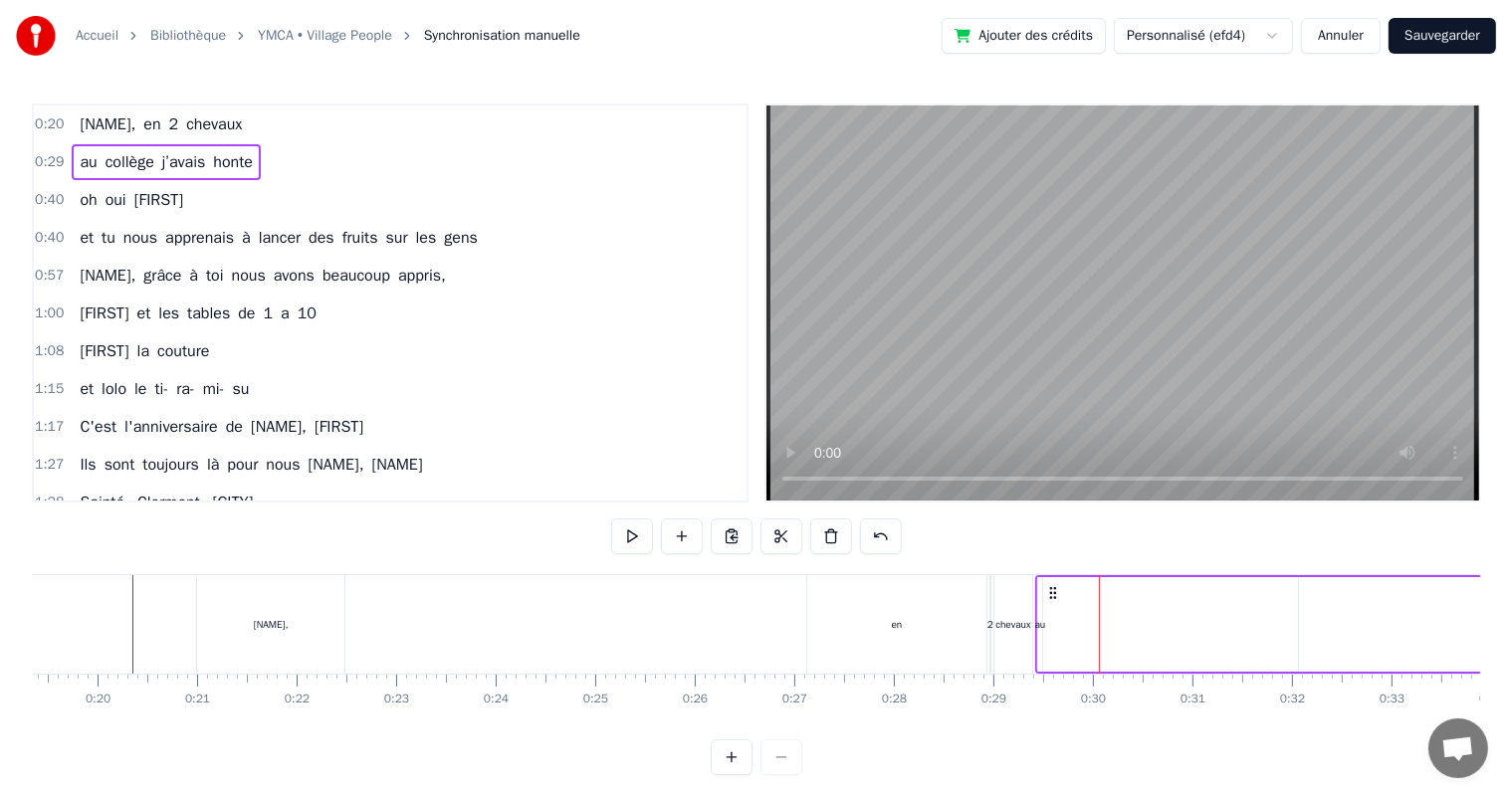 click on "0:20 [FIRST] [LAST], en 2 chevaux 0:29 au collège j’avais honte 0:40 oh oui [FIRST] [LAST] 0:40 et tu nous apprenais à lancer des fruits sur les gens 0:57 [FIRST] [LAST], grâce à toi nous avons beaucoup appris, 1:00 [FIRST] et les tables de 1 a 10 1:08 [FIRST] la couture 1:15 et [FIRST] le ti- ra- mi- su 1:17 C'est l'anniversaire de [FIRST] [LAST], [FIRST] 1:27 Ils sont toujours là pour nous [FIRST] [LAST], [FIRST] 1:28 [CITY], [CITY], [CITY] 1:29 On pense toujours à vous 1:29 On dit loin des yeux près du coeur 1:53 C'est l'anniversaire de [FIRST] [LAST], [FIRST] 1:58 Ils sont toujours là pour nous [FIRST] [LAST], [FIRST] 2:02 Pâques, noël, les anniv' 2:11 Toujours tous réuni 2:19 On mange on joue et on ris 2:21 [FIRST], cacao périmé 2:21 Oh oui [FIRST] dans le tiramisu 2:23 Oh oui [FIRST] [LAST] 2:24 Tu mets dans la salade des kiwis au lieu d’avocats 2:29 [FIRST] 2:30 Attention le coin d’table du salon 2:48 Vous pourriez vous faire mal 2:50 Quand elle raconte 2:53 Une anecdote de fou 2:54 Que j’vous fasse rire tenez vous bien 2:56 de a" at bounding box center (756, 439) 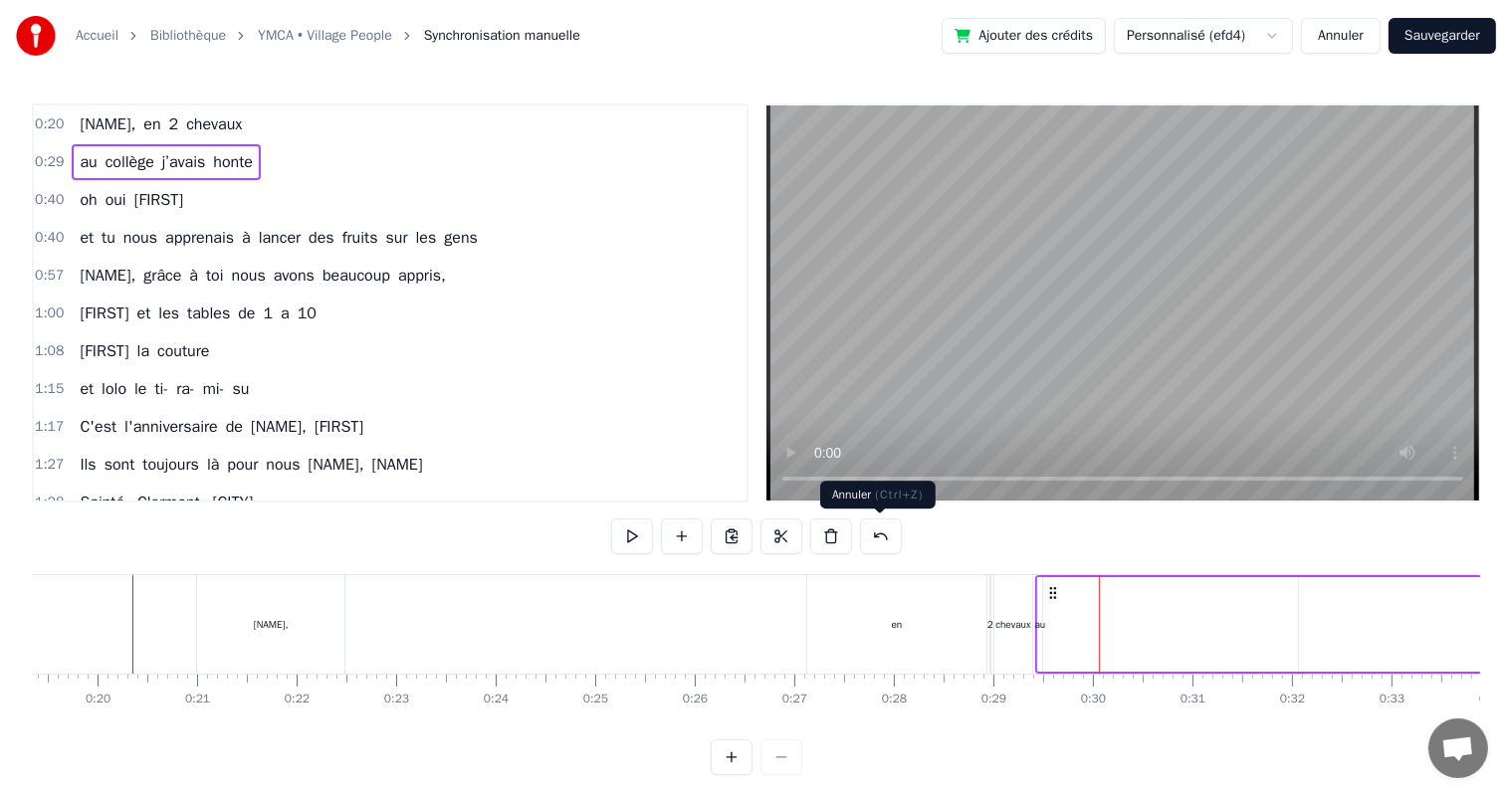 click at bounding box center [881, 536] 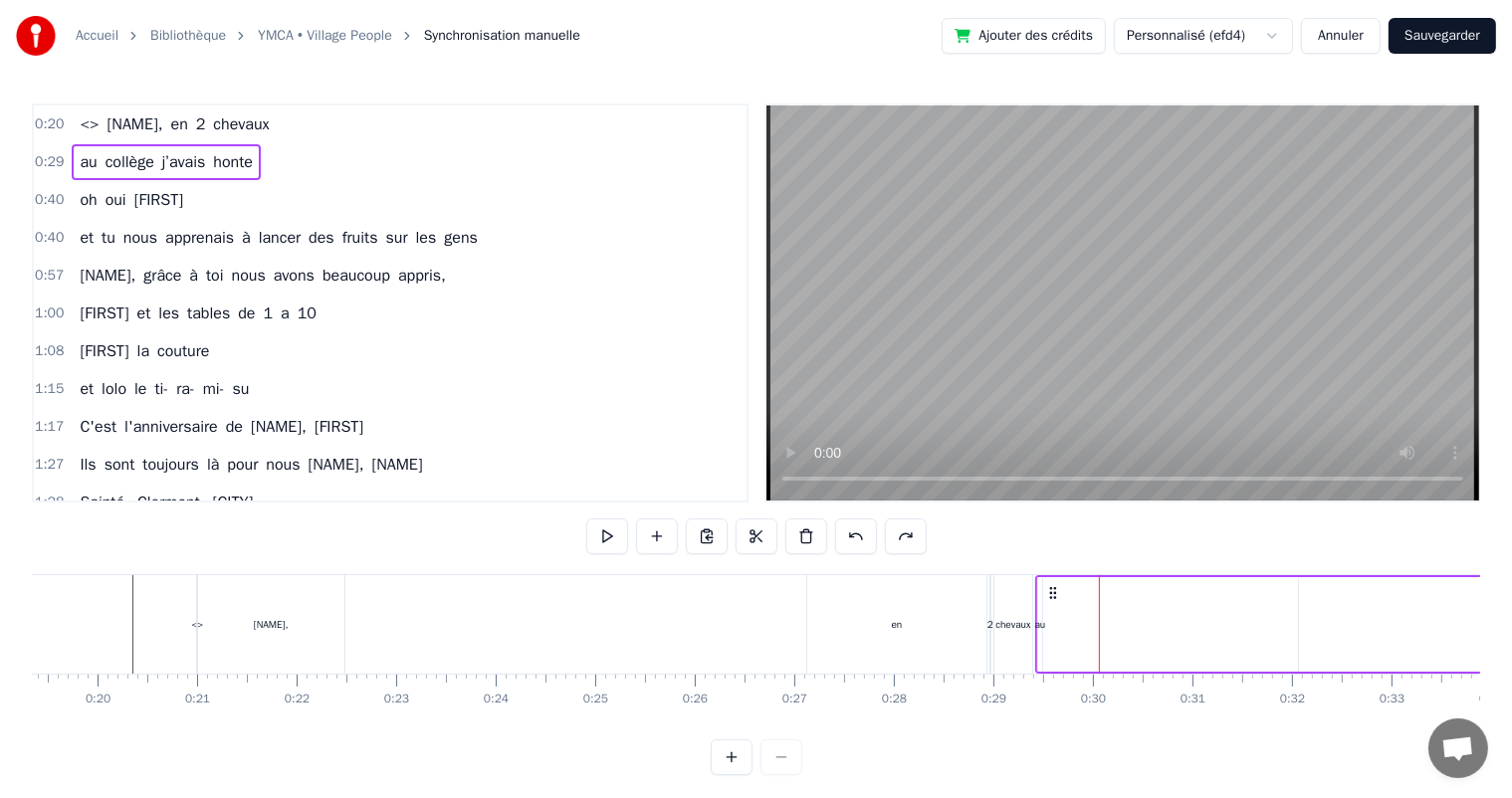 click at bounding box center [906, 536] 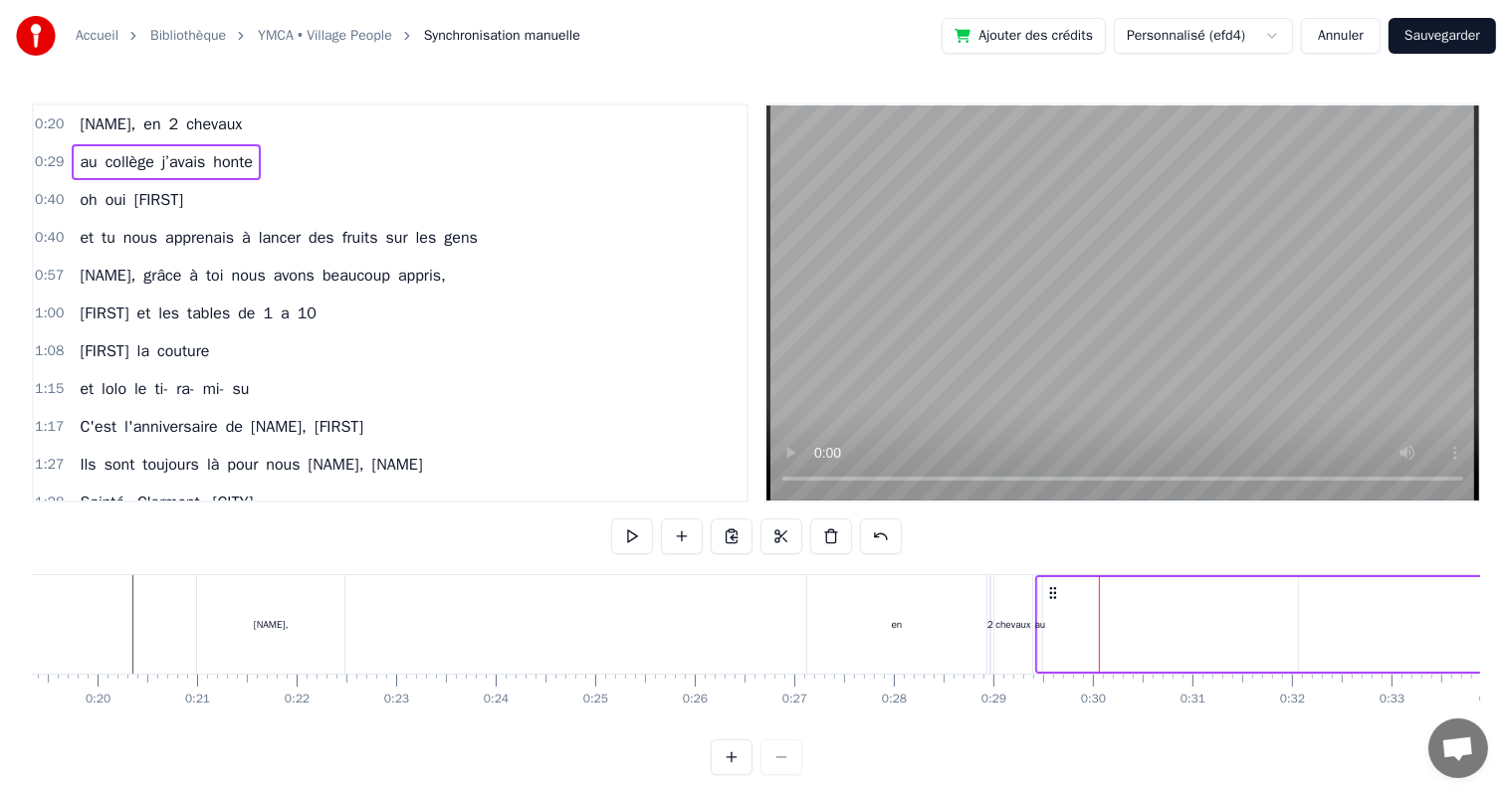 click on "0:20 [NAME], en 2 chevaux" at bounding box center (390, 124) 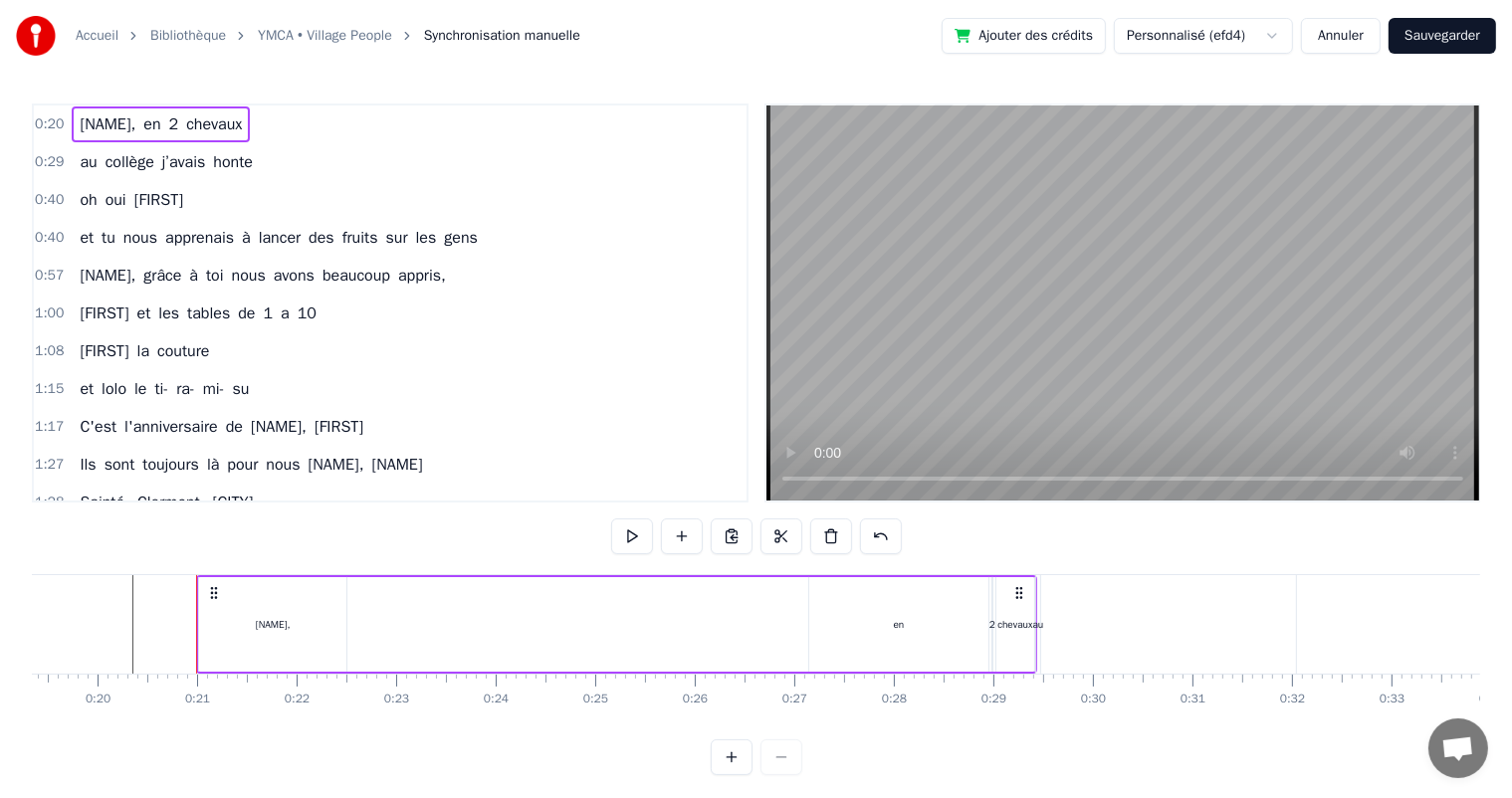 click on "0:20 [NAME], en 2 chevaux" at bounding box center (390, 124) 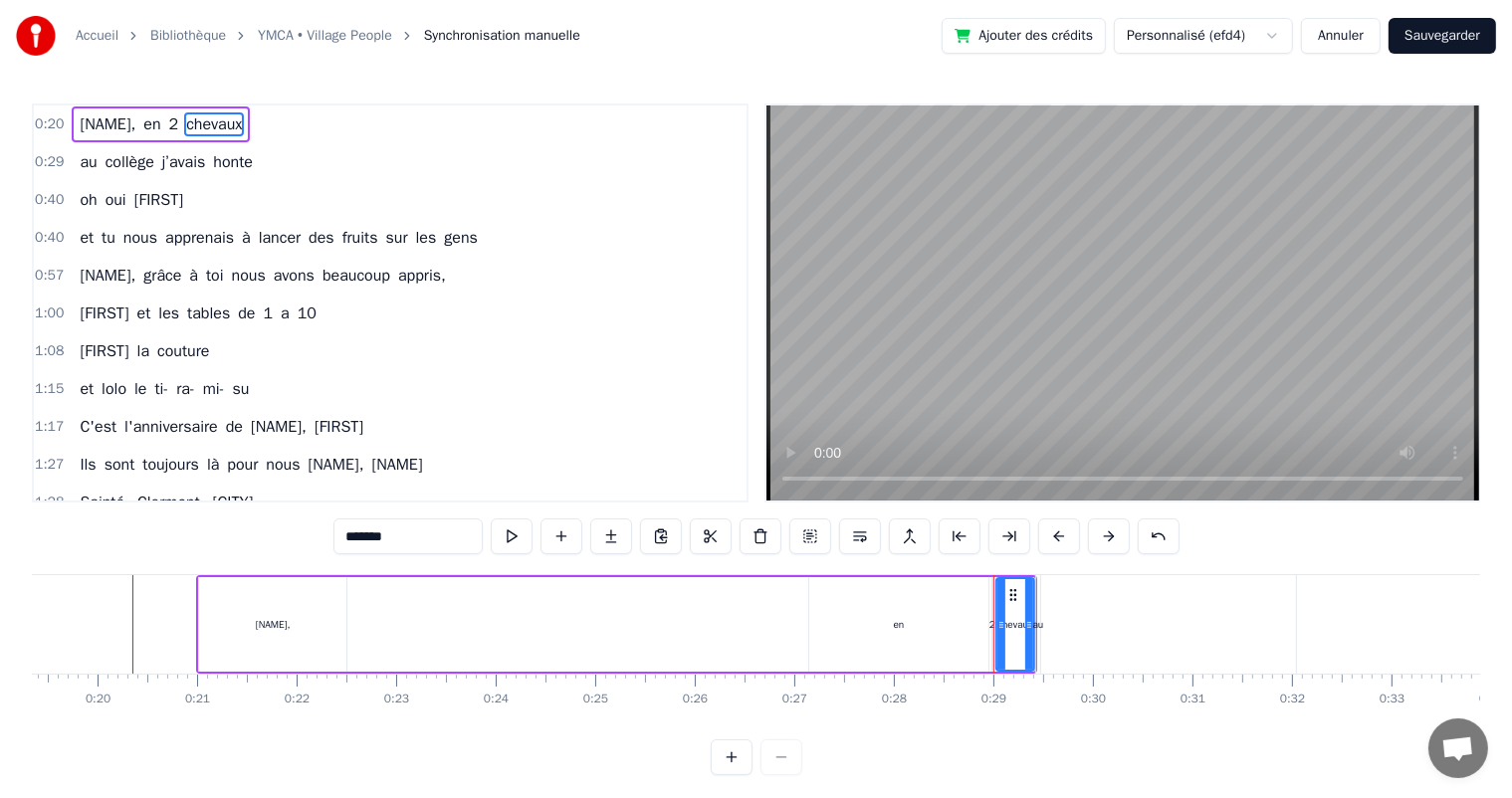 click on "chevaux" at bounding box center [214, 124] 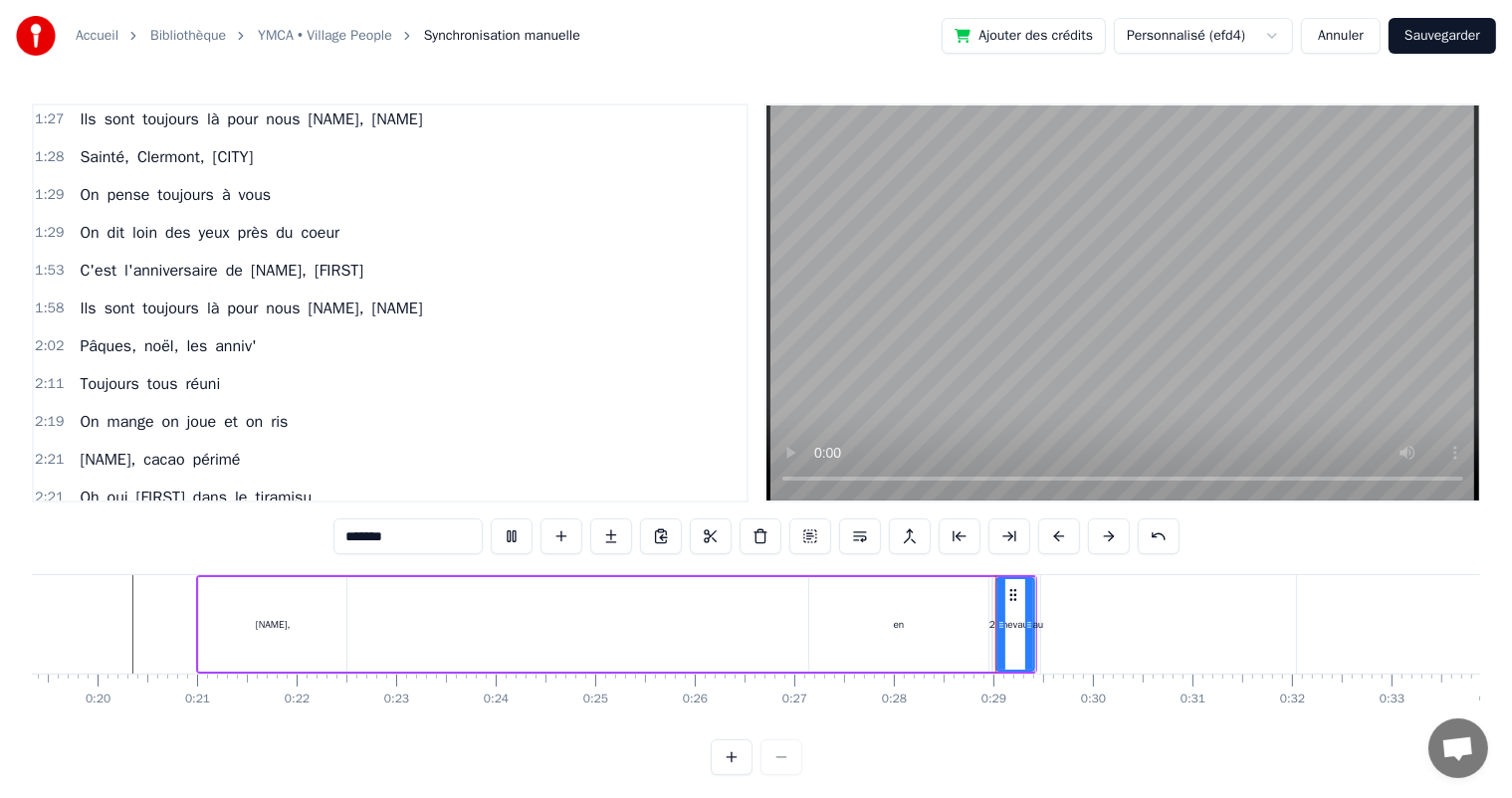 scroll, scrollTop: 0, scrollLeft: 0, axis: both 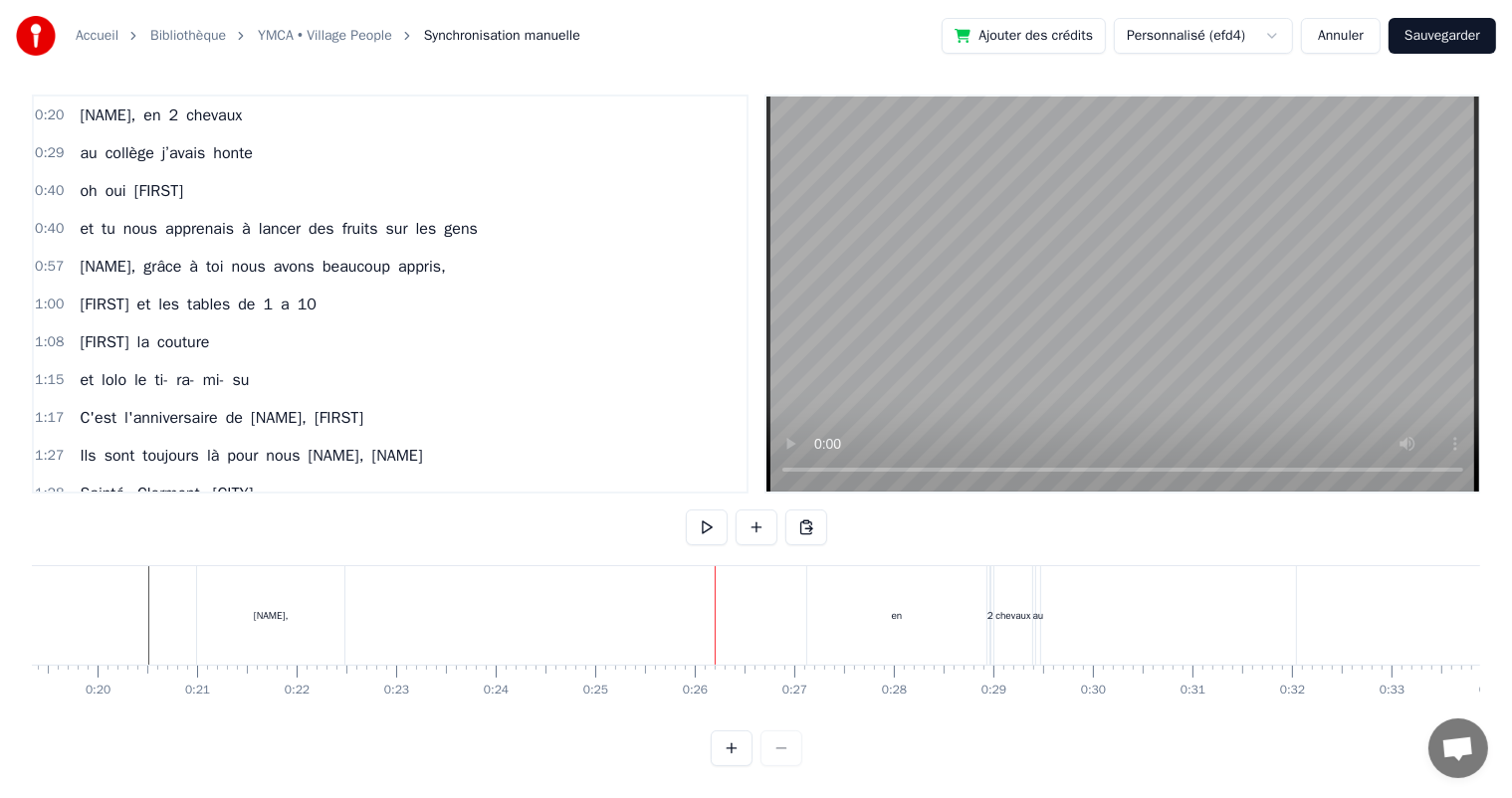 click on "YMCA • Village People" at bounding box center (324, 36) 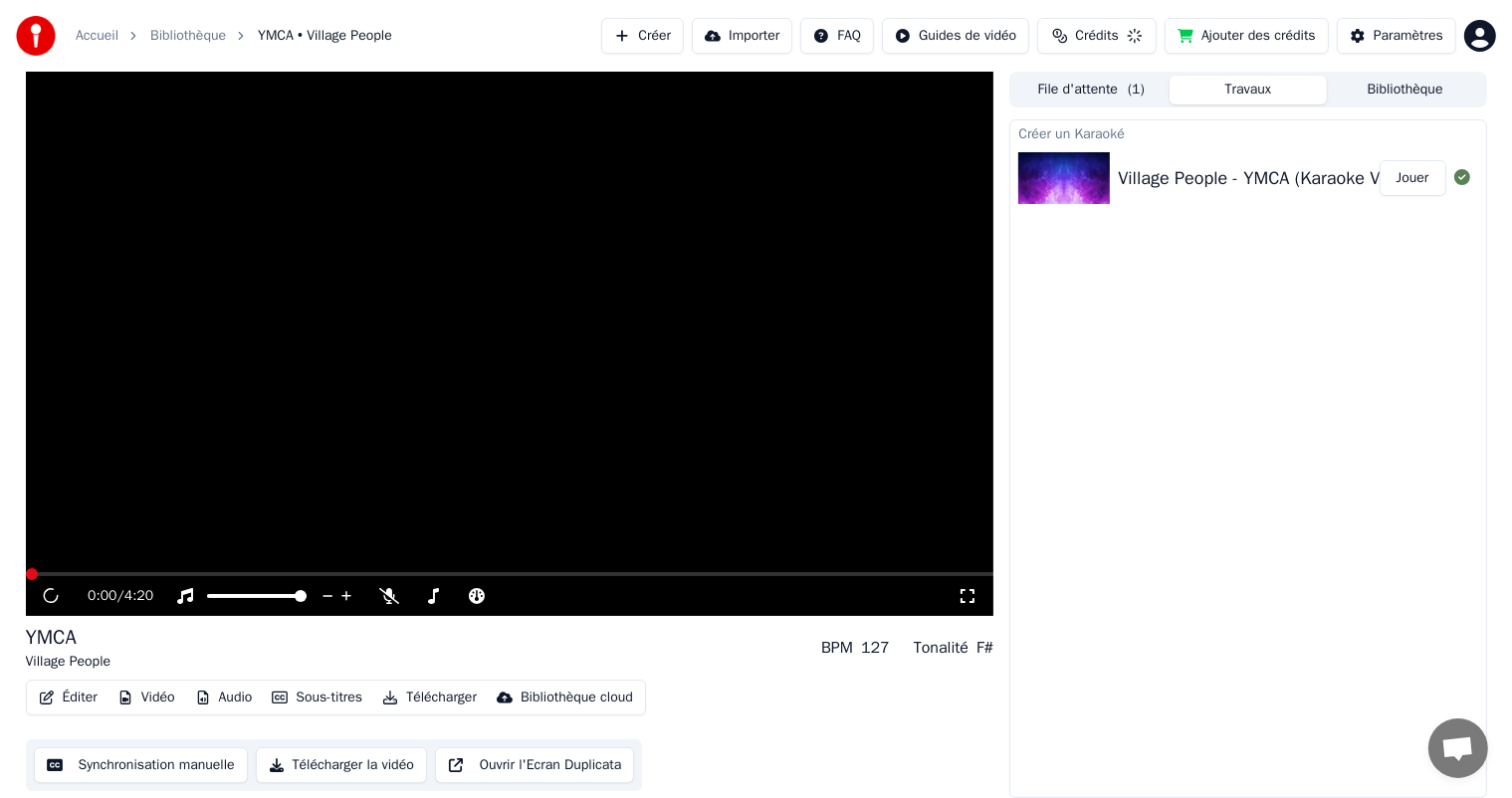 scroll, scrollTop: 0, scrollLeft: 0, axis: both 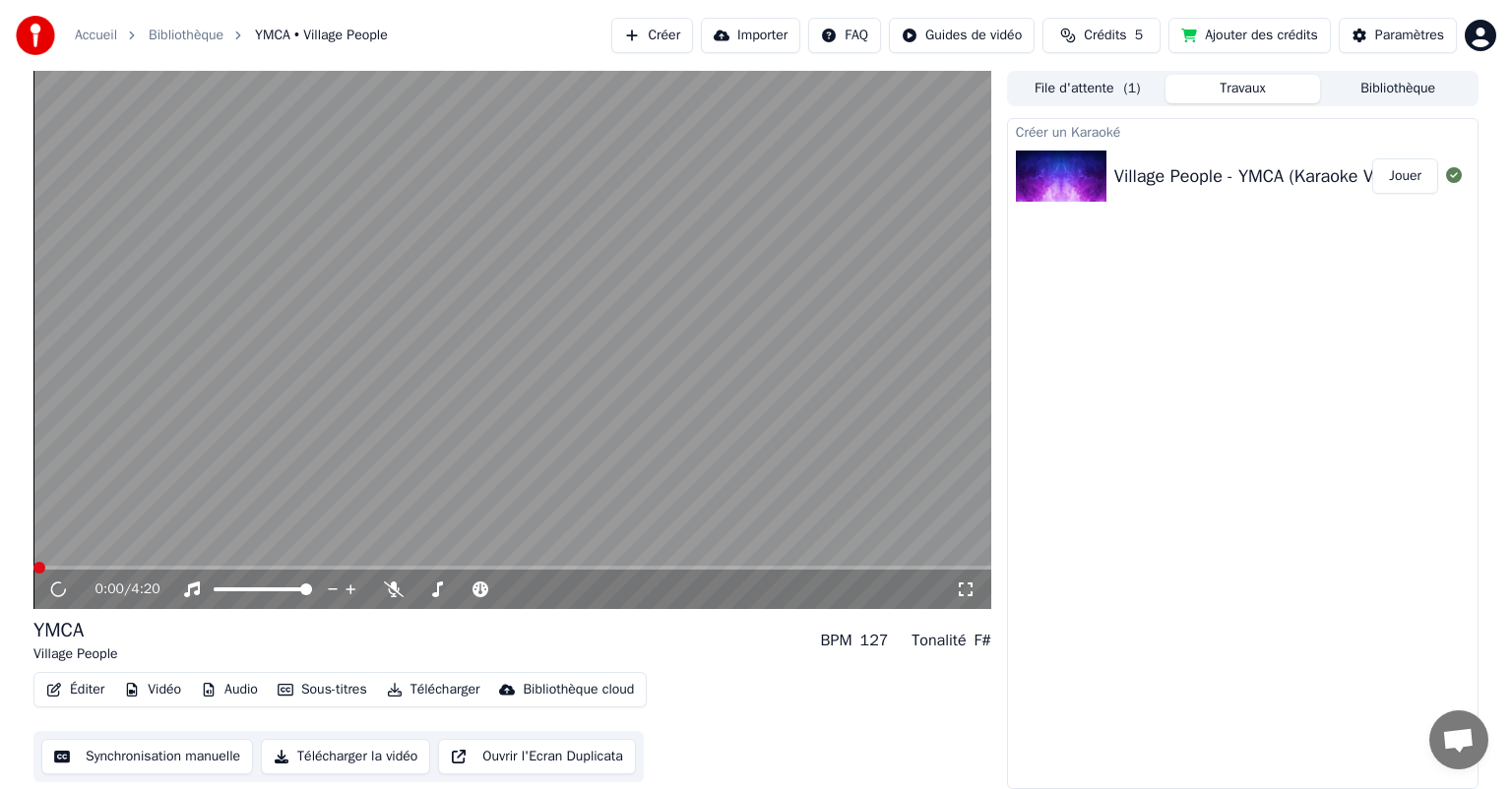 click on "Sous-titres" at bounding box center (322, 690) 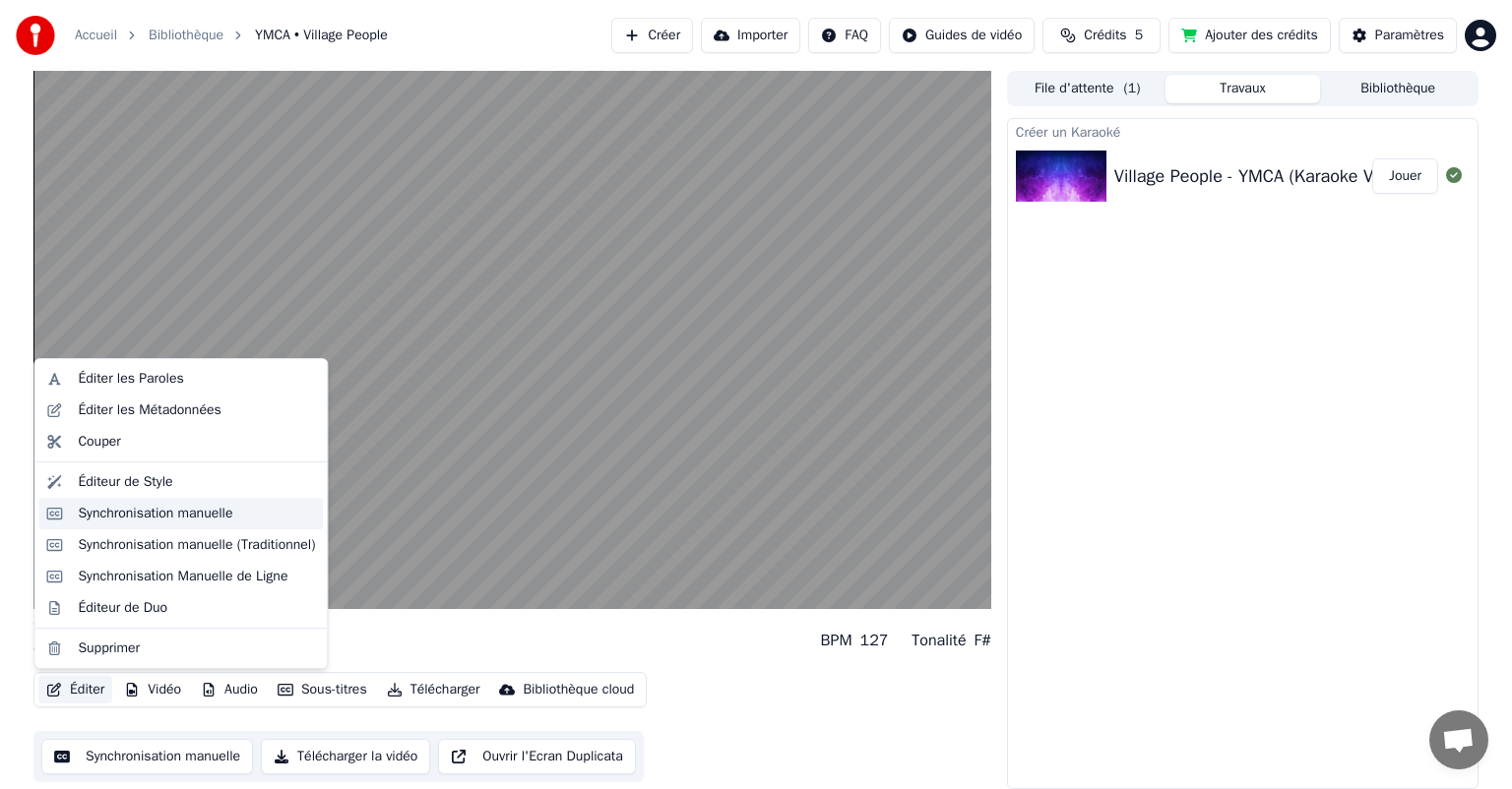 click on "Synchronisation manuelle" at bounding box center (155, 514) 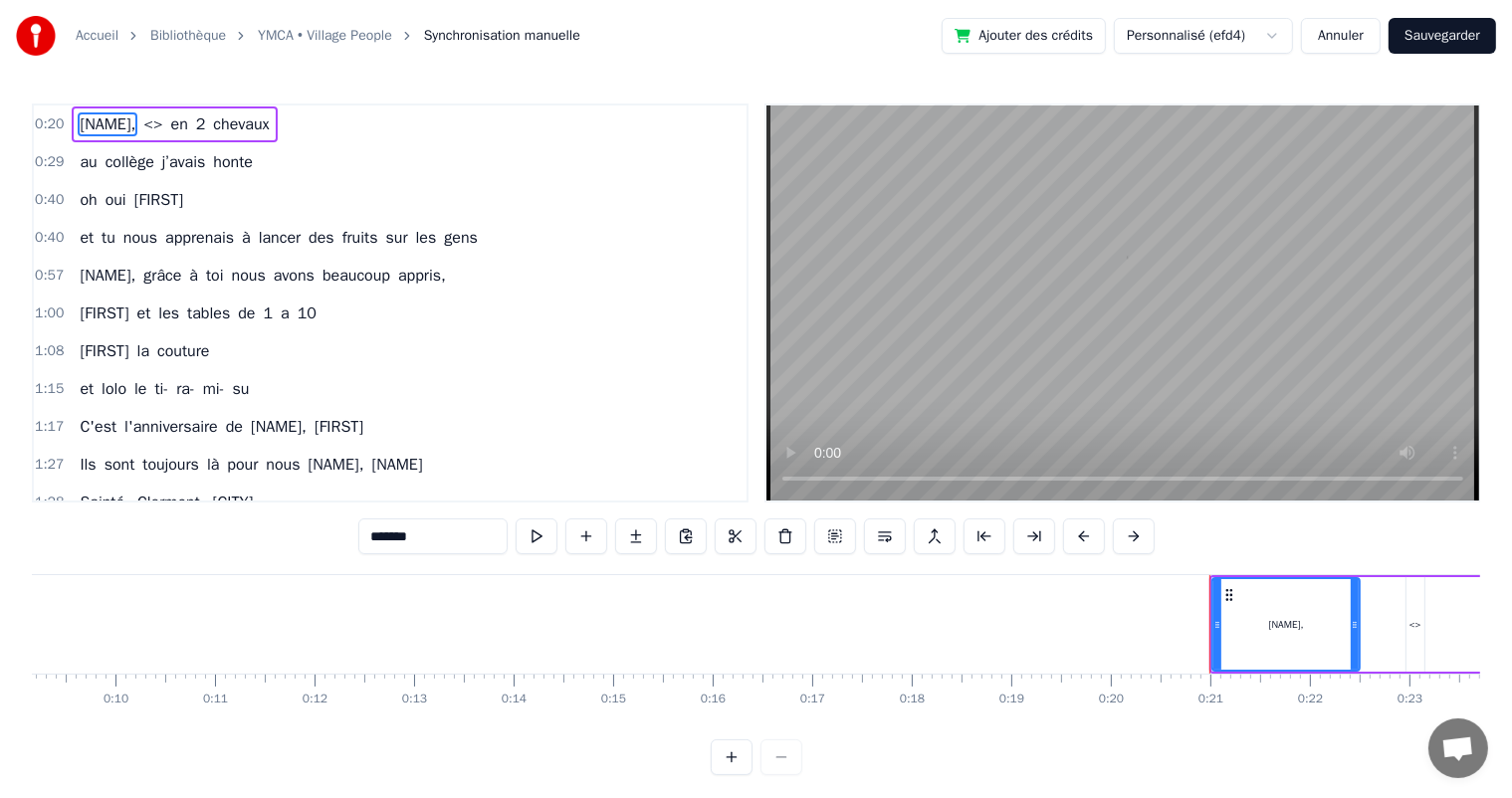 scroll, scrollTop: 0, scrollLeft: 1990, axis: horizontal 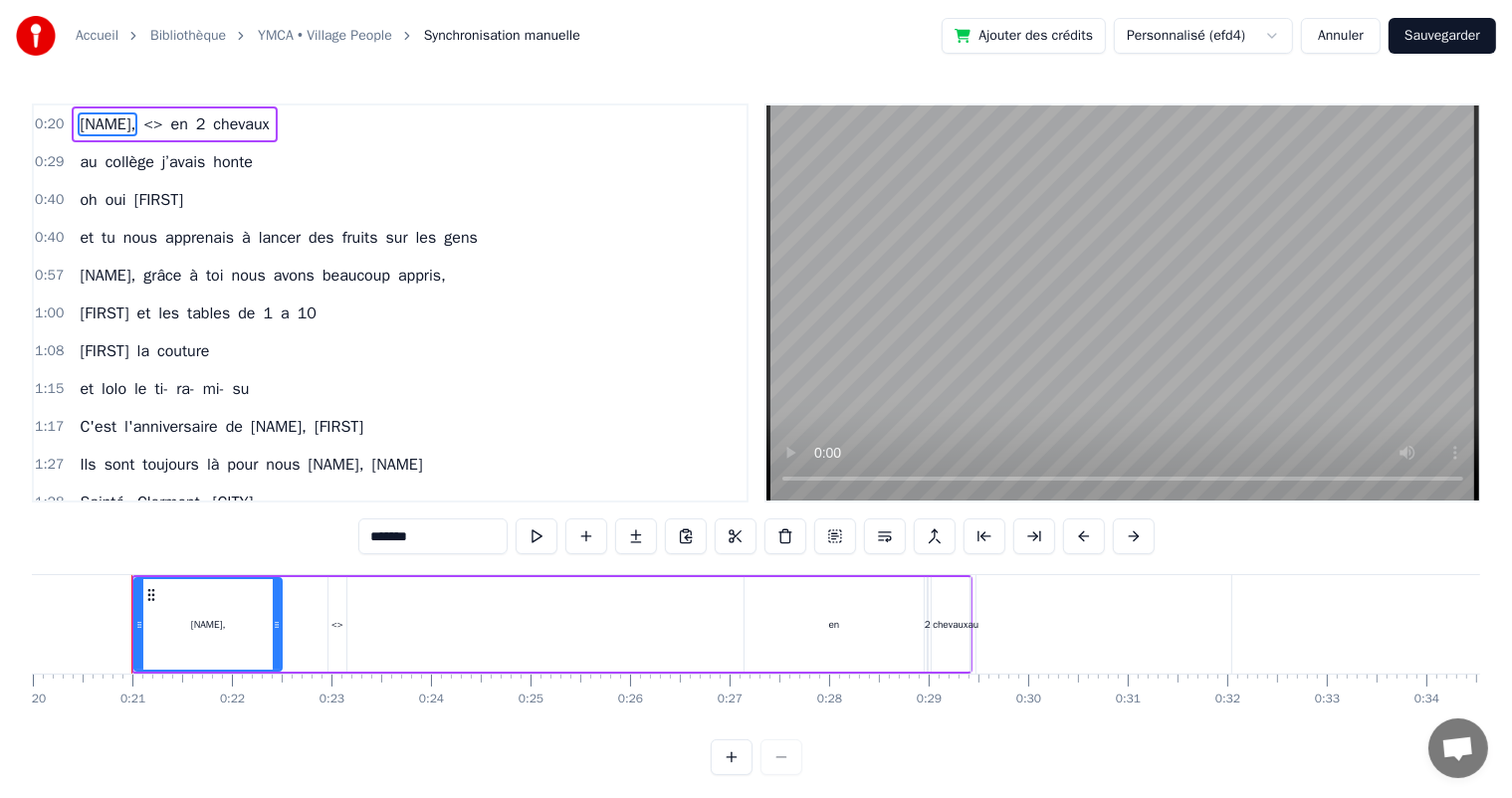 click on "<>" at bounding box center (152, 124) 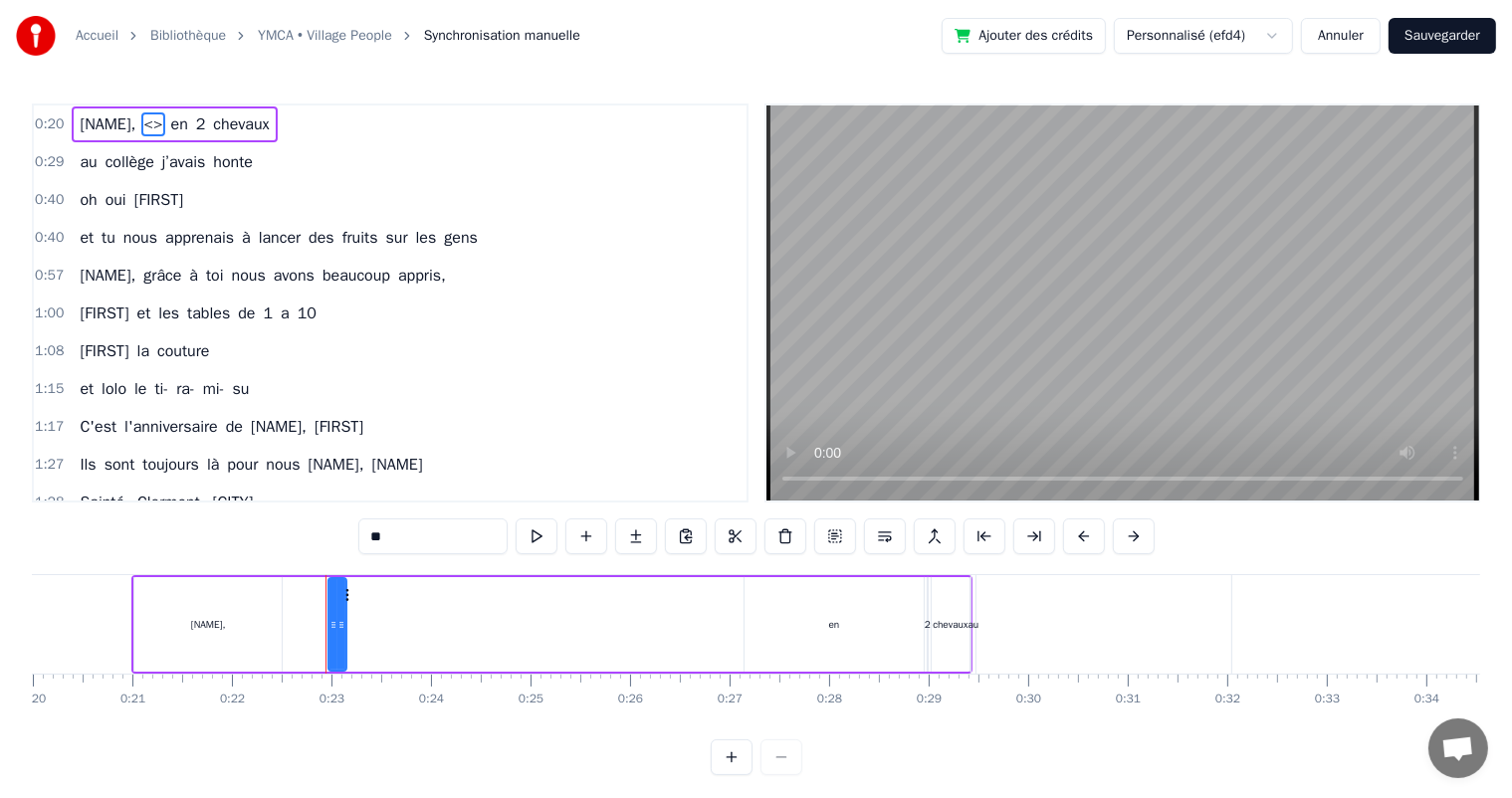 click on "**" at bounding box center [433, 536] 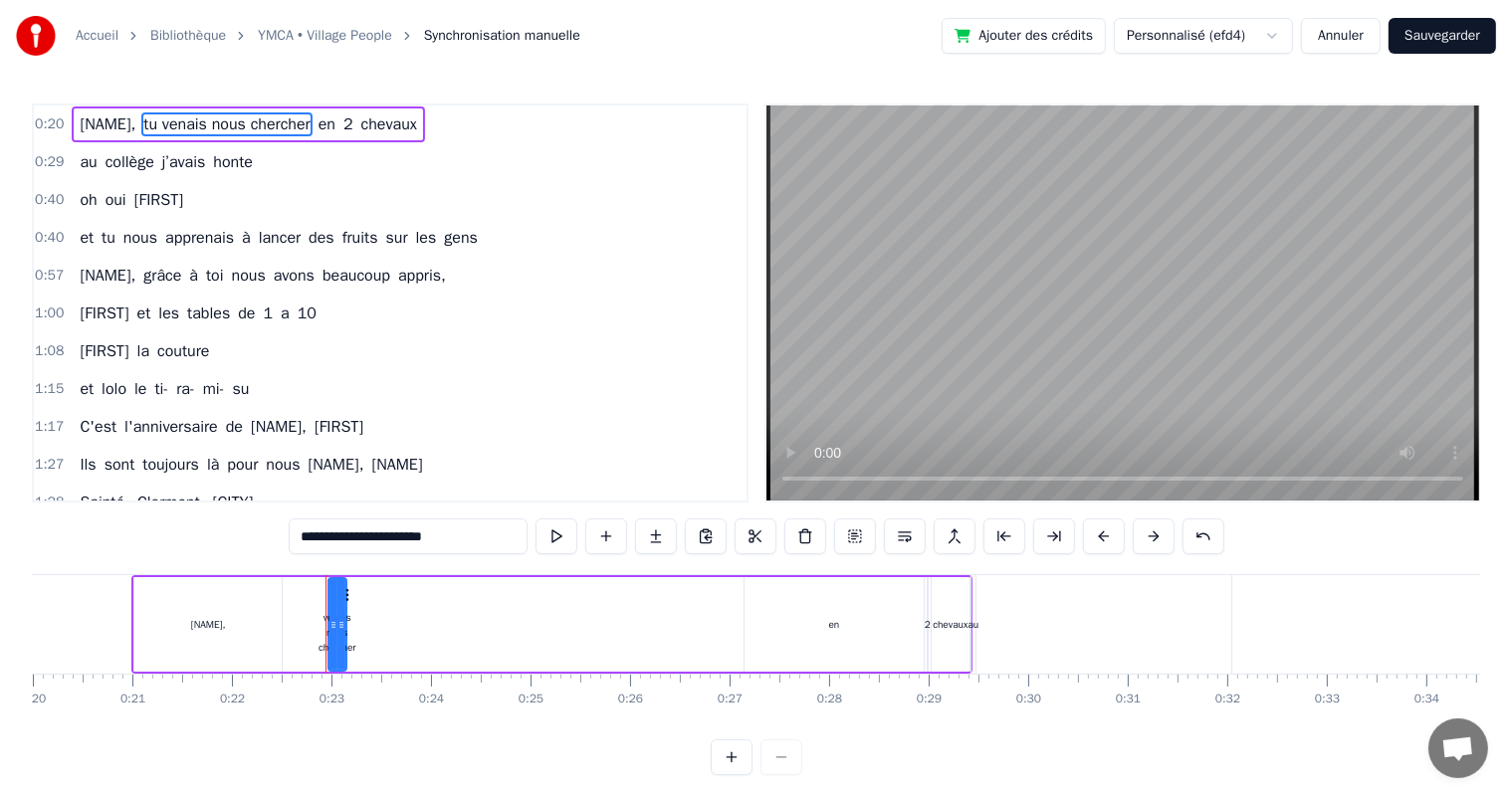 click on "tu venais nous chercher" at bounding box center (226, 124) 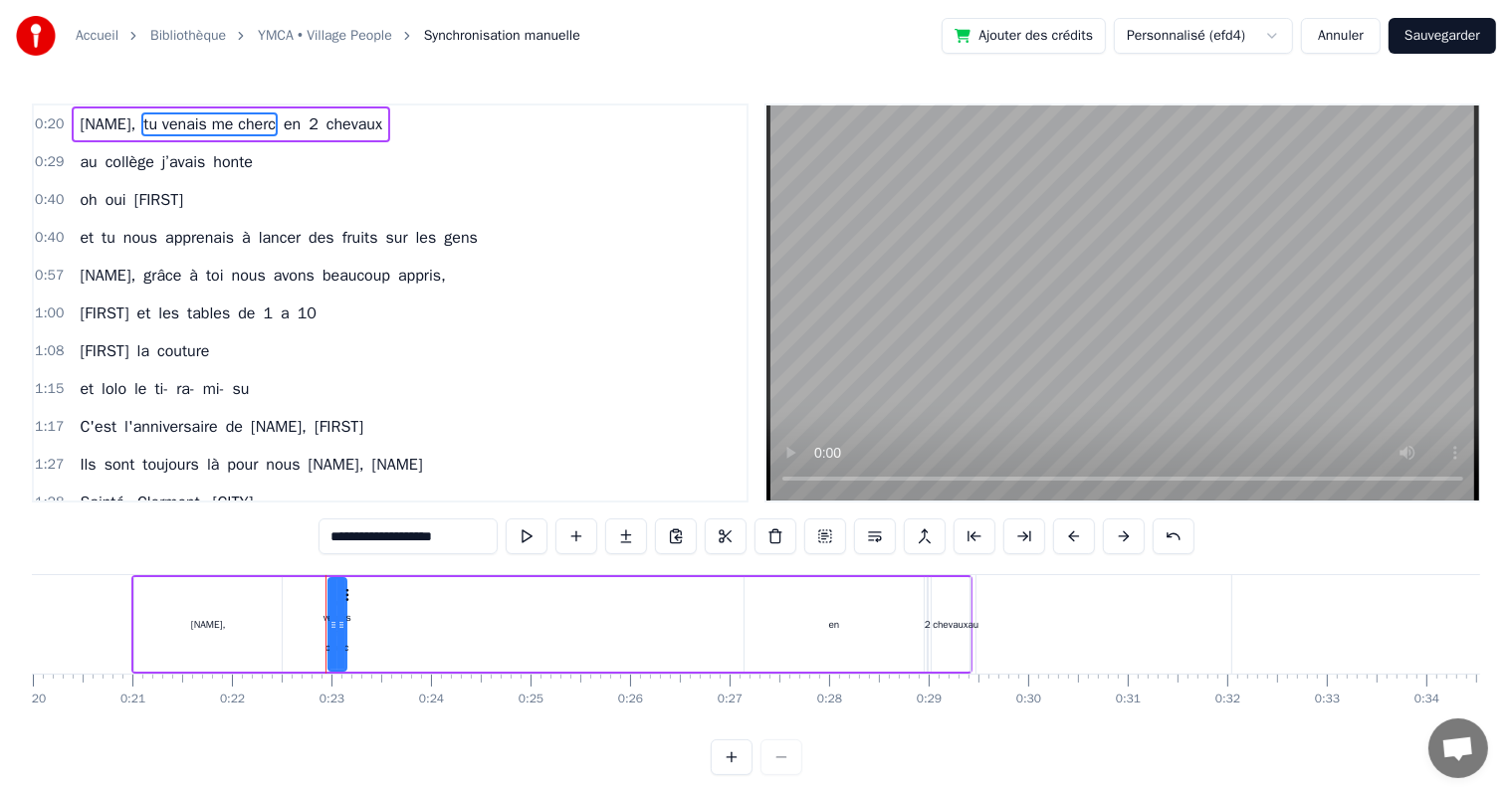 type on "**********" 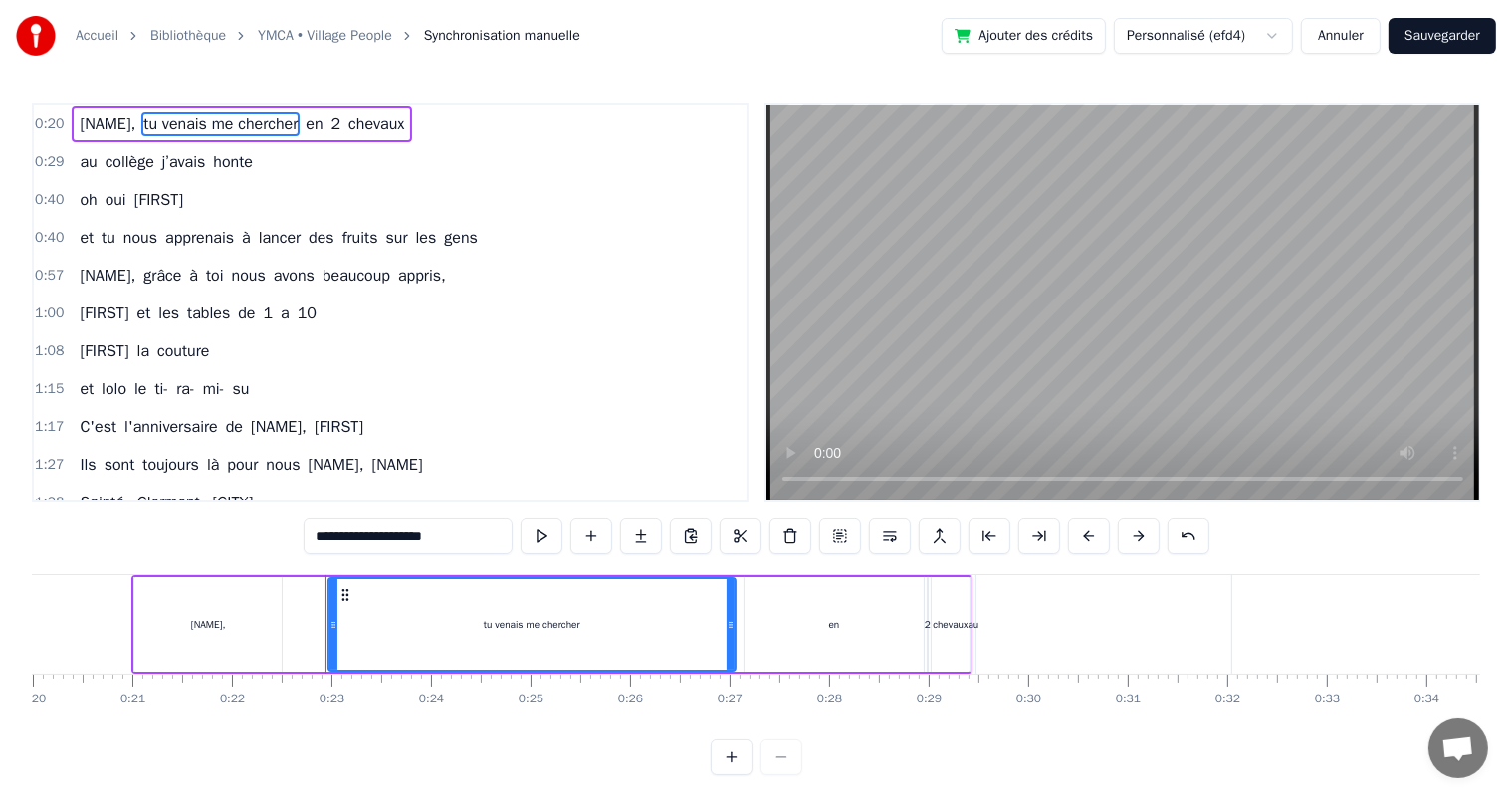 drag, startPoint x: 340, startPoint y: 625, endPoint x: 730, endPoint y: 634, distance: 390.10383 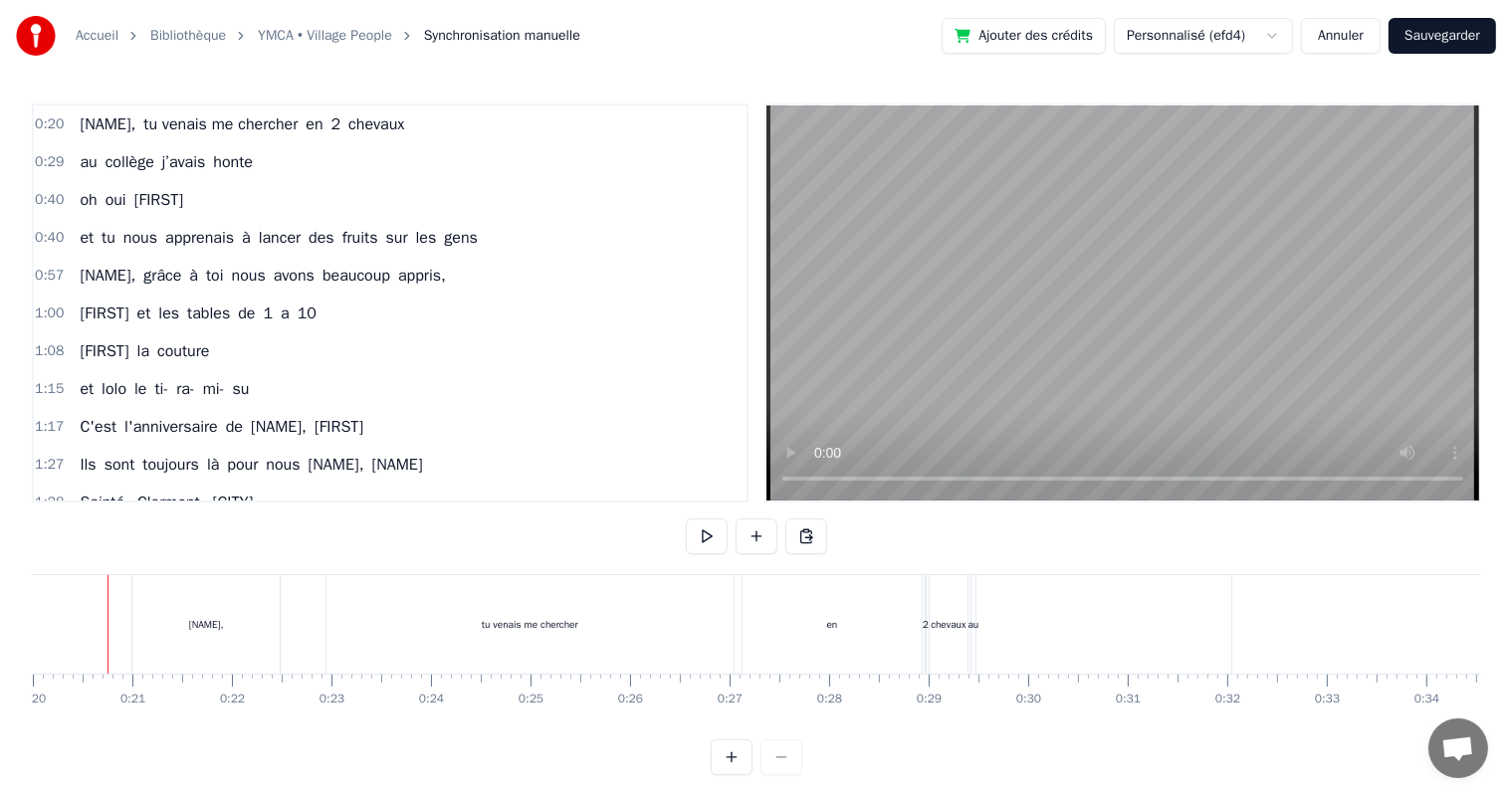 scroll, scrollTop: 26, scrollLeft: 0, axis: vertical 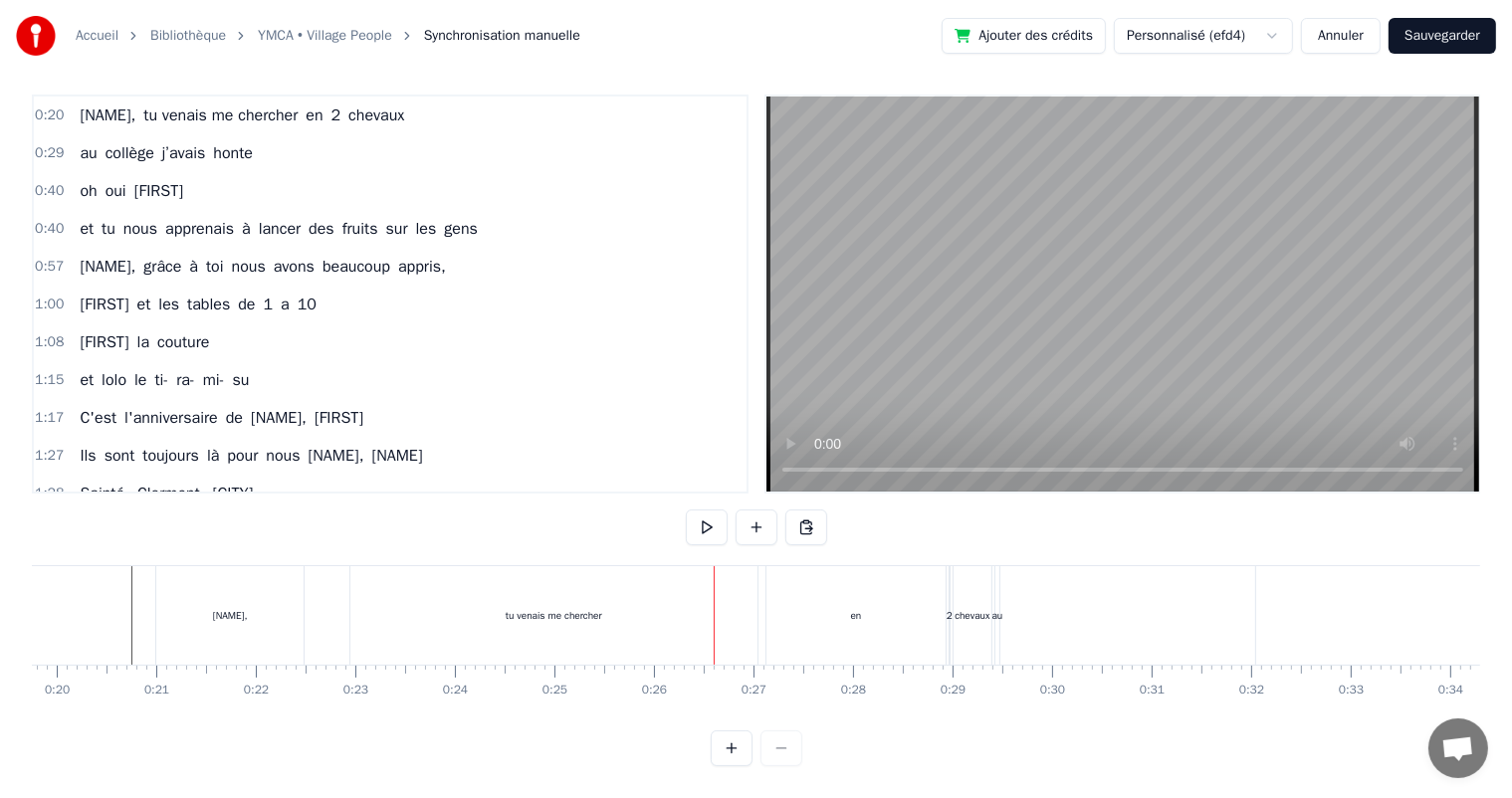 drag, startPoint x: 712, startPoint y: 612, endPoint x: 688, endPoint y: 616, distance: 24.33105 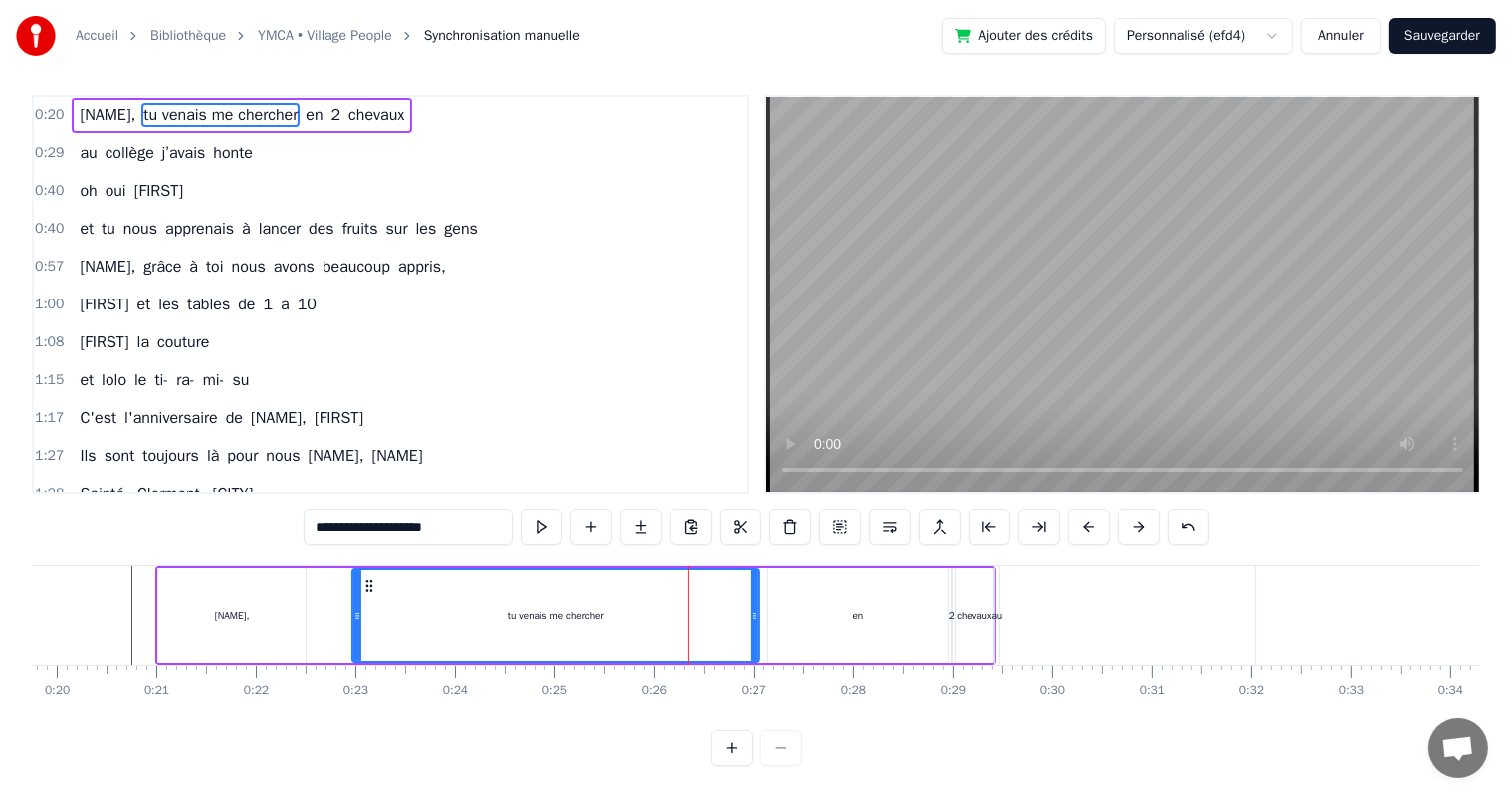 scroll, scrollTop: 19, scrollLeft: 0, axis: vertical 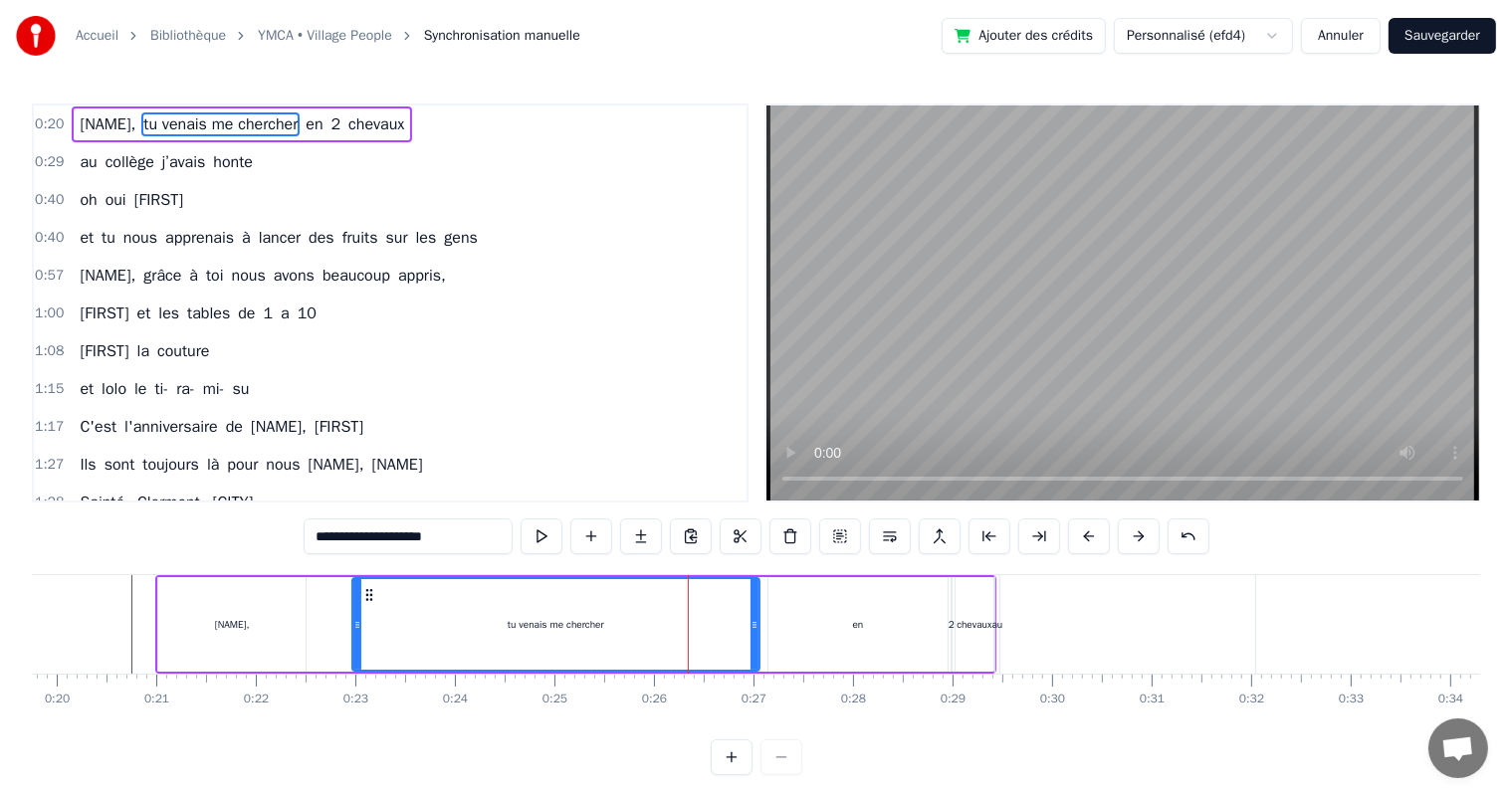 click on "tu venais me chercher" at bounding box center (555, 624) 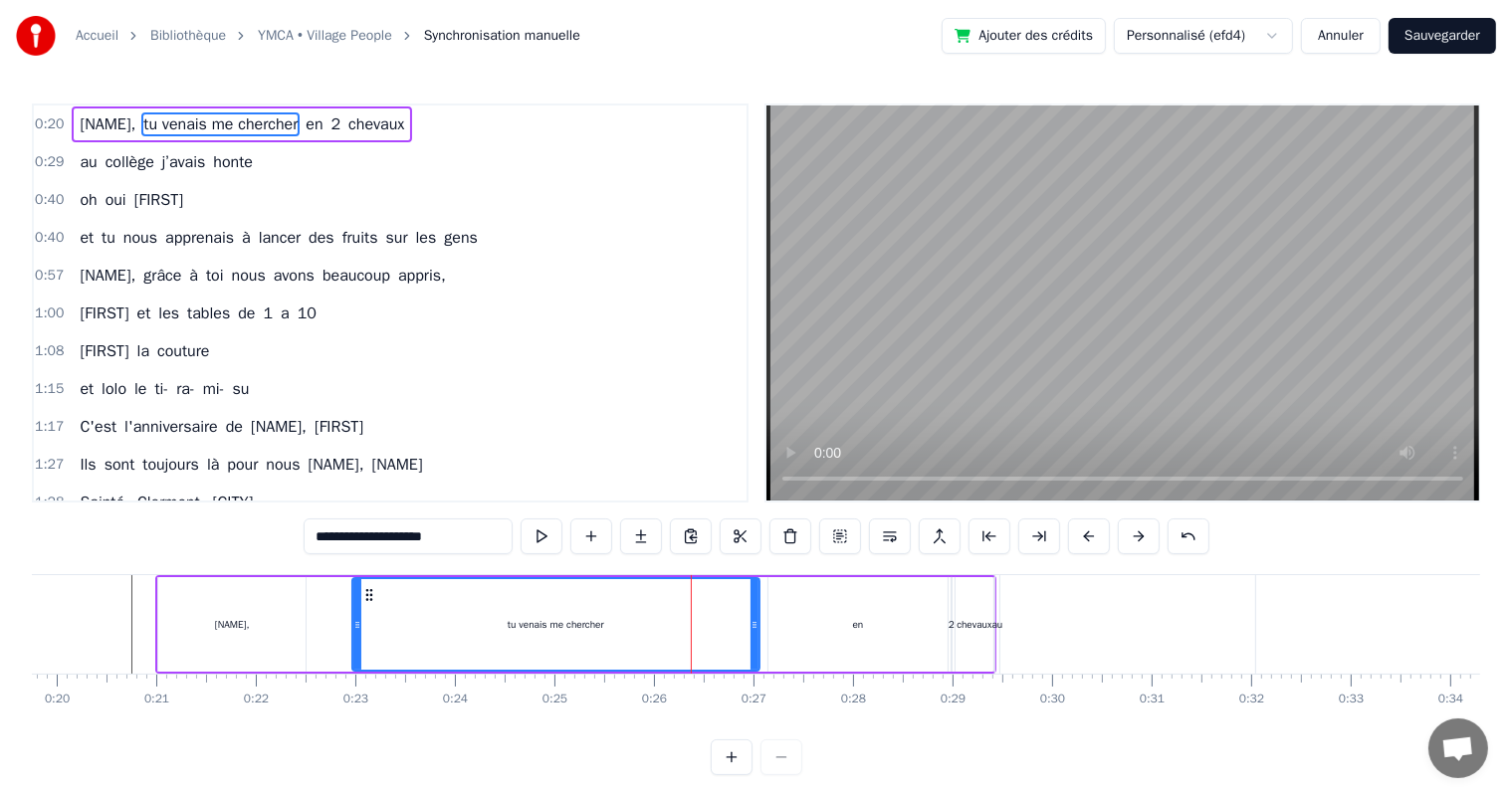 click on "tu venais me chercher" at bounding box center [555, 624] 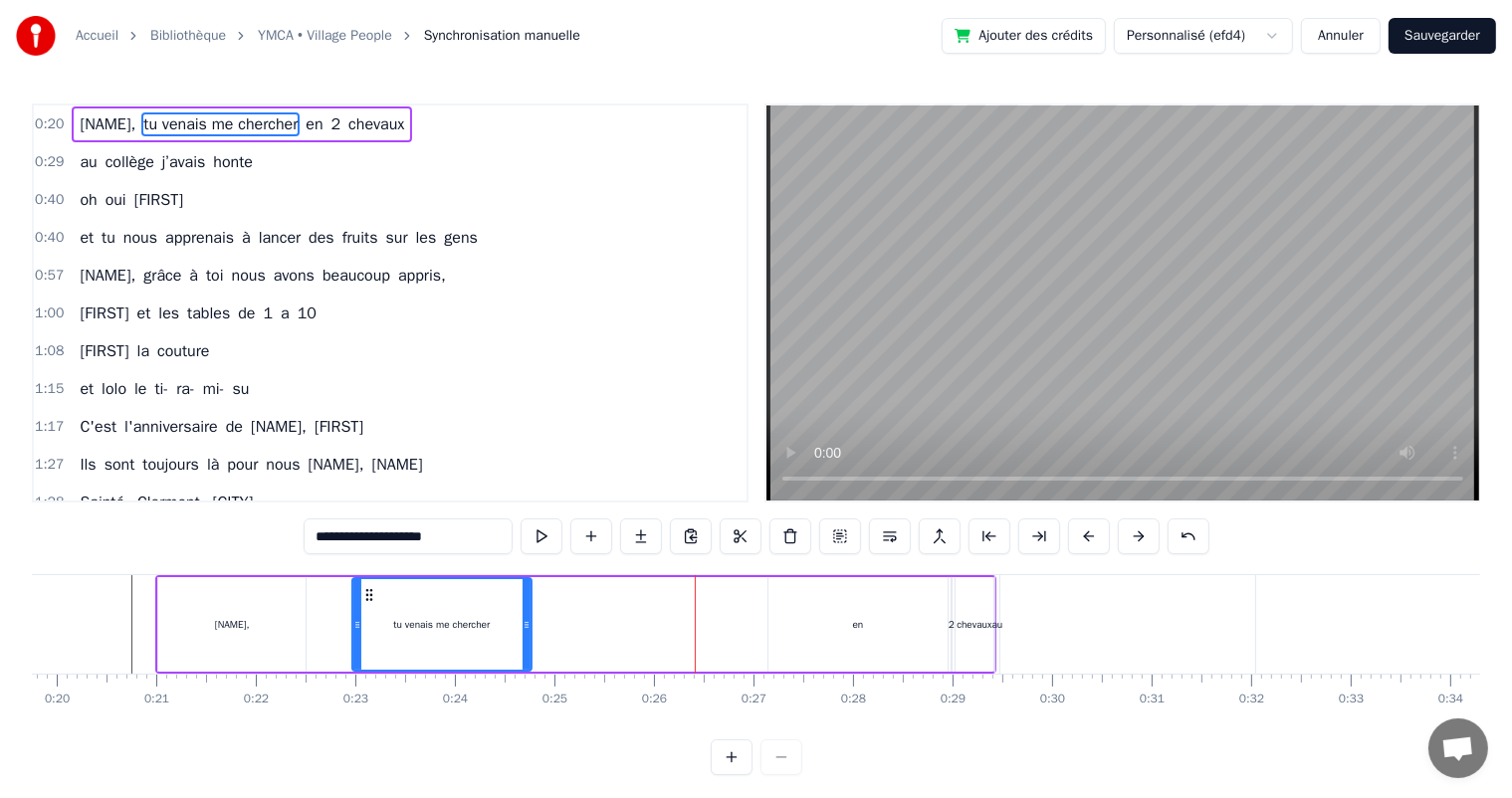 drag, startPoint x: 755, startPoint y: 633, endPoint x: 538, endPoint y: 640, distance: 217.11287 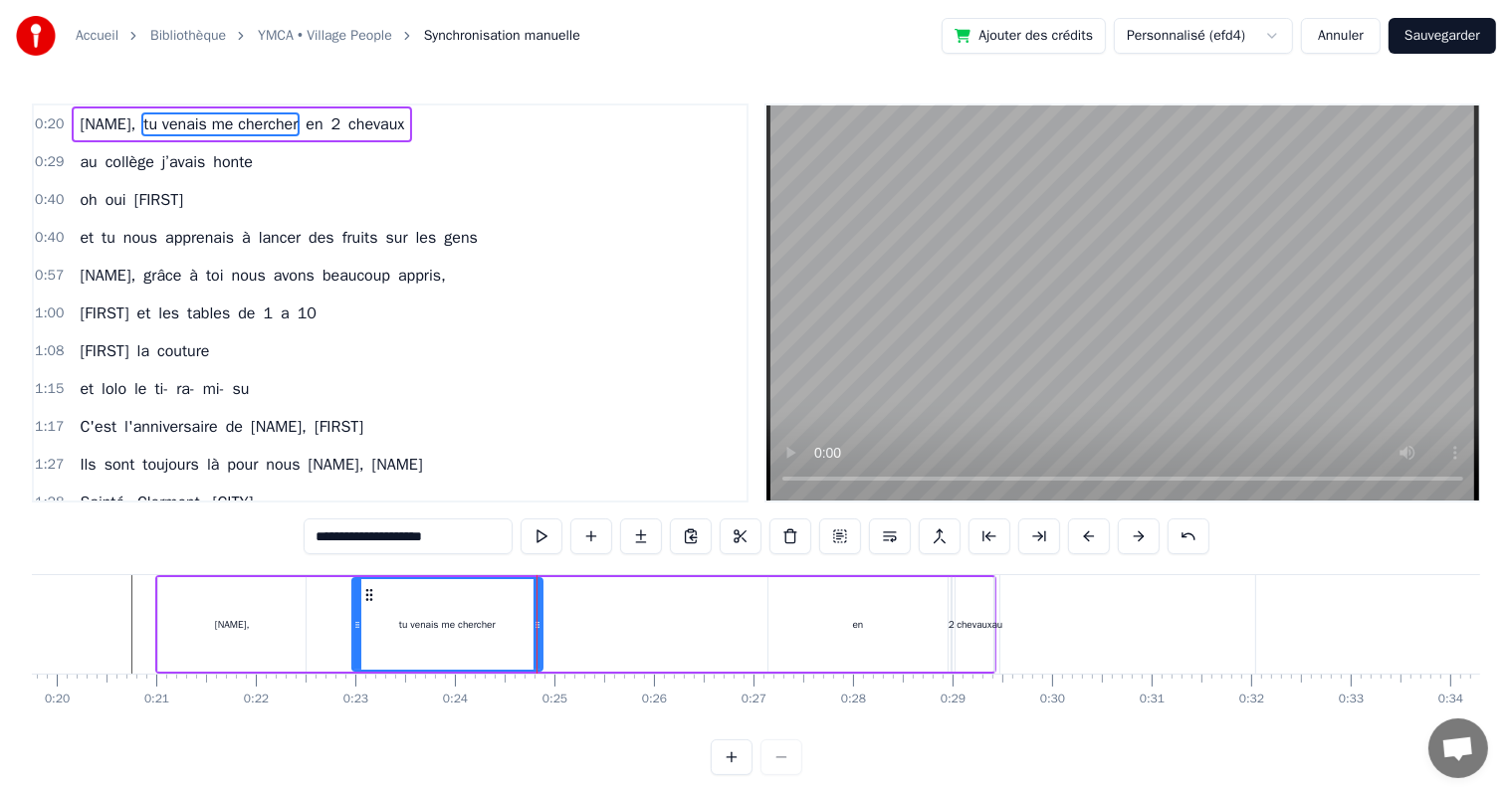 click on "en" at bounding box center [858, 624] 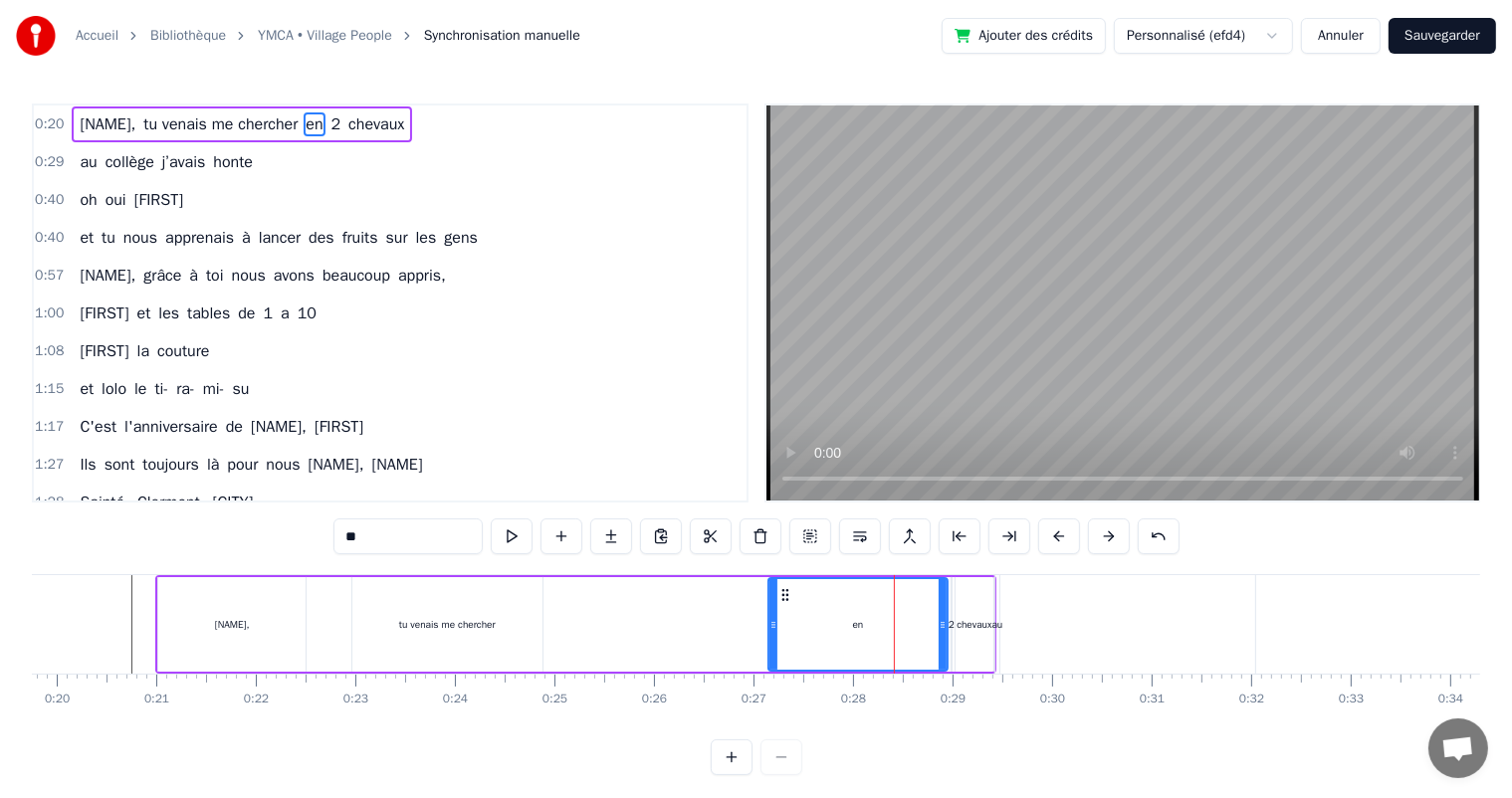 click on "chevaux" at bounding box center [974, 624] 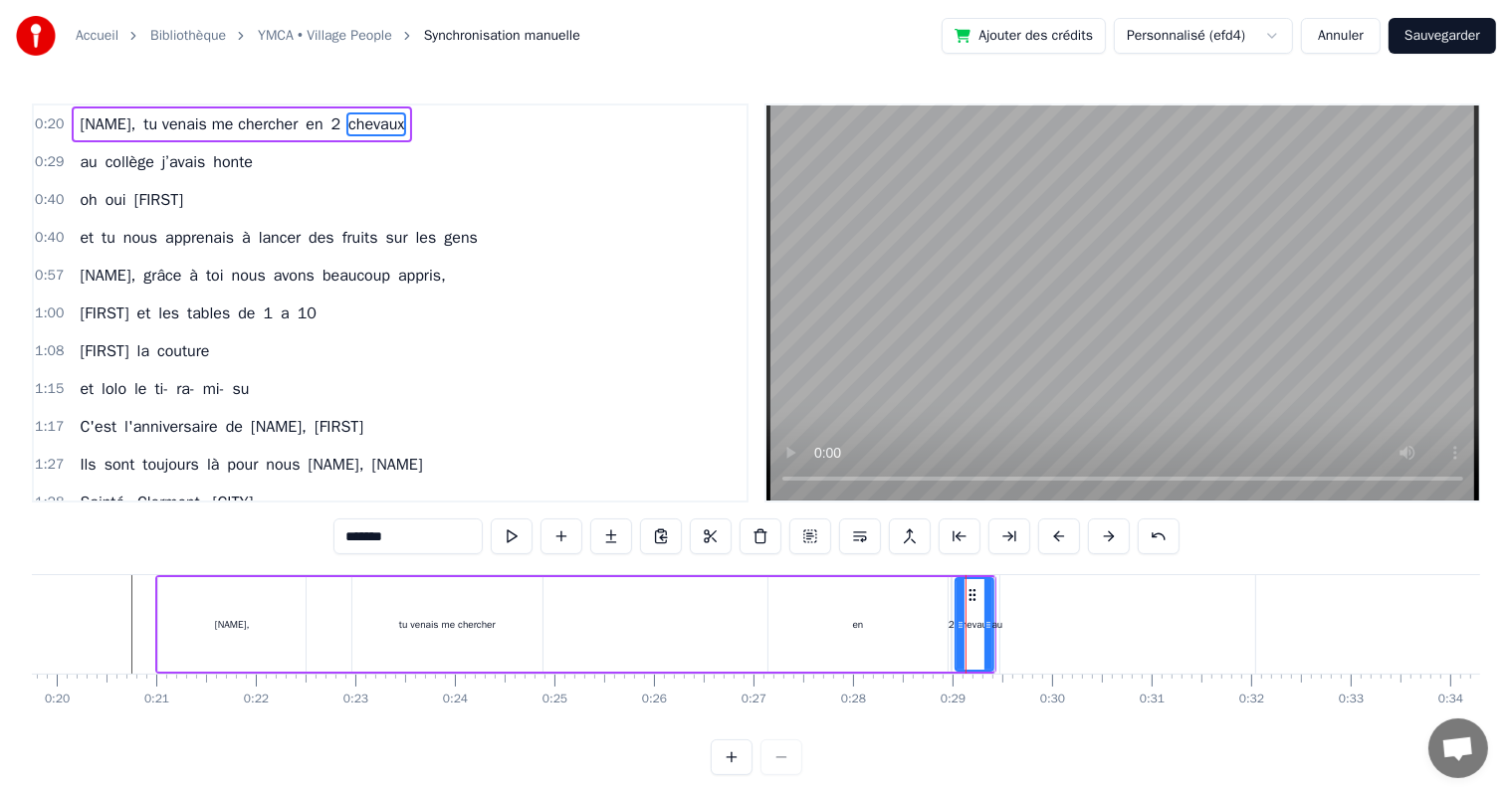 click on "en" at bounding box center [858, 624] 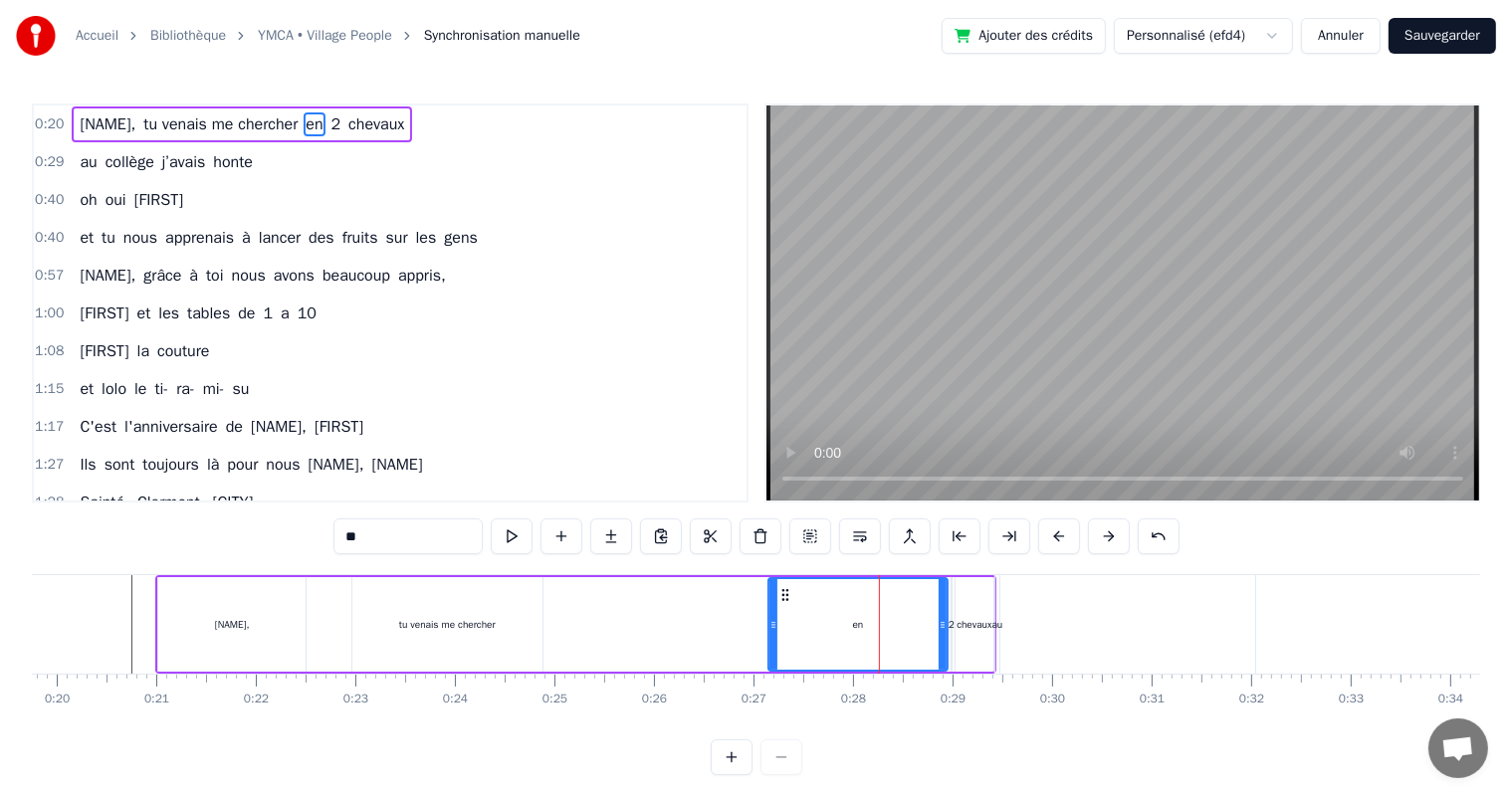 drag, startPoint x: 878, startPoint y: 625, endPoint x: 585, endPoint y: 631, distance: 293.06143 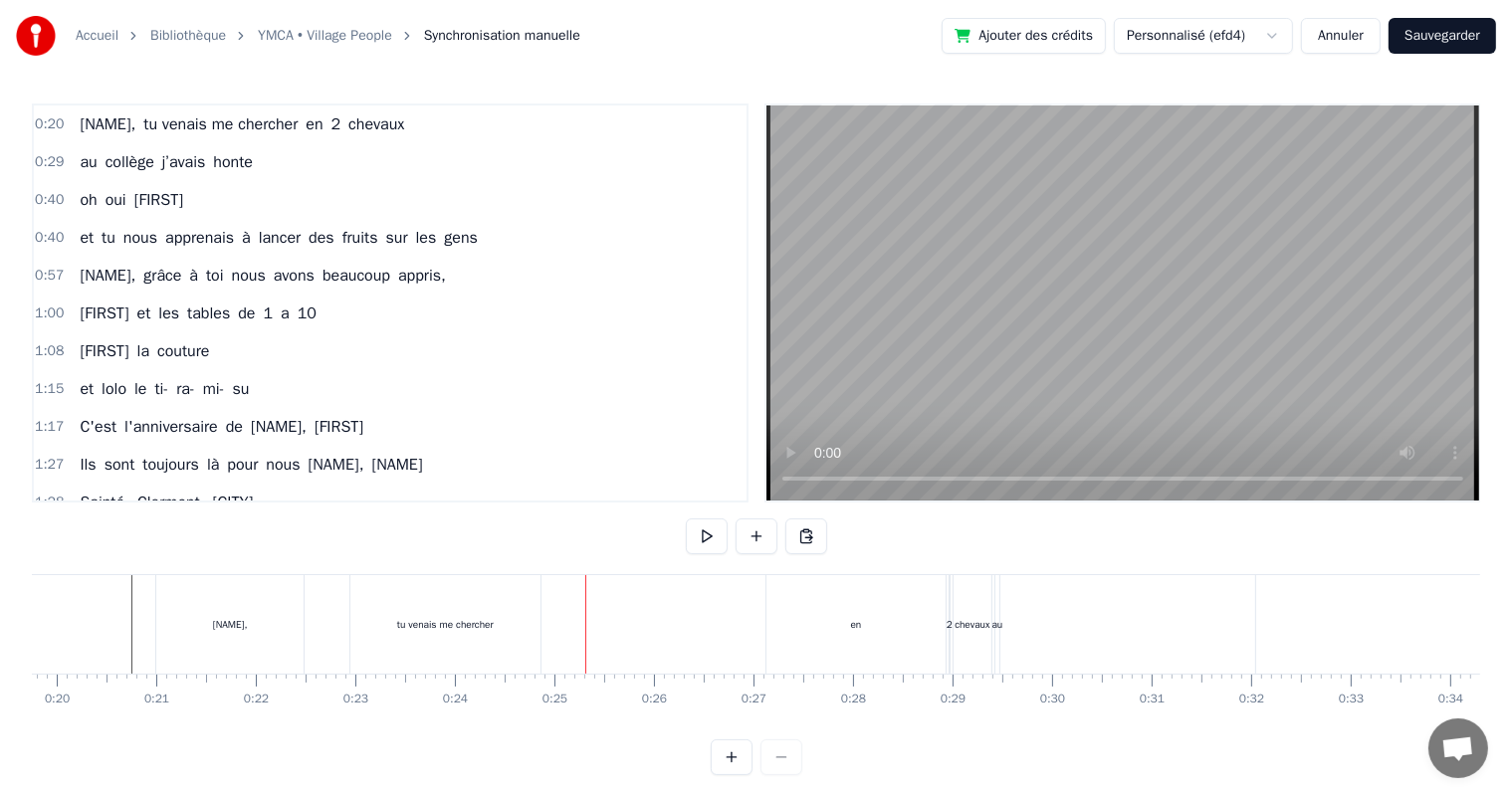 click on "en" at bounding box center (856, 624) 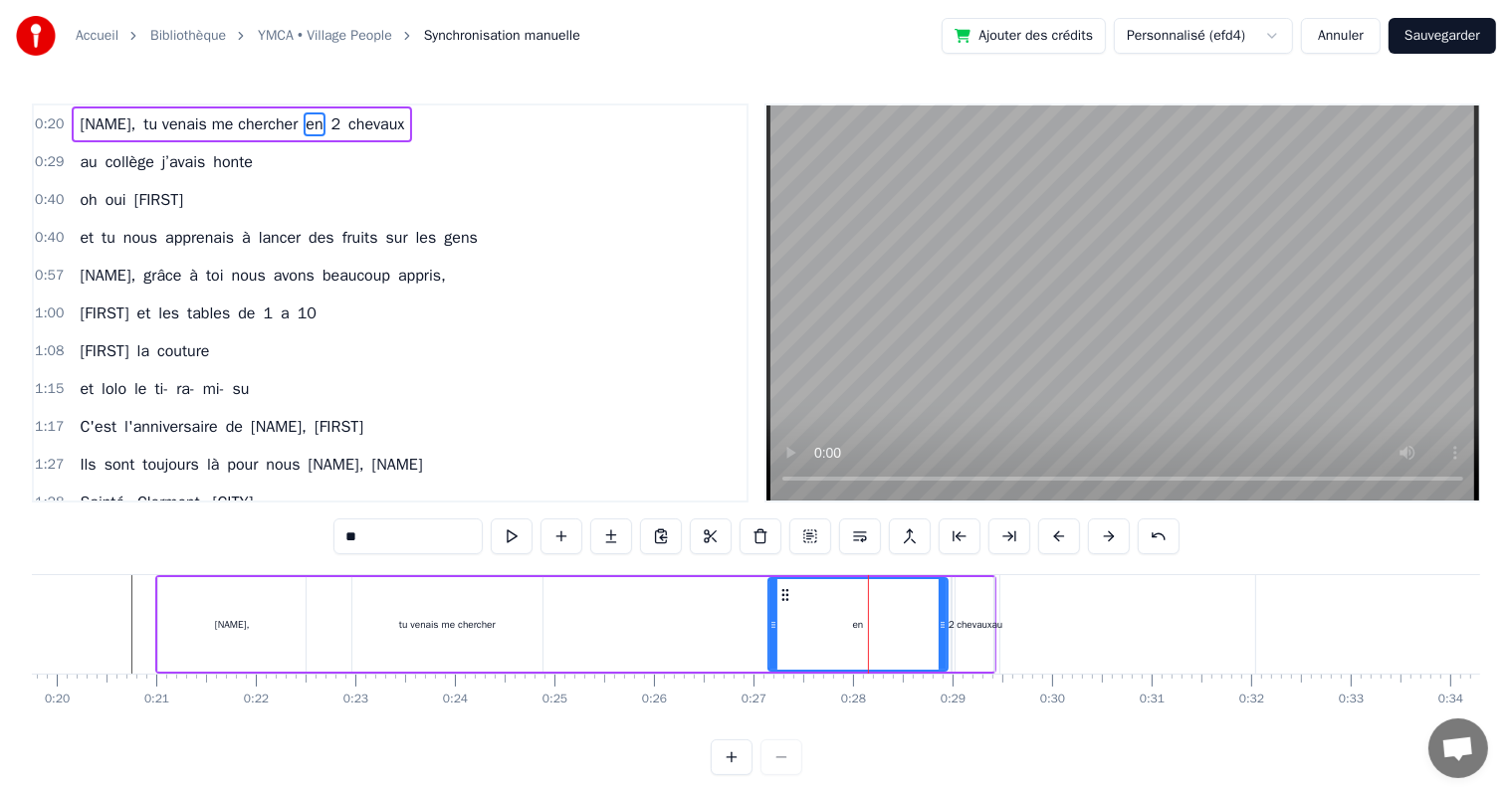 drag, startPoint x: 836, startPoint y: 629, endPoint x: 758, endPoint y: 633, distance: 78.1025 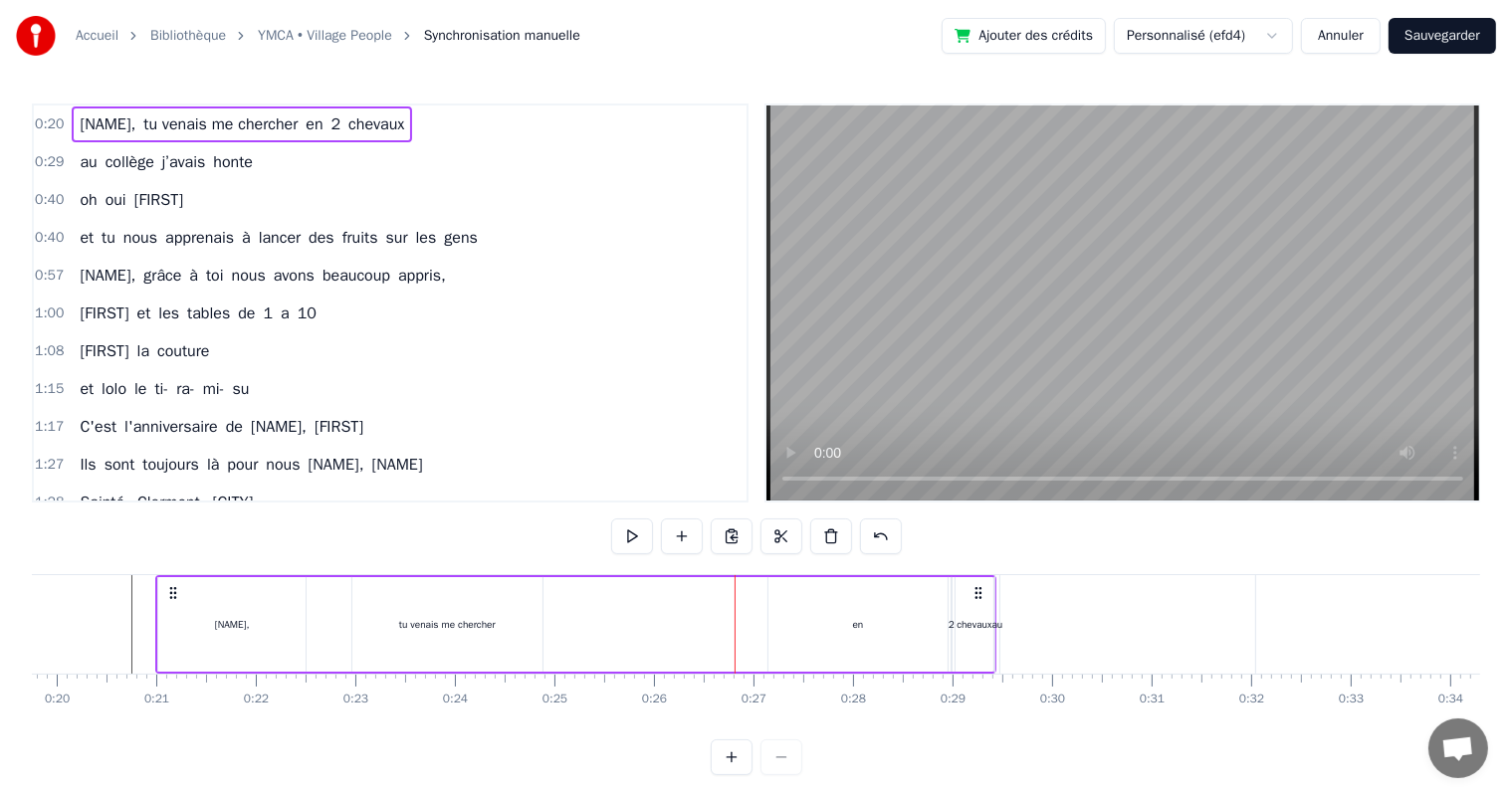 click on "en" at bounding box center (858, 624) 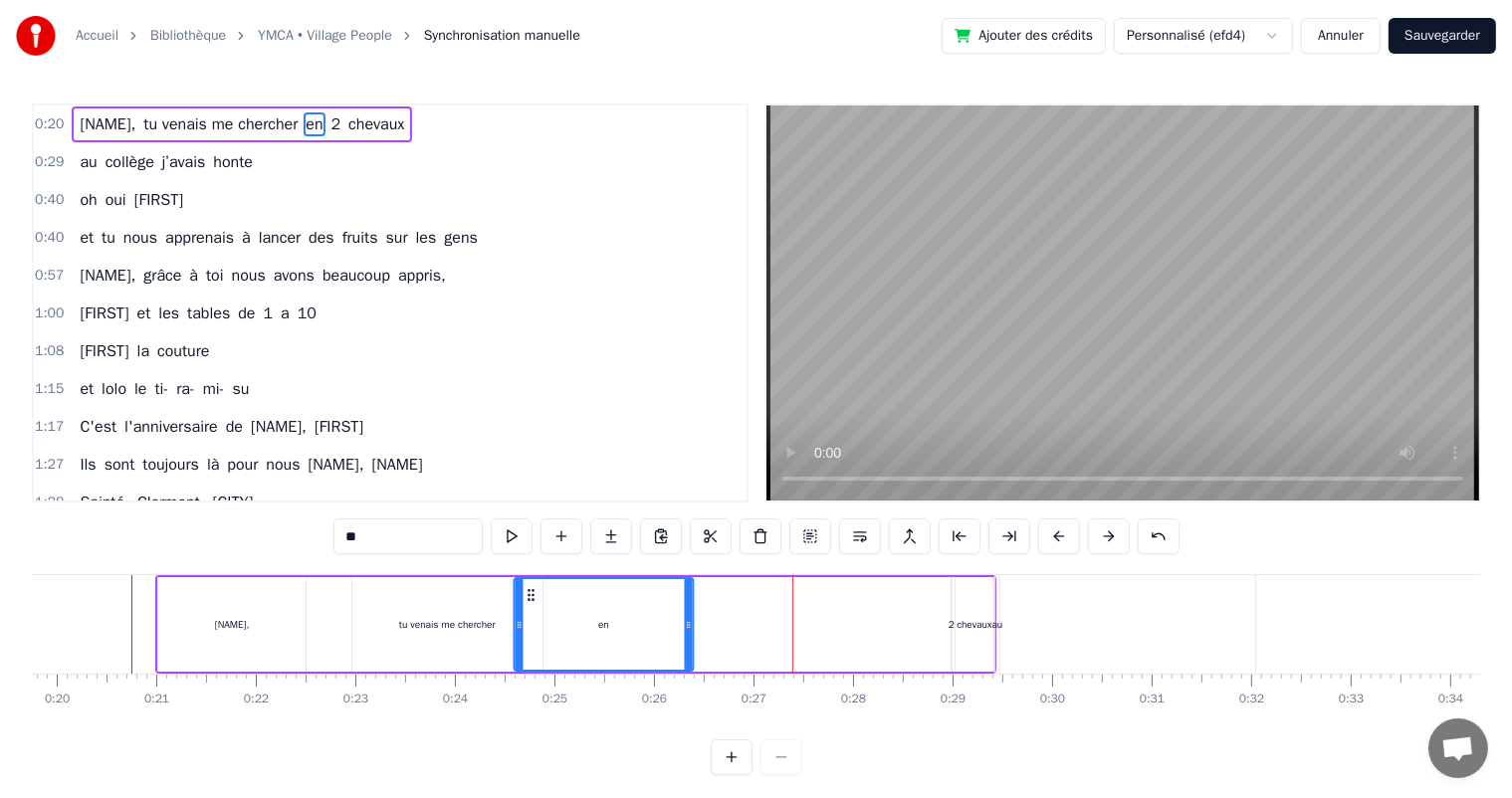 drag, startPoint x: 650, startPoint y: 605, endPoint x: 529, endPoint y: 579, distance: 123.76187 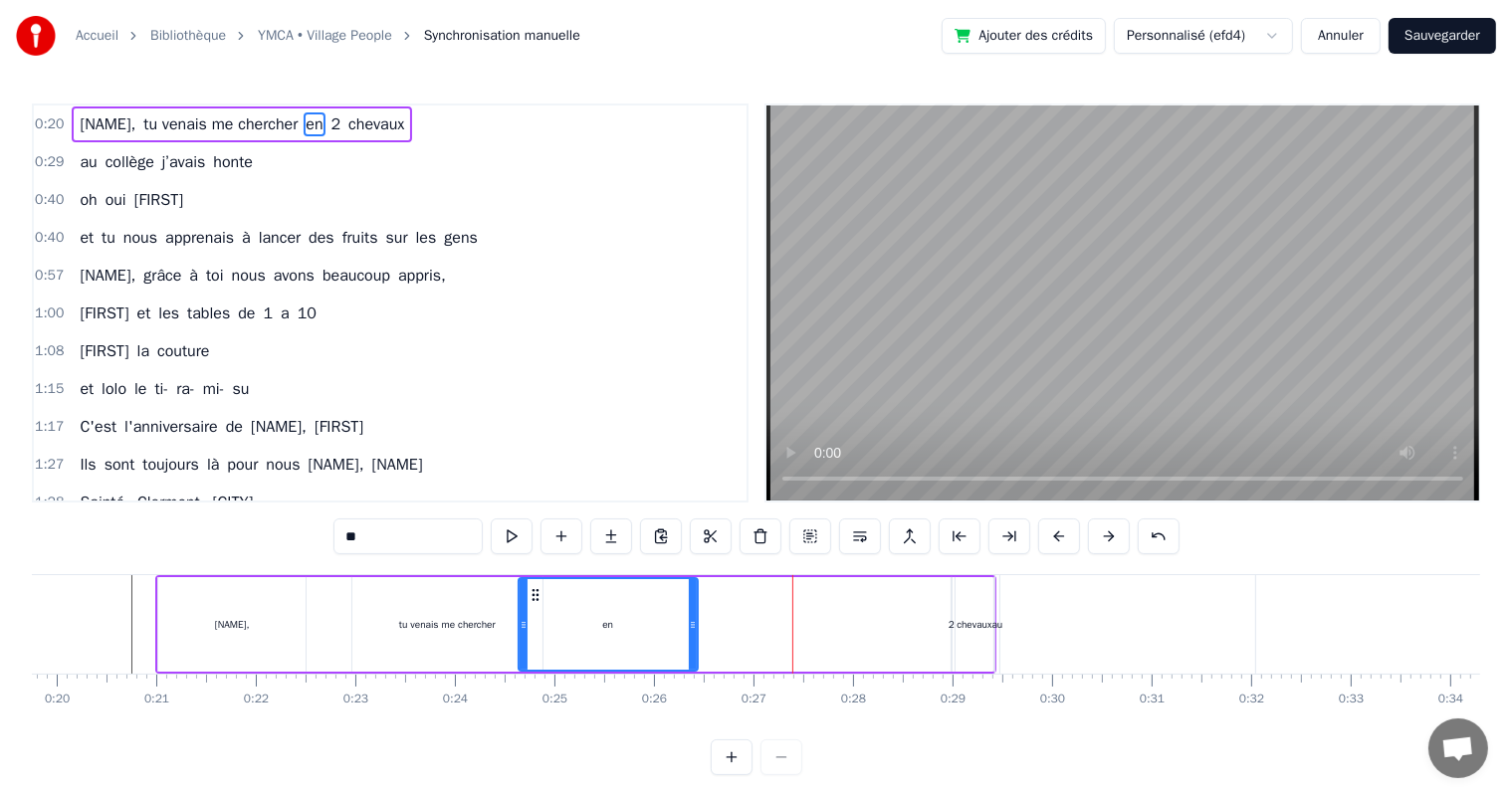 click on "[FIRST] [LAST], tu venais me chercher en 2 chevaux" at bounding box center (575, 624) 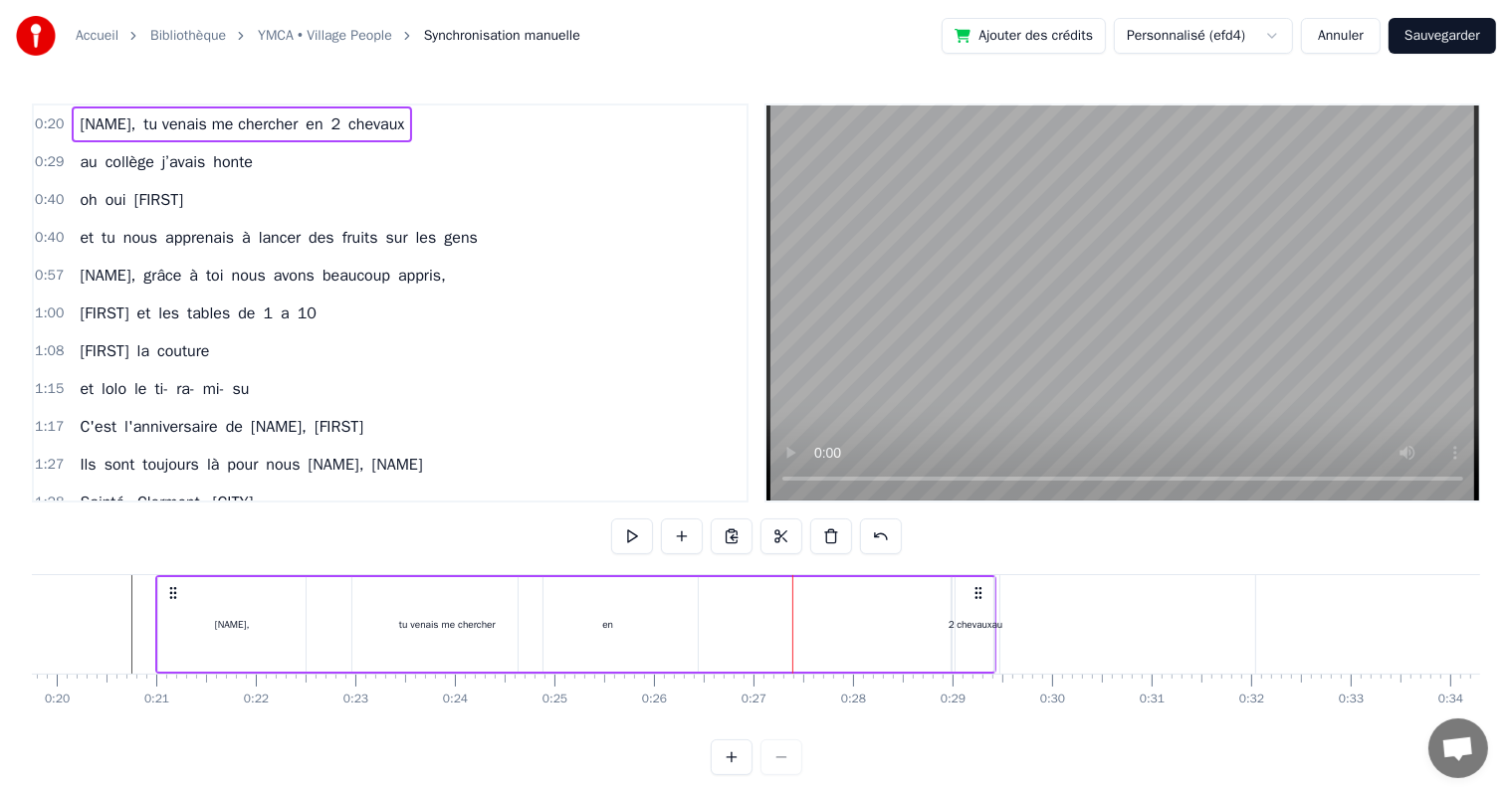 click on "chevaux" at bounding box center [974, 624] 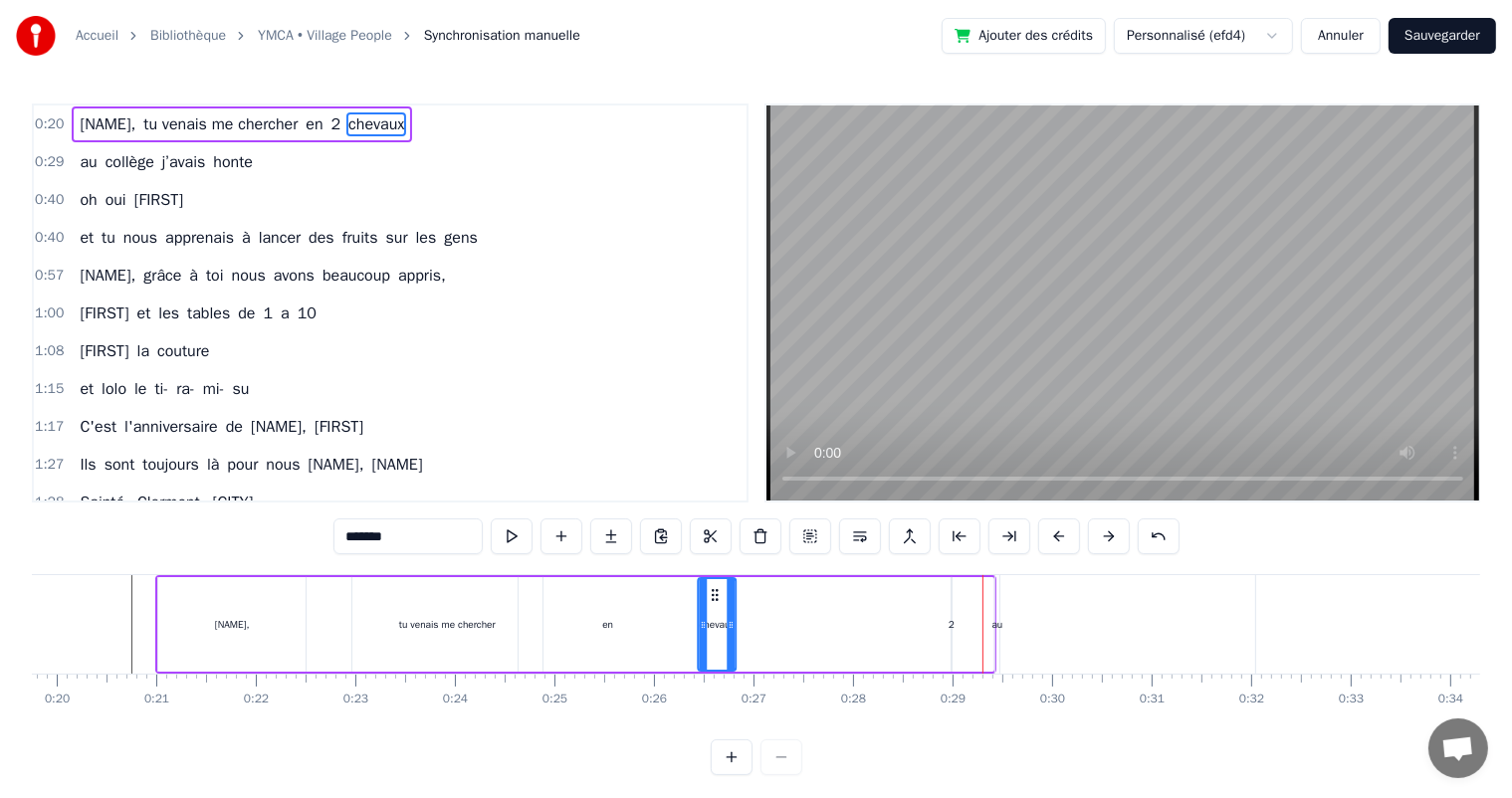 drag, startPoint x: 837, startPoint y: 587, endPoint x: 713, endPoint y: 602, distance: 124.90396 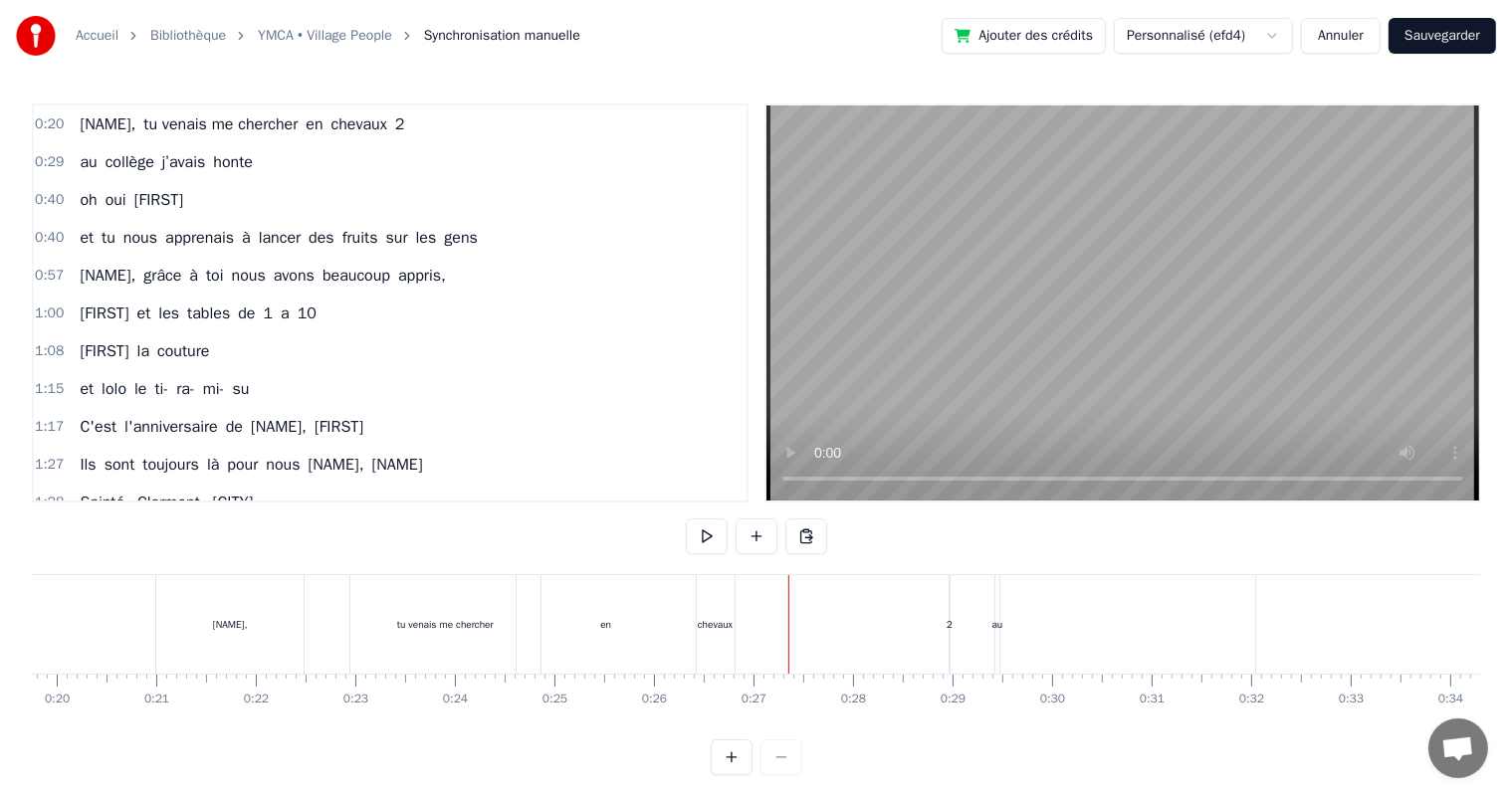 click at bounding box center [11027, 624] 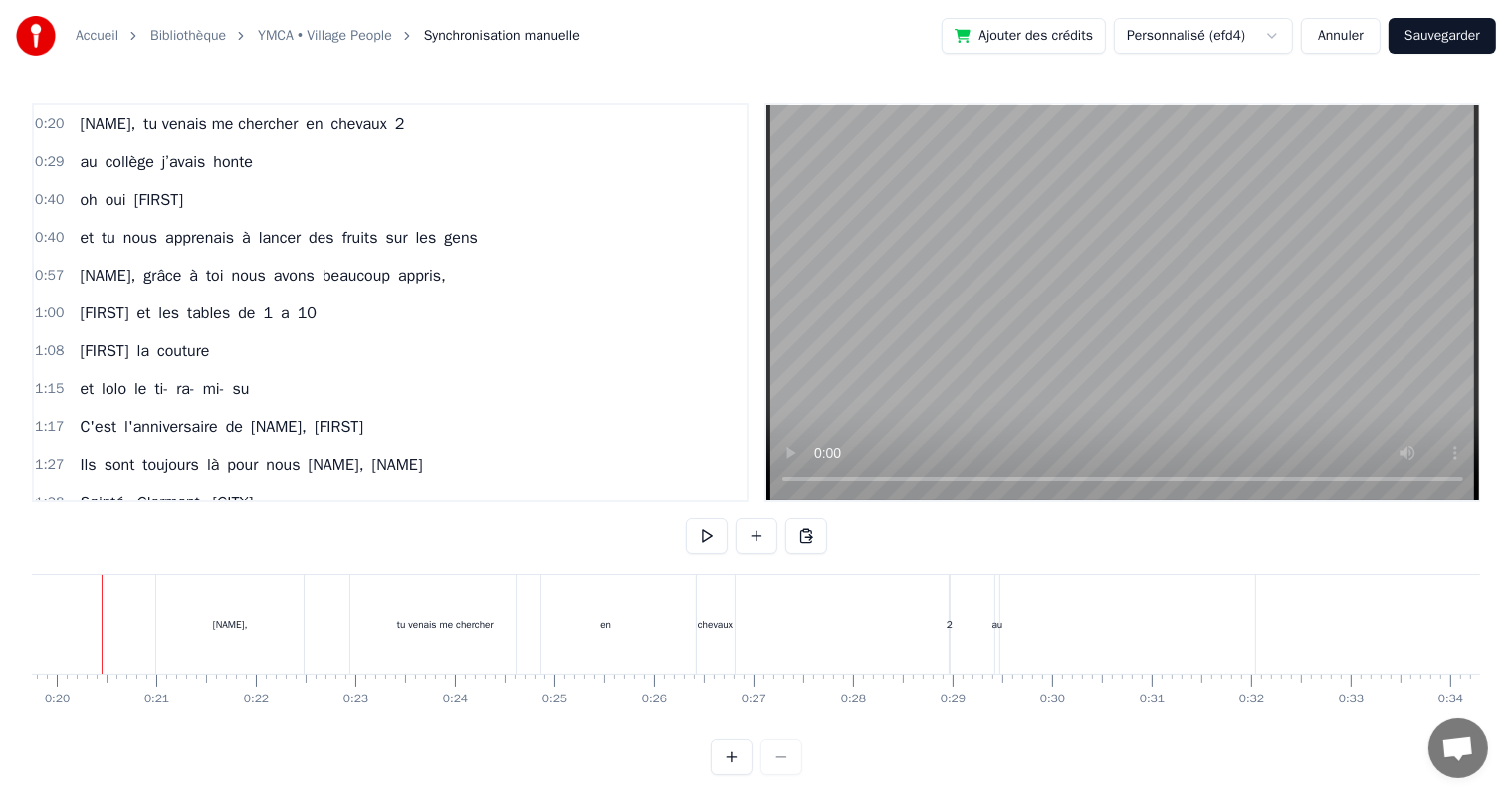 scroll, scrollTop: 26, scrollLeft: 0, axis: vertical 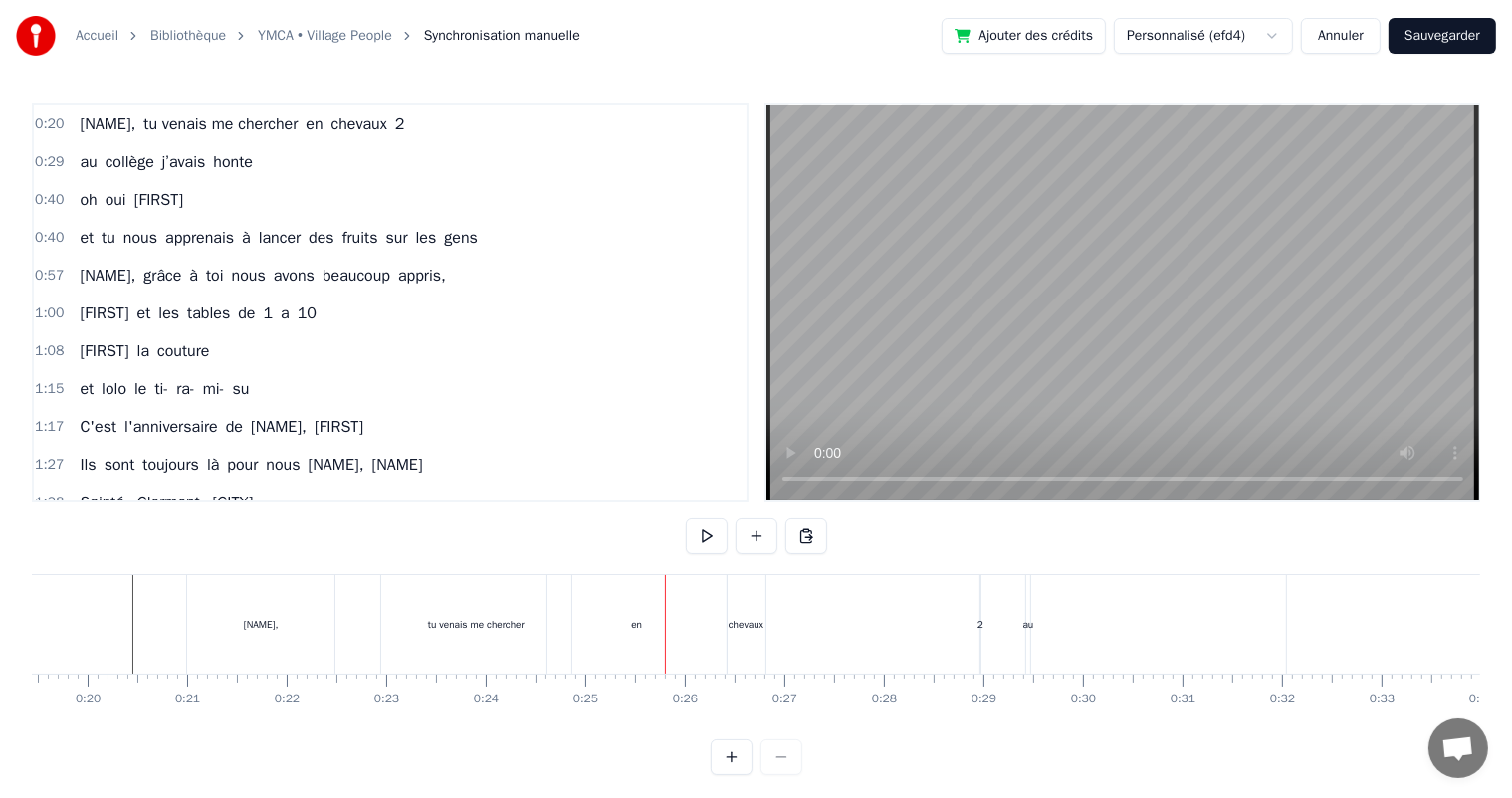 click on "chevaux" at bounding box center [746, 624] 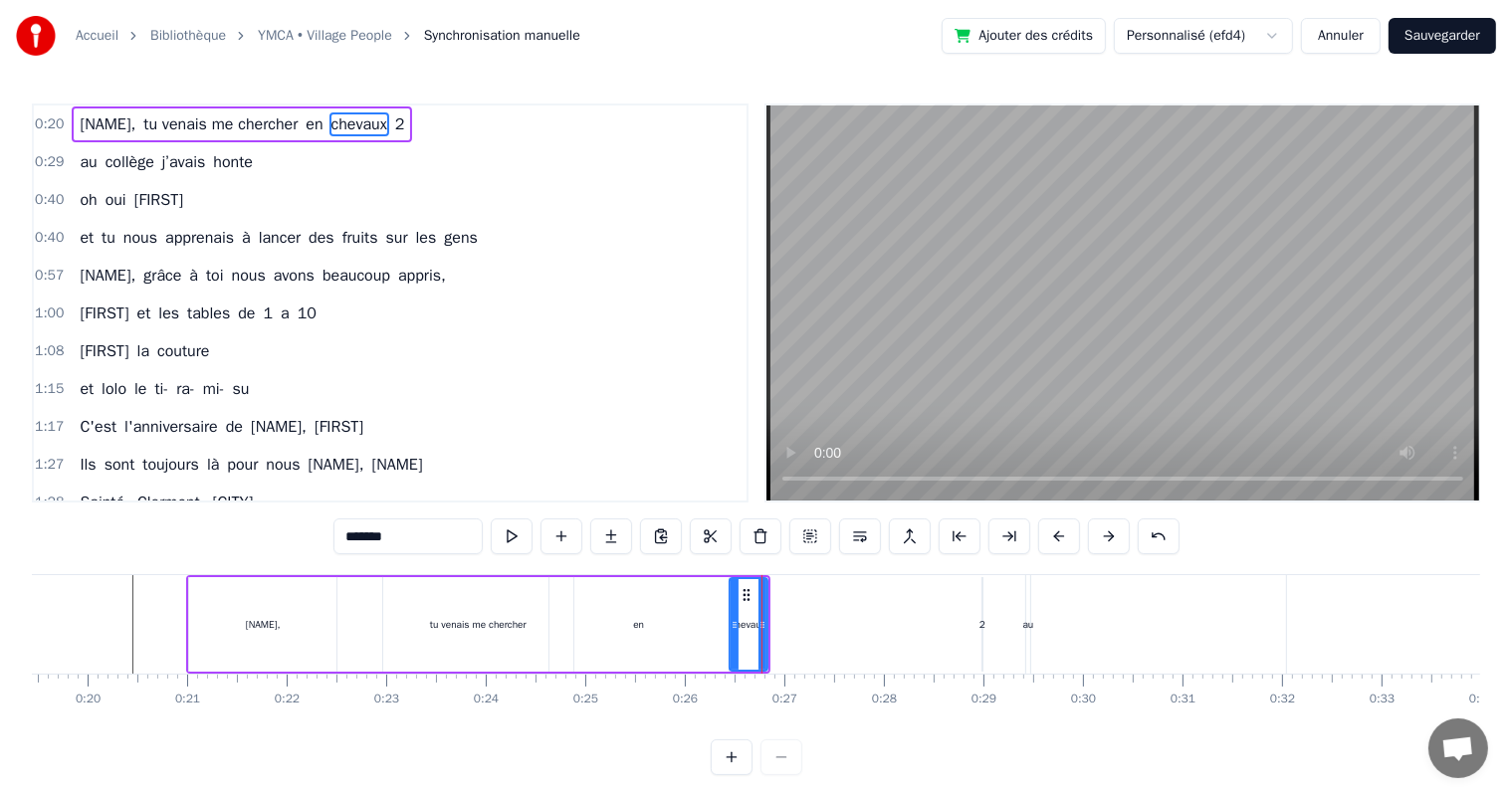 click on "2" at bounding box center [982, 624] 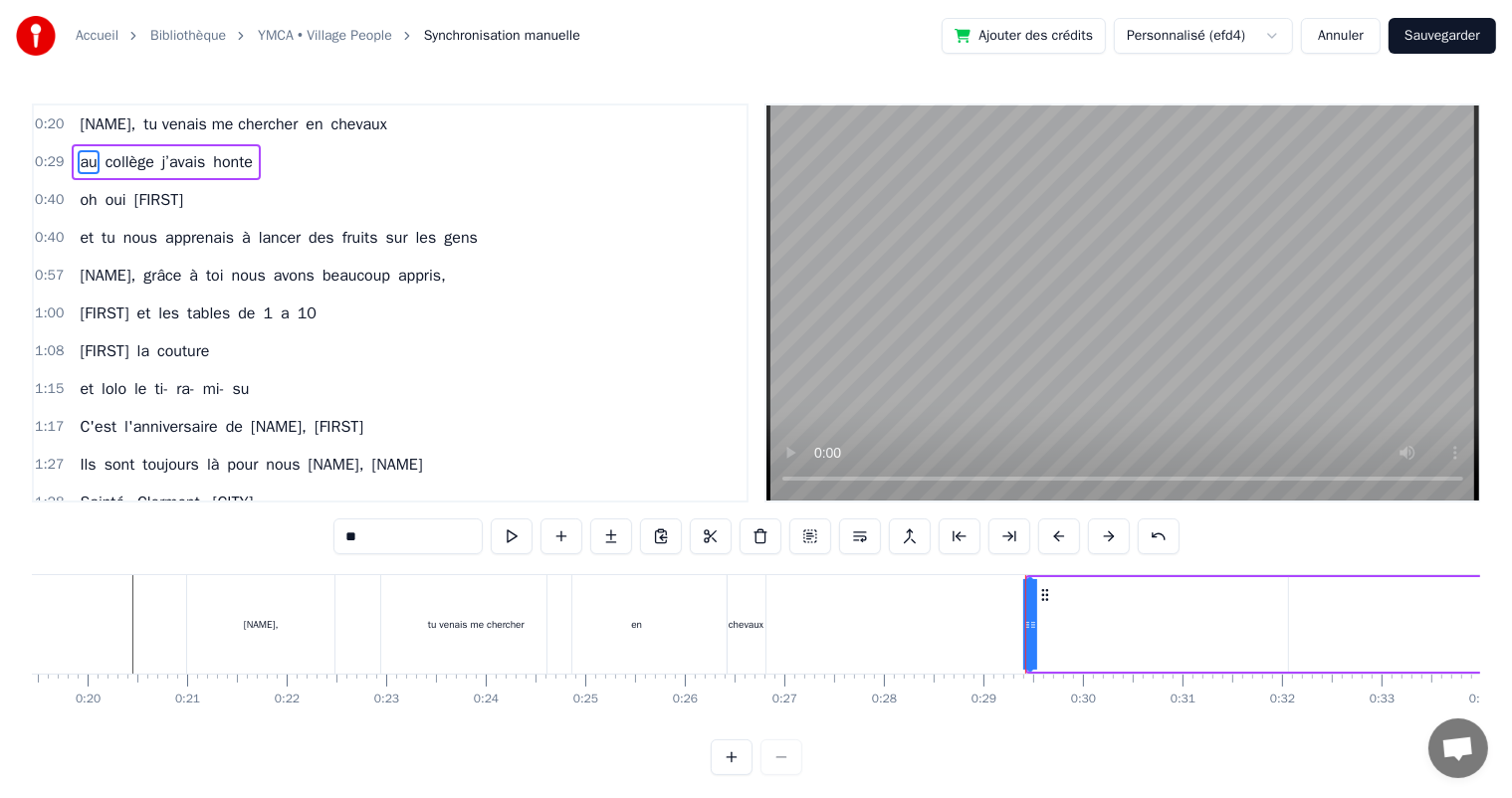 click on "chevaux" at bounding box center (359, 124) 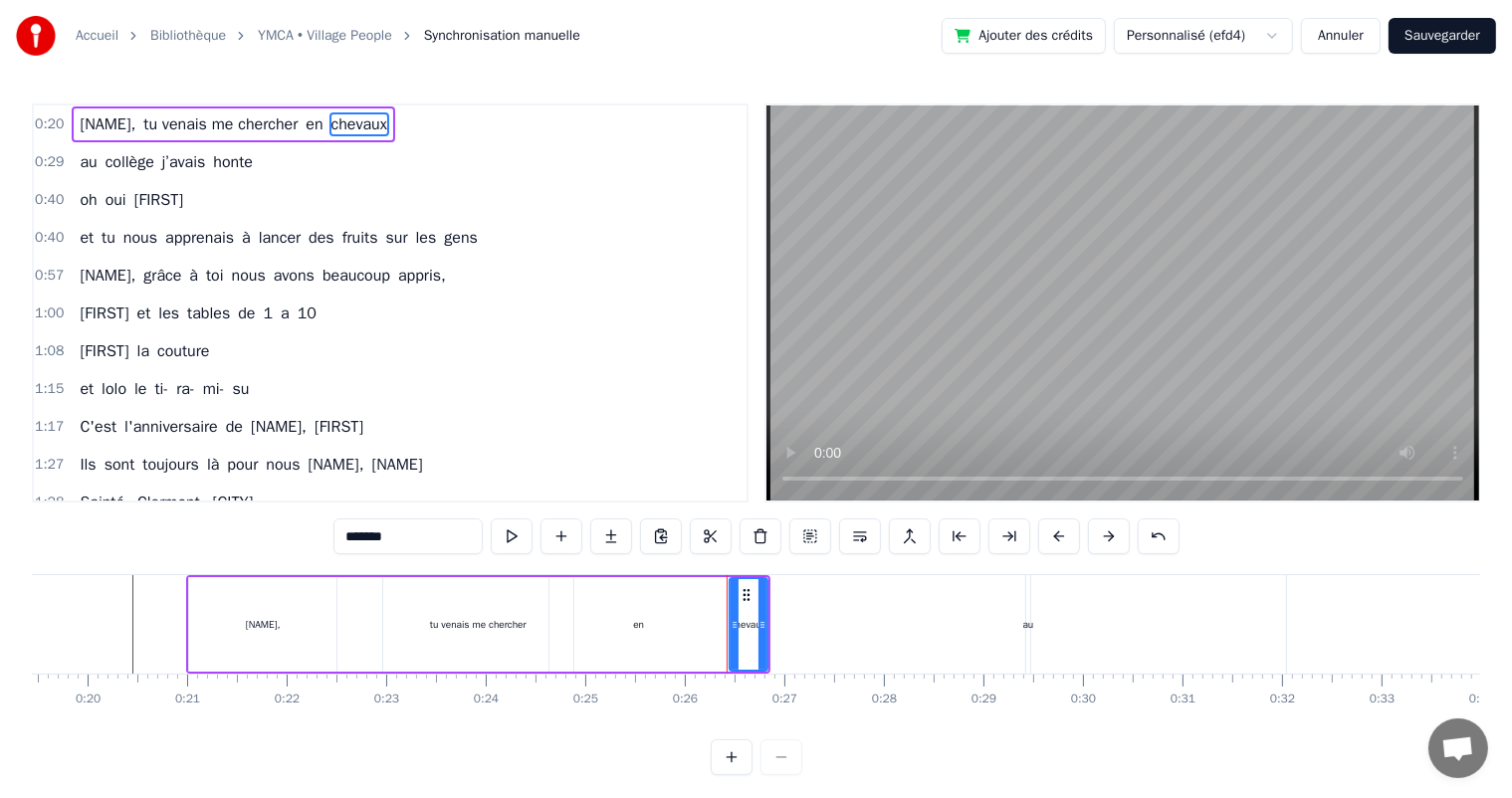 click on "en" at bounding box center (314, 124) 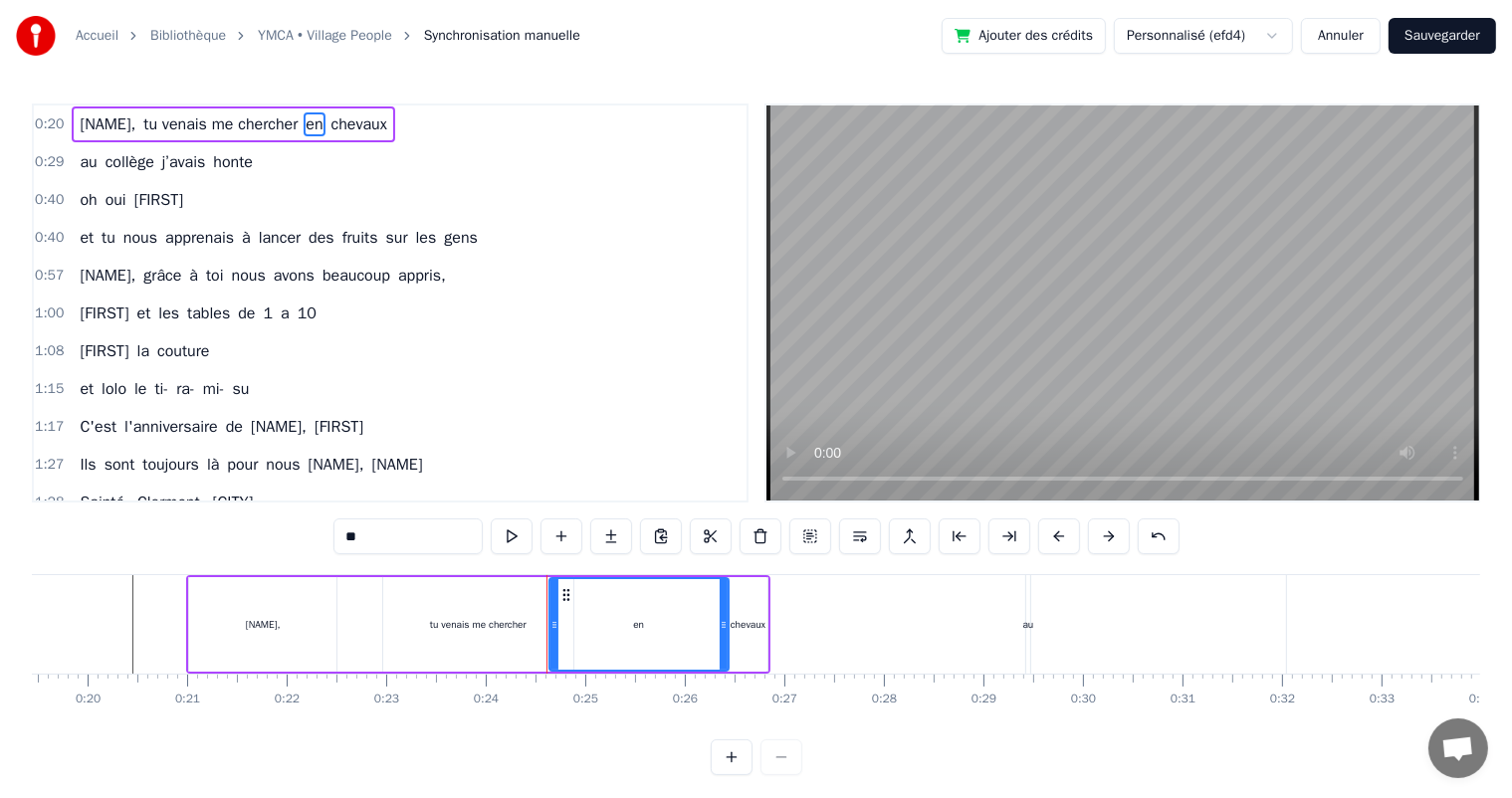 click on "chevaux" at bounding box center [359, 124] 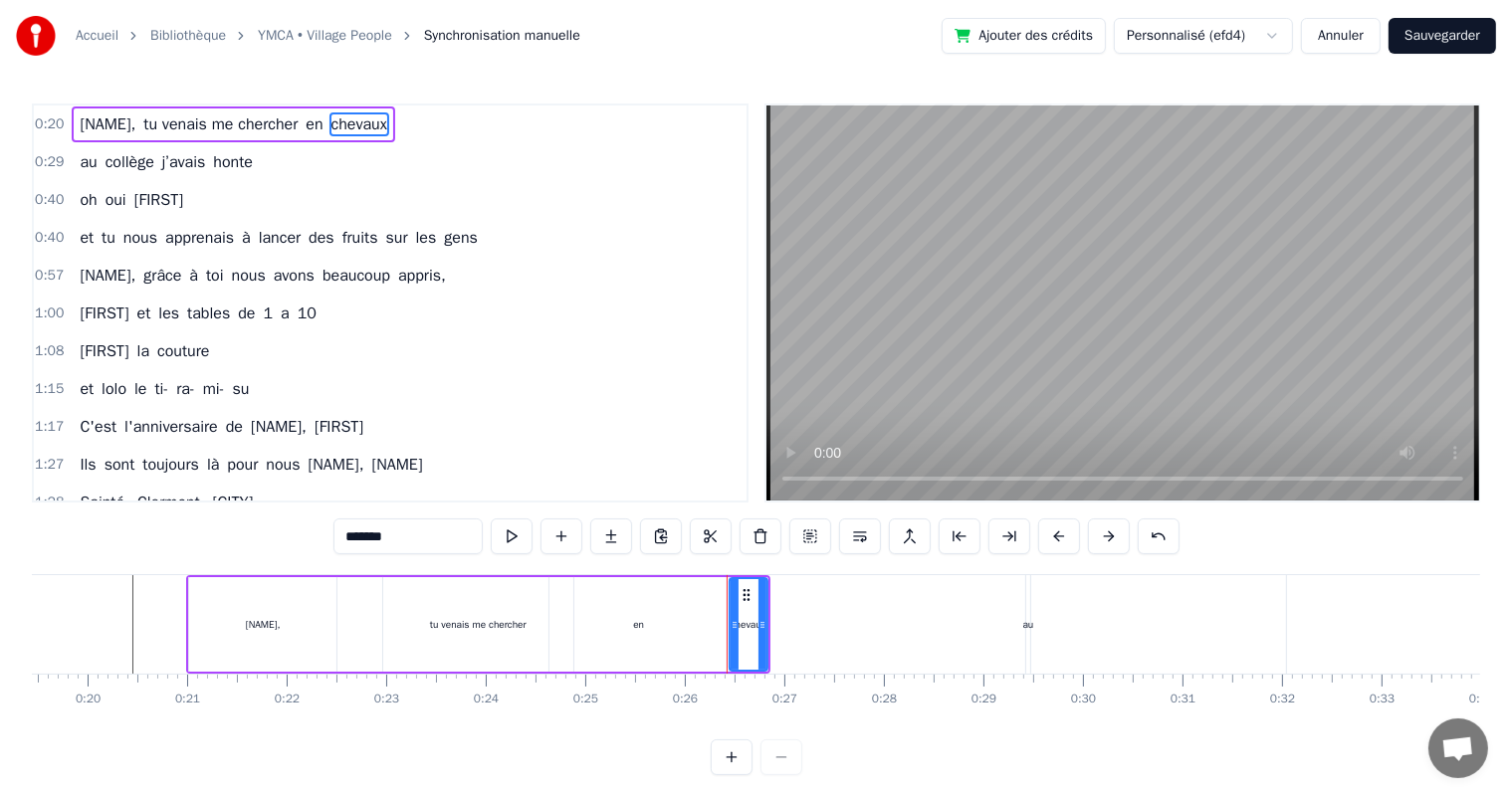 click on "chevaux" at bounding box center [359, 124] 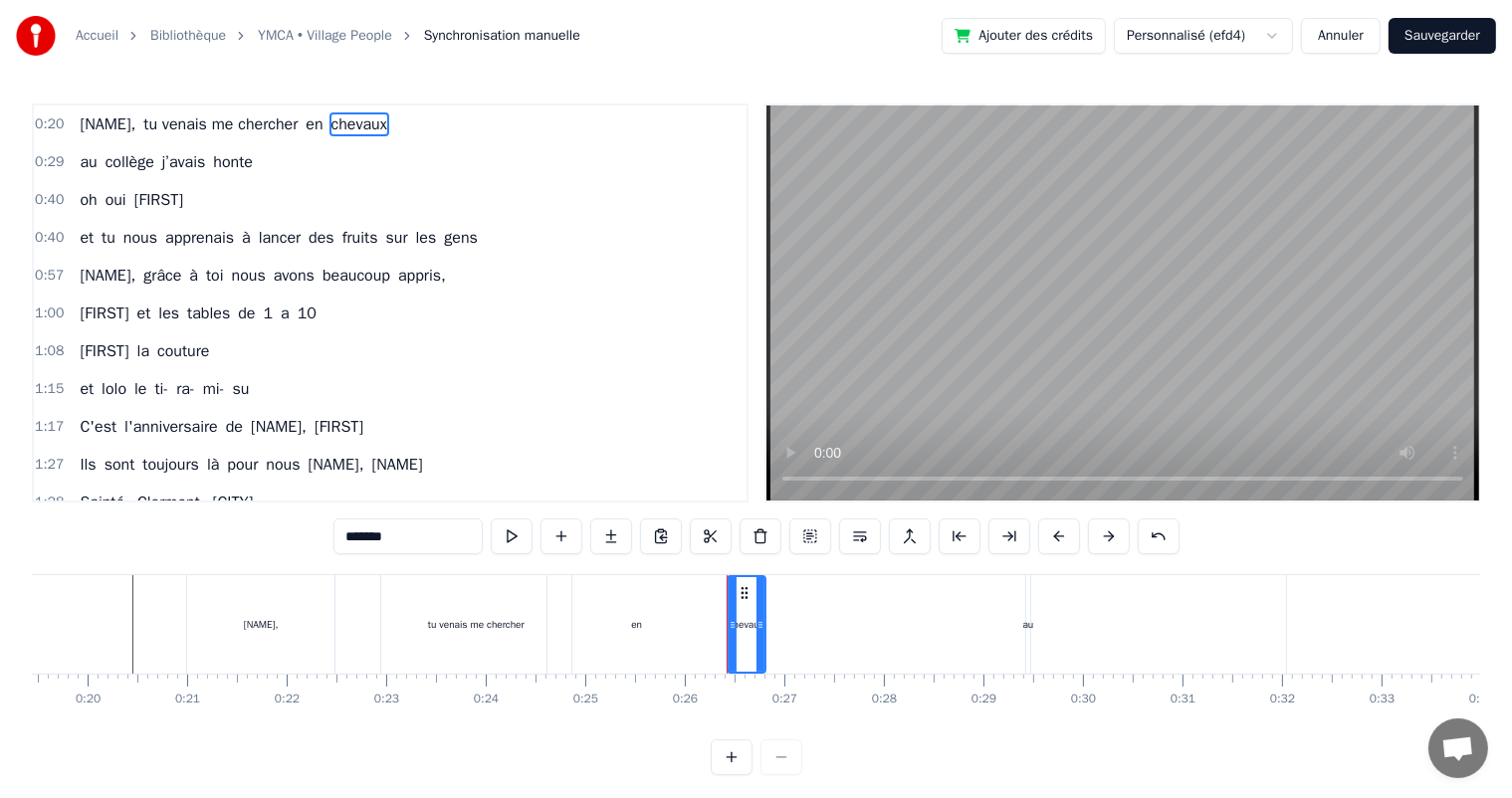 click on "*******" at bounding box center (408, 536) 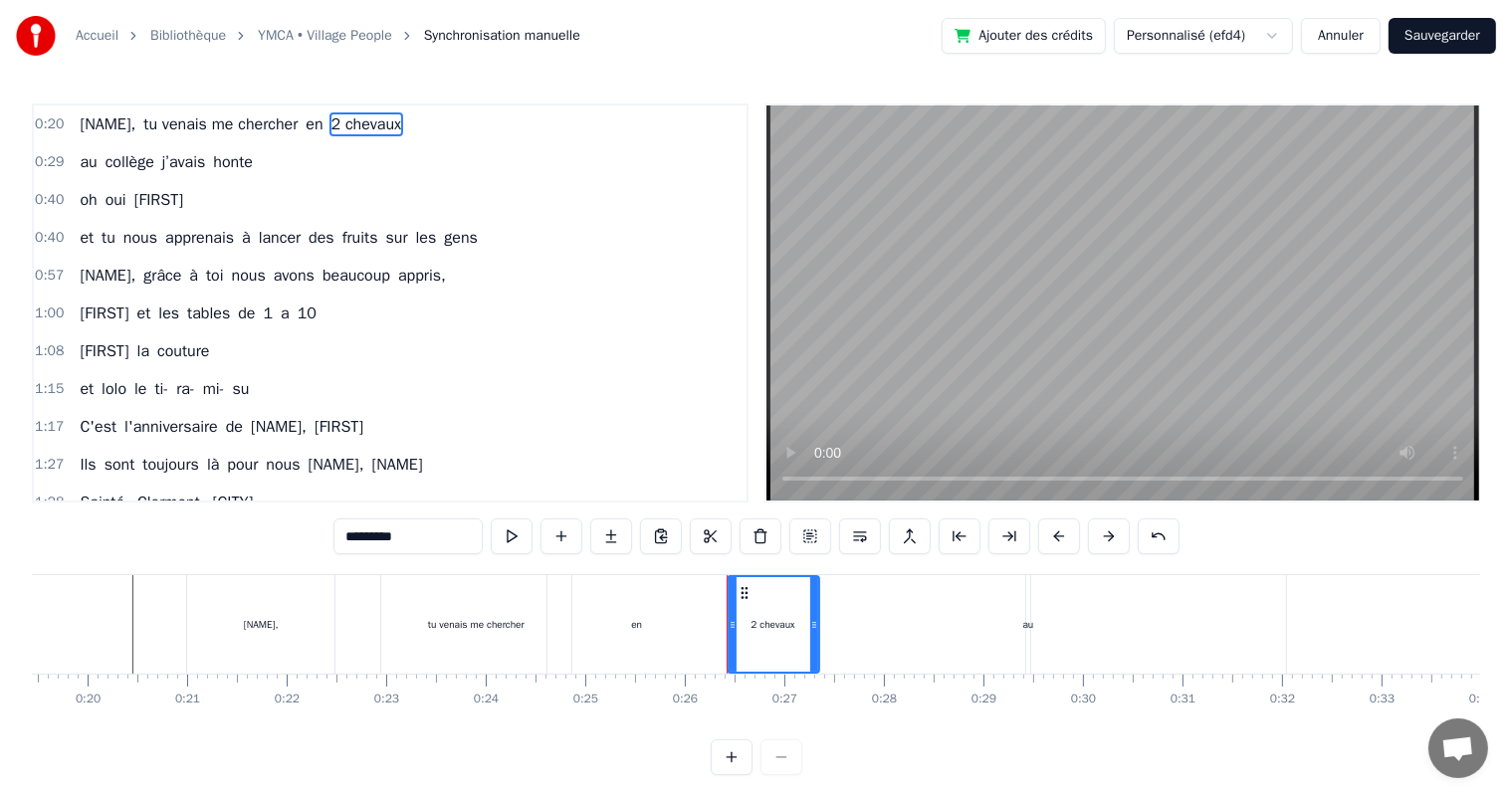 drag, startPoint x: 760, startPoint y: 625, endPoint x: 814, endPoint y: 631, distance: 54.33231 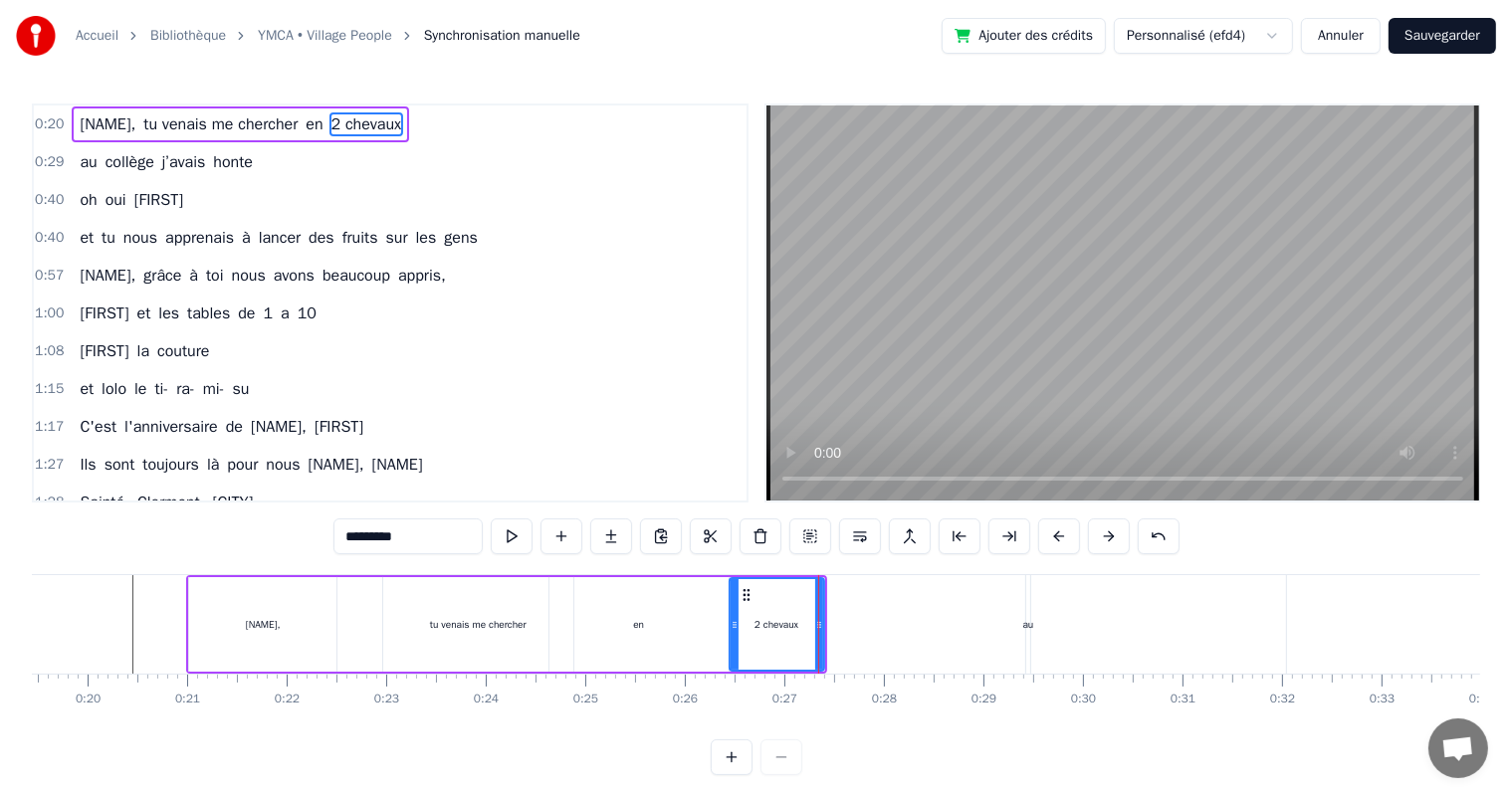 type on "*********" 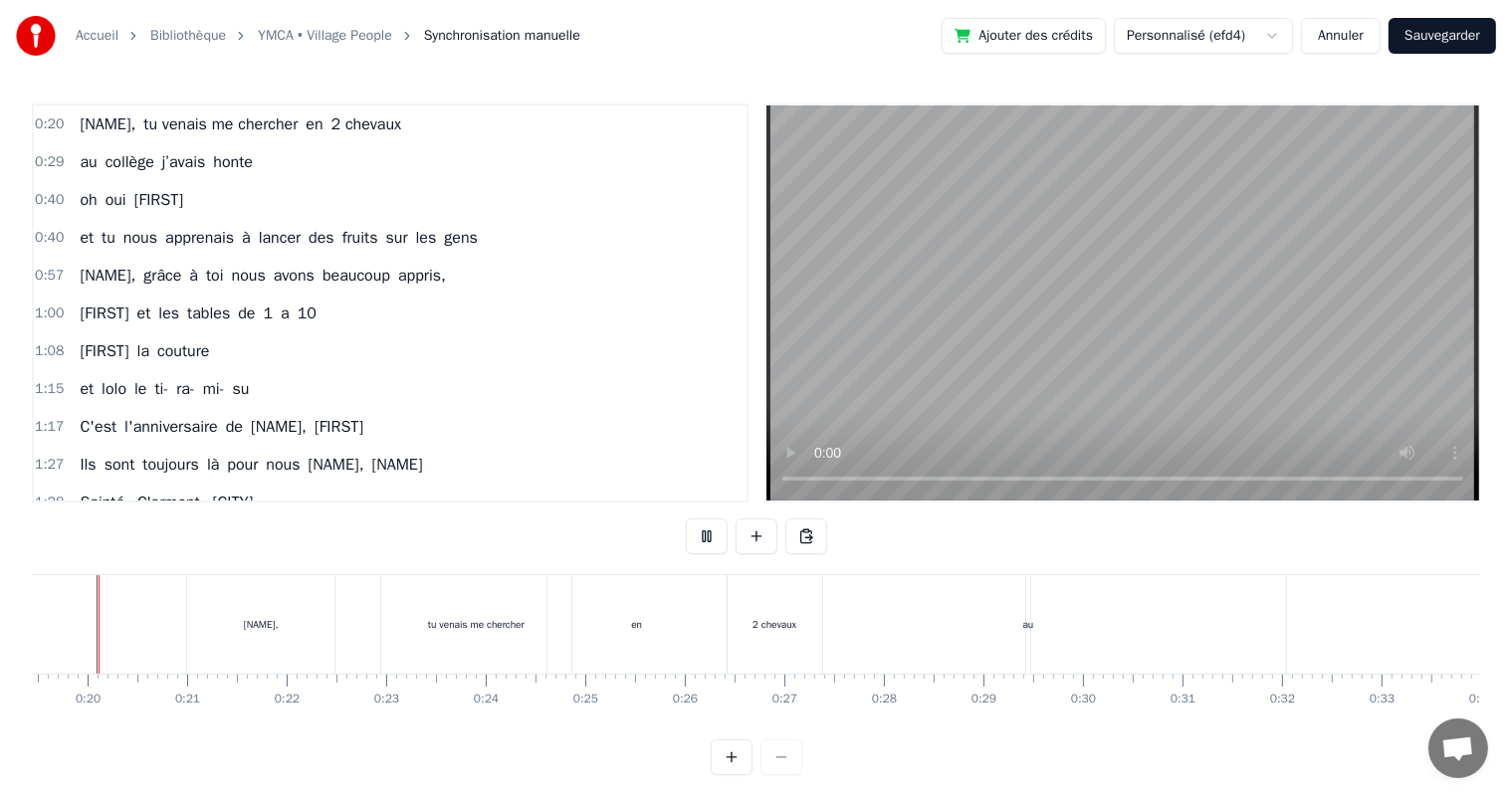scroll, scrollTop: 26, scrollLeft: 0, axis: vertical 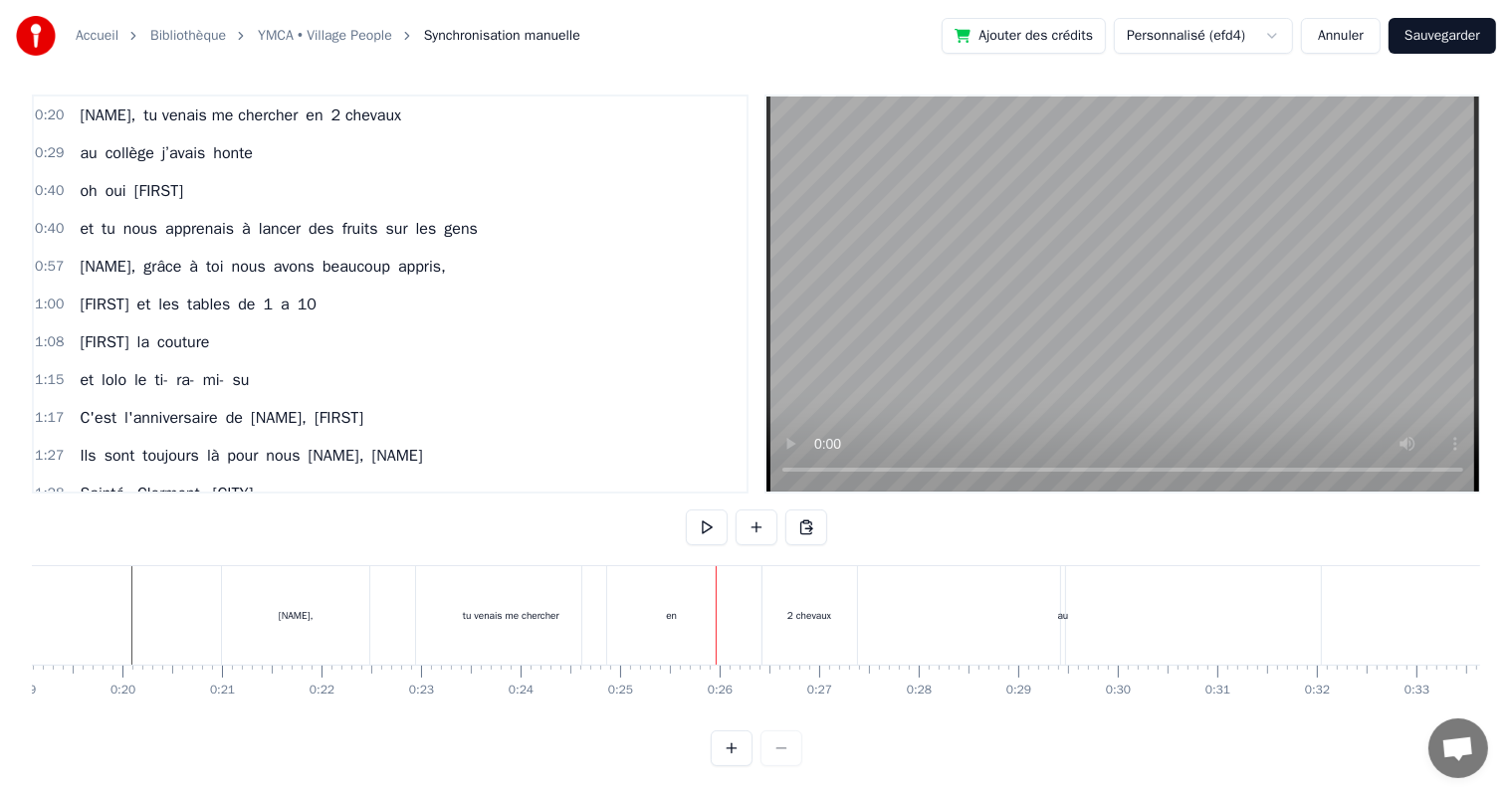 drag, startPoint x: 506, startPoint y: 609, endPoint x: 421, endPoint y: 606, distance: 85.052925 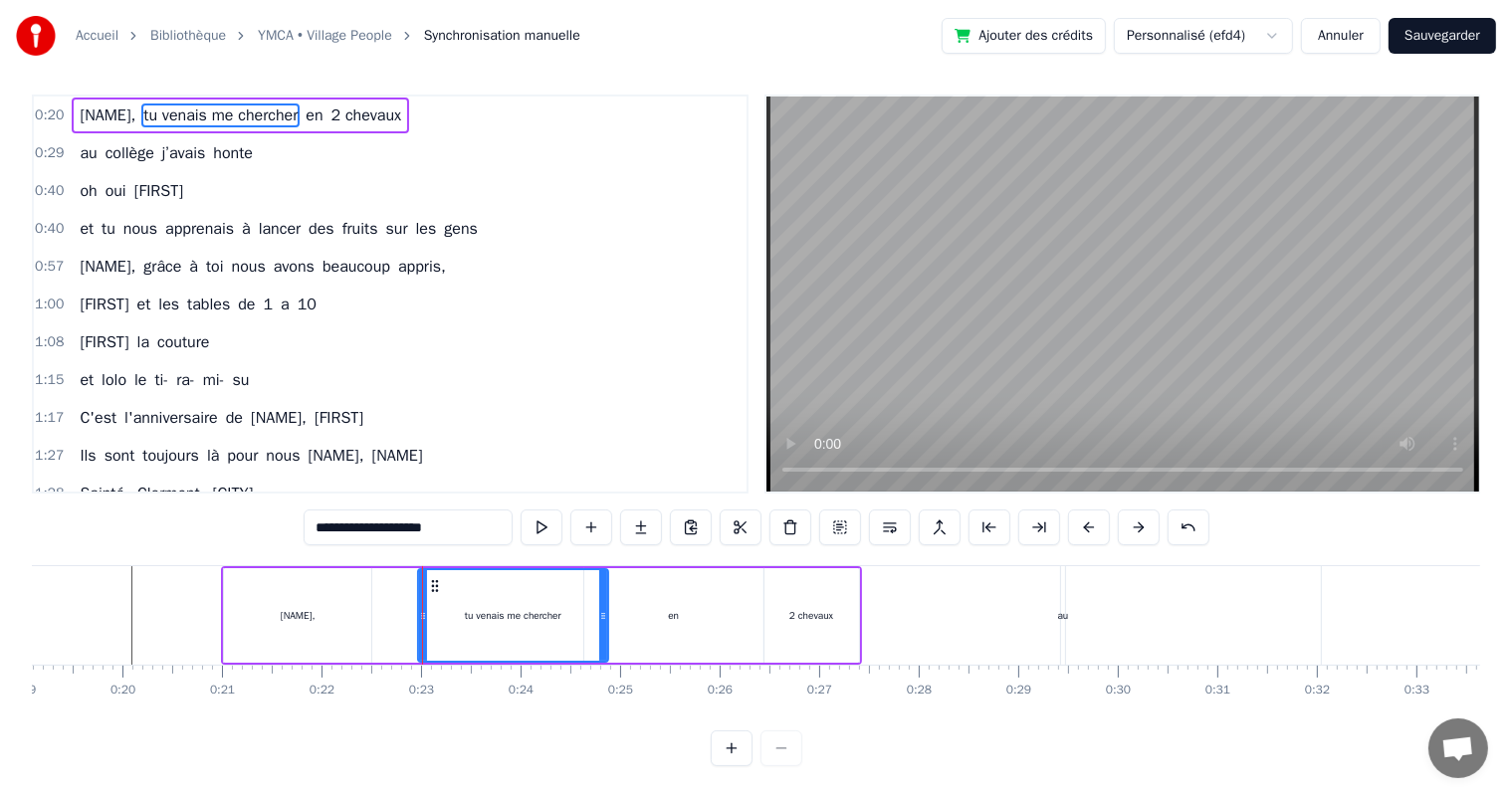scroll, scrollTop: 0, scrollLeft: 0, axis: both 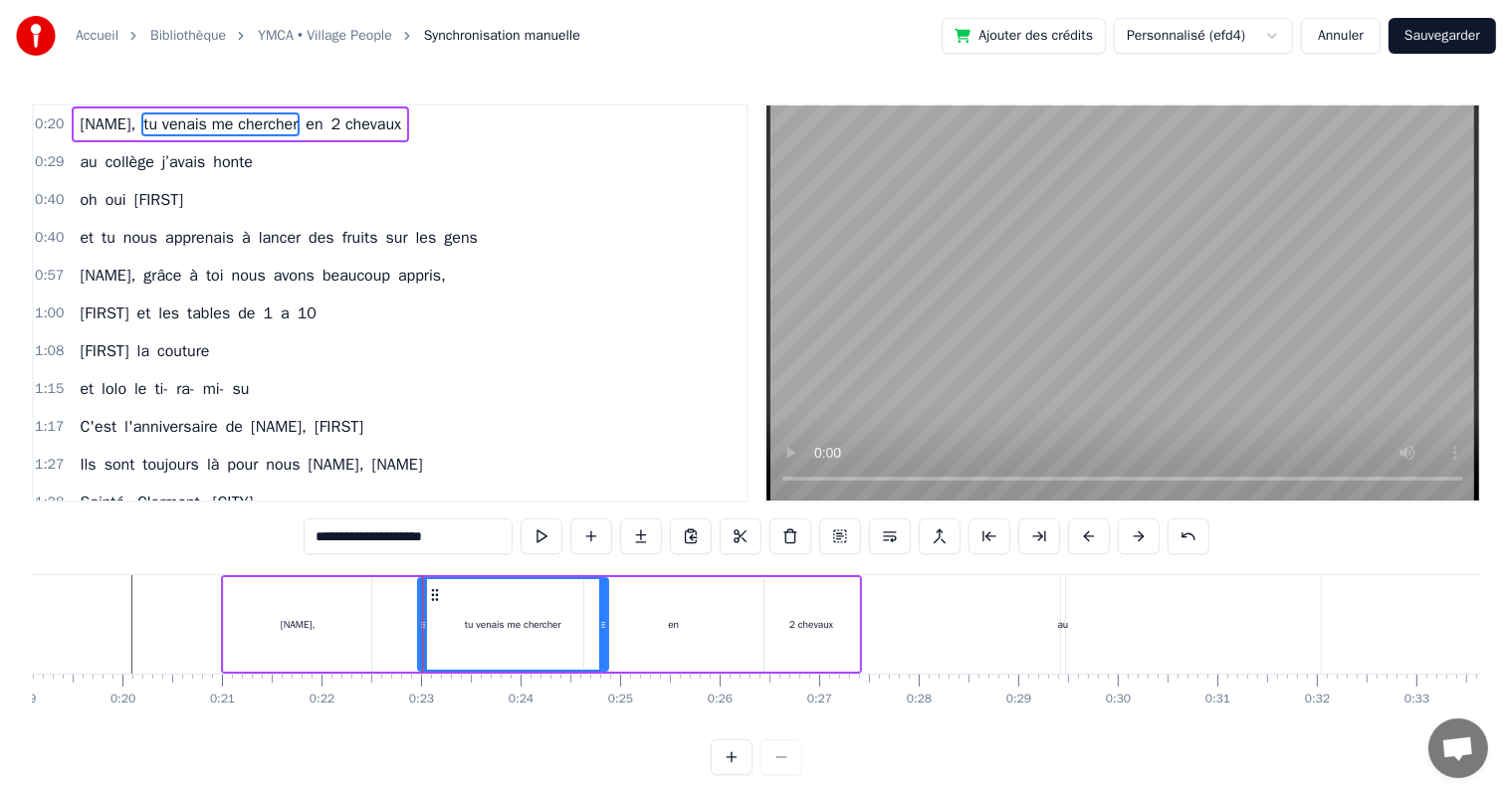 drag, startPoint x: 421, startPoint y: 606, endPoint x: 446, endPoint y: 605, distance: 25.019992 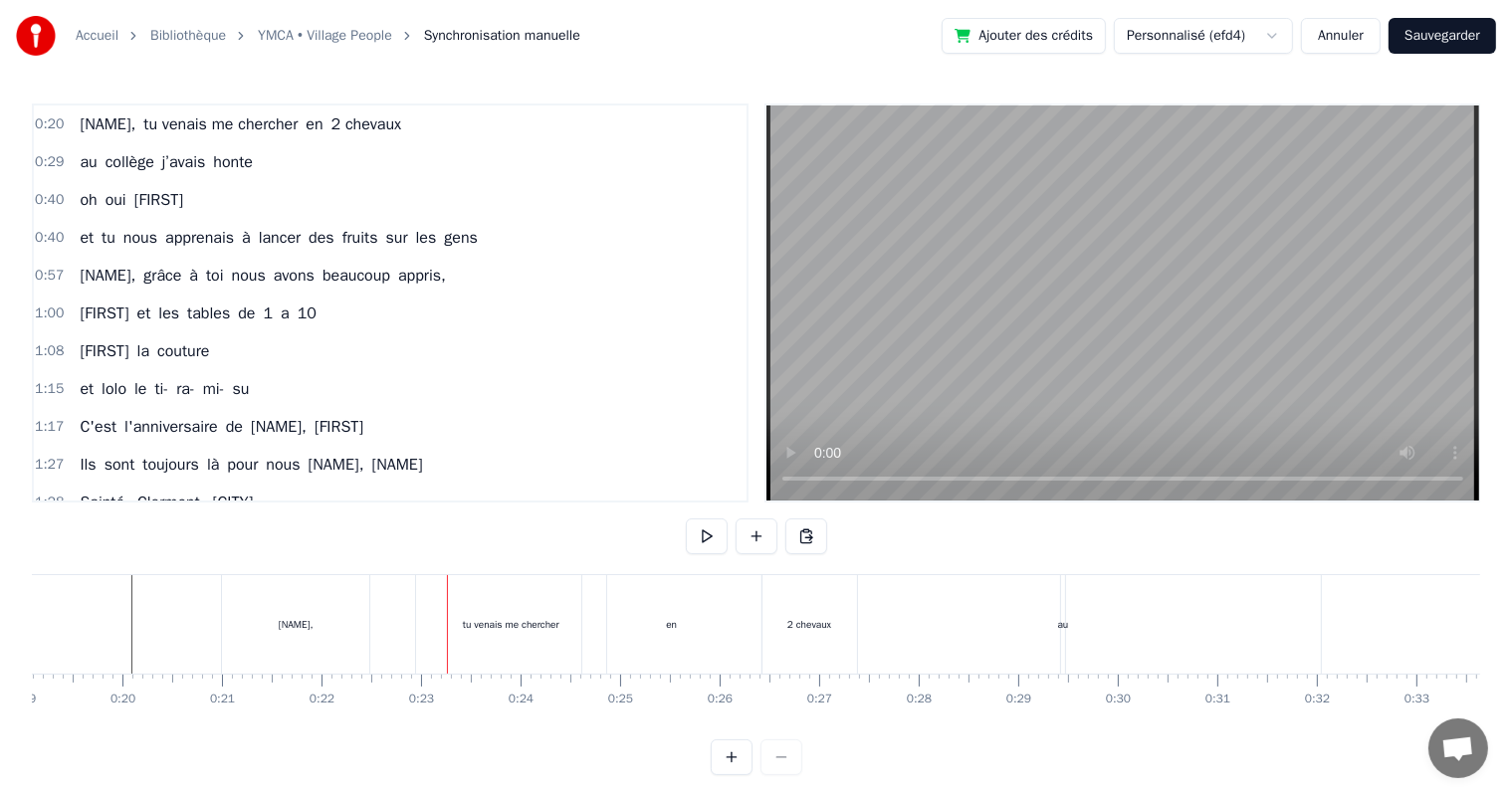 click on "tu venais me chercher" at bounding box center (511, 624) 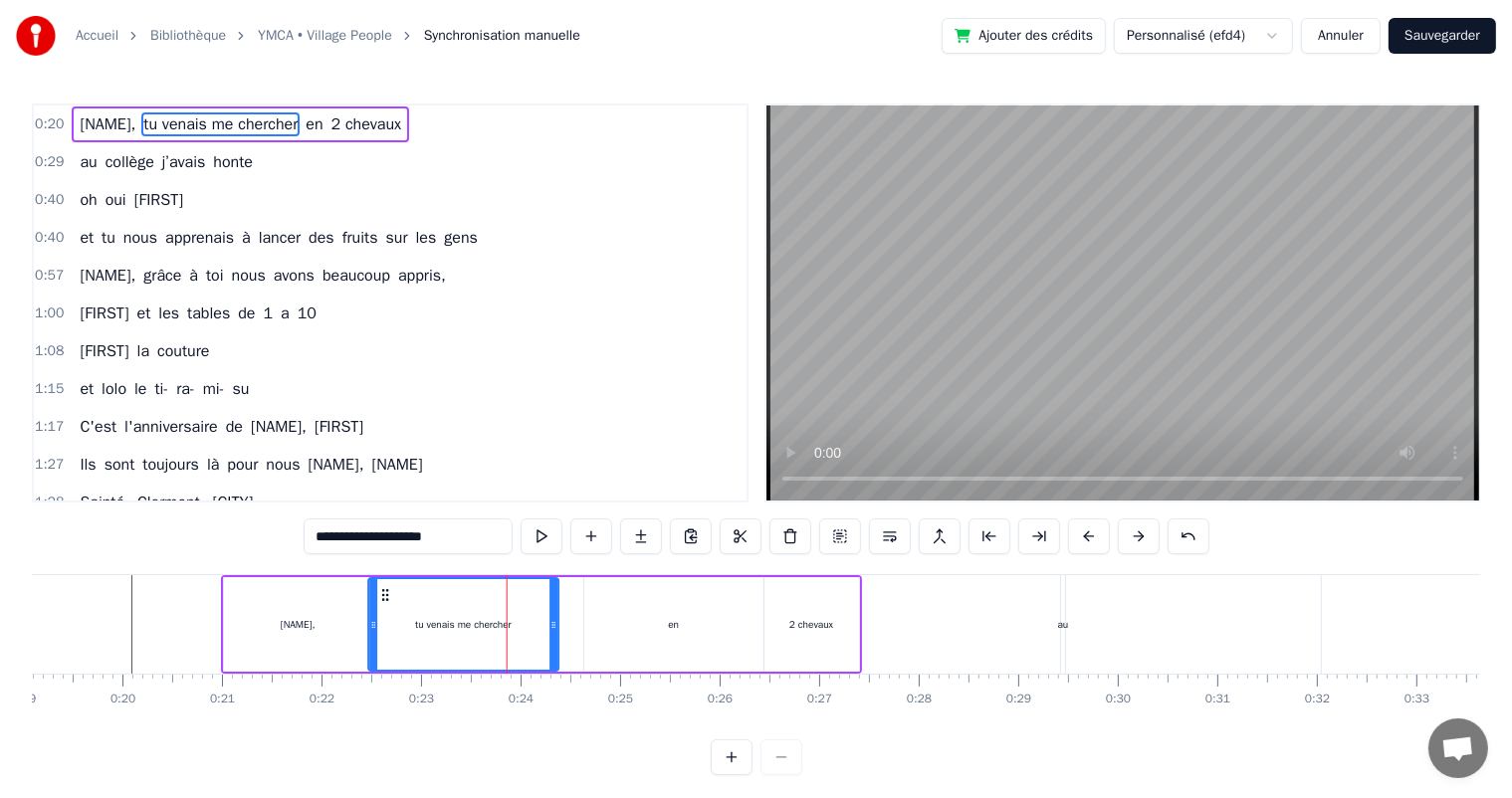drag, startPoint x: 429, startPoint y: 594, endPoint x: 380, endPoint y: 602, distance: 49.648766 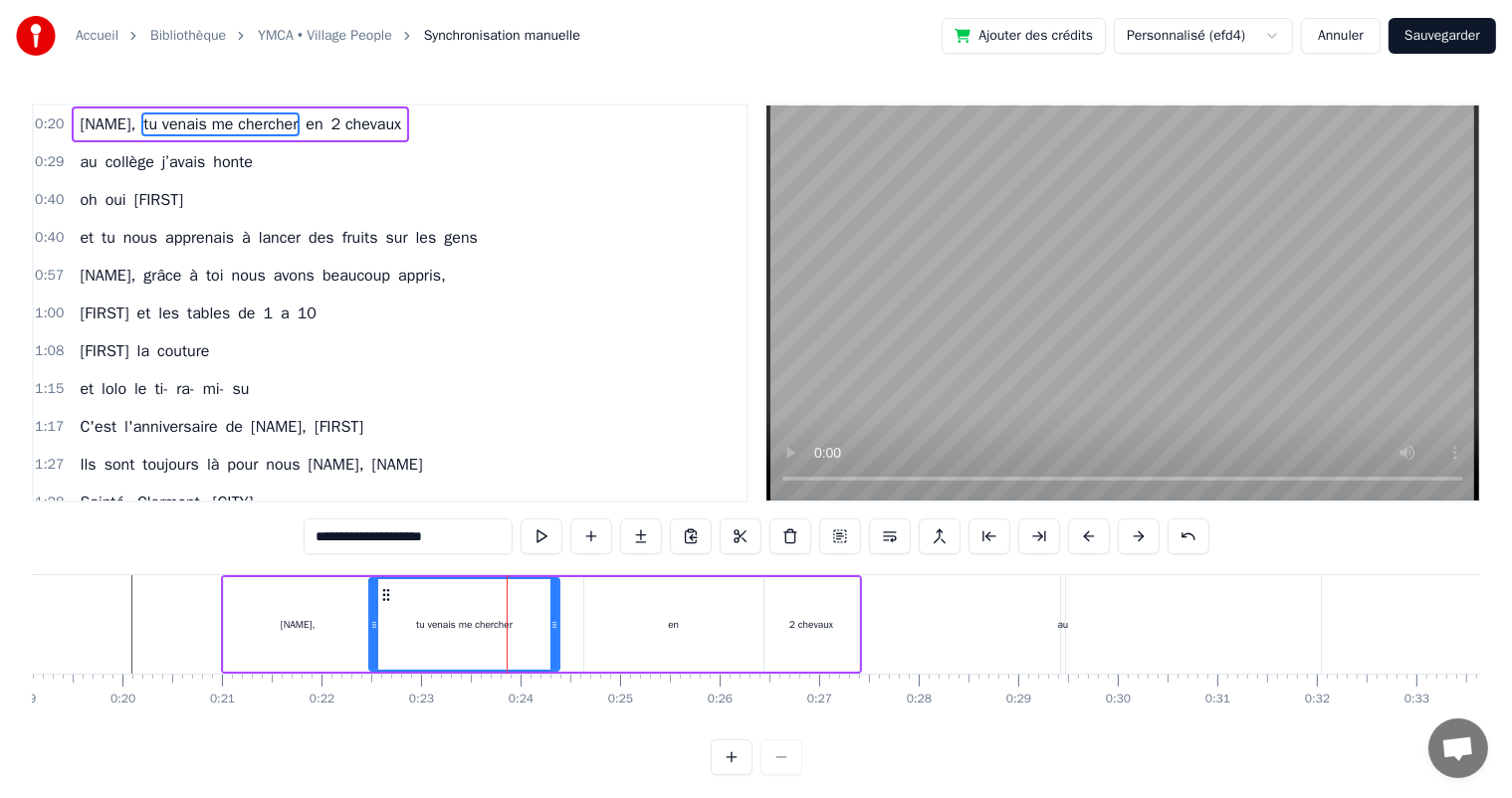 click on "en" at bounding box center (674, 624) 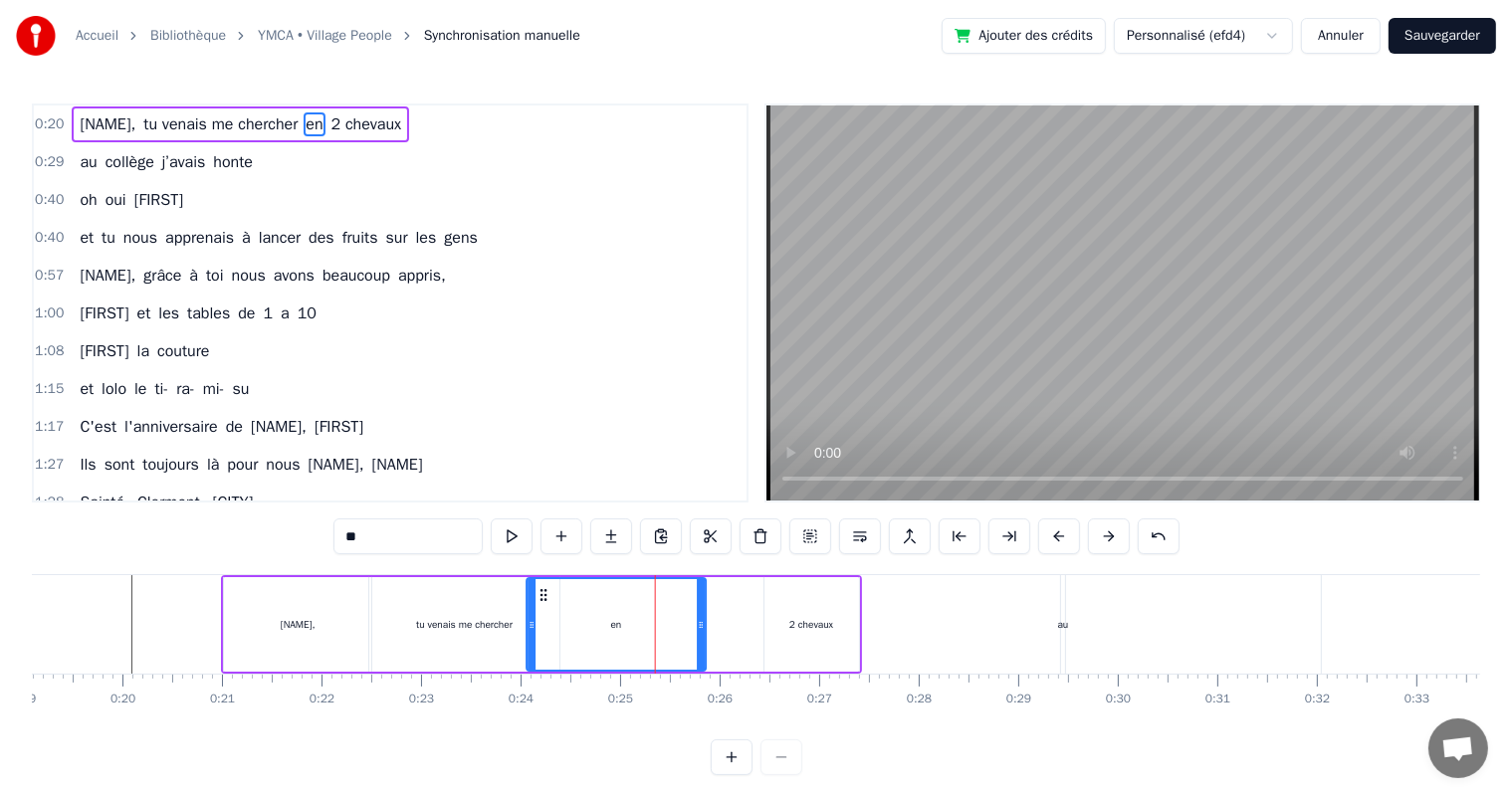 drag, startPoint x: 597, startPoint y: 590, endPoint x: 540, endPoint y: 595, distance: 57.21888 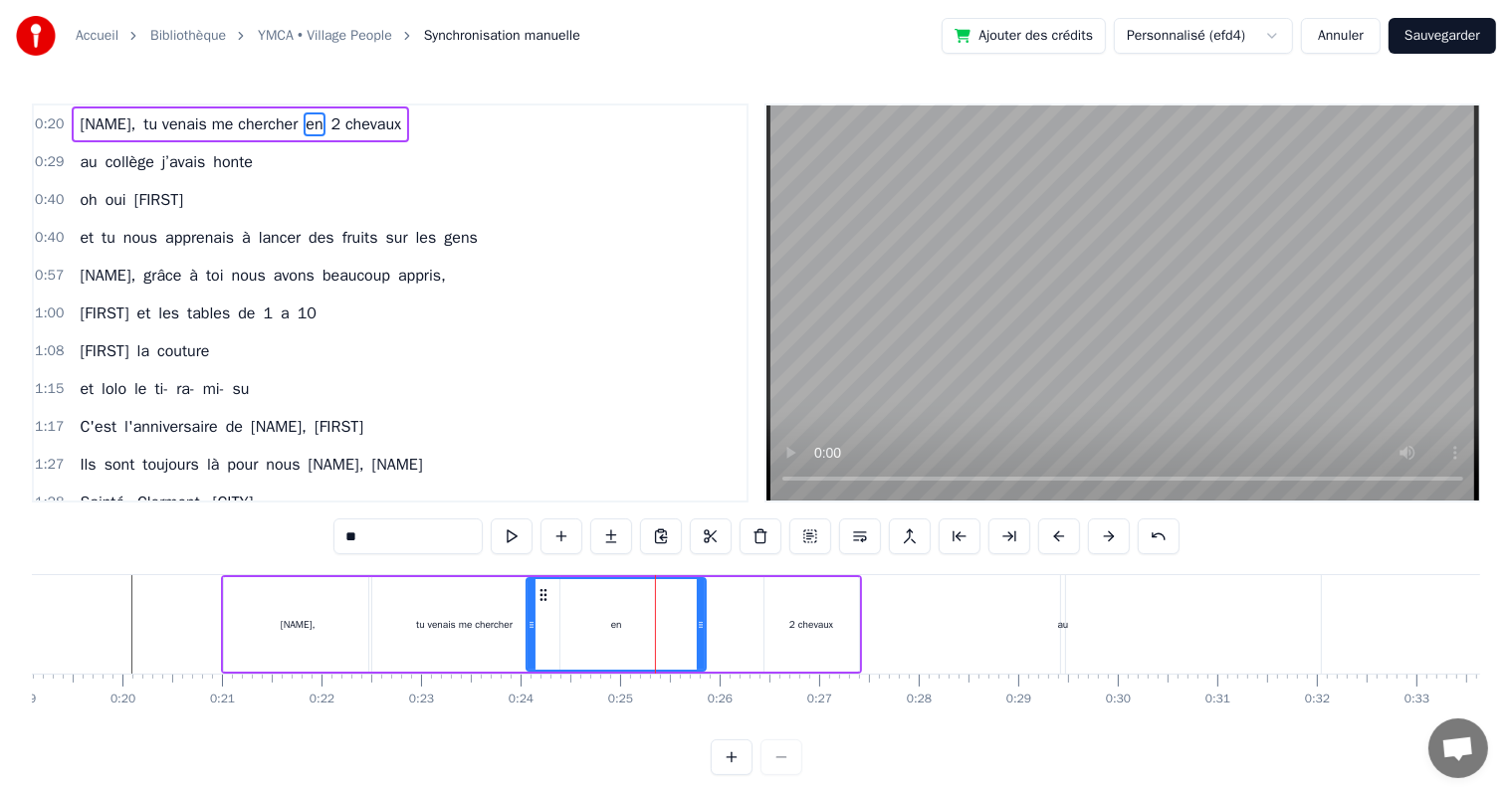 click on "2 chevaux" at bounding box center [811, 624] 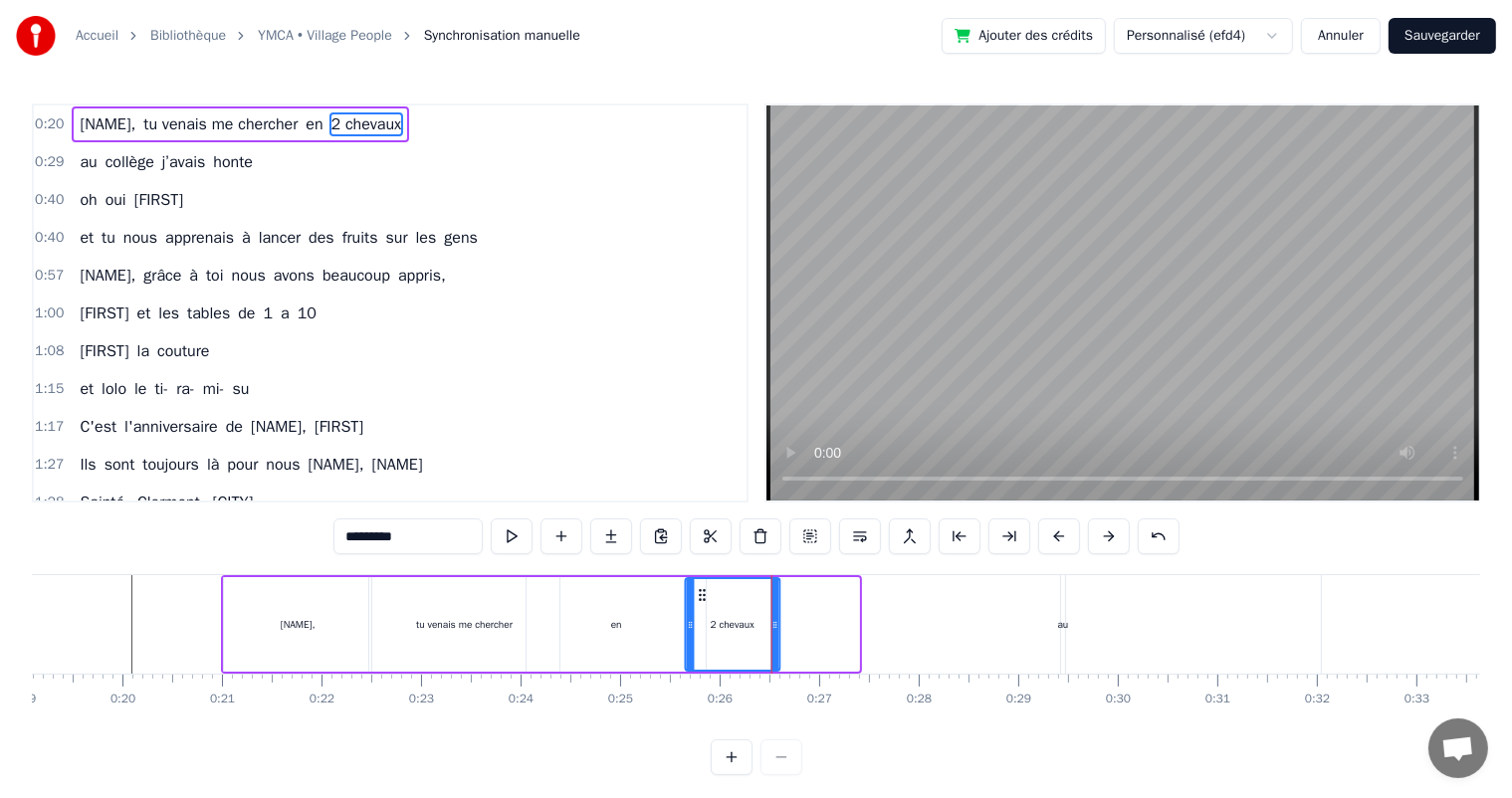 drag, startPoint x: 780, startPoint y: 595, endPoint x: 701, endPoint y: 603, distance: 79.404 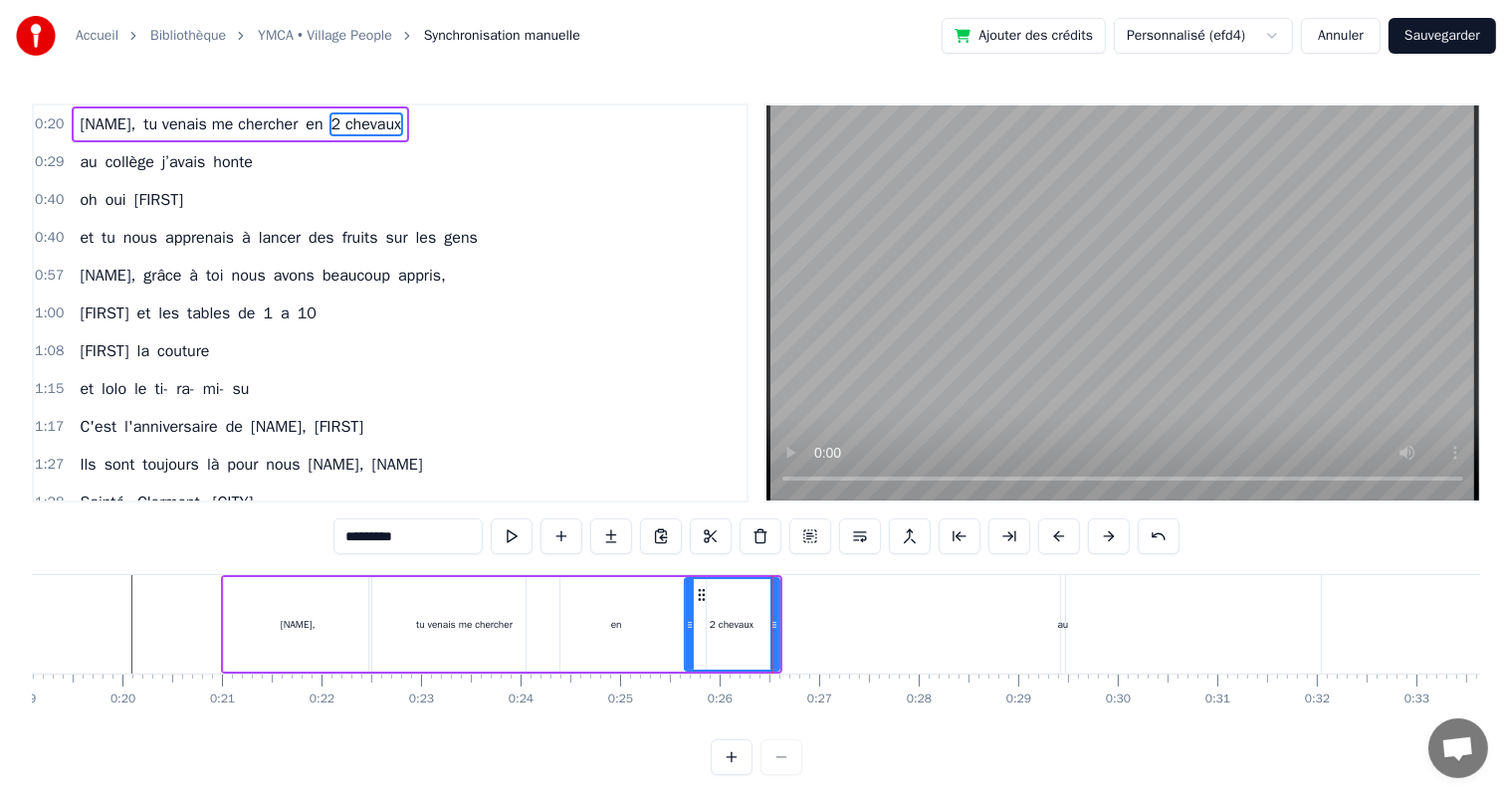 click on "[NAME]," at bounding box center (298, 624) 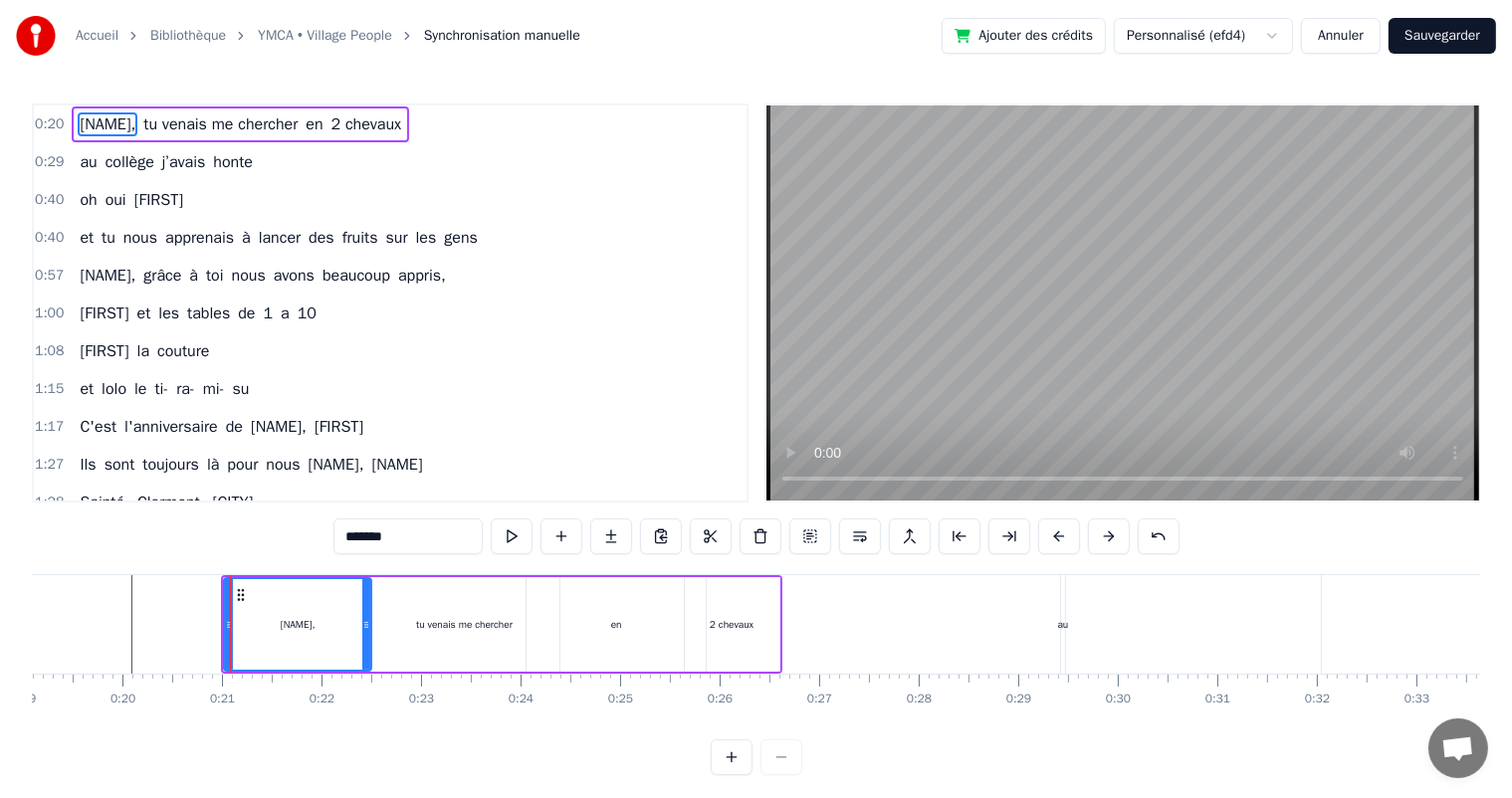 click at bounding box center [11093, 624] 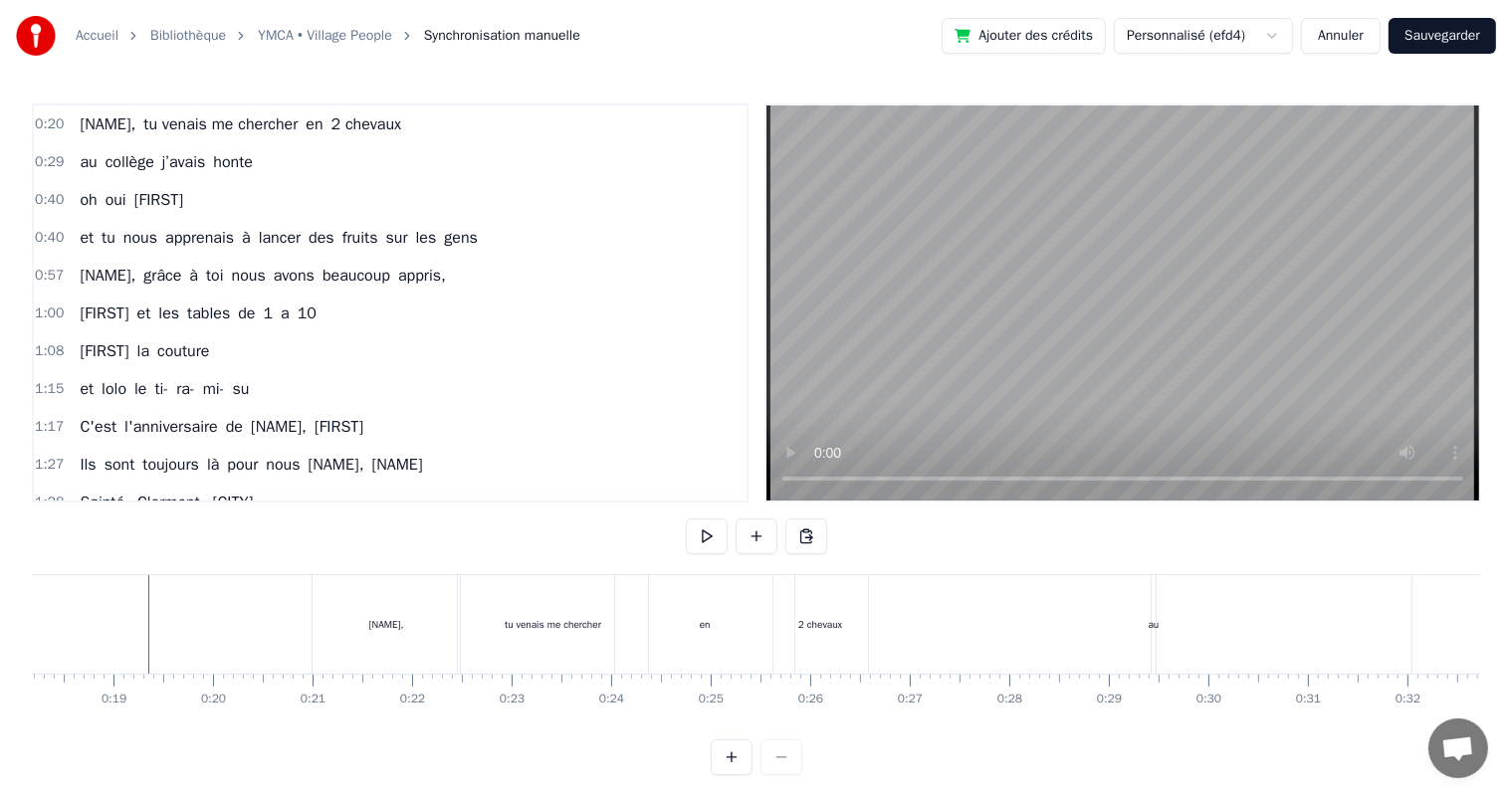 scroll, scrollTop: 0, scrollLeft: 1796, axis: horizontal 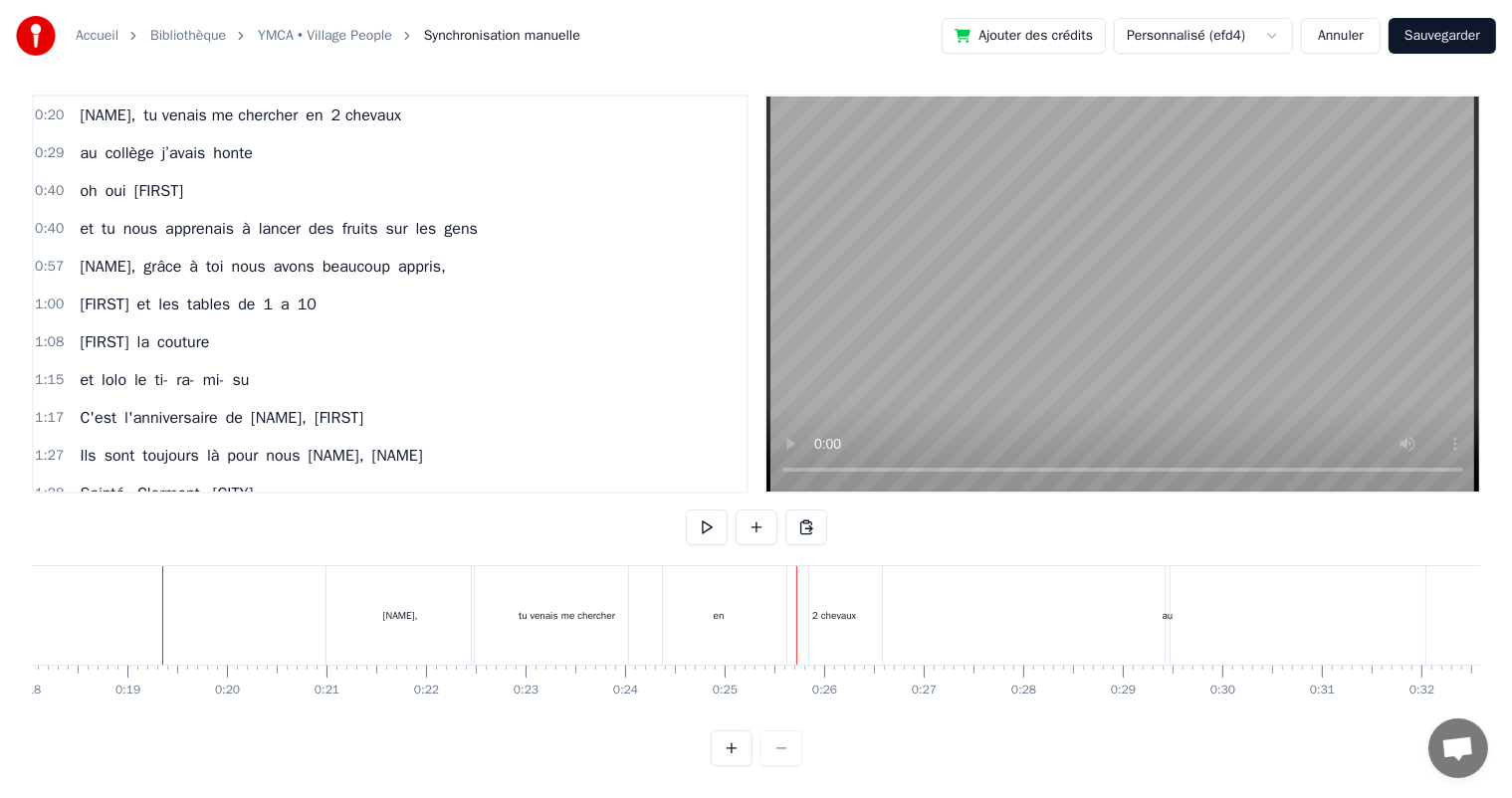click on "en" at bounding box center [719, 615] 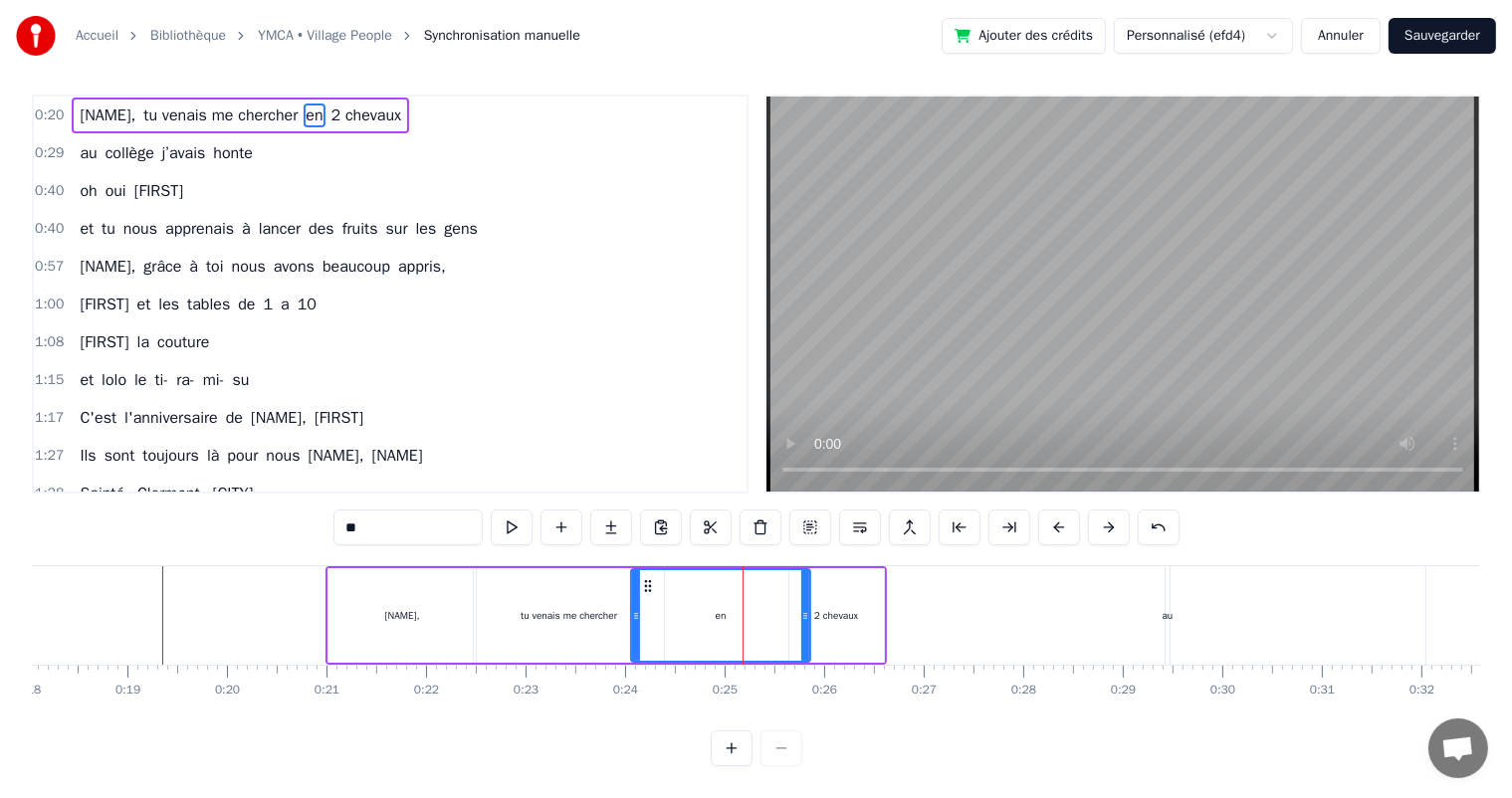 scroll, scrollTop: 0, scrollLeft: 0, axis: both 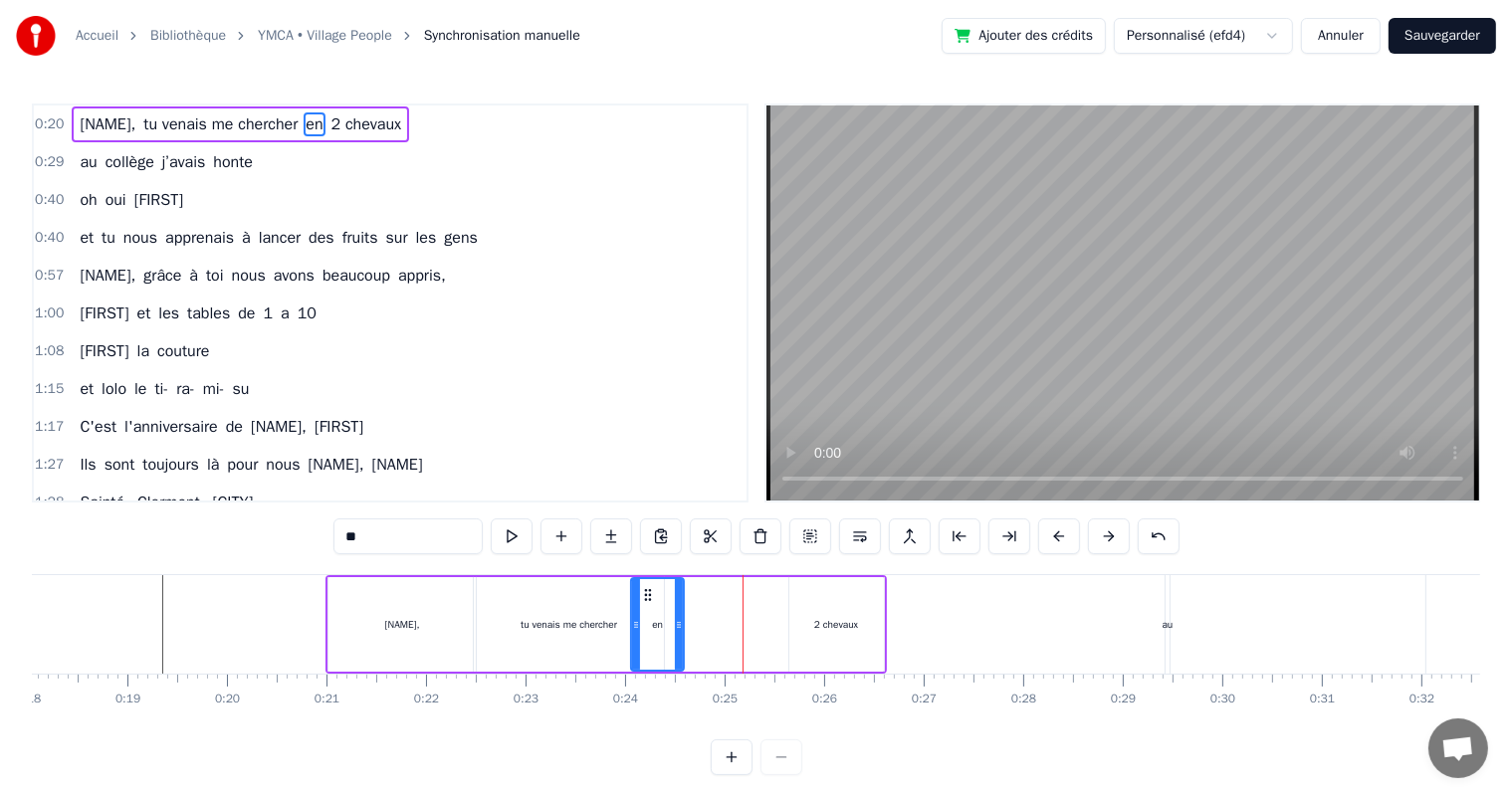 drag, startPoint x: 806, startPoint y: 629, endPoint x: 680, endPoint y: 622, distance: 126.194295 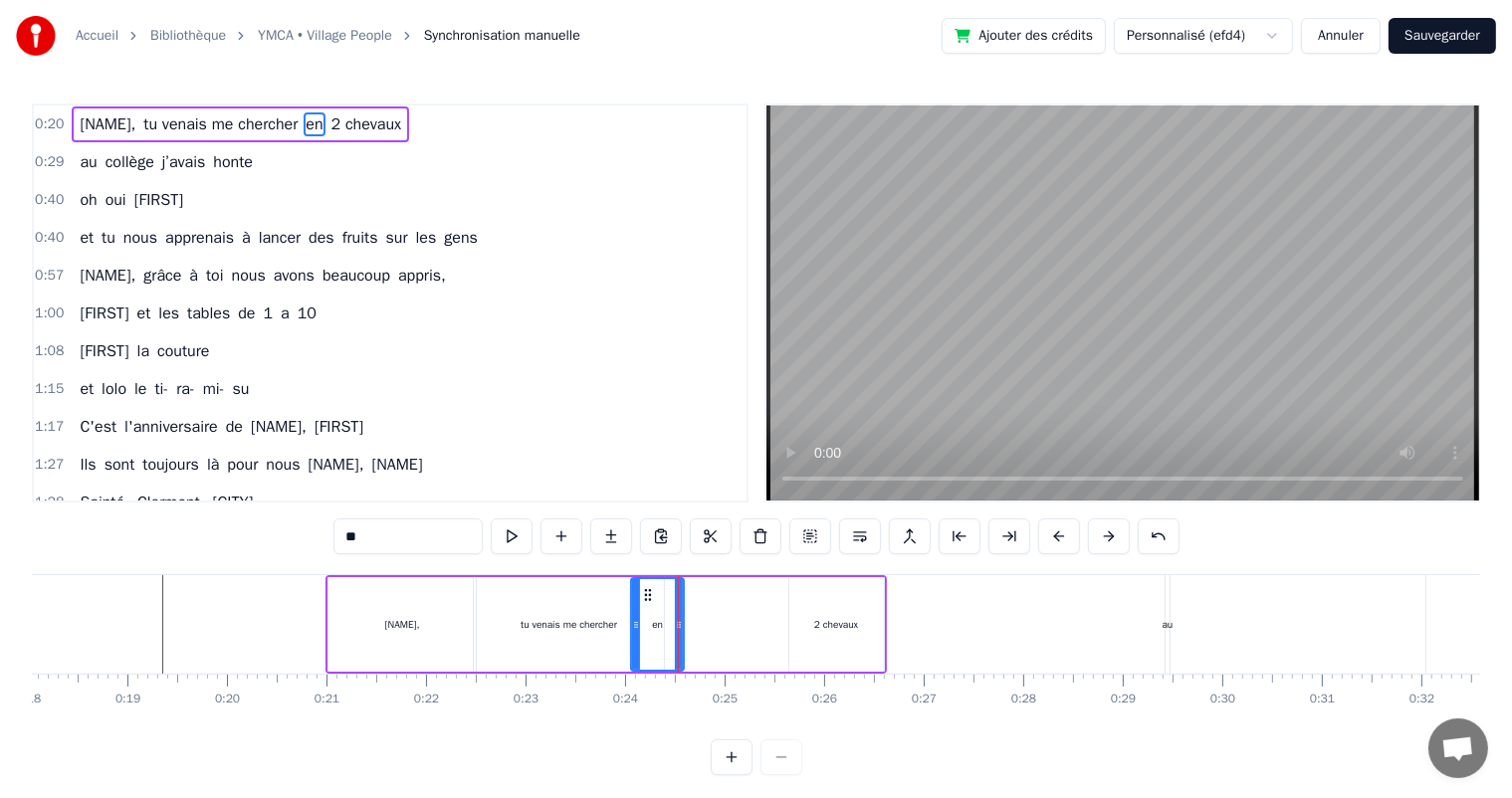 click on "2 chevaux" at bounding box center (836, 624) 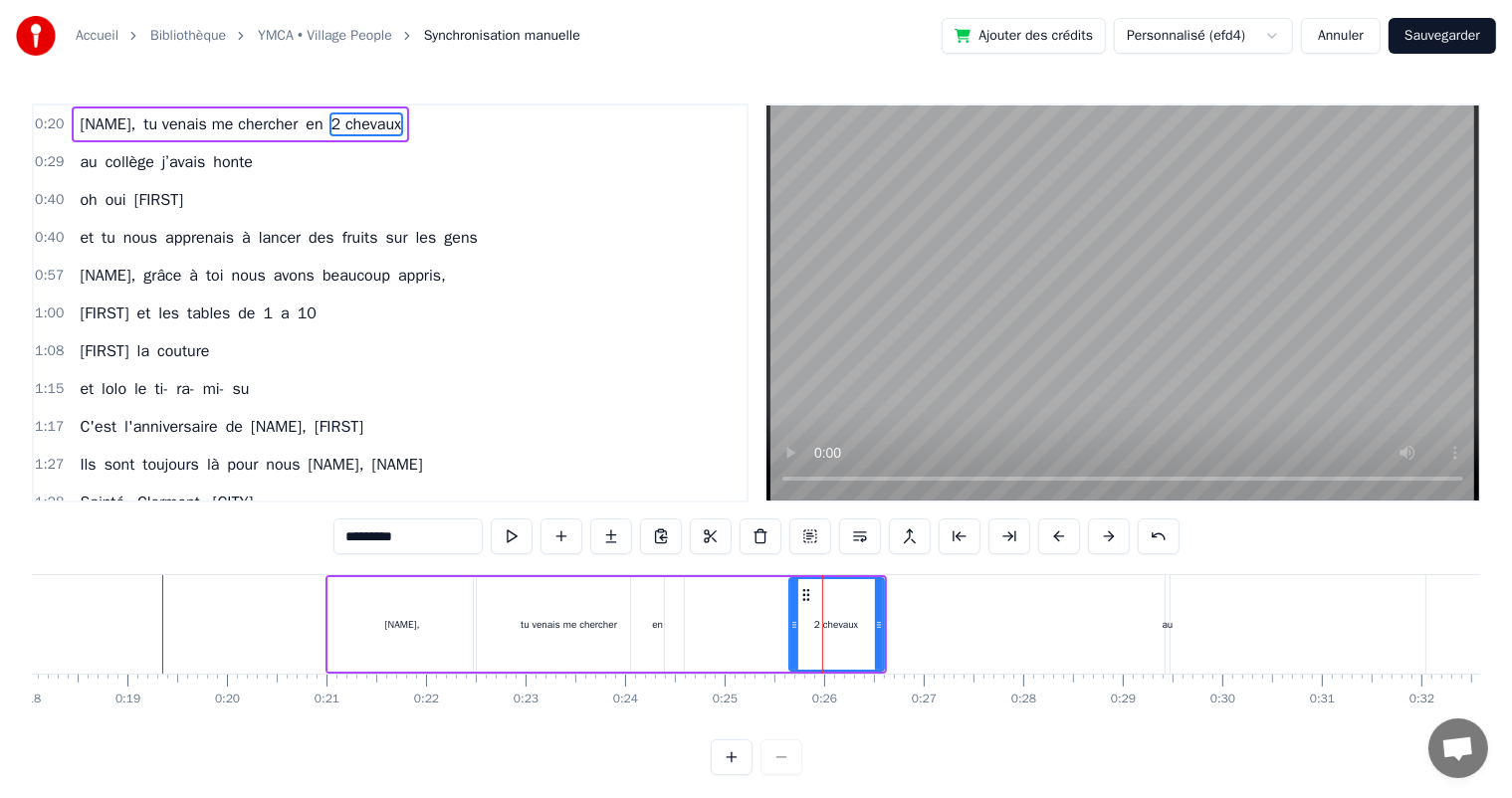 drag, startPoint x: 848, startPoint y: 625, endPoint x: 721, endPoint y: 626, distance: 127.0039 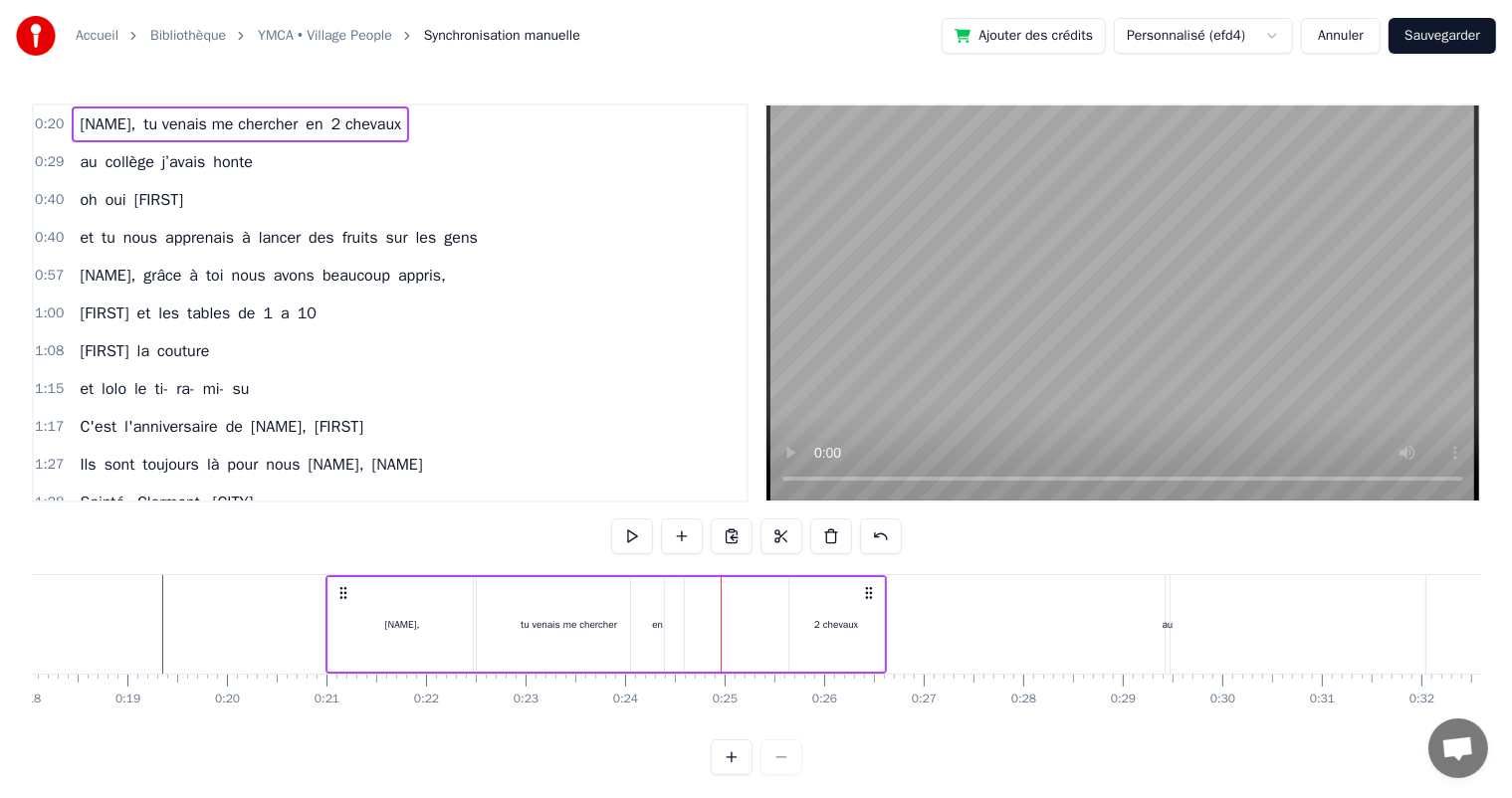 click on "2 chevaux" at bounding box center (836, 624) 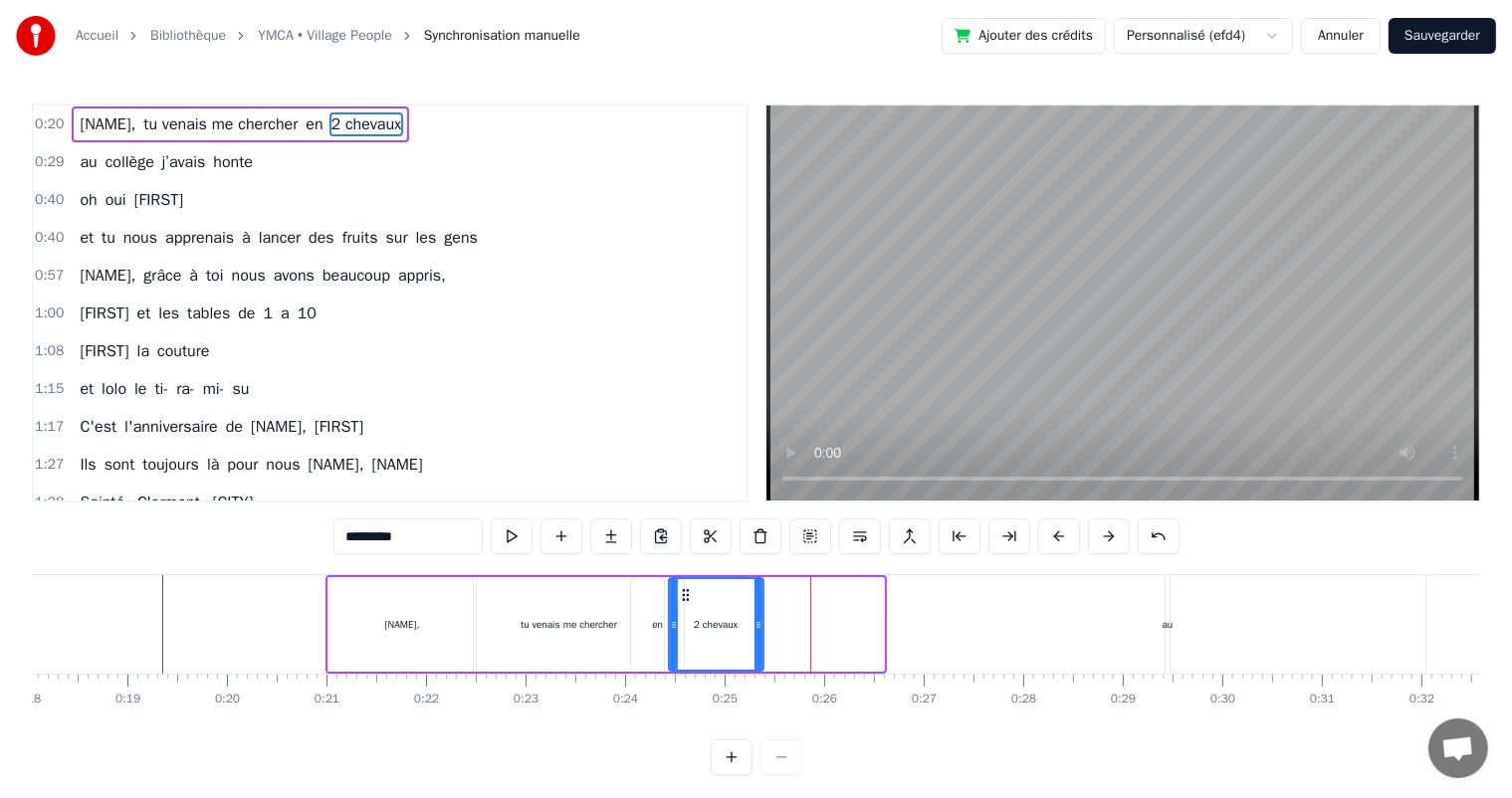 drag, startPoint x: 768, startPoint y: 596, endPoint x: 686, endPoint y: 607, distance: 82.734515 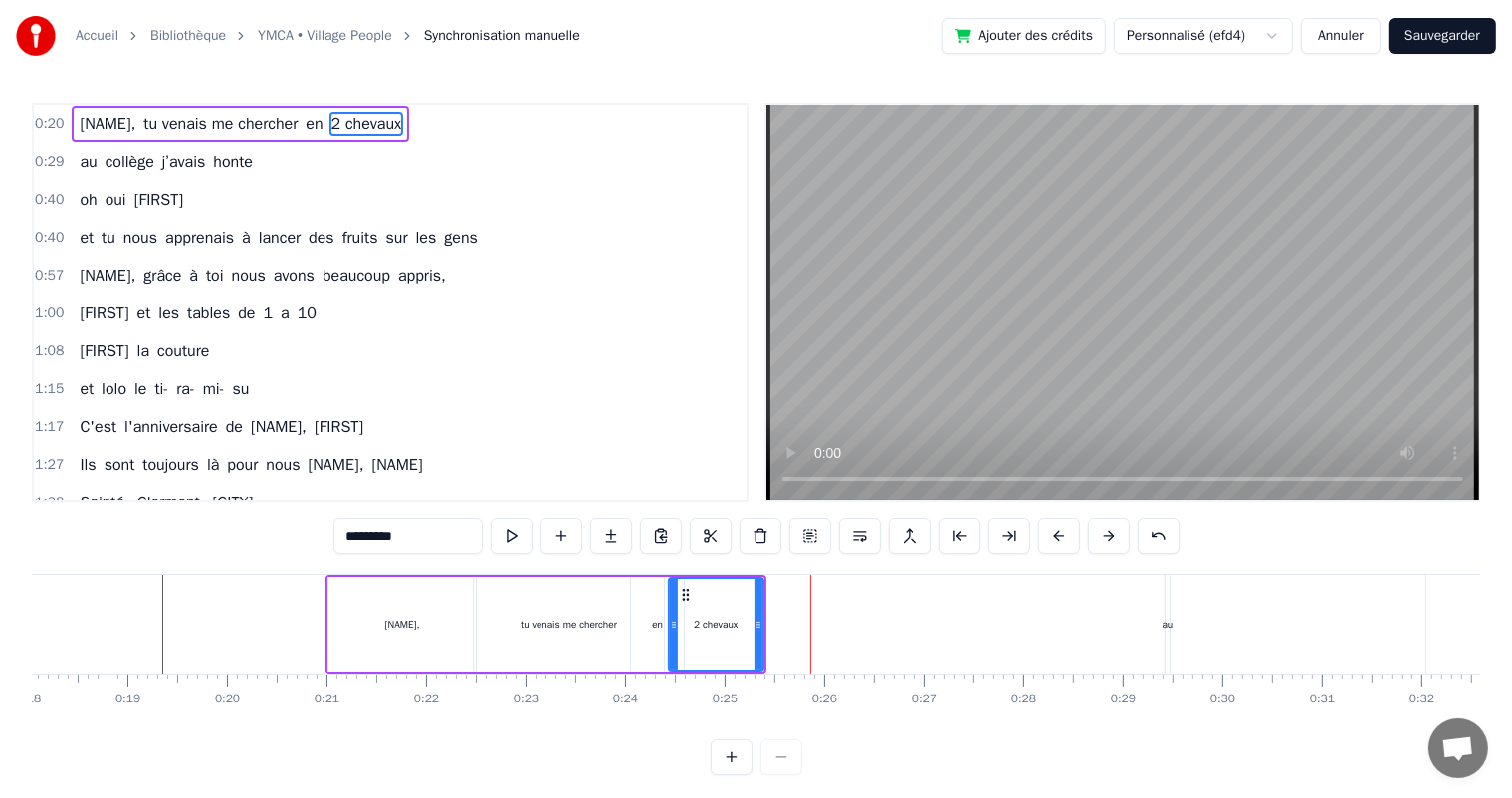 click on "0:20 [NAME], tu venais me chercher en 2 chevaux 0:29 au collège j’avais honte 0:40 oh oui [NAME] 0:40 et tu nous apprenais à lancer des fruits sur les gens 0:57 [NAME], grâce à toi nous avons beaucoup appris, 1:00 [NAME] et les tables de 1 a 10 1:08 [NAME] la couture 1:15 et [NAME] le ti- ra- mi- su 1:17 C'est l'anniversaire de [NAME], [NAME] 1:27 Ils sont toujours là pour nous [NAME], [NAME] 1:28 [CITY], [CITY], [CITY] 1:29 On pense toujours à vous 1:29 On dit loin des yeux près du coeur 1:53 C'est l'anniversaire de [NAME], [NAME] 1:58 Ils sont toujours là pour nous [NAME], [NAME] 2:02 Pâques, noël, les anniv' 2:11 Toujours tous réuni 2:19 On mange on joue et on ris 2:21 [NAME], cacao périmé 2:21 Oh oui [NAME] dans le tiramisu 2:23 Oh oui [NAME] 2:24 Tu mets dans la salade des kiwis au lieu d’avocats [NAME] 2:29 [NAME] 2:30 Attention le coin d’table du salon 2:48 Vous pourriez vous faire mal 2:50 Quand elle raconte 2:53 Une anecdote de fou 2:54 Que j’vous fasse rire de" at bounding box center (756, 439) 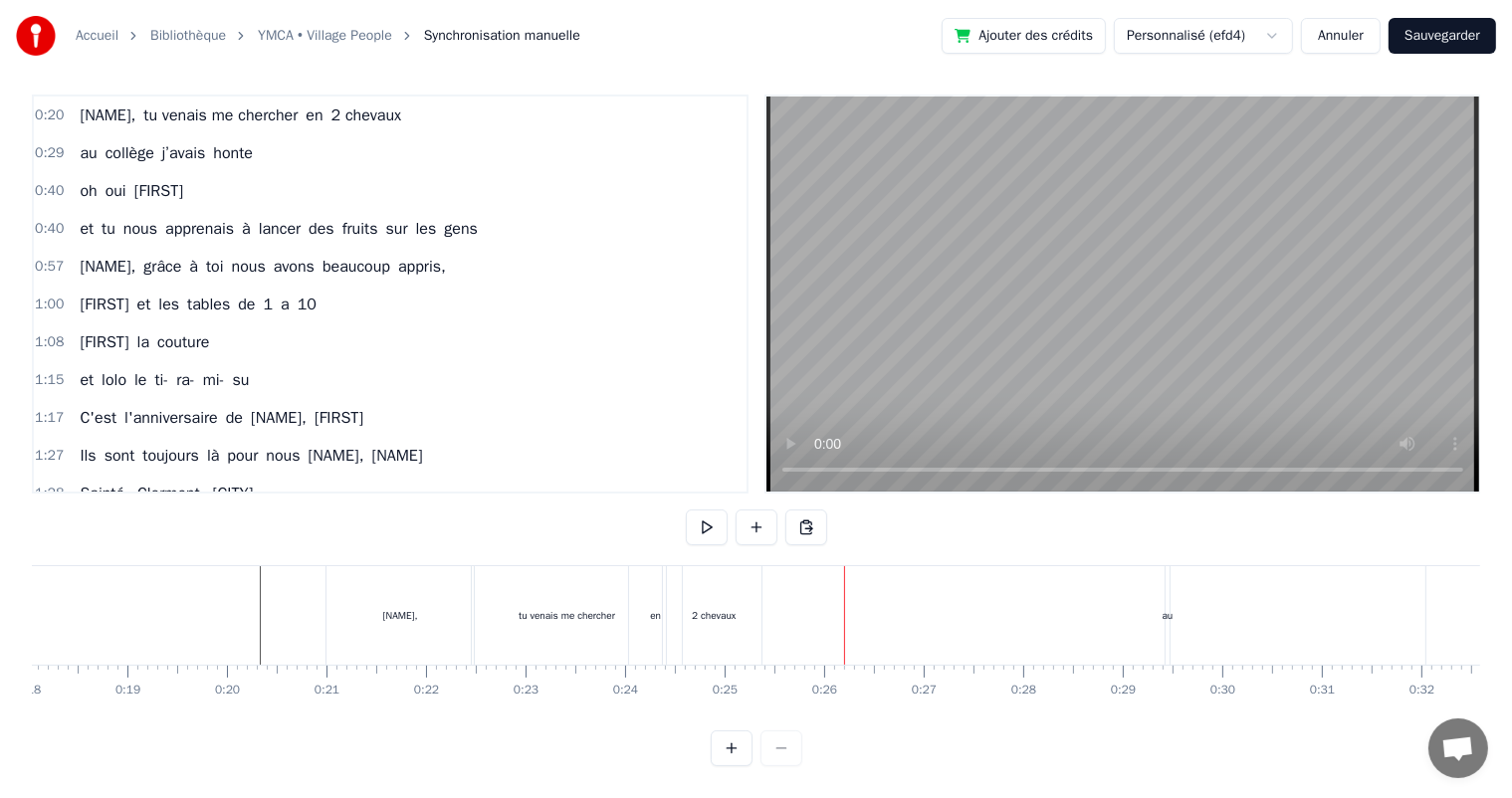click on "au" at bounding box center (1168, 615) 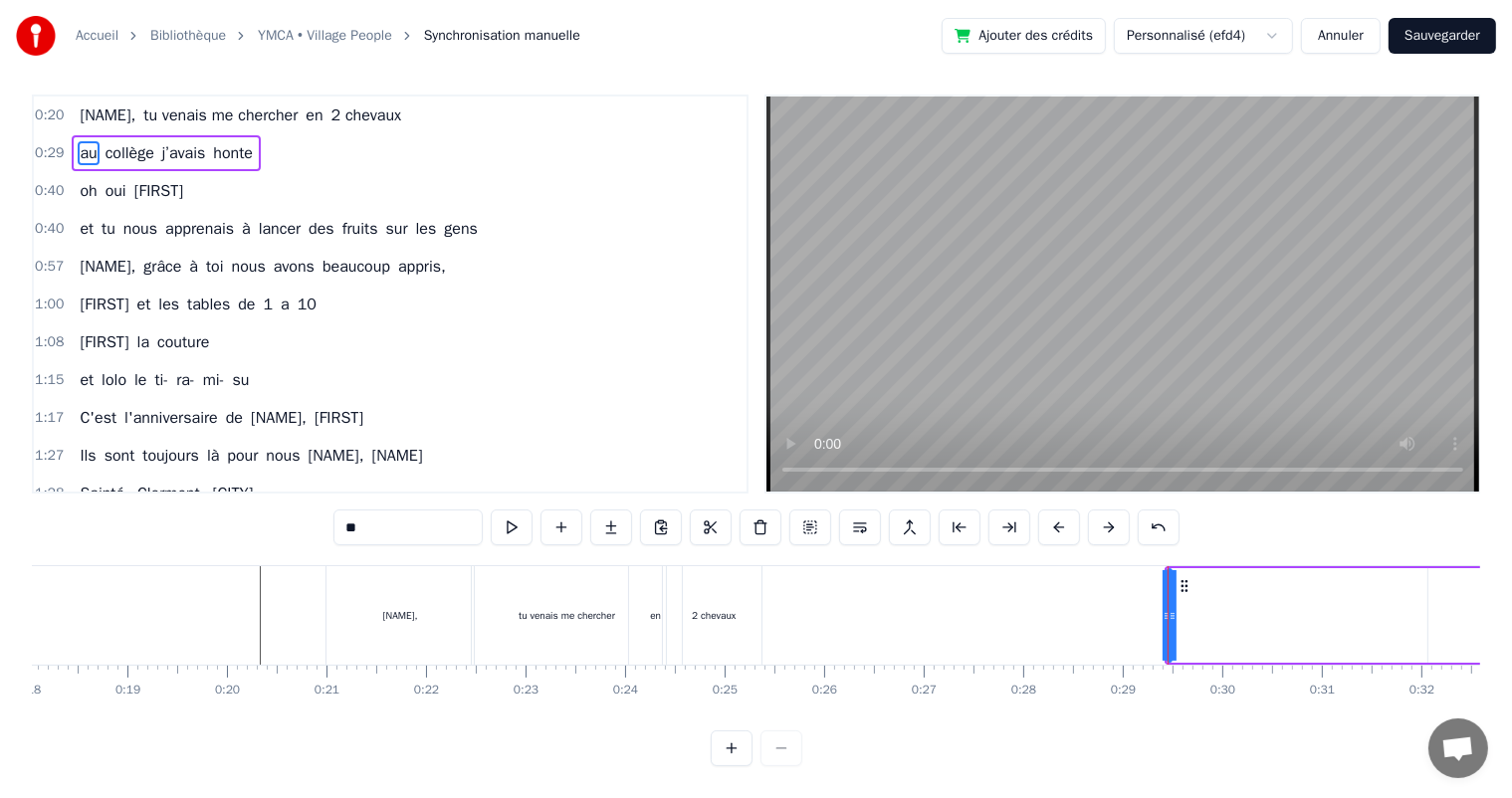 scroll, scrollTop: 0, scrollLeft: 0, axis: both 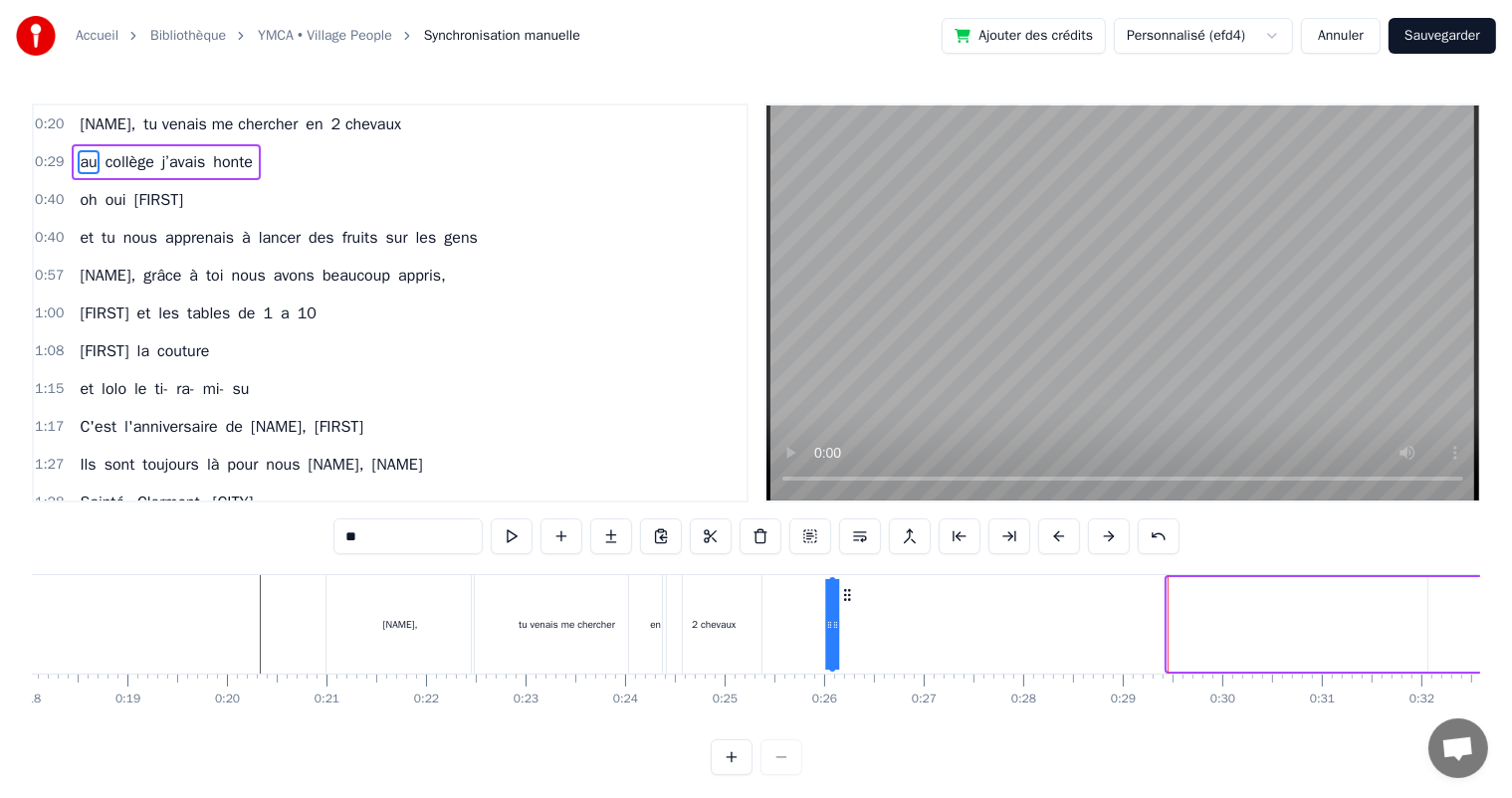 click on "[FIRST] [LAST], tu venais me chercher en 2 chevaux au collège j’avais honte oh oui [FIRST] [LAST] et tu nous apprenais à lancer des fruits sur les gens [FIRST] [LAST], grâce à toi nous avons beaucoup appris, [FIRST] et les tables de 1 a 10 [FIRST] la couture et [FIRST] le ti- ra- mi- su C'est l'anniversaire de [FIRST] [LAST], [FIRST] Ils sont toujours là pour nous [FIRST] [LAST], [FIRST] [CITY], [CITY], [CITY] On pense toujours à vous On dit loin des yeux près du coeur C'est l'anniversaire de [FIRST] [LAST], [FIRST] Ils sont toujours là pour nous [FIRST] [LAST], [FIRST] Pâques, noël, les anniv' Toujours tous réuni On mange on joue et on ris [FIRST], cacao périmé Oh oui [FIRST] dans le tiramisu Oh oui [FIRST] [LAST] Tu mets dans la salade des kiwis au lieu d’avocats [FIRST] Attention le coin d’table du salon Vous pourriez vous faire mal Quand elle raconte Une anecdote de fou Que j’vous fasse rire tenez vous bien C'est l'anniversaire de [FIRST] [LAST], [FIRST] Ils sont toujours là pour nous [FIRST] [LAST], [FIRST] [CITY], [CITY], [CITY] On pense" at bounding box center [11197, 624] 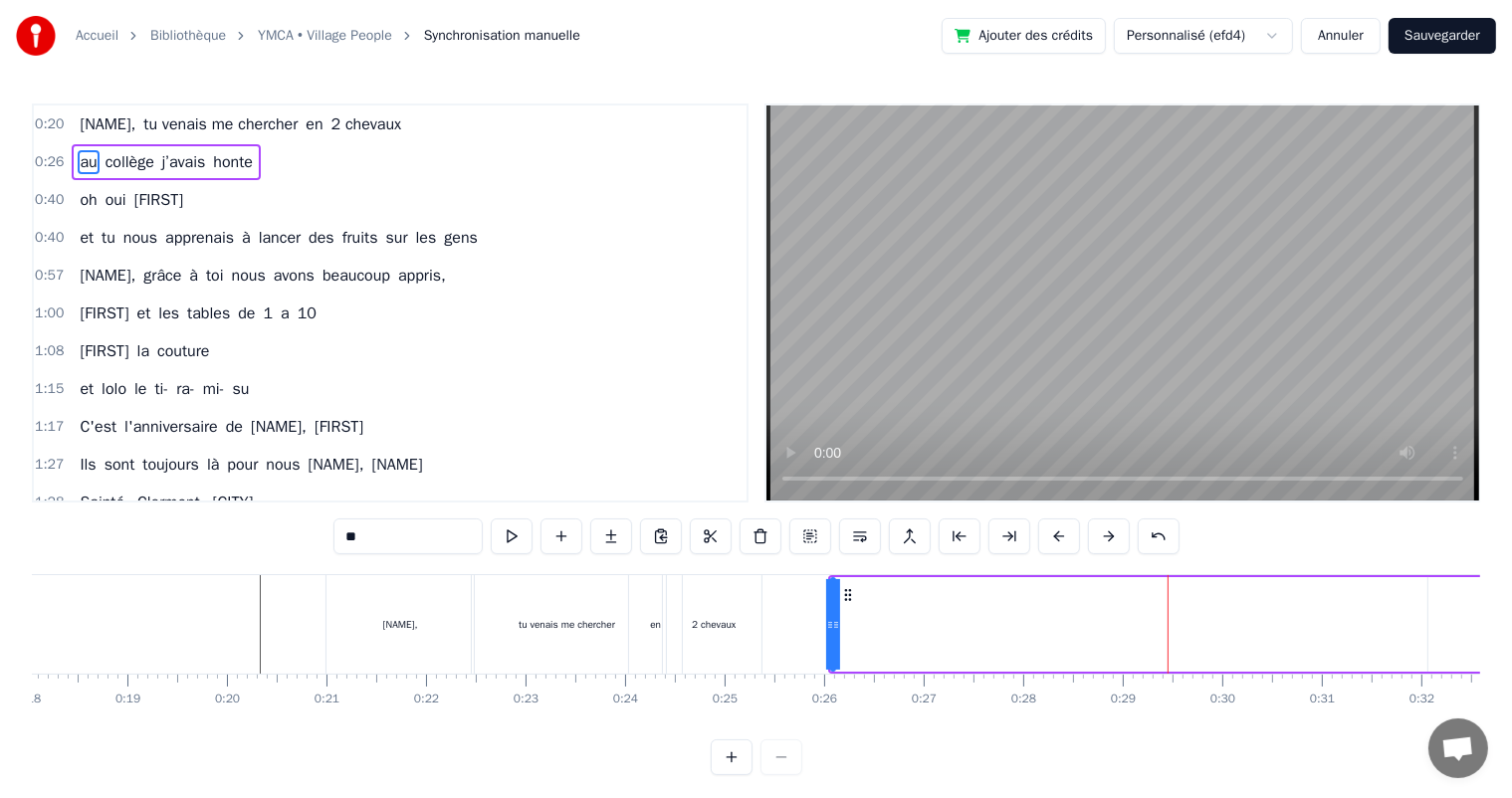 click on "2 chevaux" at bounding box center [714, 624] 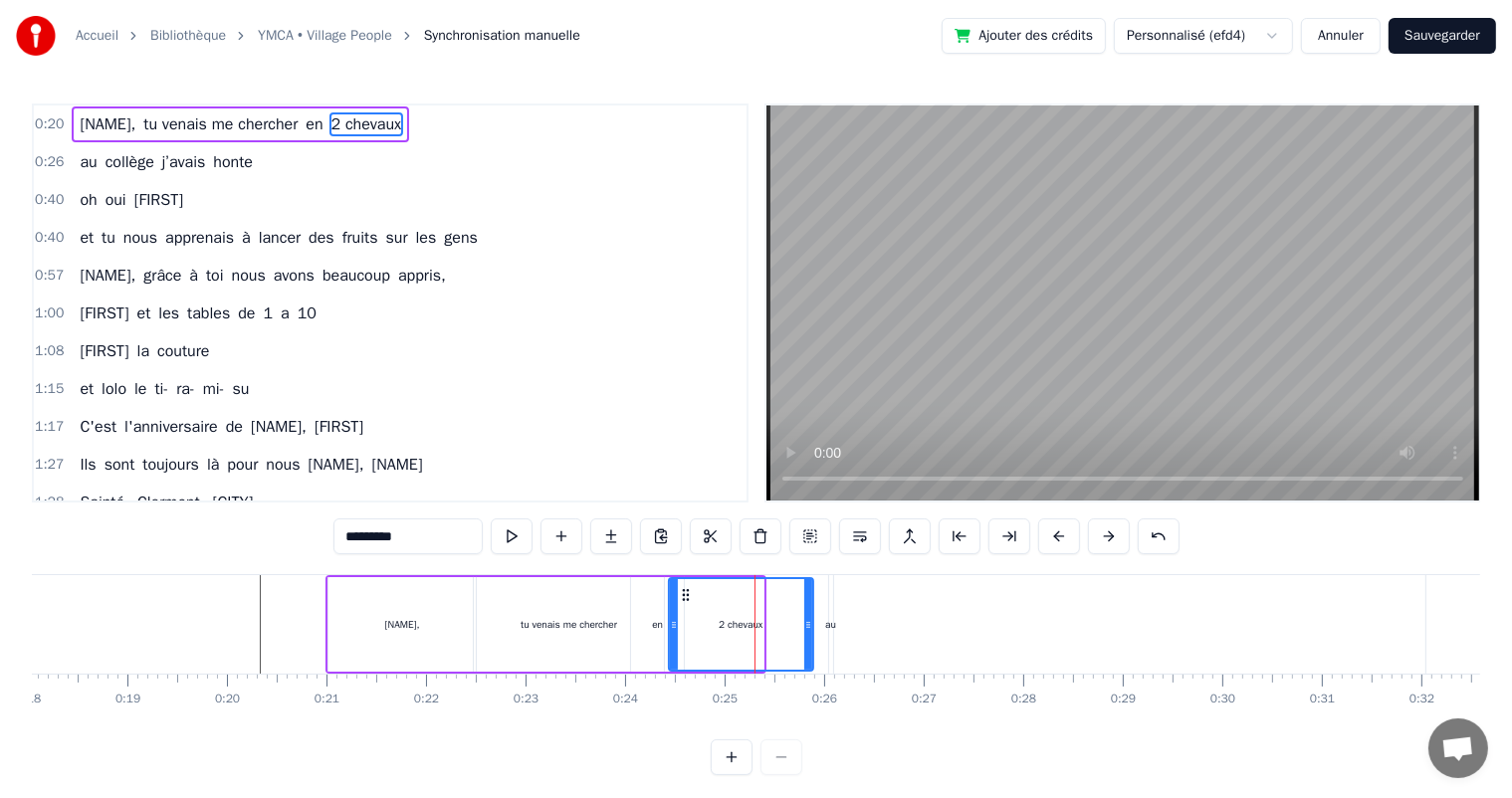 drag, startPoint x: 760, startPoint y: 626, endPoint x: 810, endPoint y: 632, distance: 50.358713 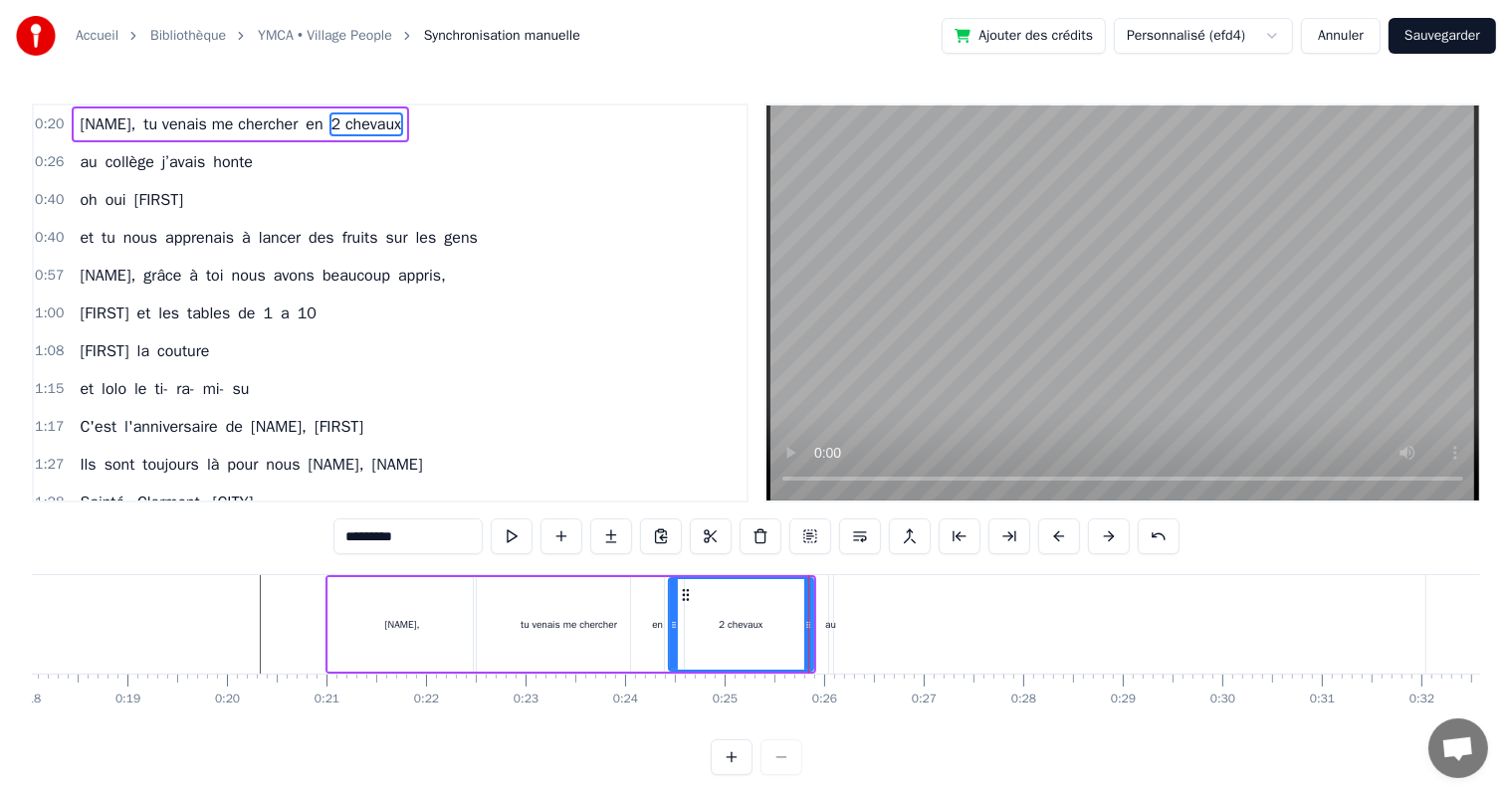 click at bounding box center [11197, 624] 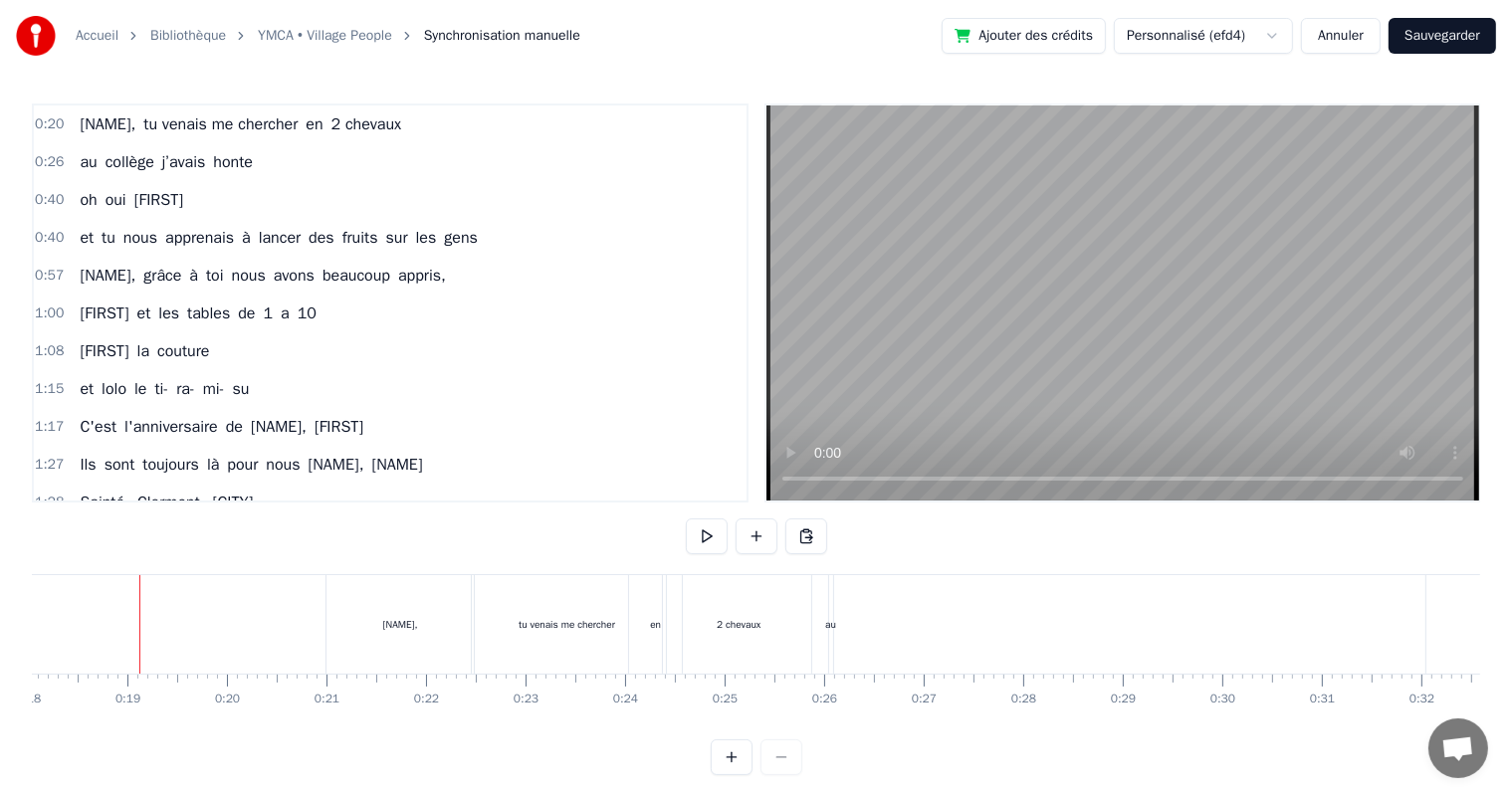 scroll, scrollTop: 26, scrollLeft: 0, axis: vertical 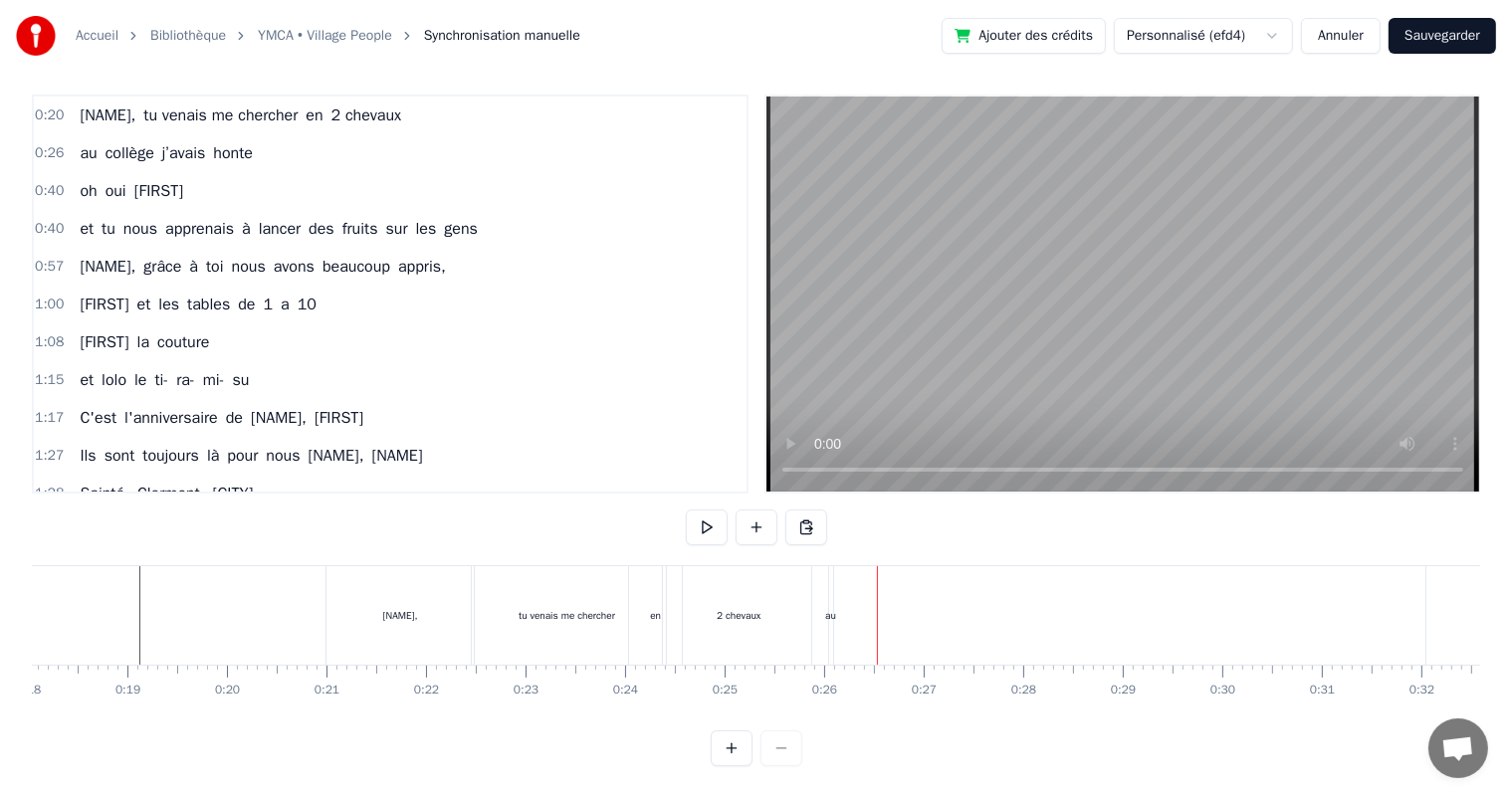 drag, startPoint x: 829, startPoint y: 618, endPoint x: 840, endPoint y: 621, distance: 11.401754 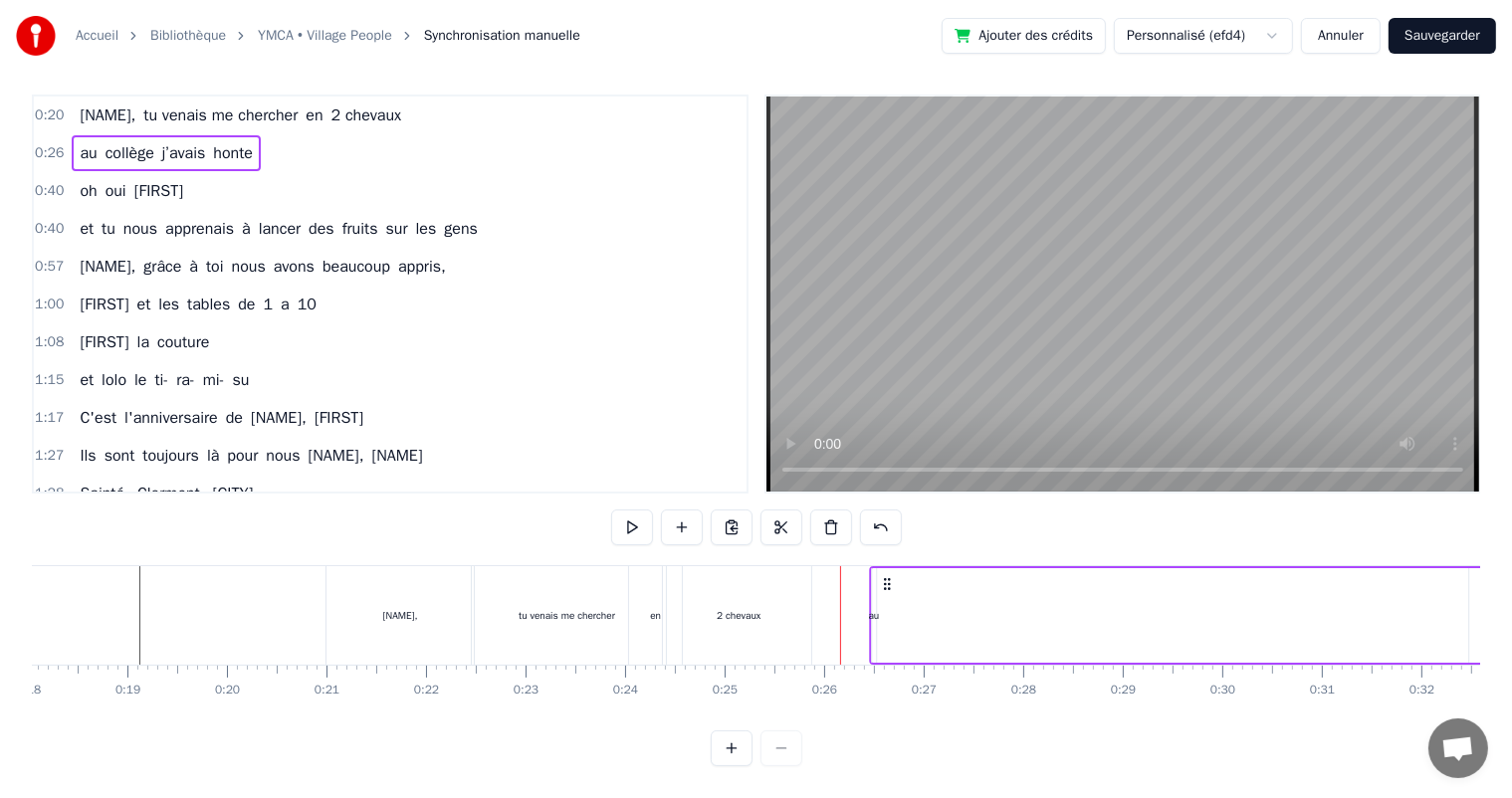 drag, startPoint x: 844, startPoint y: 565, endPoint x: 888, endPoint y: 569, distance: 44.181444 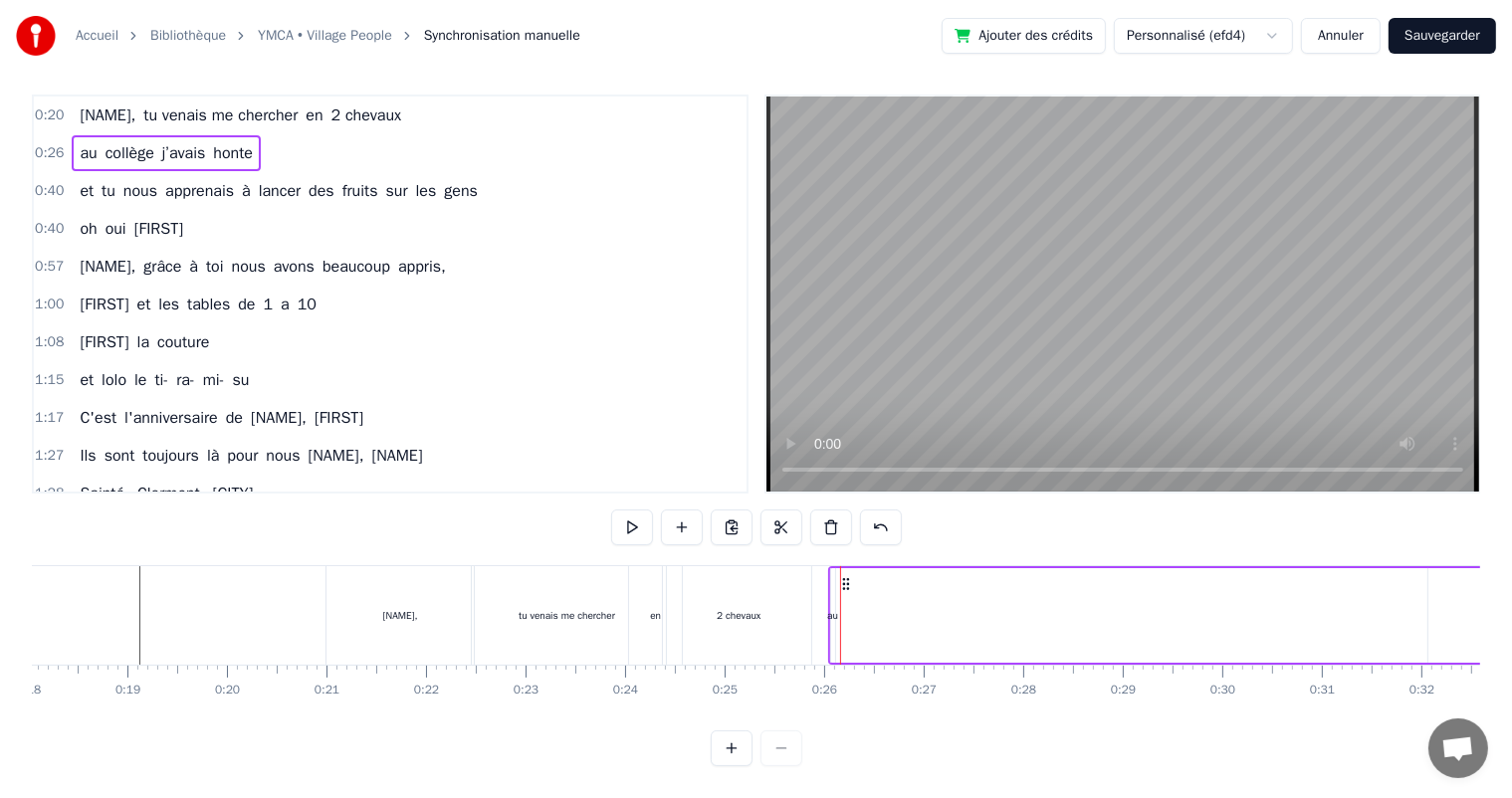 click on "0 0:01 0:02 0:03 0:04 0:05 0:06 0:07 0:08 0:09 0:10 0:11 0:12 0:13 0:14 0:15 0:16 0:17 0:18 0:19 0:20 0:21 0:22 0:23 0:24 0:25 0:26 0:27 0:28 0:29 0:30 0:31 0:32 0:33 0:34 0:35 0:36 0:37 0:38 0:39 0:40 0:41 0:42 0:43 0:44 0:45 0:46 0:47 0:48 0:49 0:50 0:51 0:52 0:53 0:54 0:55 0:56 0:57 0:58 0:59 1:00 1:01 1:02 1:03 1:04 1:05 1:06 1:07 1:08 1:09 1:10 1:11 1:12 1:13 1:14 1:15 1:16 1:17 1:18 1:19 1:20 1:21 1:22 1:23 1:24 1:25 1:26 1:27 1:28 1:29 1:30 1:31 1:32 1:33 1:34 1:35 1:36 1:37 1:38 1:39 1:40 1:41 1:42 1:43 1:44 1:45 1:46 1:47 1:48 1:49 1:50 1:51 1:52 1:53 1:54 1:55 1:56 1:57 1:58 1:59 2:00 2:01 2:02 2:03 2:04 2:05 2:06 2:07 2:08 2:09 2:10 2:11 2:12 2:13 2:14 2:15 2:16 2:17 2:18 2:19 2:20 2:21 2:22 2:23 2:24 2:25 2:26 2:27 2:28 2:29 2:30 2:31 2:32 2:33 2:34 2:35 2:36 2:37 2:38 2:39 2:40 2:41 2:42 2:43 2:44 2:45 2:46 2:47 2:48 2:49 2:50 2:51 2:52 2:53 2:54 2:55 2:56 2:57 2:58 2:59 3:00 3:01 3:02 3:03 3:04 3:05 3:06 3:07 3:08 3:09 3:10 3:11 3:12 3:13 3:14 3:15 3:16 3:17 3:18 3:19 3:20 3:21 3:22 3:23 3:24" at bounding box center [11197, 681] 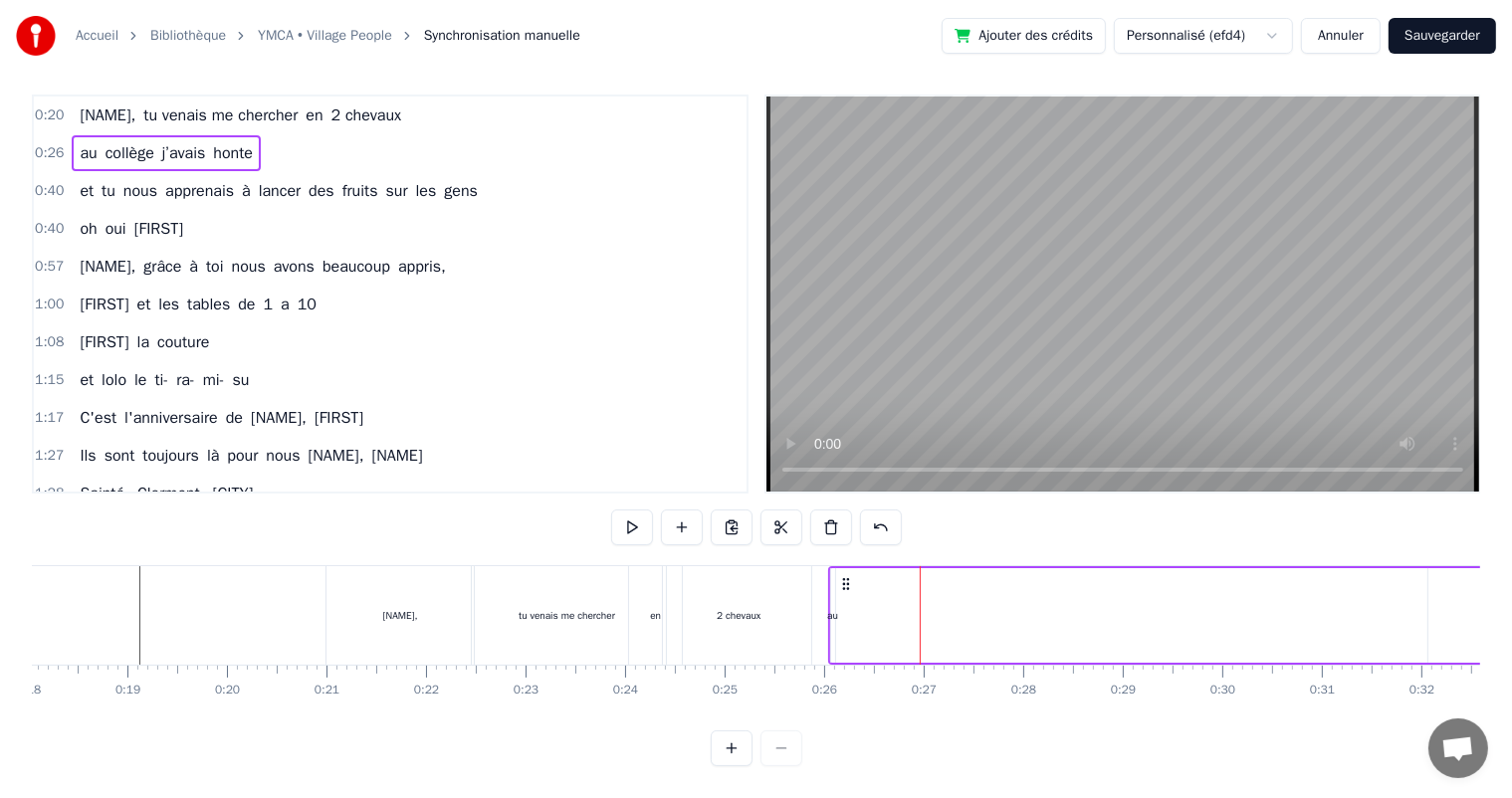 click on "au" at bounding box center (833, 615) 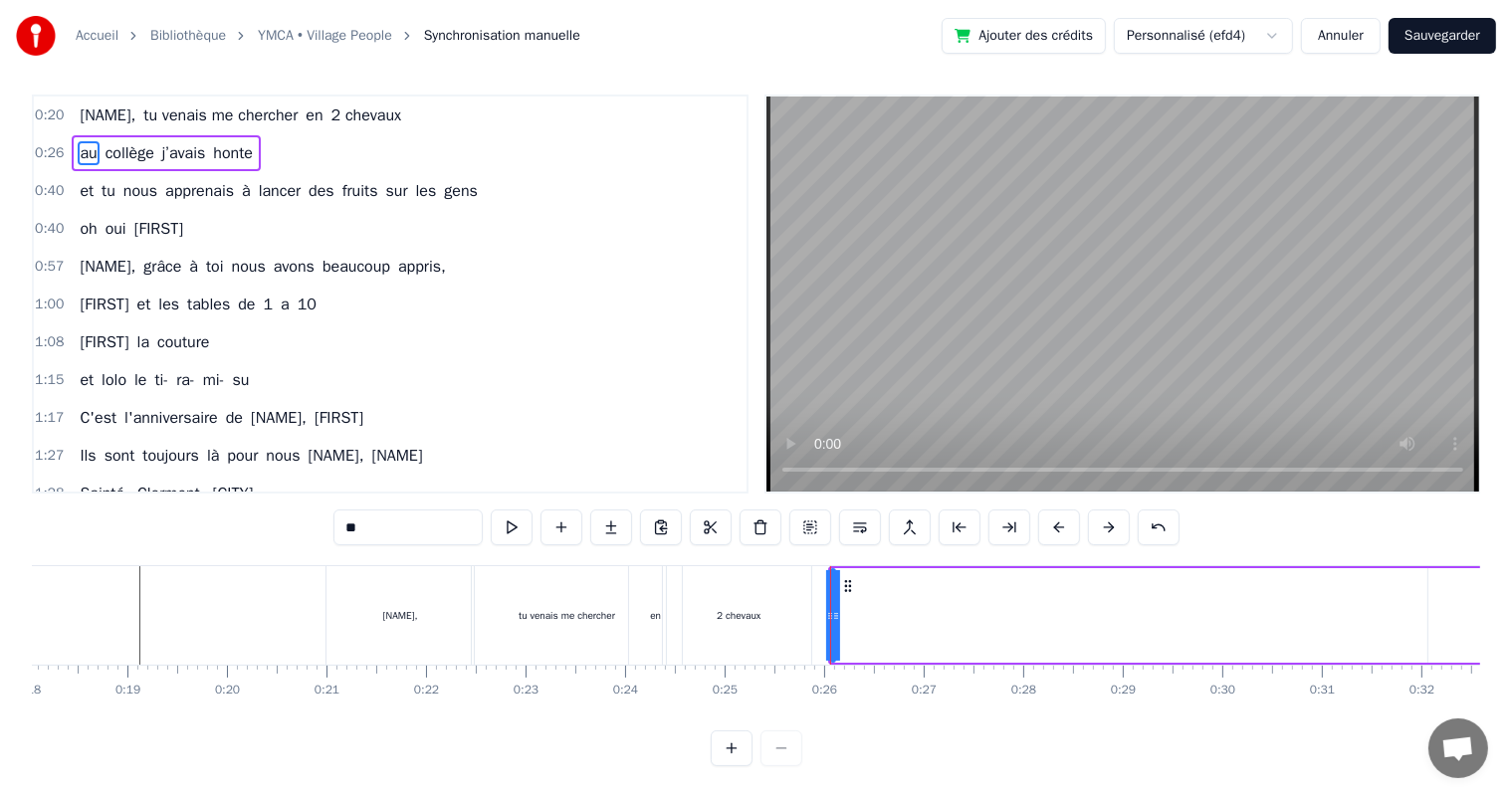 scroll, scrollTop: 0, scrollLeft: 0, axis: both 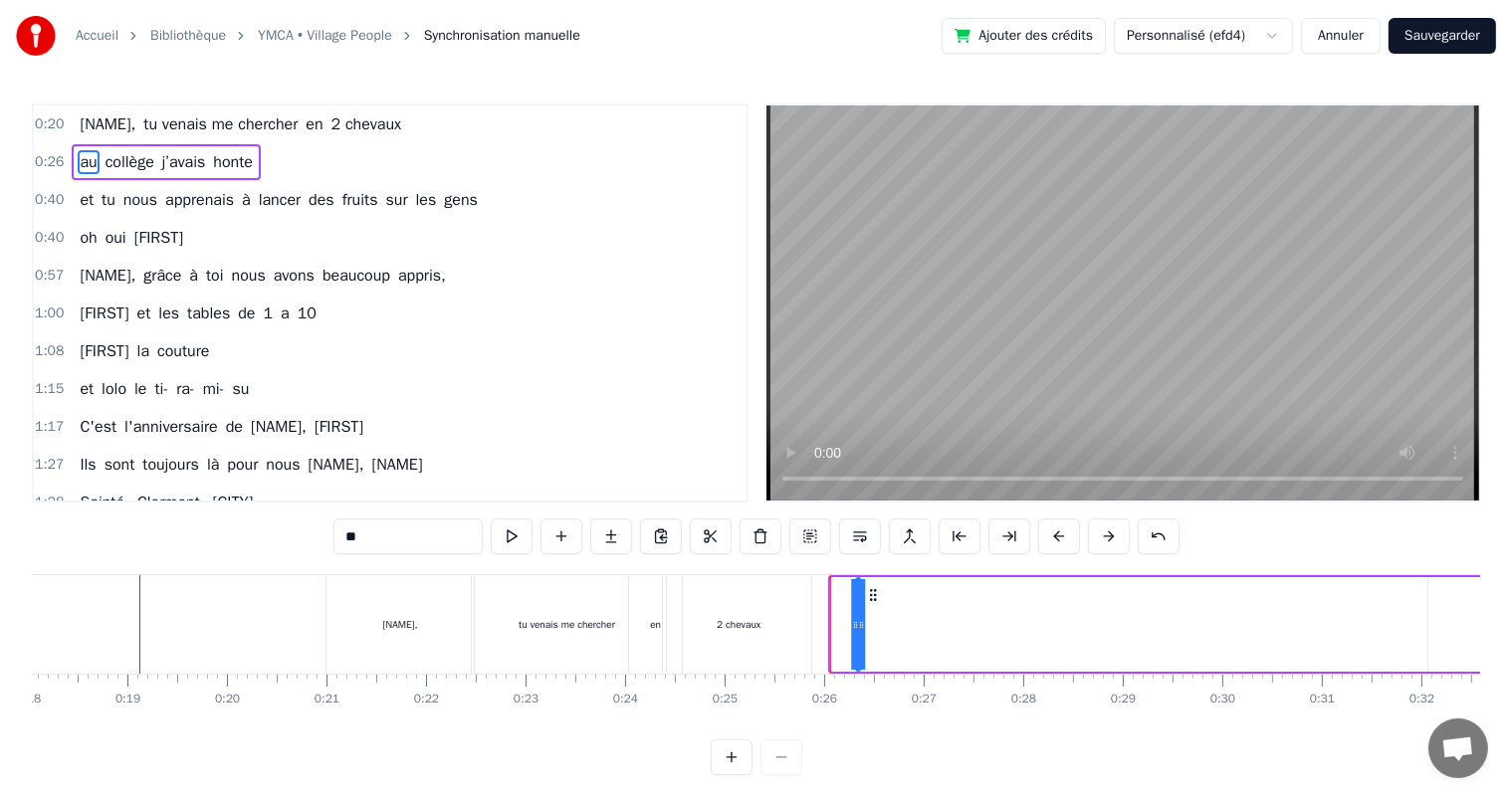 drag, startPoint x: 842, startPoint y: 593, endPoint x: 868, endPoint y: 599, distance: 26.683328 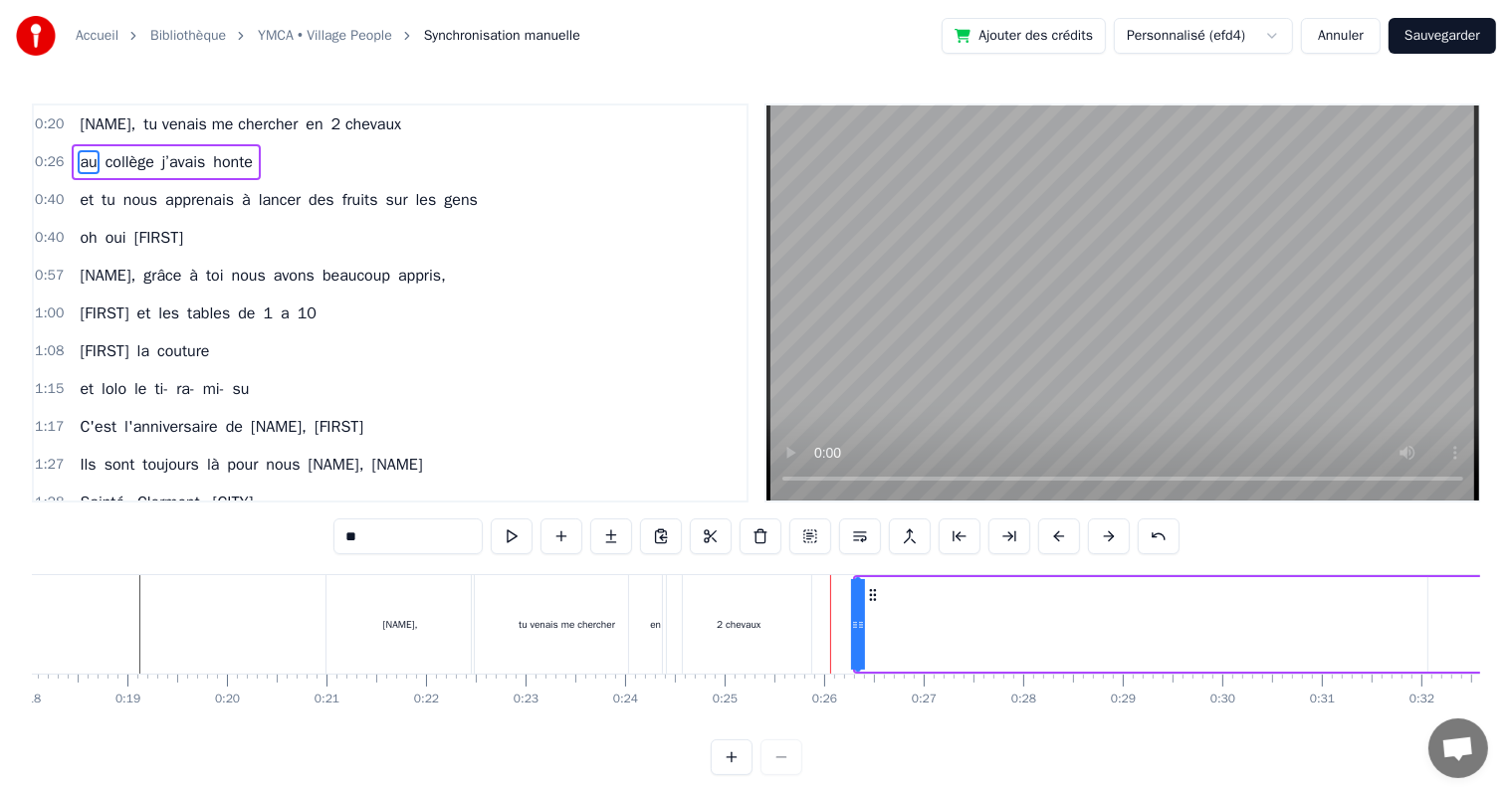 click on "0 0:01 0:02 0:03 0:04 0:05 0:06 0:07 0:08 0:09 0:10 0:11 0:12 0:13 0:14 0:15 0:16 0:17 0:18 0:19 0:20 0:21 0:22 0:23 0:24 0:25 0:26 0:27 0:28 0:29 0:30 0:31 0:32 0:33 0:34 0:35 0:36 0:37 0:38 0:39 0:40 0:41 0:42 0:43 0:44 0:45 0:46 0:47 0:48 0:49 0:50 0:51 0:52 0:53 0:54 0:55 0:56 0:57 0:58 0:59 1:00 1:01 1:02 1:03 1:04 1:05 1:06 1:07 1:08 1:09 1:10 1:11 1:12 1:13 1:14 1:15 1:16 1:17 1:18 1:19 1:20 1:21 1:22 1:23 1:24 1:25 1:26 1:27 1:28 1:29 1:30 1:31 1:32 1:33 1:34 1:35 1:36 1:37 1:38 1:39 1:40 1:41 1:42 1:43 1:44 1:45 1:46 1:47 1:48 1:49 1:50 1:51 1:52 1:53 1:54 1:55 1:56 1:57 1:58 1:59 2:00 2:01 2:02 2:03 2:04 2:05 2:06 2:07 2:08 2:09 2:10 2:11 2:12 2:13 2:14 2:15 2:16 2:17 2:18 2:19 2:20 2:21 2:22 2:23 2:24 2:25 2:26 2:27 2:28 2:29 2:30 2:31 2:32 2:33 2:34 2:35 2:36 2:37 2:38 2:39 2:40 2:41 2:42 2:43 2:44 2:45 2:46 2:47 2:48 2:49 2:50 2:51 2:52 2:53 2:54 2:55 2:56 2:57 2:58 2:59 3:00 3:01 3:02 3:03 3:04 3:05 3:06 3:07 3:08 3:09 3:10 3:11 3:12 3:13 3:14 3:15 3:16 3:17 3:18 3:19 3:20 3:21 3:22 3:23 3:24" at bounding box center (11197, 690) 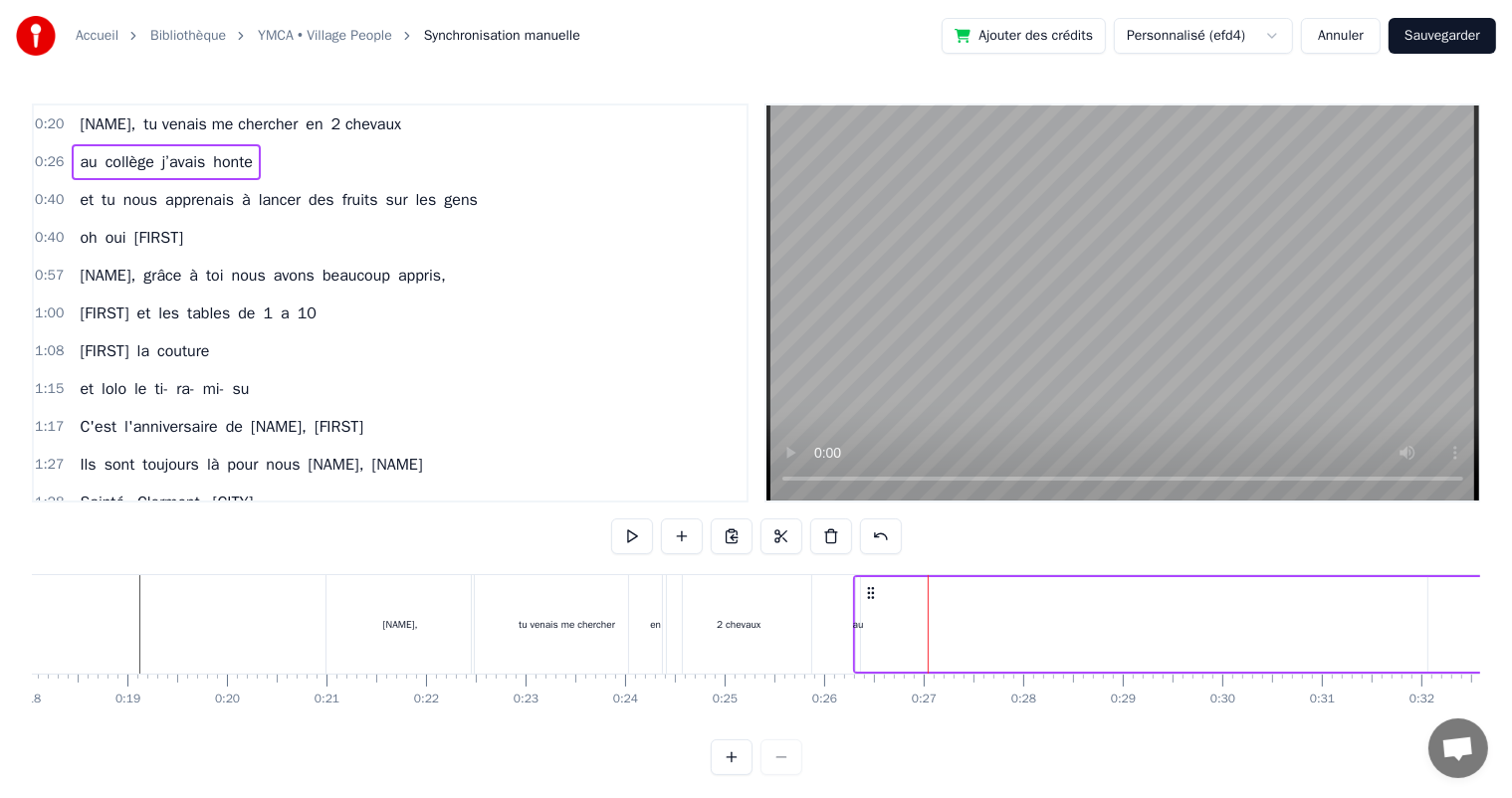click on "Accueil Bibliothèque YMCA • Village People Synchronisation manuelle Ajouter des crédits Personnalisé (efd4) Annuler Sauvegarder 0:20 [NAME], tu venais me chercher en 2 chevaux 0:26 au collège j’avais honte 0:40 et tu nous apprenais à lancer des fruits sur les gens 0:40 oh oui [NAME] 0:57 [NAME], grâce à toi nous avons beaucoup appris, 1:00 [NAME] et les tables de 1 a 10 1:08 [NAME] la couture 1:15 et [NAME] le ti- ra- mi- su 1:17 C'est l'anniversaire de [NAME], [NAME] 1:27 Ils sont toujours là pour nous [NAME], [NAME] 1:28 [CITY], [CITY], [CITY] 1:29 On pense toujours à vous 1:29 On dit loin des yeux près du coeur 1:53 C'est l'anniversaire de [NAME], [NAME] 1:58 Ils sont toujours là pour nous [NAME], [NAME] 2:02 Pâques, noël, les anniv' 2:11 Toujours tous réuni 2:19 On mange on joue et on ris 2:21 [NAME], cacao périmé 2:21 Oh oui [NAME] dans le tiramisu 2:23 Oh oui [NAME] 2:24 Tu mets dans la salade des kiwis au lieu d’avocats [NAME] 2:29 [NAME] 2:30 Attention le coin a" at bounding box center (756, 387) 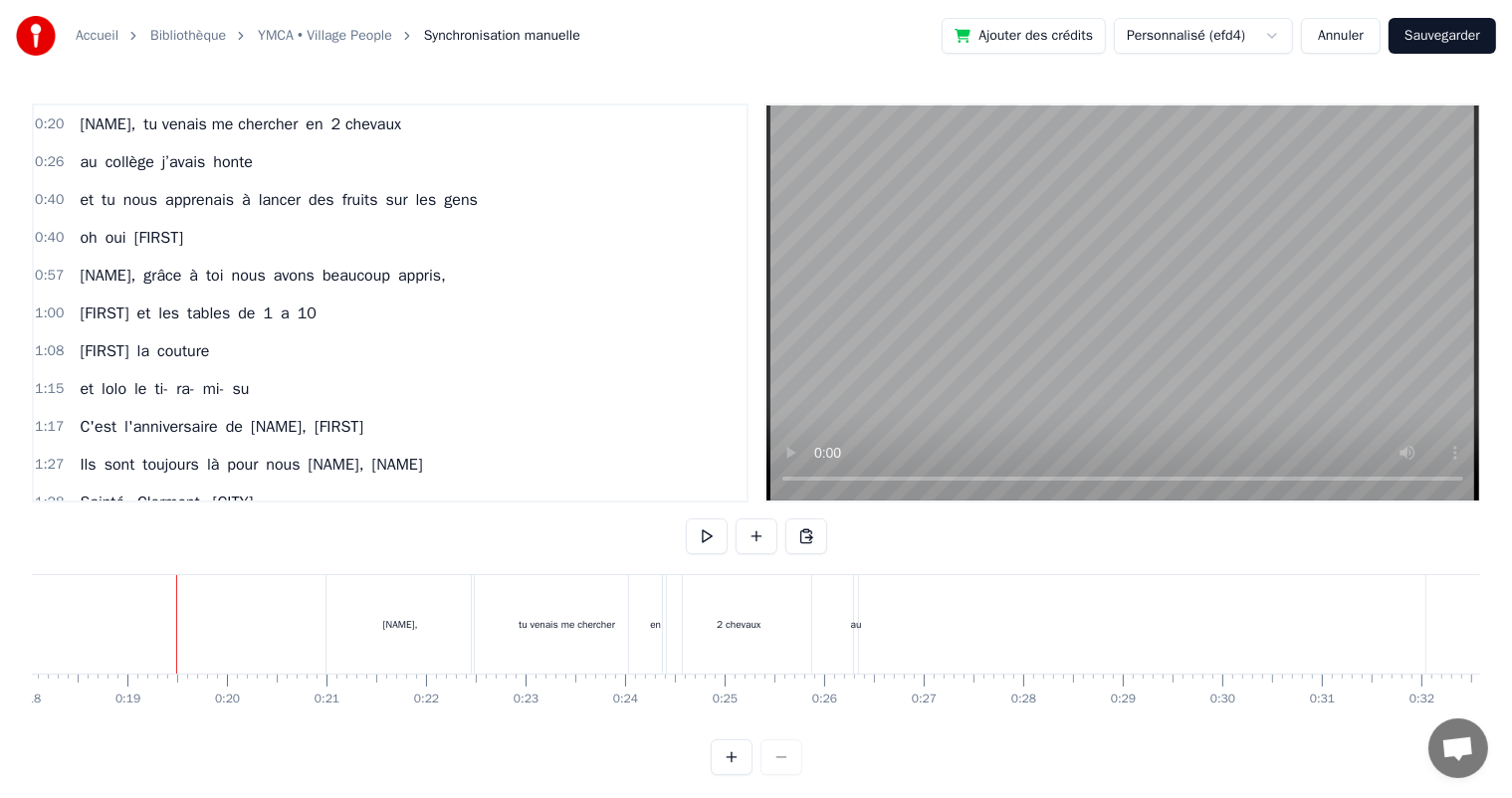 scroll, scrollTop: 26, scrollLeft: 0, axis: vertical 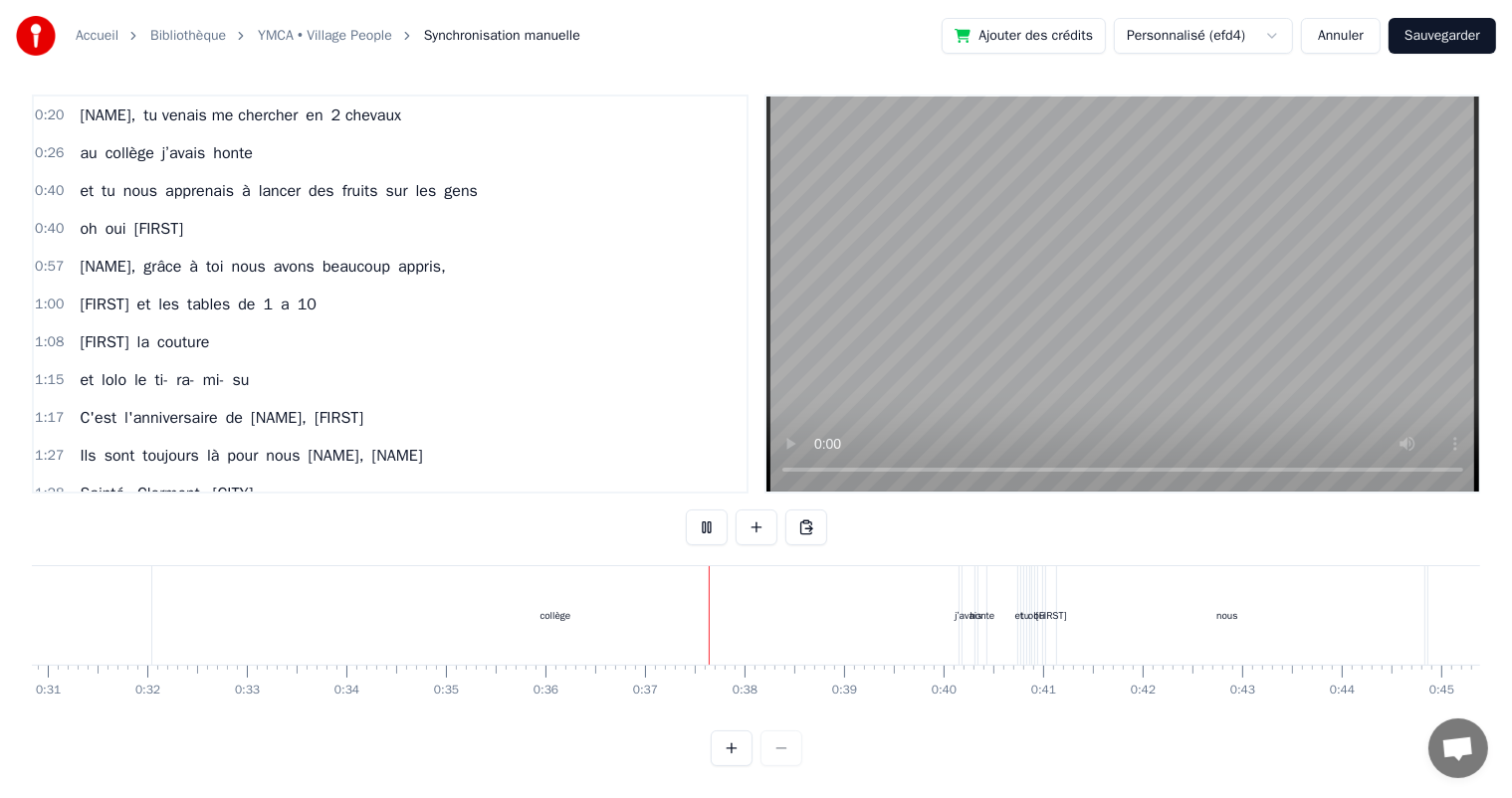 click on "0:20 [NAME], tu venais me chercher en 2 chevaux 0:26 au collège j’avais honte 0:40 et tu nous apprenais à lancer des fruits sur les gens 0:40 oh oui [NAME] 0:57 [NAME], grâce à toi nous avons beaucoup appris, [NAME] et les tables de 1 a 10 [NAME] la couture 1:15 et [NAME] le ti- ra- mi- su 1:17 C'est l'anniversaire de [NAME], [NAME] 1:27 Ils sont toujours là pour nous [NAME], [NAME] 1:28 [CITY], [CITY], [CITY] 1:29 On pense toujours à vous 1:29 On dit loin des yeux près du coeur 1:53 C'est l'anniversaire de [NAME], [NAME] 1:58 Ils sont toujours là pour nous [NAME], [NAME] 2:02 Pâques, noël, les anniv' 2:11 Toujours tous réuni 2:19 On mange on joue et on ris [NAME], cacao périmé 2:21 Oh oui [NAME] dans le tiramisu 2:23 Oh oui [NAME] 2:24 Tu mets dans la salade des kiwis au lieu d’avocats [NAME] 2:30 Attention le coin d’table du salon 2:48 Vous pourriez vous faire mal 2:50 Quand elle raconte 2:53 Une anecdote de fou 2:54 Que j’vous fasse rire de" at bounding box center [756, 430] 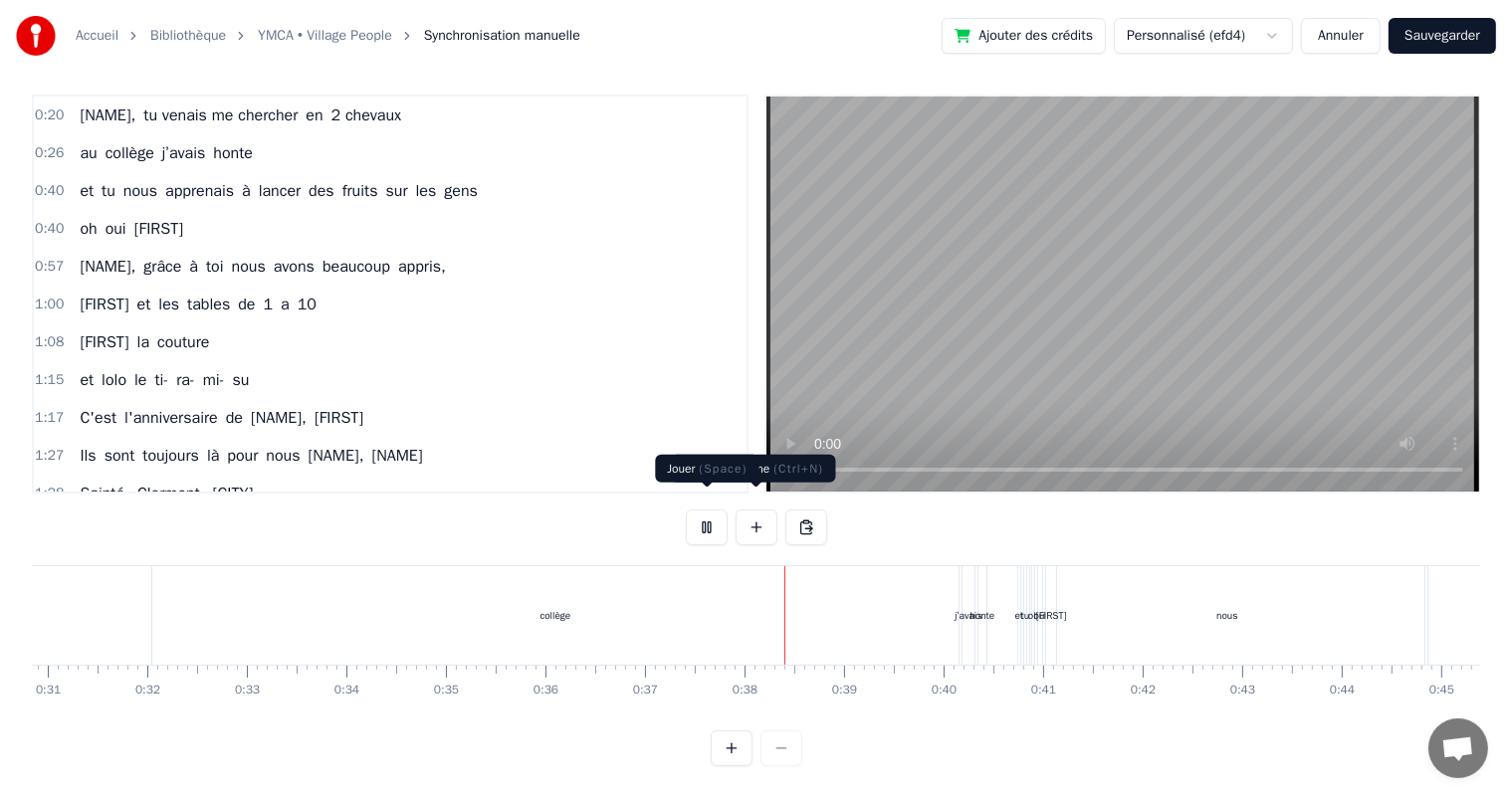 click at bounding box center (707, 527) 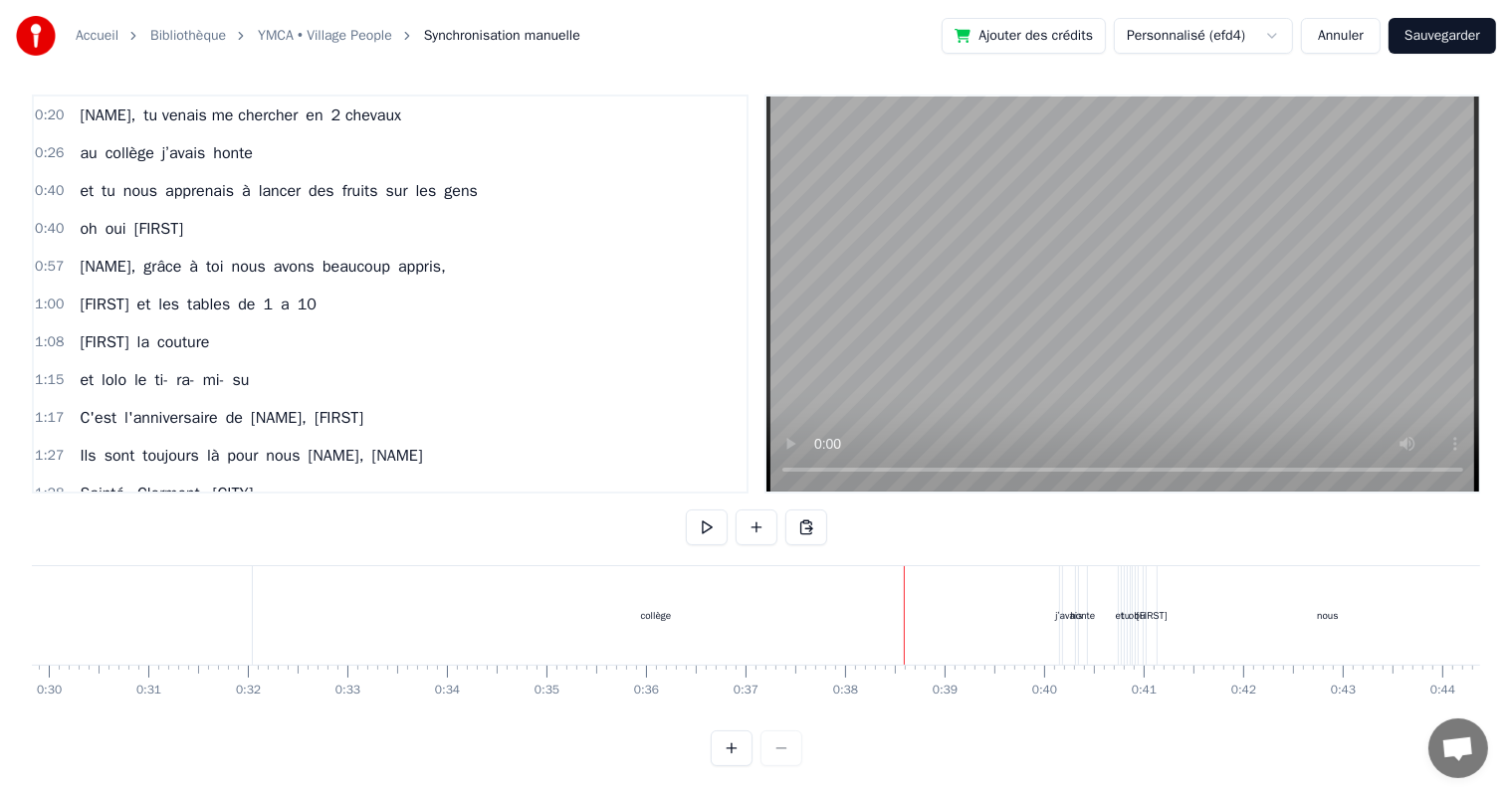 scroll, scrollTop: 0, scrollLeft: 2966, axis: horizontal 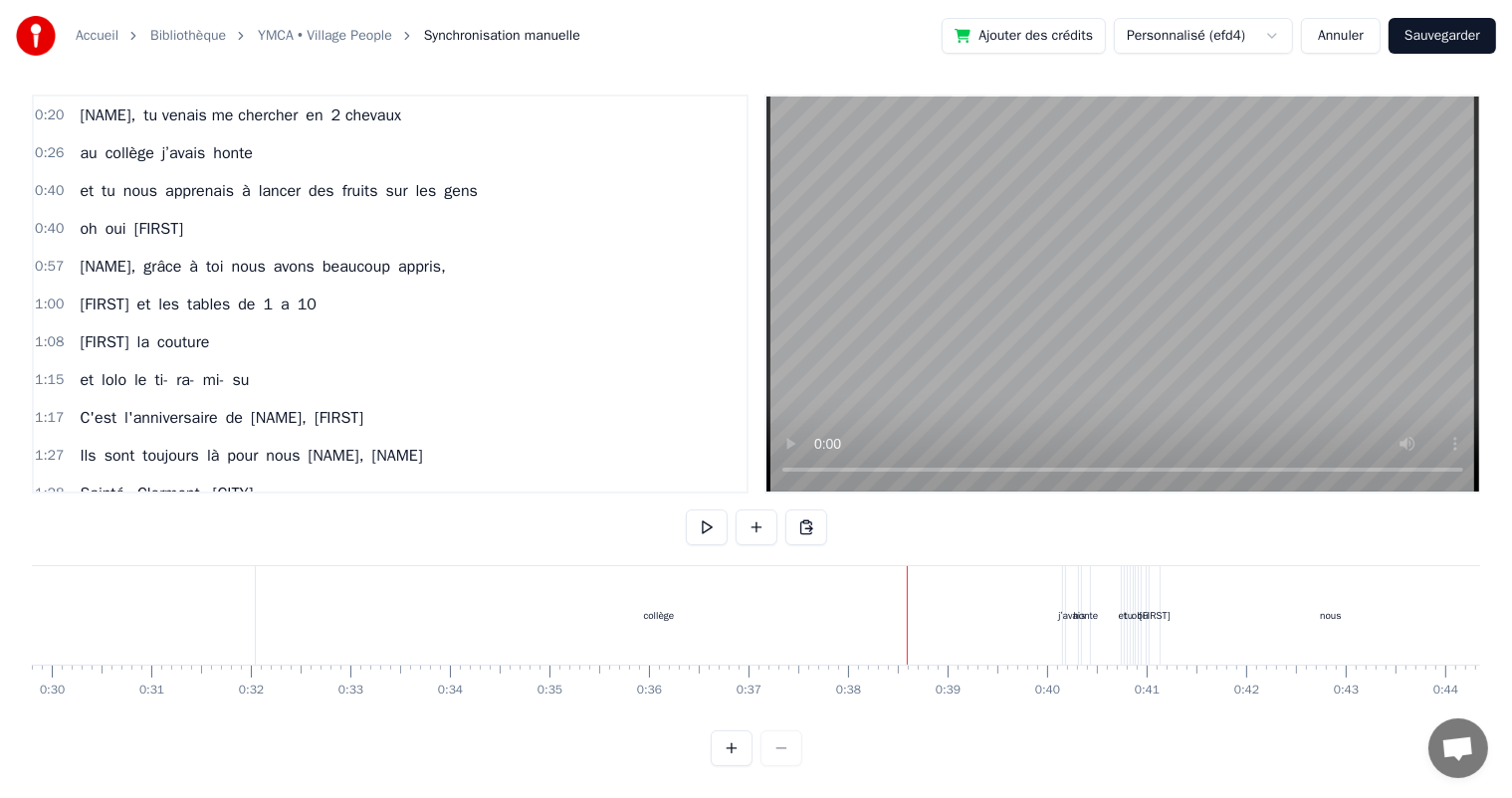 click on "j’avais" at bounding box center (183, 153) 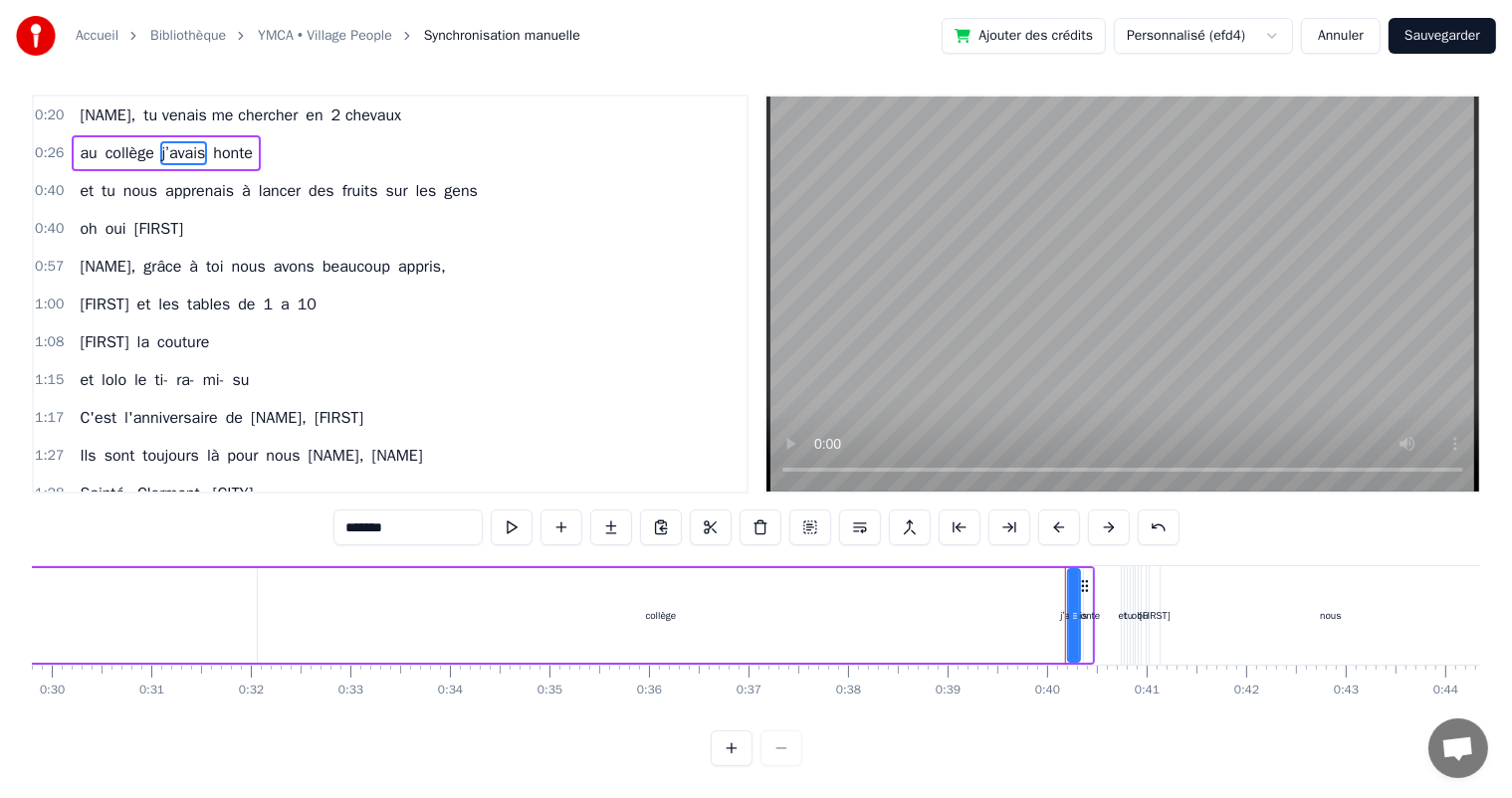 scroll, scrollTop: 0, scrollLeft: 0, axis: both 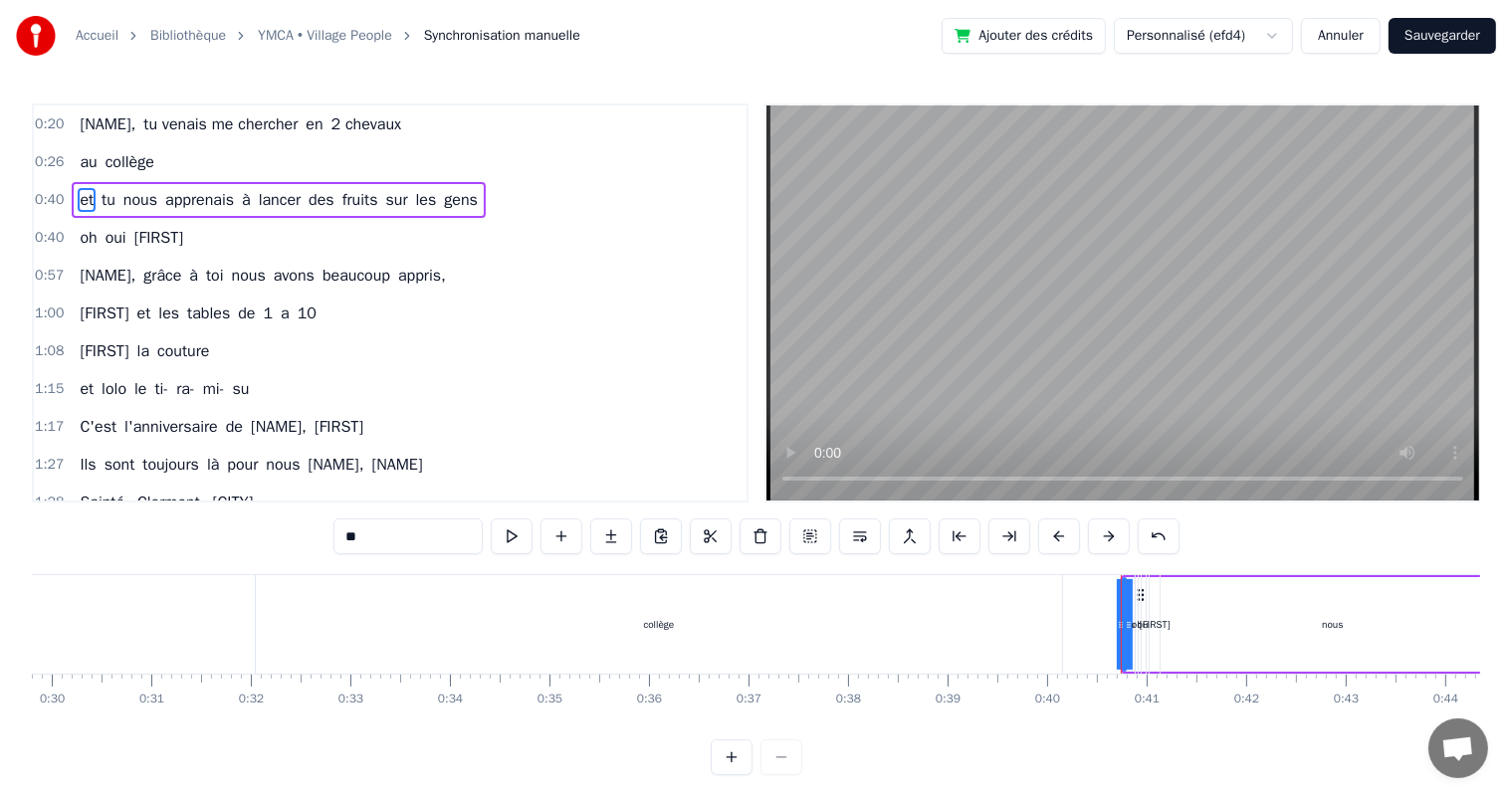 click on "collège" at bounding box center (129, 162) 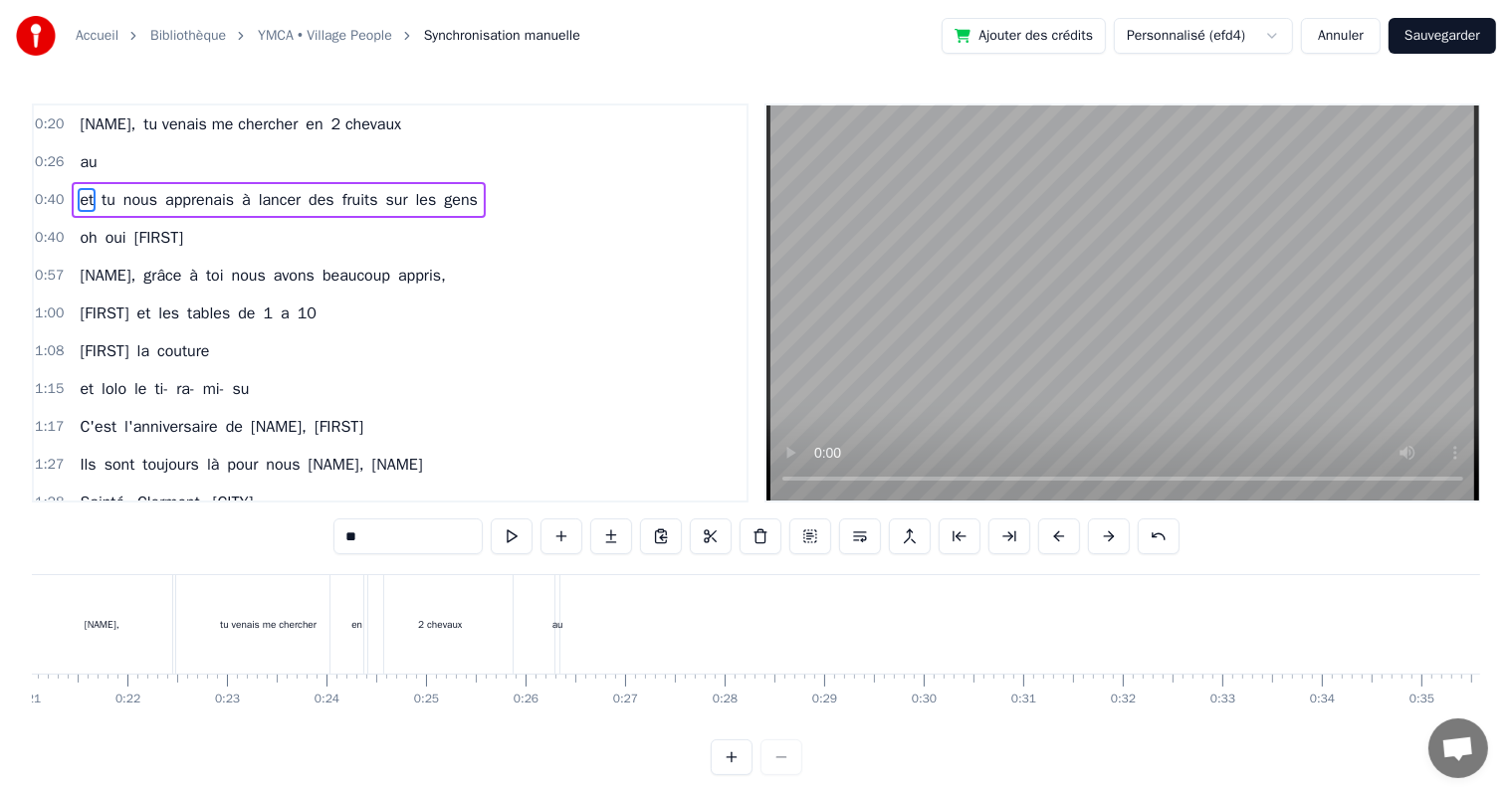 scroll, scrollTop: 0, scrollLeft: 2083, axis: horizontal 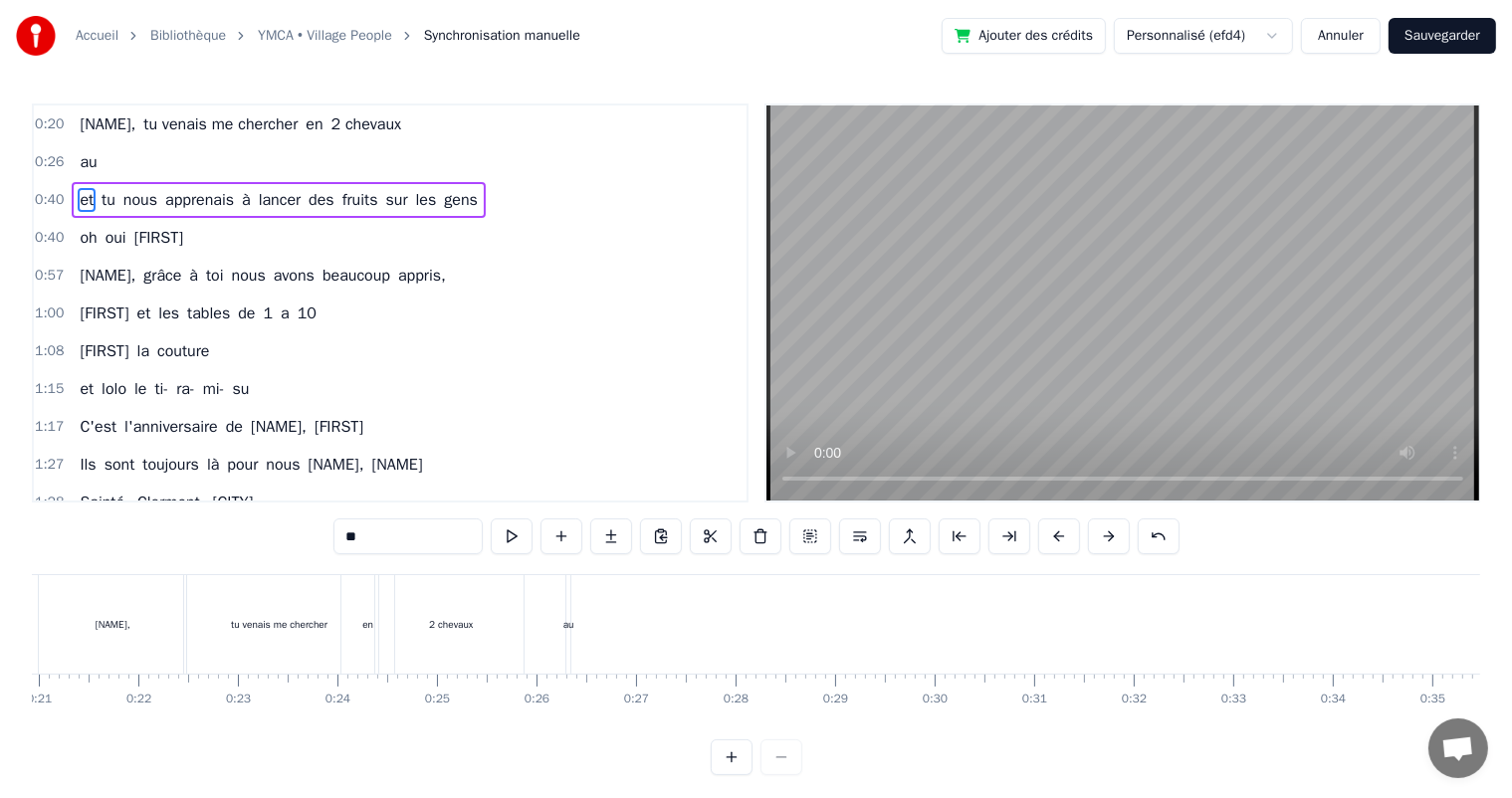 click on "au" at bounding box center [568, 624] 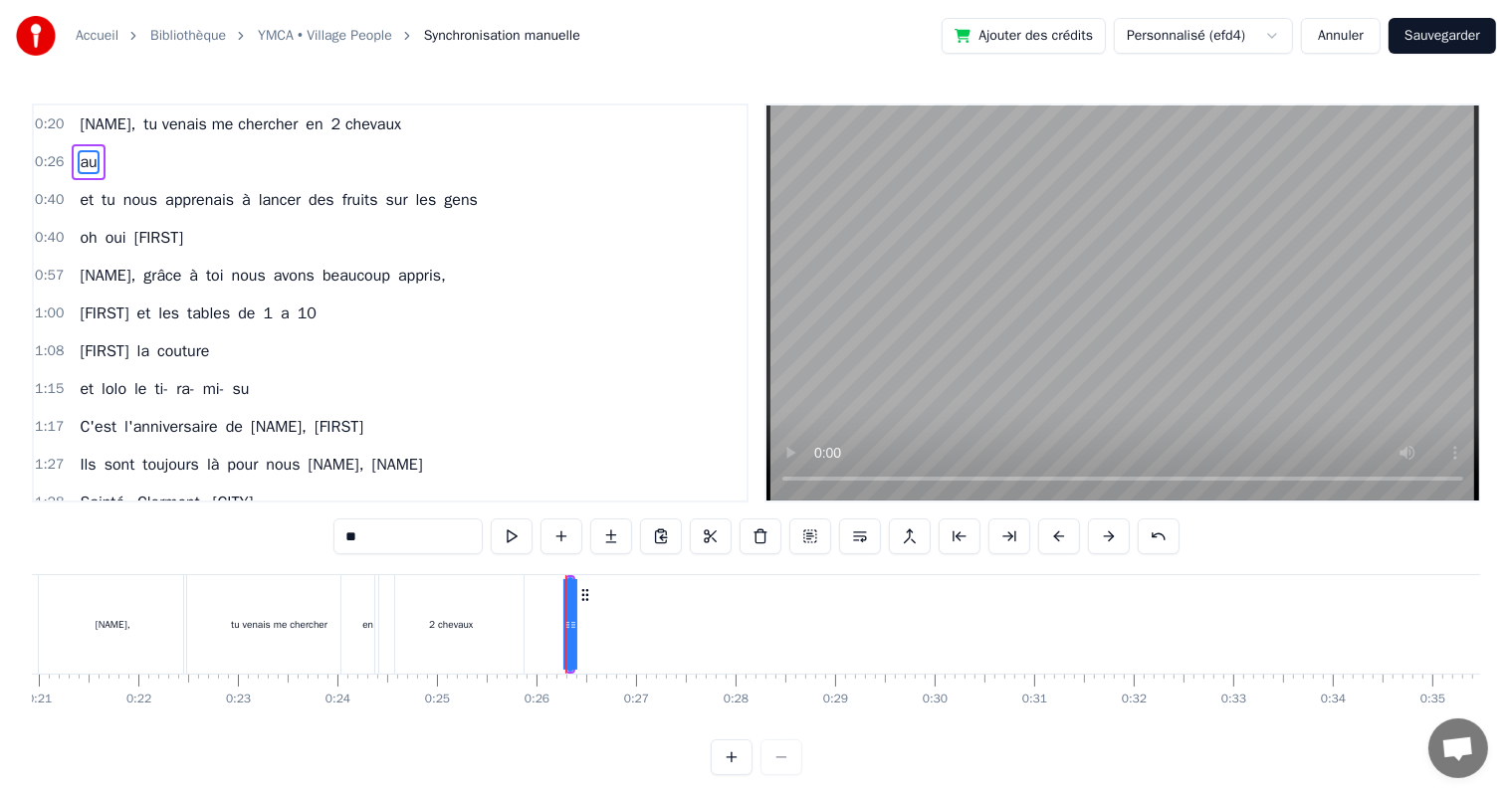 click on "**" at bounding box center [408, 536] 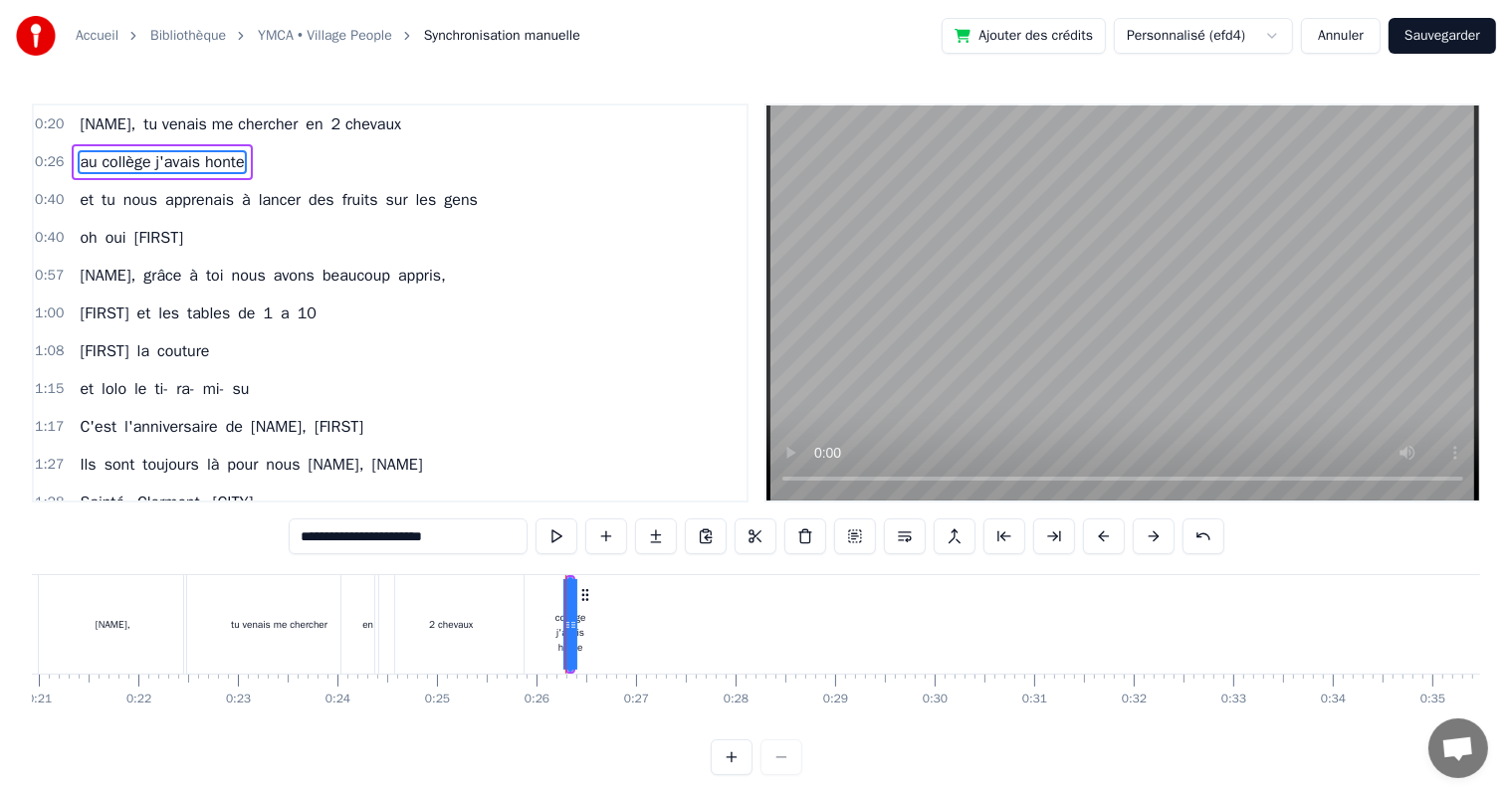 click on "[FIRST]" at bounding box center (158, 238) 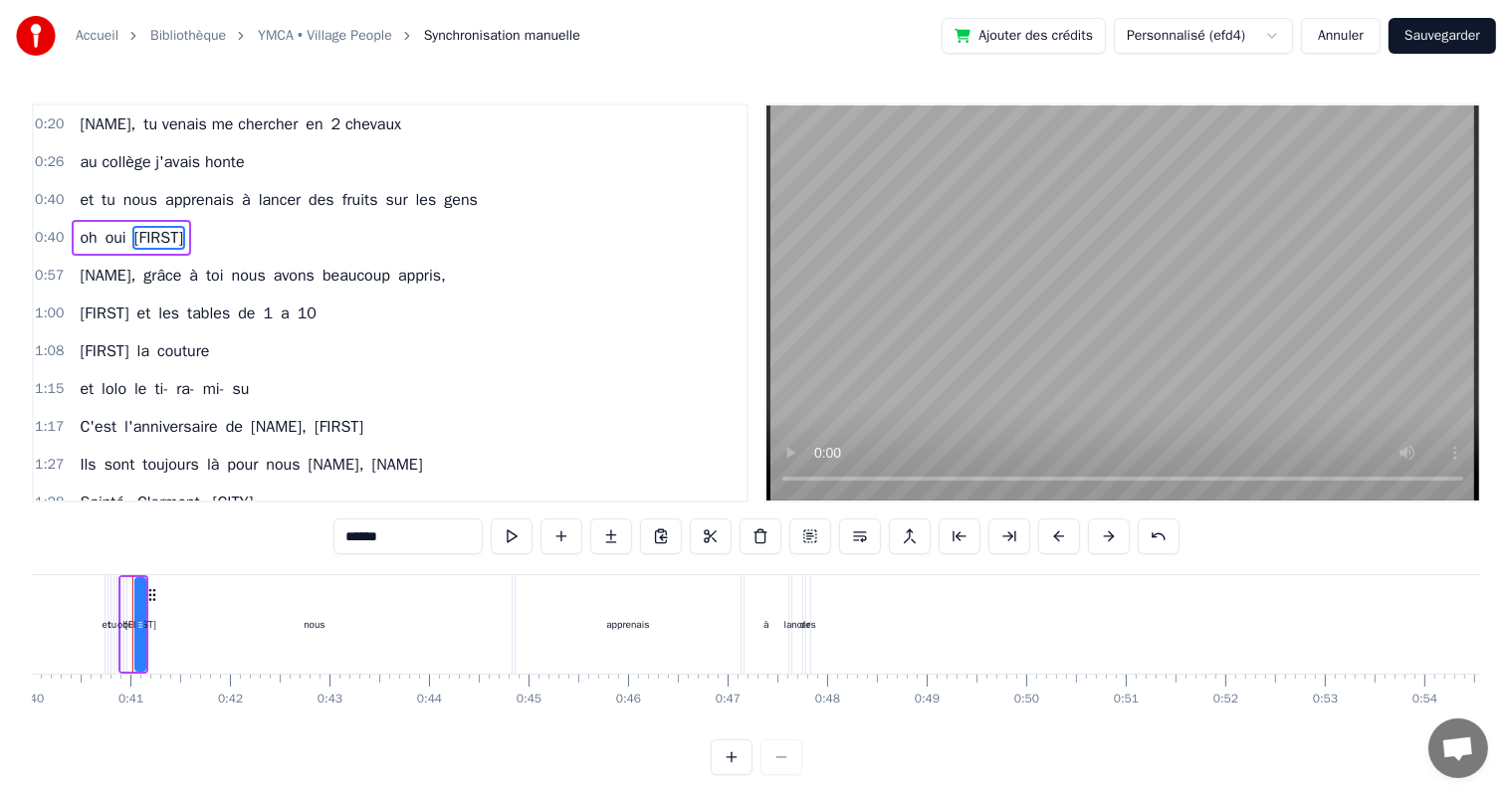click on "oui" at bounding box center [115, 238] 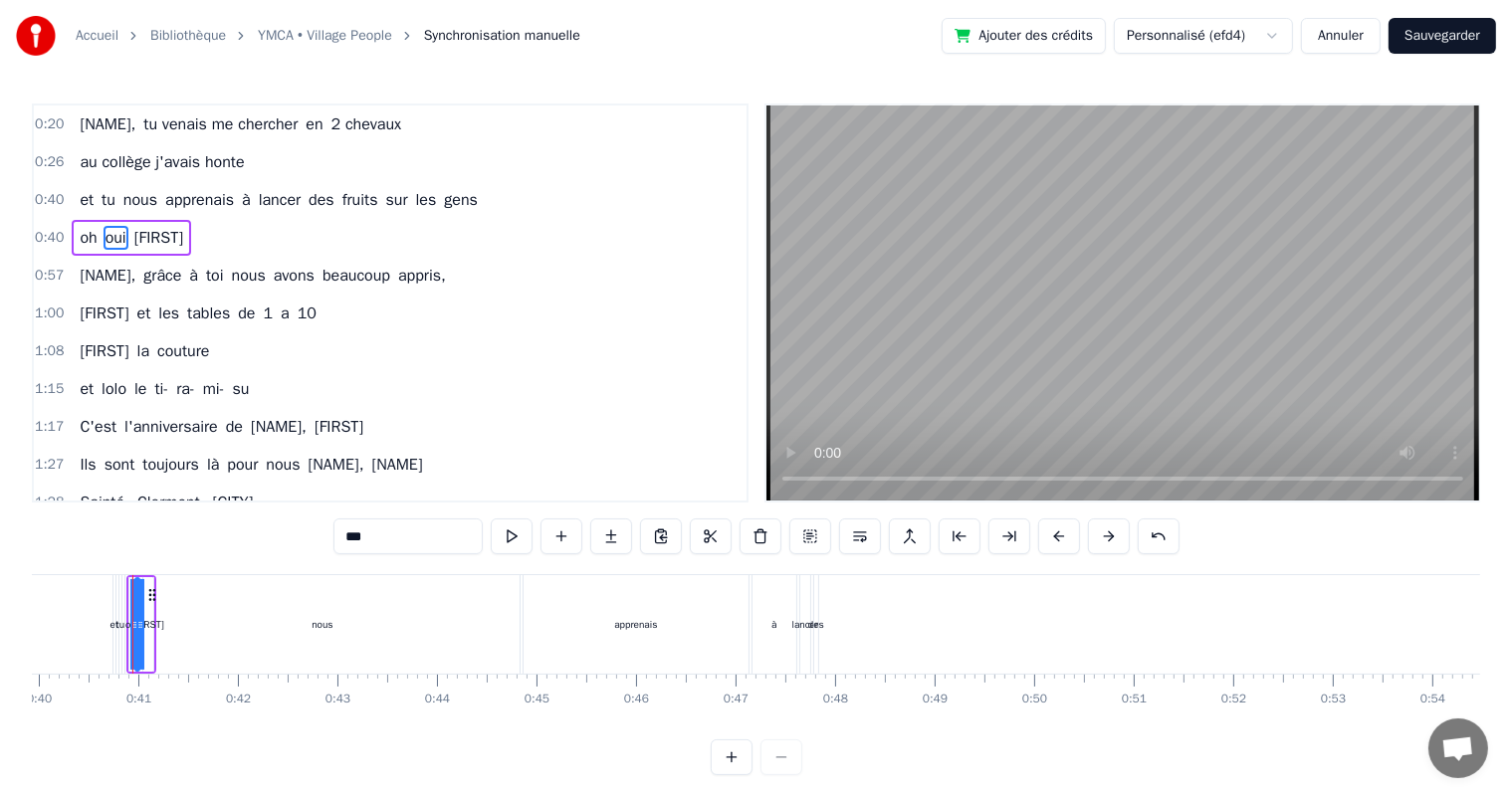 click on "oh oui marcel" at bounding box center (131, 238) 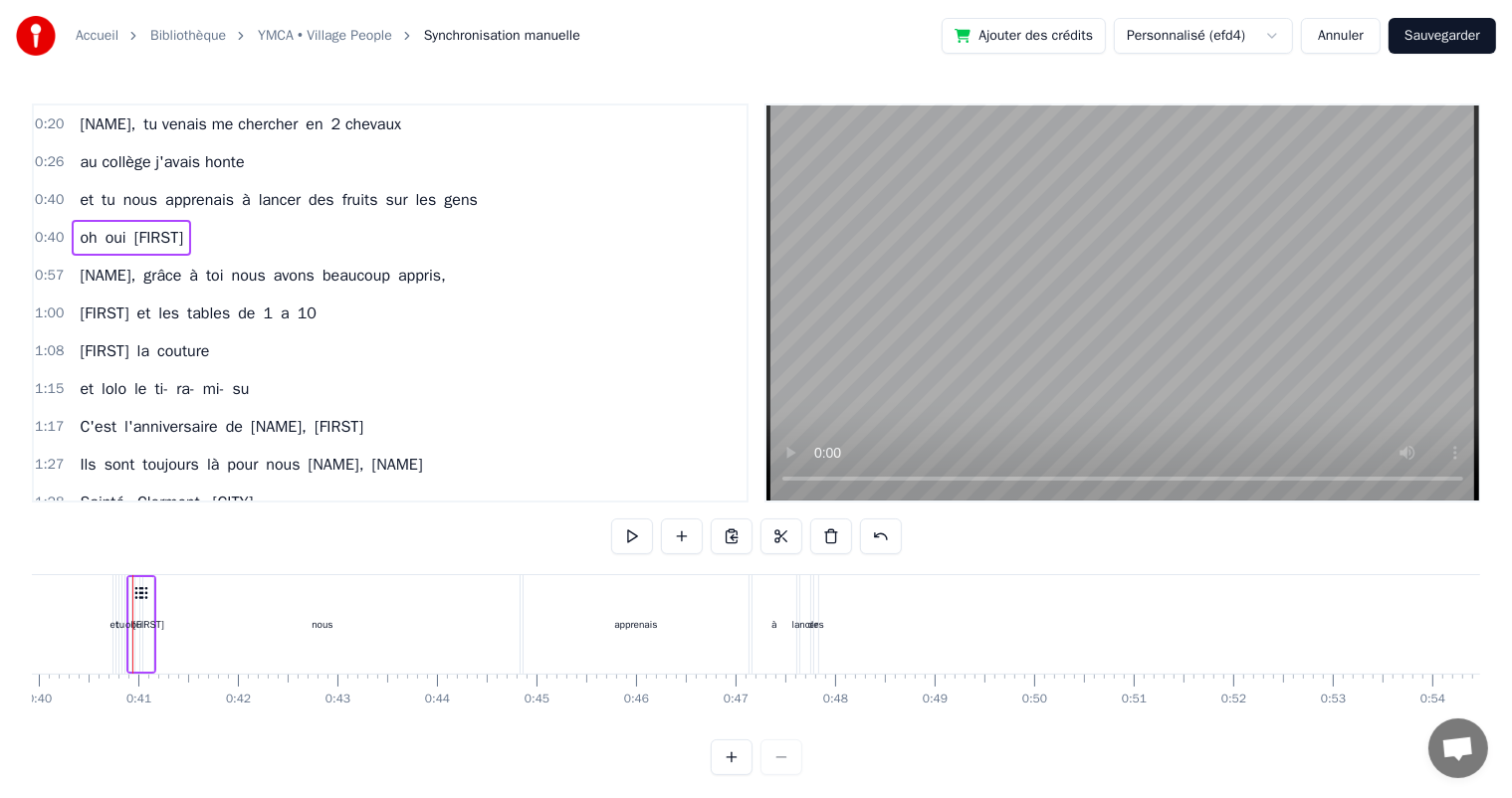 scroll, scrollTop: 0, scrollLeft: 3970, axis: horizontal 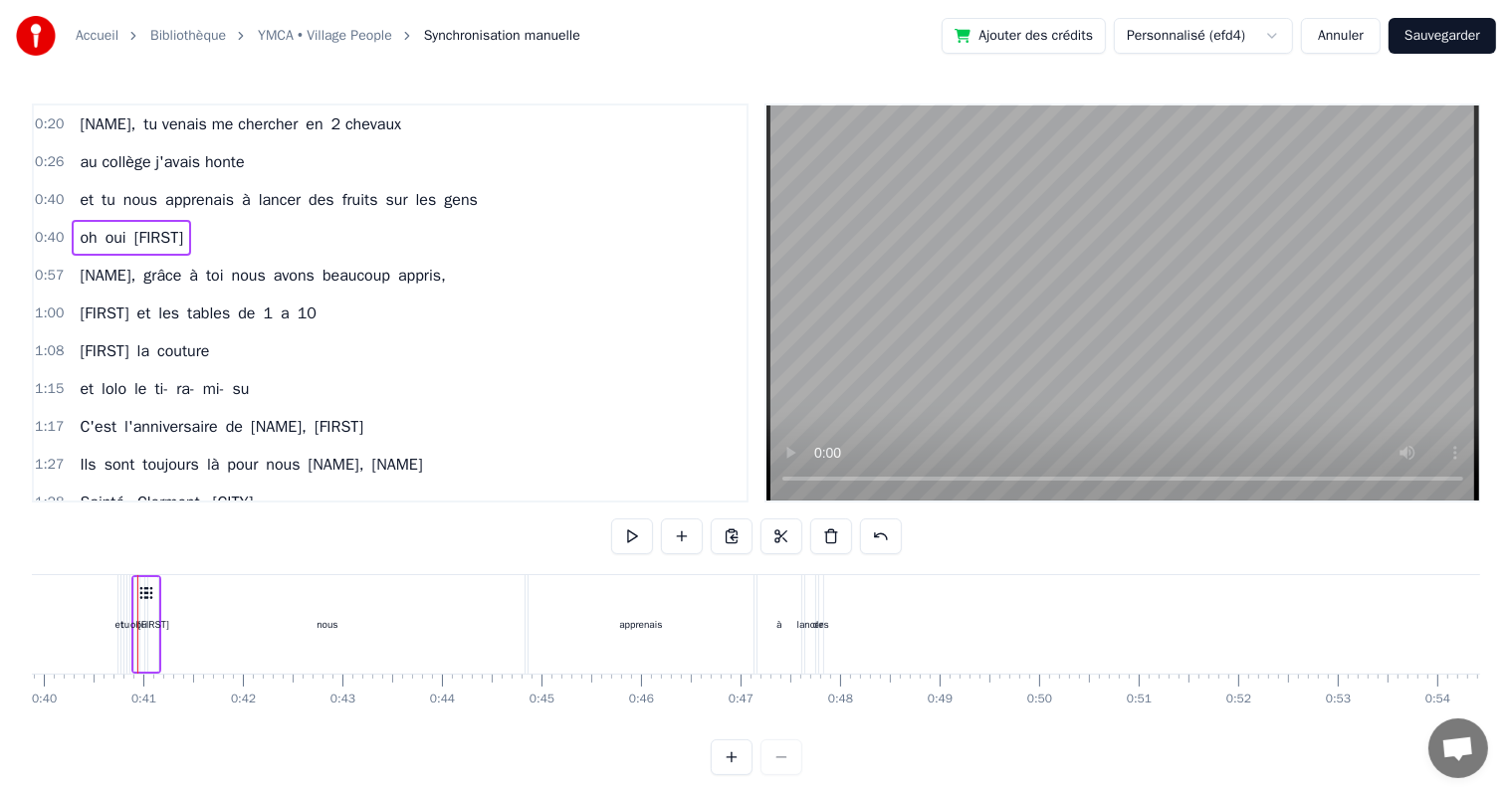 click on "oh" at bounding box center (88, 238) 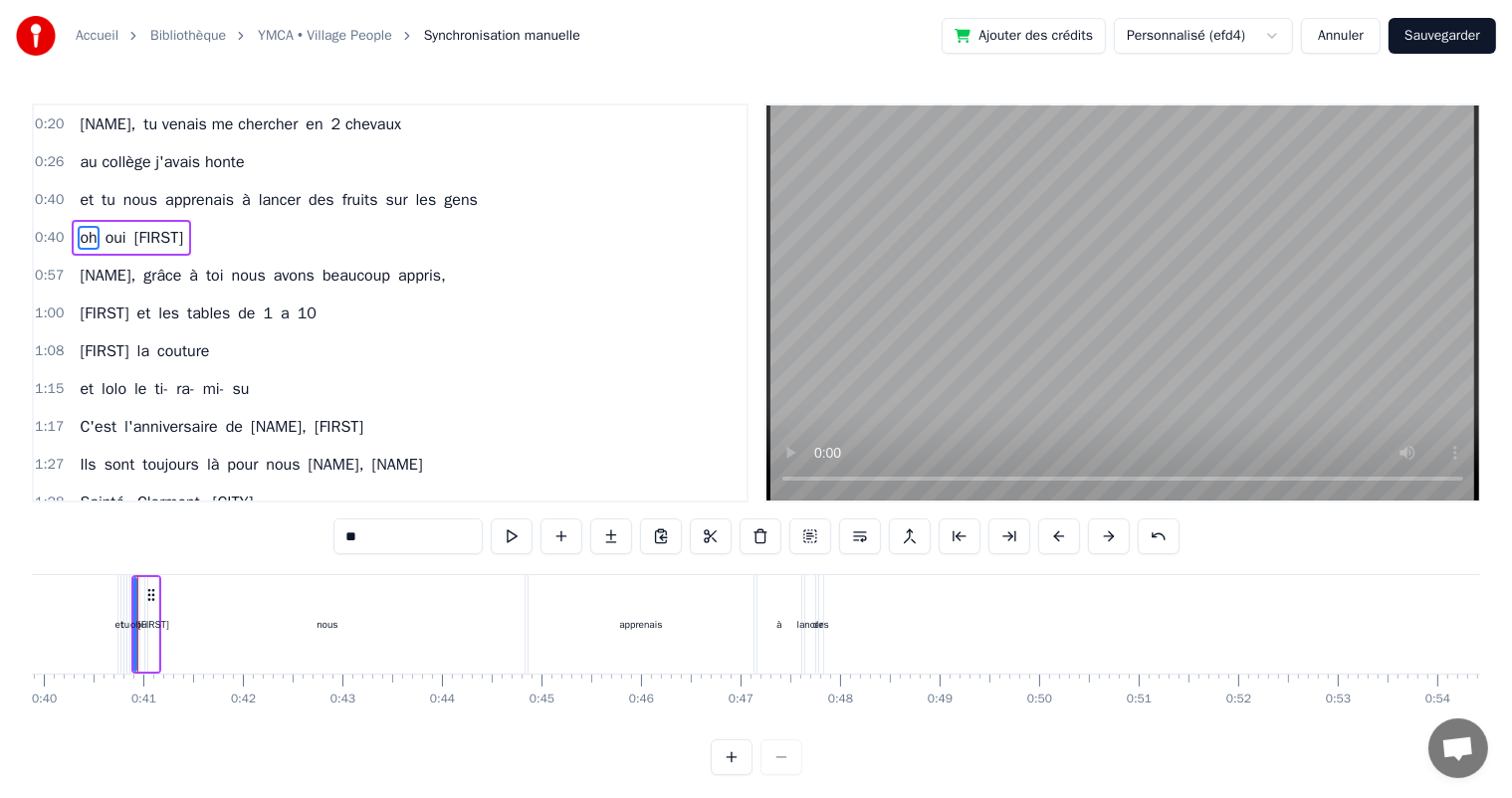click on "[FIRST]" at bounding box center [158, 238] 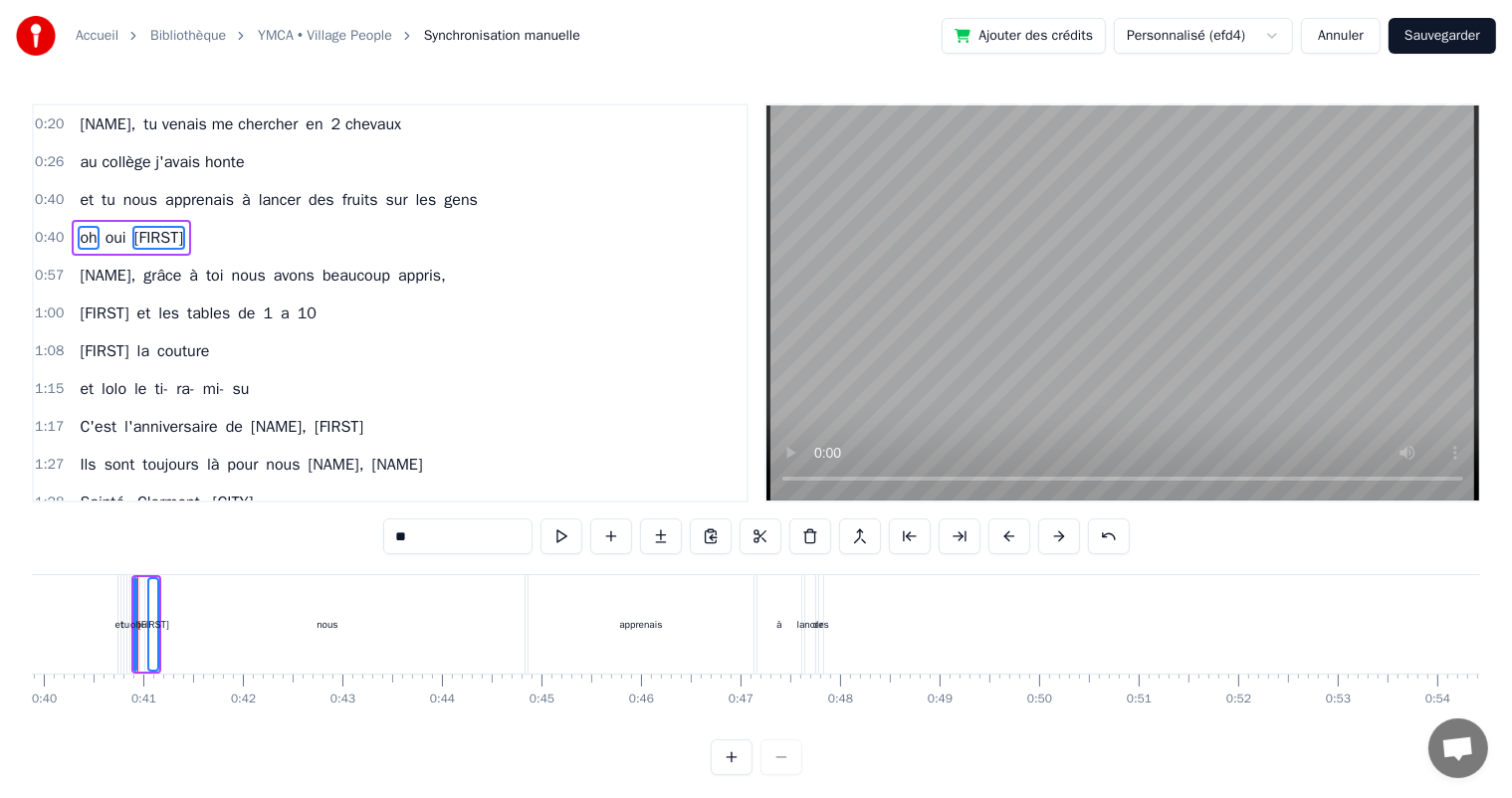 click on "oui" at bounding box center [115, 238] 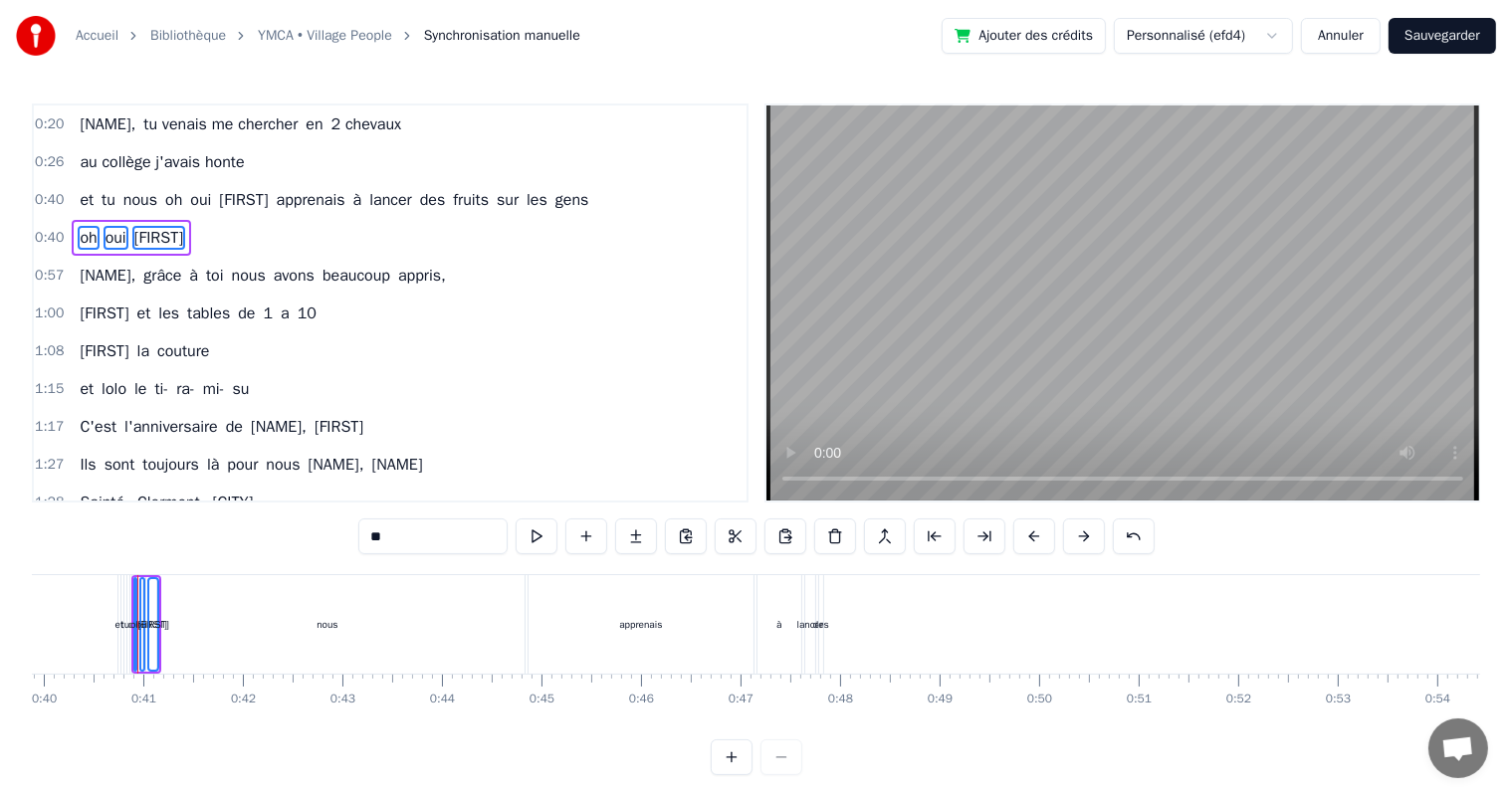 click on "tu venais me chercher" at bounding box center (220, 124) 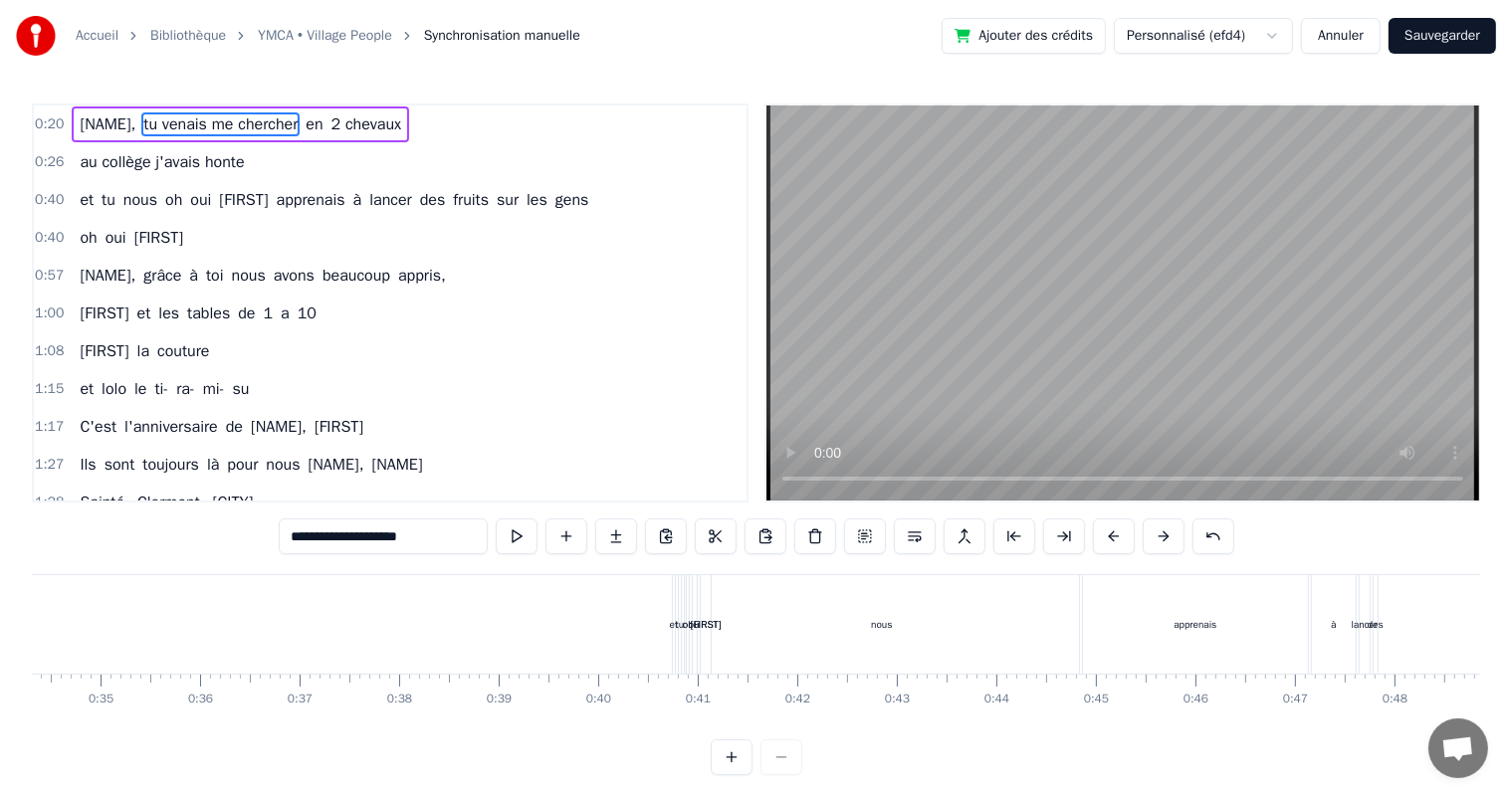 click on "au collège j'avais honte" at bounding box center [161, 162] 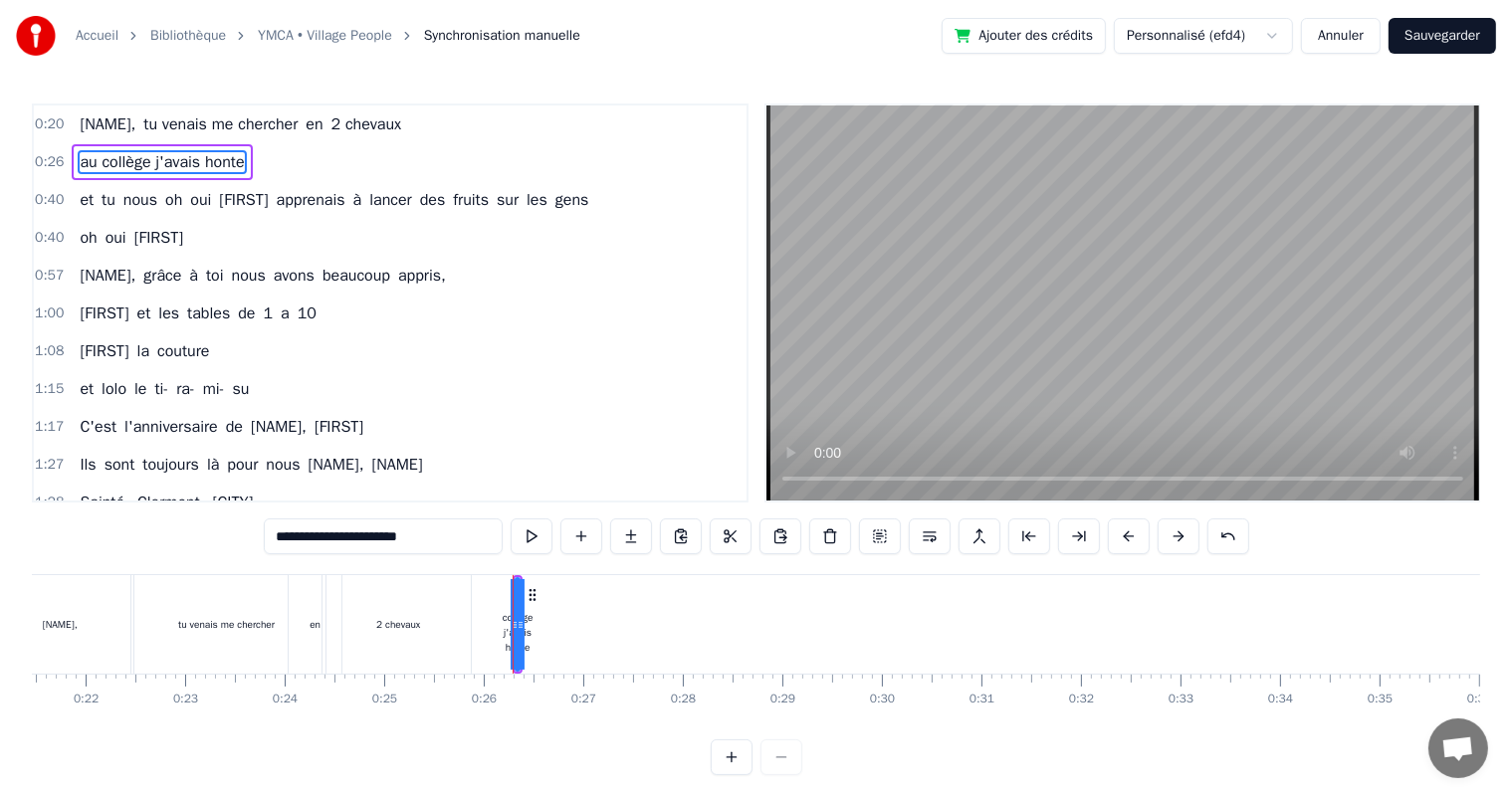 scroll, scrollTop: 0, scrollLeft: 2134, axis: horizontal 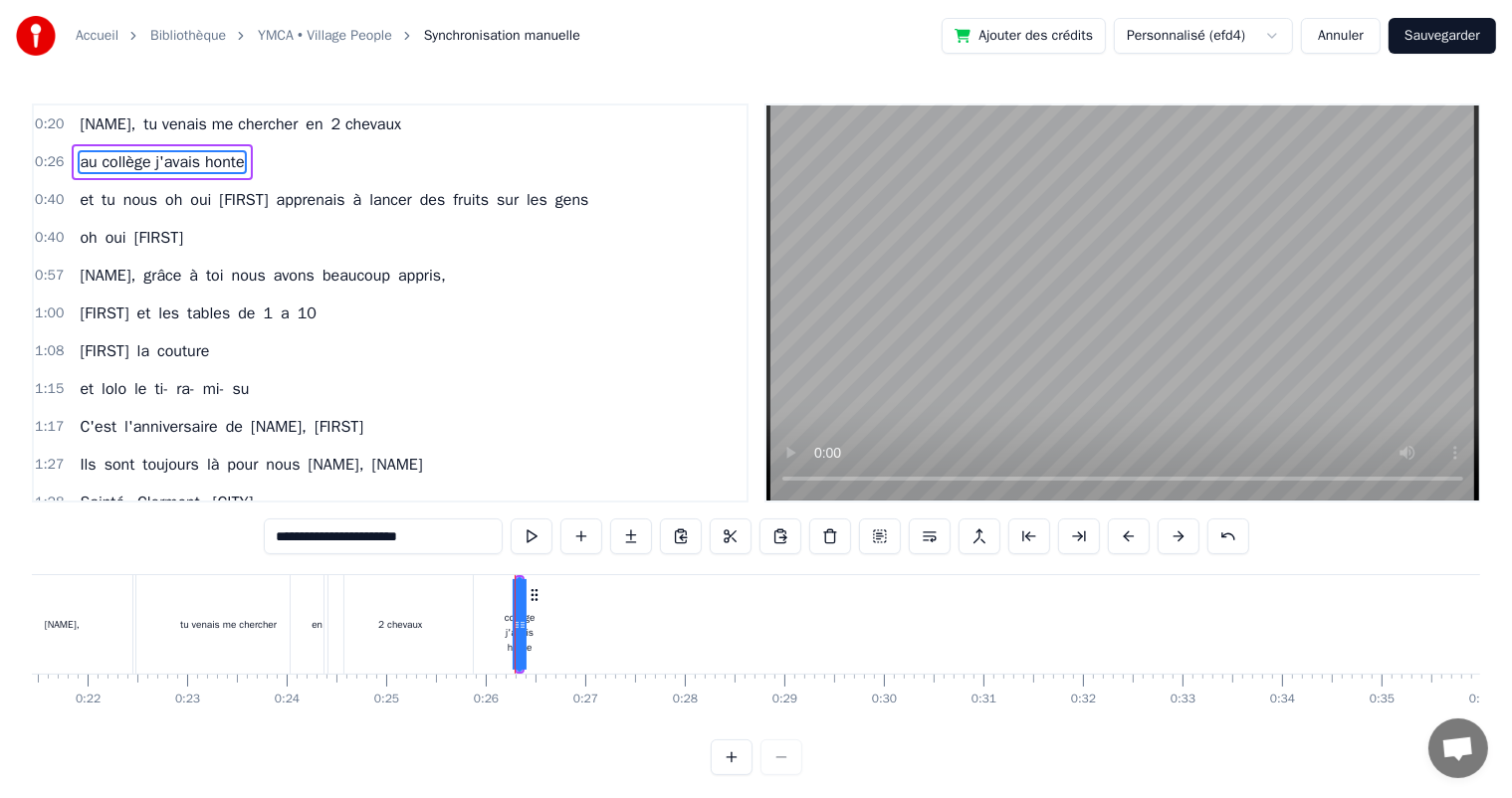 click on "0:26 au collège j'avais honte" at bounding box center (390, 162) 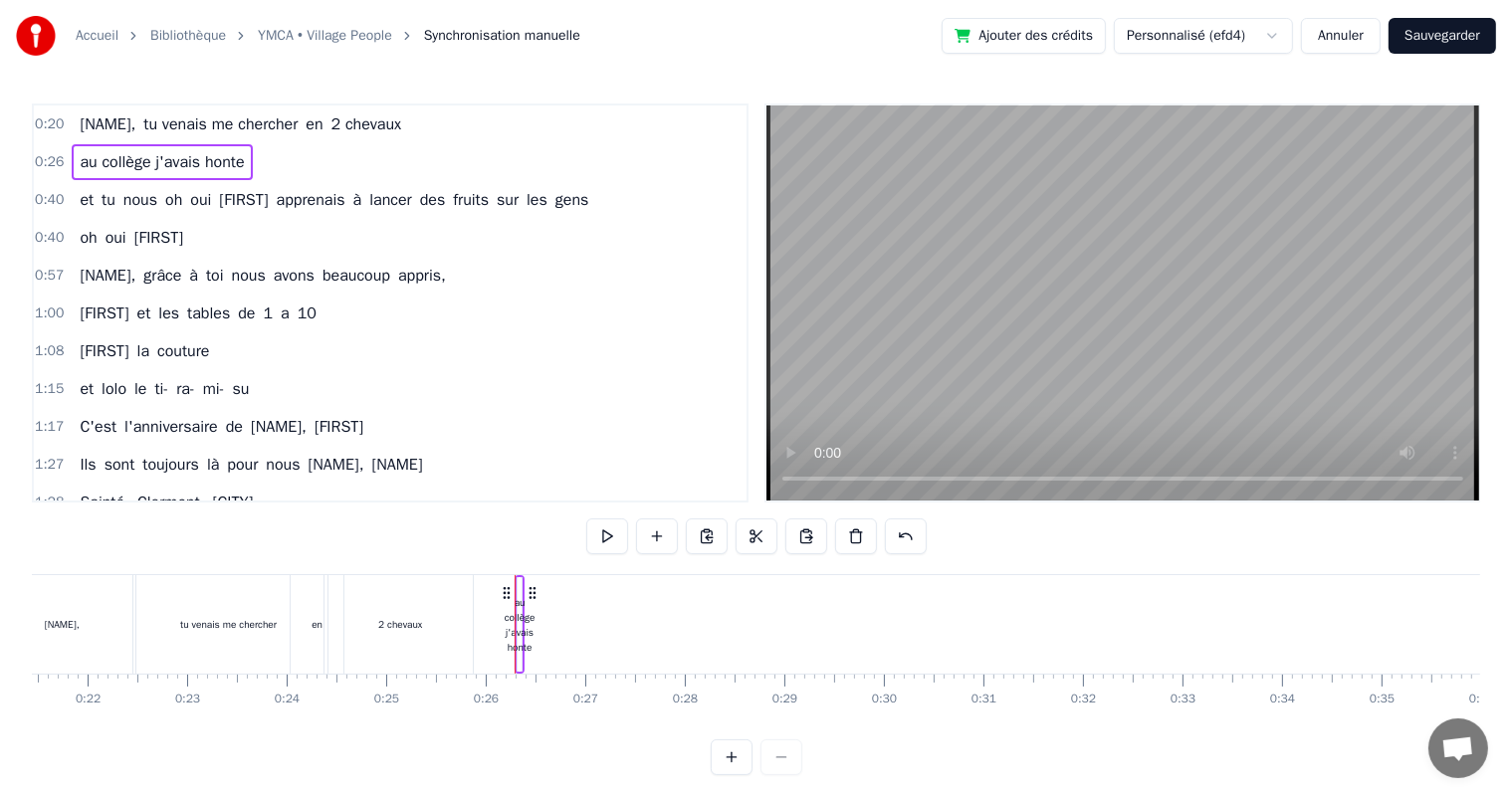 click on "et tu nous oh oui [NAME] apprenais à lancer des fruits sur les gens" at bounding box center [333, 200] 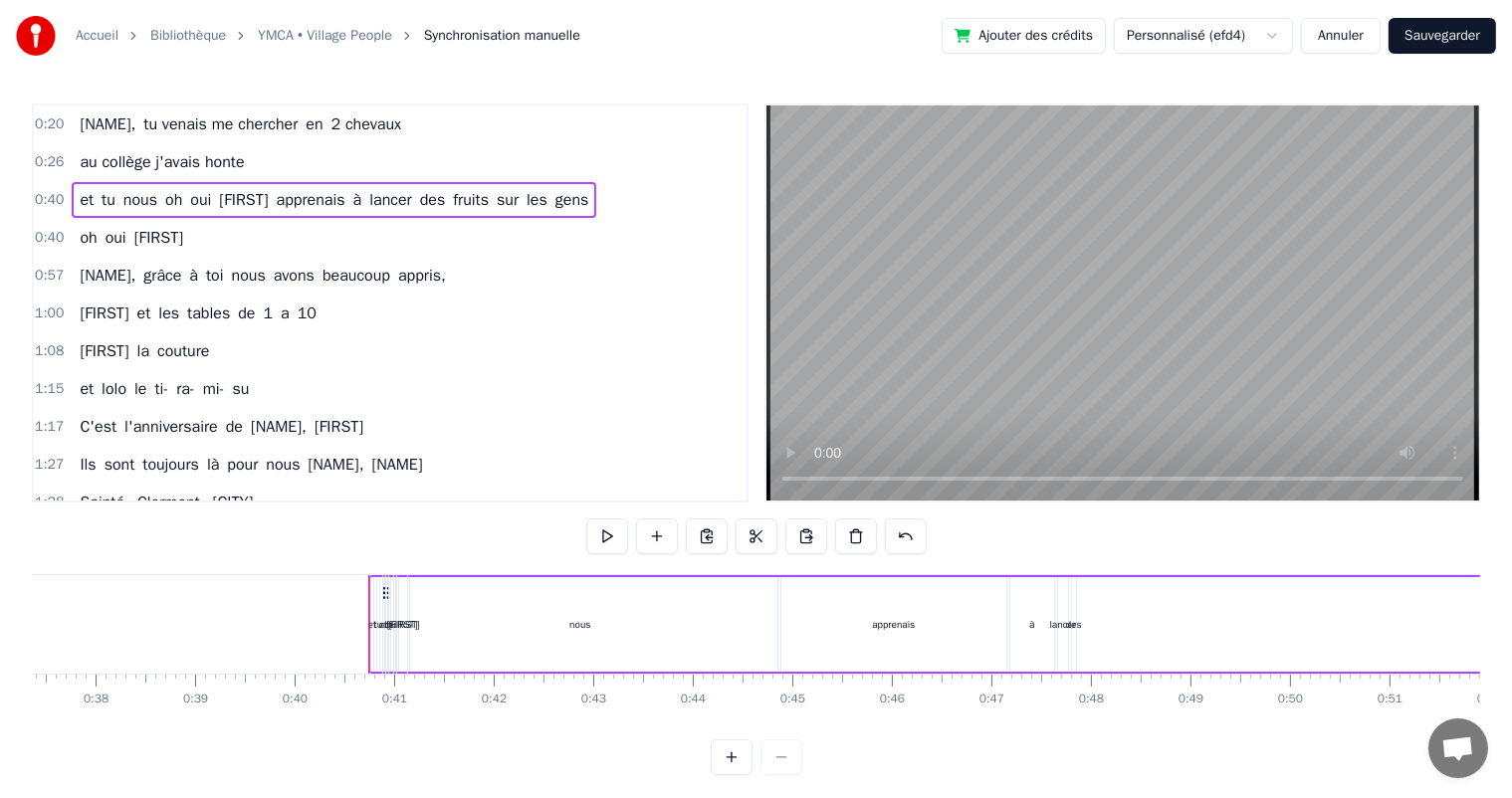 click on "Accueil Bibliothèque YMCA • Village People Synchronisation manuelle Ajouter des crédits Personnalisé (efd4) Annuler Sauvegarder 0:20 [NAME], tu venais me chercher en 2 chevaux 0:26 au collège j'avais honte 0:40 et tu nous oh oui [NAME] apprenais à lancer des fruits sur les gens 0:40 oh oui [NAME] 0:57 [NAME], grâce à toi nous avons beaucoup appris, 1:00 [NAME] et les tables de 1 a 10 1:08 [NAME] la couture 1:15 et [NAME] le ti- ra- mi- su 1:17 C'est l'anniversaire de [NAME], [NAME] 1:27 Ils sont toujours là pour nous [NAME], [NAME] 1:28 [CITY], [CITY], [CITY] 1:29 On pense toujours à vous 1:29 On dit loin des yeux près du coeur 1:53 C'est l'anniversaire de [NAME], [NAME] 1:58 Ils sont toujours là pour nous [NAME], [NAME] 2:02 Pâques, noël, les anniv' 2:11 Toujours tous réuni 2:19 On mange on joue et on ris 2:21 [NAME], cacao périmé 2:21 Oh oui [NAME] dans le tiramisu 2:23 Oh oui [NAME] 2:24 Tu mets dans la salade des kiwis au lieu d’avocats [NAME] 2:29 [NAME] 2:30 le coin" at bounding box center (756, 387) 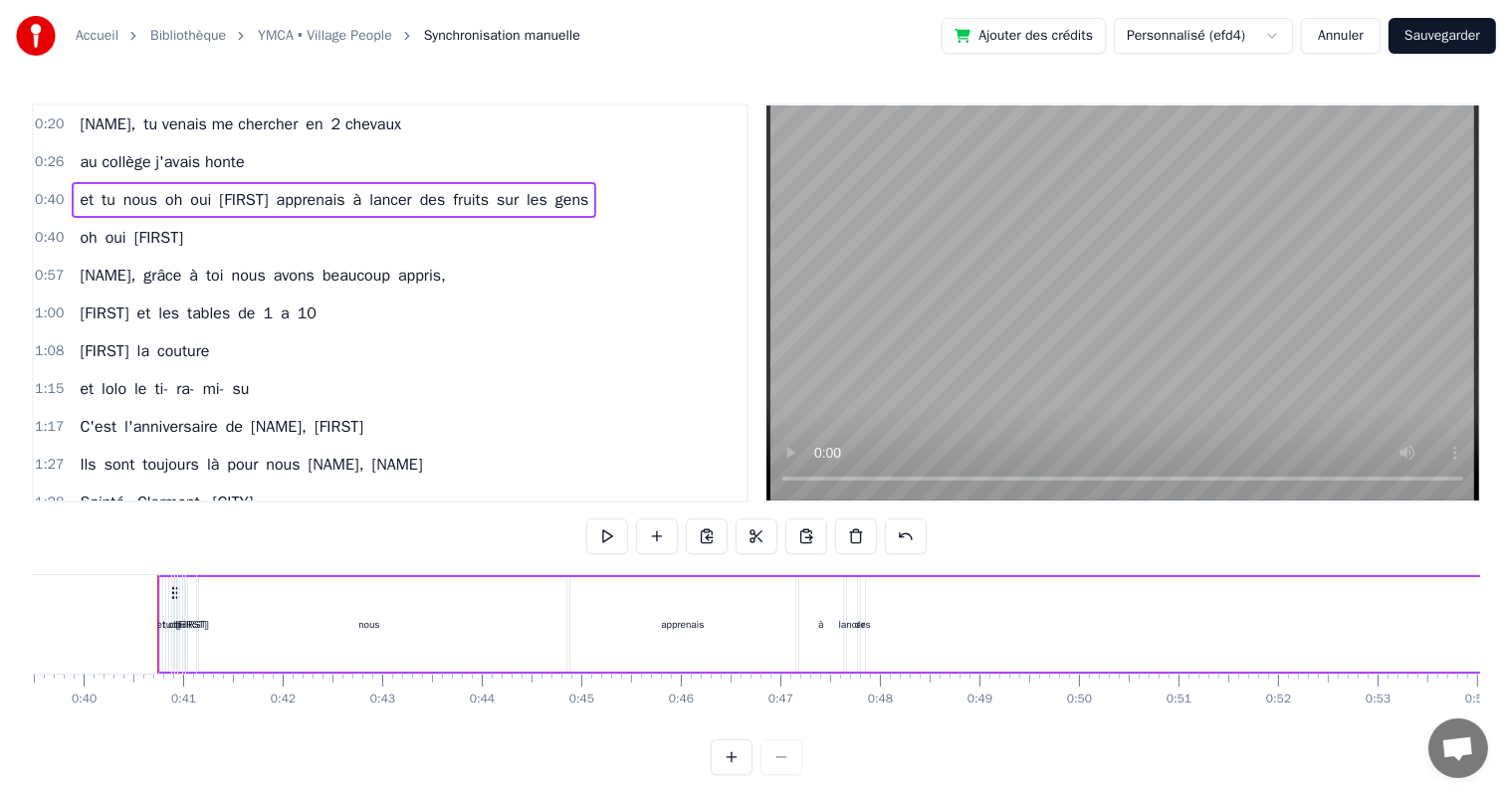 scroll, scrollTop: 0, scrollLeft: 3955, axis: horizontal 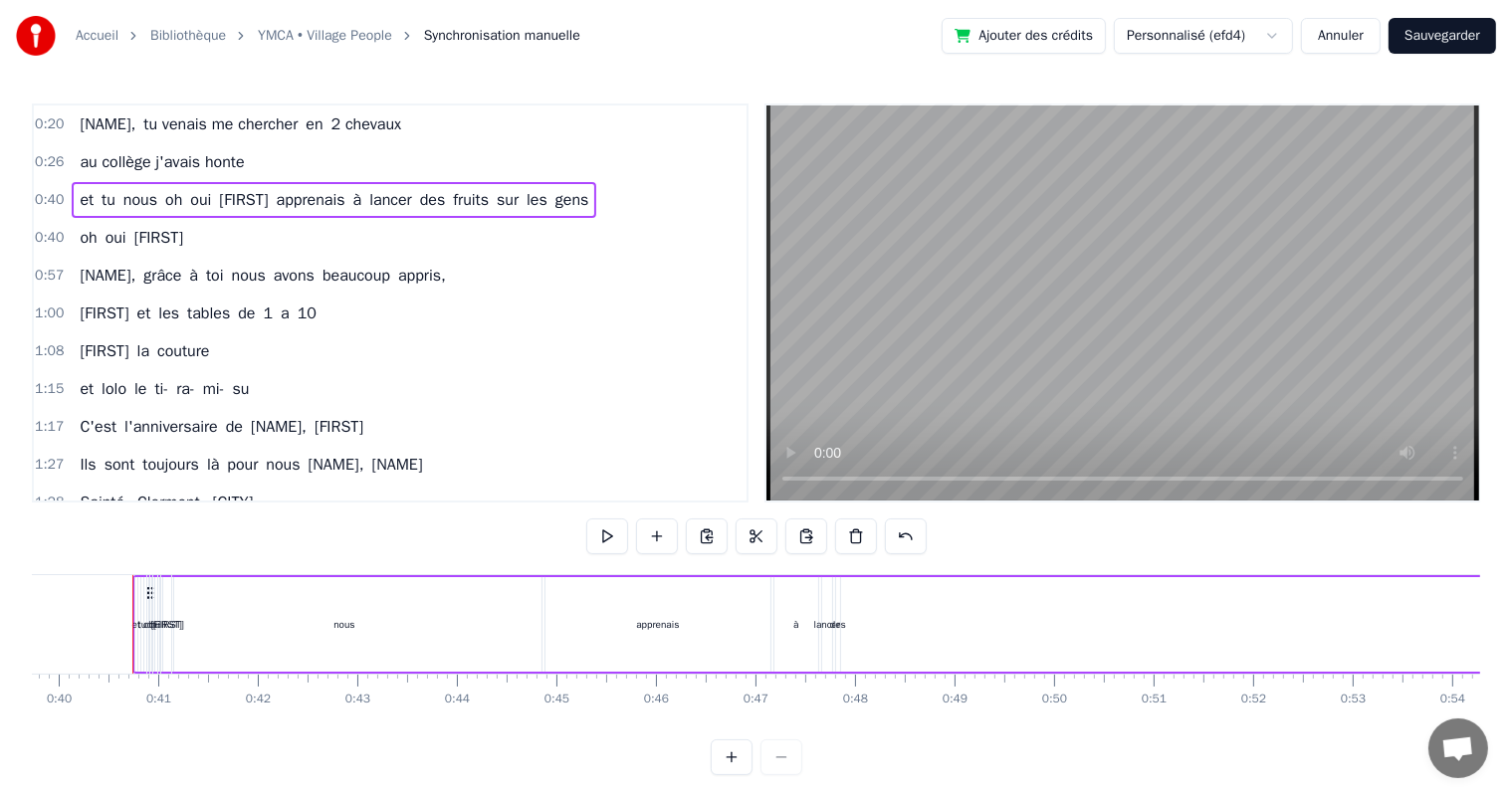 click on "Accueil Bibliothèque YMCA • Village People Synchronisation manuelle Ajouter des crédits Personnalisé (efd4) Annuler Sauvegarder 0:20 [NAME], tu venais me chercher en 2 chevaux 0:26 au collège j'avais honte 0:40 et tu nous oh oui [NAME] apprenais à lancer des fruits sur les gens 0:40 oh oui [NAME] 0:57 [NAME], grâce à toi nous avons beaucoup appris, 1:00 [NAME] et les tables de 1 a 10 1:08 [NAME] la couture 1:15 et [NAME] le ti- ra- mi- su 1:17 C'est l'anniversaire de [NAME], [NAME] 1:27 Ils sont toujours là pour nous [NAME], [NAME] 1:28 [CITY], [CITY], [CITY] 1:29 On pense toujours à vous 1:29 On dit loin des yeux près du coeur 1:53 C'est l'anniversaire de [NAME], [NAME] 1:58 Ils sont toujours là pour nous [NAME], [NAME] 2:02 Pâques, noël, les anniv' 2:11 Toujours tous réuni 2:19 On mange on joue et on ris 2:21 [NAME], cacao périmé 2:21 Oh oui [NAME] dans le tiramisu 2:23 Oh oui [NAME] 2:24 Tu mets dans la salade des kiwis au lieu d’avocats [NAME] 2:29 [NAME] 2:30 le coin" at bounding box center (756, 387) 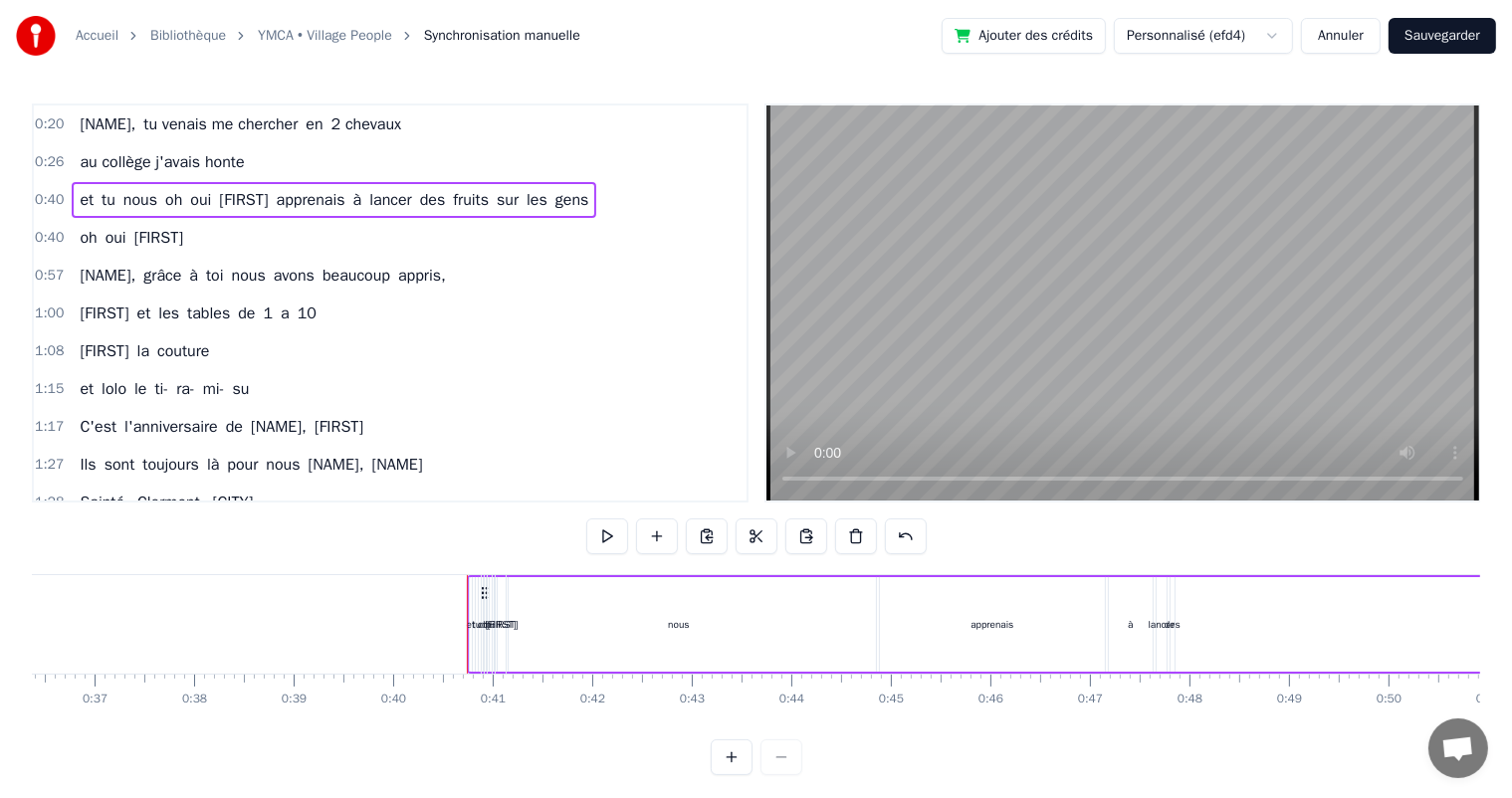 scroll, scrollTop: 0, scrollLeft: 3614, axis: horizontal 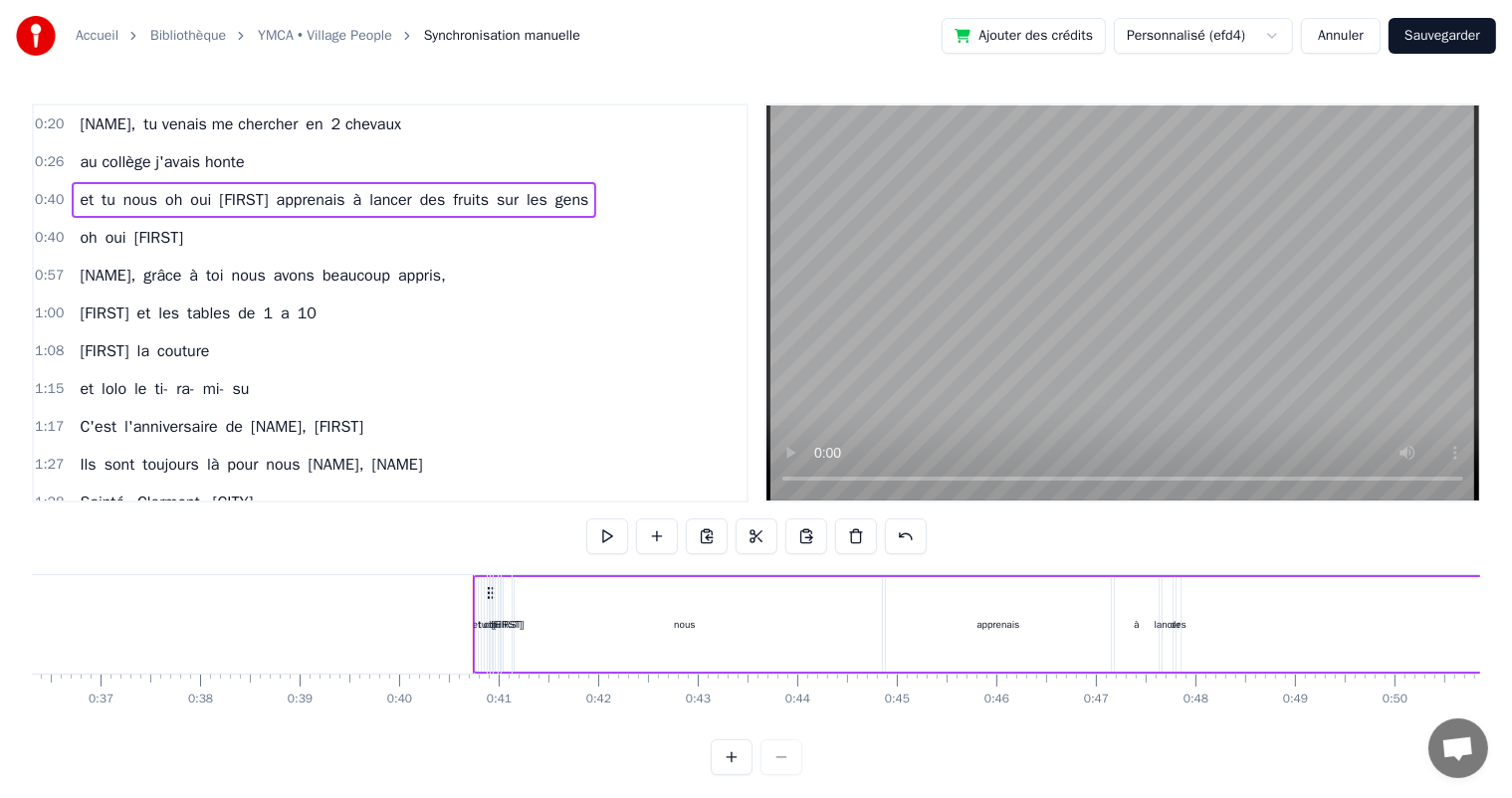 click on "au collège j'avais honte" at bounding box center [161, 162] 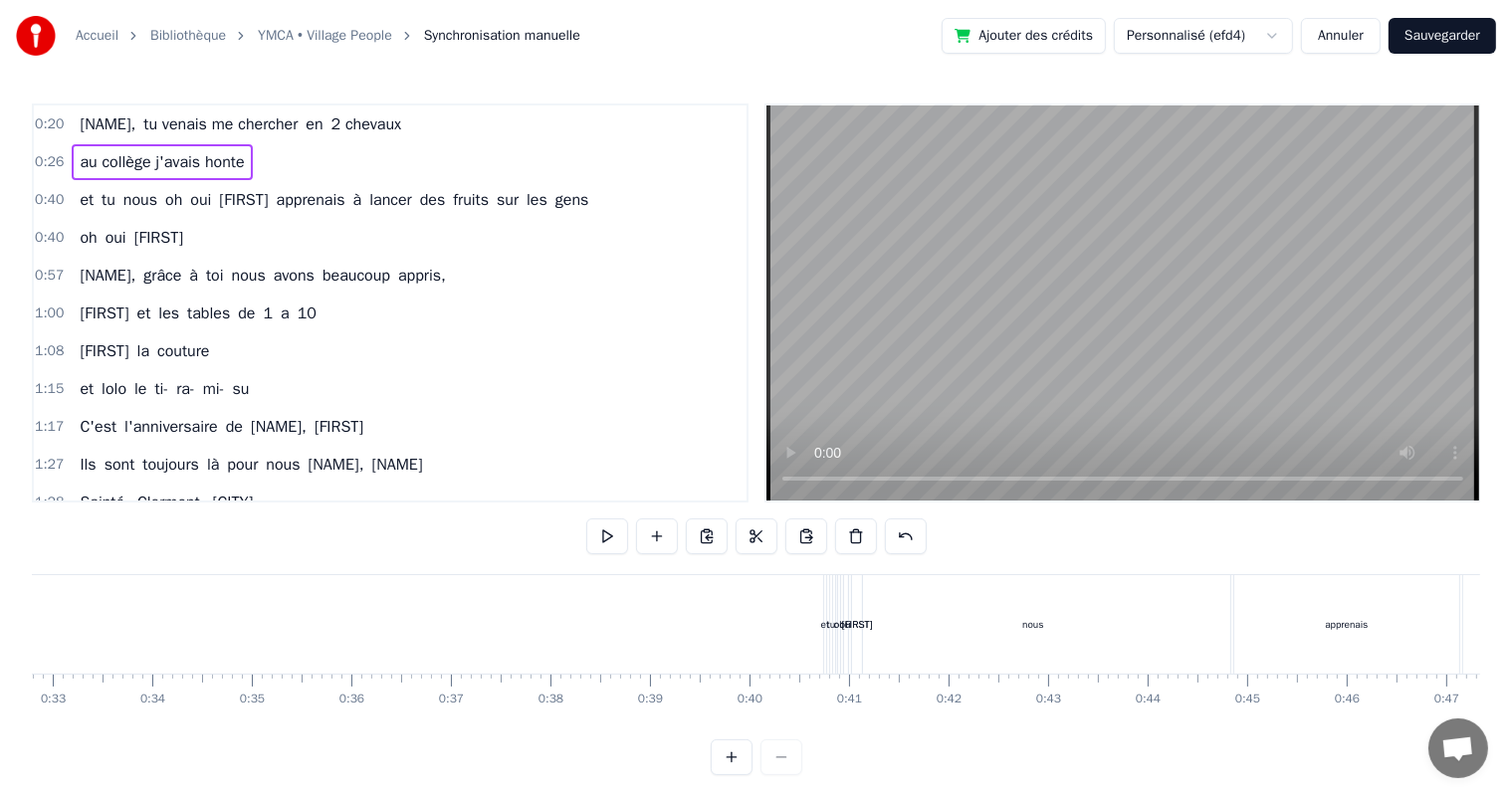 click on "0:26 au collège j'avais honte" at bounding box center (390, 162) 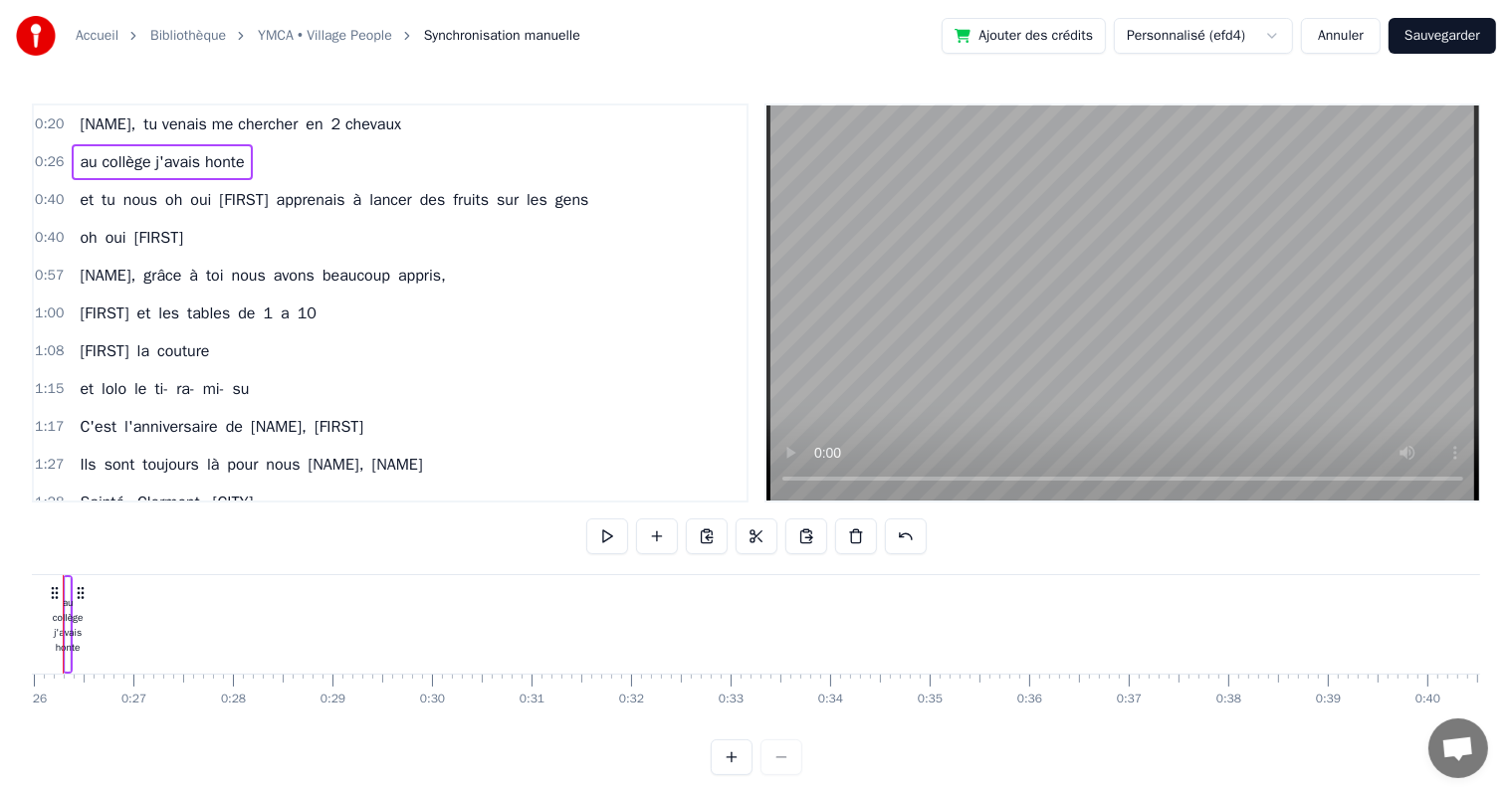 scroll, scrollTop: 0, scrollLeft: 2516, axis: horizontal 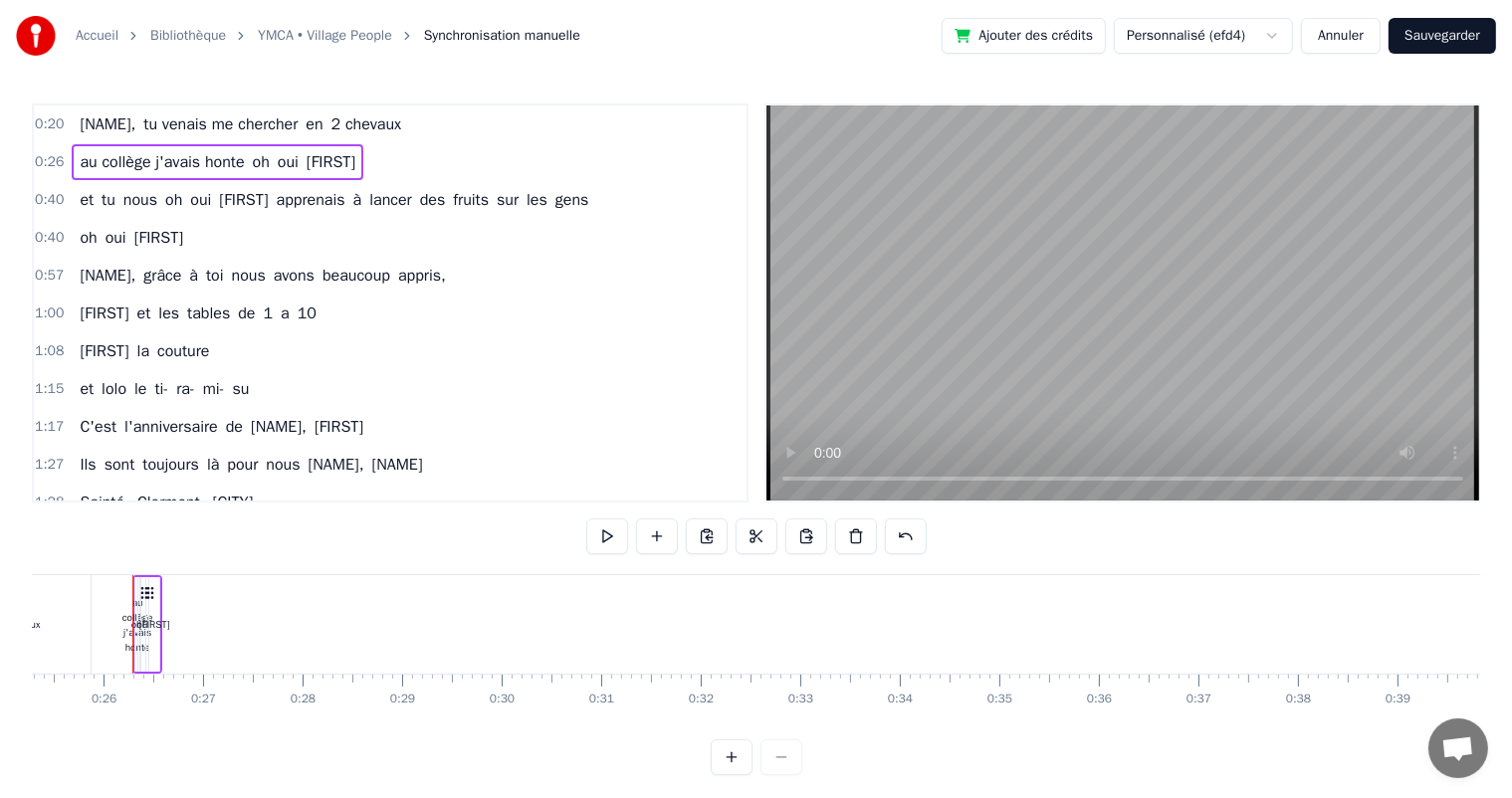 click on "au collège j'avais honte oh oui [FIRST] [LAST]" at bounding box center (217, 162) 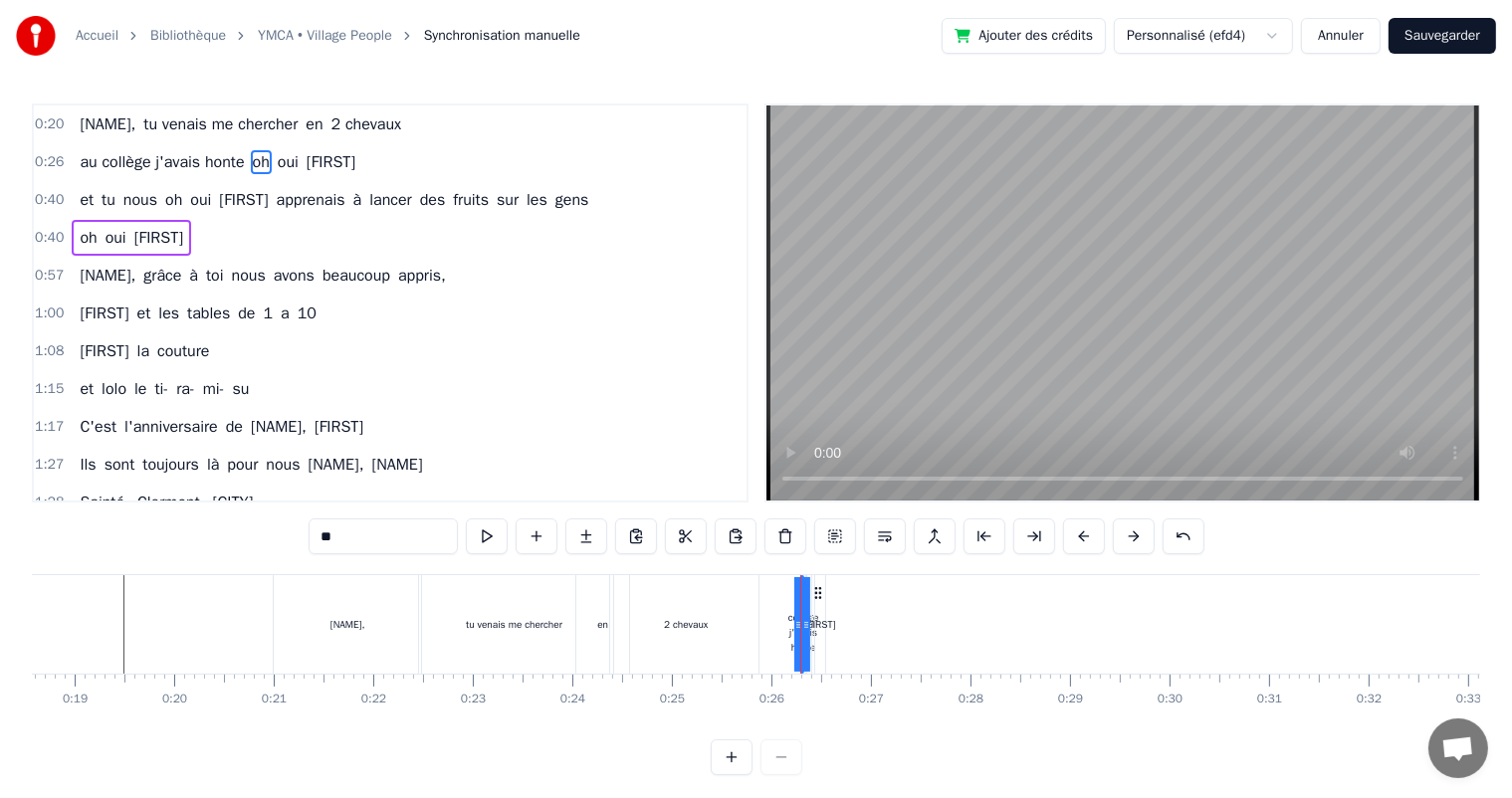 scroll, scrollTop: 0, scrollLeft: 1835, axis: horizontal 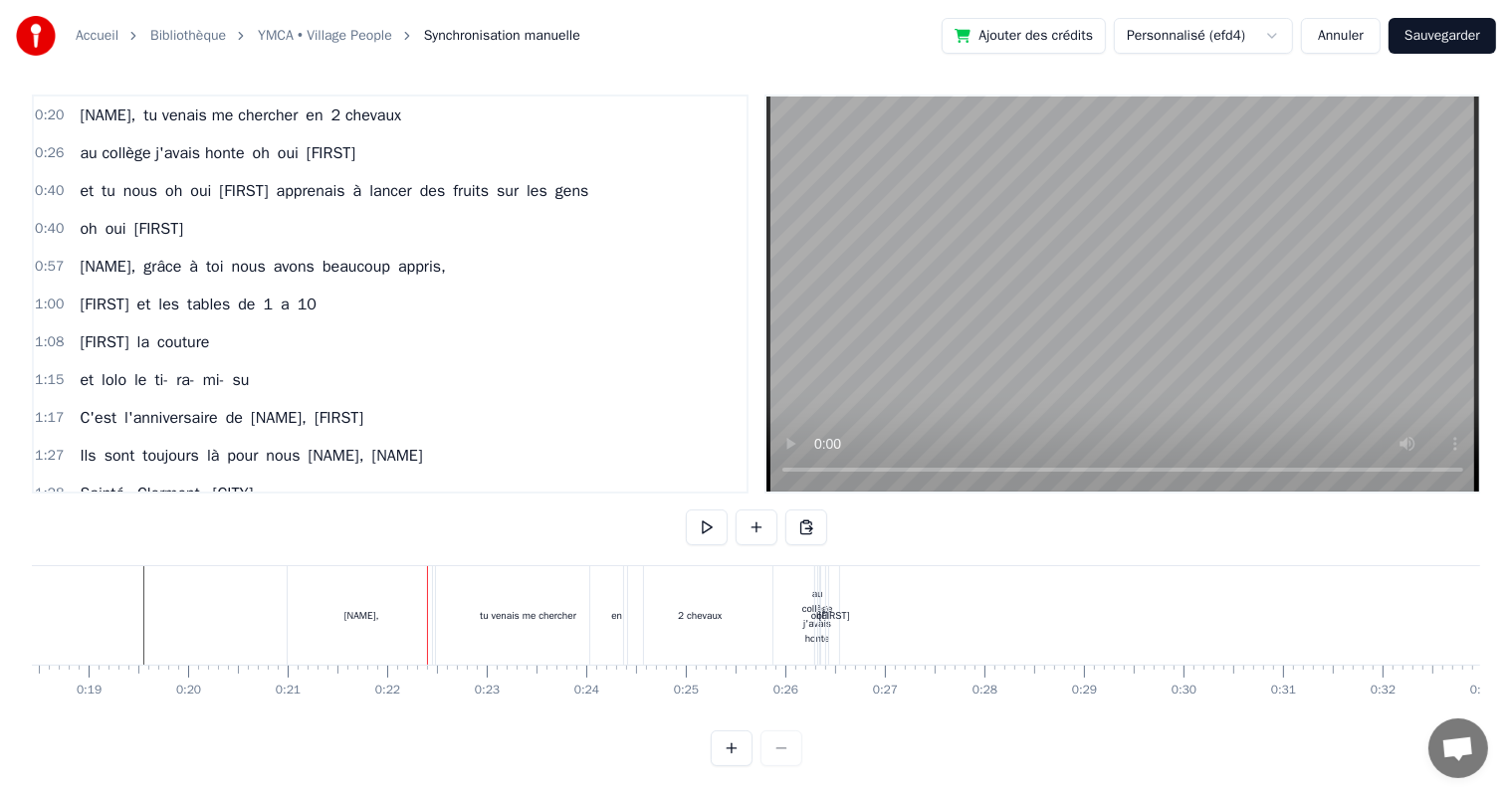 click on "[NAME]," at bounding box center (361, 615) 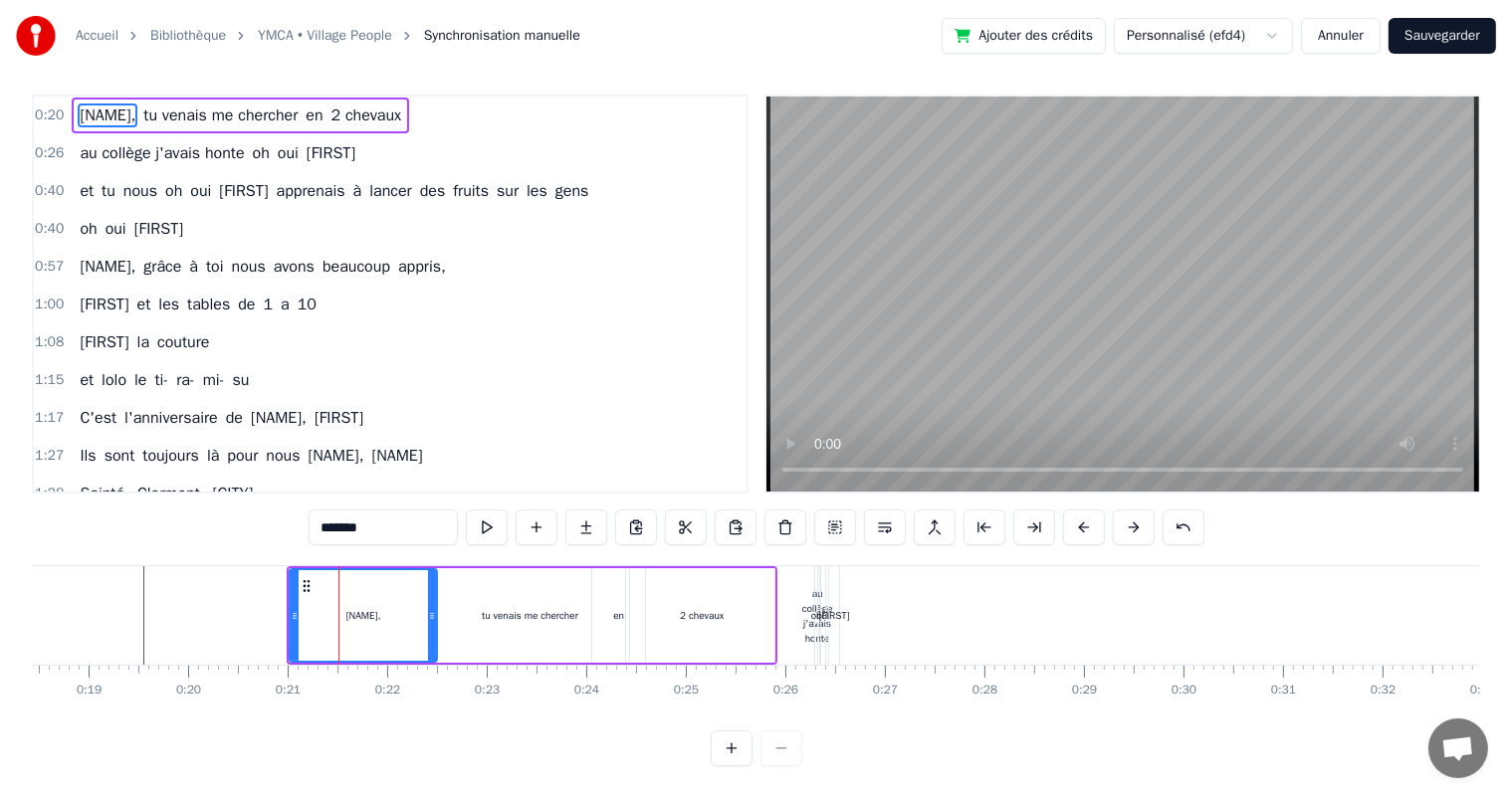 scroll, scrollTop: 0, scrollLeft: 0, axis: both 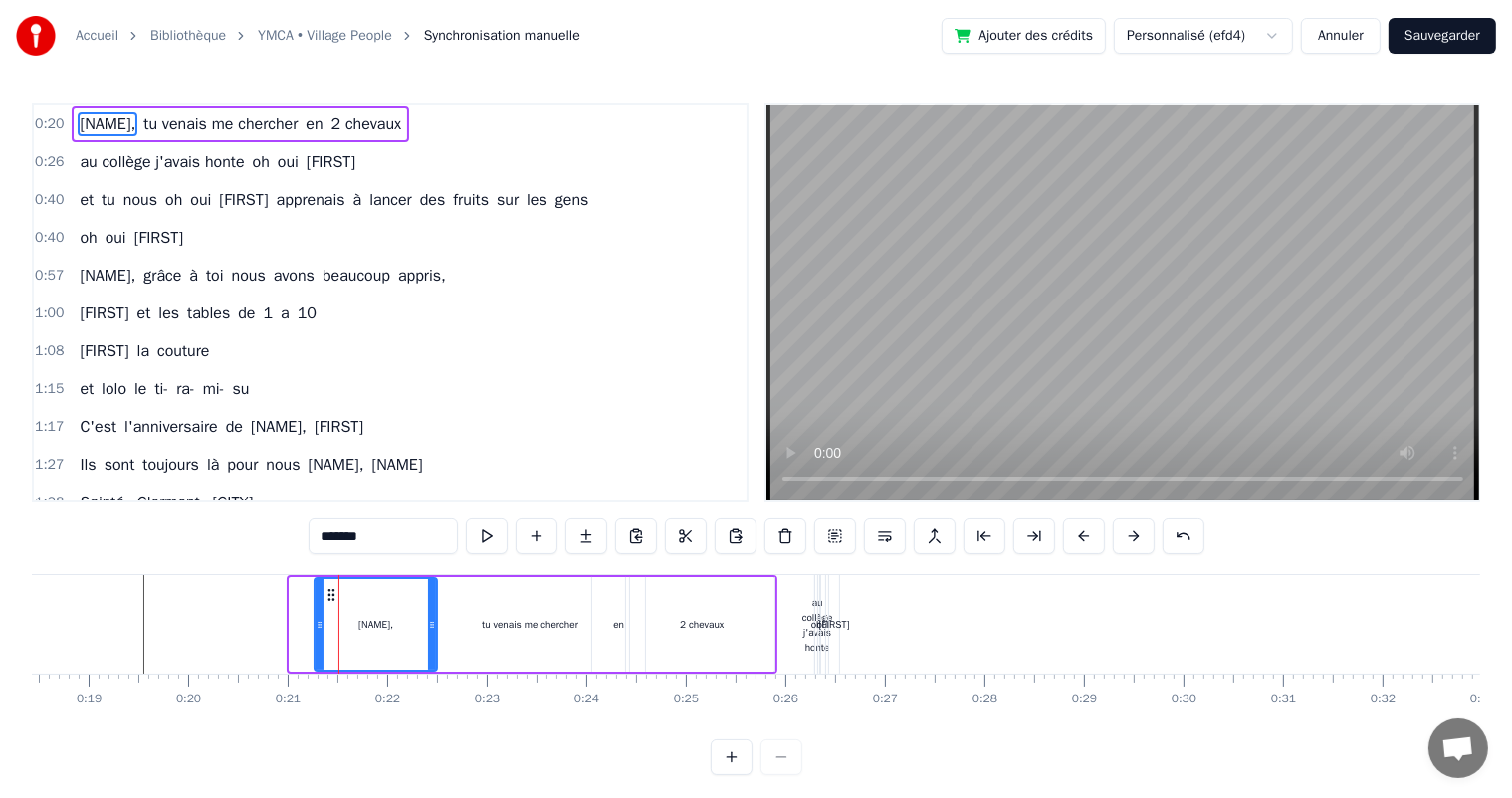 drag, startPoint x: 291, startPoint y: 626, endPoint x: 318, endPoint y: 627, distance: 27.018512 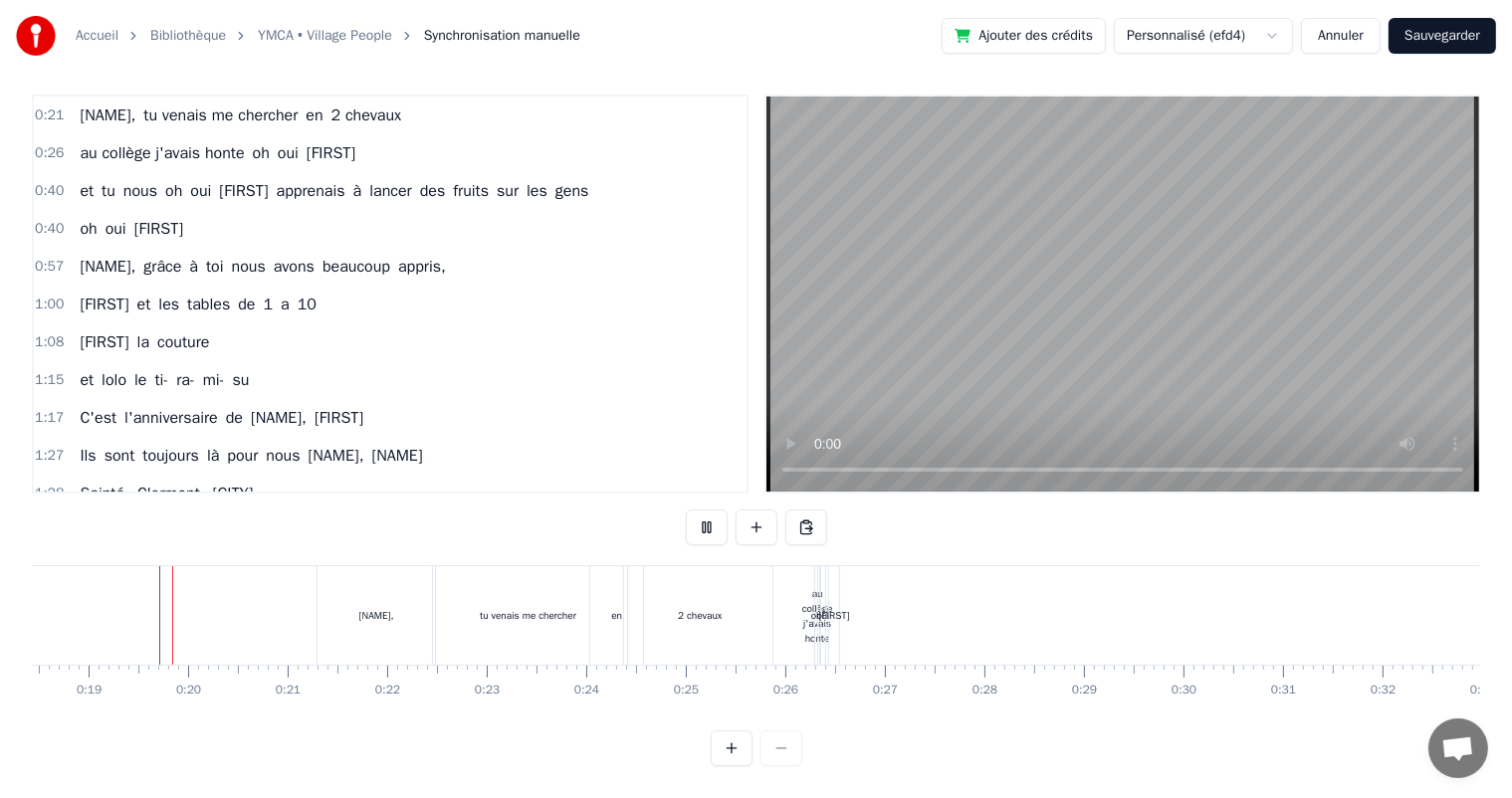 scroll, scrollTop: 26, scrollLeft: 0, axis: vertical 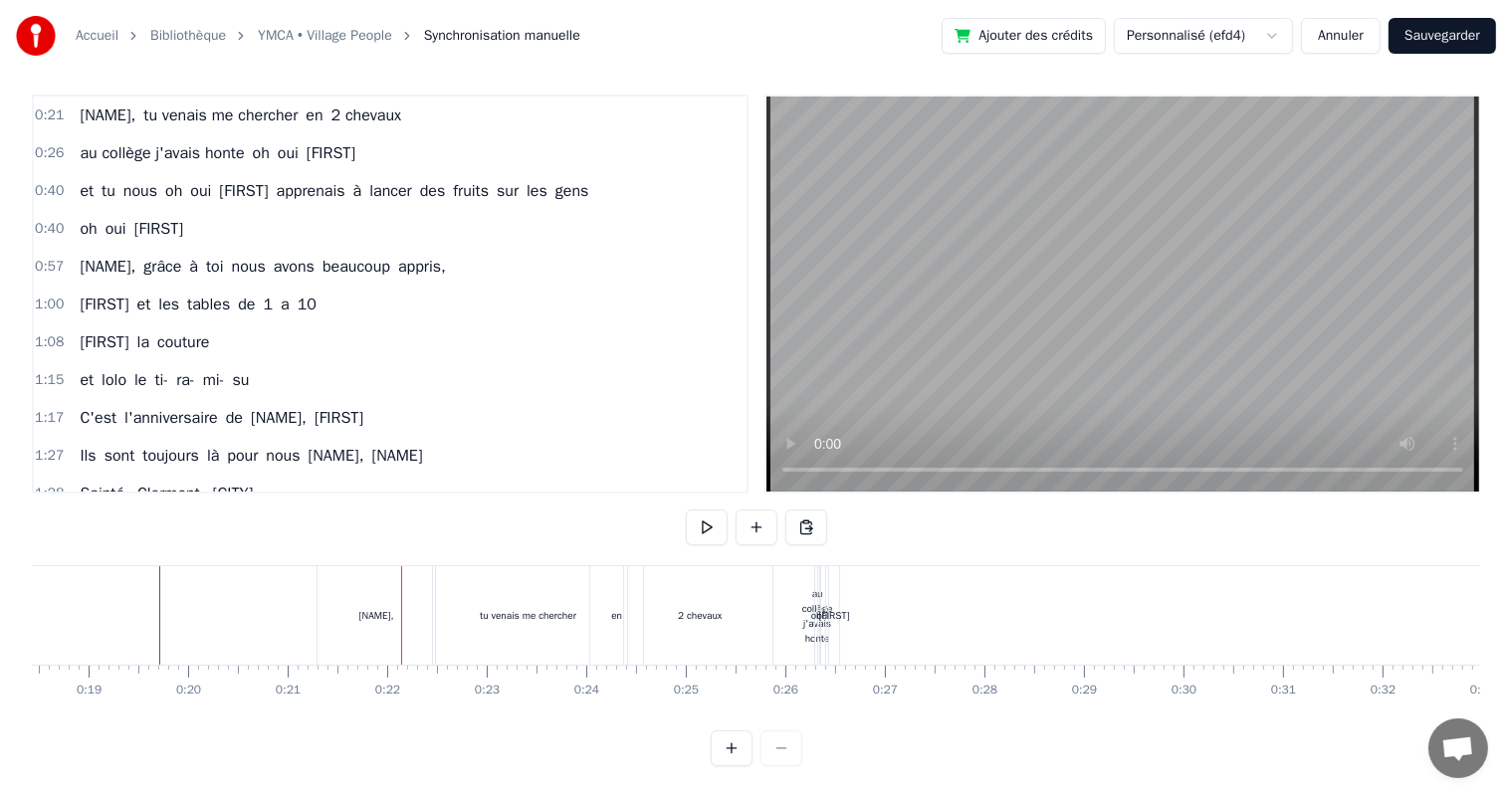 click on "[NAME]," at bounding box center [376, 615] 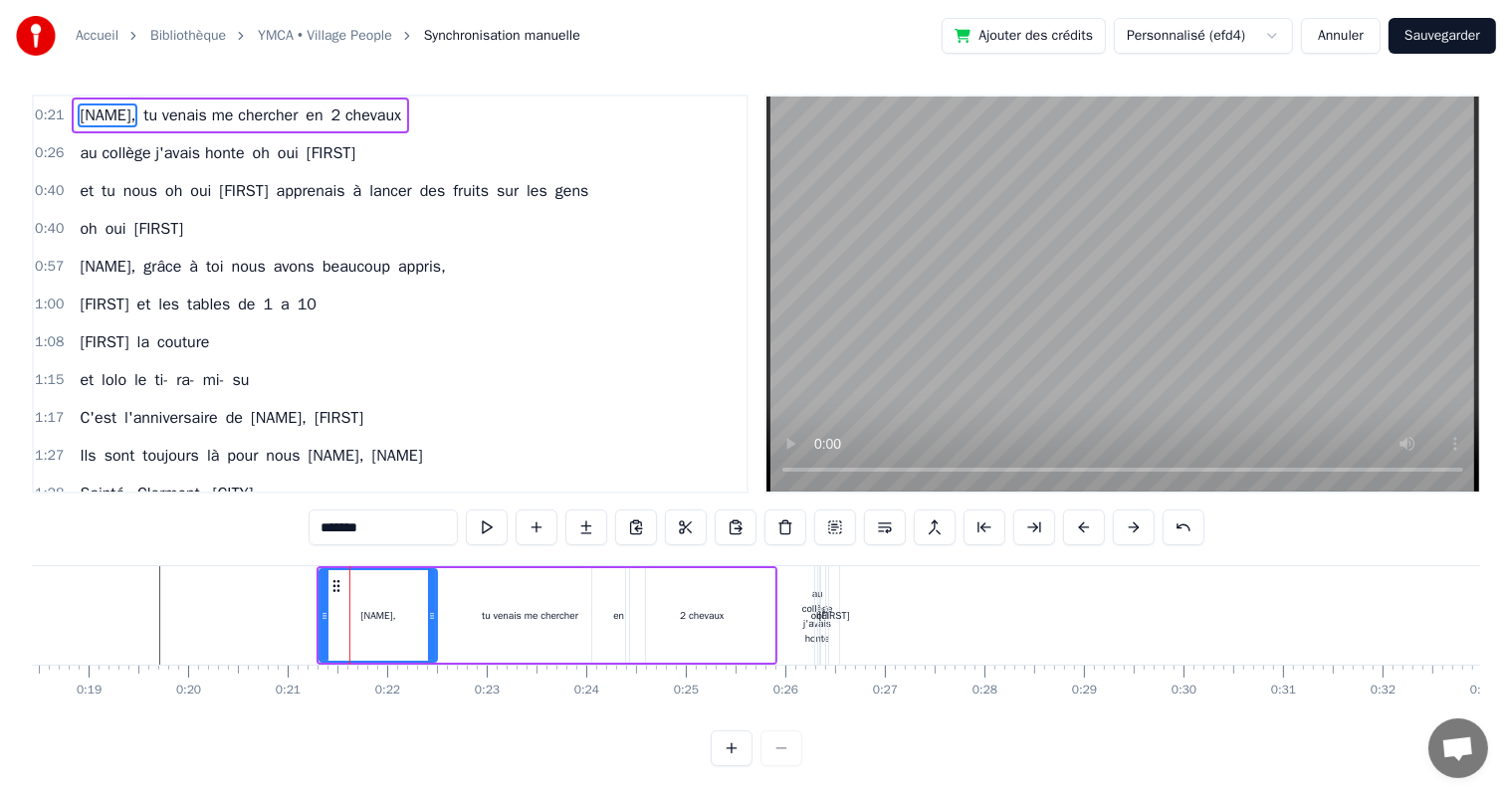 scroll, scrollTop: 0, scrollLeft: 0, axis: both 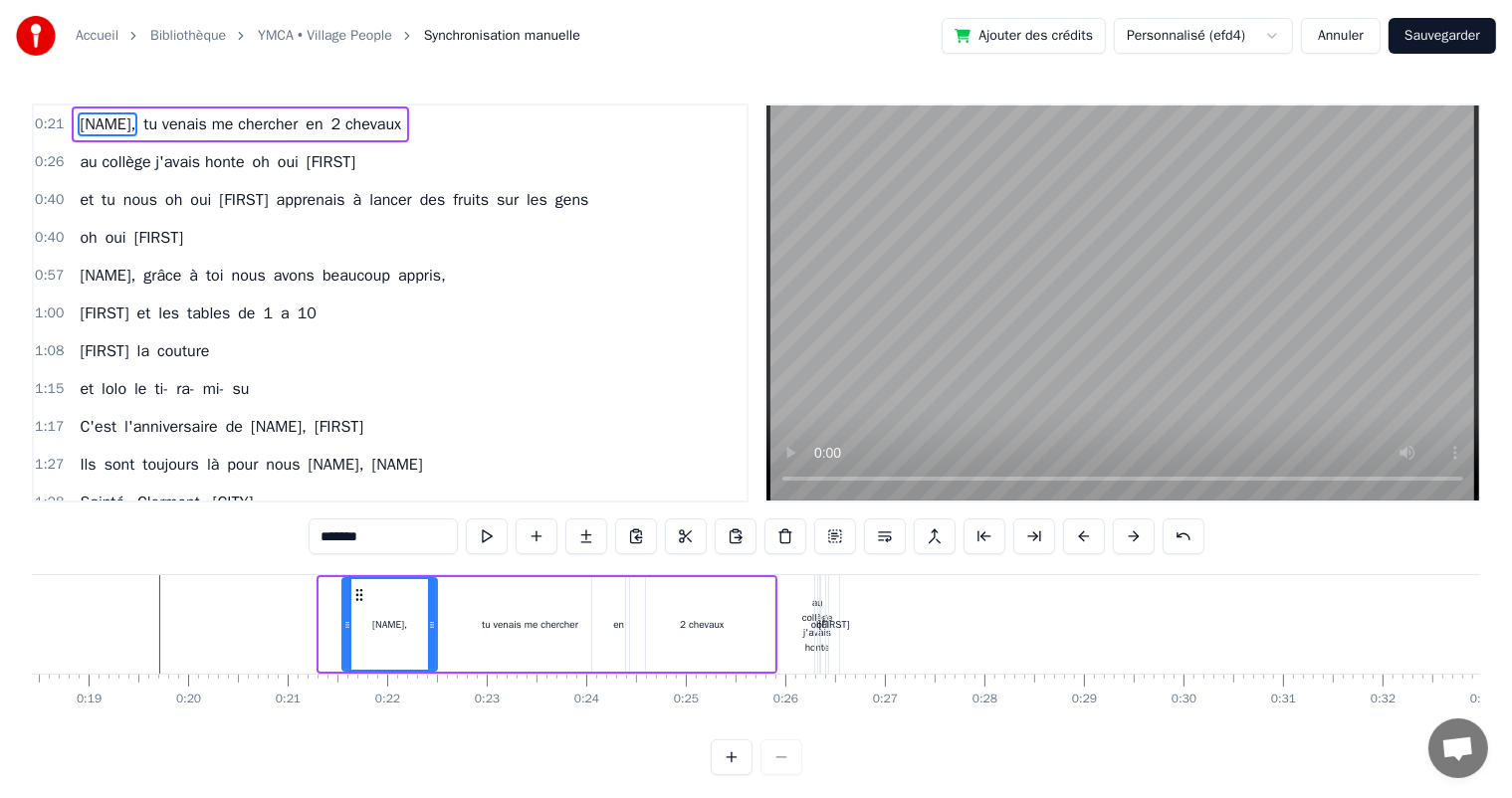 drag, startPoint x: 322, startPoint y: 613, endPoint x: 349, endPoint y: 616, distance: 27.166155 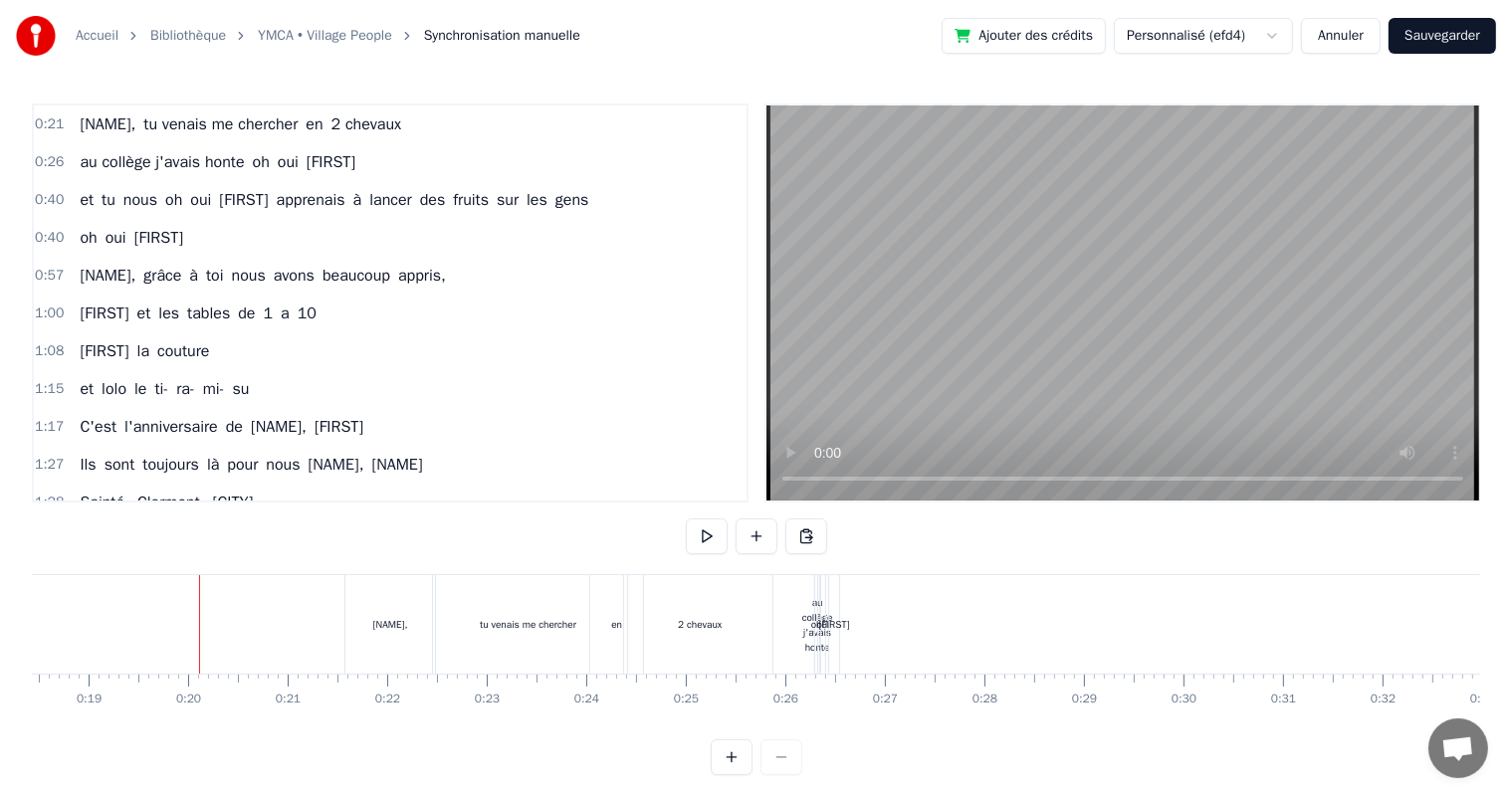 scroll, scrollTop: 26, scrollLeft: 0, axis: vertical 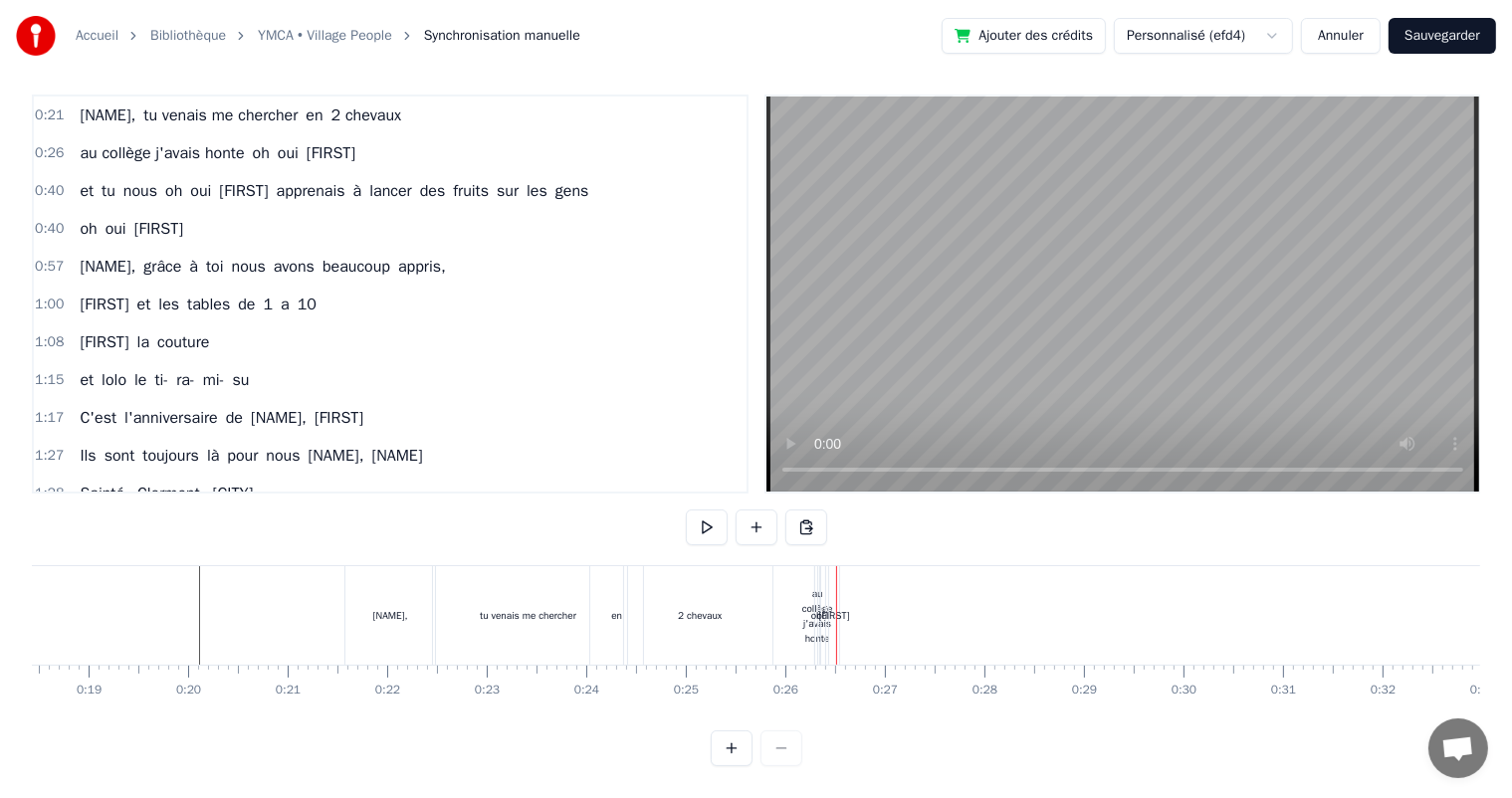 click on "2 chevaux" at bounding box center (700, 615) 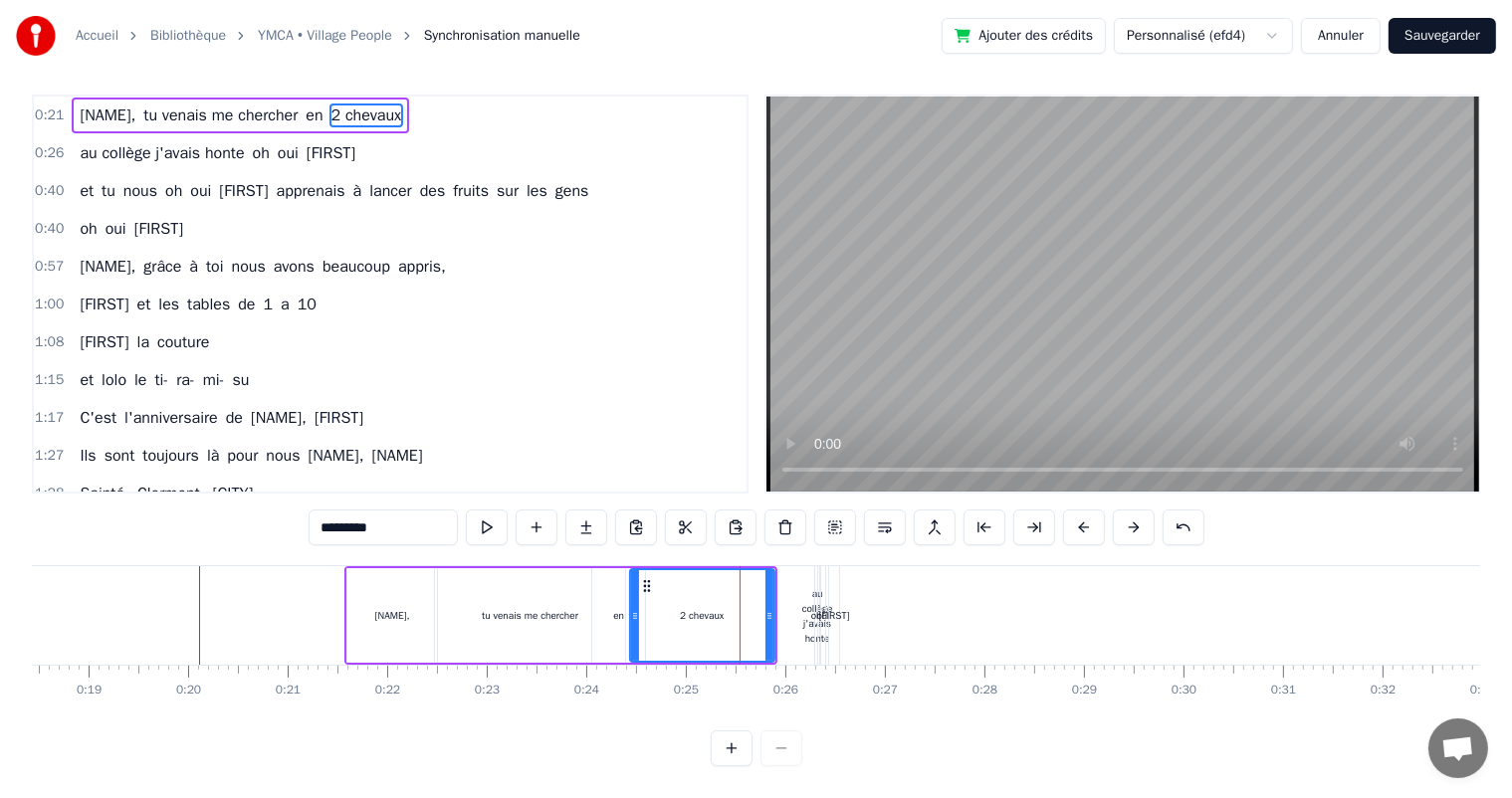 scroll, scrollTop: 0, scrollLeft: 0, axis: both 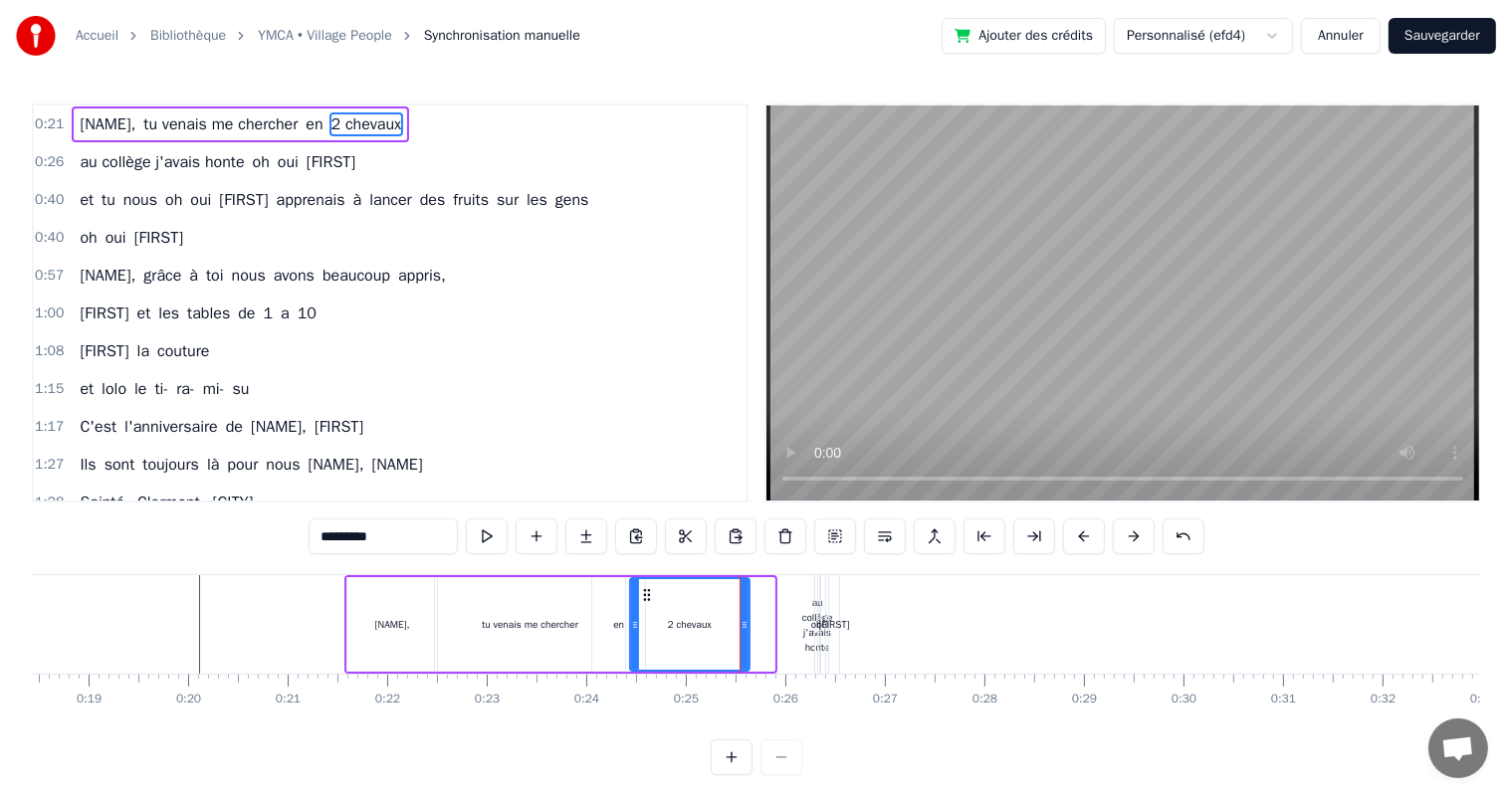 drag, startPoint x: 769, startPoint y: 625, endPoint x: 744, endPoint y: 621, distance: 25.317978 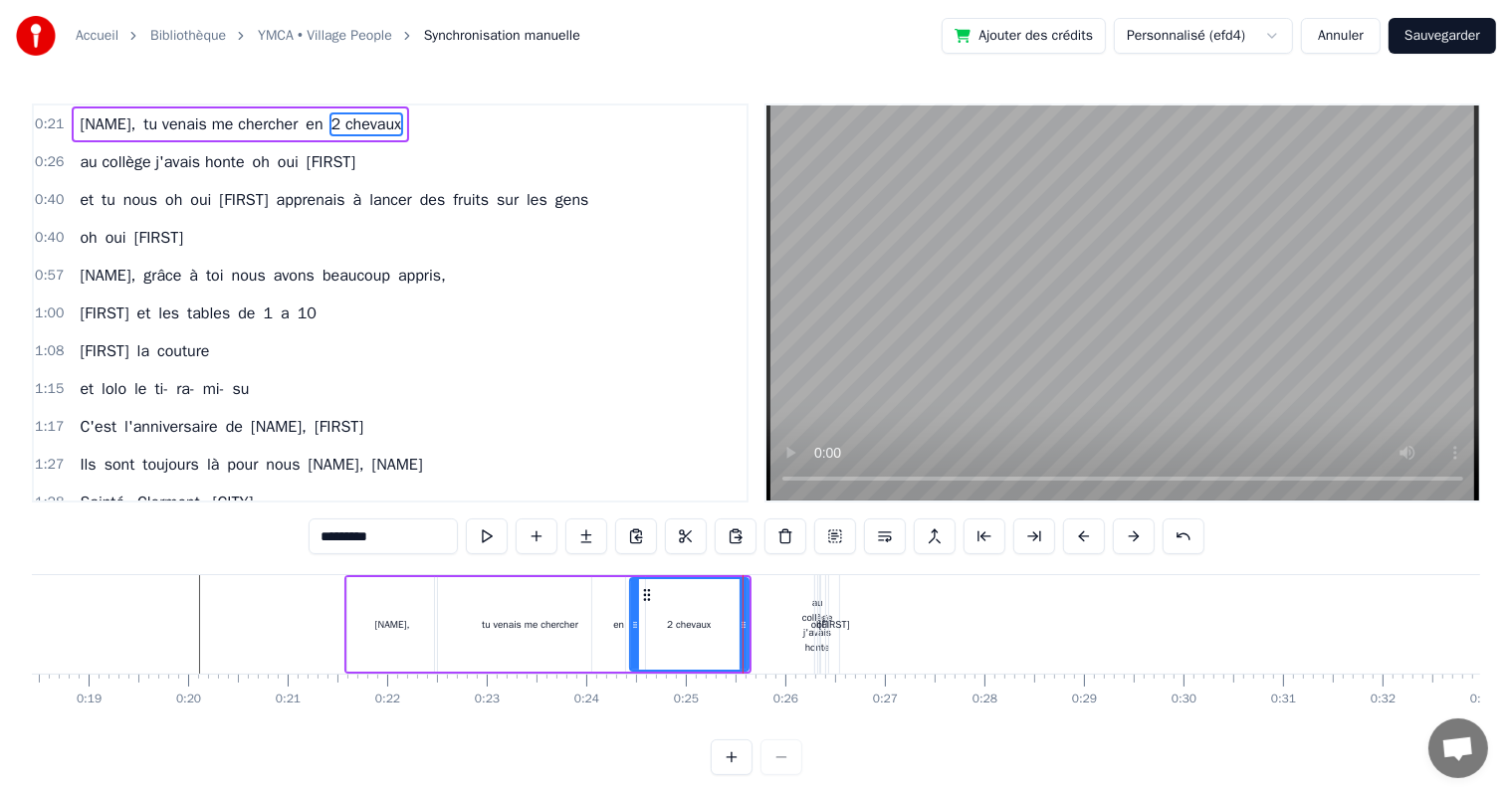 click on "[FIRST]" at bounding box center (834, 624) 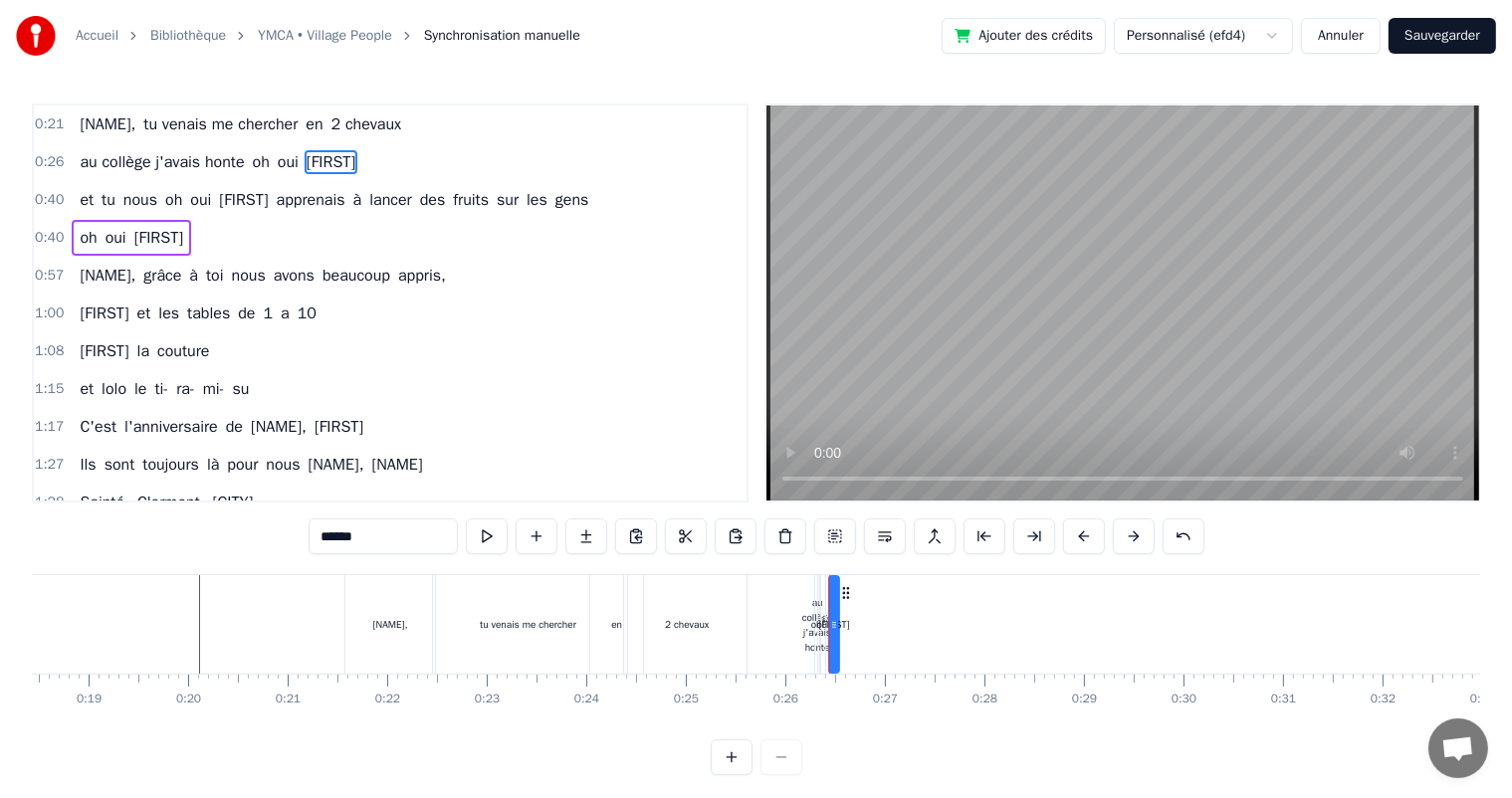 click on "oui" at bounding box center [823, 624] 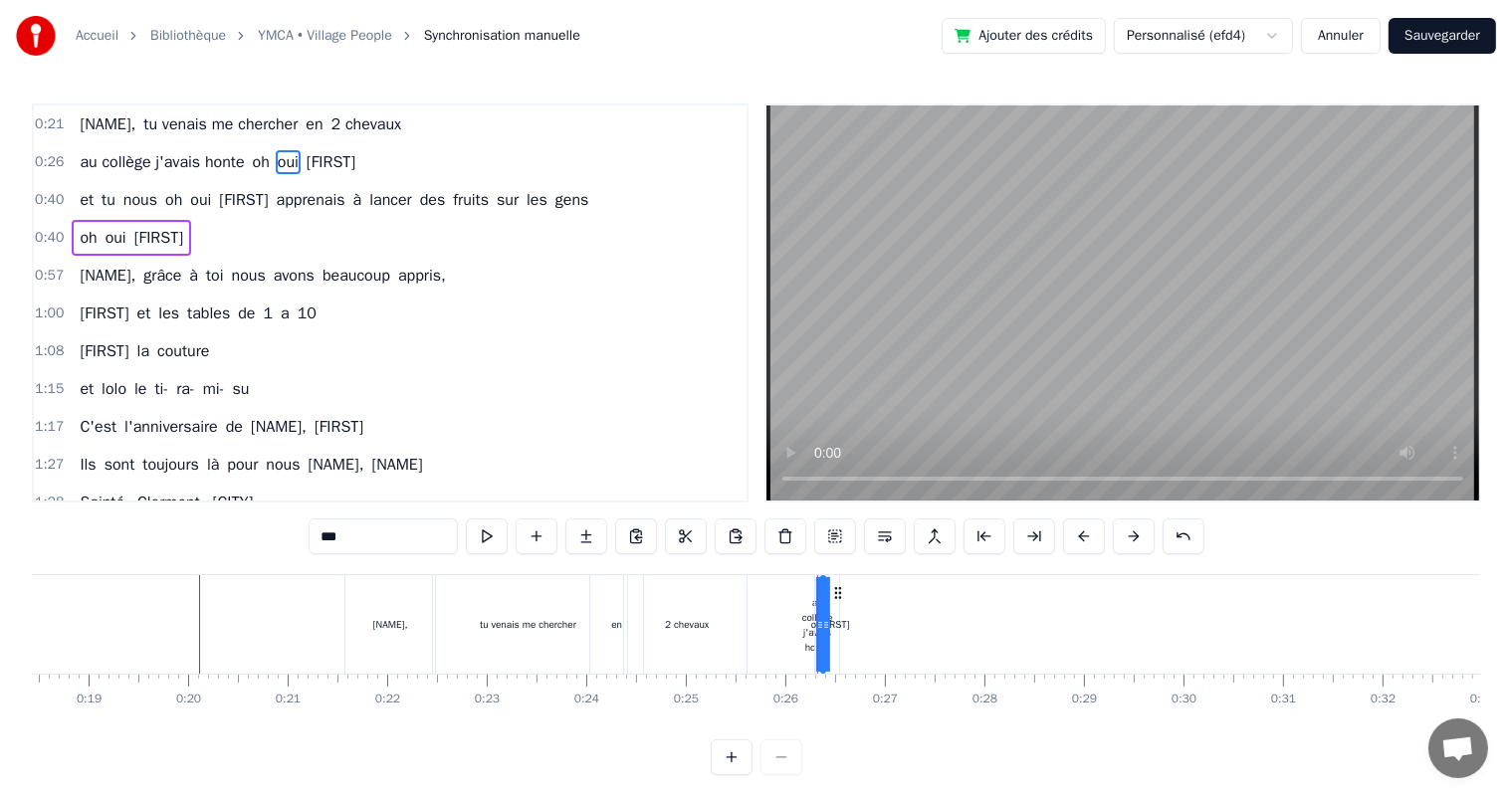 click on "au collège j'avais honte" at bounding box center (817, 625) 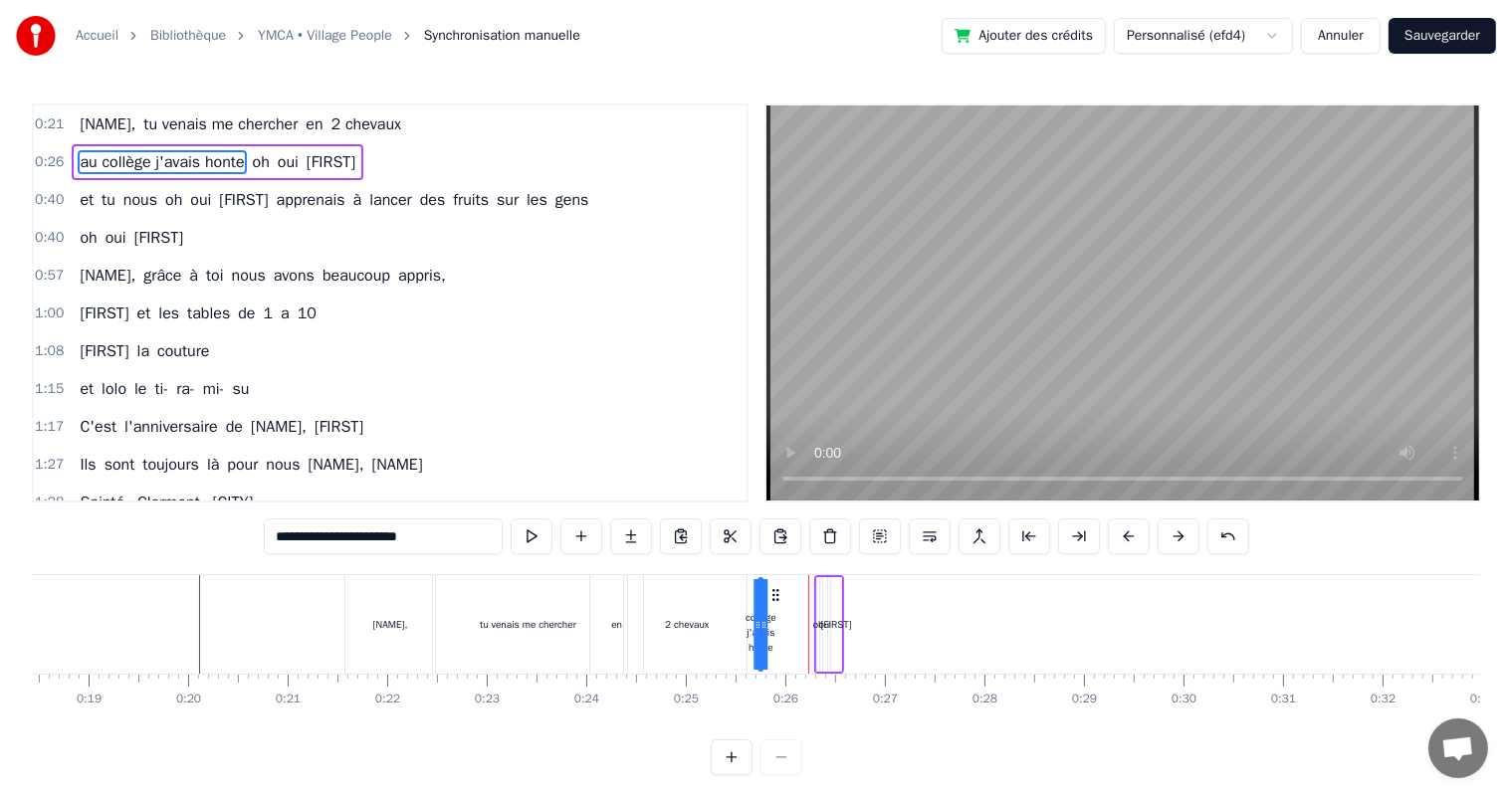 drag, startPoint x: 832, startPoint y: 595, endPoint x: 773, endPoint y: 604, distance: 59.682493 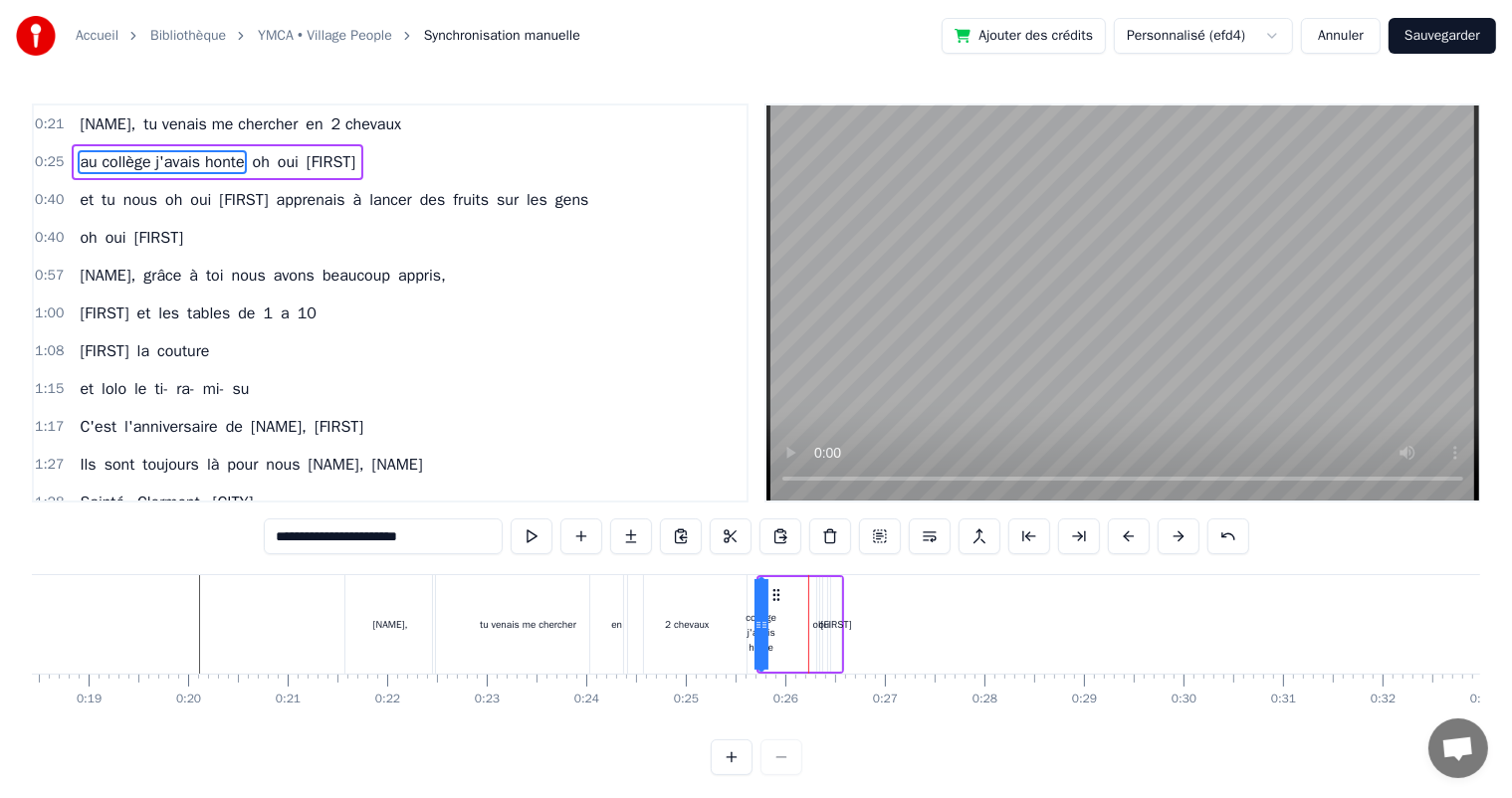 click on "[FIRST]" at bounding box center [836, 624] 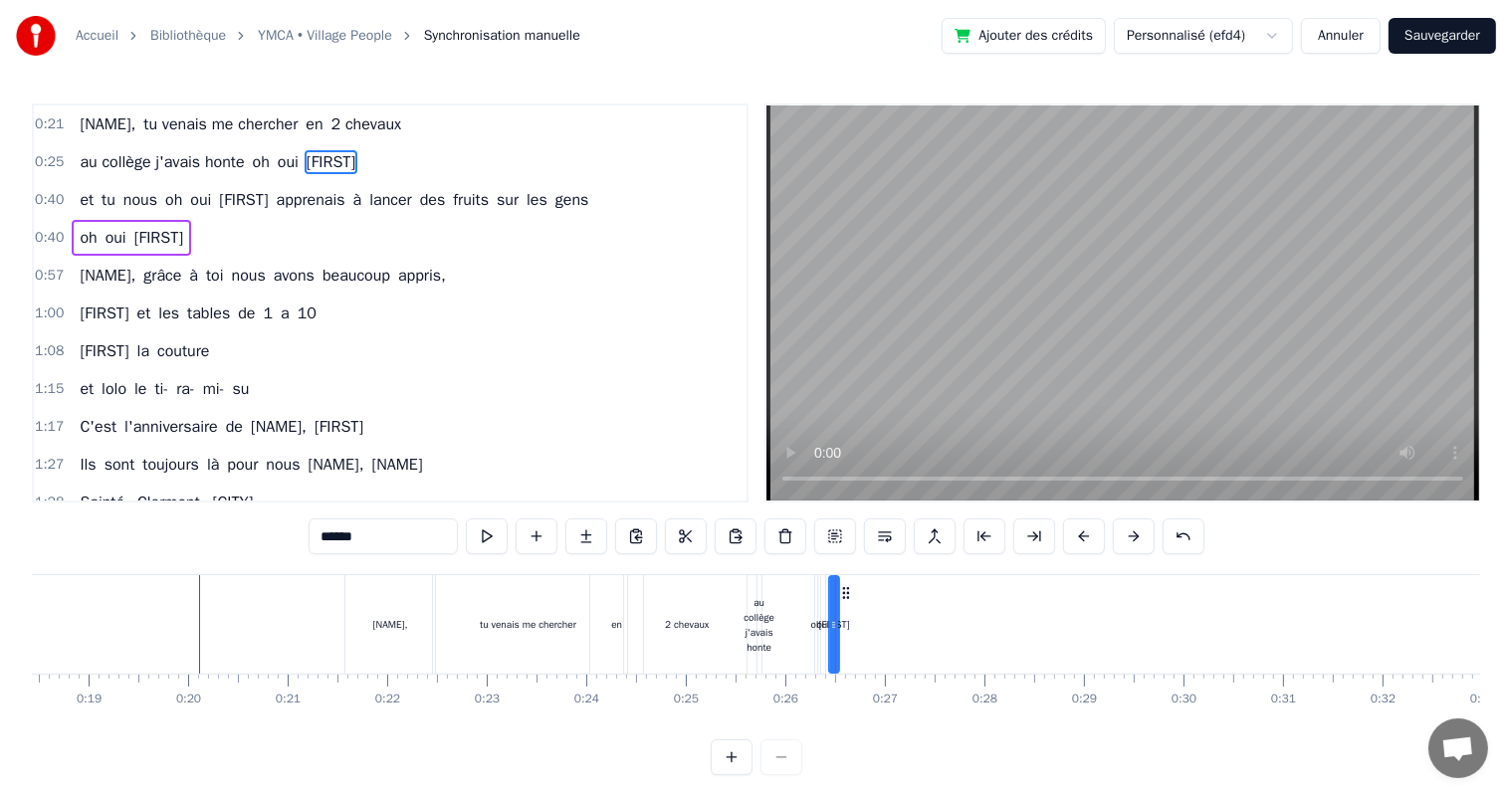 click on "au collège j'avais honte oh oui [FIRST] [LAST]" at bounding box center [800, 624] 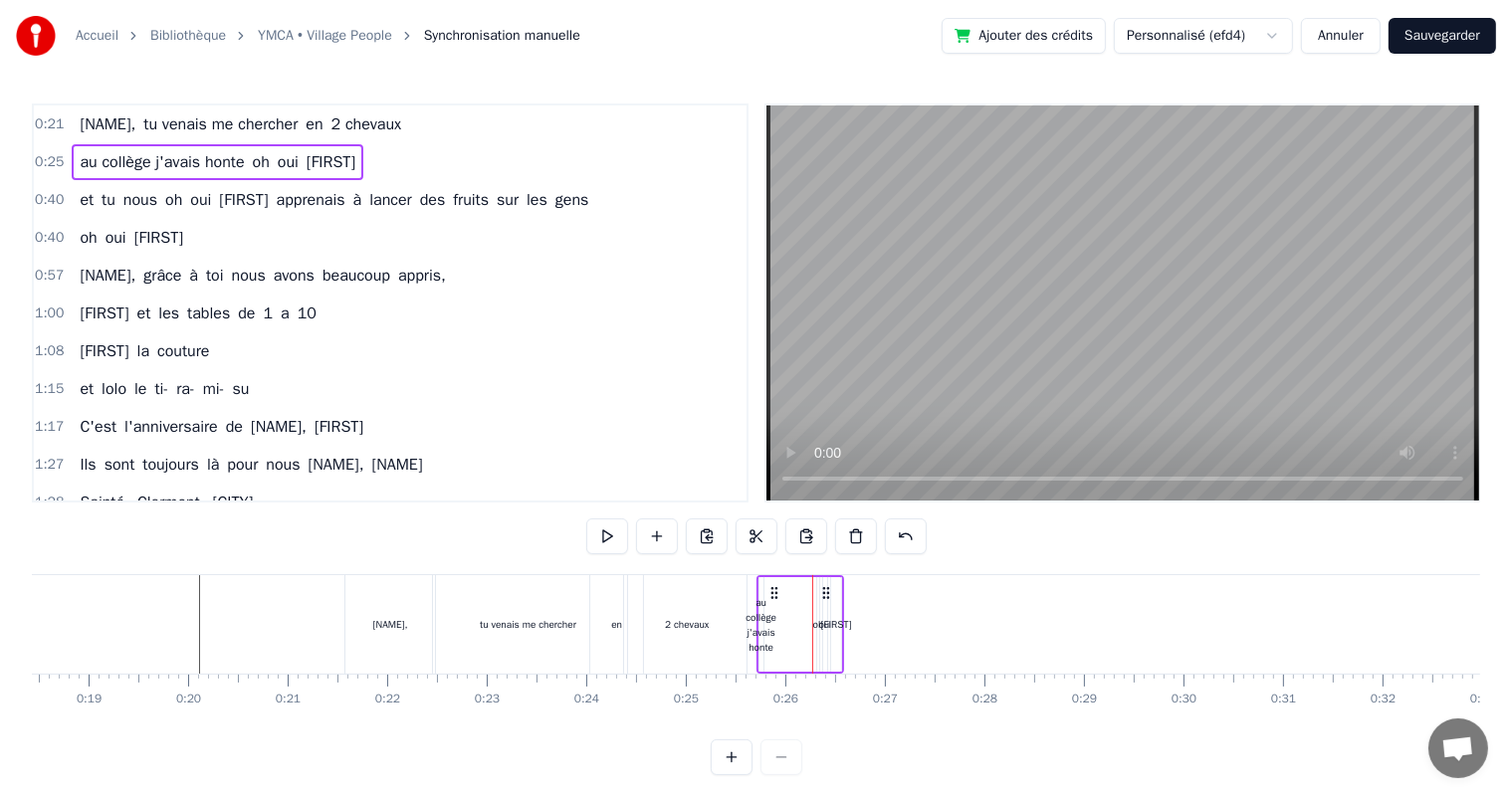 click on "au collège j'avais honte oh oui [FIRST] [LAST]" at bounding box center (800, 624) 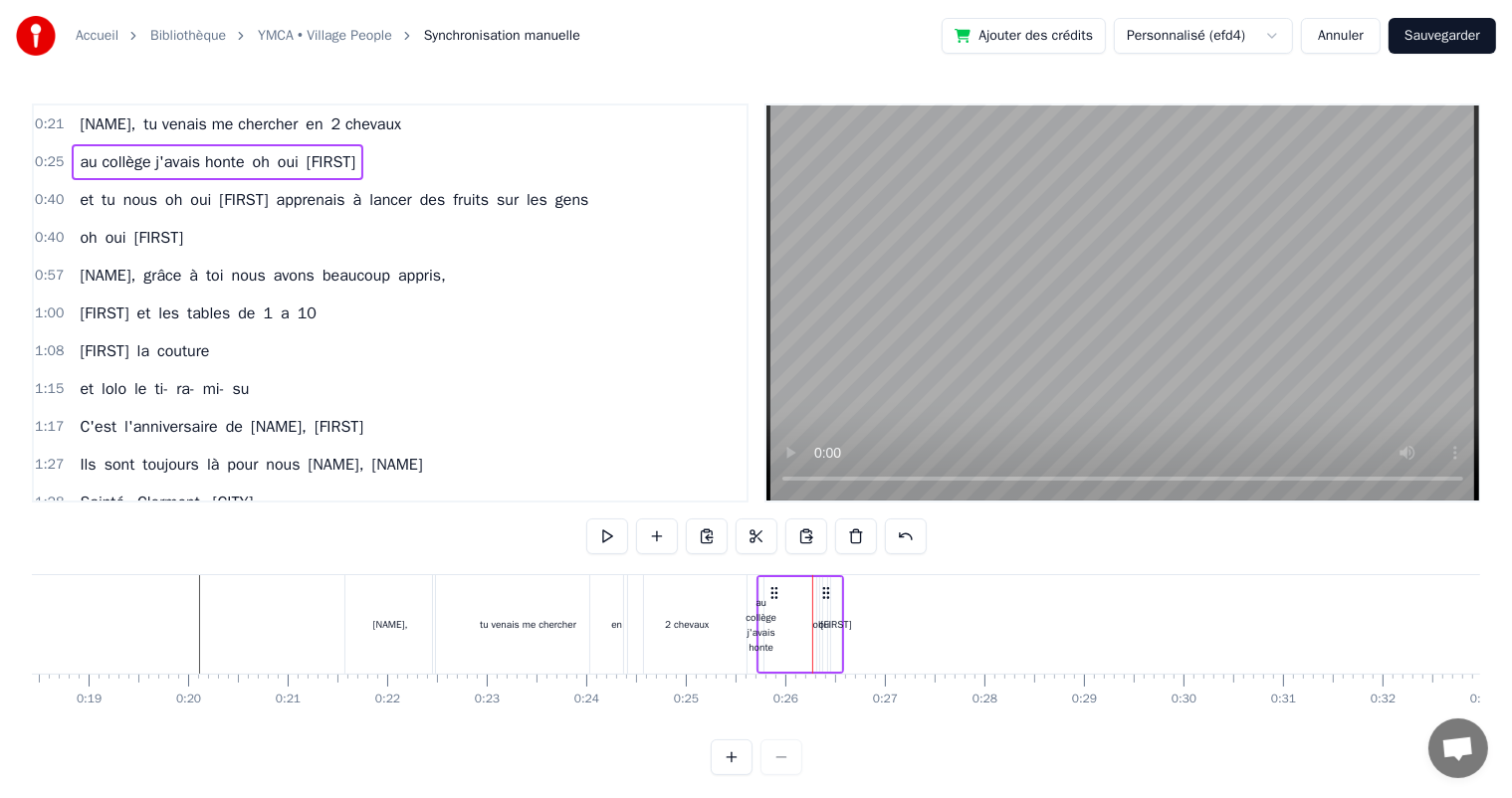 click on "oh" at bounding box center (818, 624) 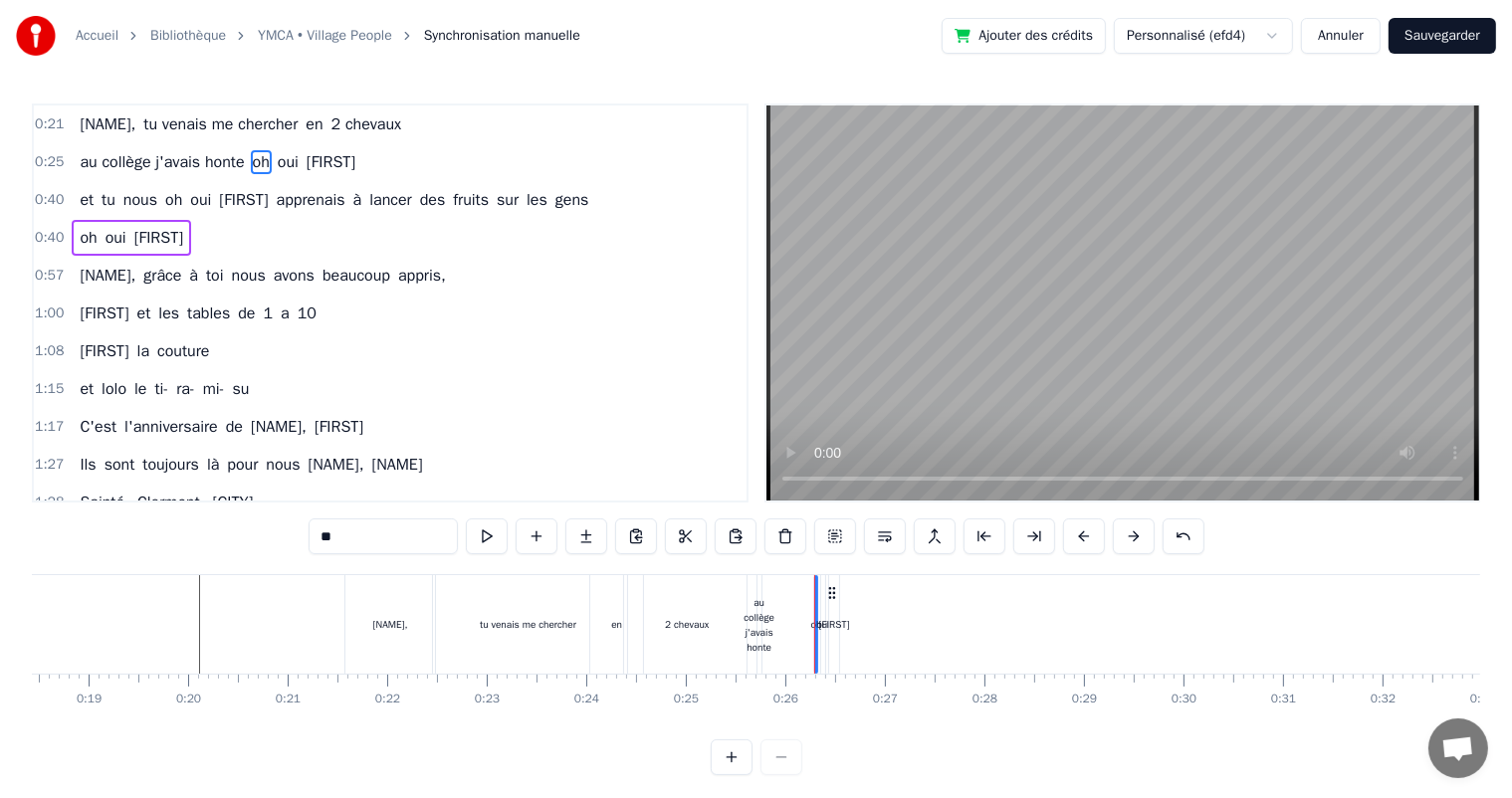 click on "[FIRST]" at bounding box center (834, 624) 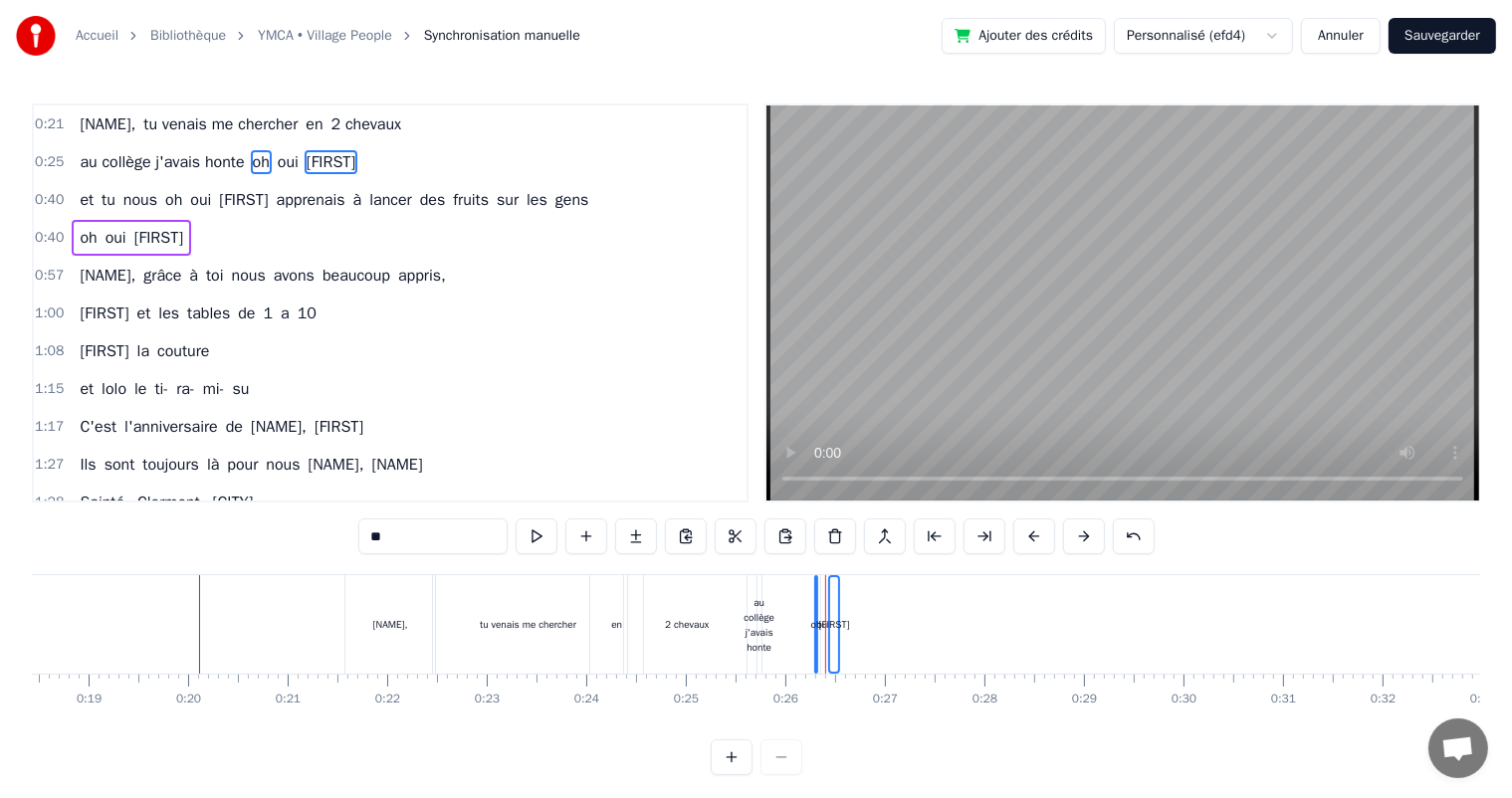 click on "[FIRST]" at bounding box center (834, 624) 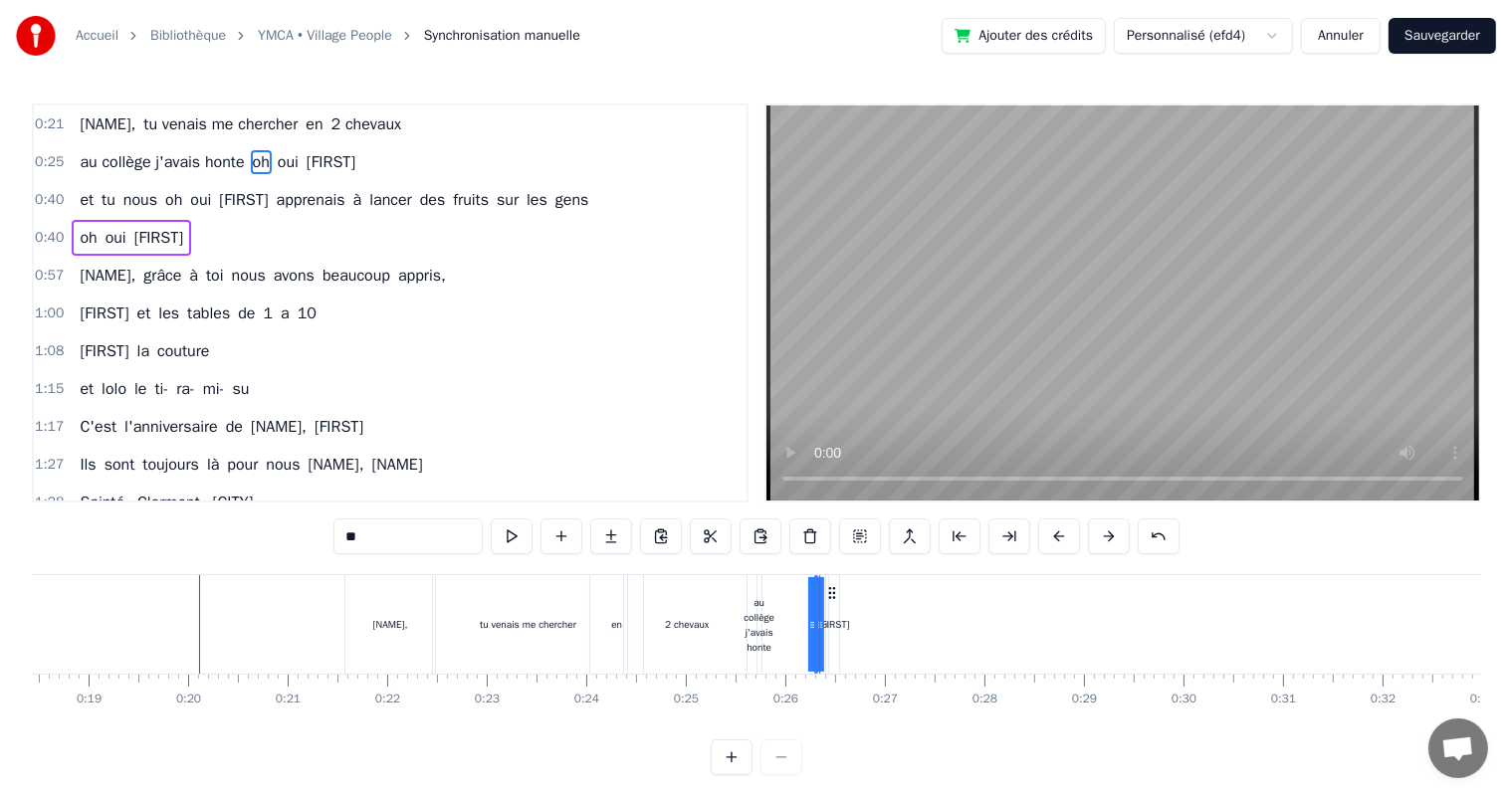 click at bounding box center (732, 757) 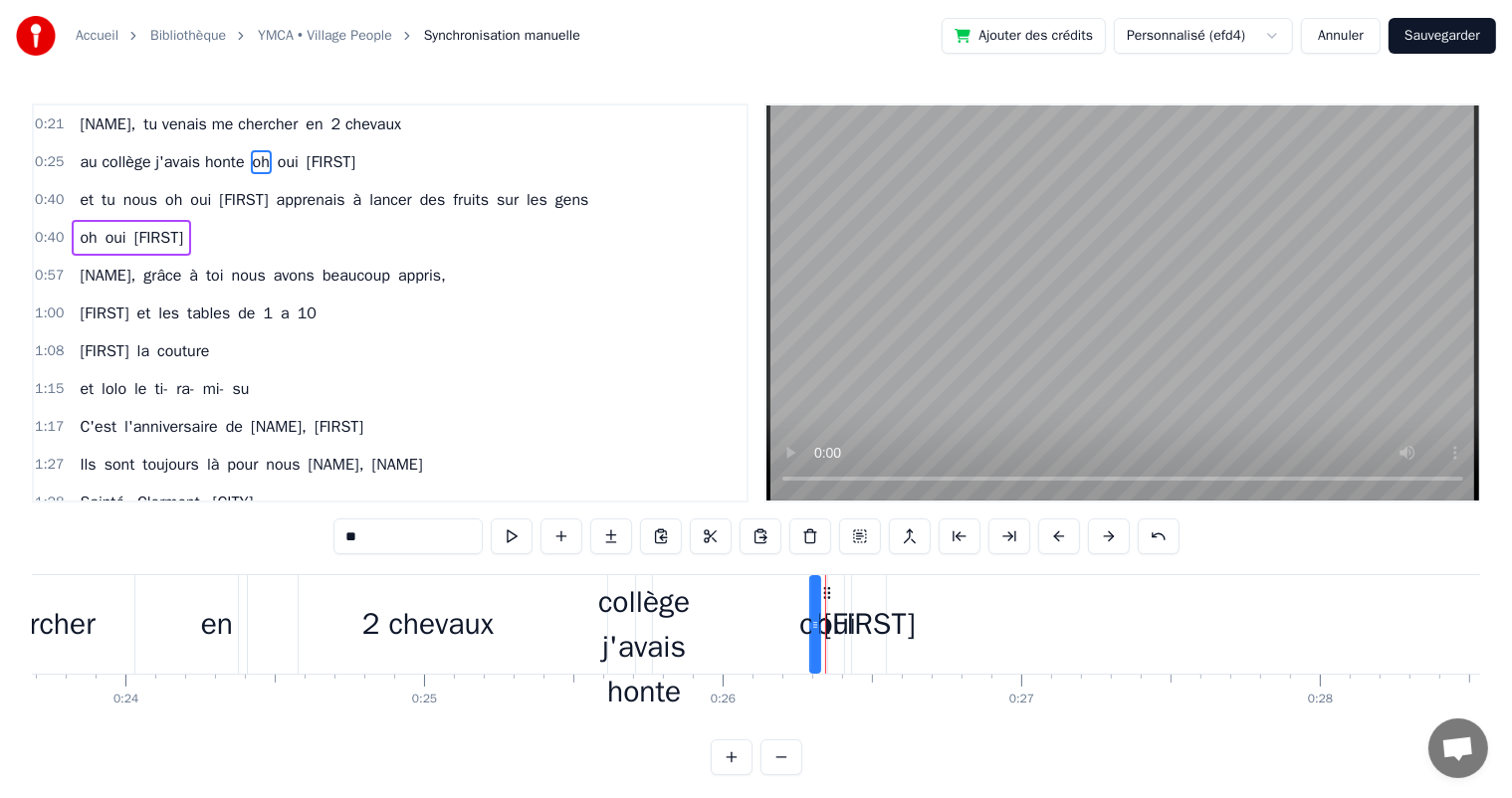 scroll, scrollTop: 0, scrollLeft: 7766, axis: horizontal 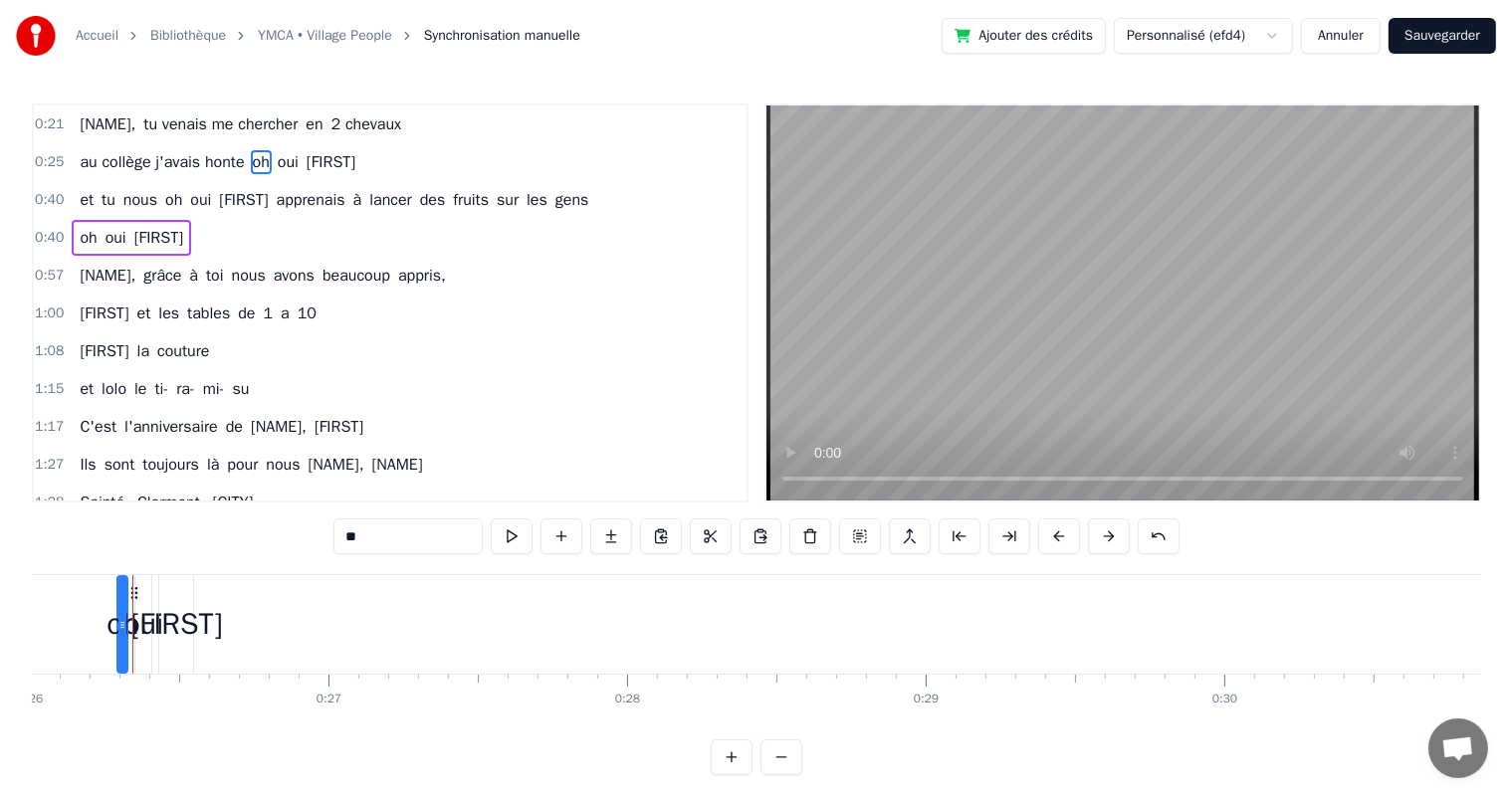 type 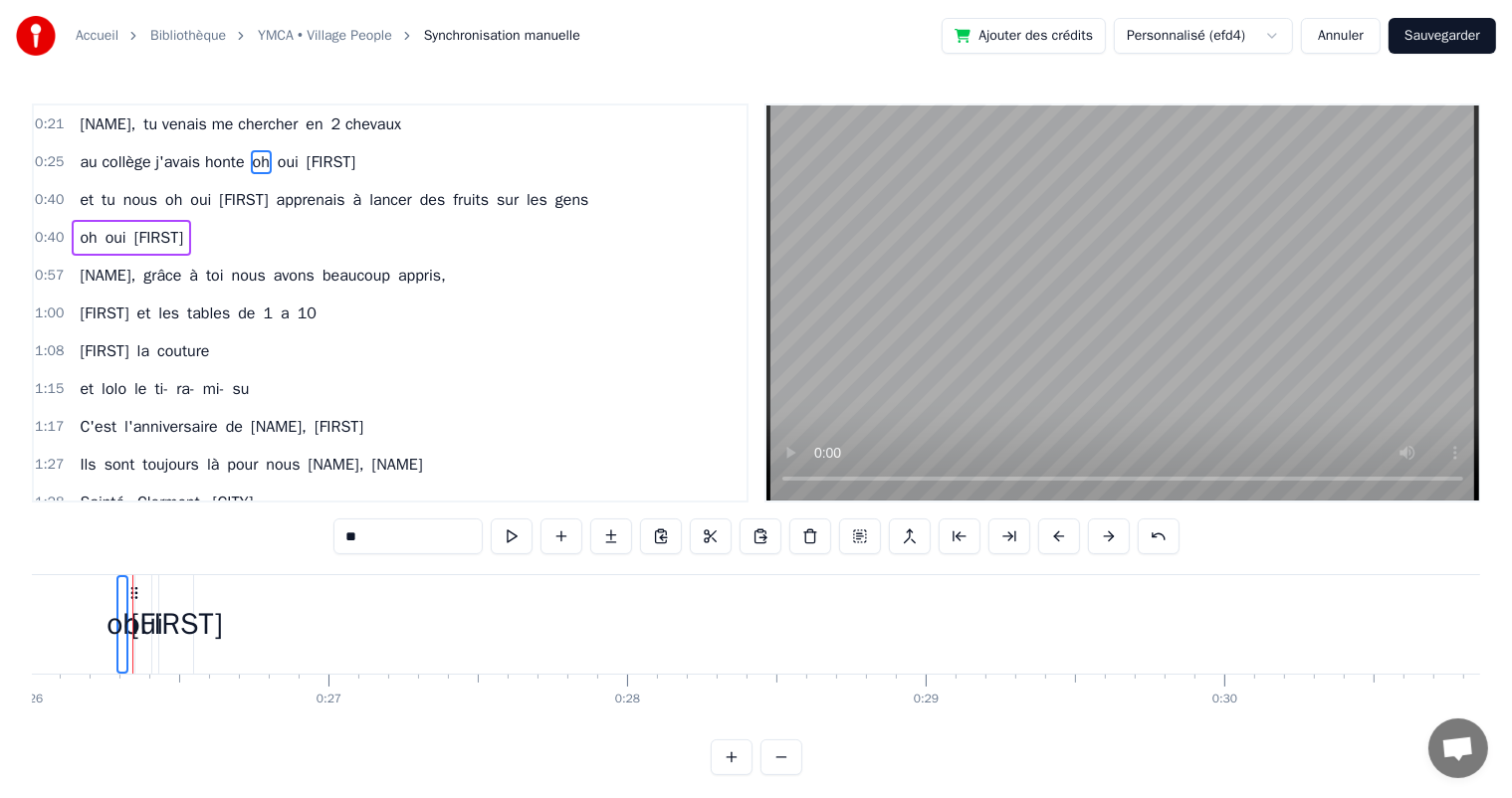 click on "[FIRST]" at bounding box center [176, 624] 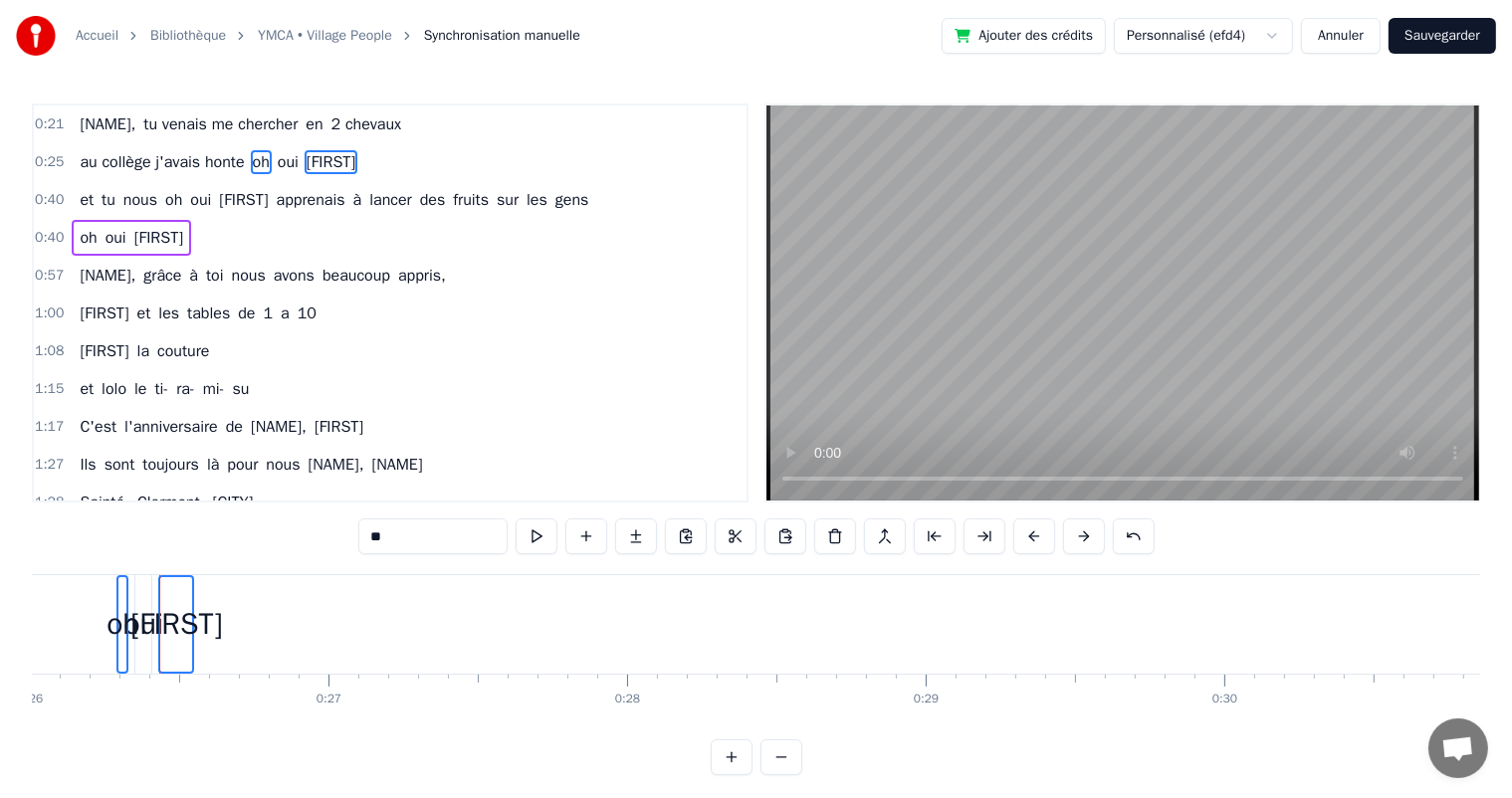 click on "[FIRST]" at bounding box center [176, 624] 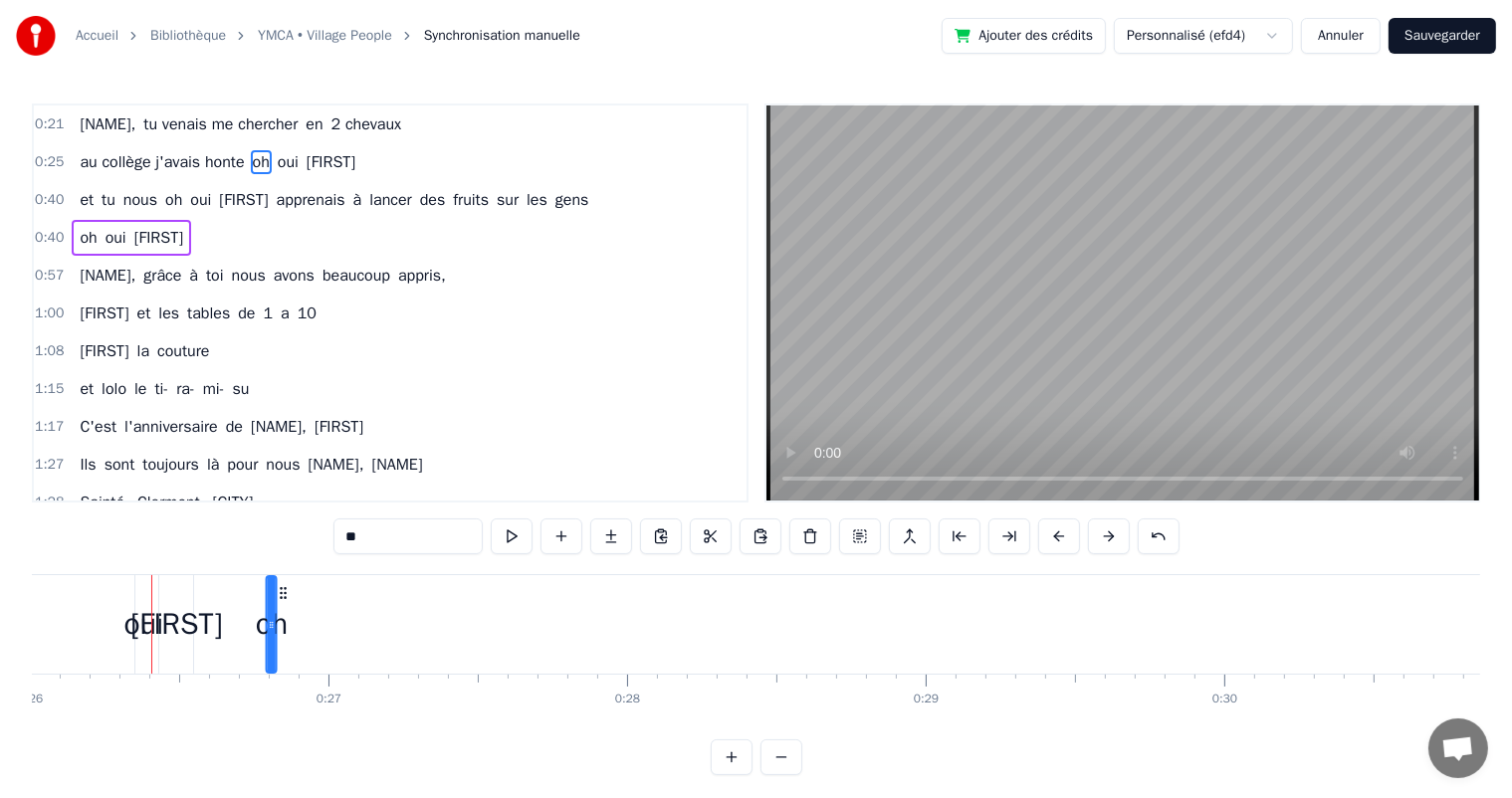 drag, startPoint x: 137, startPoint y: 597, endPoint x: 379, endPoint y: 606, distance: 242.1673 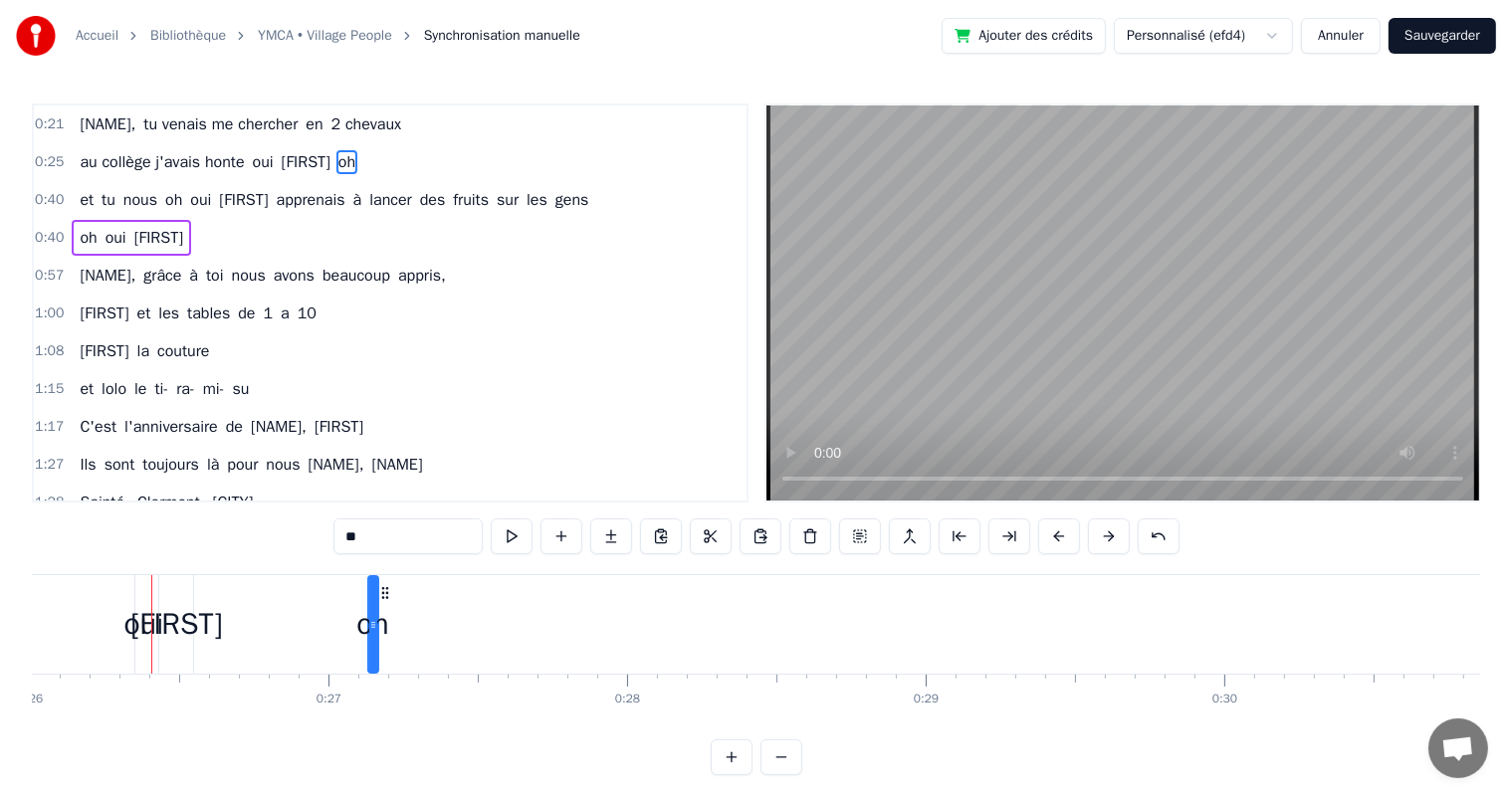 click on "[FIRST] [LAST], tu venais me chercher en 2 chevaux au collège j'avais honte oui [FIRST] [LAST] oh et tu nous oh oui [FIRST] [LAST] apprenais à lancer des fruits sur les gens oh oui [FIRST] [LAST] [FIRST] [LAST], grâce à toi nous avons beaucoup appris, [FIRST] et les tables de 1 a 10 [FIRST] la couture et [FIRST] le ti- ra- mi- su C'est l'anniversaire de [FIRST] [LAST], [FIRST] Ils sont toujours là pour nous [FIRST] [LAST], [FIRST] [CITY], [CITY], [CITY] On pense toujours à vous On dit loin des yeux près du coeur C'est l'anniversaire de [FIRST] [LAST], [FIRST] Ils sont toujours là pour nous [FIRST] [LAST], [FIRST] Pâques, noël, les anniv' Toujours tous réuni On mange on joue et on ris [FIRST], cacao périmé Oh oui [FIRST] dans le tiramisu Oh oui [FIRST] [LAST] Tu mets dans la salade des kiwis au lieu d’avocats [FIRST] Attention le coin d’table du salon Vous pourriez vous faire mal Quand elle raconte Une anecdote de fou Que j’vous fasse rire tenez vous bien C'est l'anniversaire de [FIRST] [LAST], [FIRST] Ils sont toujours là pour nous [FIRST] [LAST], [FIRST] [CITY]," at bounding box center (31148, 624) 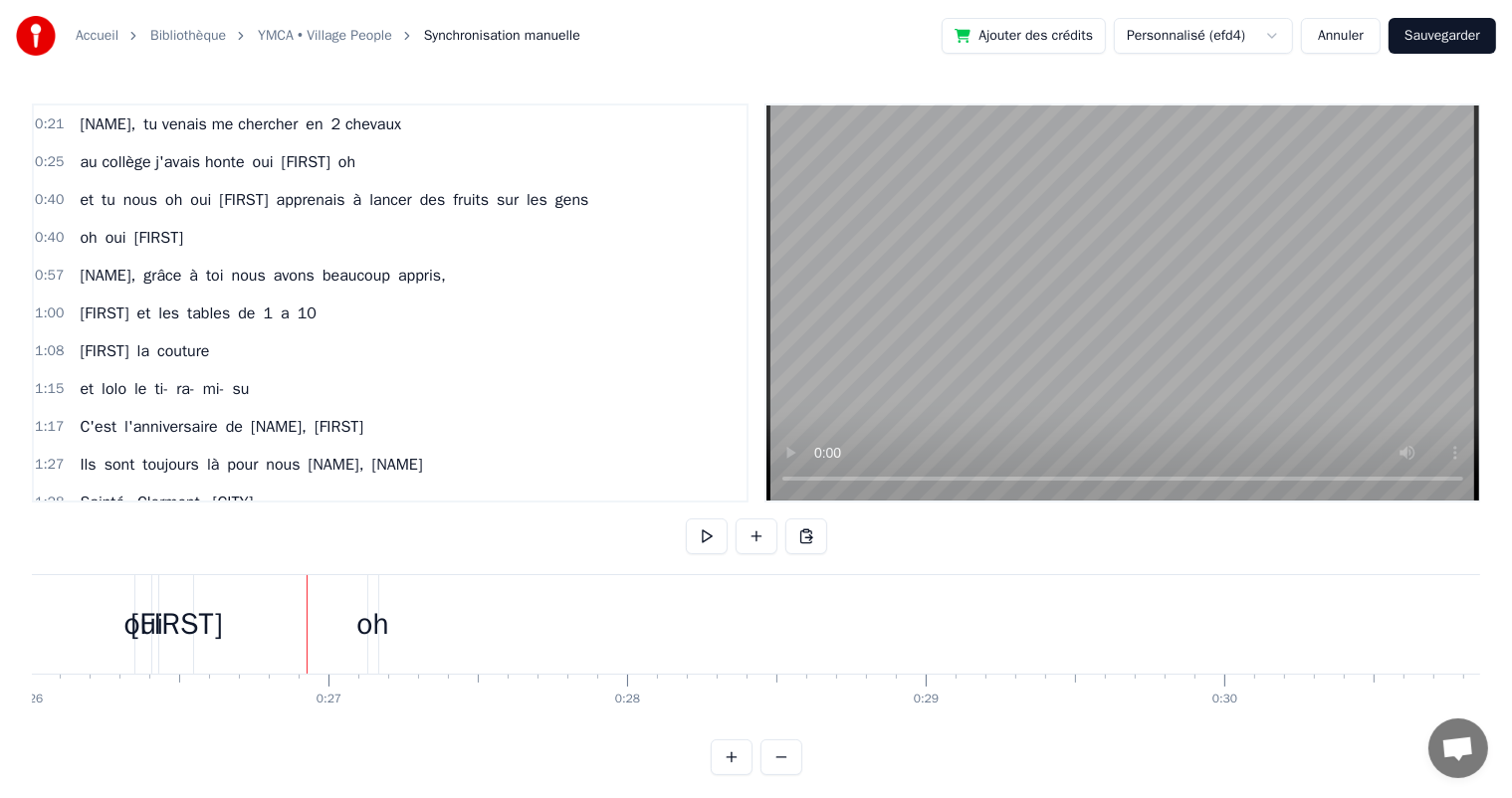 click on "[FIRST] [LAST], tu venais me chercher en 2 chevaux au collège j'avais honte oui [FIRST] [LAST] oh et tu nous oh oui [FIRST] [LAST] apprenais à lancer des fruits sur les gens oh oui [FIRST] [LAST] [FIRST] [LAST], grâce à toi nous avons beaucoup appris, [FIRST] et les tables de 1 a 10 [FIRST] la couture et [FIRST] le ti- ra- mi- su C'est l'anniversaire de [FIRST] [LAST], [FIRST] Ils sont toujours là pour nous [FIRST] [LAST], [FIRST] [CITY], [CITY], [CITY] On pense toujours à vous On dit loin des yeux près du coeur C'est l'anniversaire de [FIRST] [LAST], [FIRST] Ils sont toujours là pour nous [FIRST] [LAST], [FIRST] Pâques, noël, les anniv' Toujours tous réuni On mange on joue et on ris [FIRST], cacao périmé Oh oui [FIRST] dans le tiramisu Oh oui [FIRST] [LAST] Tu mets dans la salade des kiwis au lieu d’avocats [FIRST] Attention le coin d’table du salon Vous pourriez vous faire mal Quand elle raconte Une anecdote de fou Que j’vous fasse rire tenez vous bien C'est l'anniversaire de [FIRST] [LAST], [FIRST] Ils sont toujours là pour nous [FIRST] [LAST], [FIRST] [CITY]," at bounding box center (31148, 624) 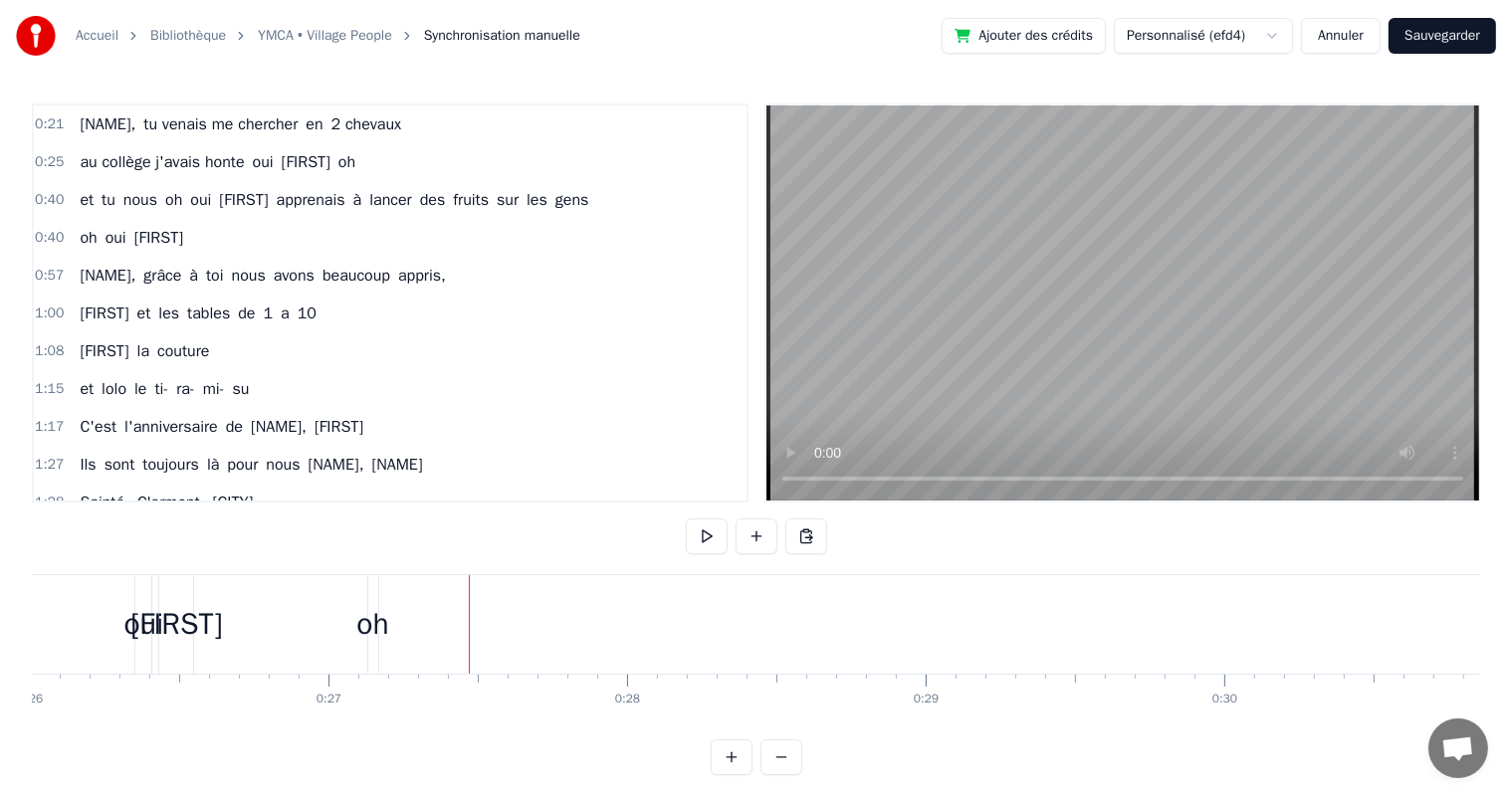 click on "[FIRST]" at bounding box center (176, 624) 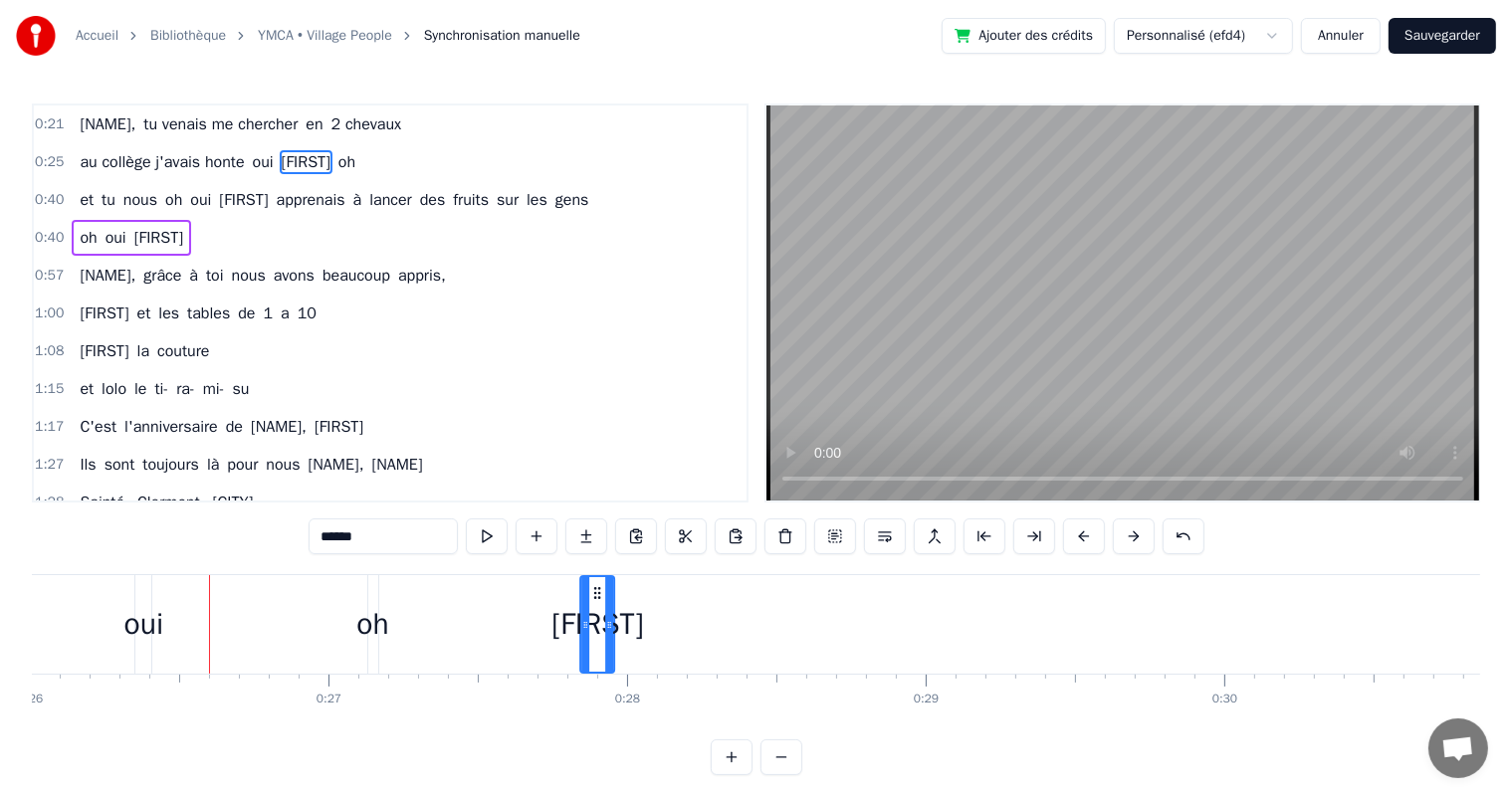 drag, startPoint x: 176, startPoint y: 590, endPoint x: 598, endPoint y: 638, distance: 424.72108 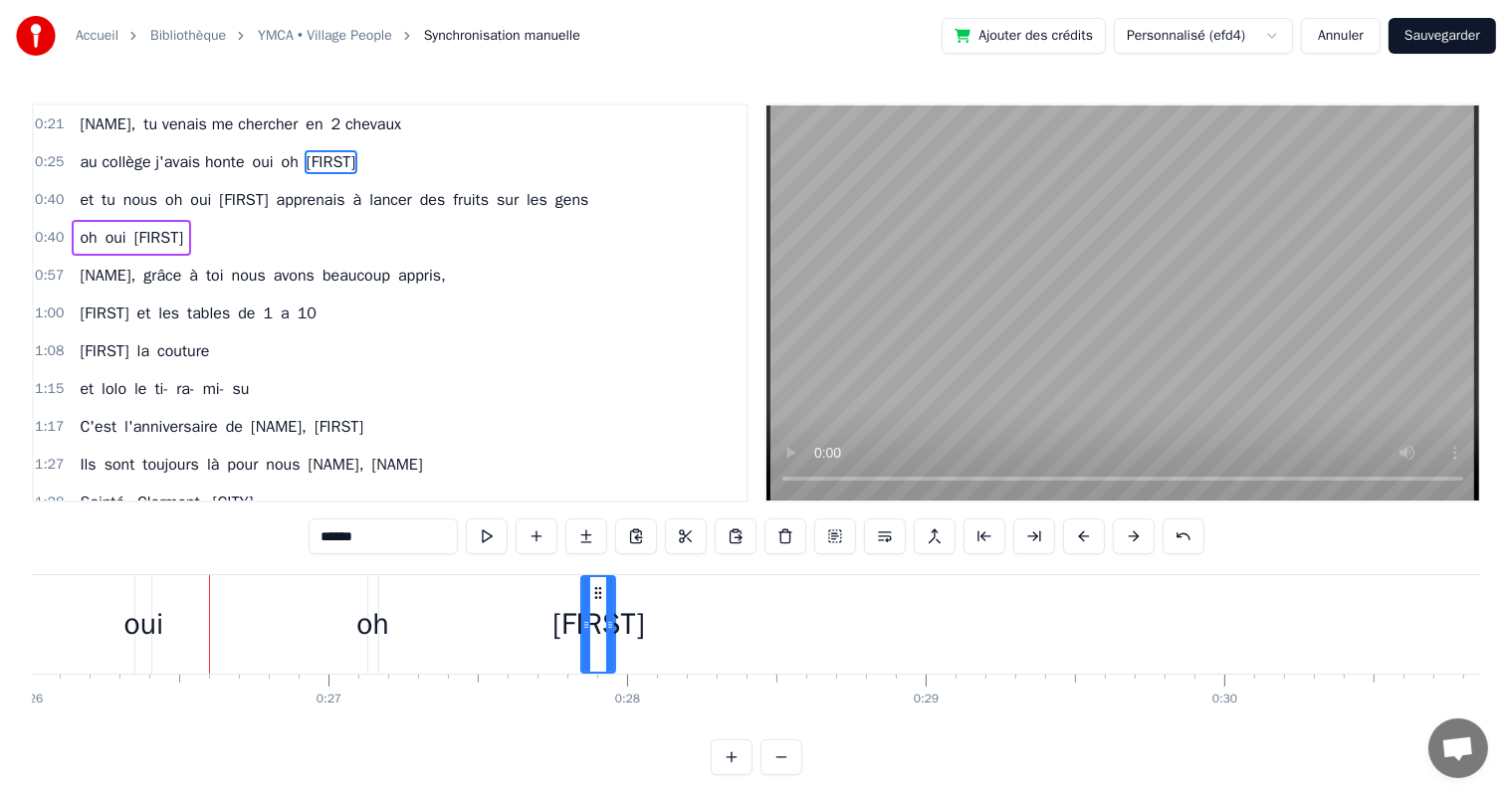 click on "oui" at bounding box center (144, 624) 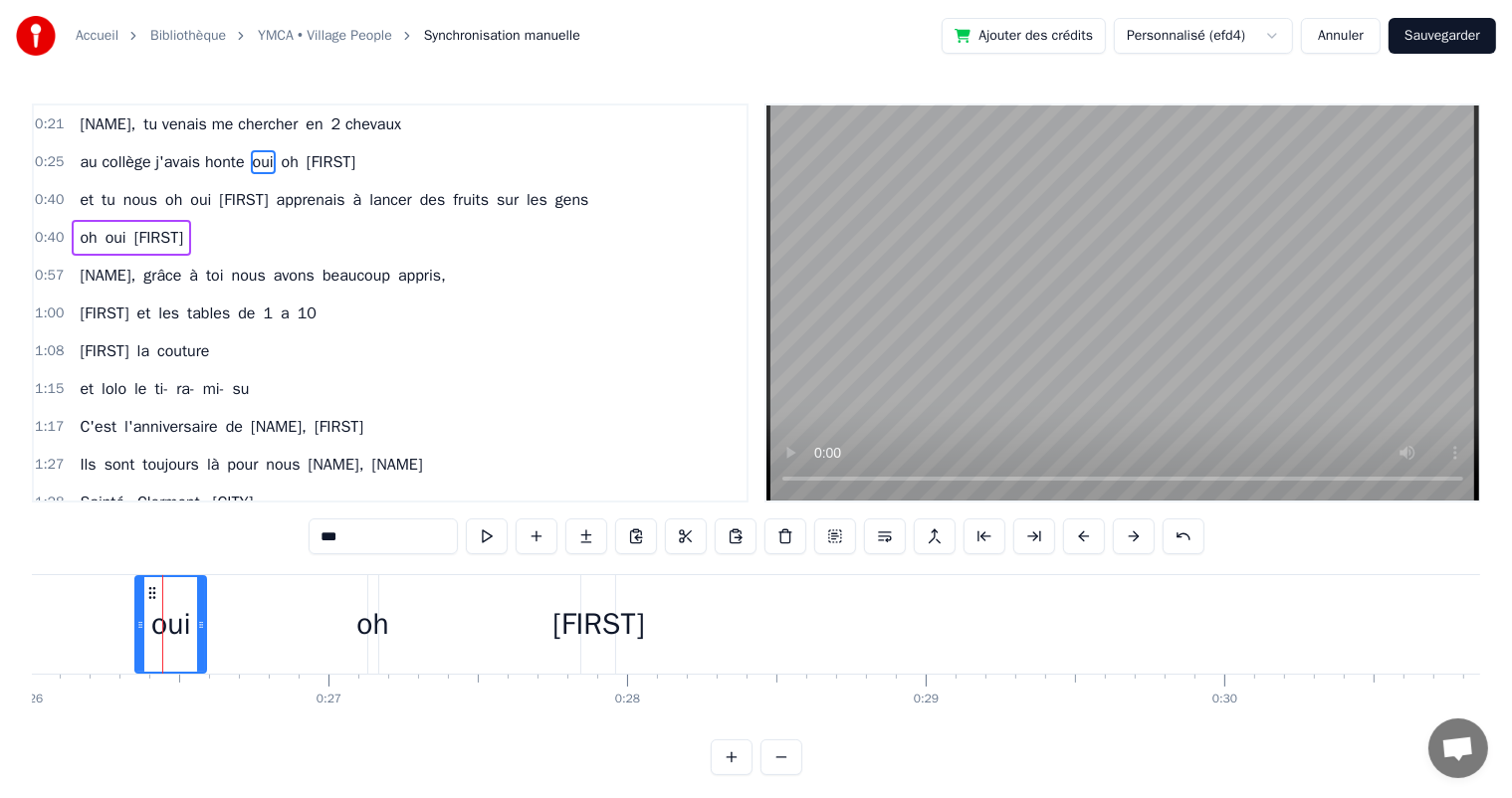 drag, startPoint x: 148, startPoint y: 591, endPoint x: 201, endPoint y: 609, distance: 55.97321 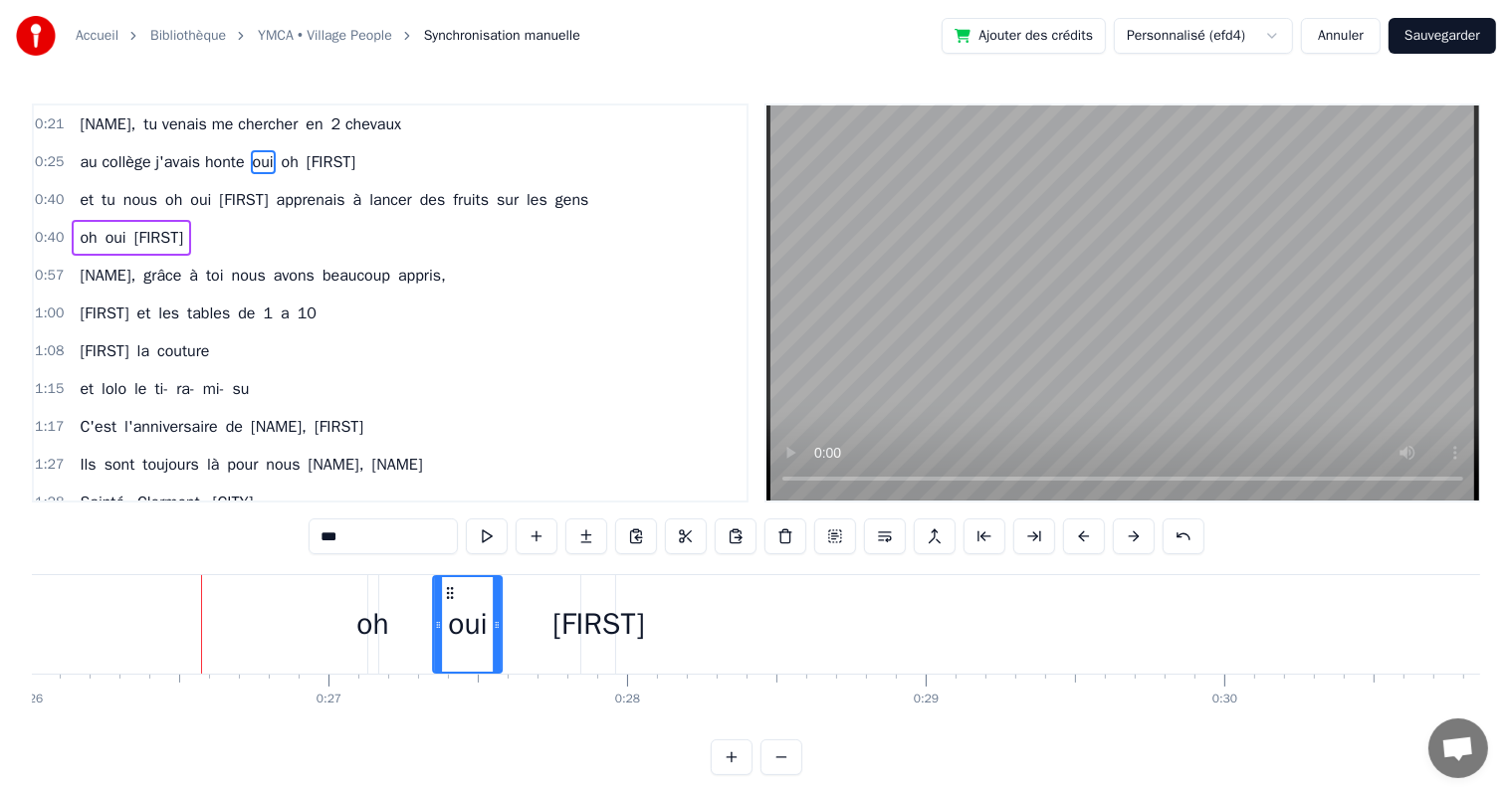 drag, startPoint x: 214, startPoint y: 597, endPoint x: 458, endPoint y: 613, distance: 244.524 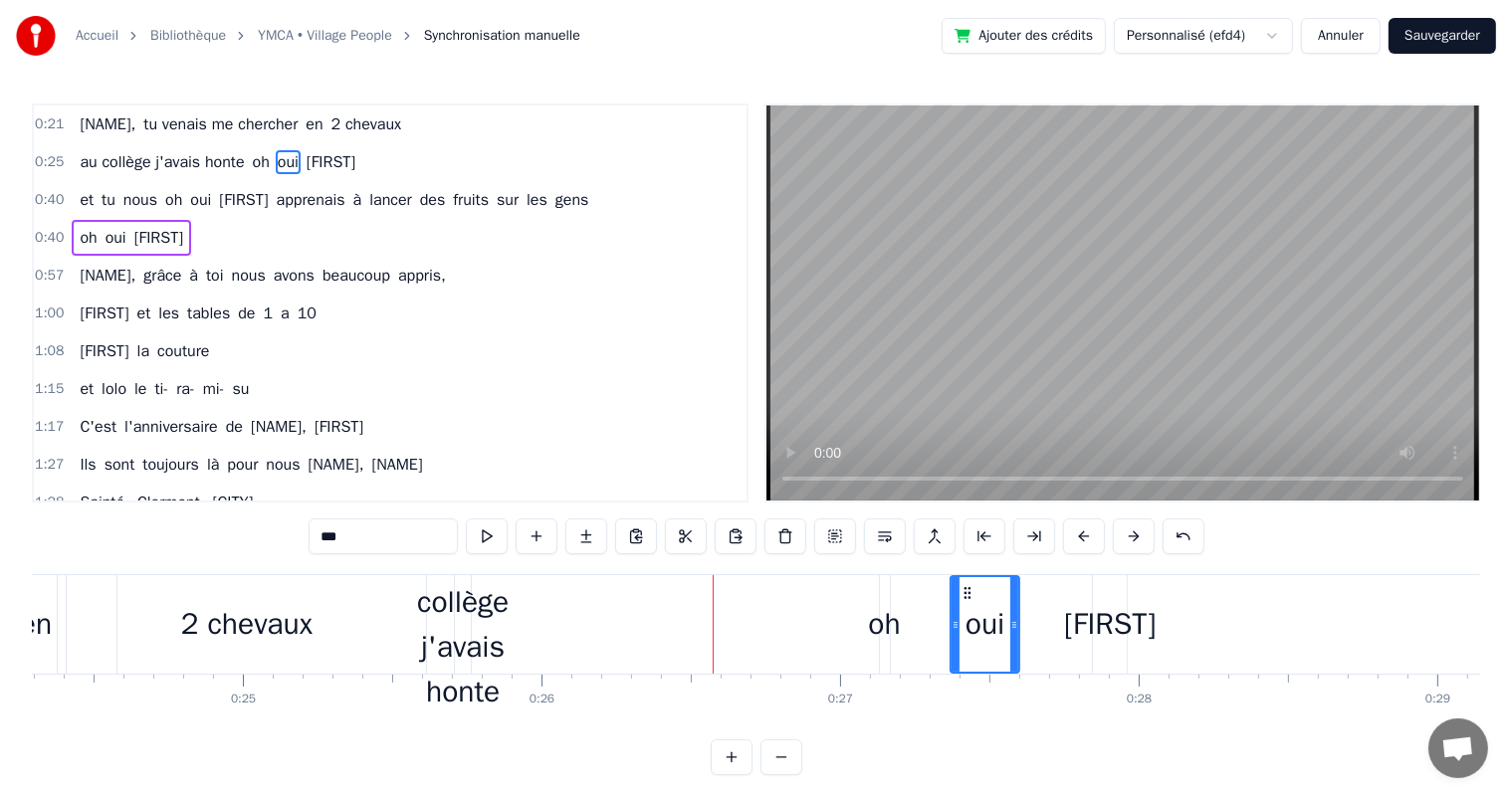 scroll, scrollTop: 0, scrollLeft: 7254, axis: horizontal 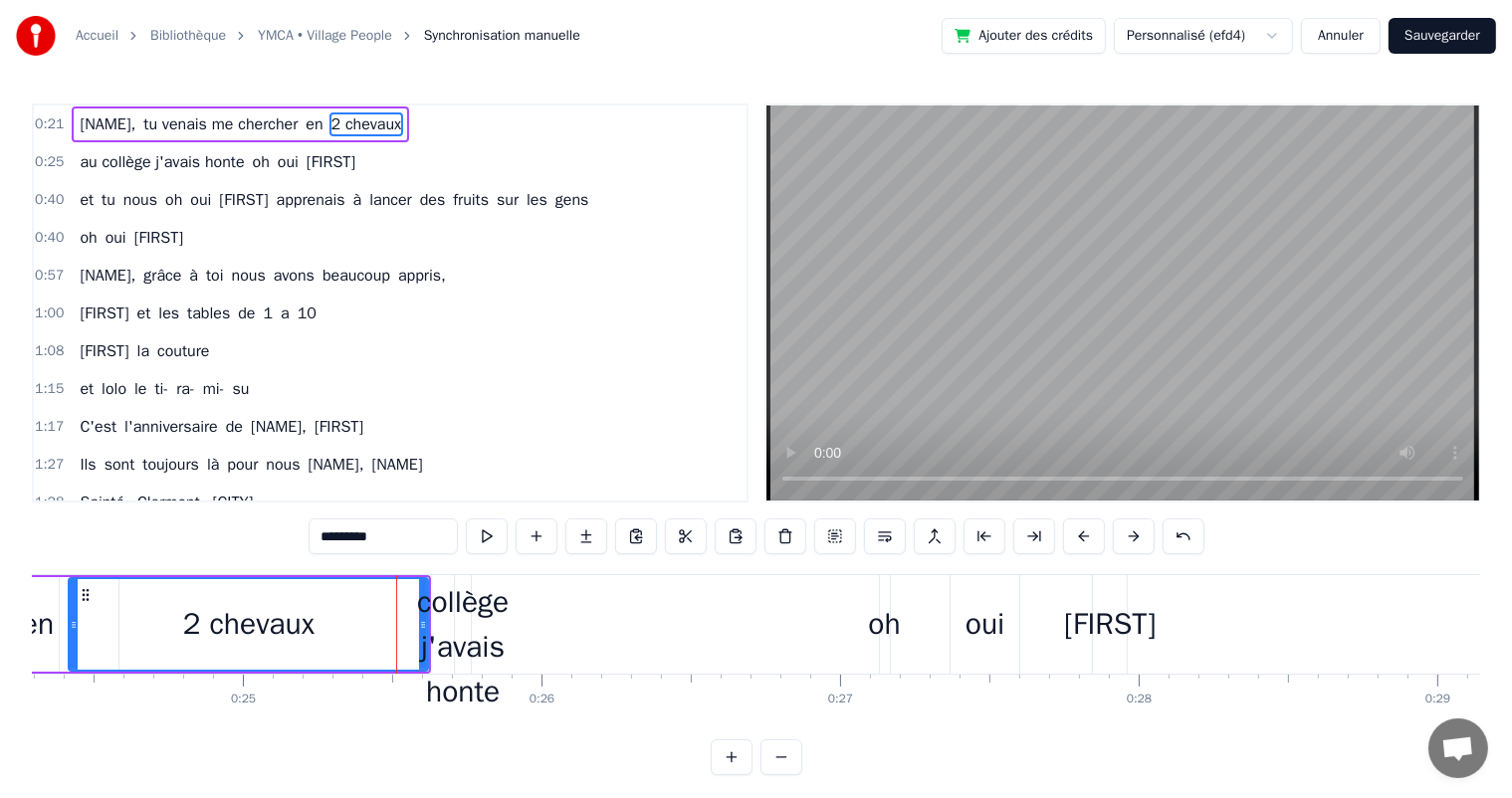 click on "au collège j'avais honte" at bounding box center (463, 625) 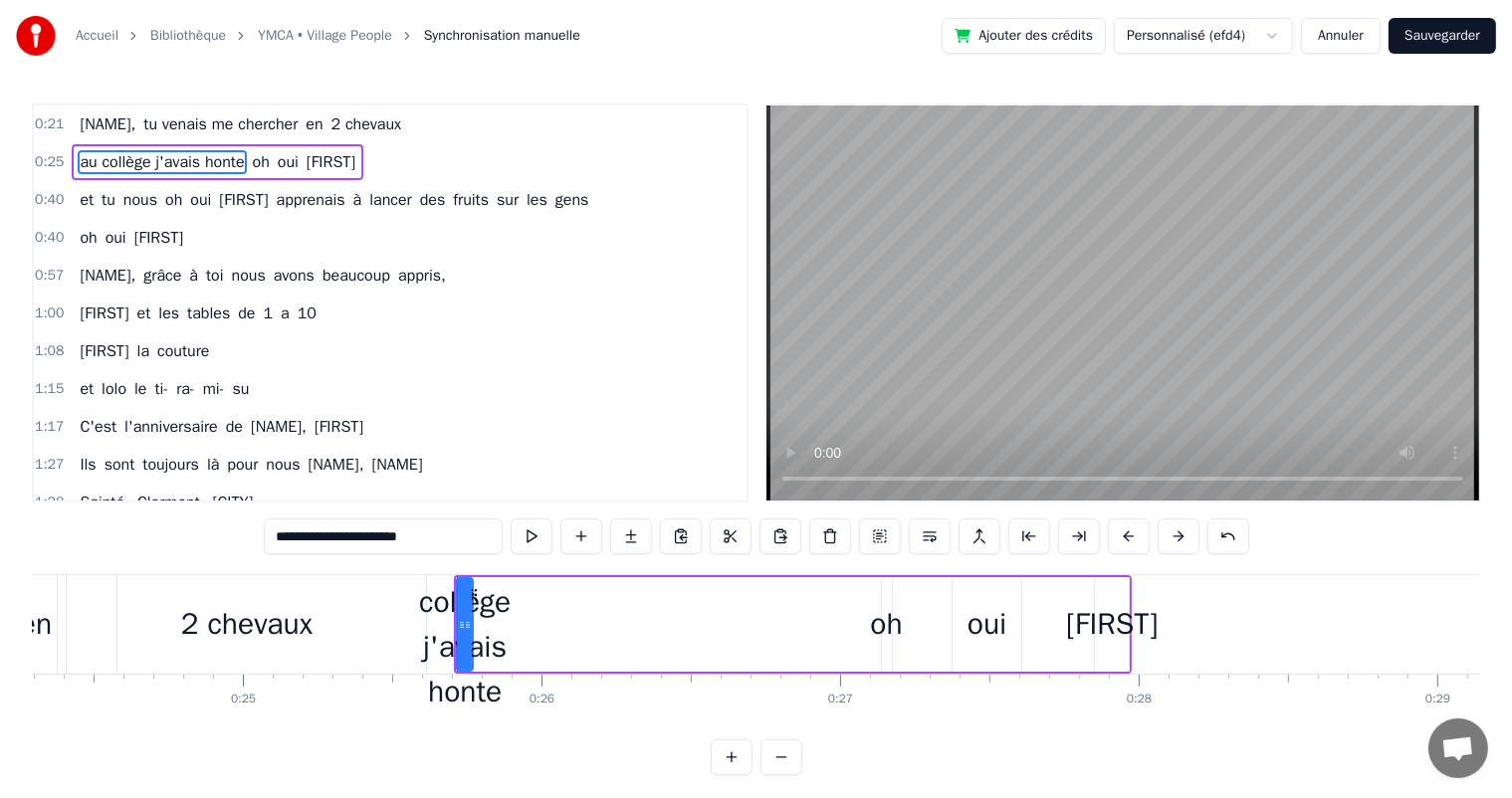 click on "2 chevaux" at bounding box center (246, 624) 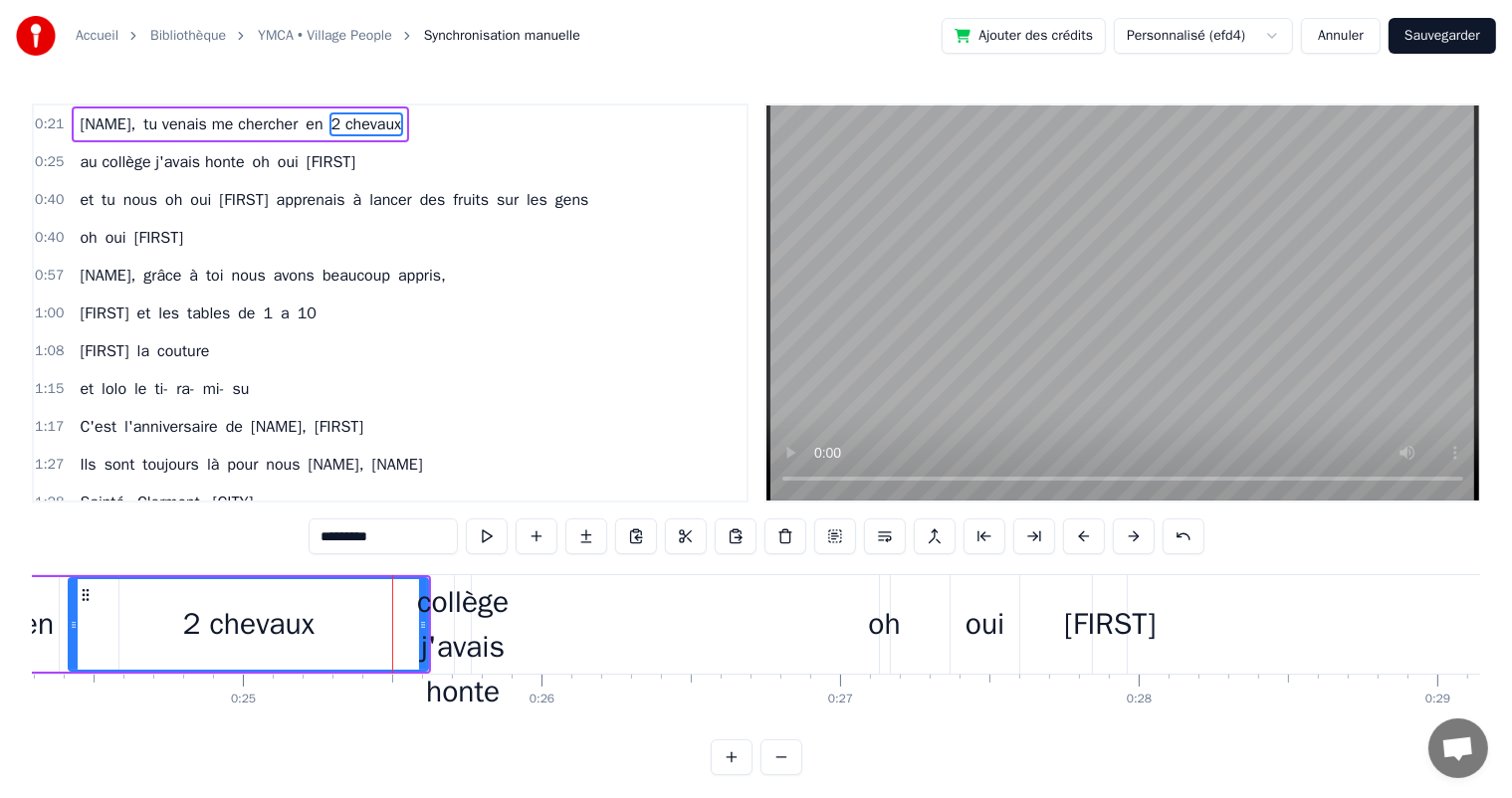 click on "au collège j'avais honte" at bounding box center [463, 625] 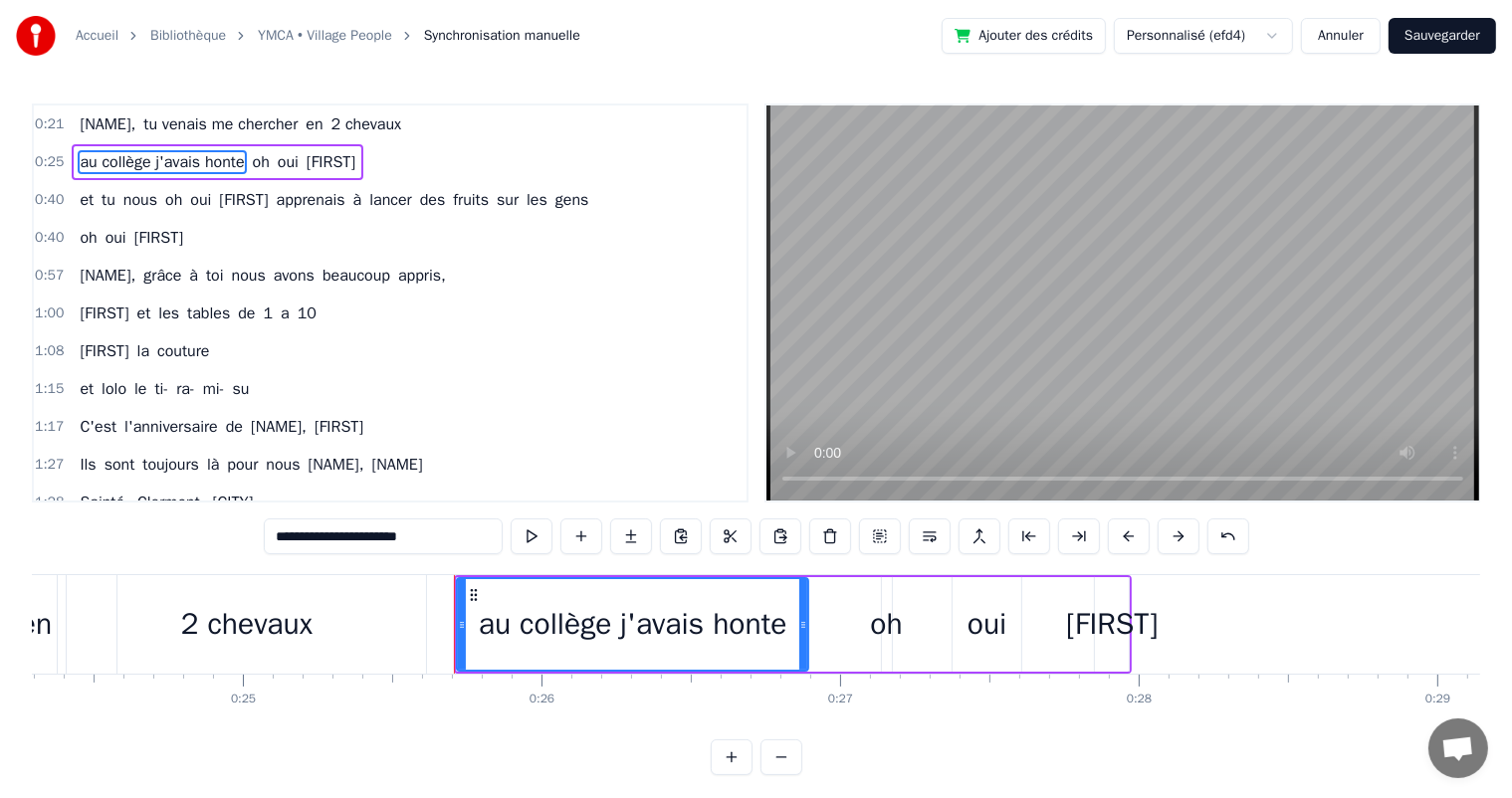 drag, startPoint x: 464, startPoint y: 628, endPoint x: 812, endPoint y: 671, distance: 350.64655 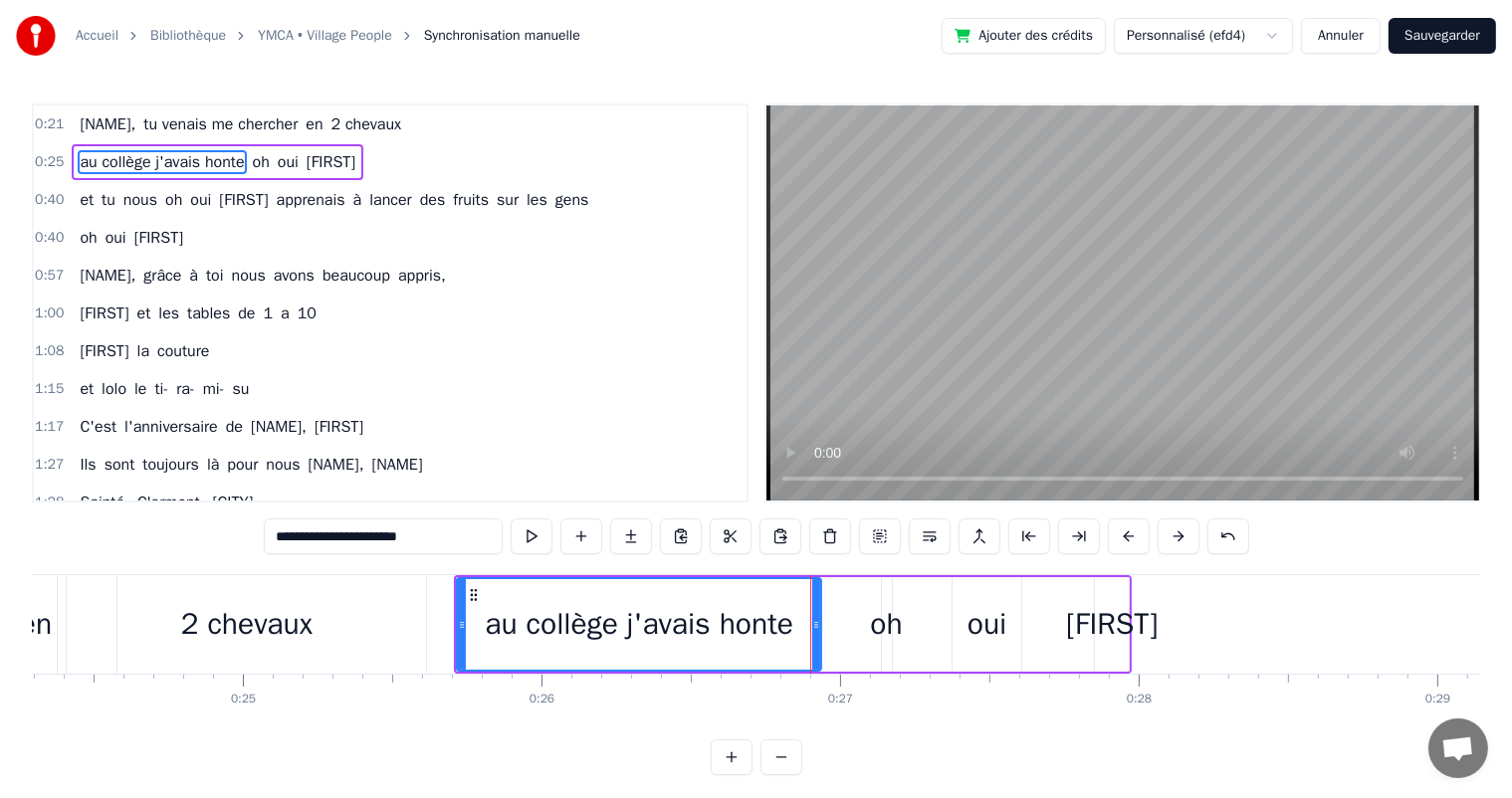scroll, scrollTop: 0, scrollLeft: 5986, axis: horizontal 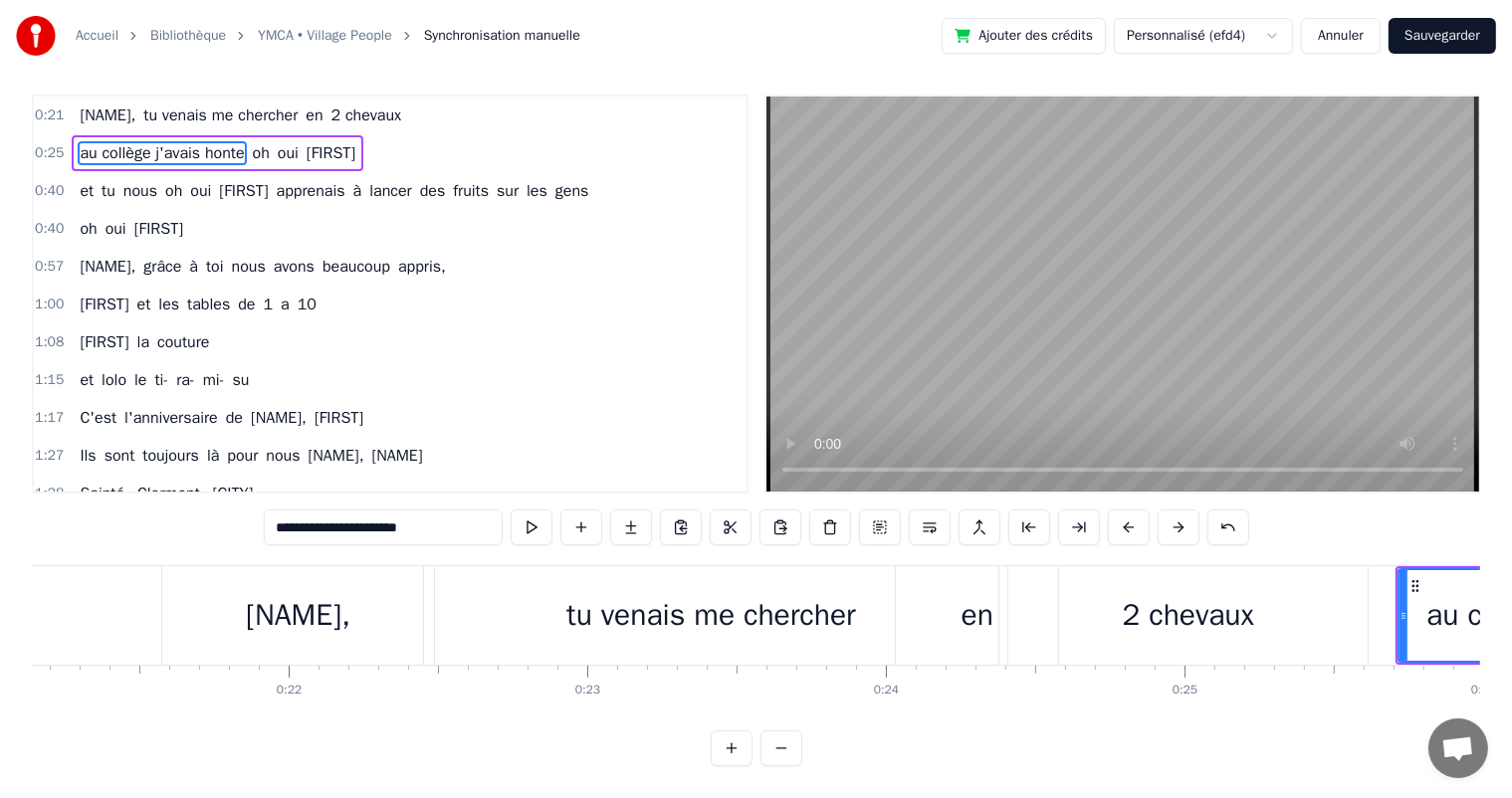 click at bounding box center (781, 748) 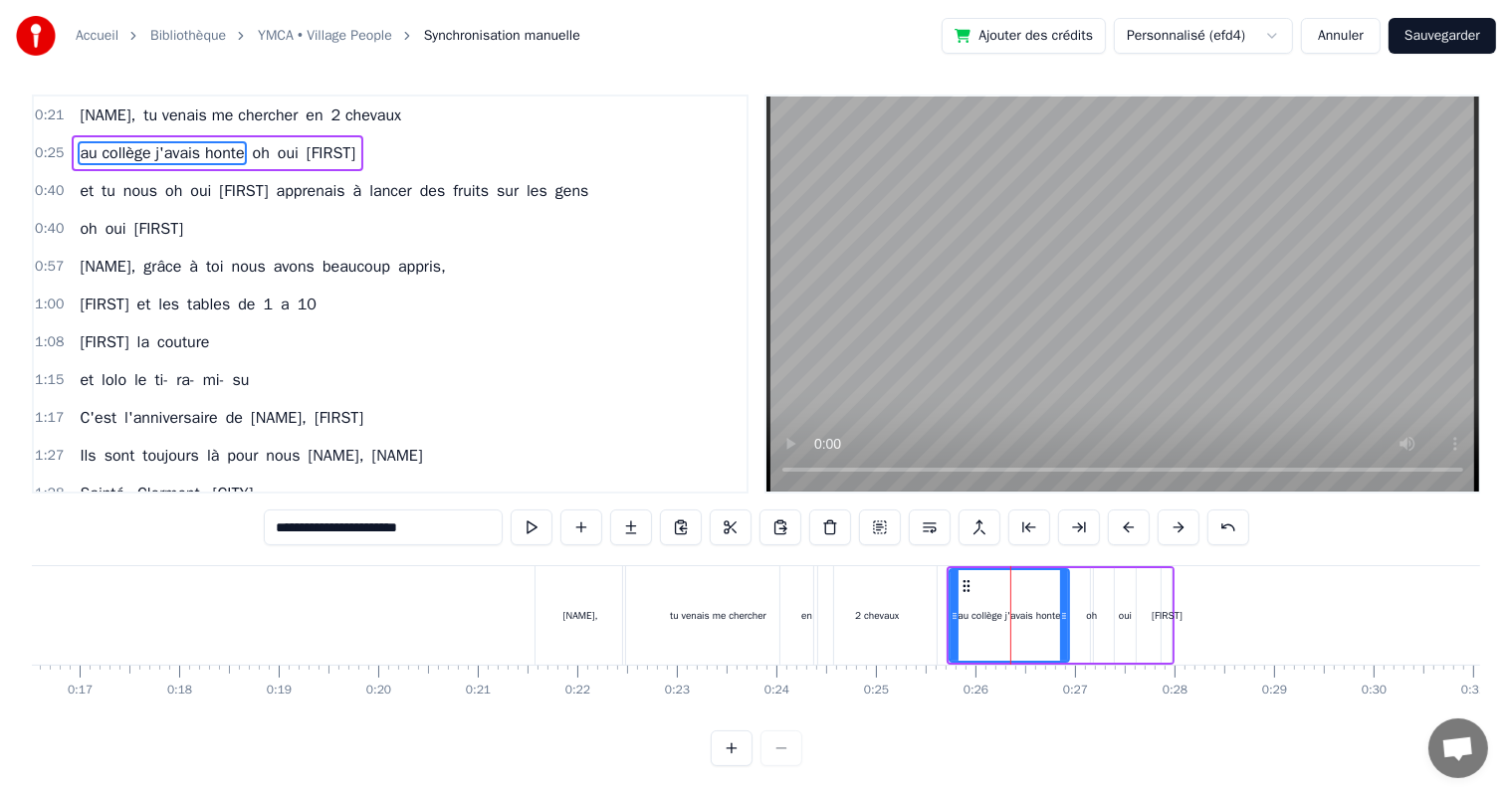 scroll, scrollTop: 0, scrollLeft: 1644, axis: horizontal 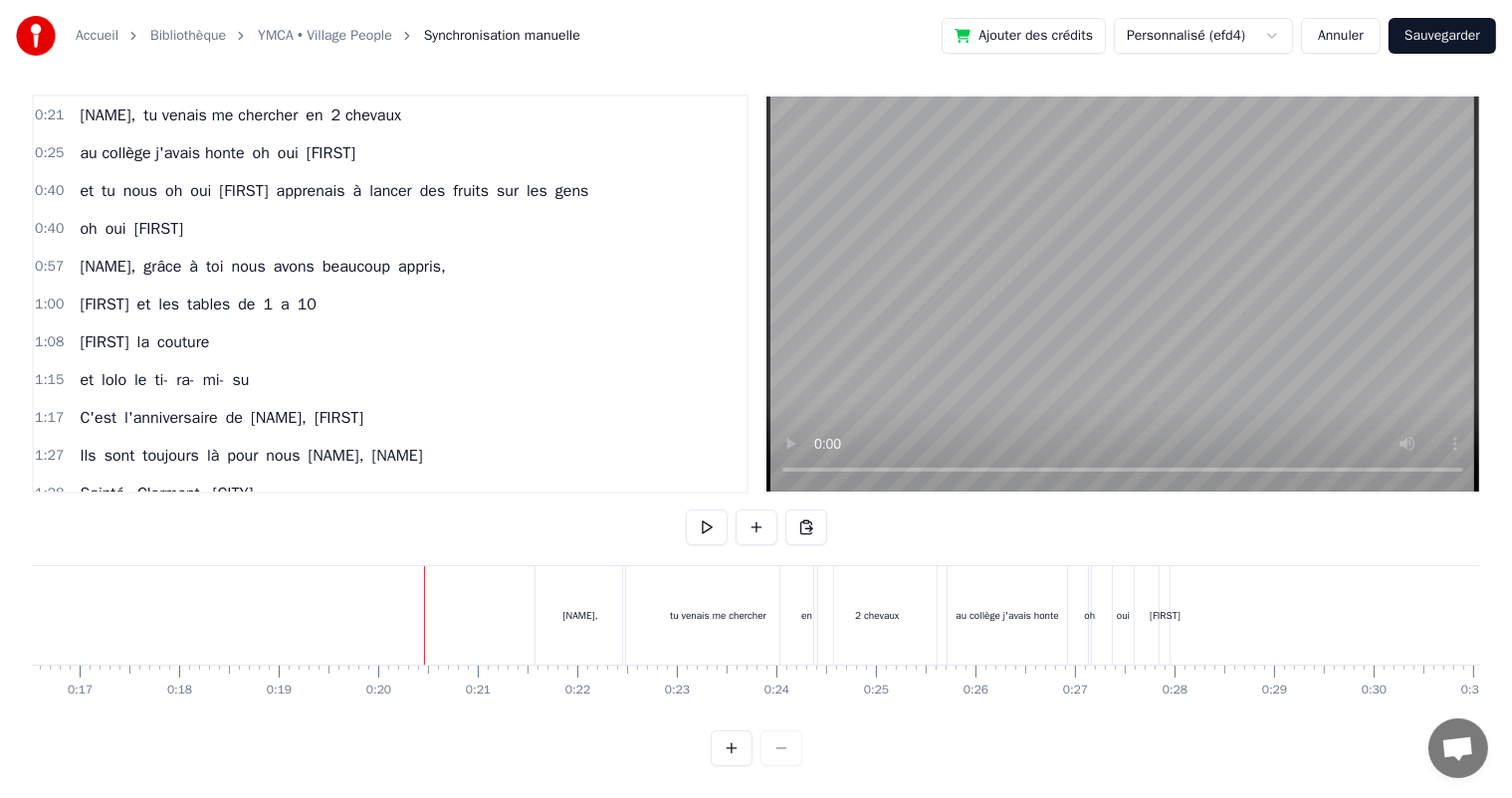 click at bounding box center [11348, 615] 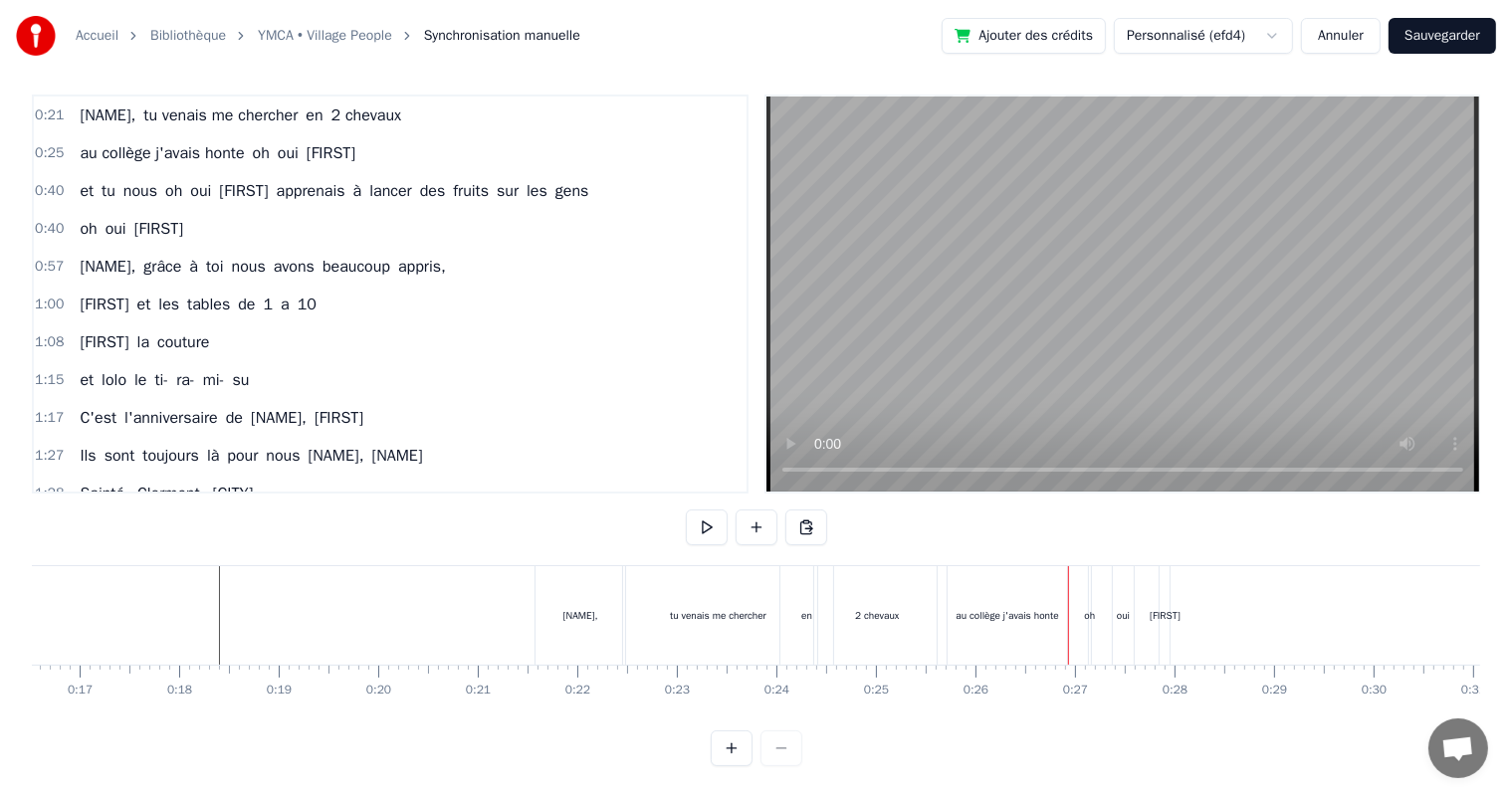 click on "au collège j'avais honte" at bounding box center (1007, 615) 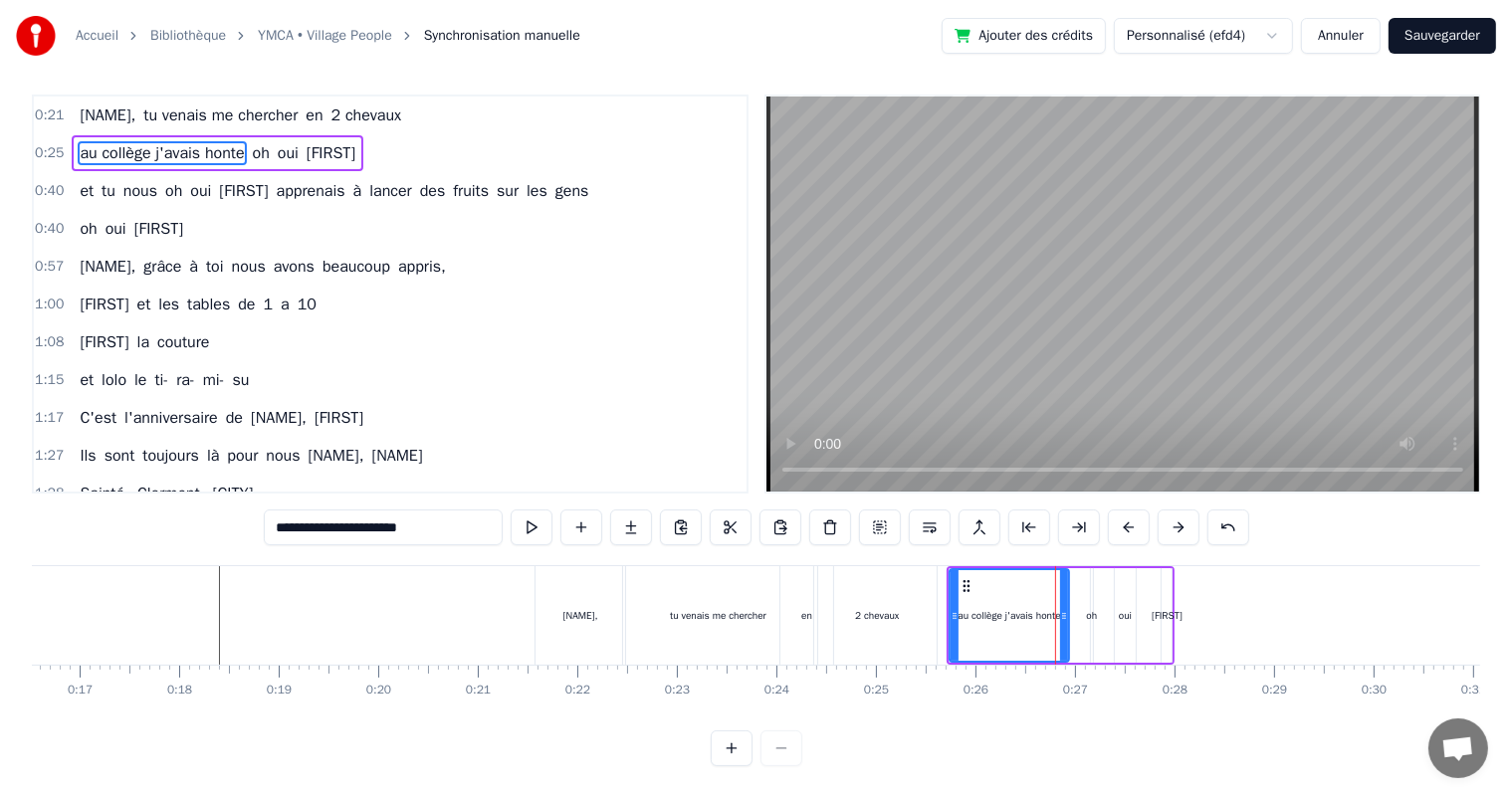 scroll, scrollTop: 0, scrollLeft: 0, axis: both 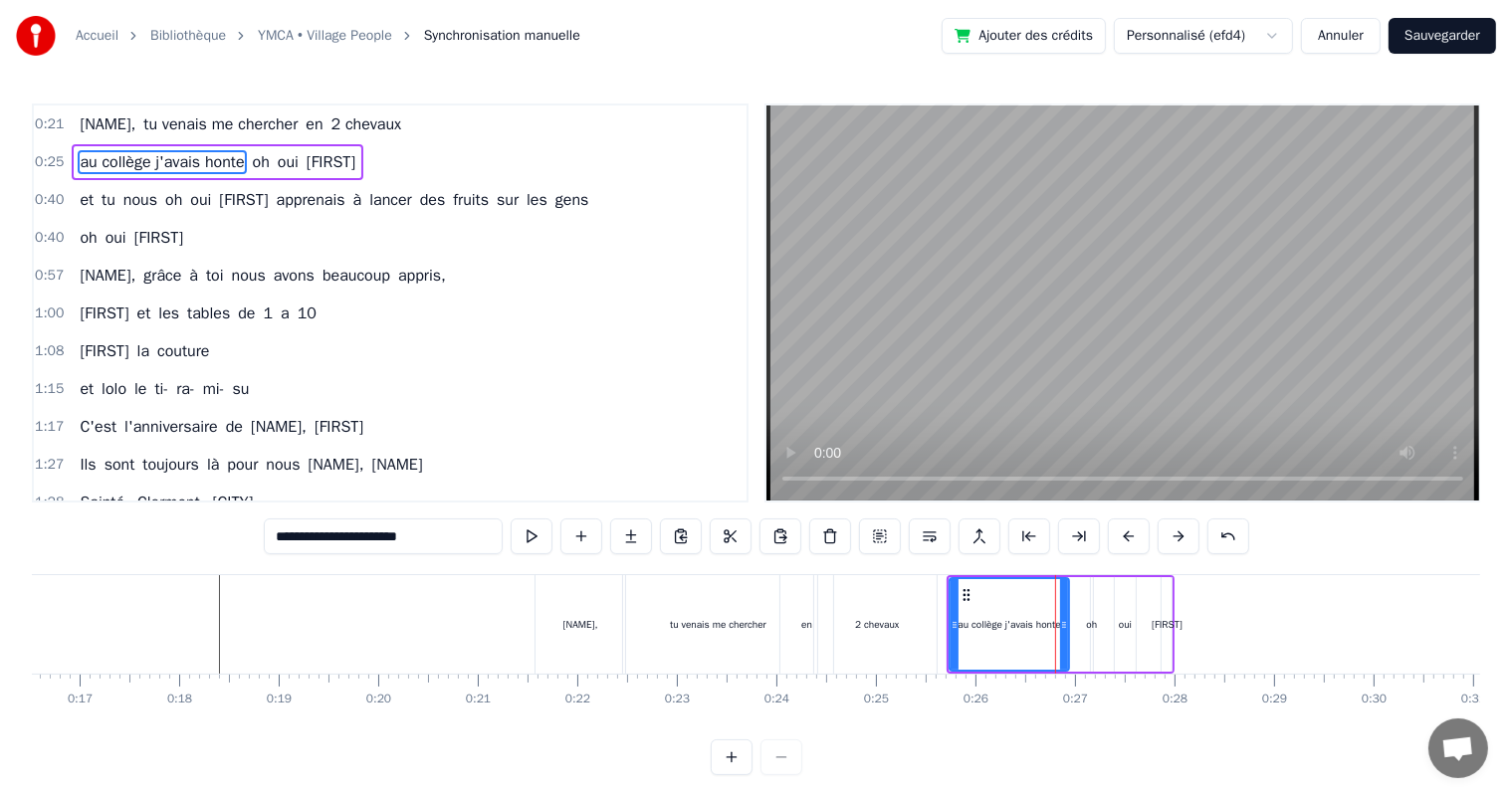 click on "au collège j'avais honte" at bounding box center (1009, 624) 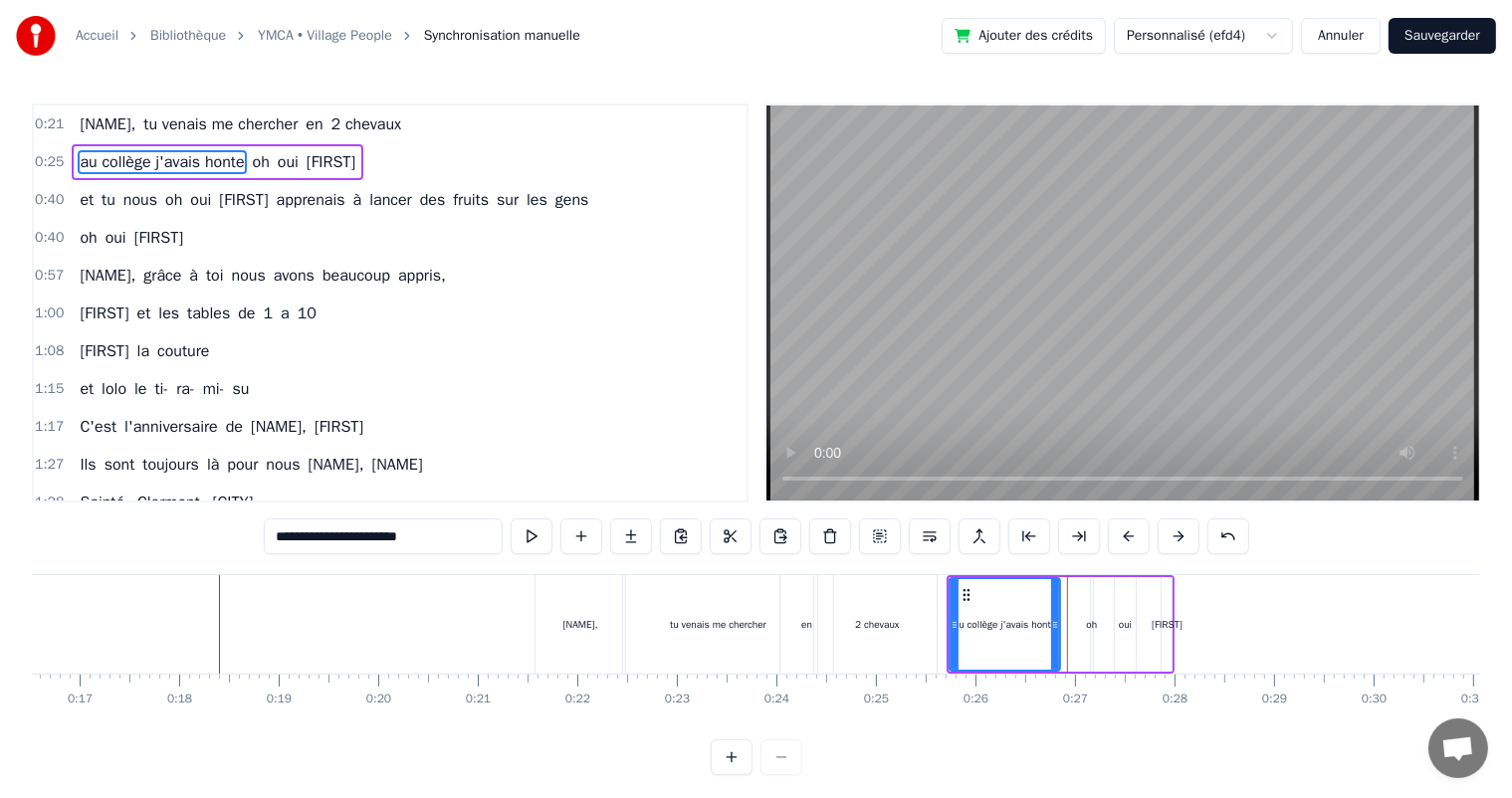 click at bounding box center [1055, 624] 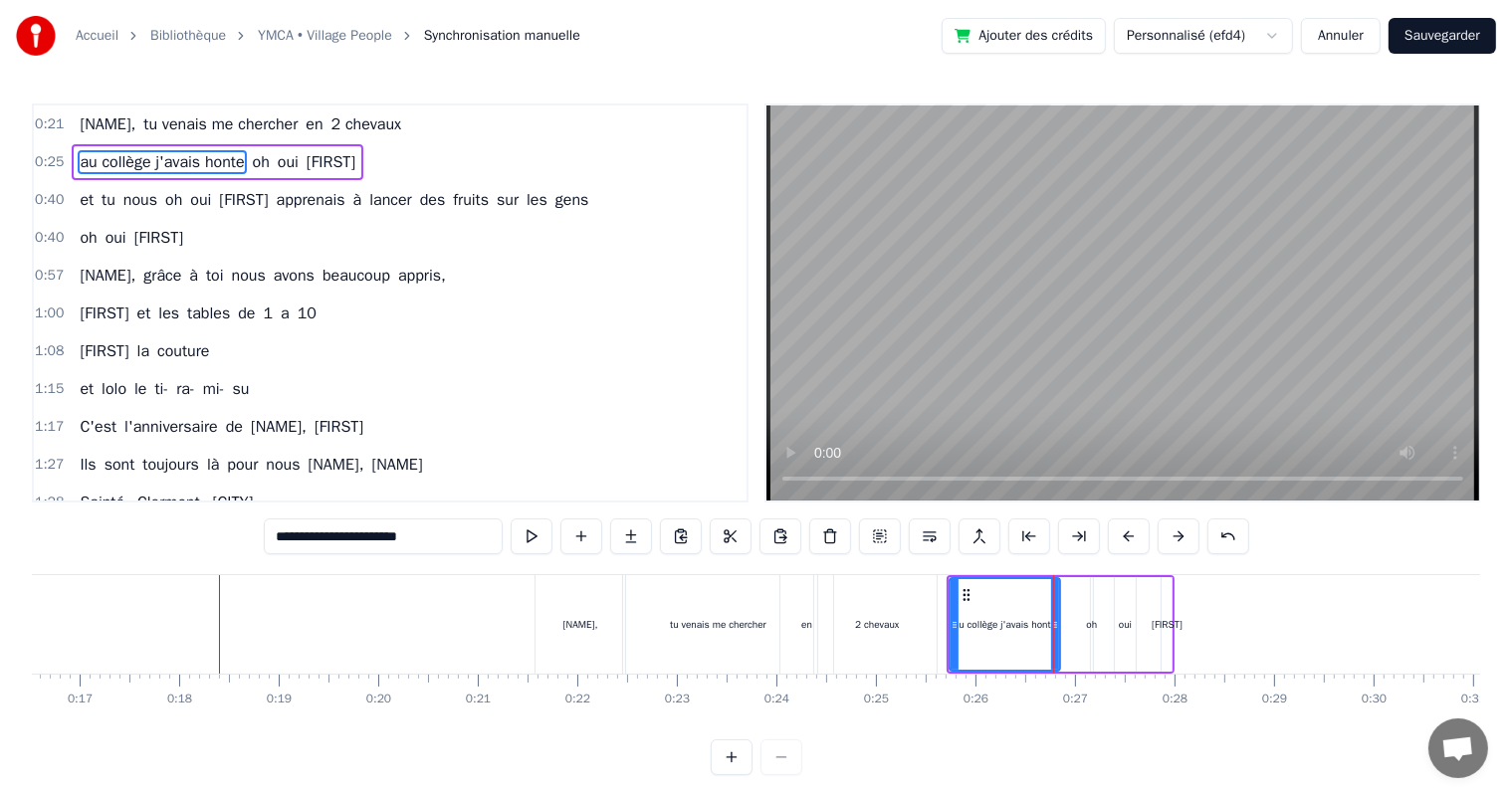 click on "au collège j'avais honte oh oui [FIRST] [LAST]" at bounding box center (1061, 624) 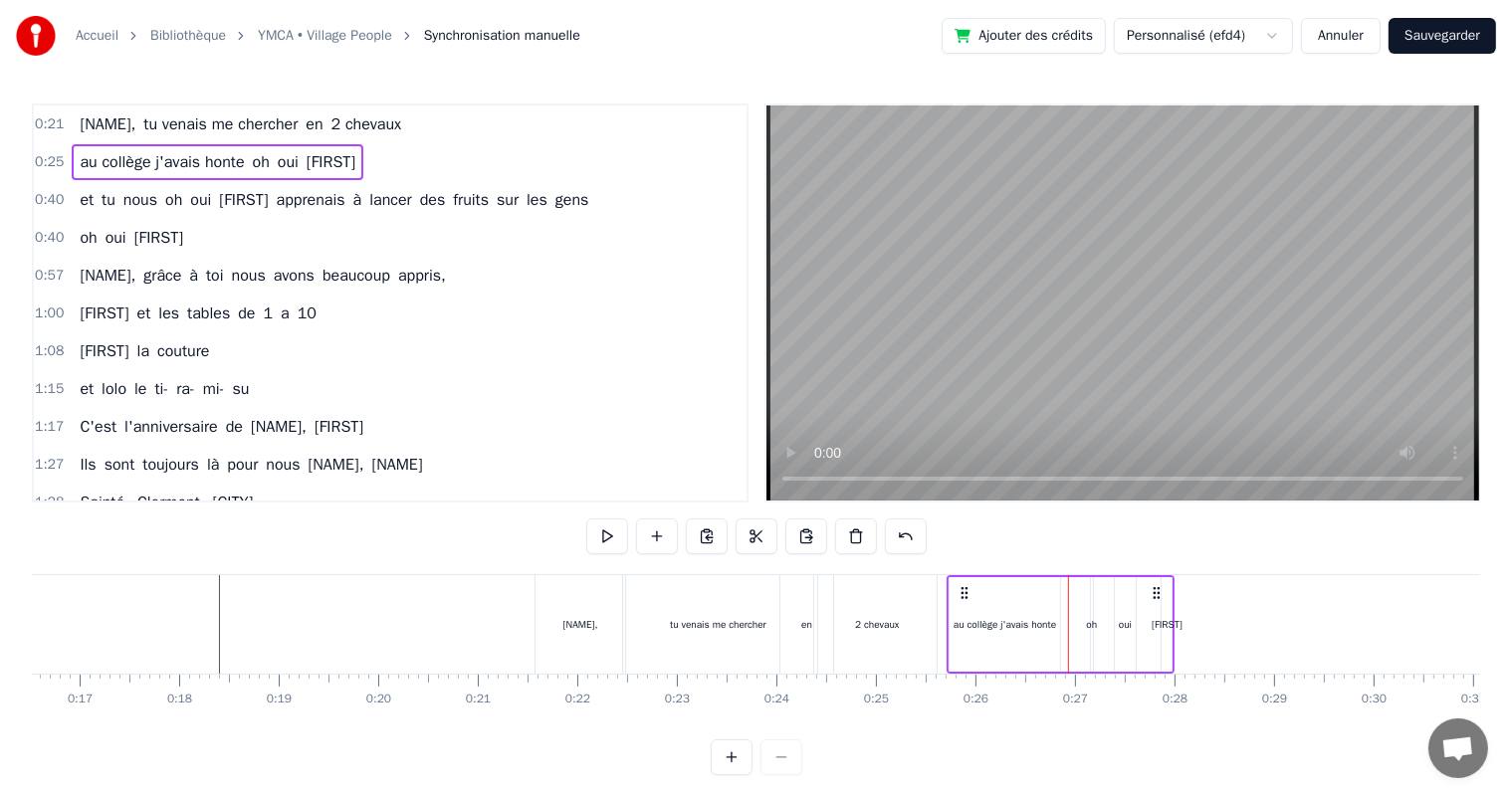 click on "oh" at bounding box center [1092, 624] 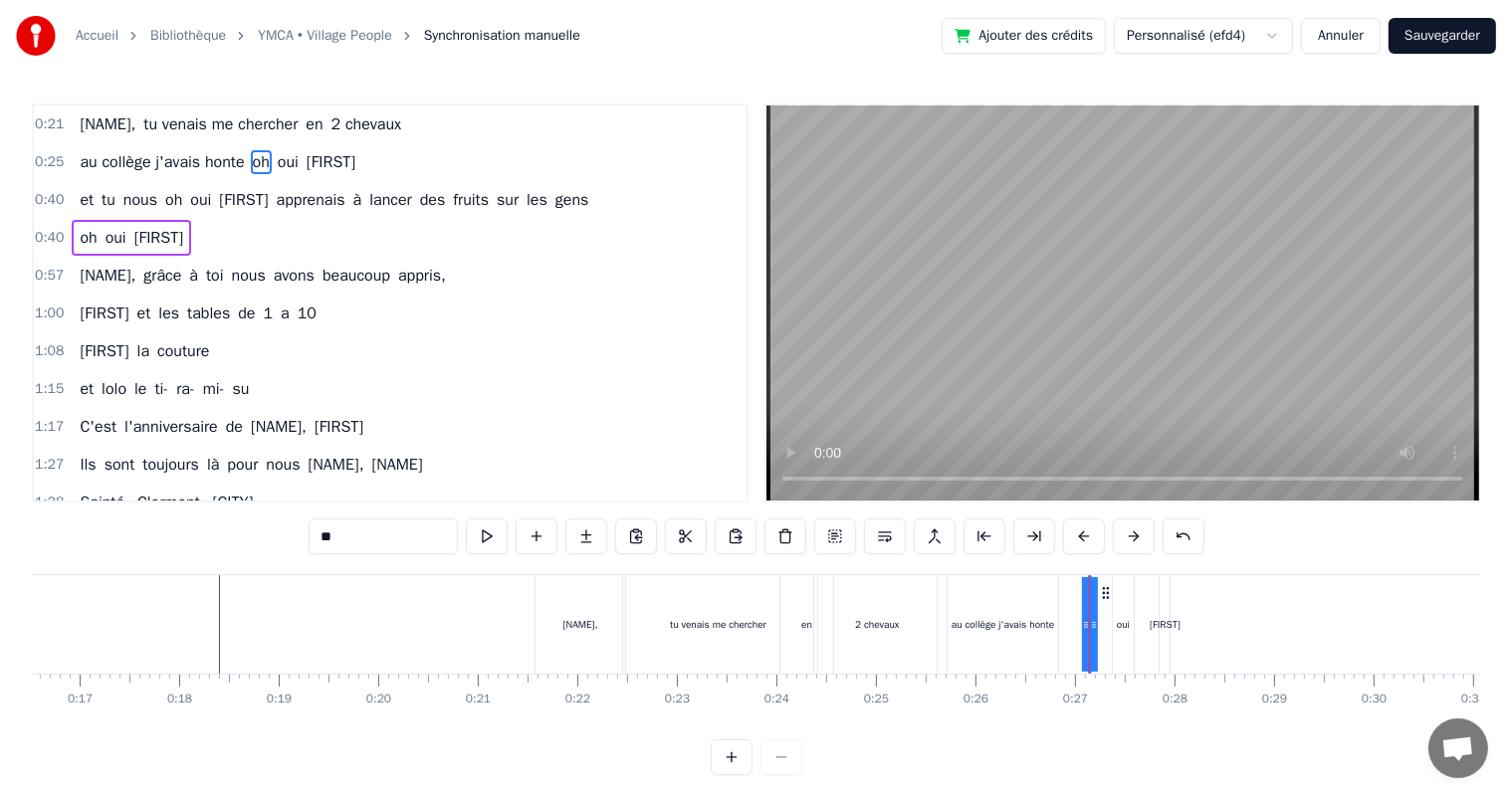 drag, startPoint x: 1085, startPoint y: 629, endPoint x: 1049, endPoint y: 633, distance: 36.221541 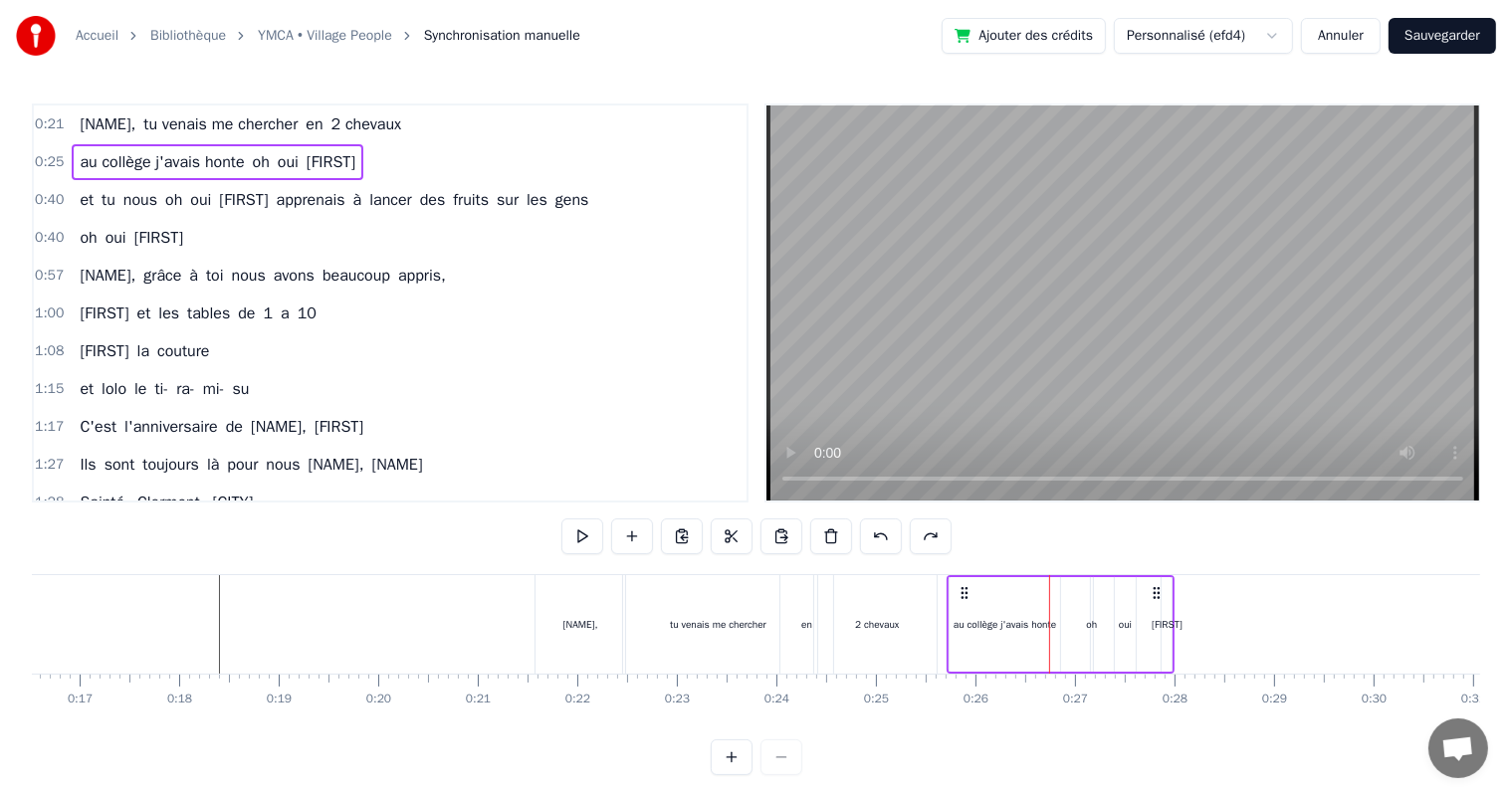 click on "oh" at bounding box center (1091, 624) 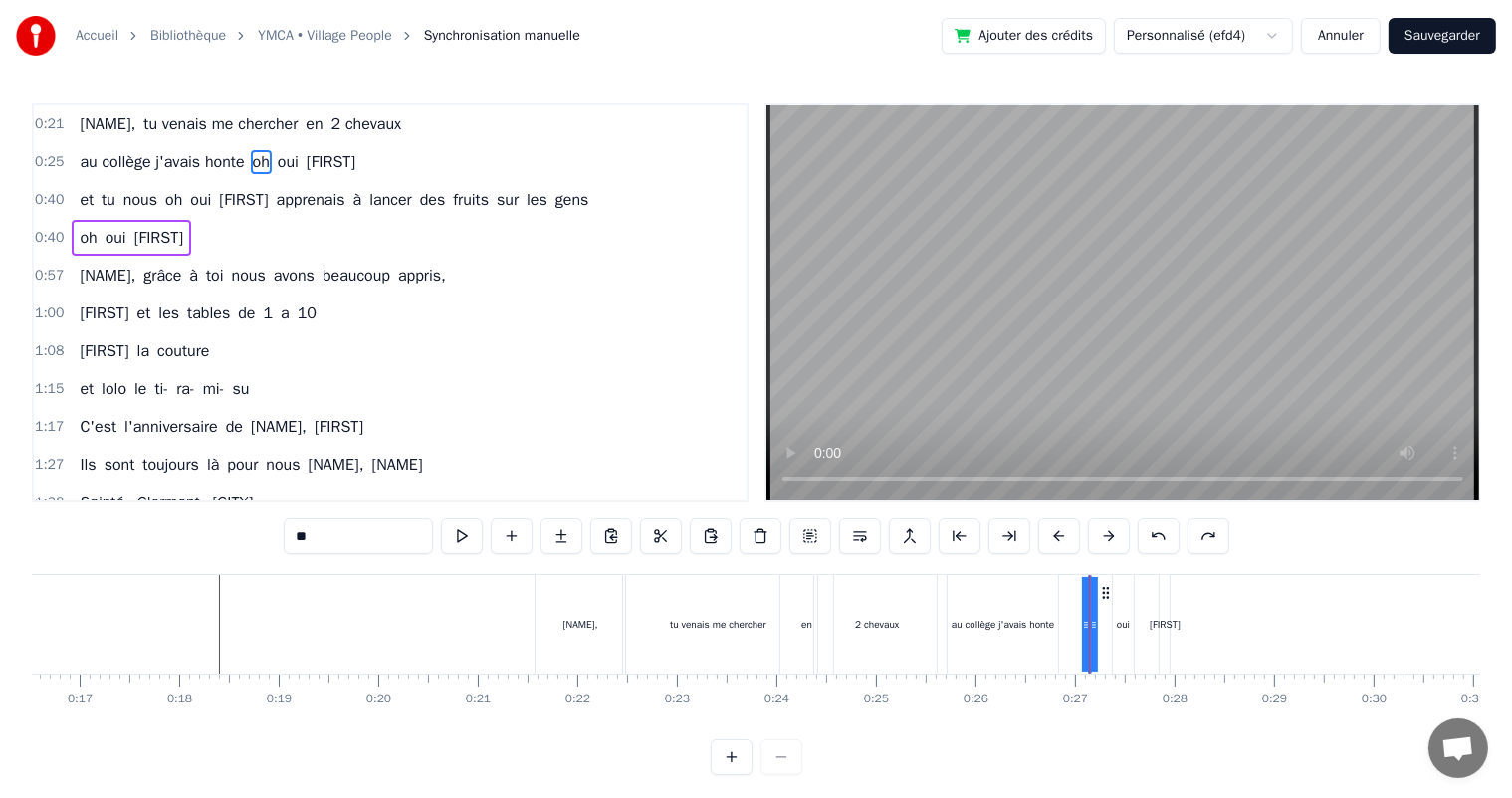 click on "au collège j'avais honte oh oui [FIRST] [LAST]" at bounding box center [1061, 624] 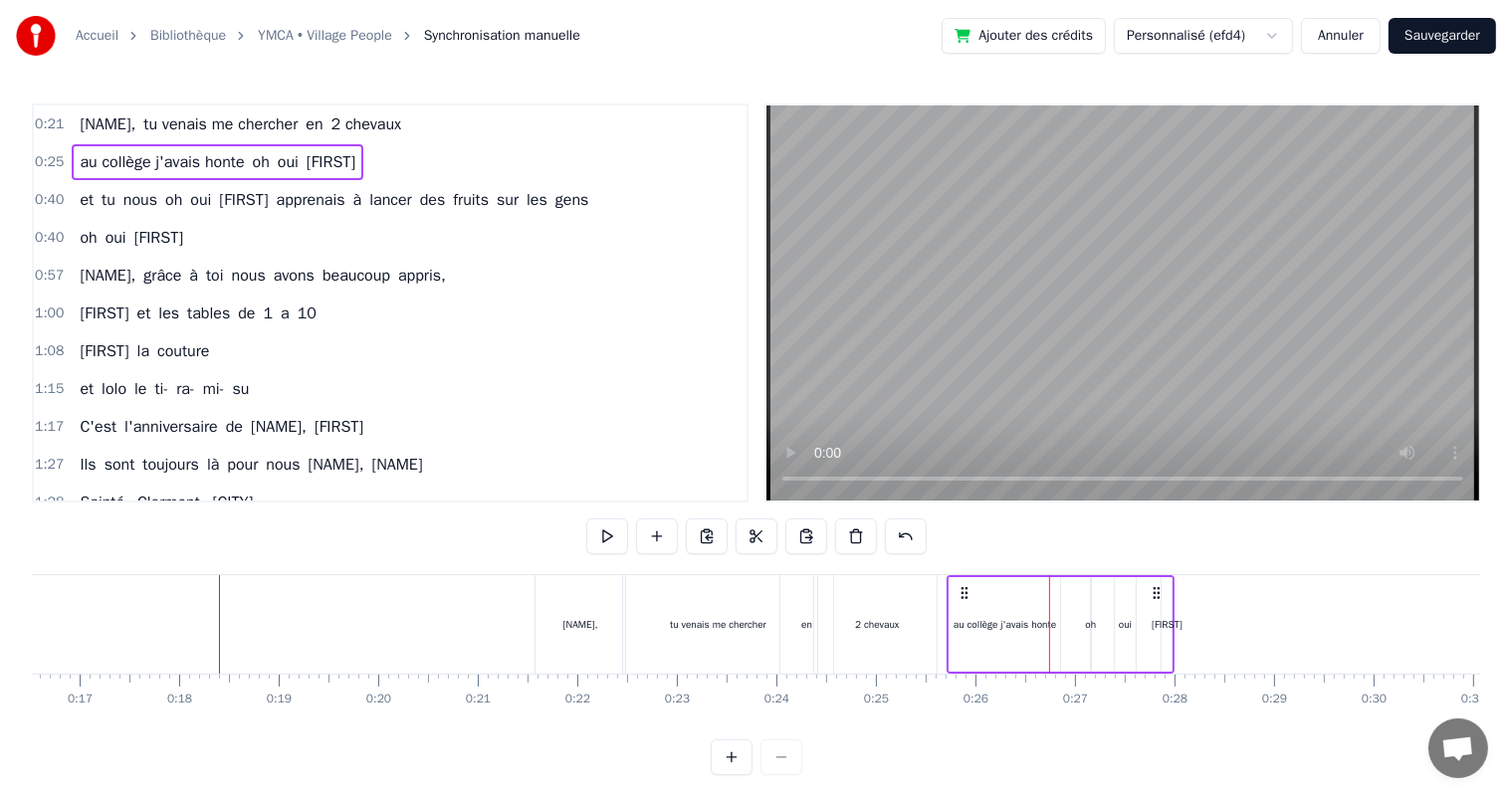 click on "oh" at bounding box center [1090, 624] 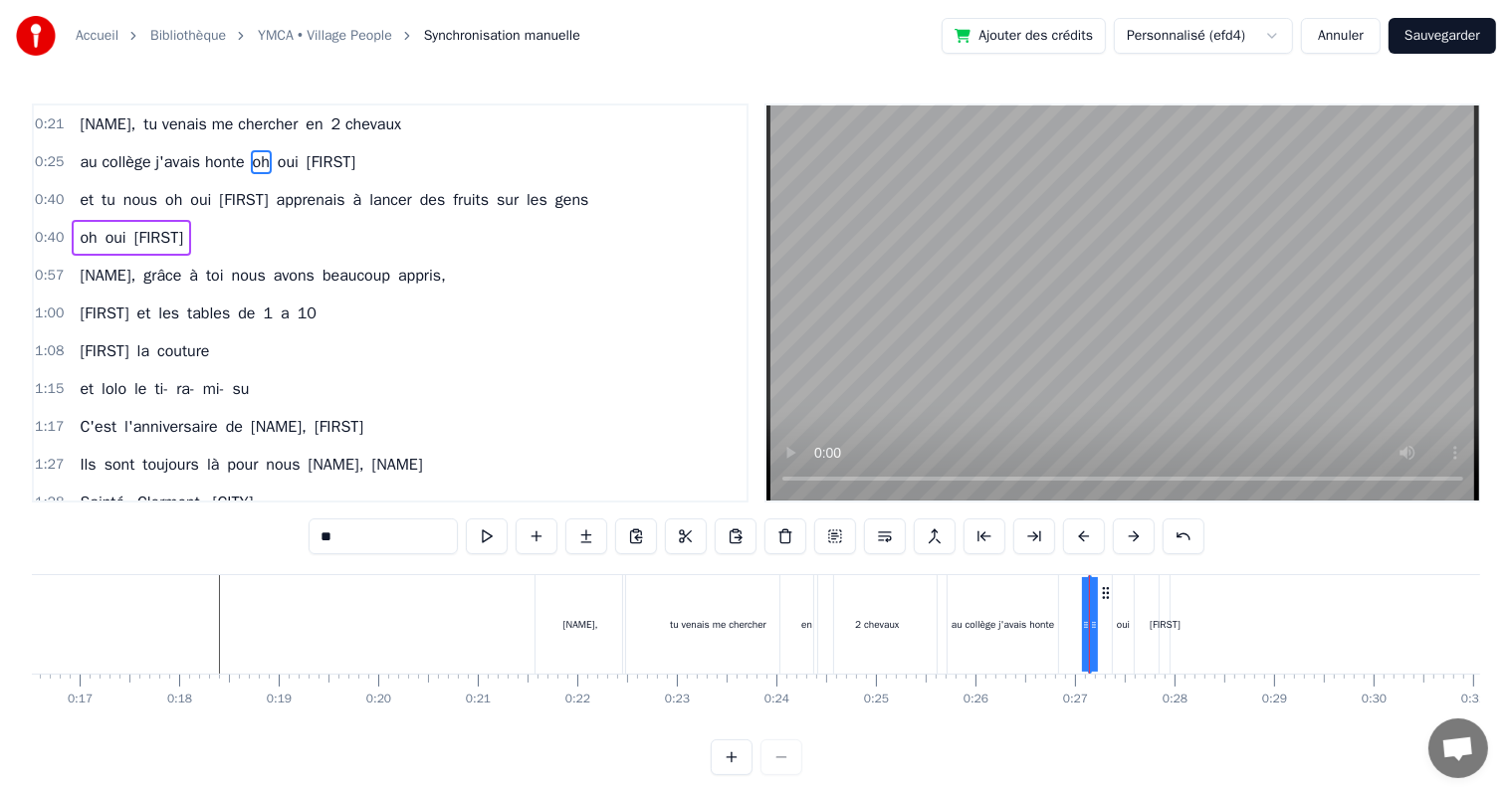 drag, startPoint x: 1094, startPoint y: 627, endPoint x: 1117, endPoint y: 613, distance: 26.925824 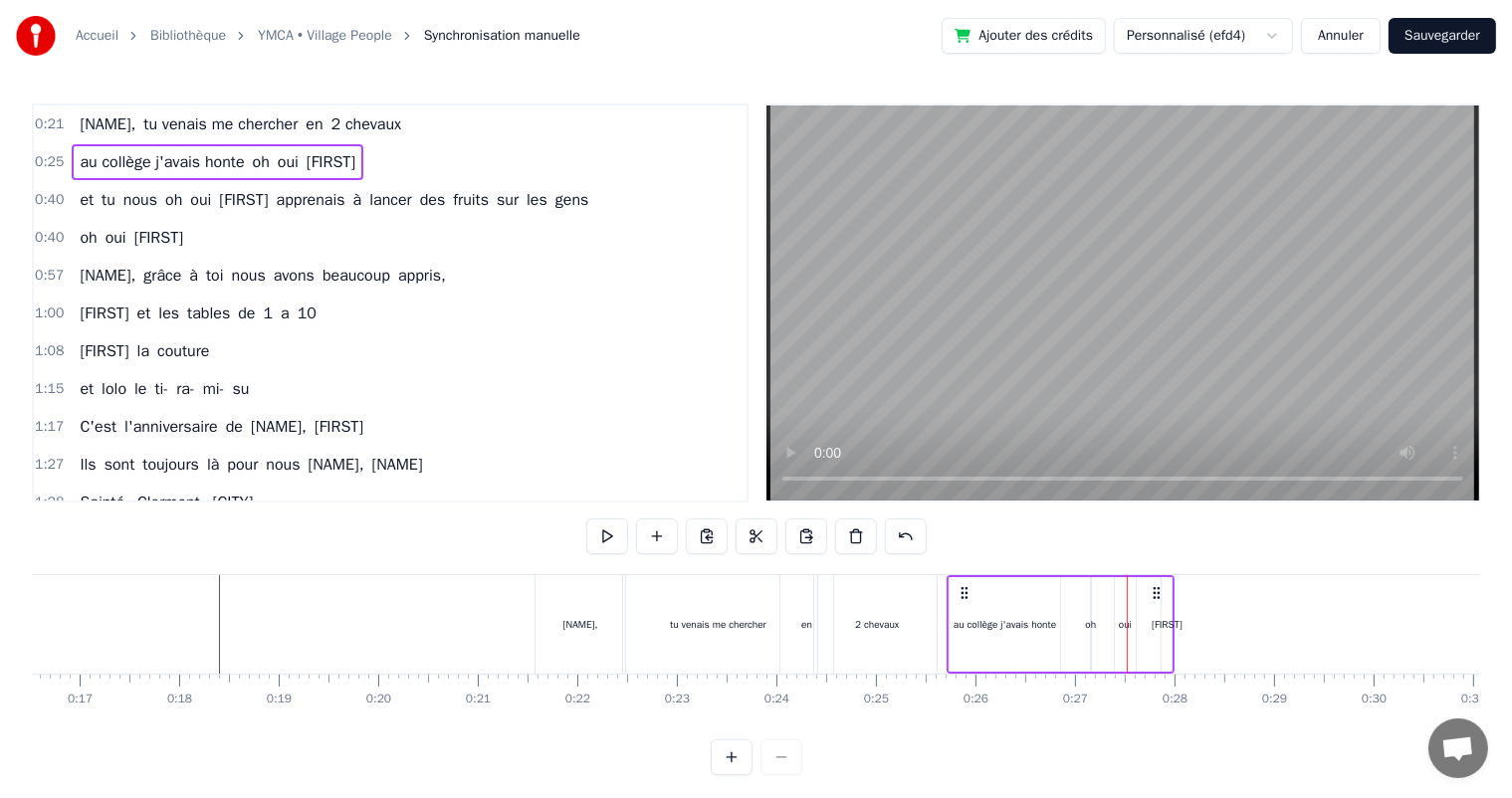 scroll, scrollTop: 0, scrollLeft: 1649, axis: horizontal 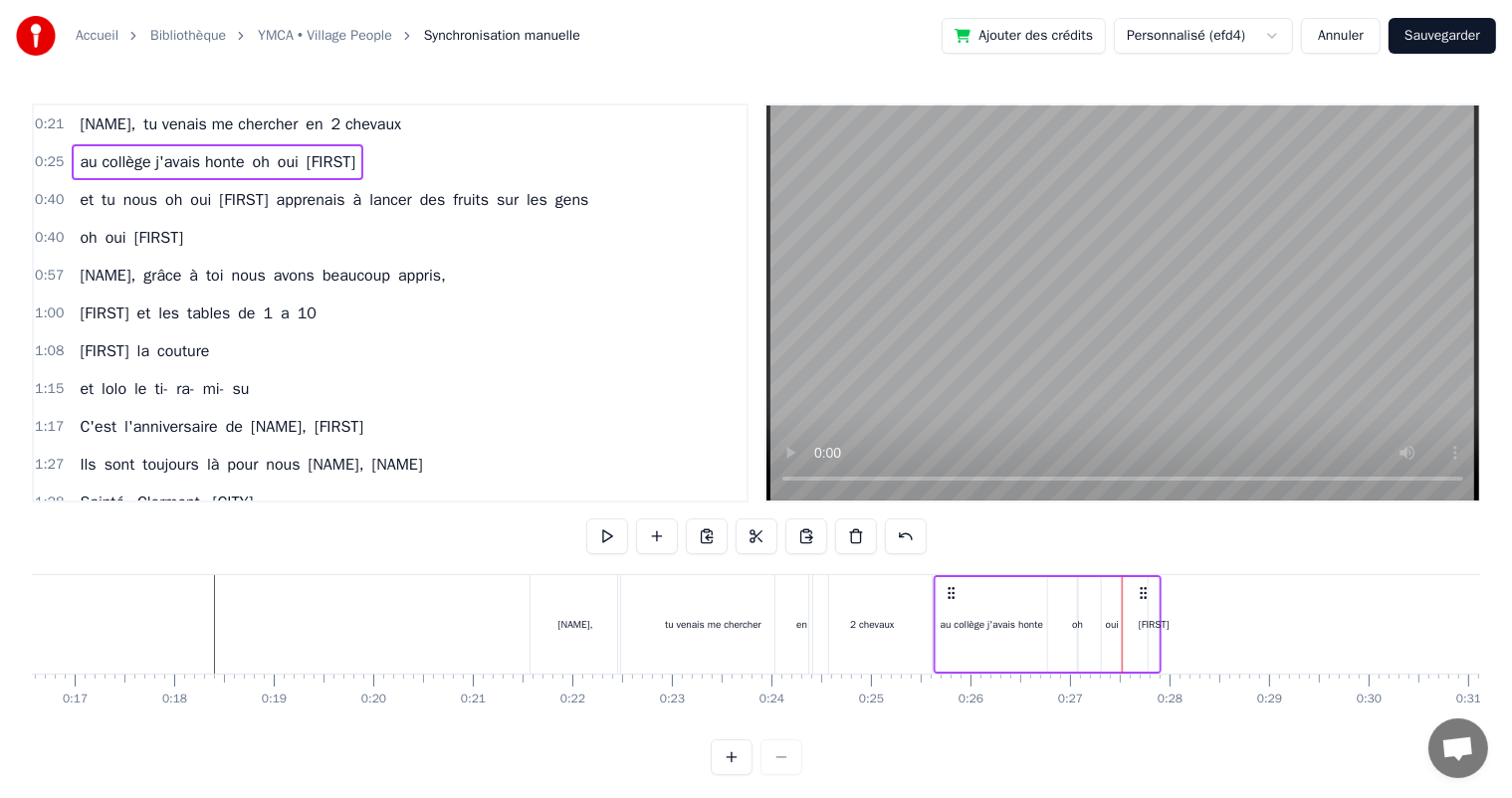 click 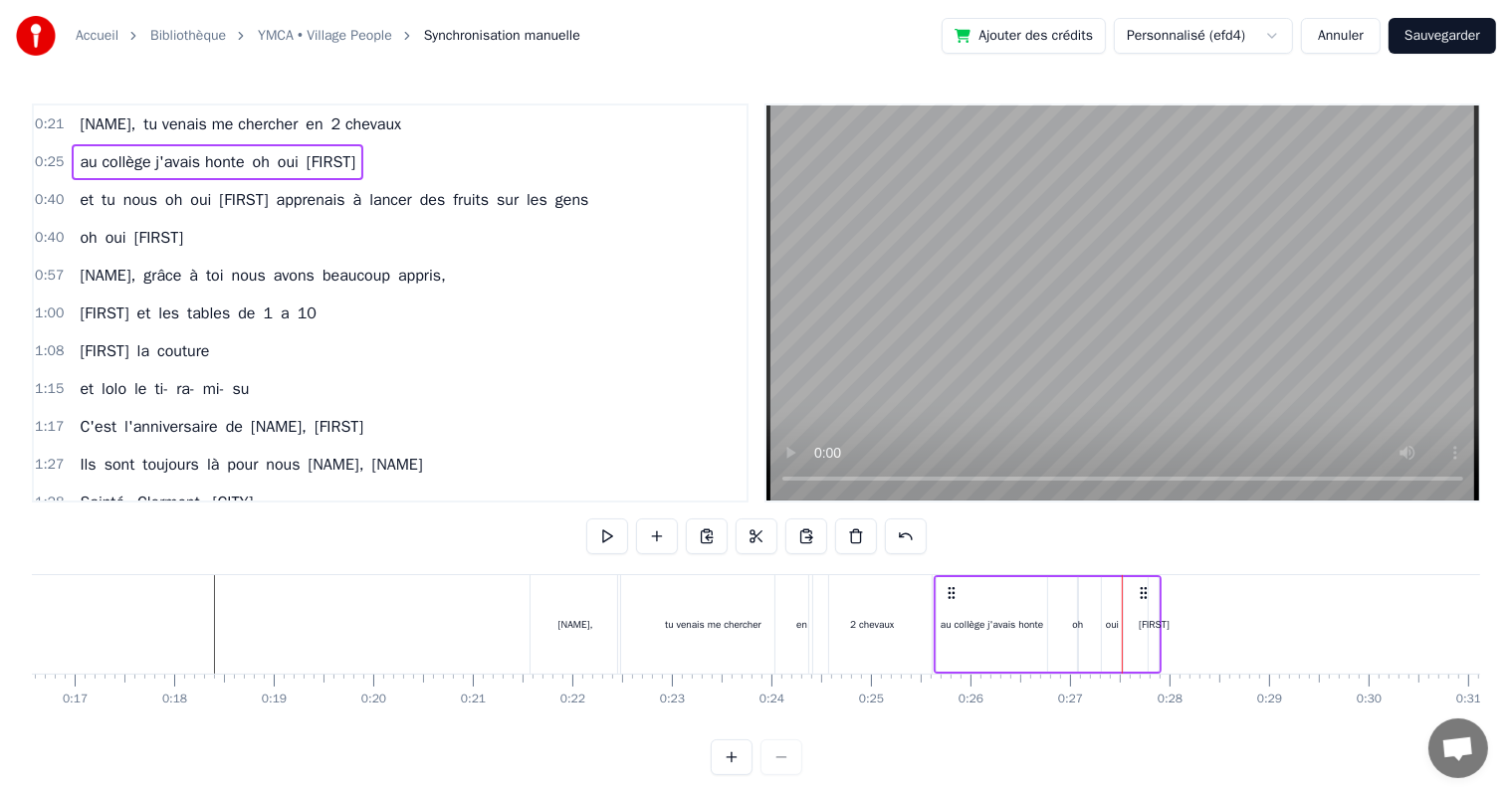 click on "oh" at bounding box center (1077, 624) 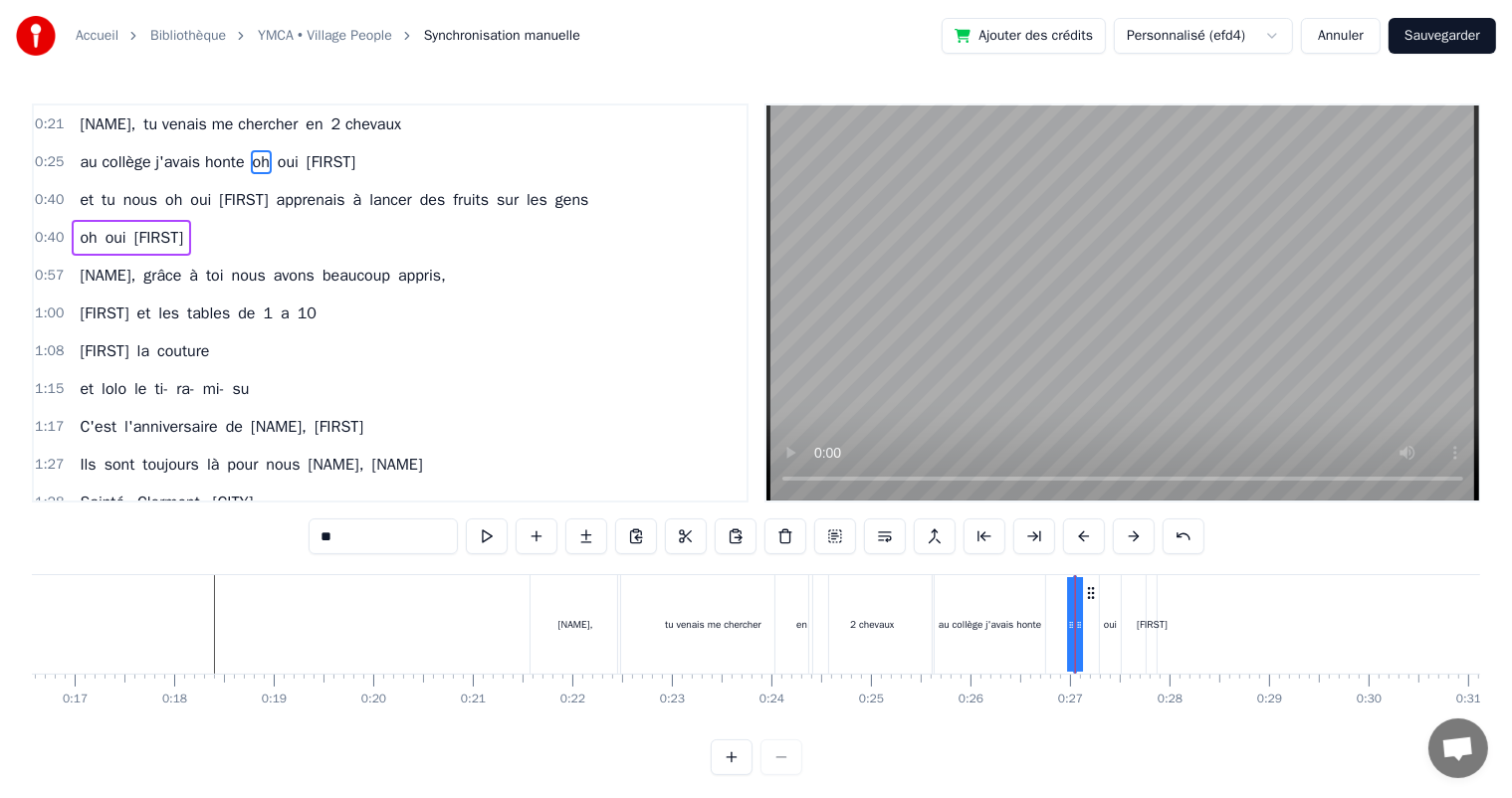 click 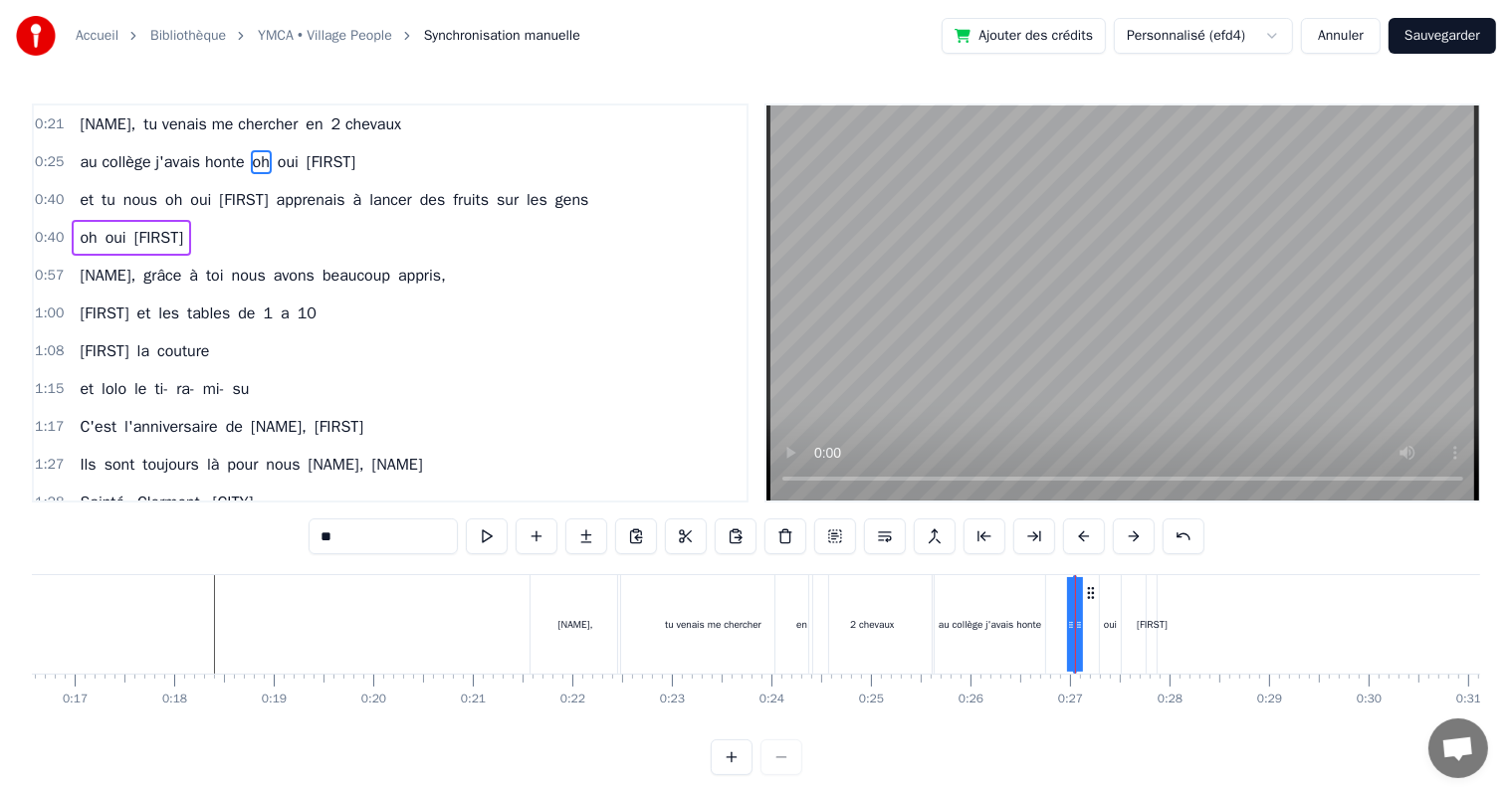 click on "0:21 [NAME], tu venais me chercher en 2 chevaux 0:25 au collège j'avais honte oh oui [NAME] 0:40 et tu nous oh oui [NAME] apprenais à lancer des fruits sur les gens 0:40 oh oui [NAME] 0:57 [NAME], grâce à toi nous avons beaucoup appris, 1:00 [NAME] et les tables de 1 a 10 1:08 [NAME] la couture 1:15 et [NAME] le ti- ra- mi- su 1:17 C'est l'anniversaire de [NAME], [NAME] 1:27 Ils sont toujours là pour nous [NAME], [NAME] 1:28 [CITY], [CITY], [CITY] 1:29 On pense toujours à vous 1:29 On dit loin des yeux près du coeur 1:53 C'est l'anniversaire de [NAME], [NAME] 1:58 Ils sont toujours là pour nous [NAME], [NAME] 2:02 Pâques, noël, les anniv' 2:11 Toujours tous réuni 2:19 On mange on joue et on ris 2:21 [NAME], cacao périmé 2:21 Oh oui [NAME] dans le tiramisu 2:23 Oh oui [NAME] 2:24 Tu mets dans la salade des kiwis au lieu d’avocats [NAME] 2:29 [NAME] 2:30 Attention le coin d’table du salon 2:48 Vous pourriez vous faire mal 2:50 Quand elle raconte 2:53 Une anecdote de fou 2:54 a" at bounding box center [756, 439] 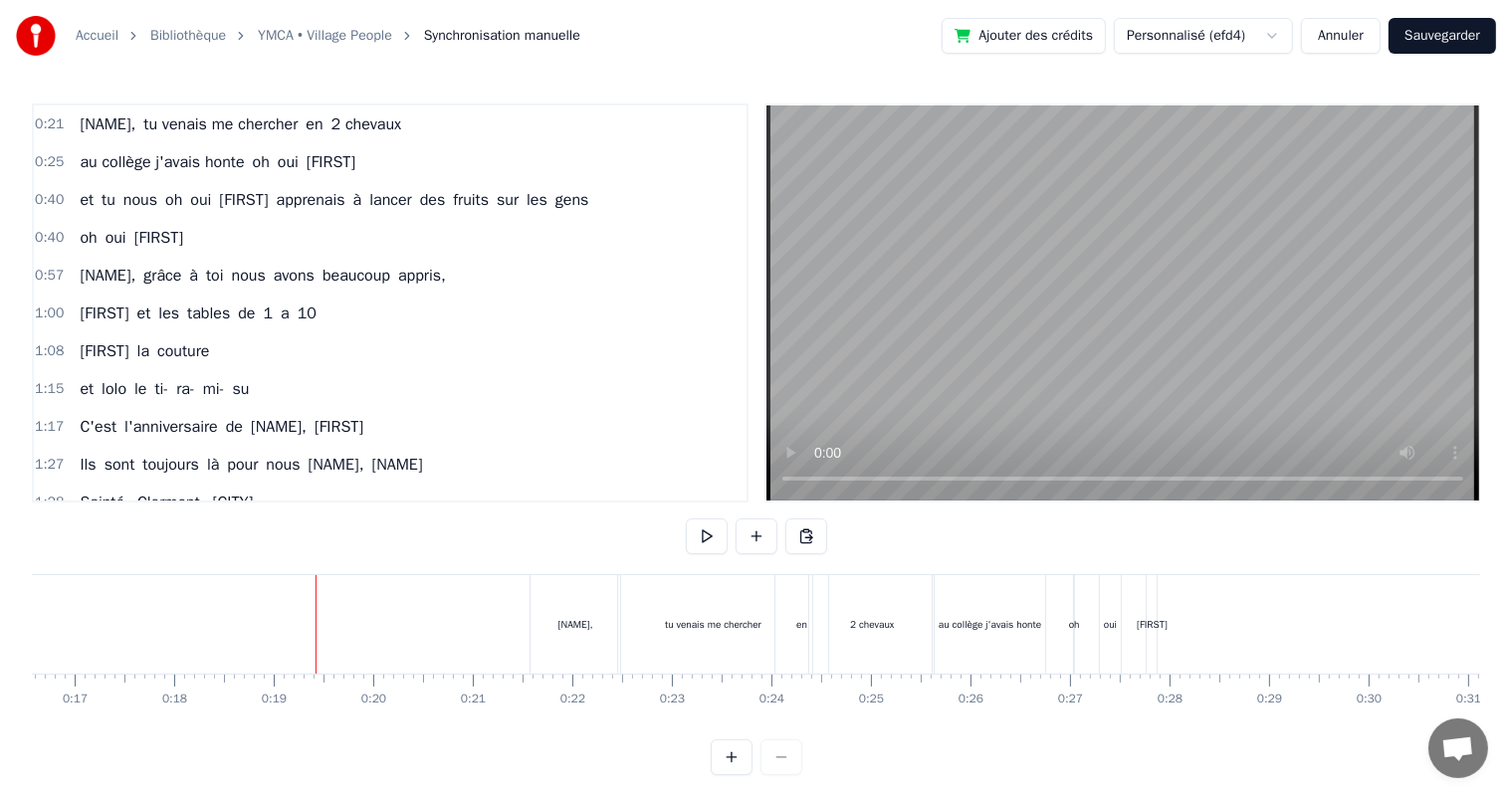 scroll, scrollTop: 26, scrollLeft: 0, axis: vertical 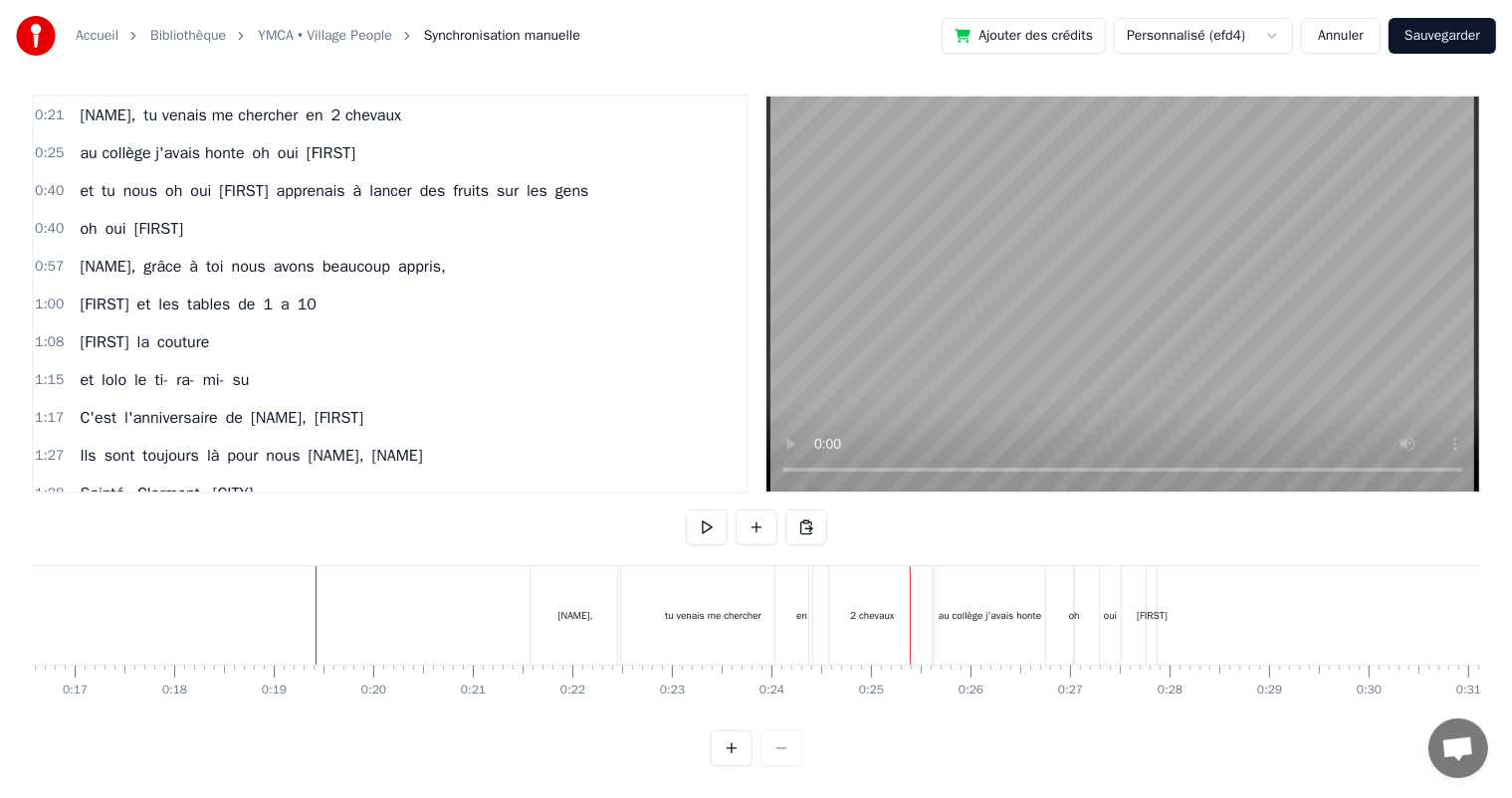click on "tu venais me chercher" at bounding box center (713, 615) 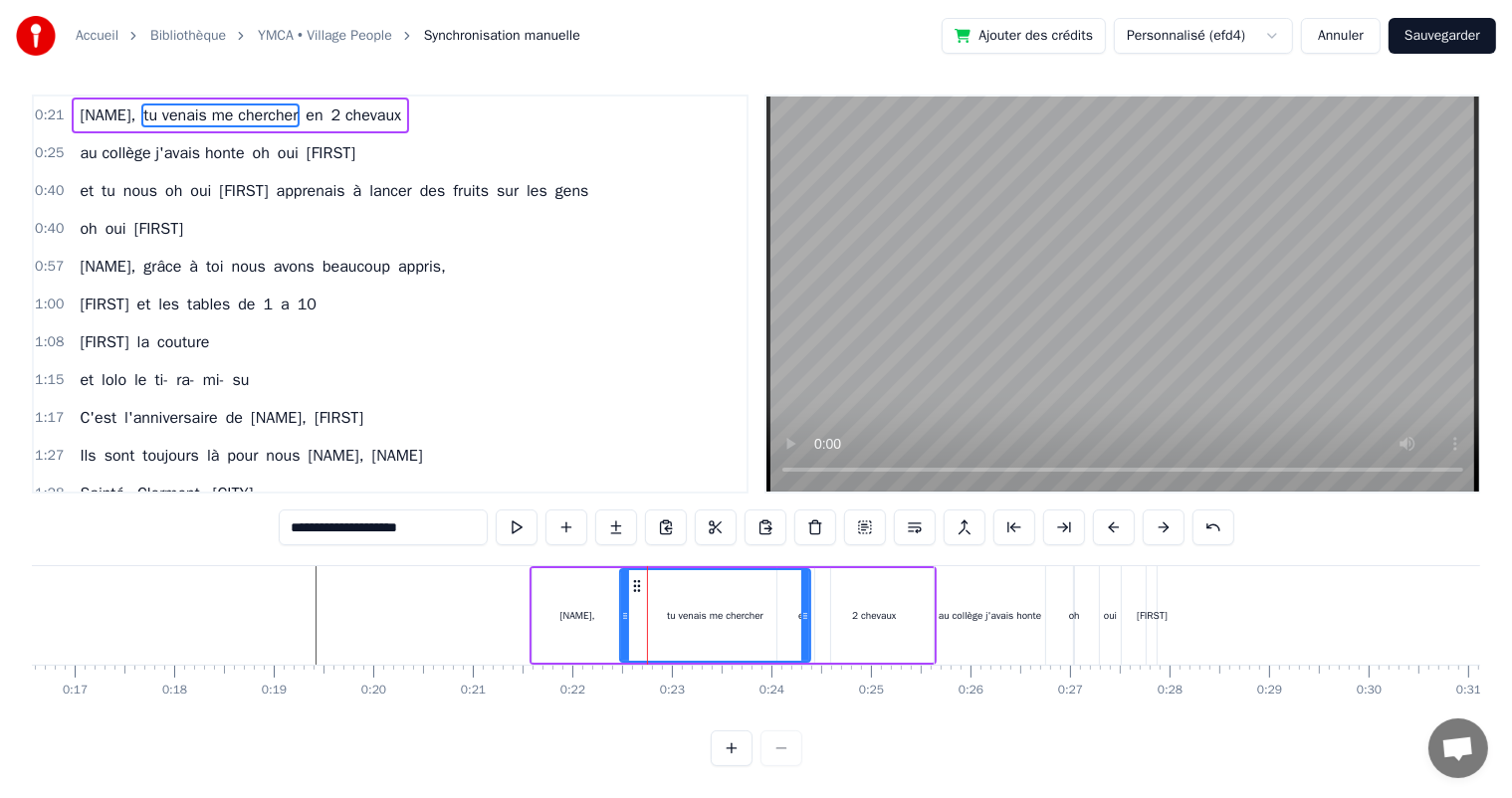 scroll, scrollTop: 0, scrollLeft: 0, axis: both 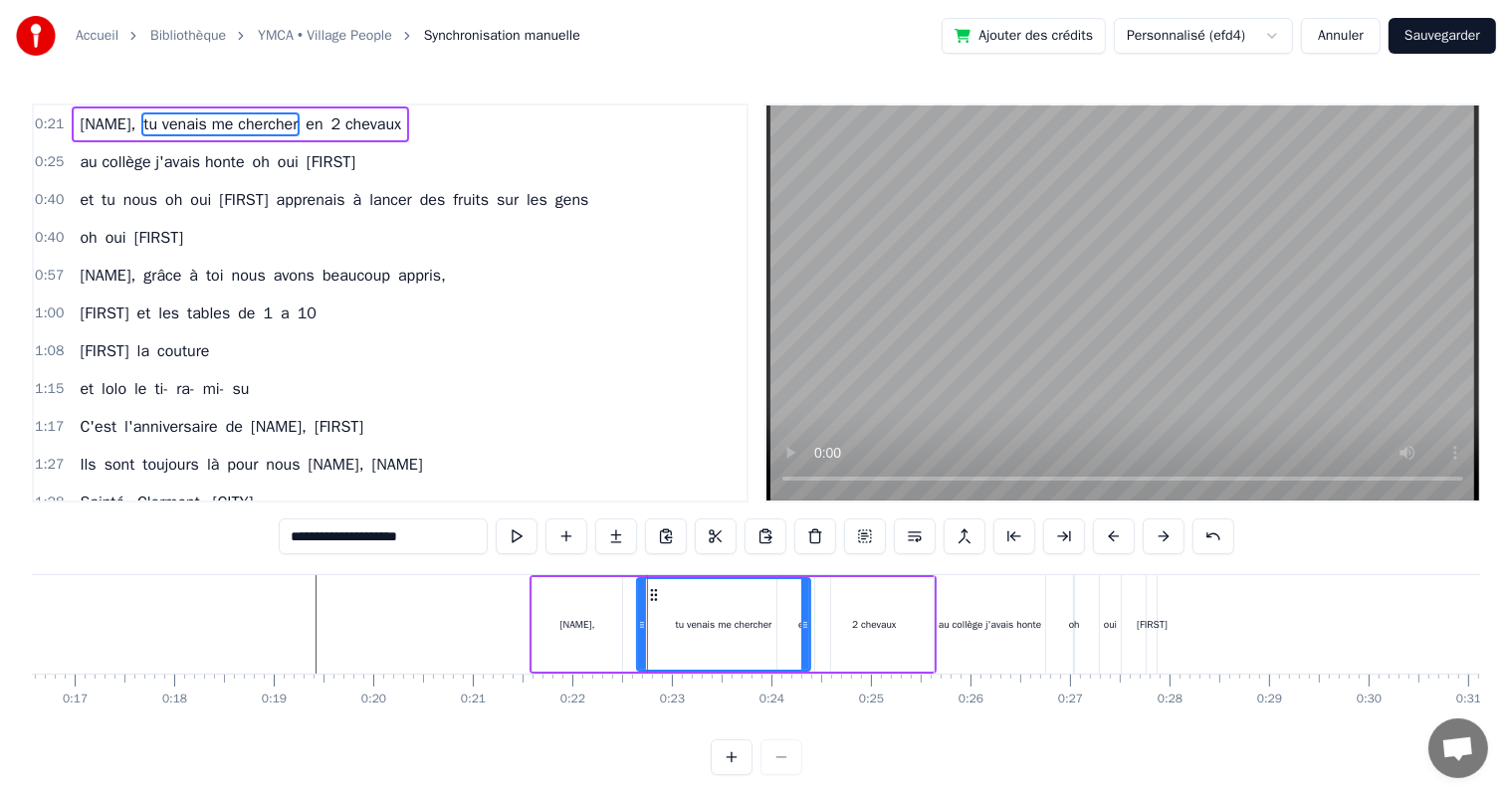 drag, startPoint x: 622, startPoint y: 625, endPoint x: 639, endPoint y: 626, distance: 17.029386 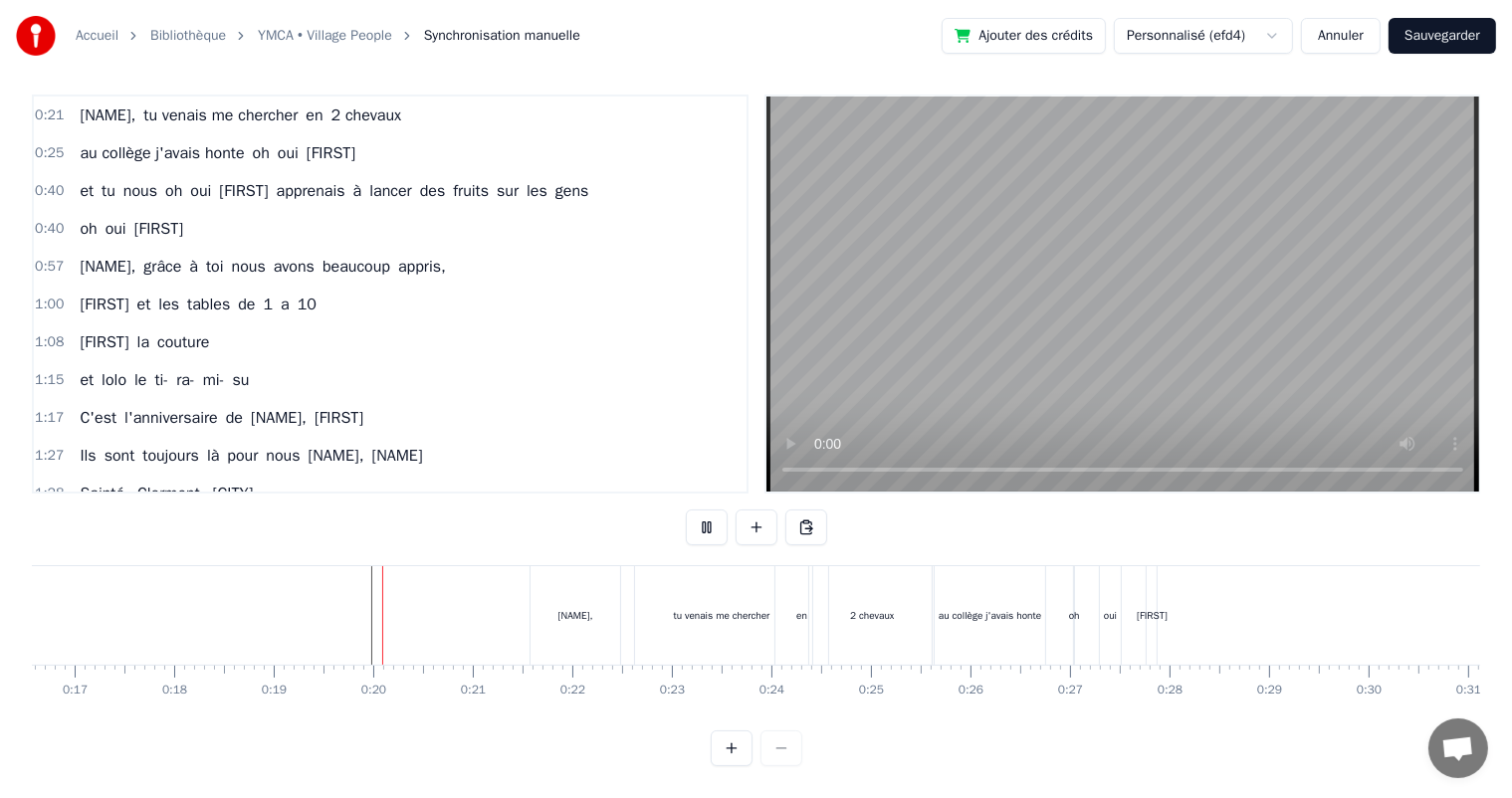scroll, scrollTop: 26, scrollLeft: 0, axis: vertical 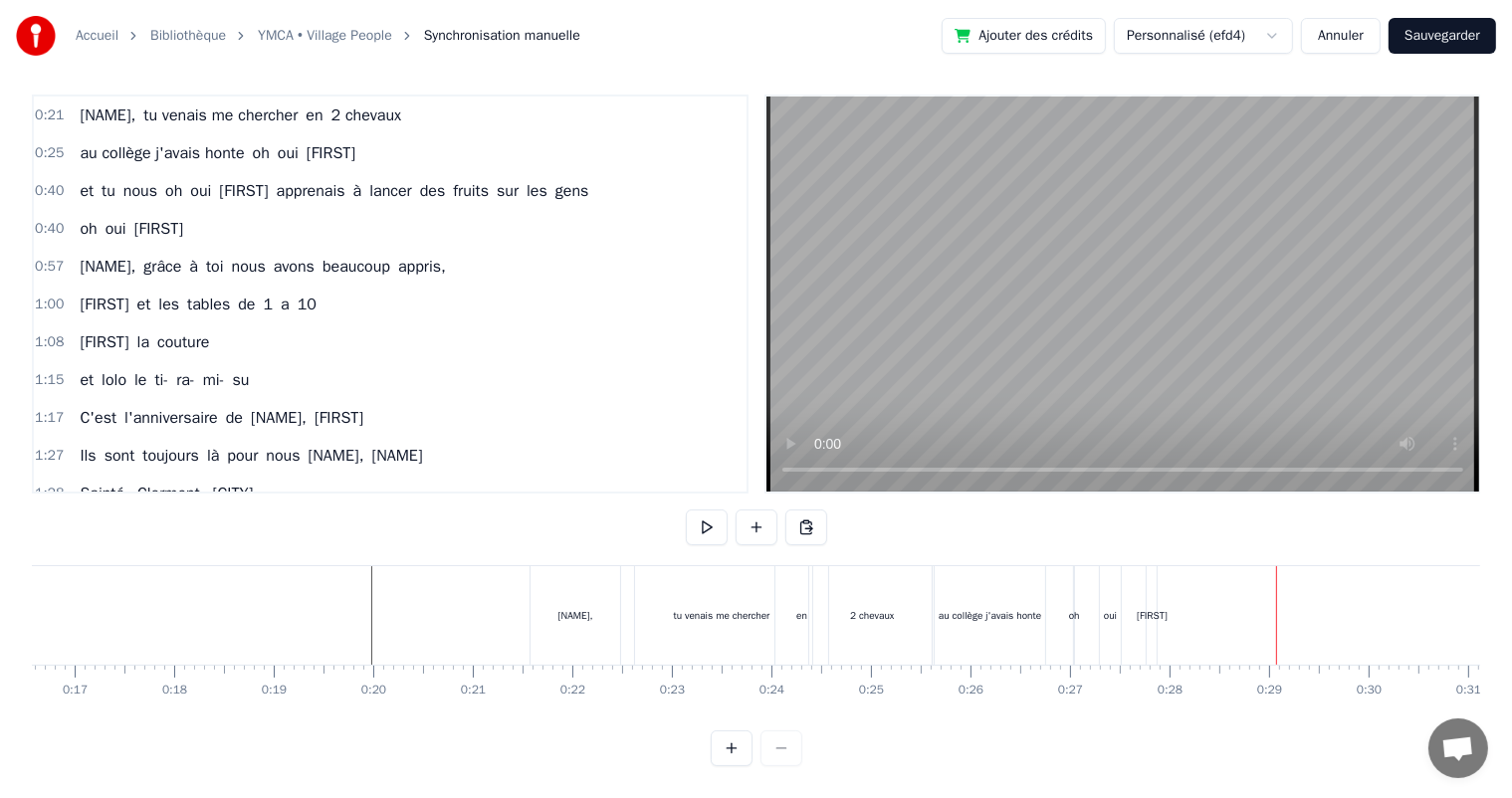 click at bounding box center (11343, 615) 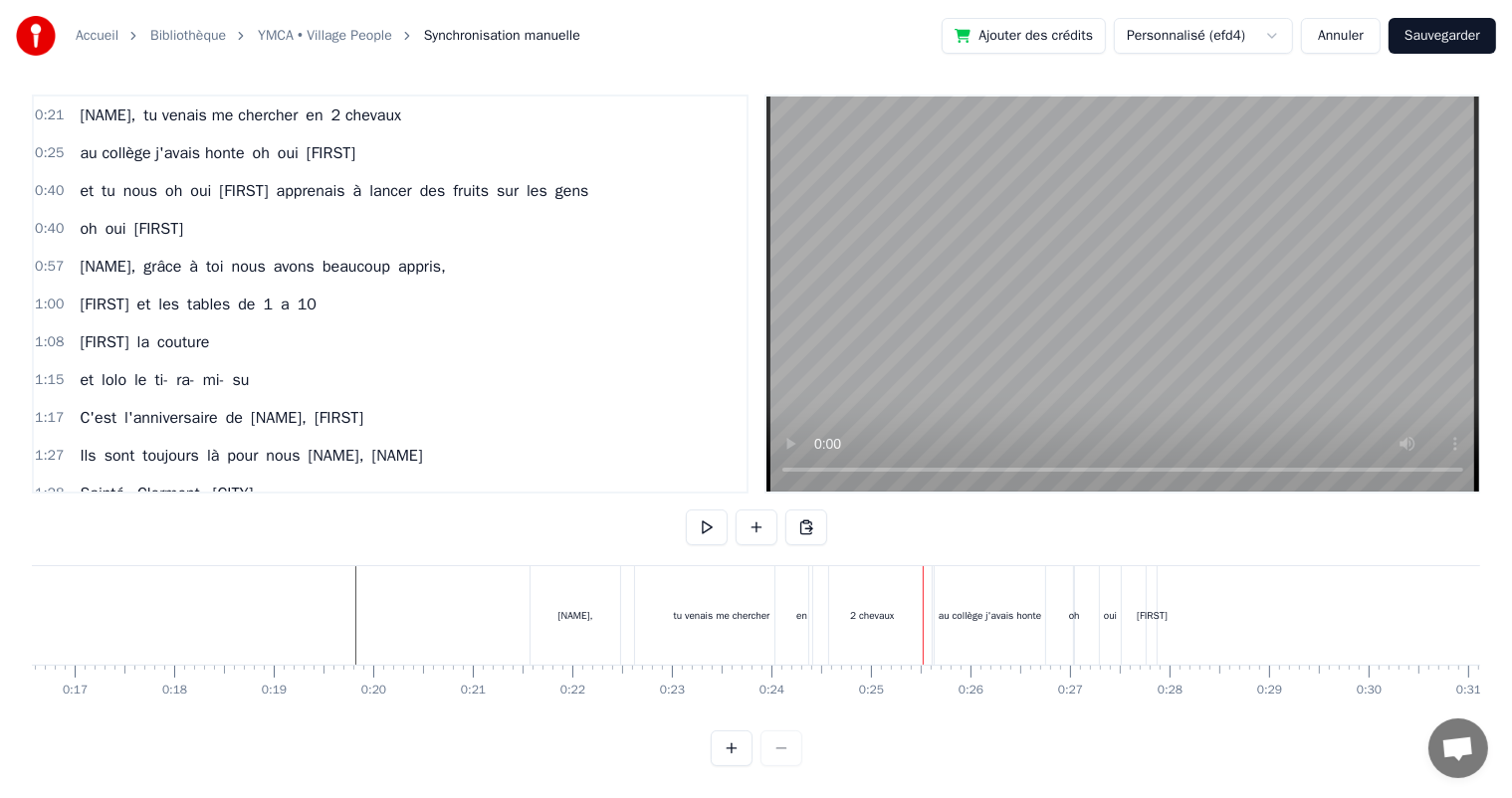 click at bounding box center [732, 748] 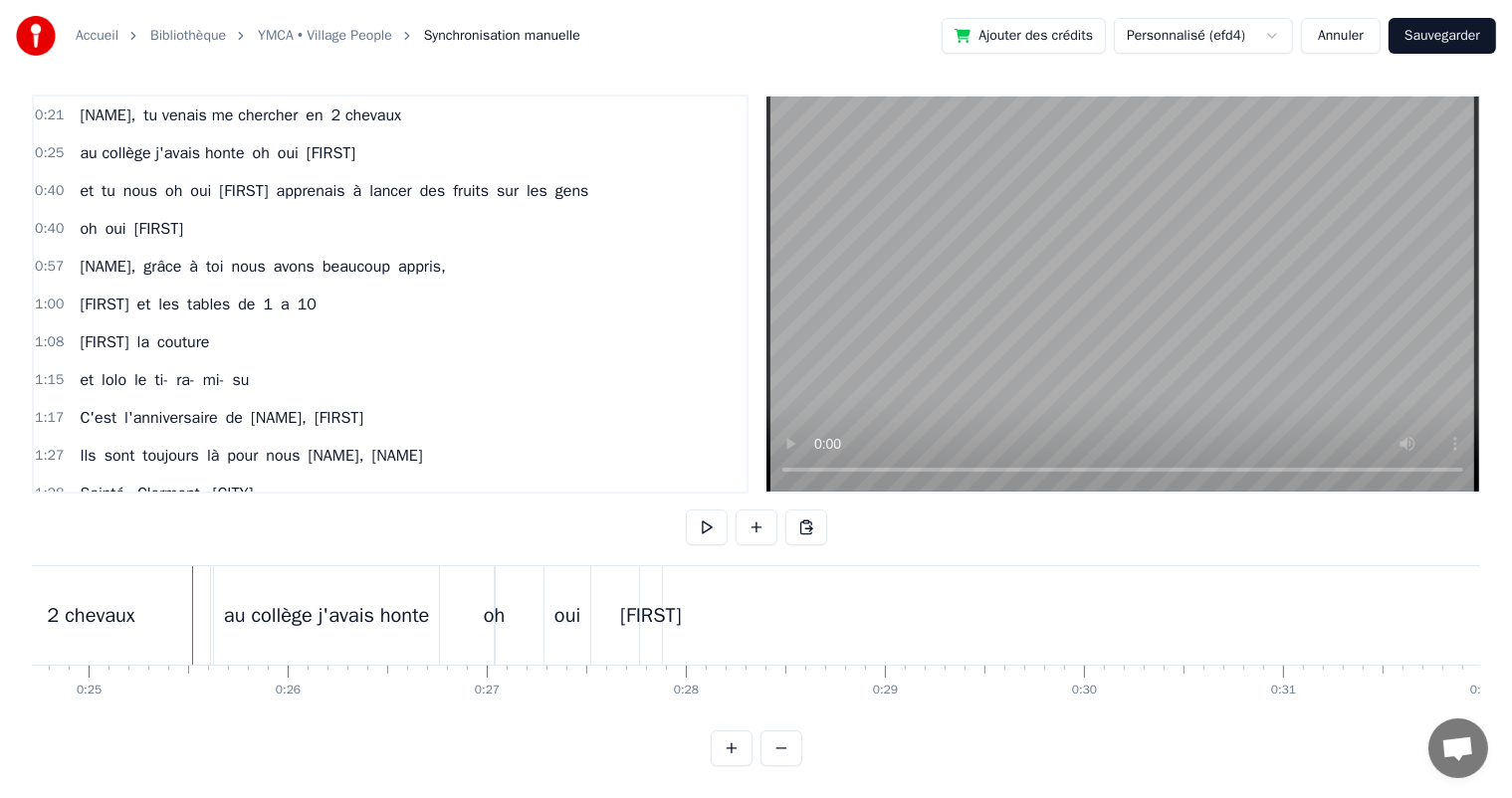scroll, scrollTop: 0, scrollLeft: 4980, axis: horizontal 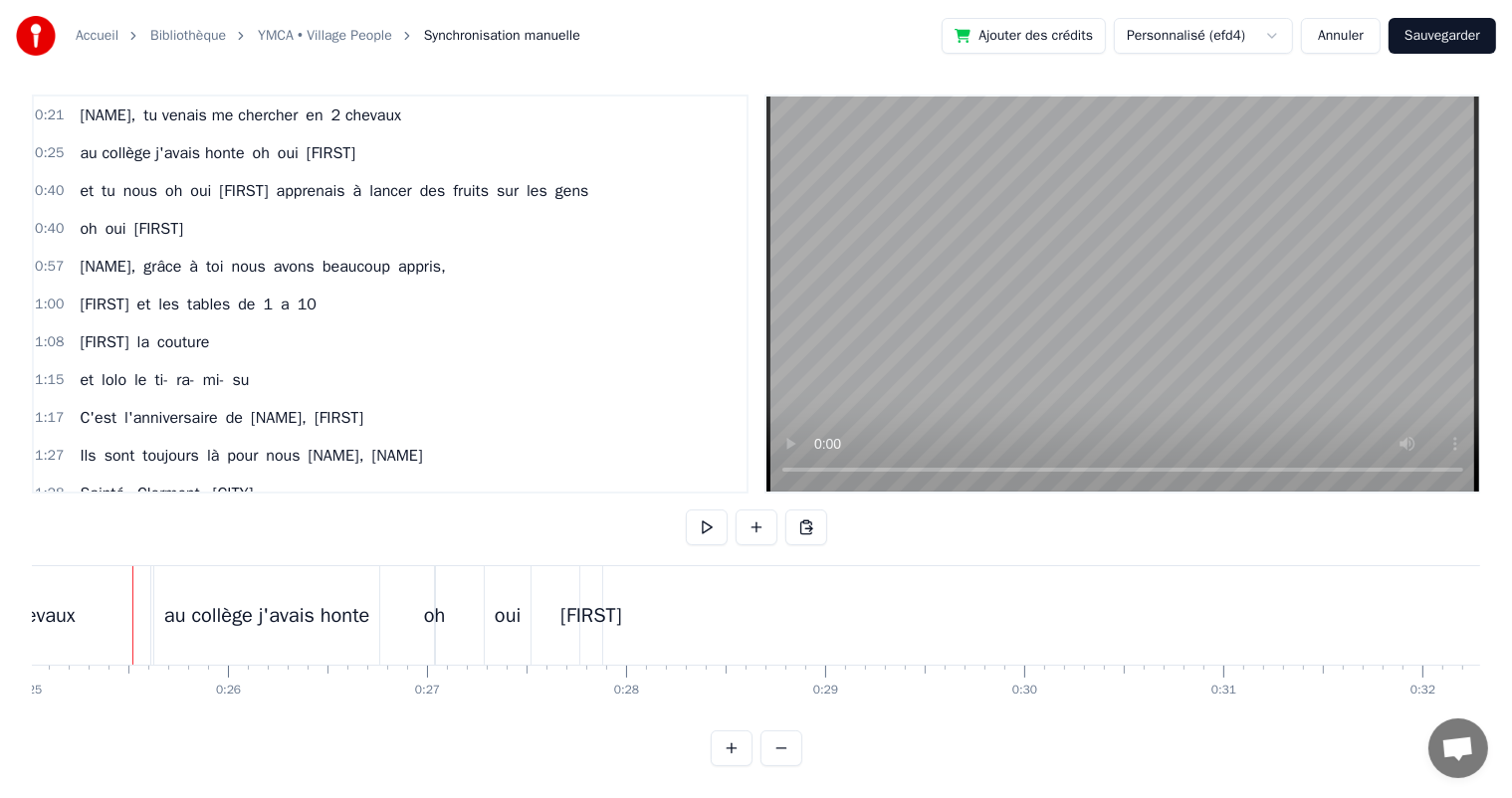 click on "2 chevaux" at bounding box center [31, 615] 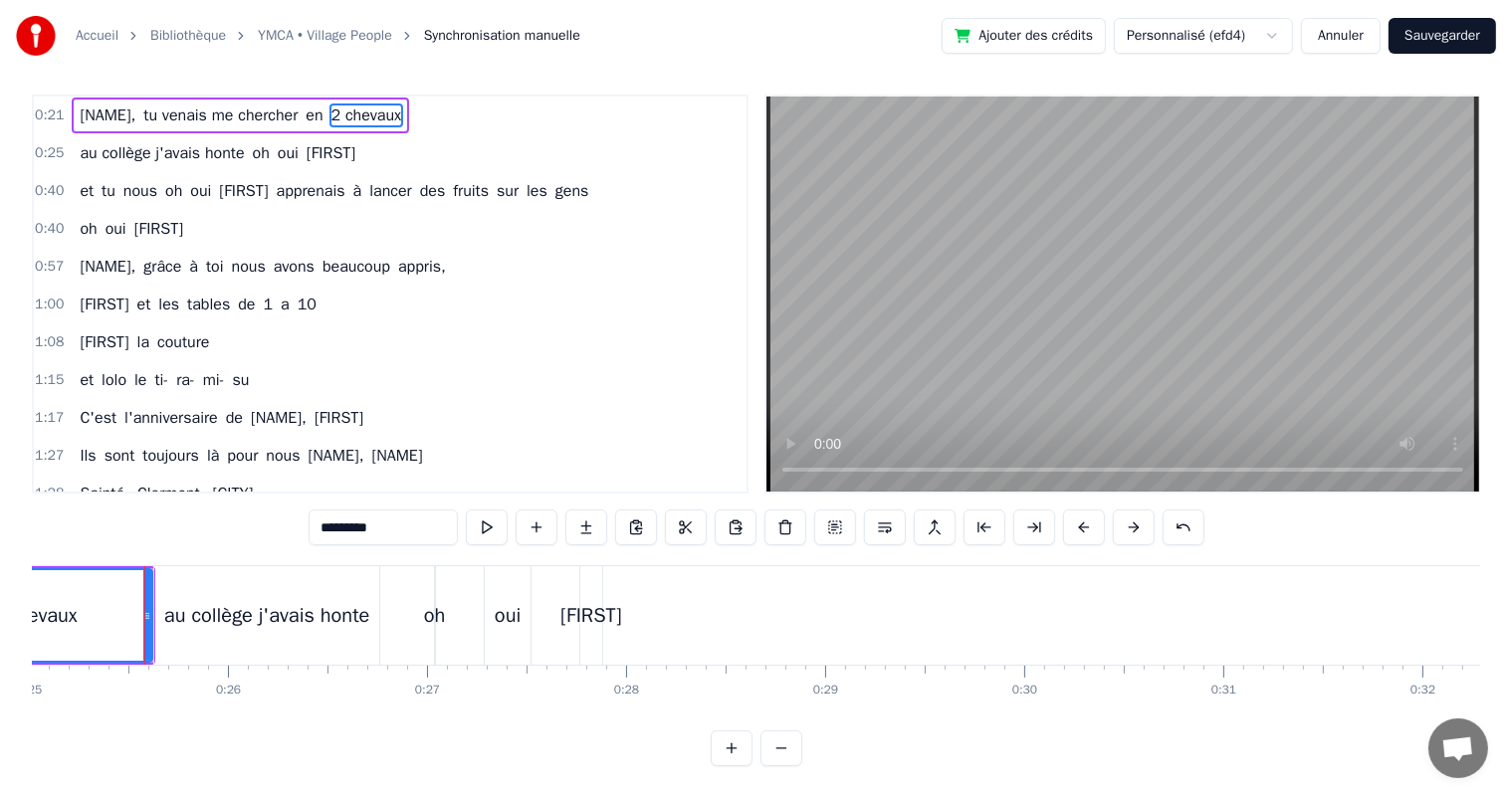 scroll, scrollTop: 0, scrollLeft: 0, axis: both 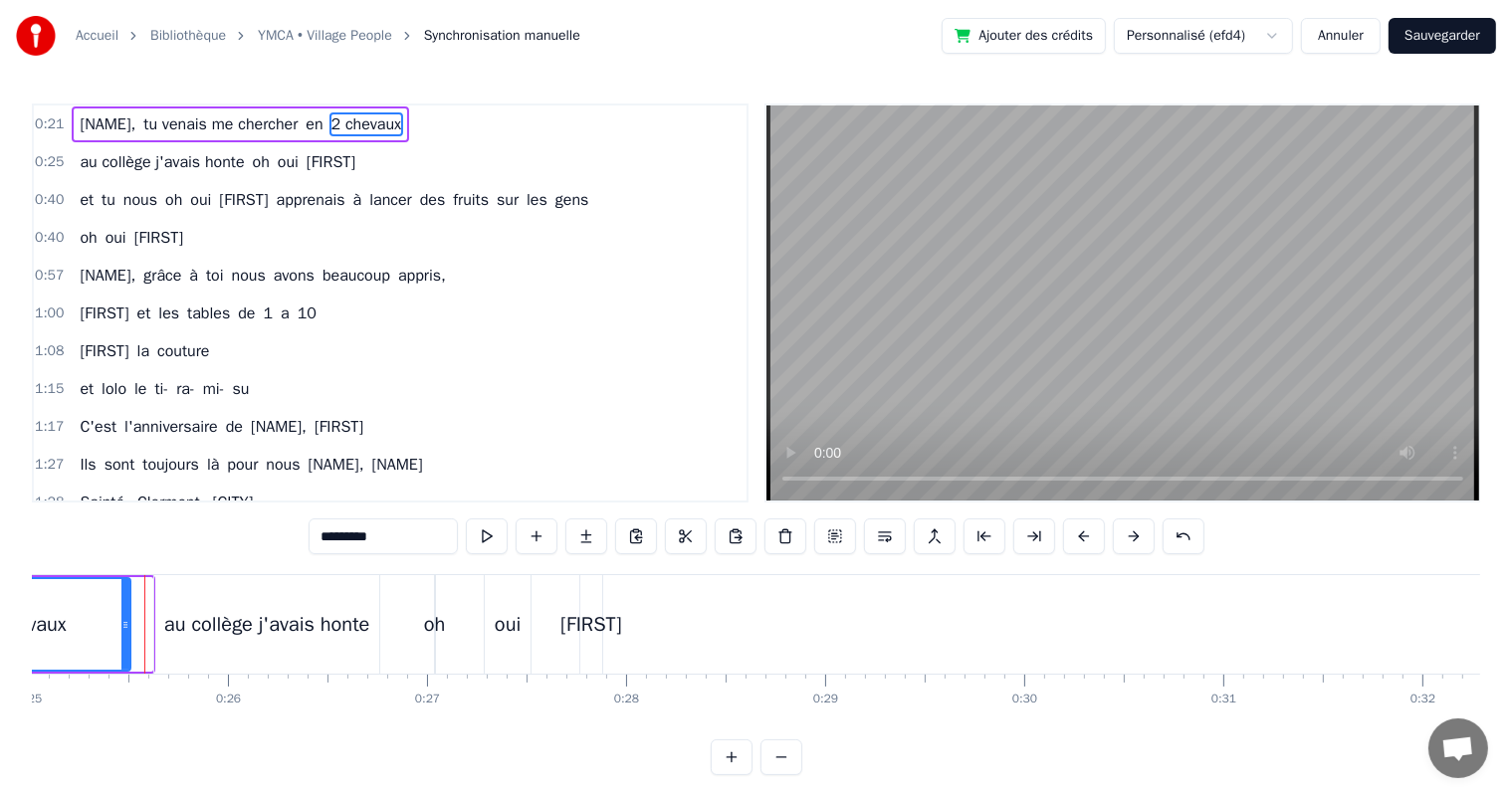 drag, startPoint x: 149, startPoint y: 622, endPoint x: 127, endPoint y: 624, distance: 22.090722 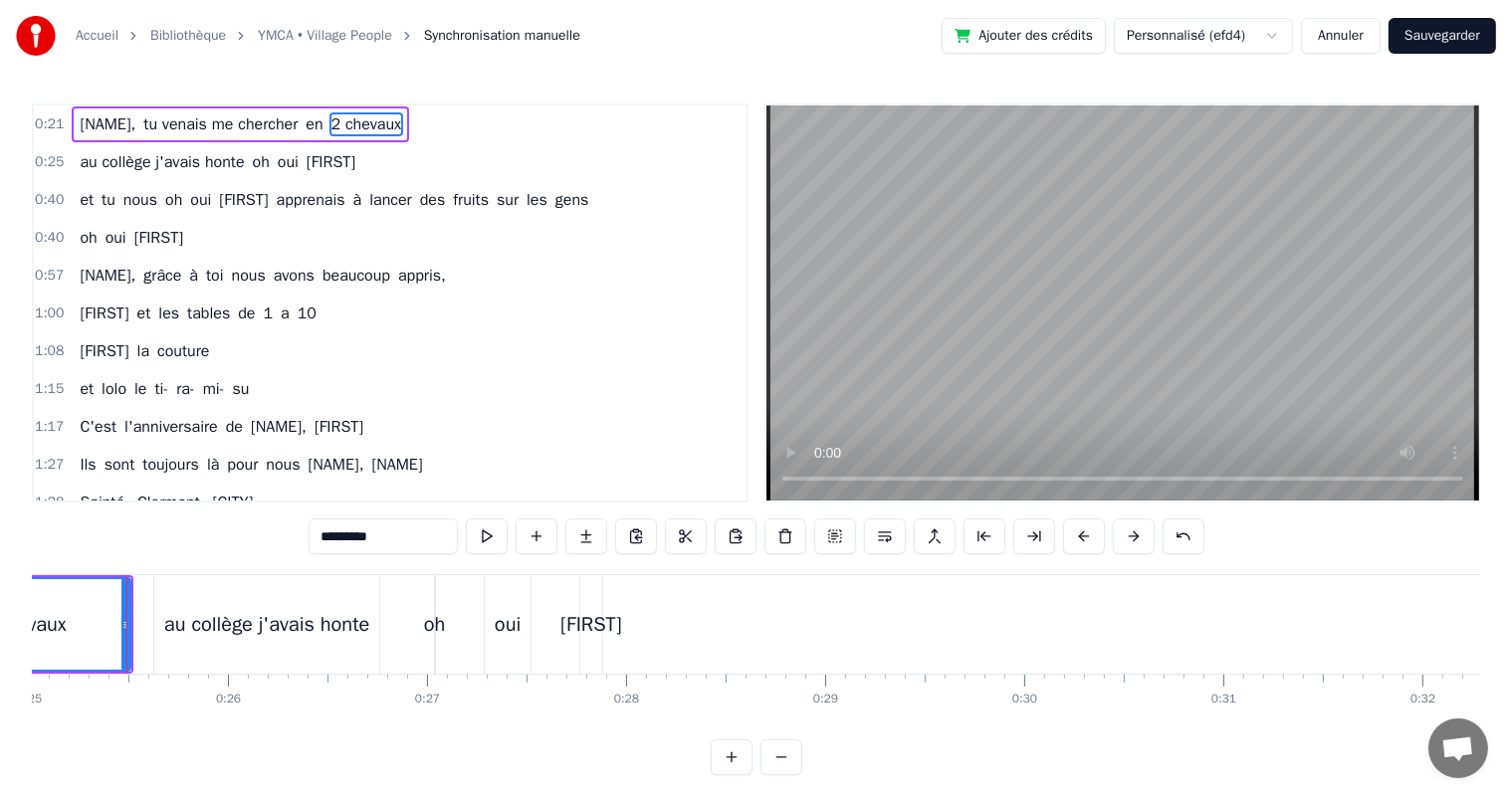 scroll, scrollTop: 0, scrollLeft: 4974, axis: horizontal 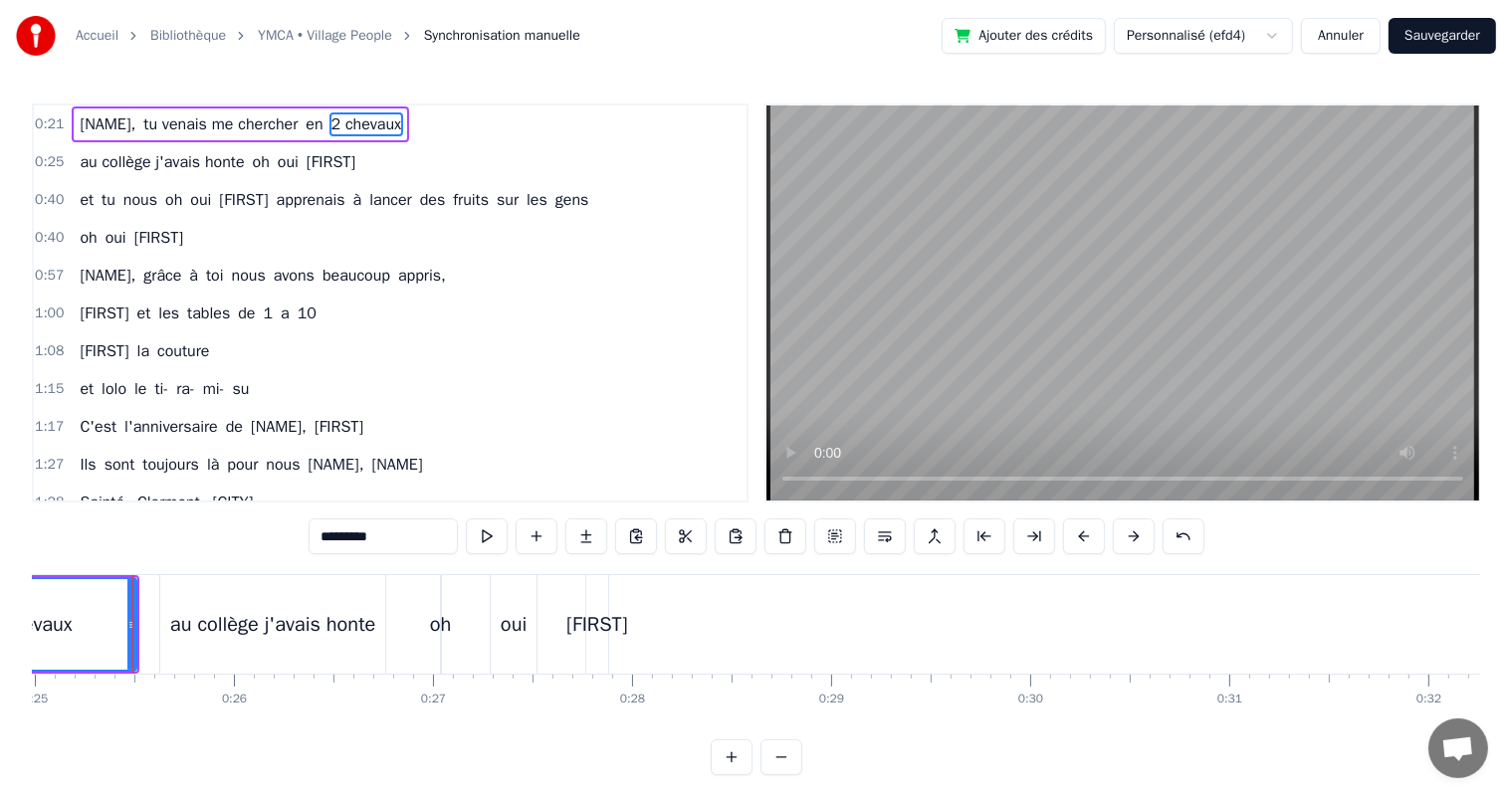 click on "au collège j'avais honte" at bounding box center [273, 625] 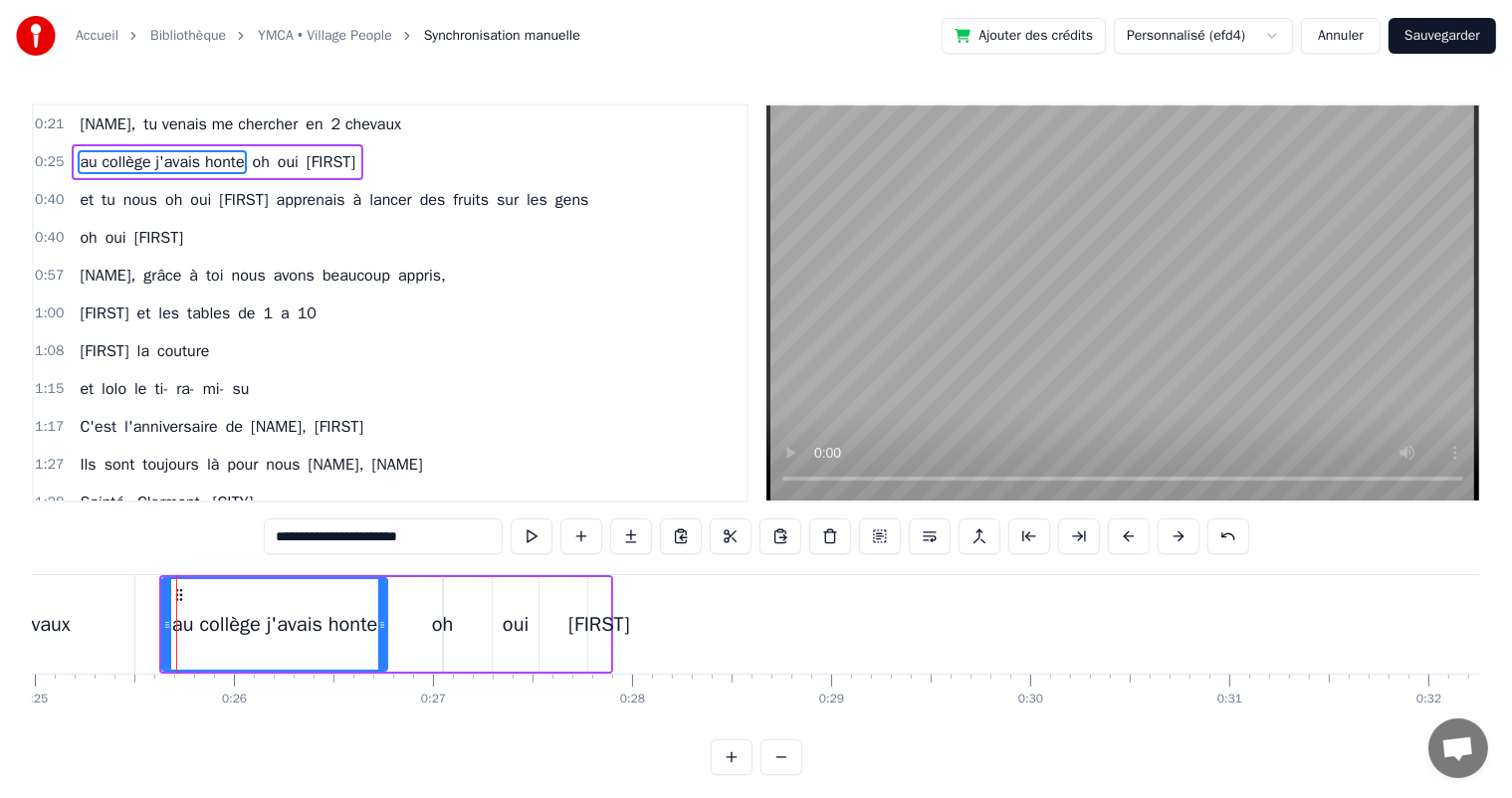 click on "2 chevaux" at bounding box center (26, 624) 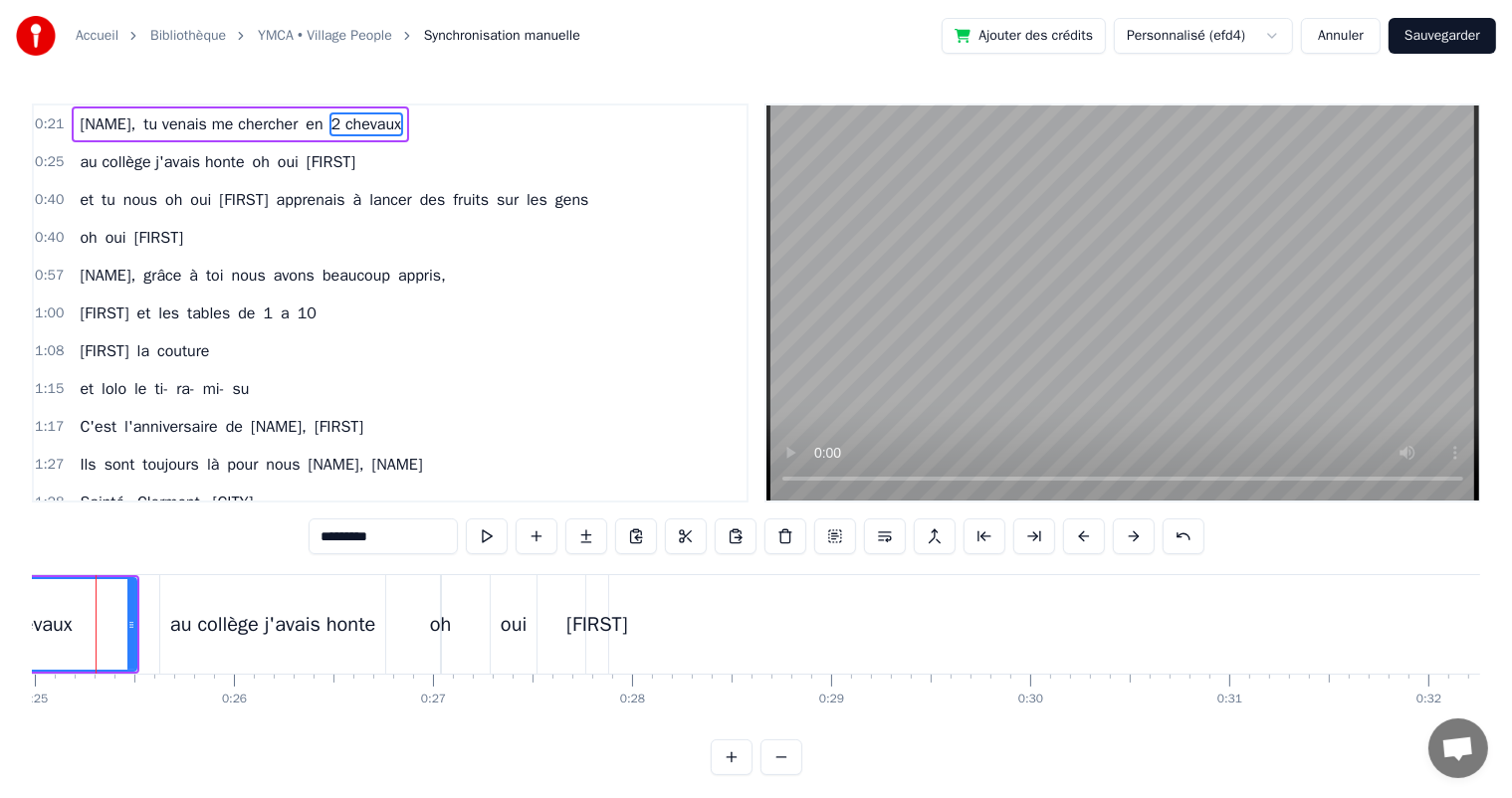 scroll, scrollTop: 0, scrollLeft: 4937, axis: horizontal 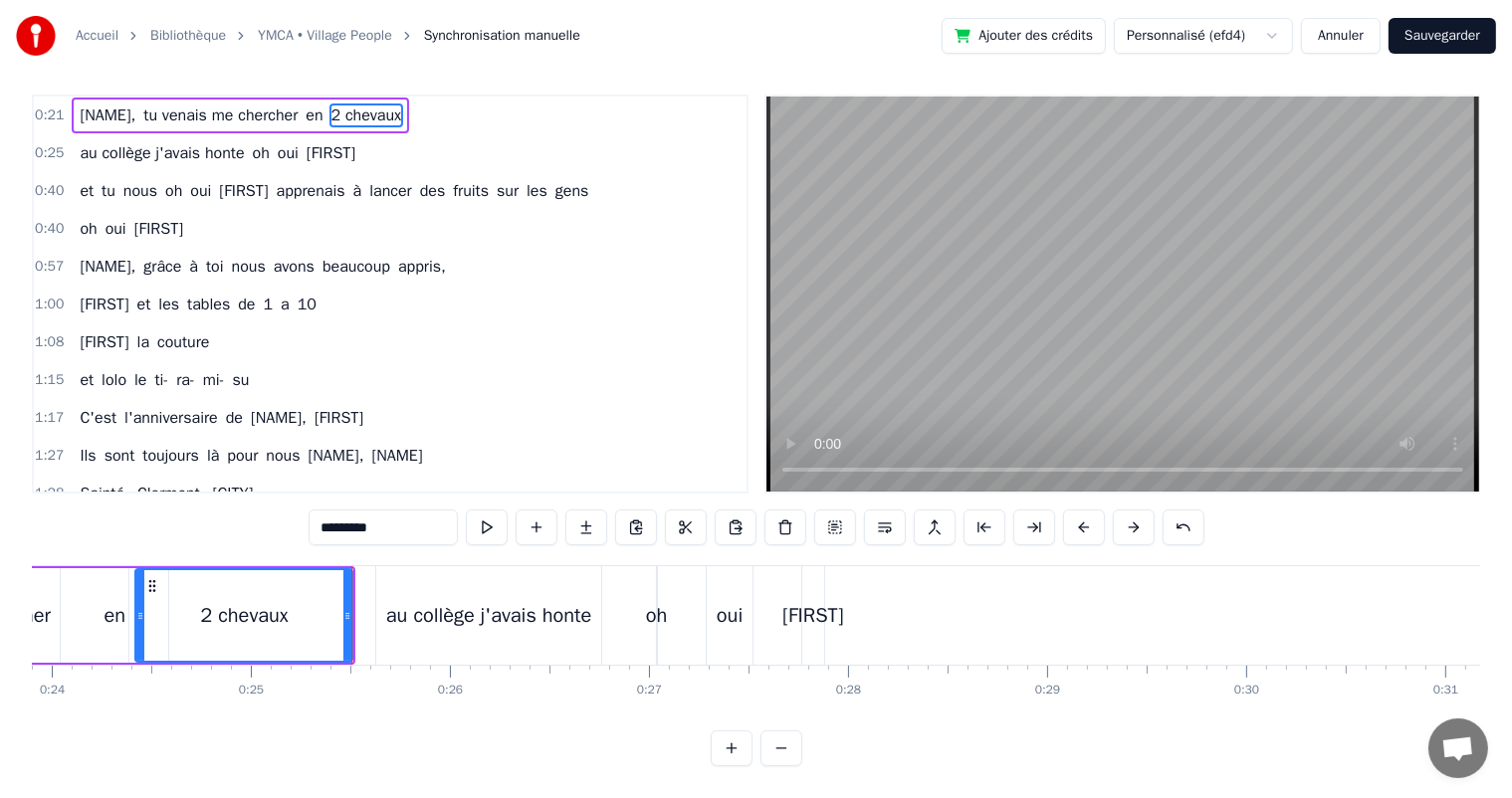 click on "0 0:01 0:02 0:03 0:04 0:05 0:06 0:07 0:08 0:09 0:10 0:11 0:12 0:13 0:14 0:15 0:16 0:17 0:18 0:19 0:20 0:21 0:22 0:23 0:24 0:25 0:26 0:27 0:28 0:29 0:30 0:31 0:32 0:33 0:34 0:35 0:36 0:37 0:38 0:39 0:40 0:41 0:42 0:43 0:44 0:45 0:46 0:47 0:48 0:49 0:50 0:51 0:52 0:53 0:54 0:55 0:56 0:57 0:58 0:59 1:00 1:01 1:02 1:03 1:04 1:05 1:06 1:07 1:08 1:09 1:10 1:11 1:12 1:13 1:14 1:15 1:16 1:17 1:18 1:19 1:20 1:21 1:22 1:23 1:24 1:25 1:26 1:27 1:28 1:29 1:30 1:31 1:32 1:33 1:34 1:35 1:36 1:37 1:38 1:39 1:40 1:41 1:42 1:43 1:44 1:45 1:46 1:47 1:48 1:49 1:50 1:51 1:52 1:53 1:54 1:55 1:56 1:57 1:58 1:59 2:00 2:01 2:02 2:03 2:04 2:05 2:06 2:07 2:08 2:09 2:10 2:11 2:12 2:13 2:14 2:15 2:16 2:17 2:18 2:19 2:20 2:21 2:22 2:23 2:24 2:25 2:26 2:27 2:28 2:29 2:30 2:31 2:32 2:33 2:34 2:35 2:36 2:37 2:38 2:39 2:40 2:41 2:42 2:43 2:44 2:45 2:46 2:47 2:48 2:49 2:50 2:51 2:52 2:53 2:54 2:55 2:56 2:57 2:58 2:59 3:00 3:01 3:02 3:03 3:04 3:05 3:06 3:07 3:08 3:09 3:10 3:11 3:12 3:13 3:14 3:15 3:16 3:17 3:18 3:19 3:20 3:21 3:22 3:23 3:24" at bounding box center (21195, 681) 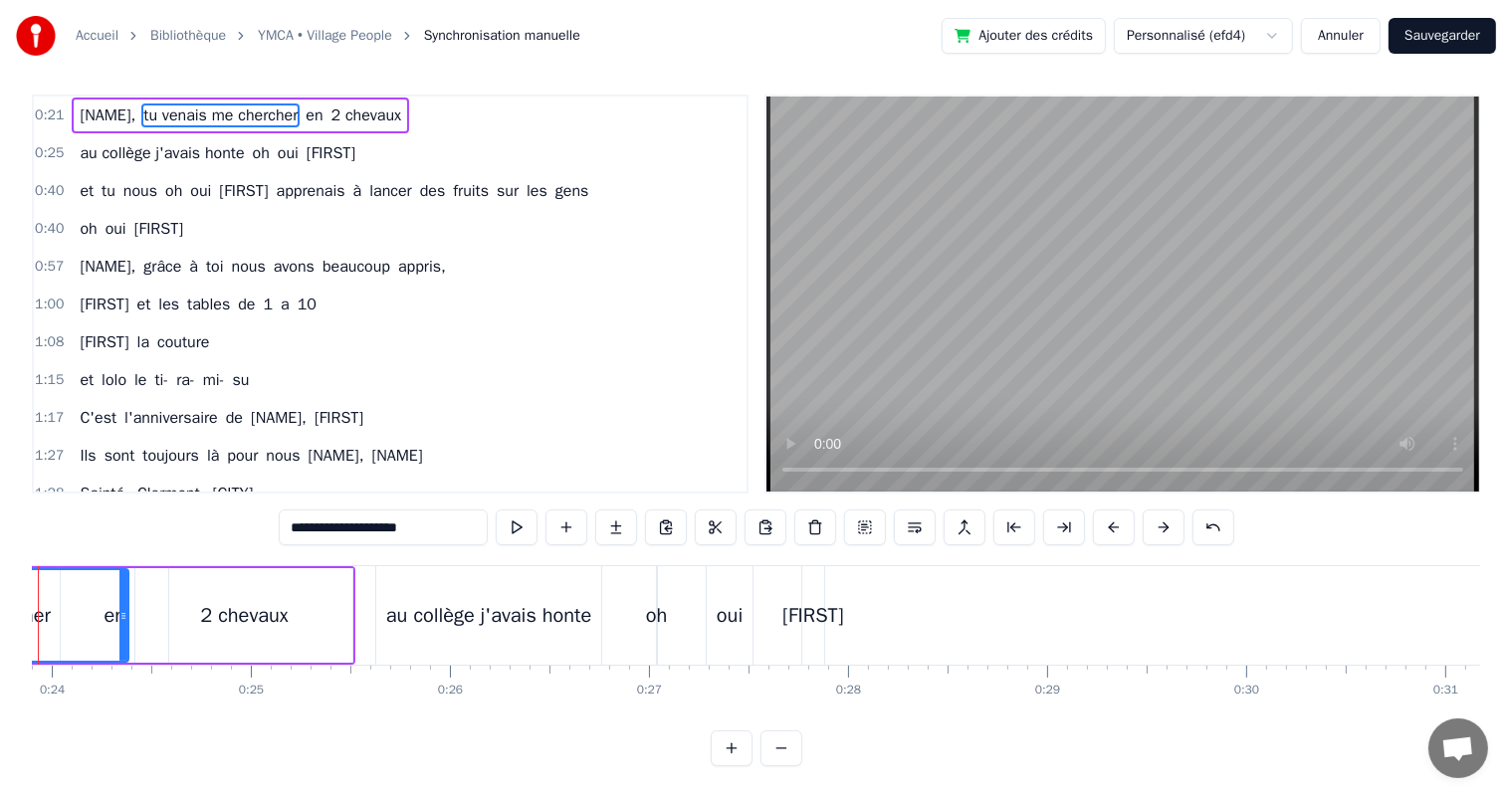scroll, scrollTop: 0, scrollLeft: 0, axis: both 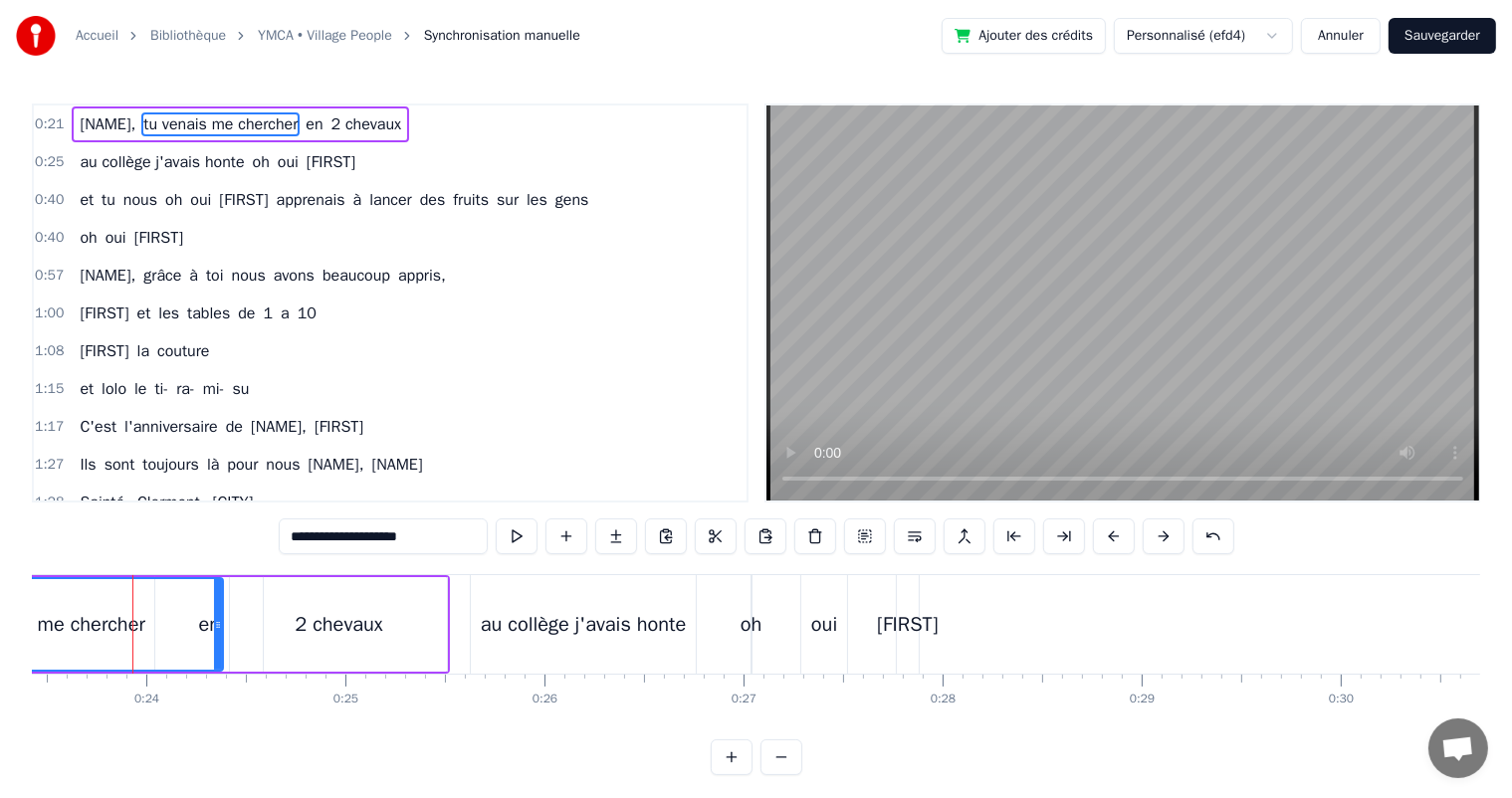 click on "au collège j'avais honte" at bounding box center (582, 624) 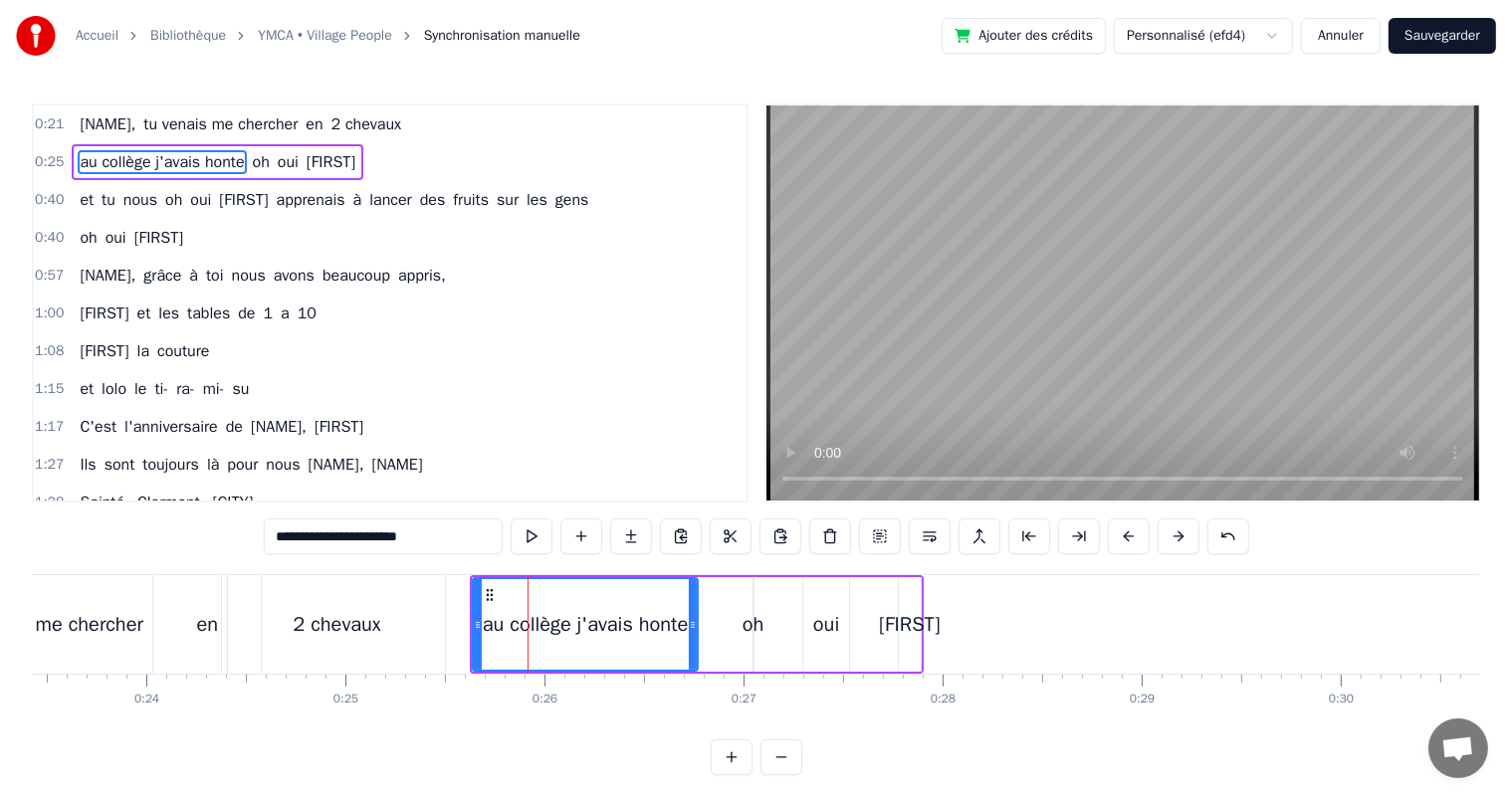 click on "au collège j'avais honte oh oui [FIRST] [LAST]" at bounding box center [696, 624] 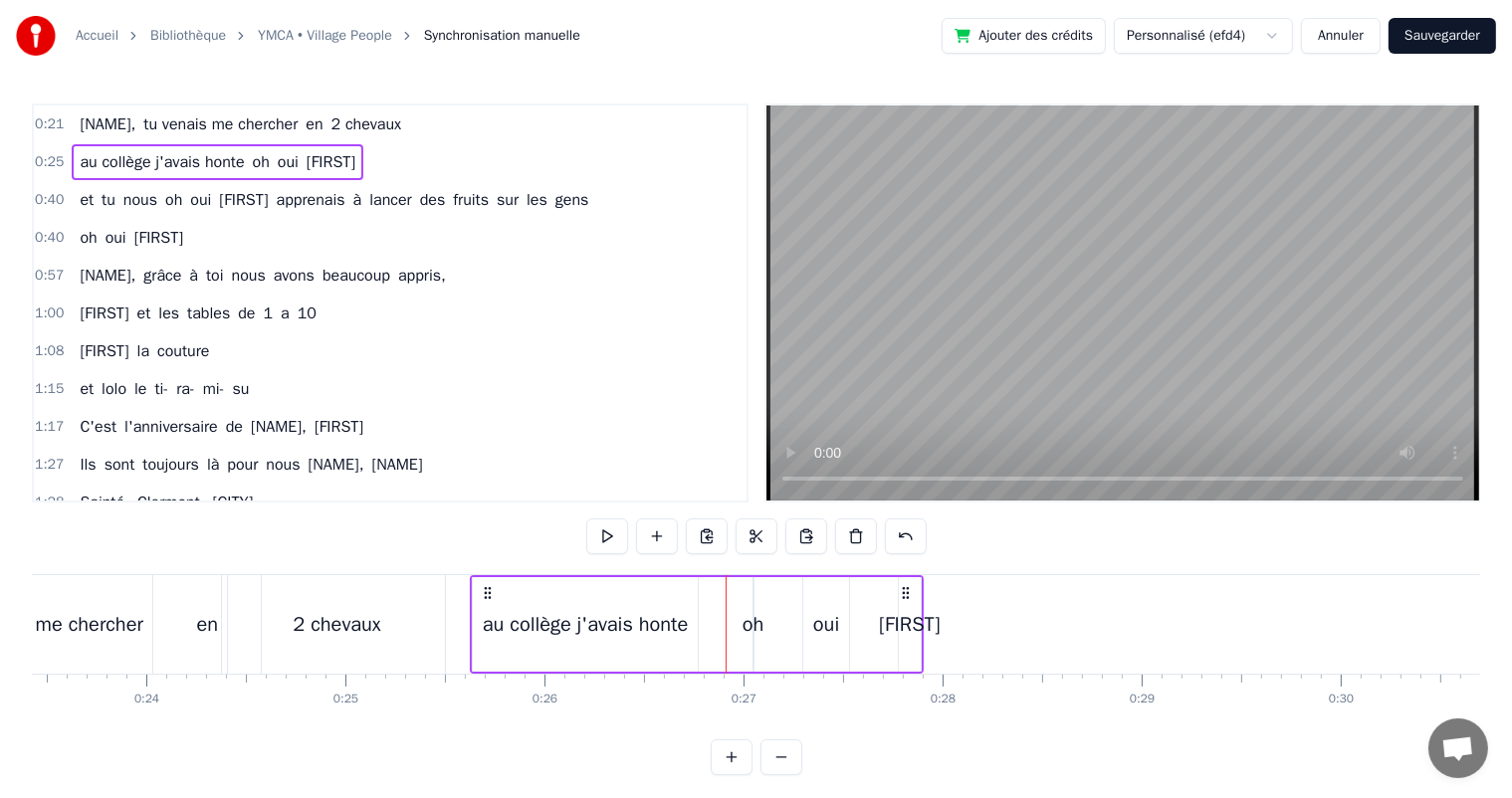 click on "au collège j'avais honte oh oui [FIRST] [LAST]" at bounding box center [696, 624] 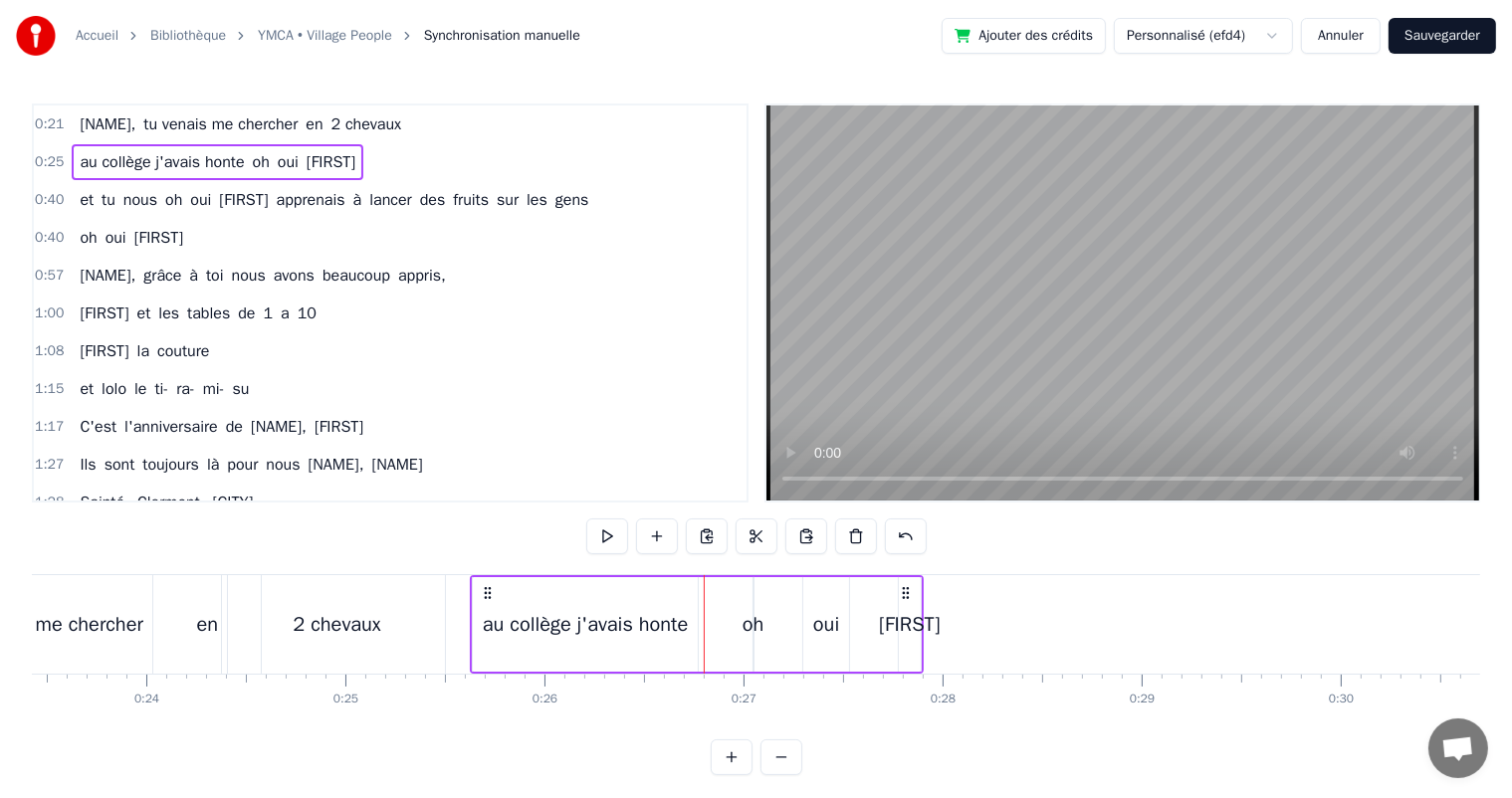 click on "au collège j'avais honte oh oui [FIRST] [LAST]" at bounding box center [696, 624] 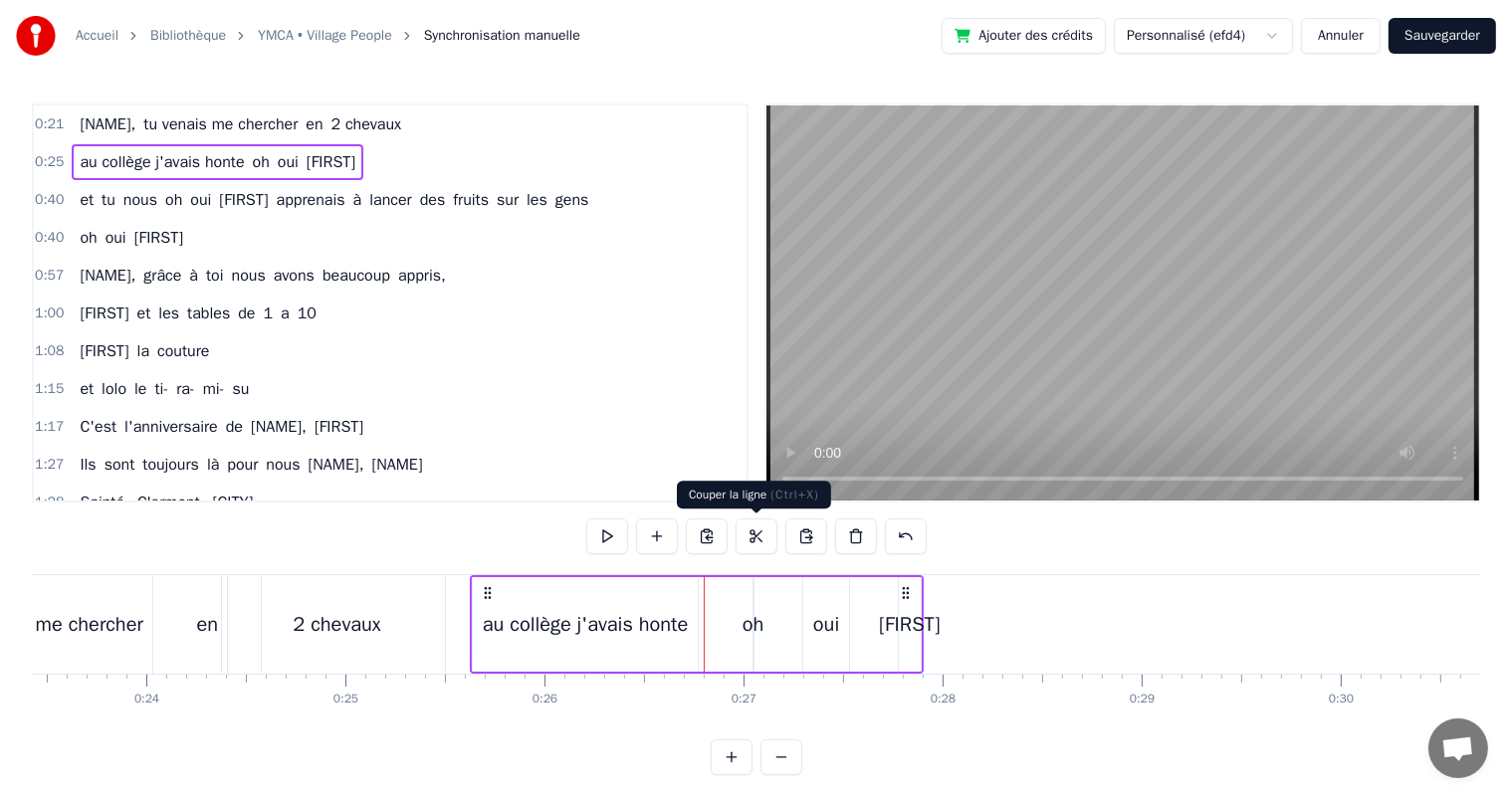 click at bounding box center (756, 536) 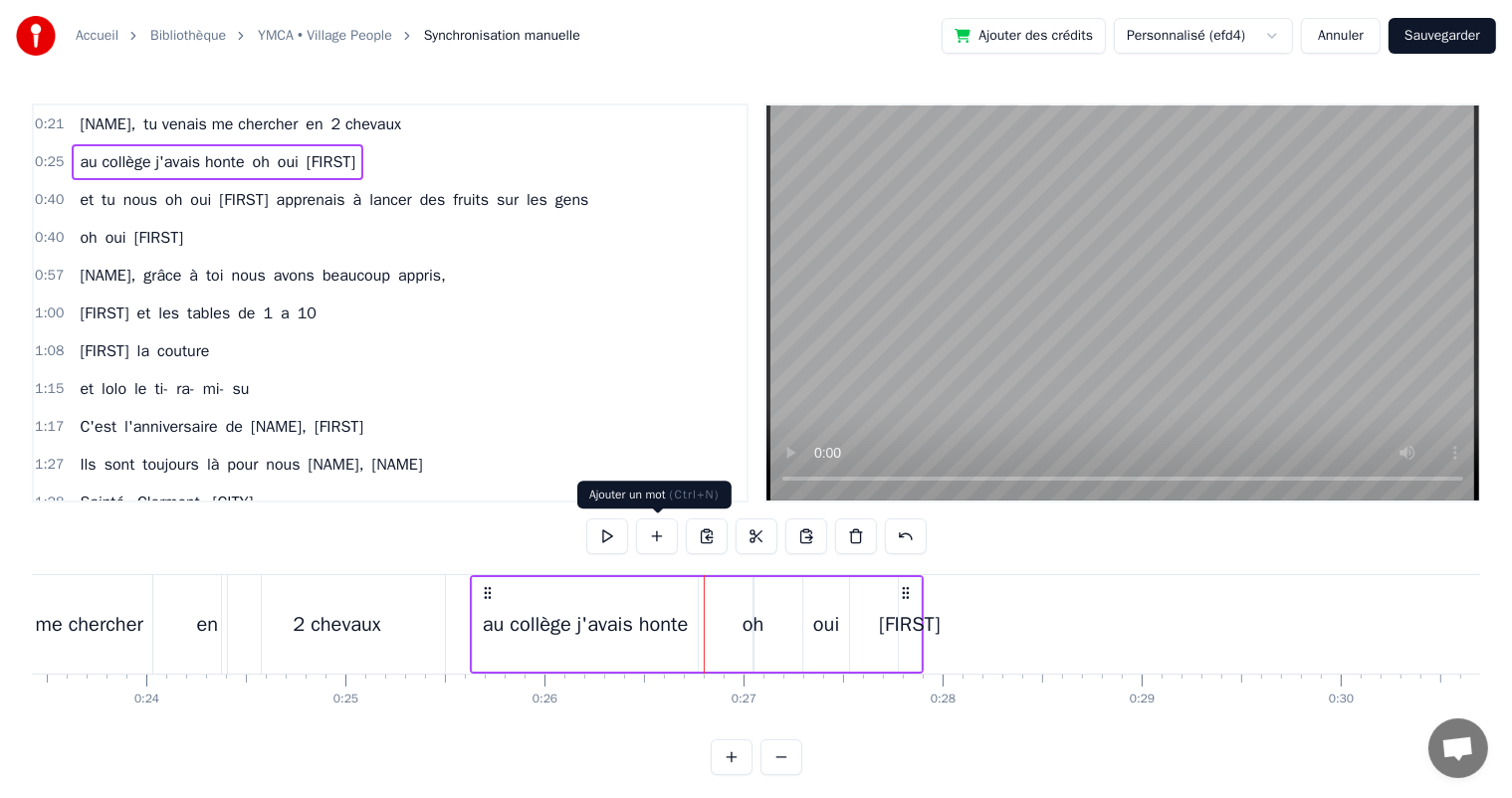 click at bounding box center (657, 536) 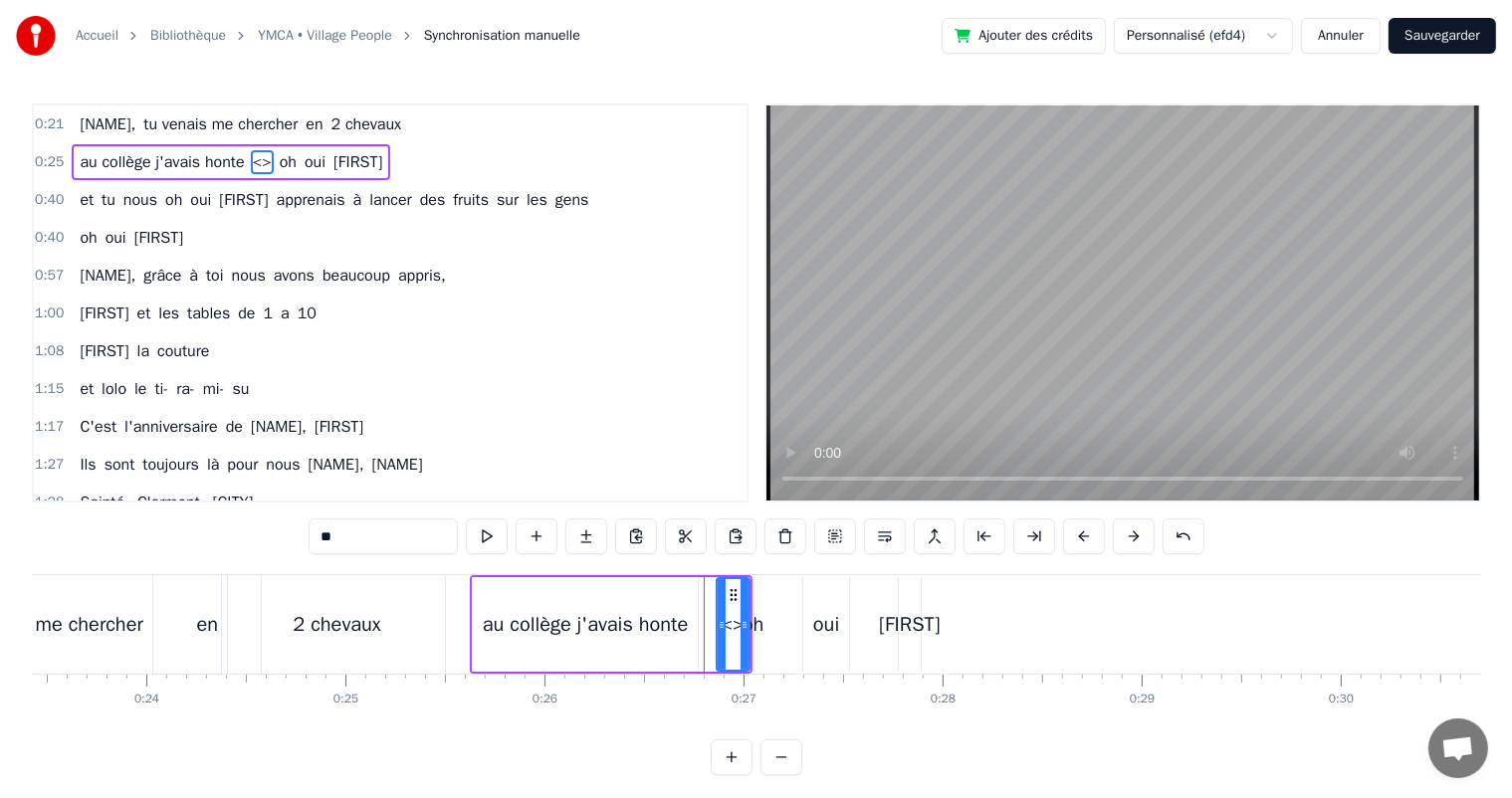 click on "**" at bounding box center [383, 536] 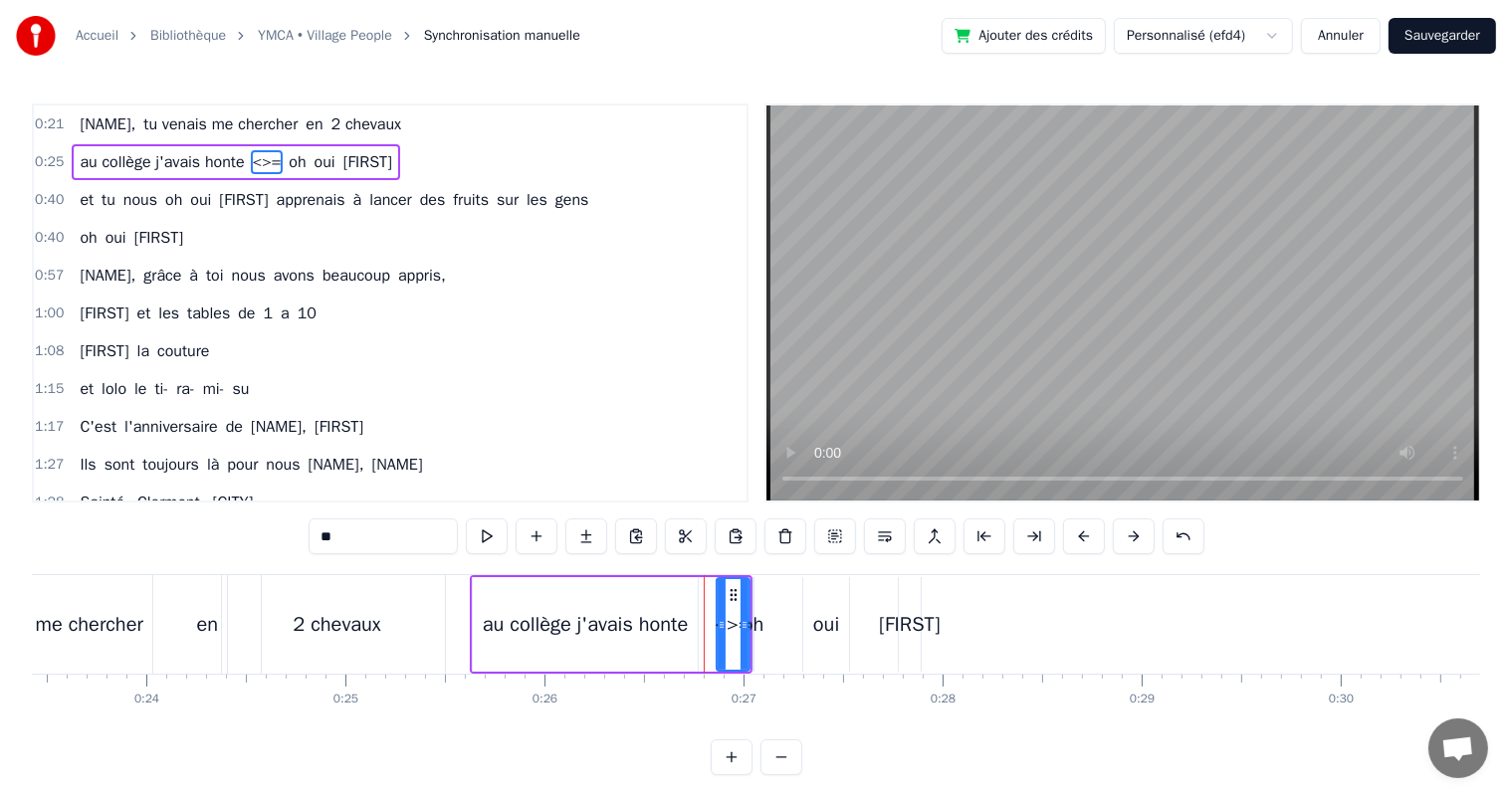 type on "*" 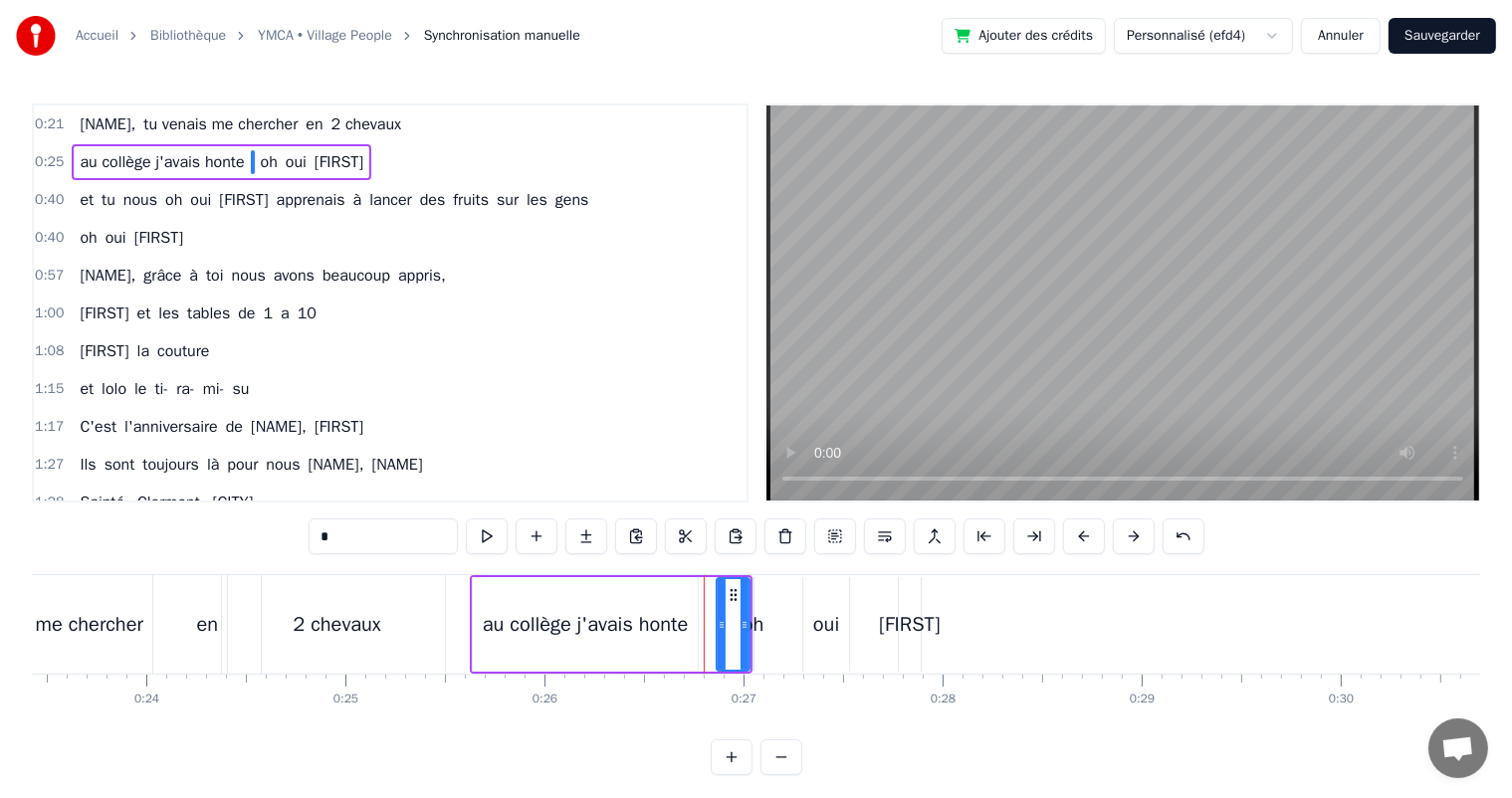 type 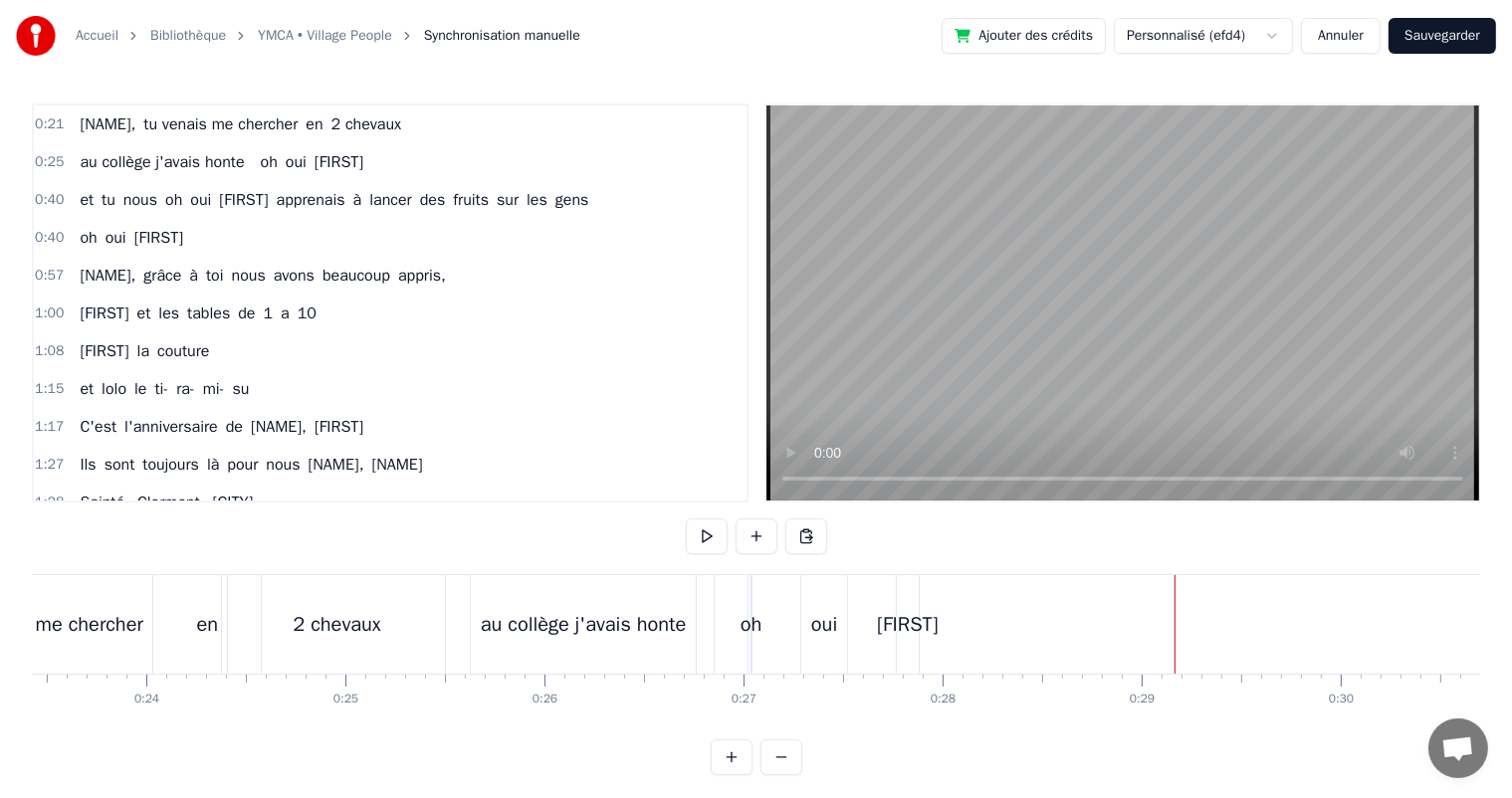 click on "0 0:01 0:02 0:03 0:04 0:05 0:06 0:07 0:08 0:09 0:10 0:11 0:12 0:13 0:14 0:15 0:16 0:17 0:18 0:19 0:20 0:21 0:22 0:23 0:24 0:25 0:26 0:27 0:28 0:29 0:30 0:31 0:32 0:33 0:34 0:35 0:36 0:37 0:38 0:39 0:40 0:41 0:42 0:43 0:44 0:45 0:46 0:47 0:48 0:49 0:50 0:51 0:52 0:53 0:54 0:55 0:56 0:57 0:58 0:59 1:00 1:01 1:02 1:03 1:04 1:05 1:06 1:07 1:08 1:09 1:10 1:11 1:12 1:13 1:14 1:15 1:16 1:17 1:18 1:19 1:20 1:21 1:22 1:23 1:24 1:25 1:26 1:27 1:28 1:29 1:30 1:31 1:32 1:33 1:34 1:35 1:36 1:37 1:38 1:39 1:40 1:41 1:42 1:43 1:44 1:45 1:46 1:47 1:48 1:49 1:50 1:51 1:52 1:53 1:54 1:55 1:56 1:57 1:58 1:59 2:00 2:01 2:02 2:03 2:04 2:05 2:06 2:07 2:08 2:09 2:10 2:11 2:12 2:13 2:14 2:15 2:16 2:17 2:18 2:19 2:20 2:21 2:22 2:23 2:24 2:25 2:26 2:27 2:28 2:29 2:30 2:31 2:32 2:33 2:34 2:35 2:36 2:37 2:38 2:39 2:40 2:41 2:42 2:43 2:44 2:45 2:46 2:47 2:48 2:49 2:50 2:51 2:52 2:53 2:54 2:55 2:56 2:57 2:58 2:59 3:00 3:01 3:02 3:03 3:04 3:05 3:06 3:07 3:08 3:09 3:10 3:11 3:12 3:13 3:14 3:15 3:16 3:17 3:18 3:19 3:20 3:21 3:22 3:23 3:24" at bounding box center (21289, 690) 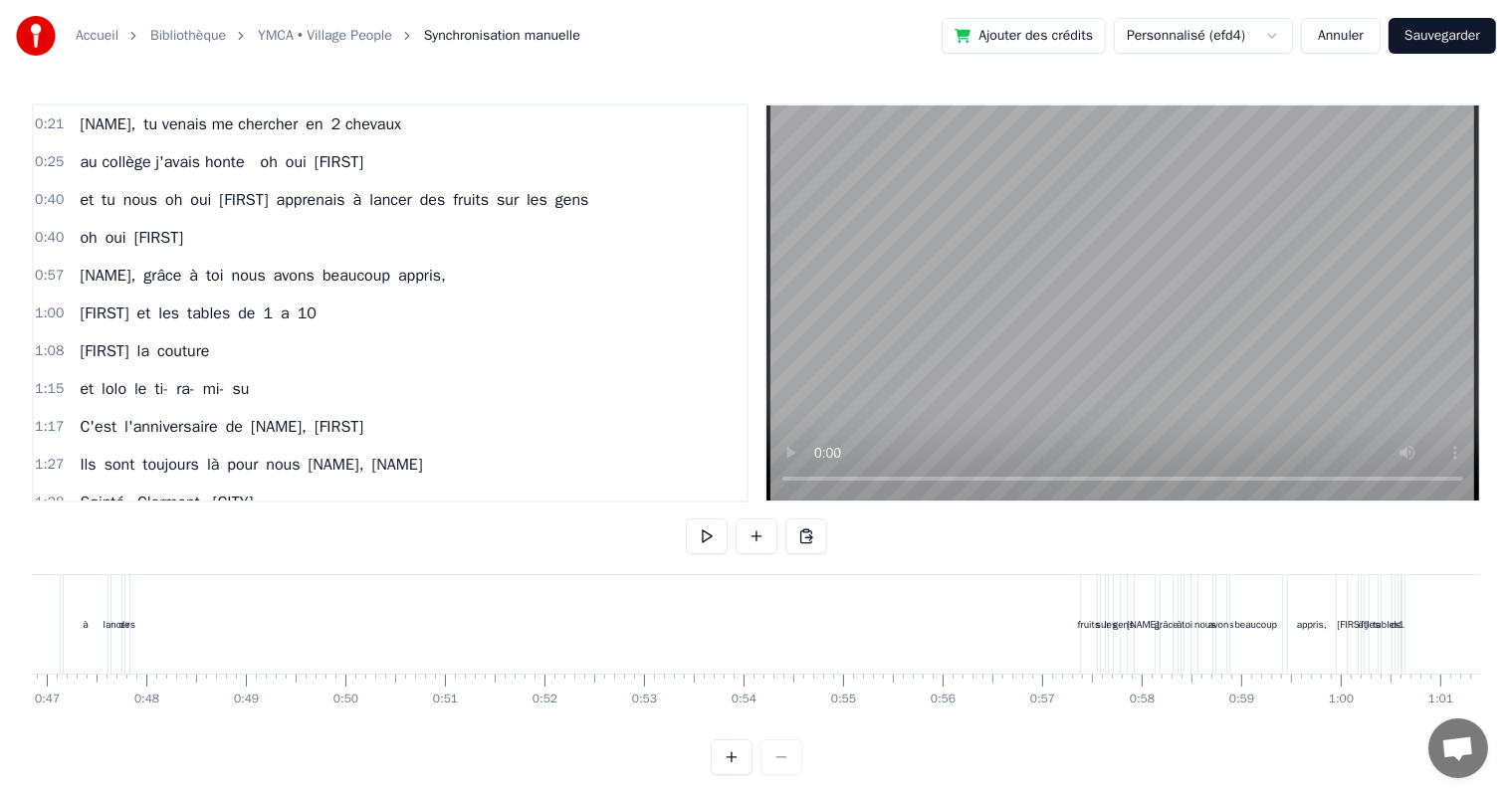click at bounding box center (756, 757) 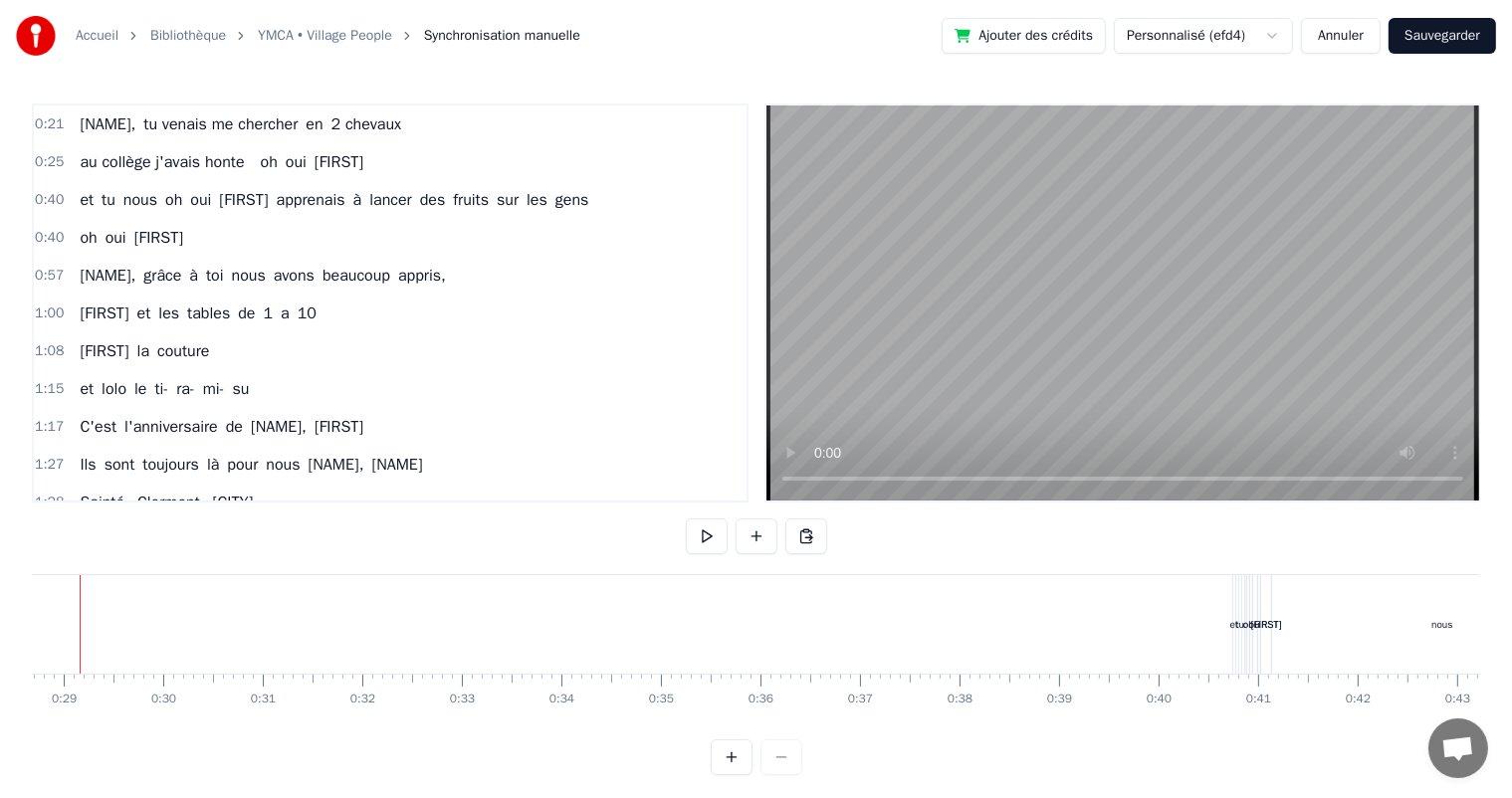 scroll, scrollTop: 0, scrollLeft: 2803, axis: horizontal 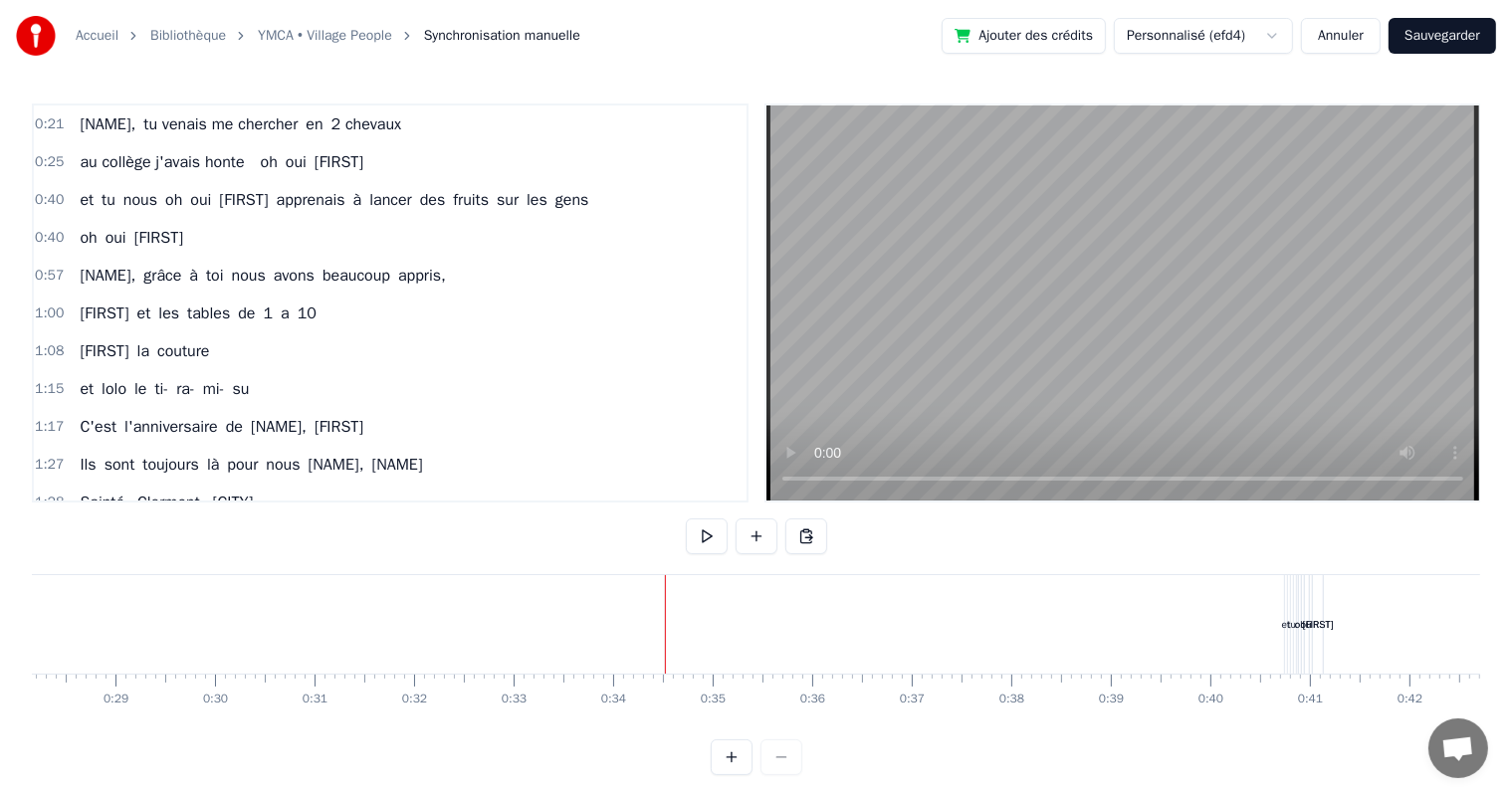 click at bounding box center [732, 757] 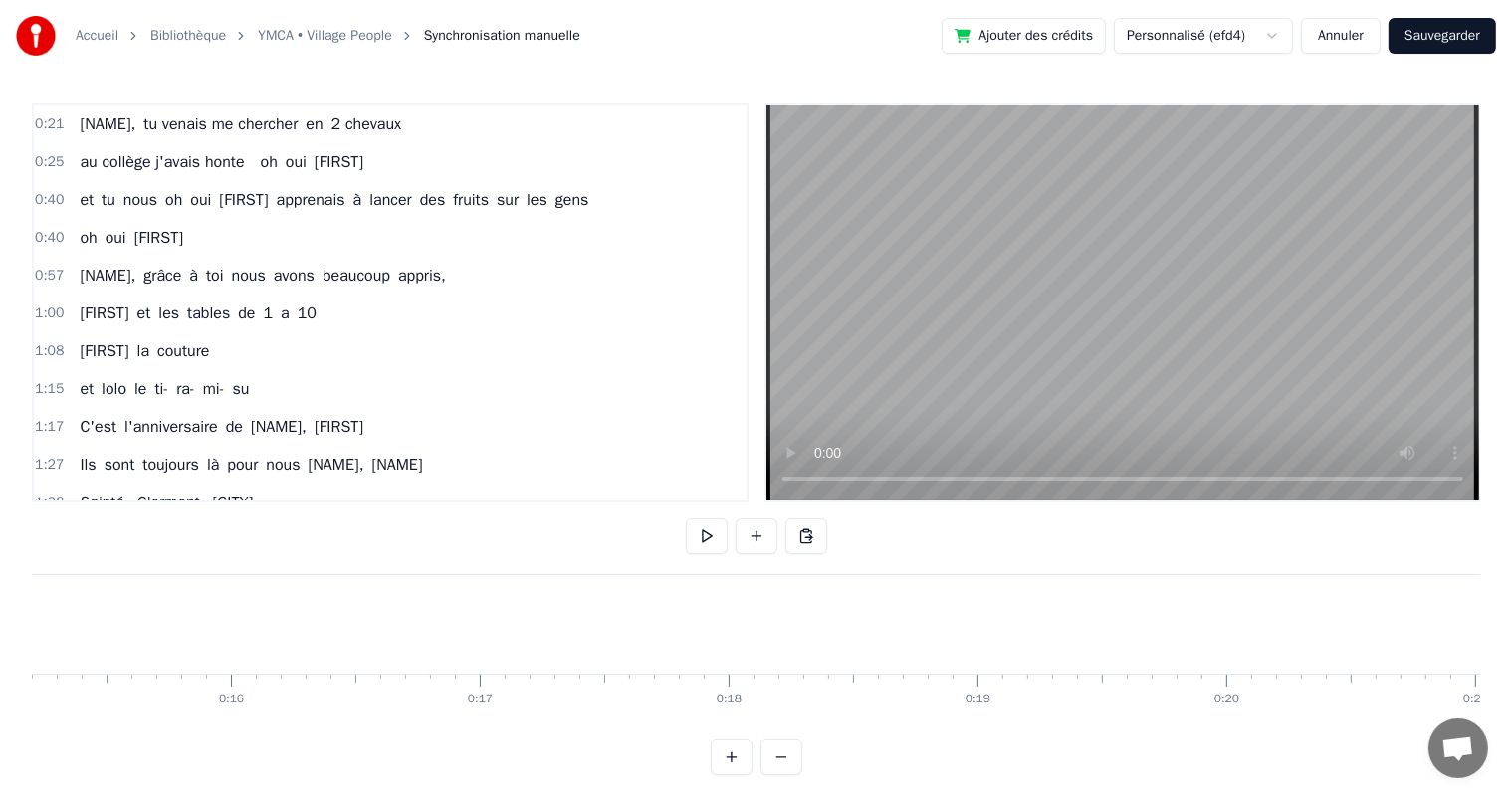 scroll, scrollTop: 0, scrollLeft: 3783, axis: horizontal 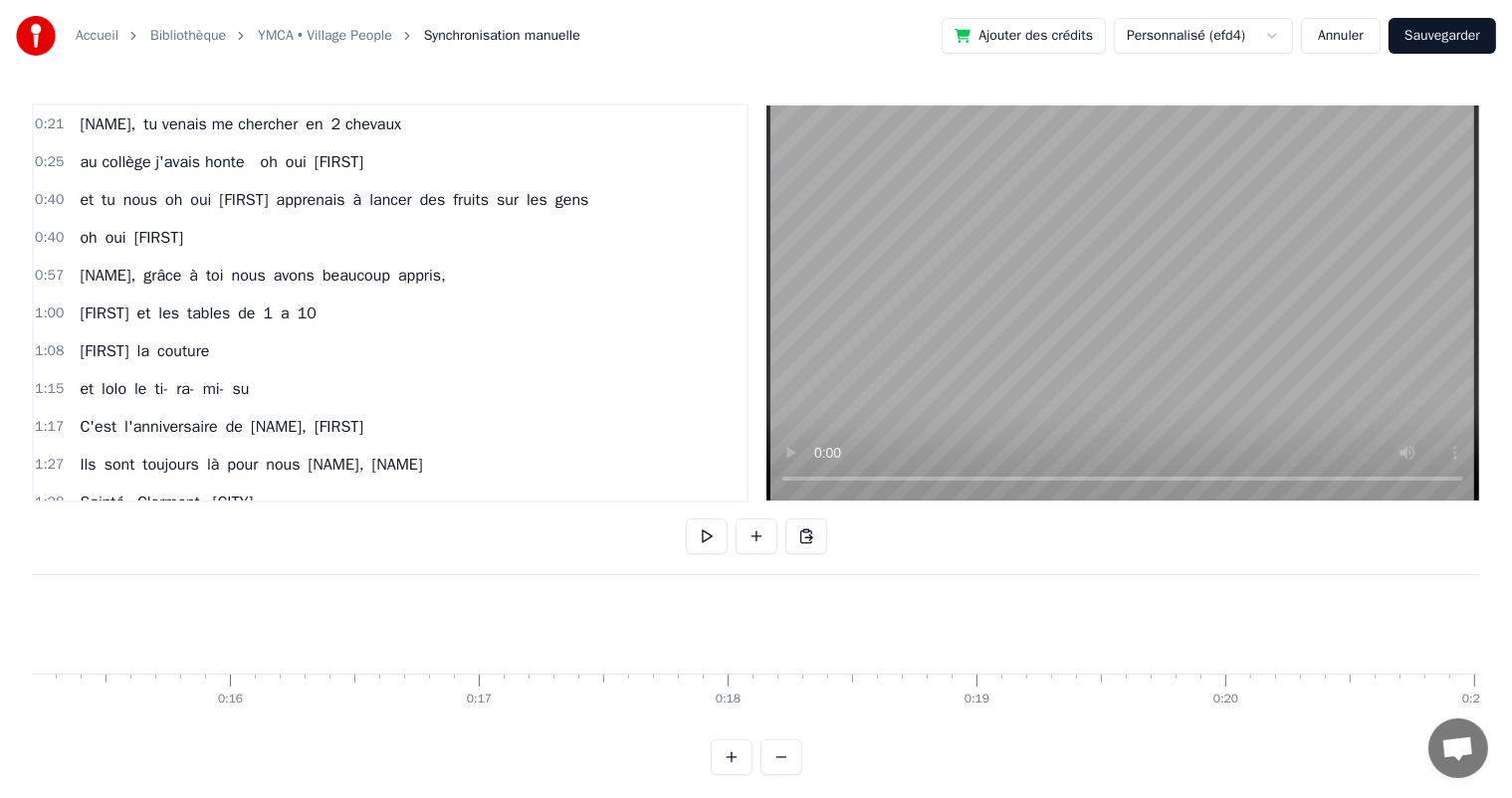 click at bounding box center [781, 757] 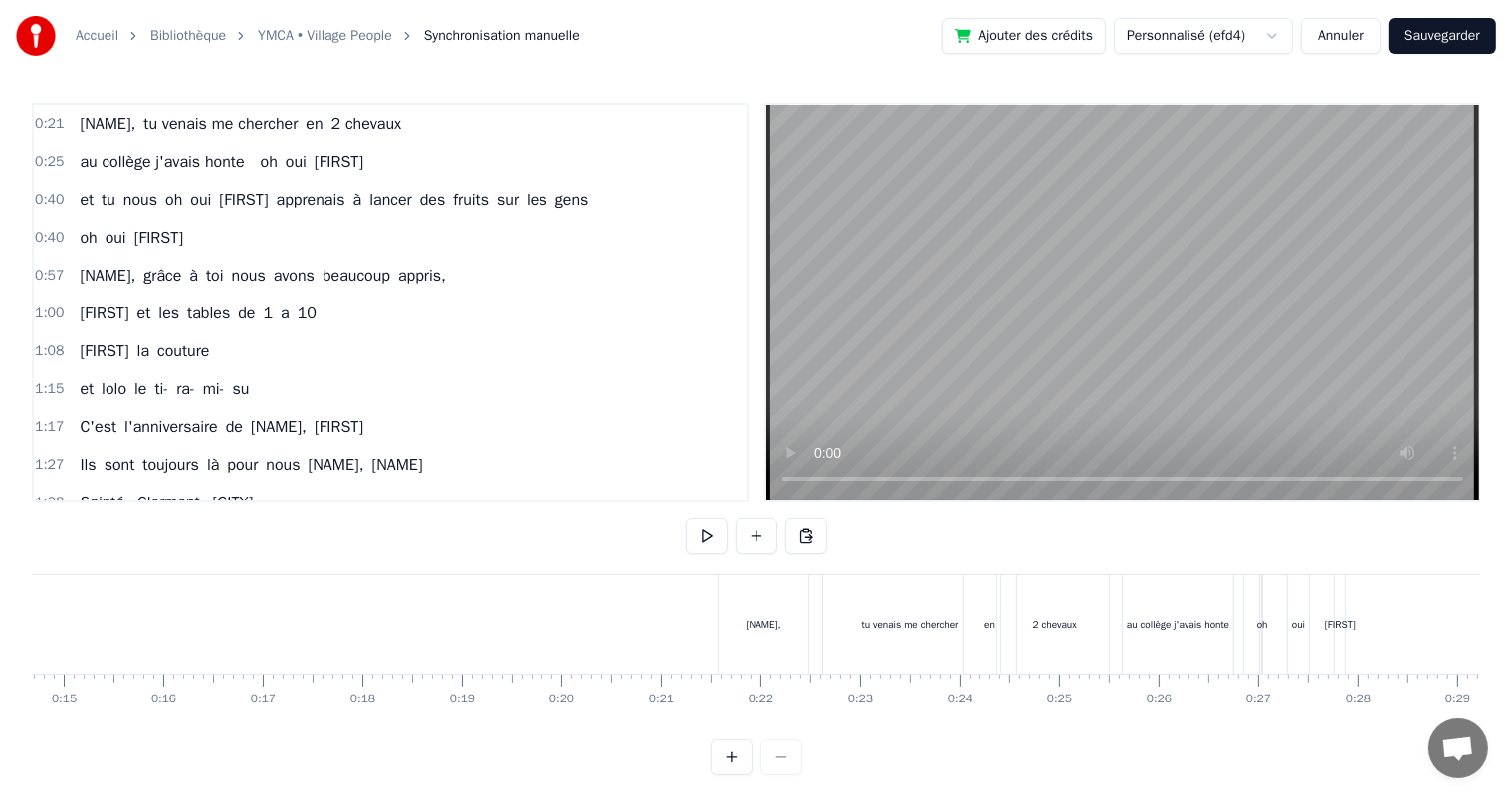 scroll, scrollTop: 0, scrollLeft: 1394, axis: horizontal 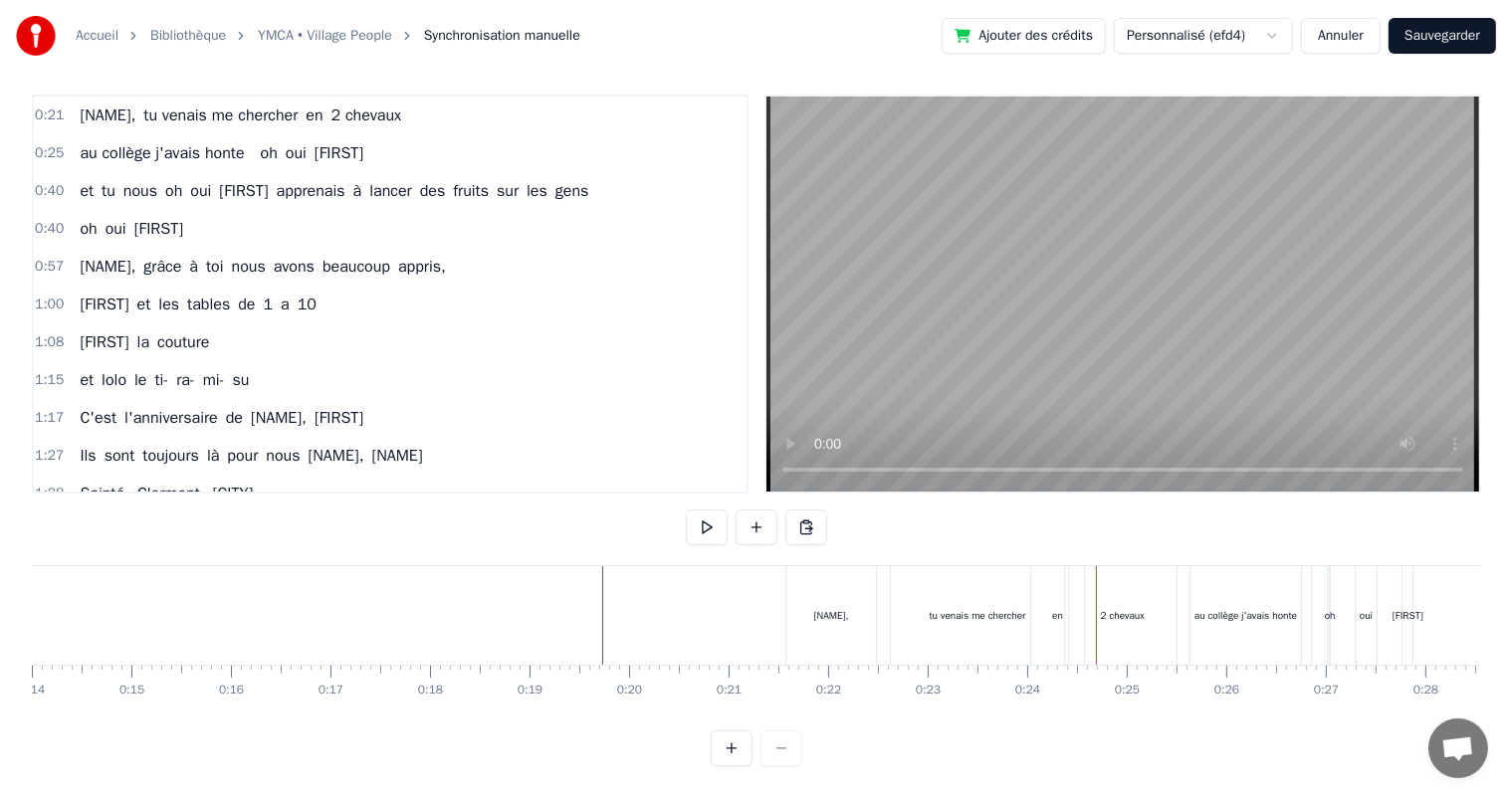 click on "tu venais me chercher" at bounding box center (977, 615) 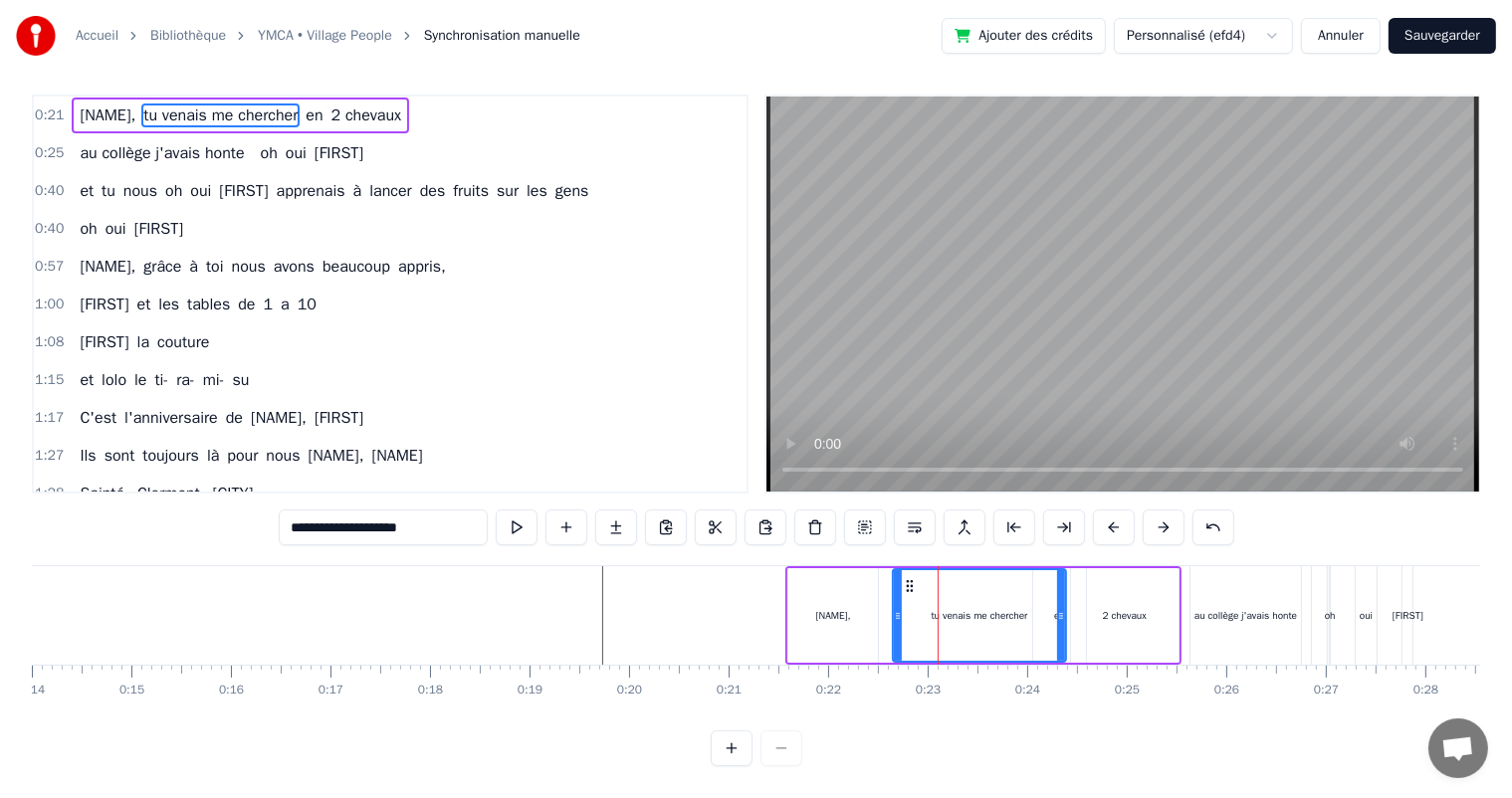 scroll, scrollTop: 0, scrollLeft: 0, axis: both 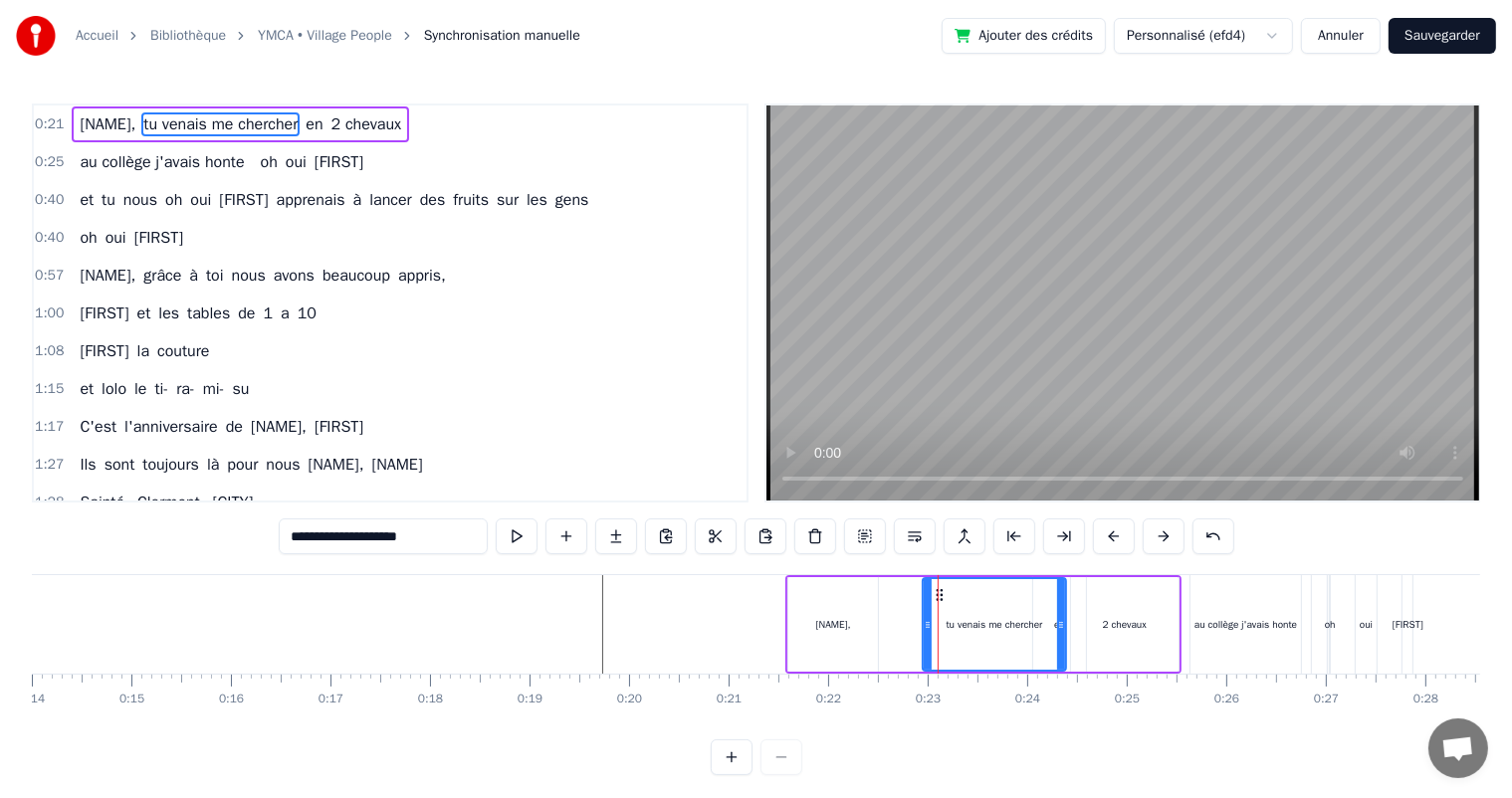 drag, startPoint x: 896, startPoint y: 621, endPoint x: 926, endPoint y: 625, distance: 30.265492 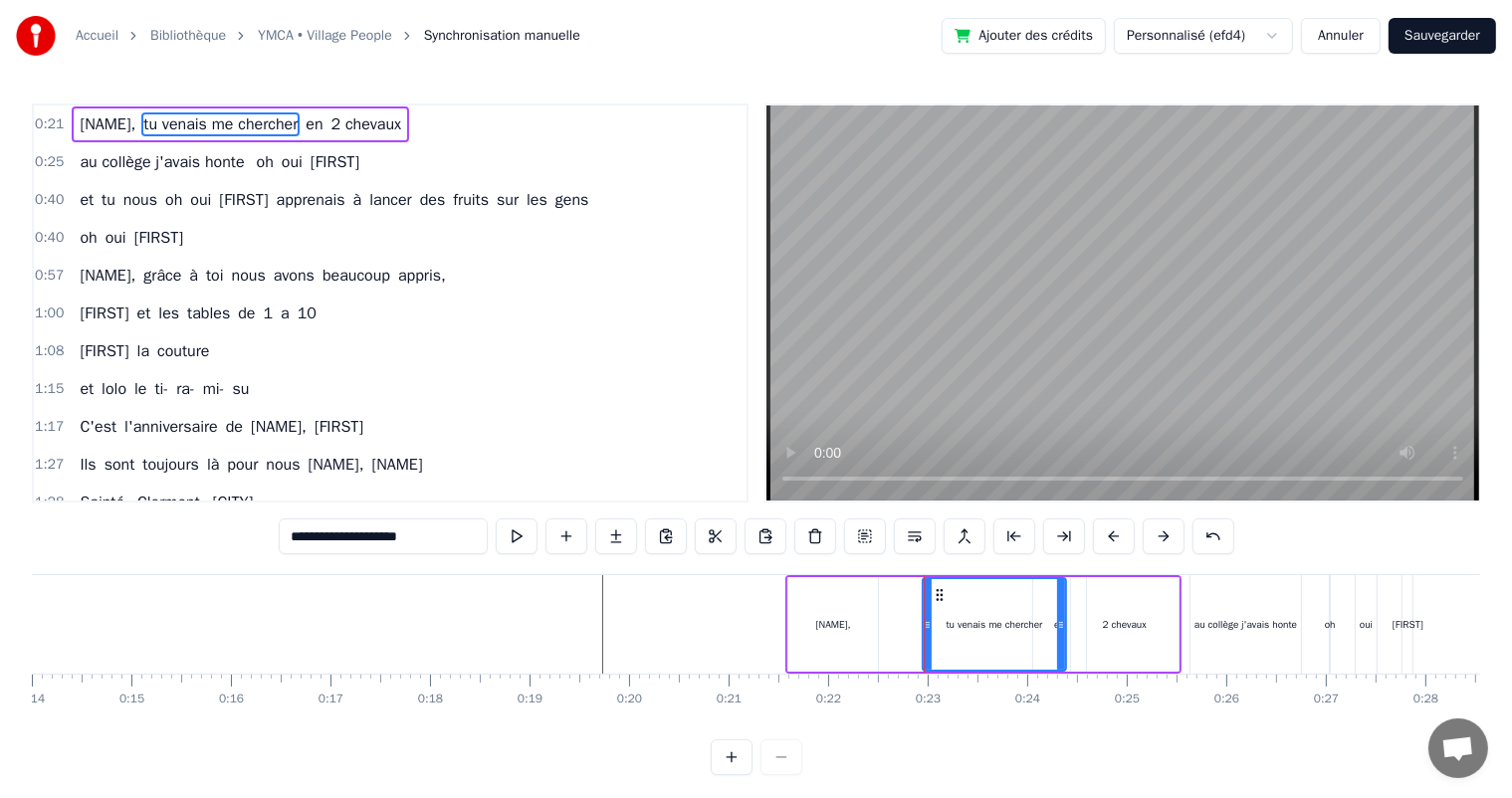 click at bounding box center [11599, 624] 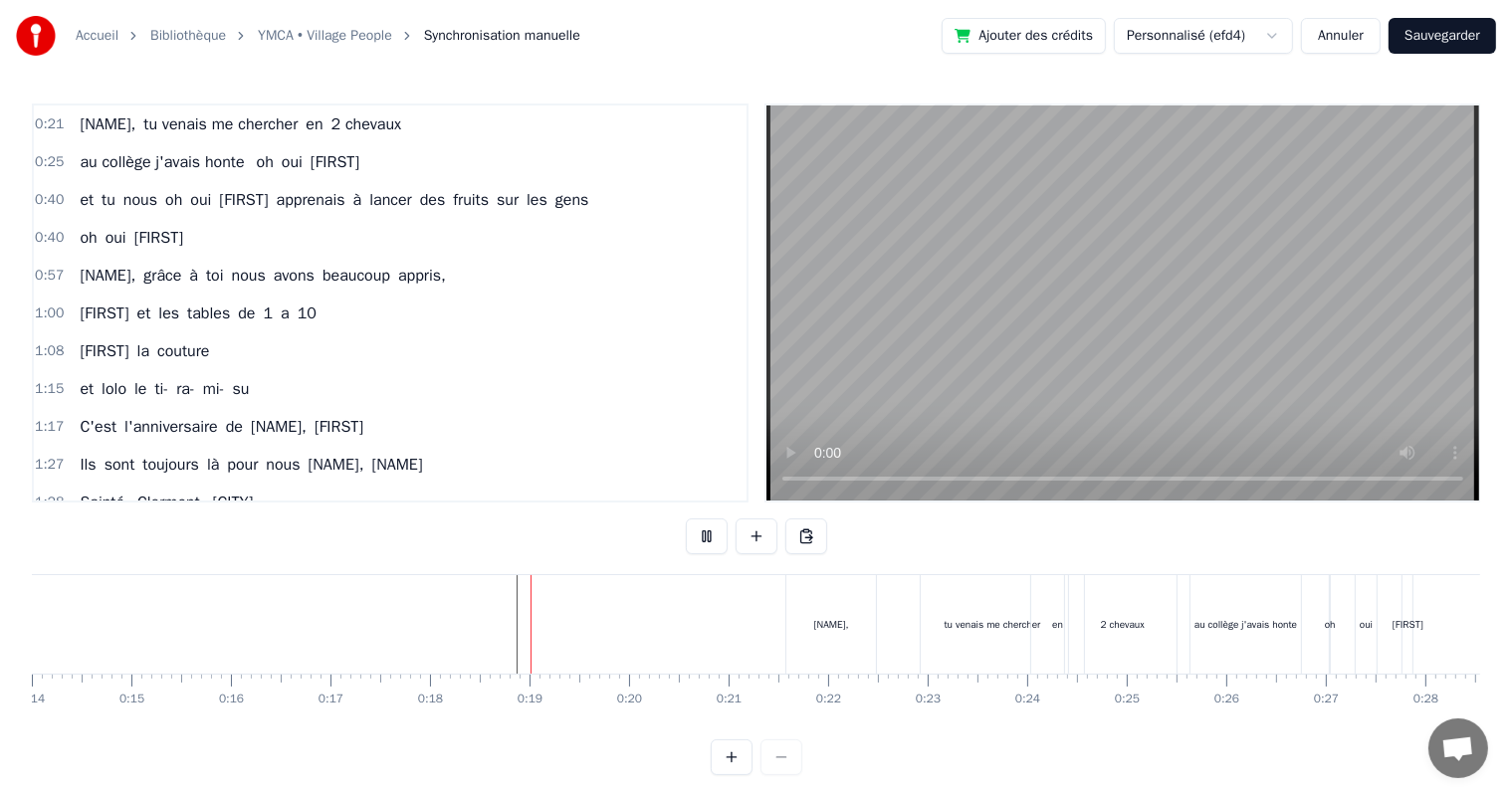 scroll, scrollTop: 26, scrollLeft: 0, axis: vertical 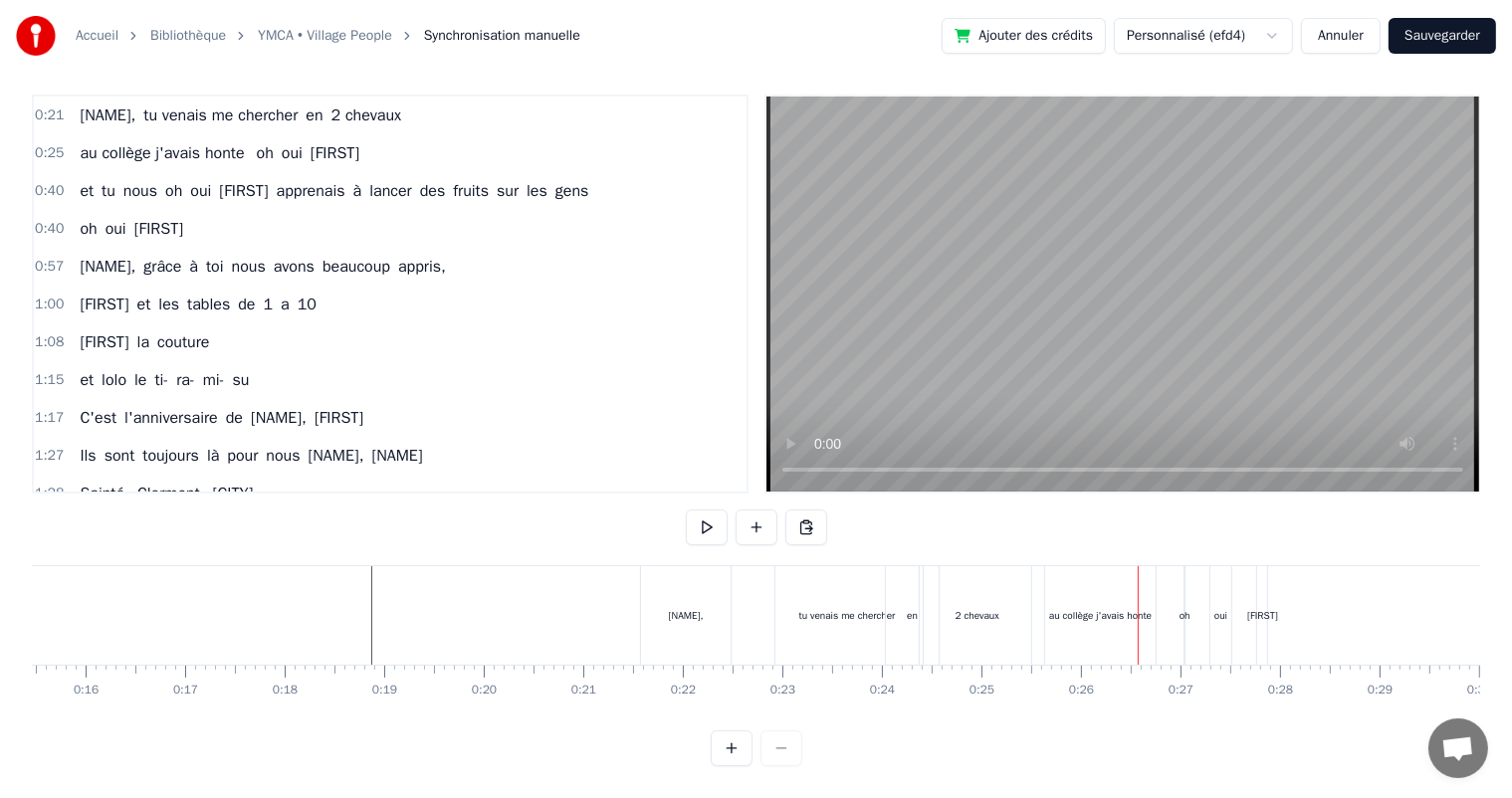 click on "[NAME], tu venais me chercher en 2 chevaux au collège j'avais honte oh oui [NAME] et tu nous oh oui [NAME] apprenais à lancer des fruits sur les gens oh oui [NAME] [NAME], grâce à toi nous avons beaucoup appris, [NAME] et les tables de 1 a 10 [NAME] la couture et [NAME] le ti- ra- mi- su C'est l'anniversaire de [NAME], [NAME] Ils sont toujours là pour nous [NAME], [NAME] [CITY], [CITY], [CITY] On pense toujours à vous On dit loin des yeux près du coeur C'est l'anniversaire de [NAME], [NAME] Ils sont toujours là pour nous [NAME], [NAME] Pâques, noël, les anniv' Toujours tous réuni On mange on joue et on ris [NAME], cacao périmé Oh oui [NAME] dans le tiramisu Oh oui [NAME] Tu mets dans la salade des kiwis au lieu d’avocats [NAME] Attention le coin d’table du salon Vous pourriez vous faire mal Quand elle raconte Une anecdote de fou Que j’vous fasse rire tenez vous bien C'est l'anniversaire de [NAME], [NAME] Ils sont toujours là pour nous [NAME], [NAME] [CITY]," at bounding box center (11454, 615) 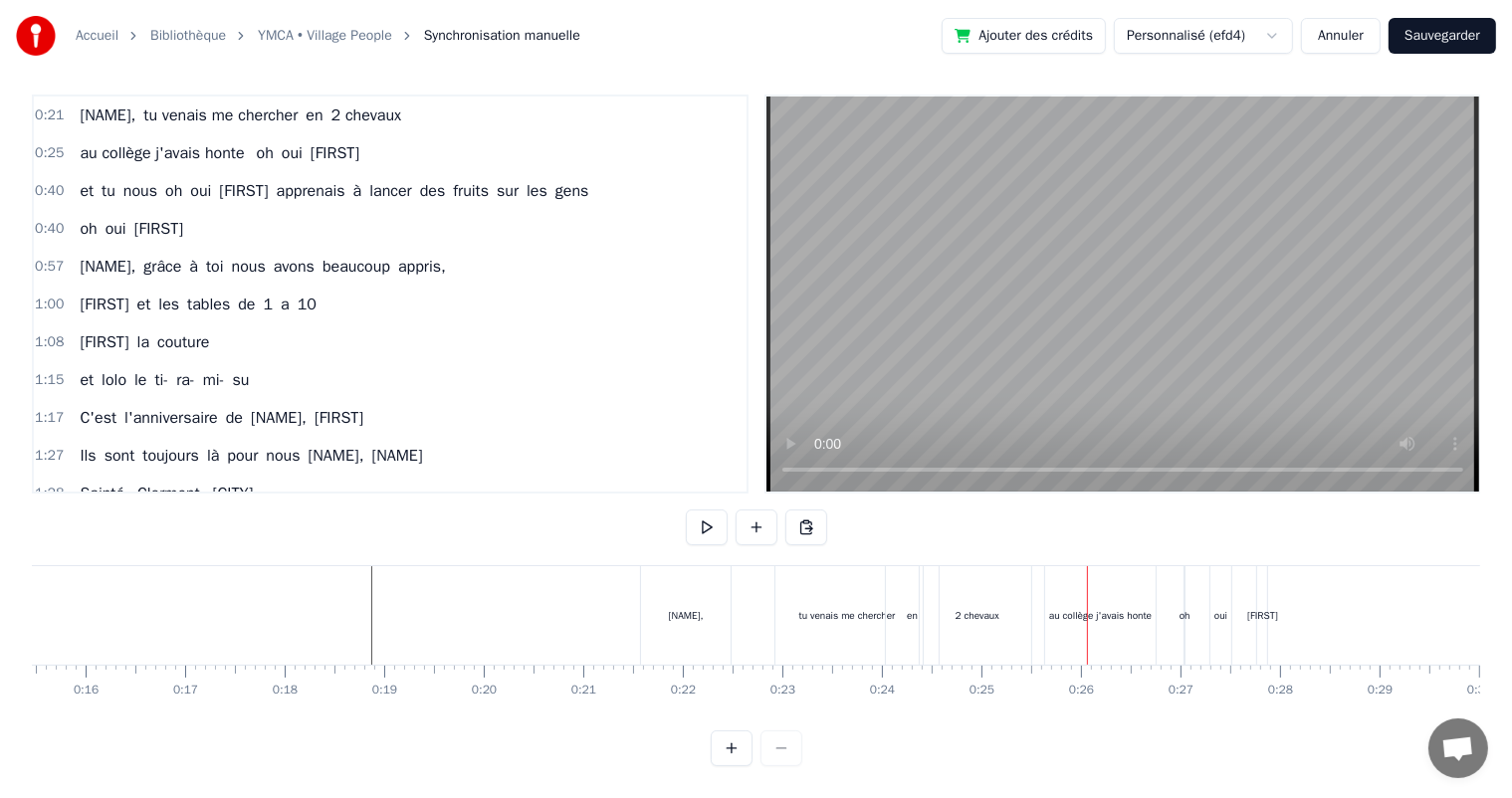 click on "au collège j'avais honte" at bounding box center [1100, 615] 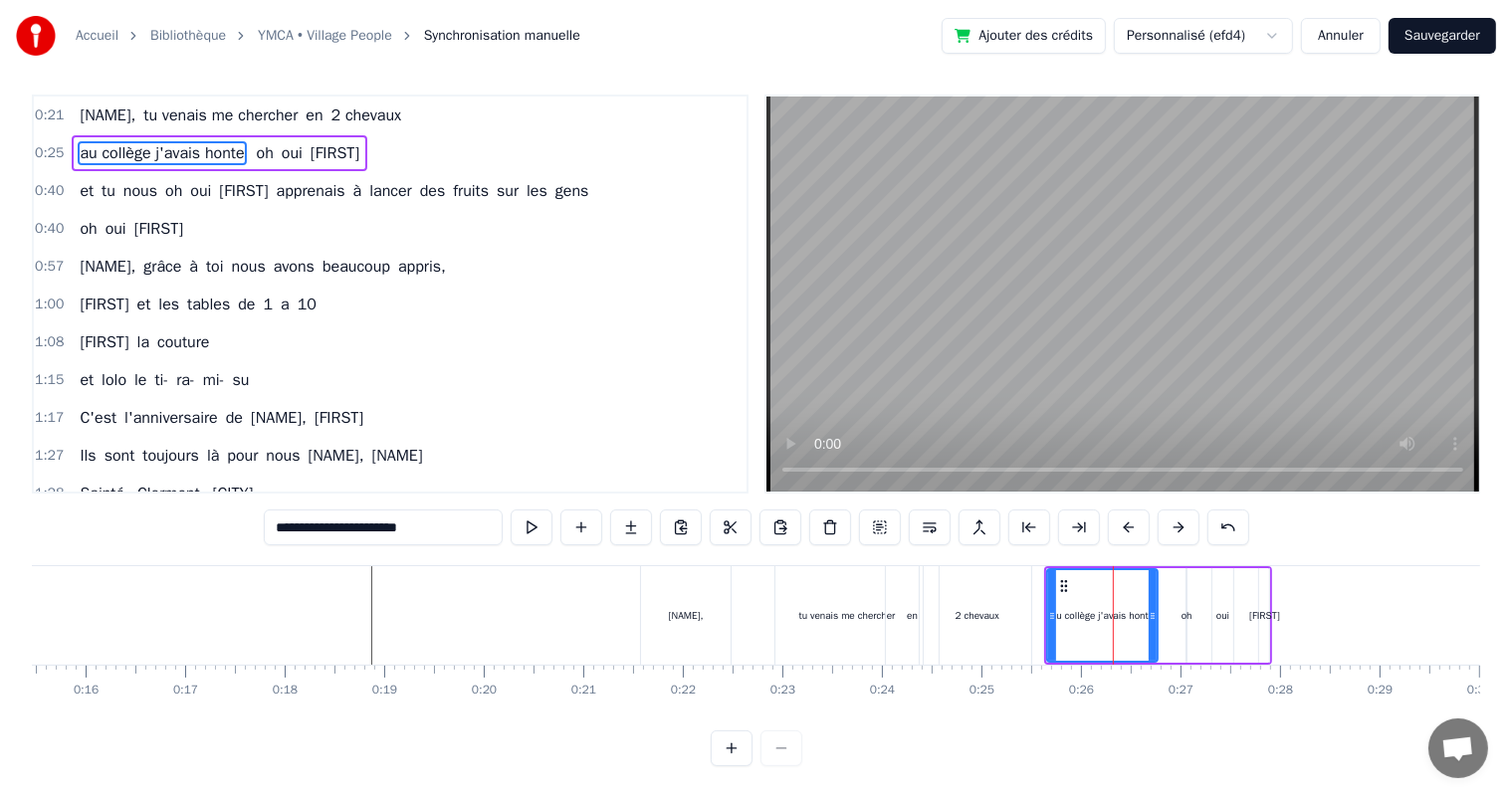 scroll, scrollTop: 0, scrollLeft: 0, axis: both 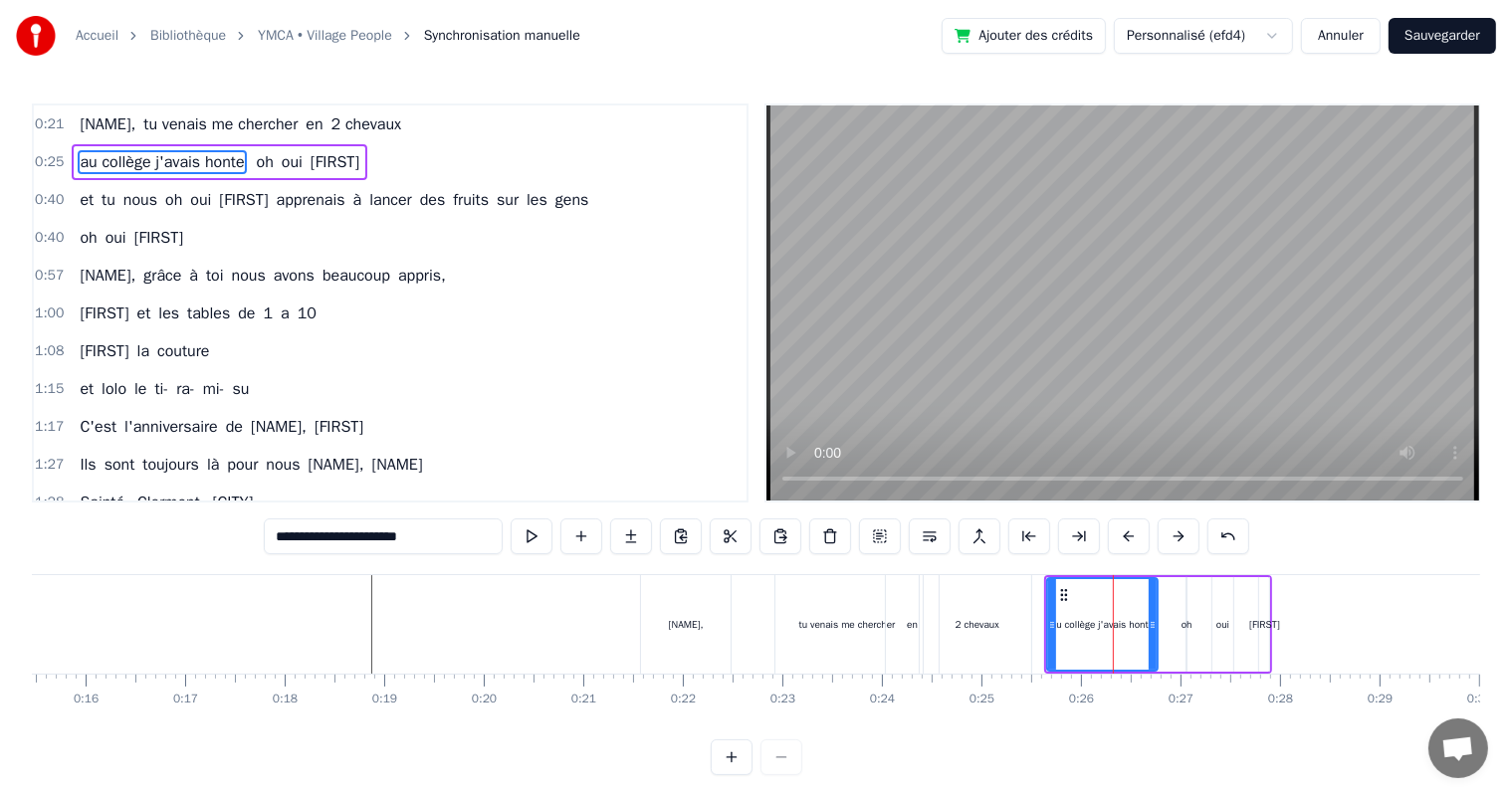 drag, startPoint x: 1083, startPoint y: 628, endPoint x: 1117, endPoint y: 627, distance: 34.0147 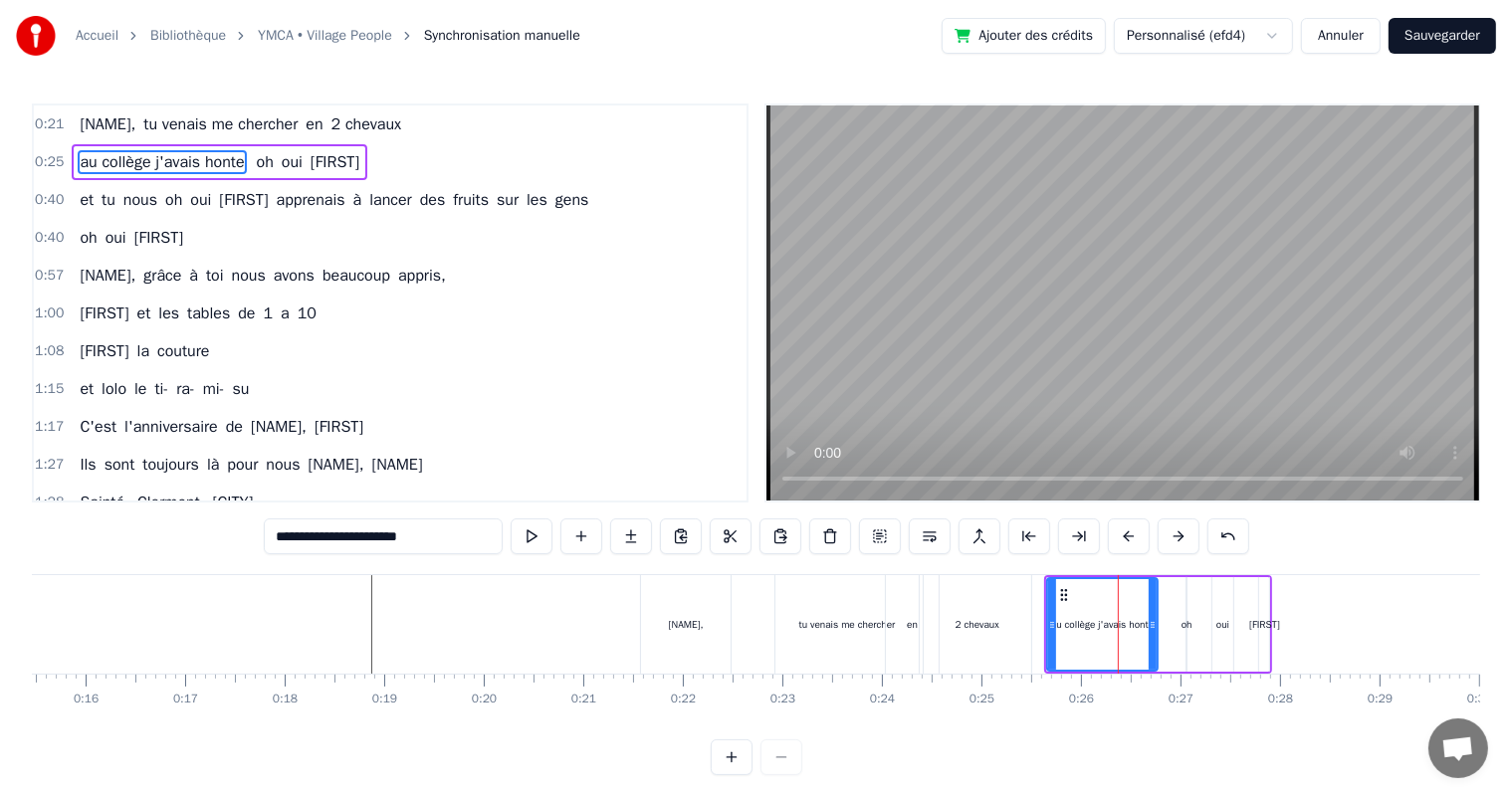 drag, startPoint x: 1089, startPoint y: 621, endPoint x: 1079, endPoint y: 601, distance: 22.36068 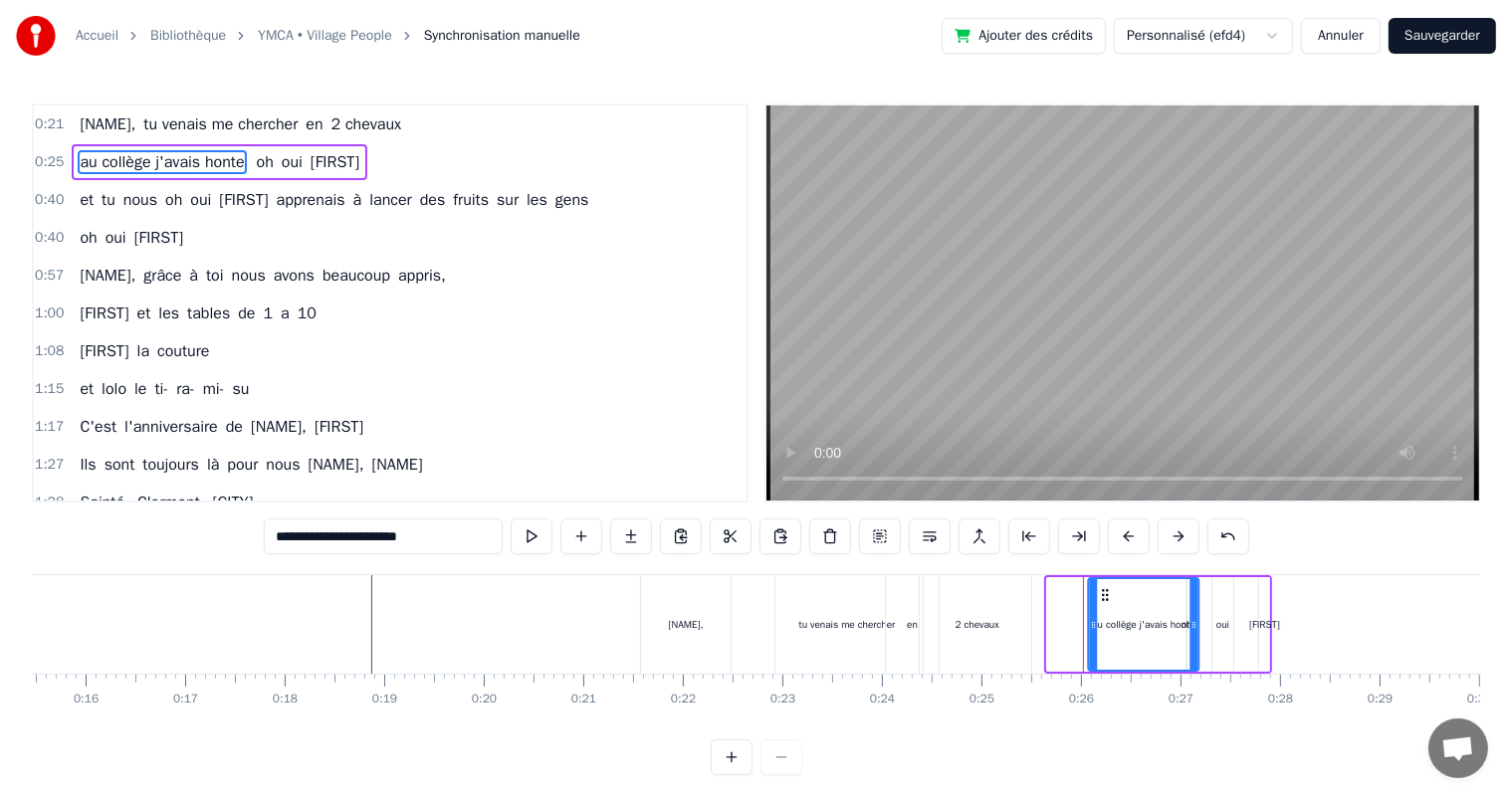 drag, startPoint x: 1077, startPoint y: 597, endPoint x: 1103, endPoint y: 597, distance: 26 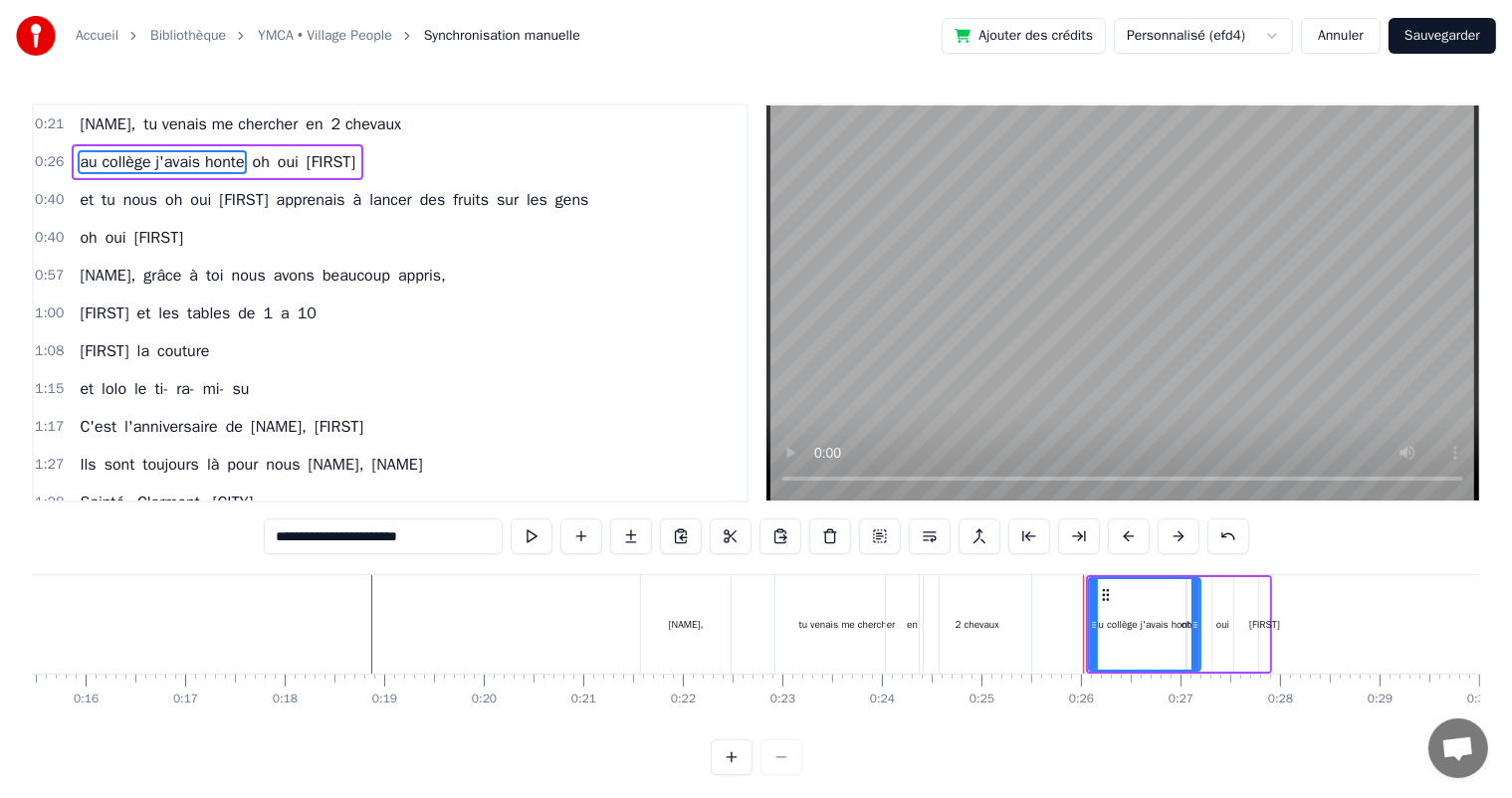 click on "au collège j'avais honte" at bounding box center (1145, 624) 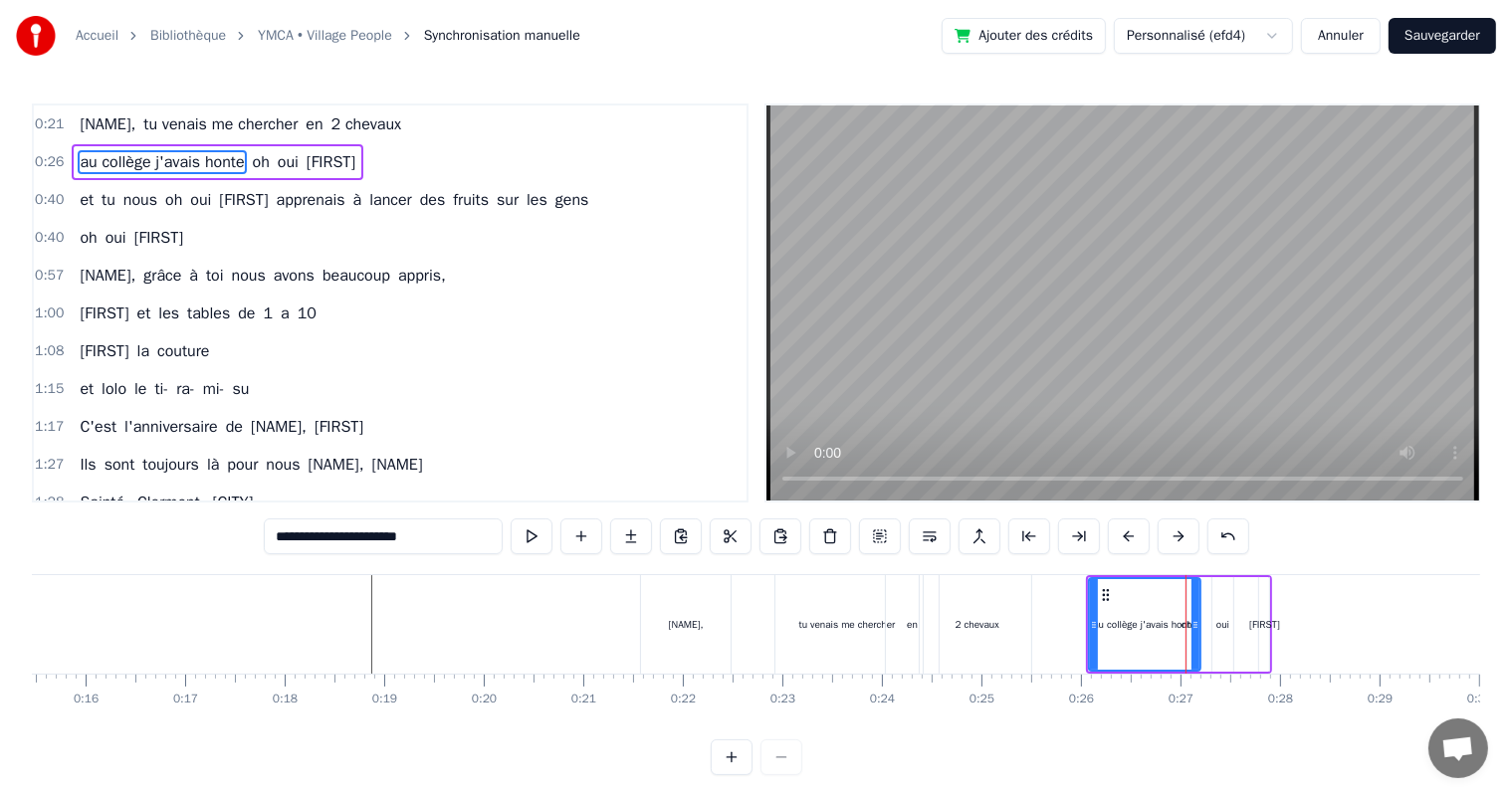 click at bounding box center (732, 757) 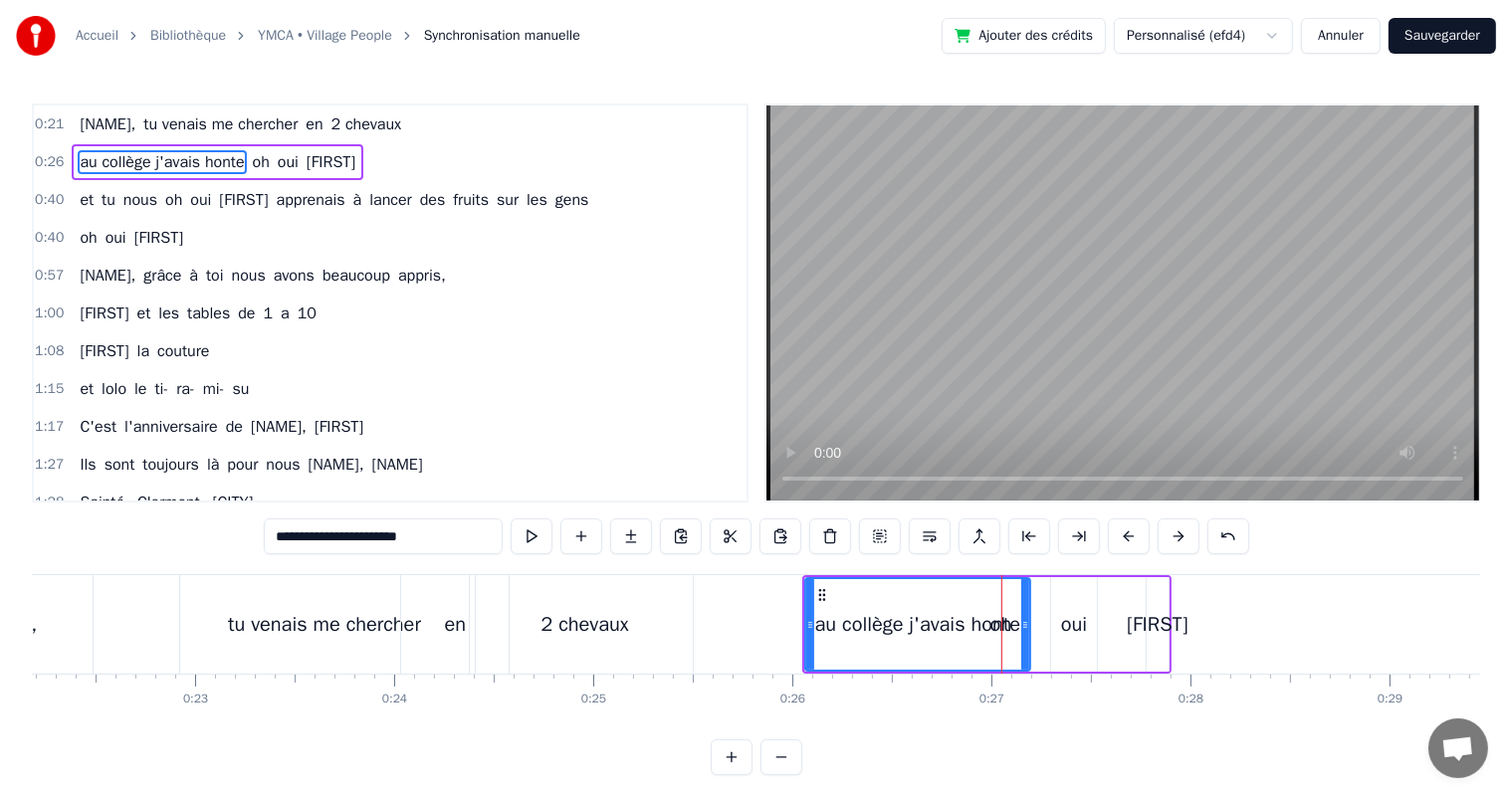 scroll, scrollTop: 0, scrollLeft: 5285, axis: horizontal 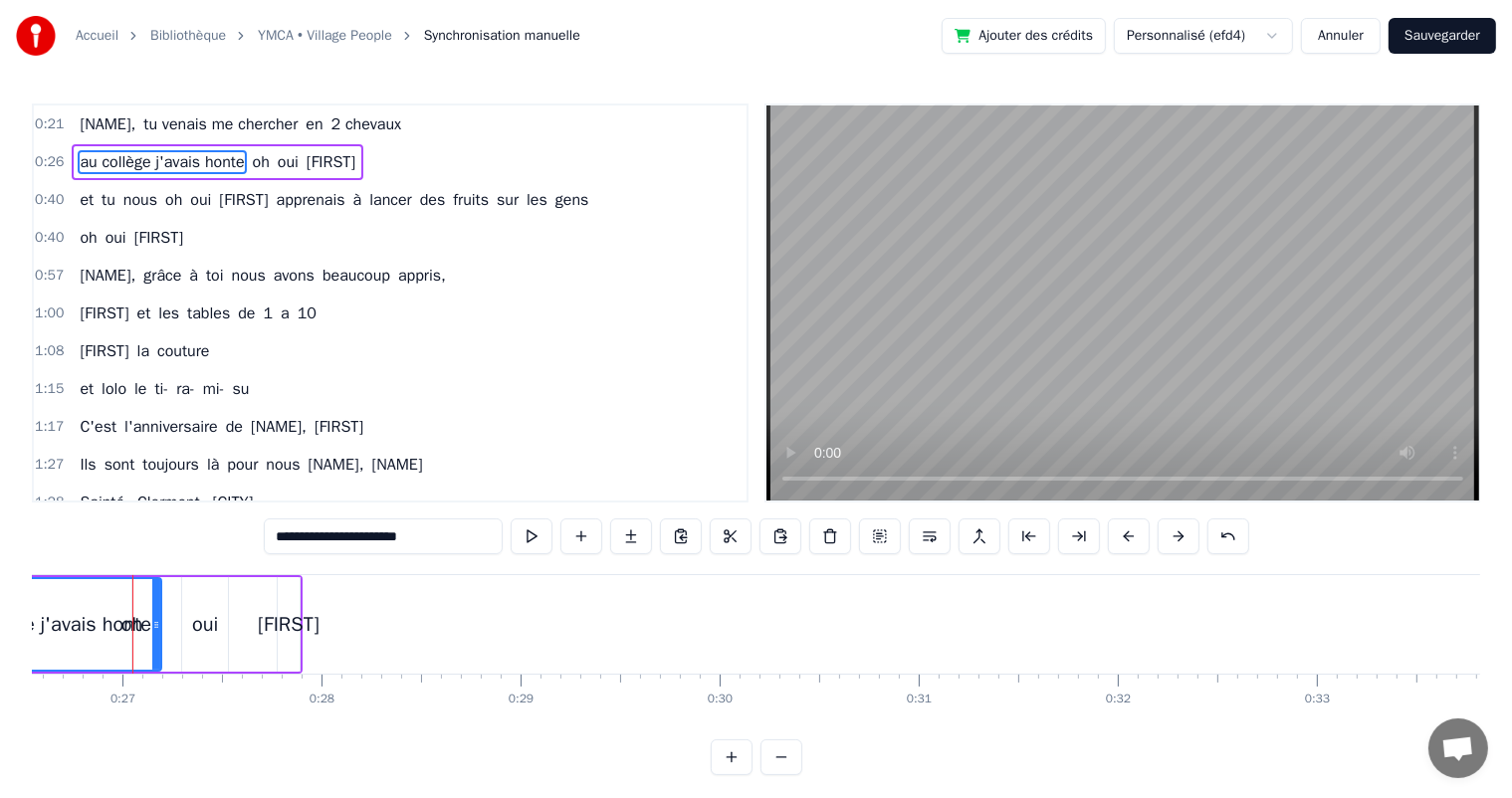 click on "oh" at bounding box center (261, 162) 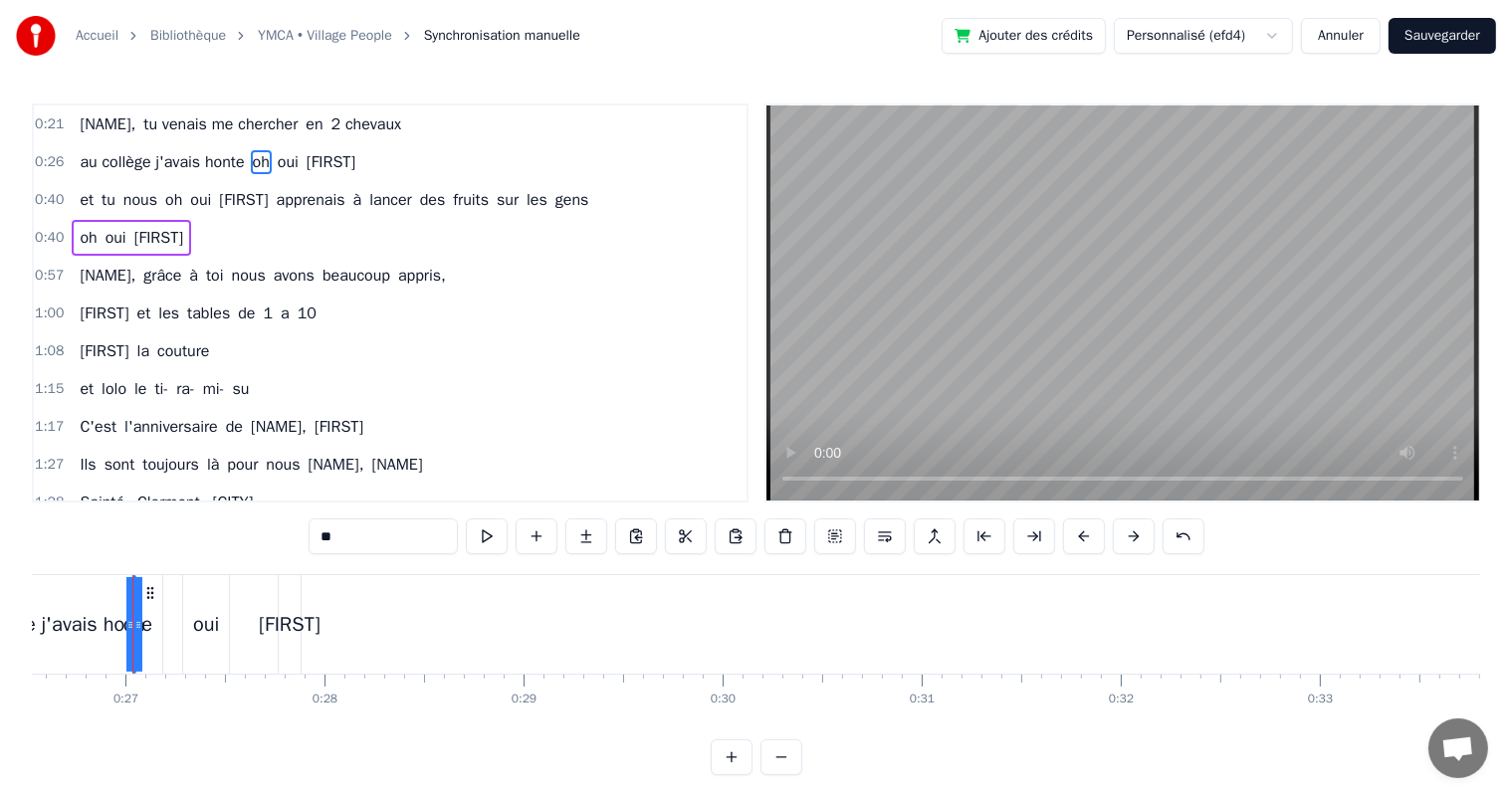 click on "0:26 au collège j'avais honte oh oui [NAME]" at bounding box center [390, 162] 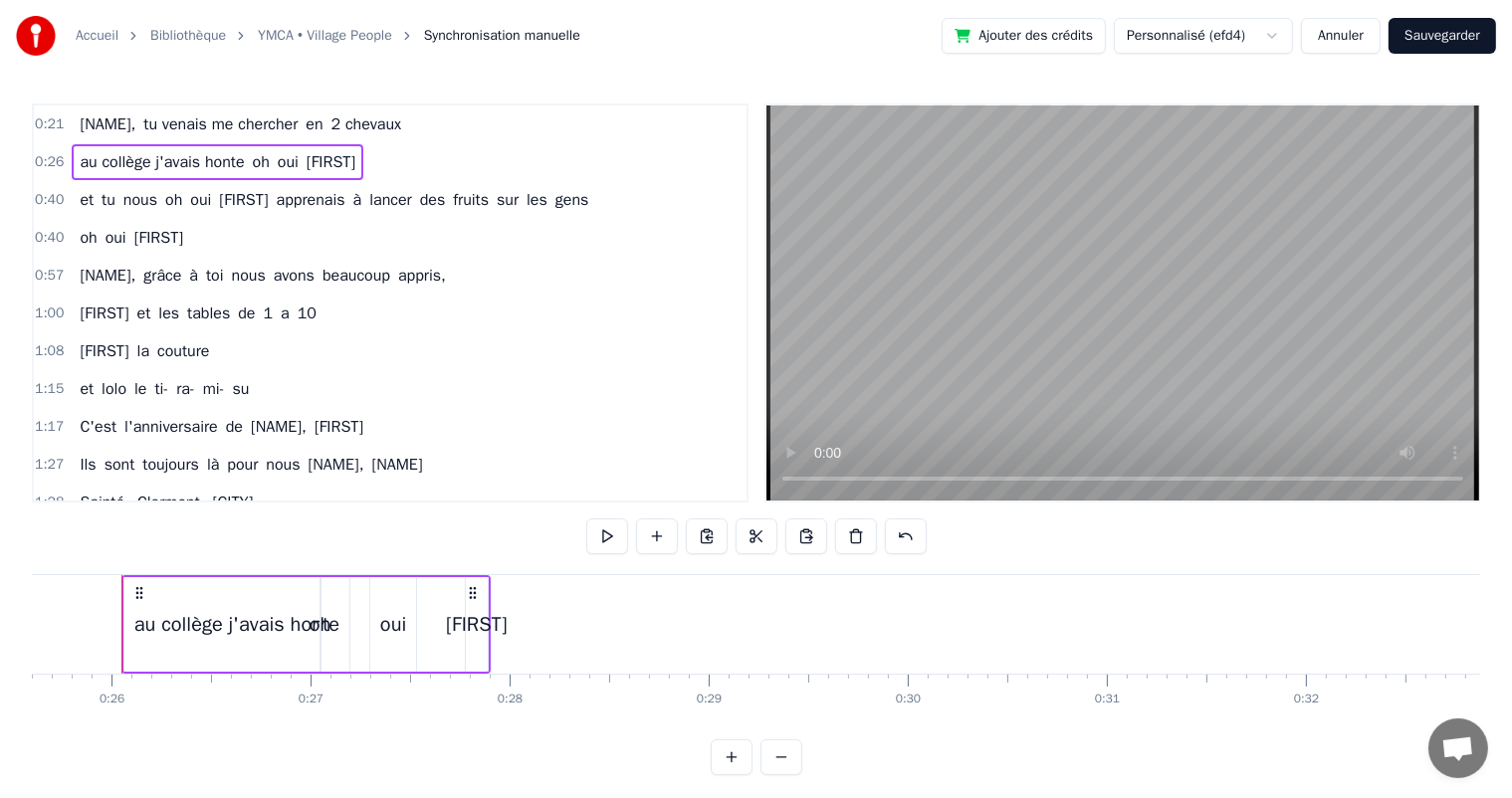 scroll, scrollTop: 0, scrollLeft: 5085, axis: horizontal 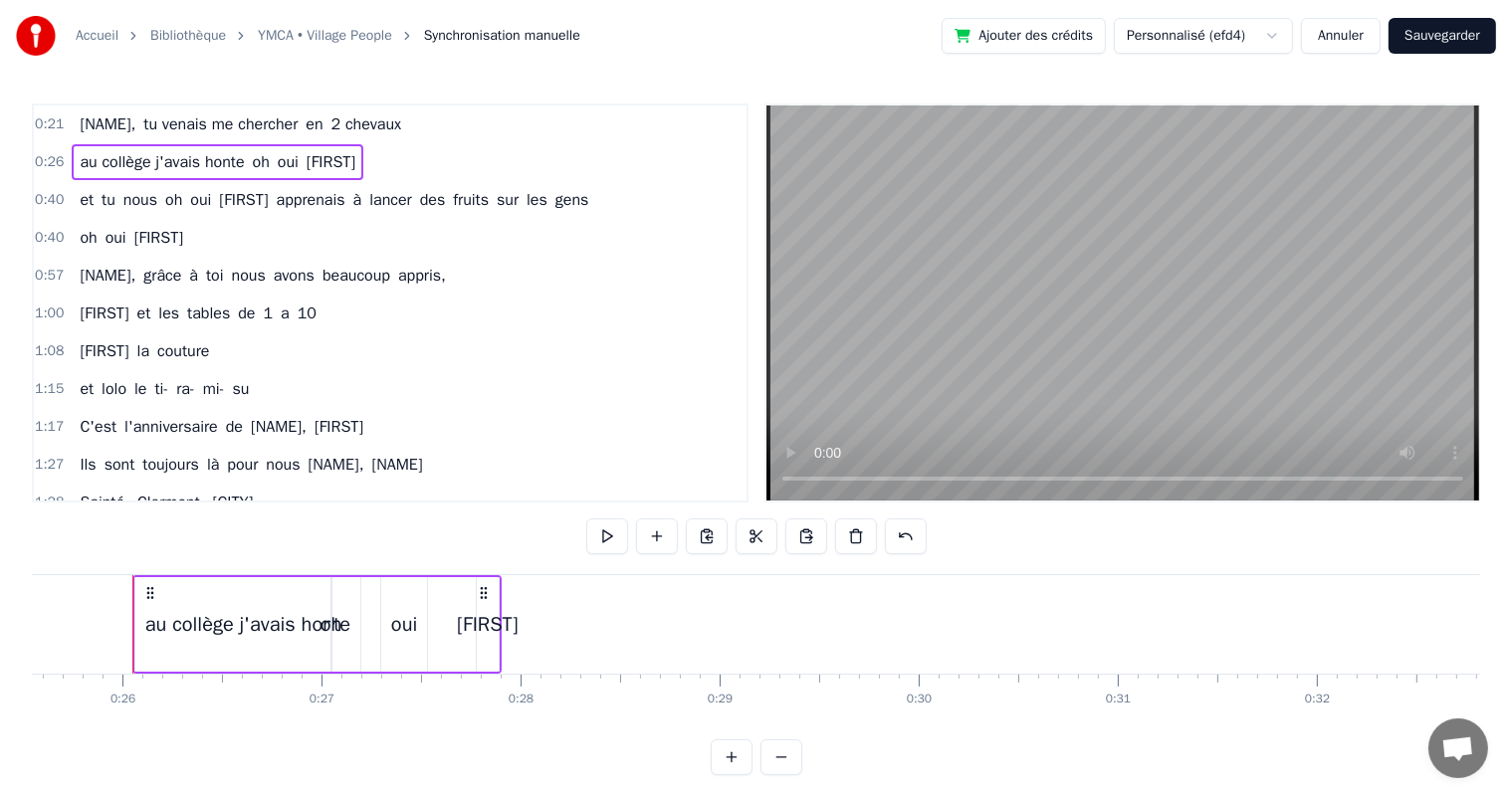 click on "oh" at bounding box center [261, 162] 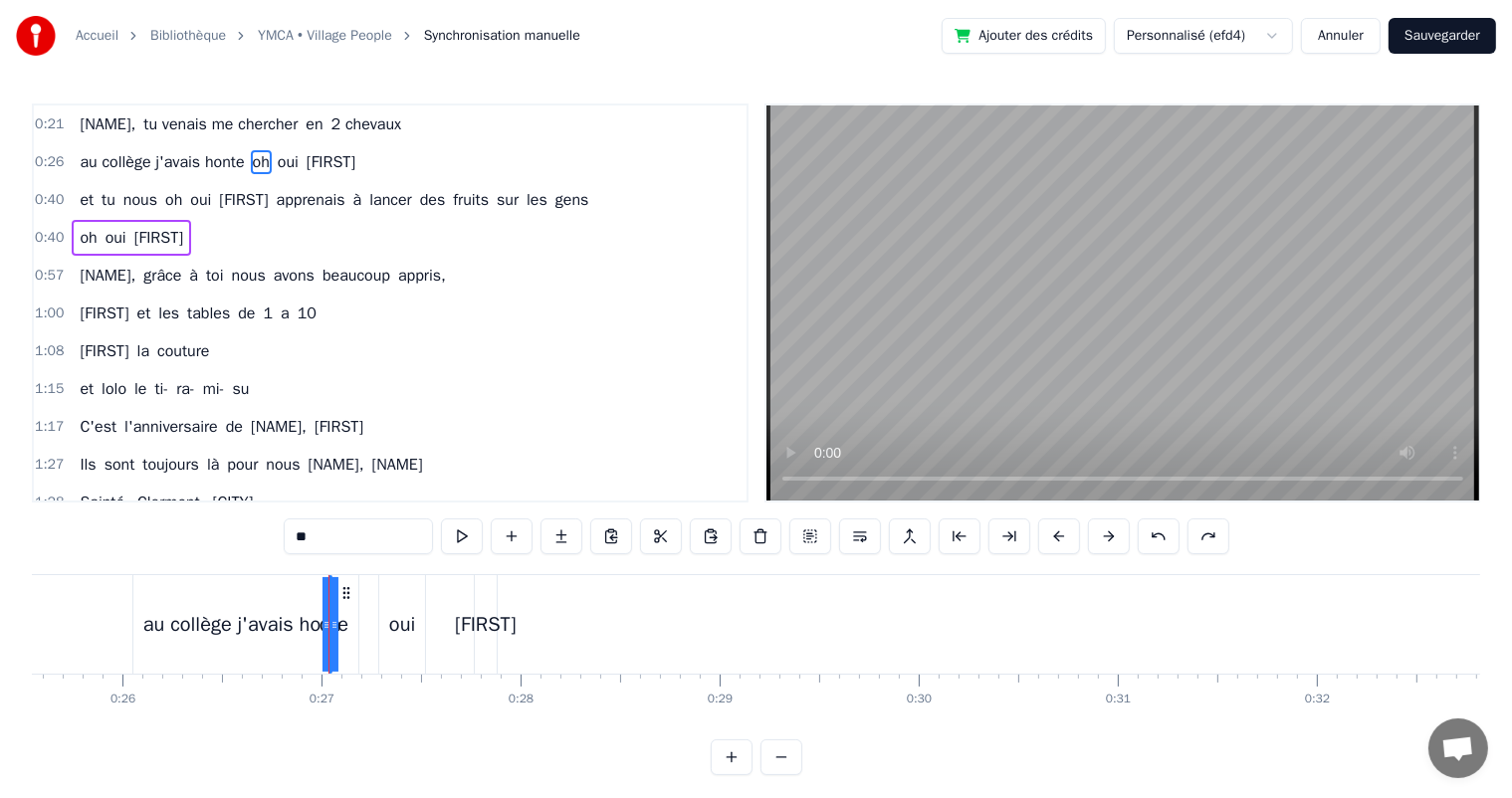 click on "[FIRST]" at bounding box center [330, 162] 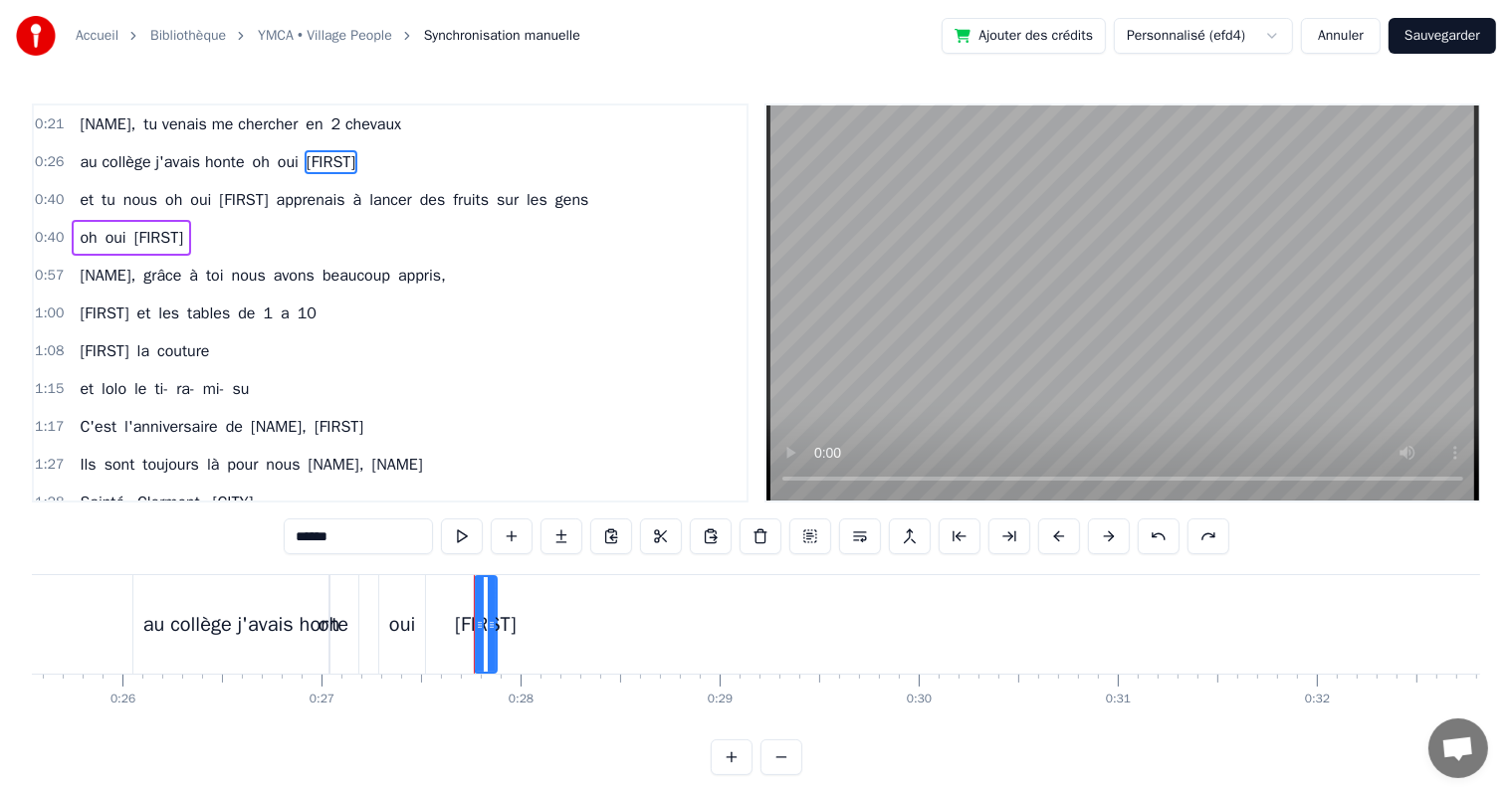 click on "oui" at bounding box center (288, 162) 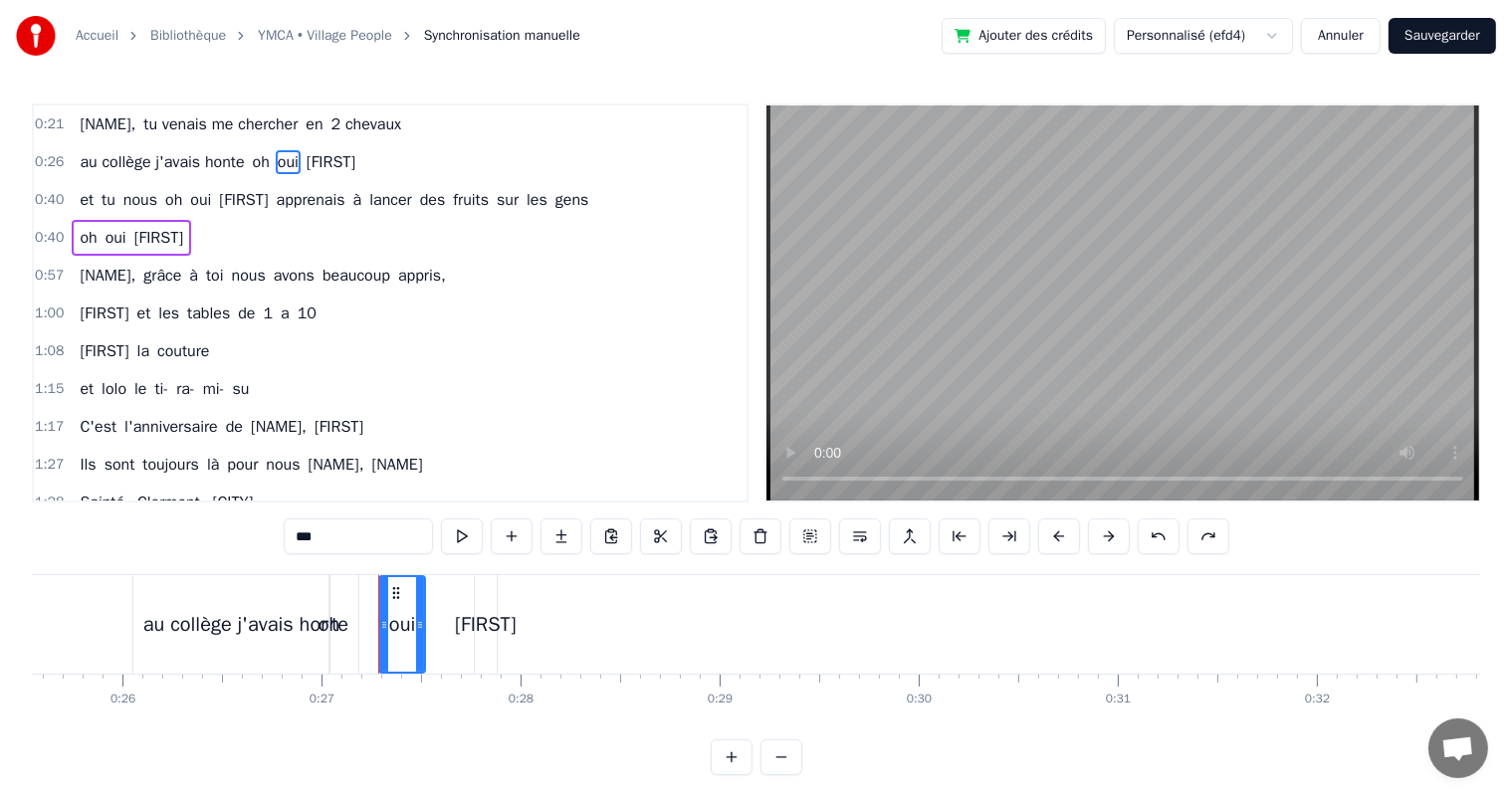 click on "oh" at bounding box center (261, 162) 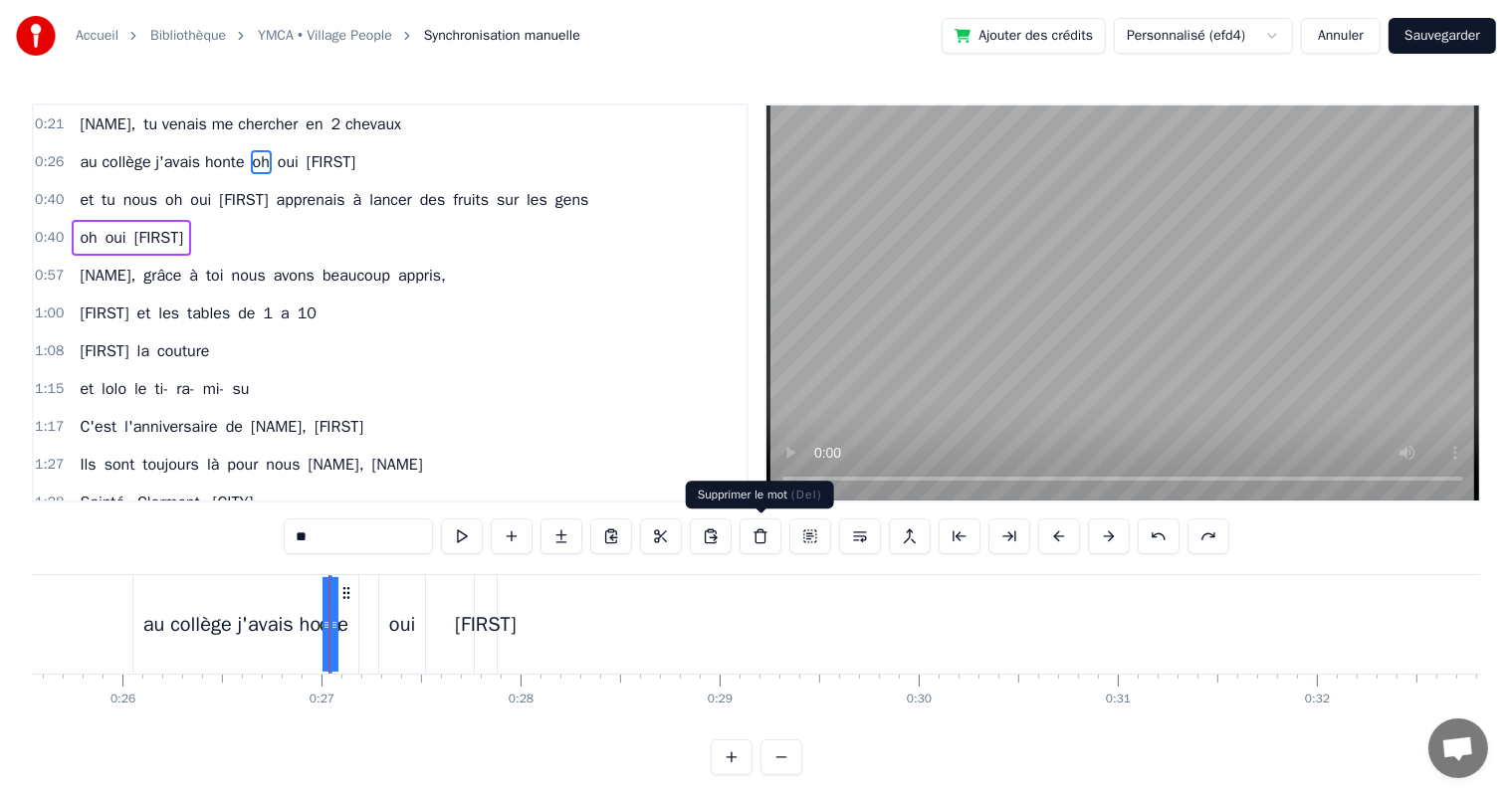 click at bounding box center [760, 536] 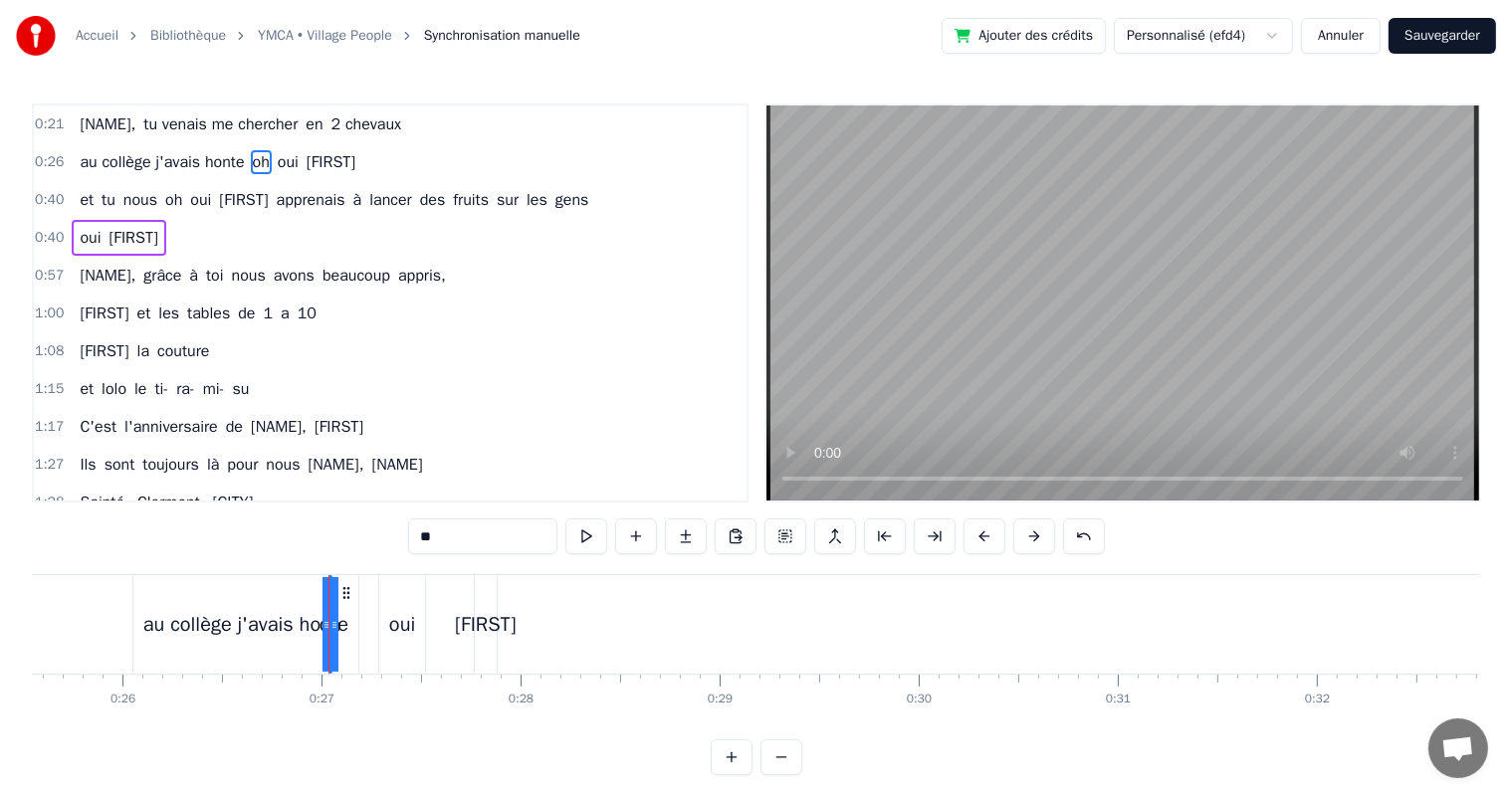 click on "oui" at bounding box center [288, 162] 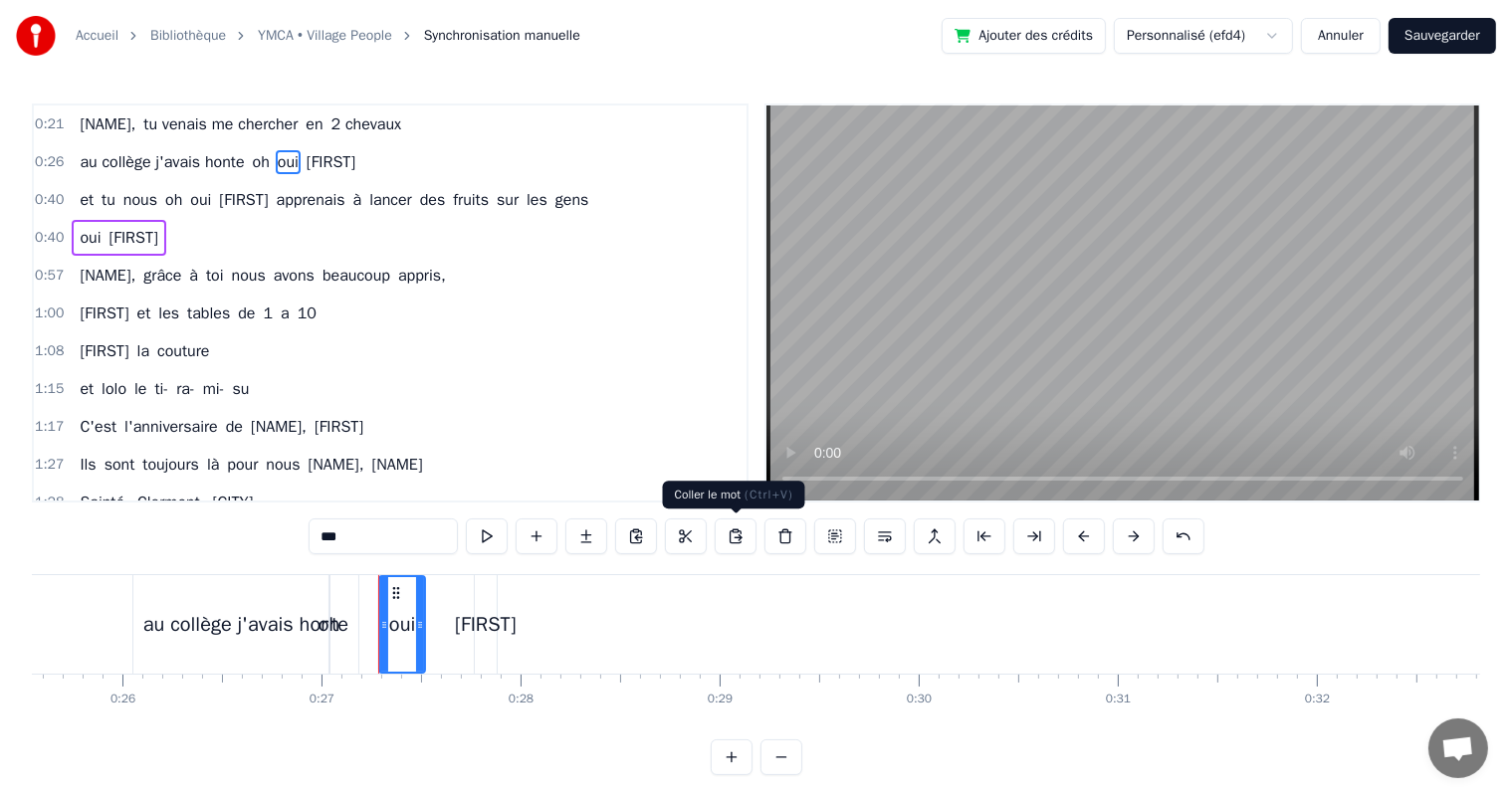click at bounding box center [785, 536] 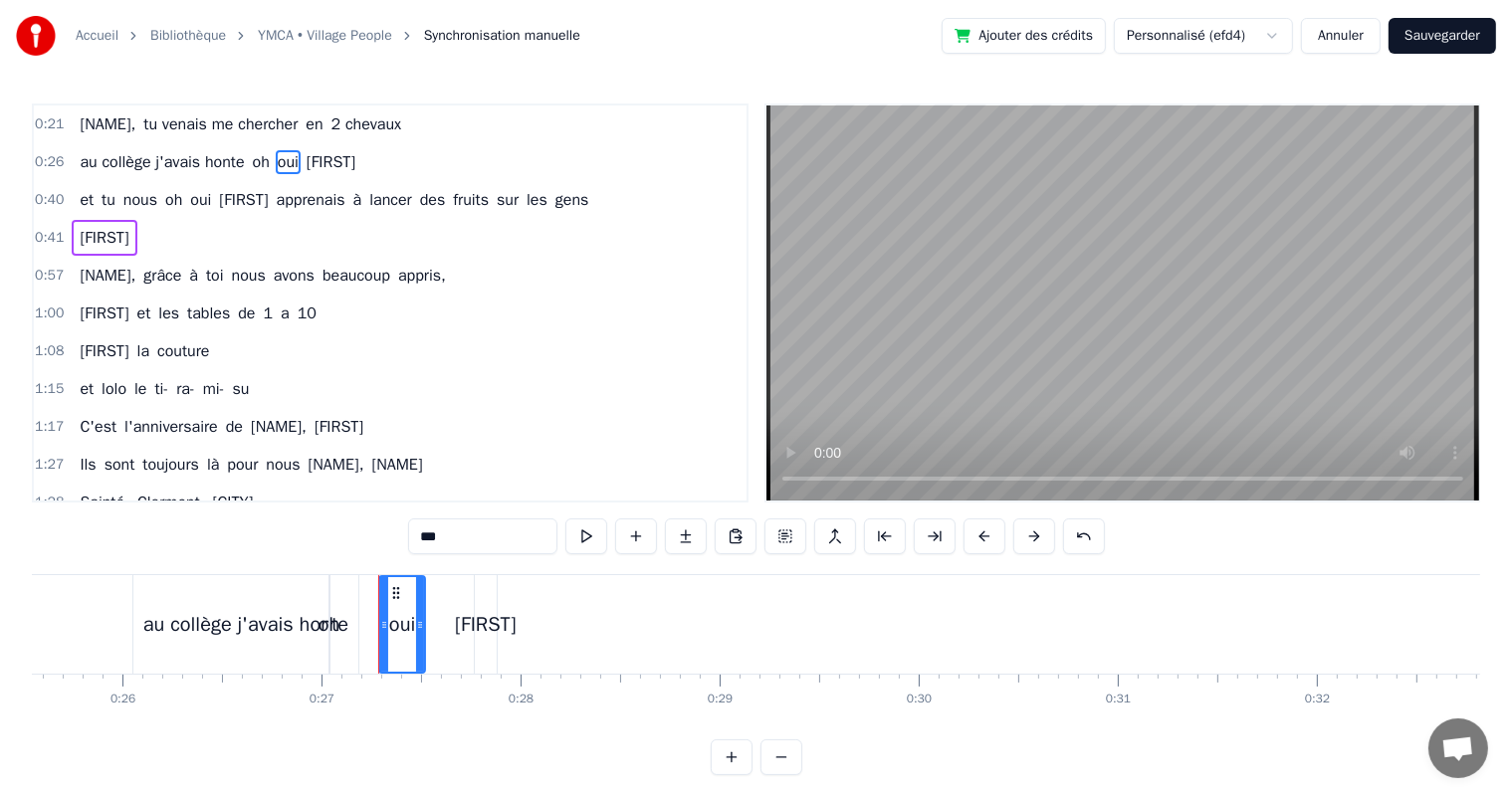 click on "[FIRST]" at bounding box center (330, 162) 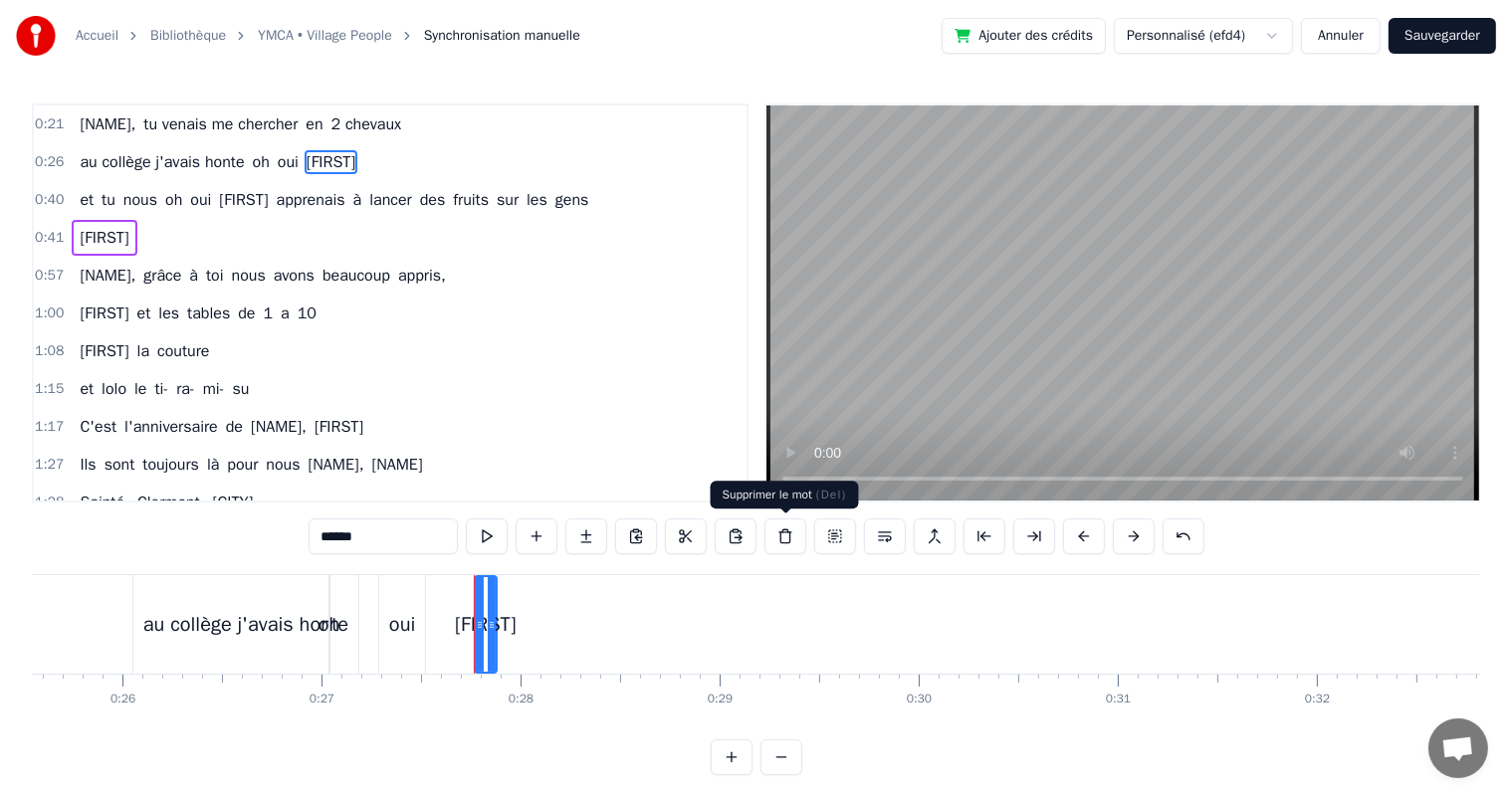 click at bounding box center [785, 536] 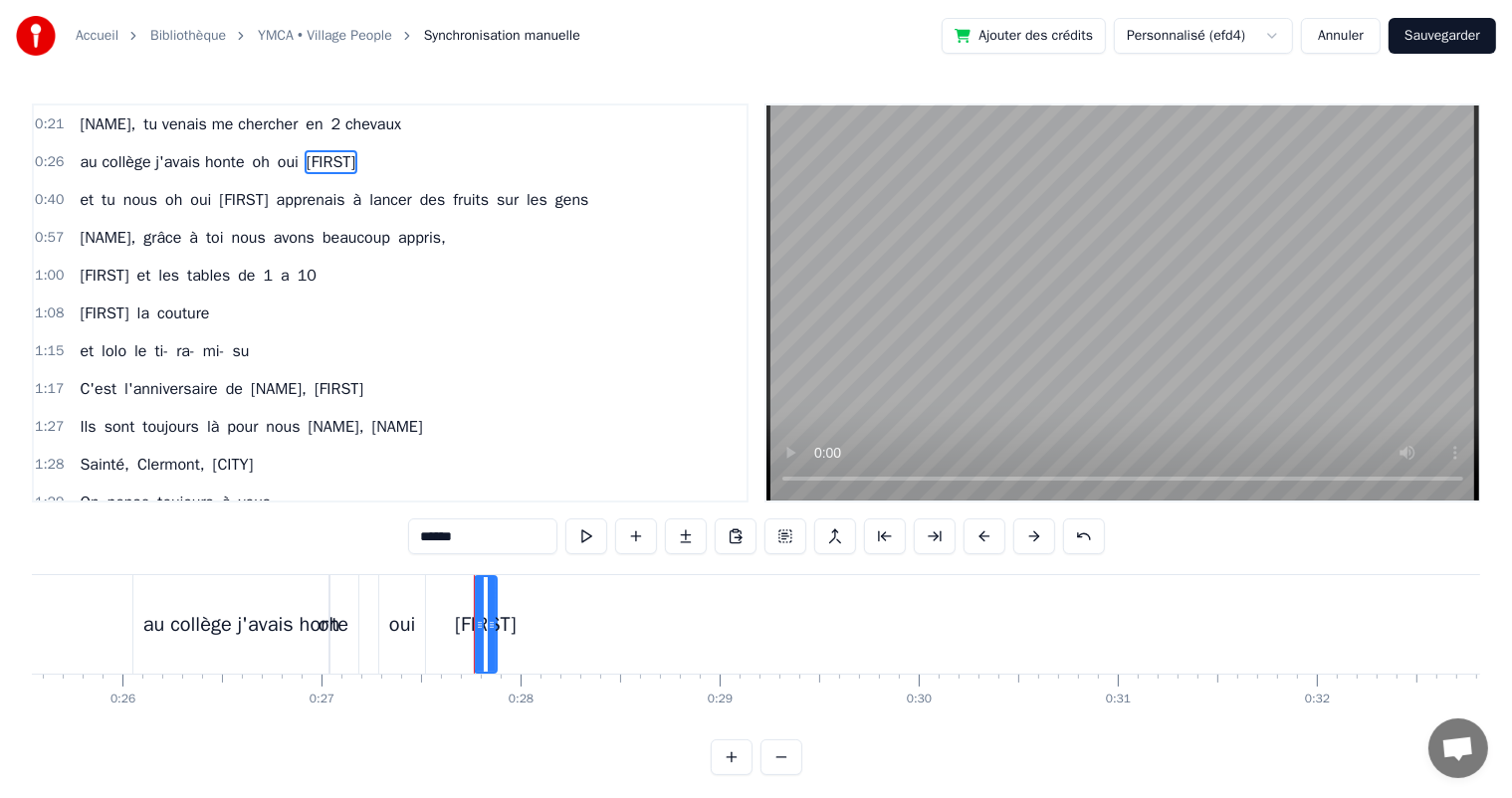 click on "[FIRST]" at bounding box center (330, 162) 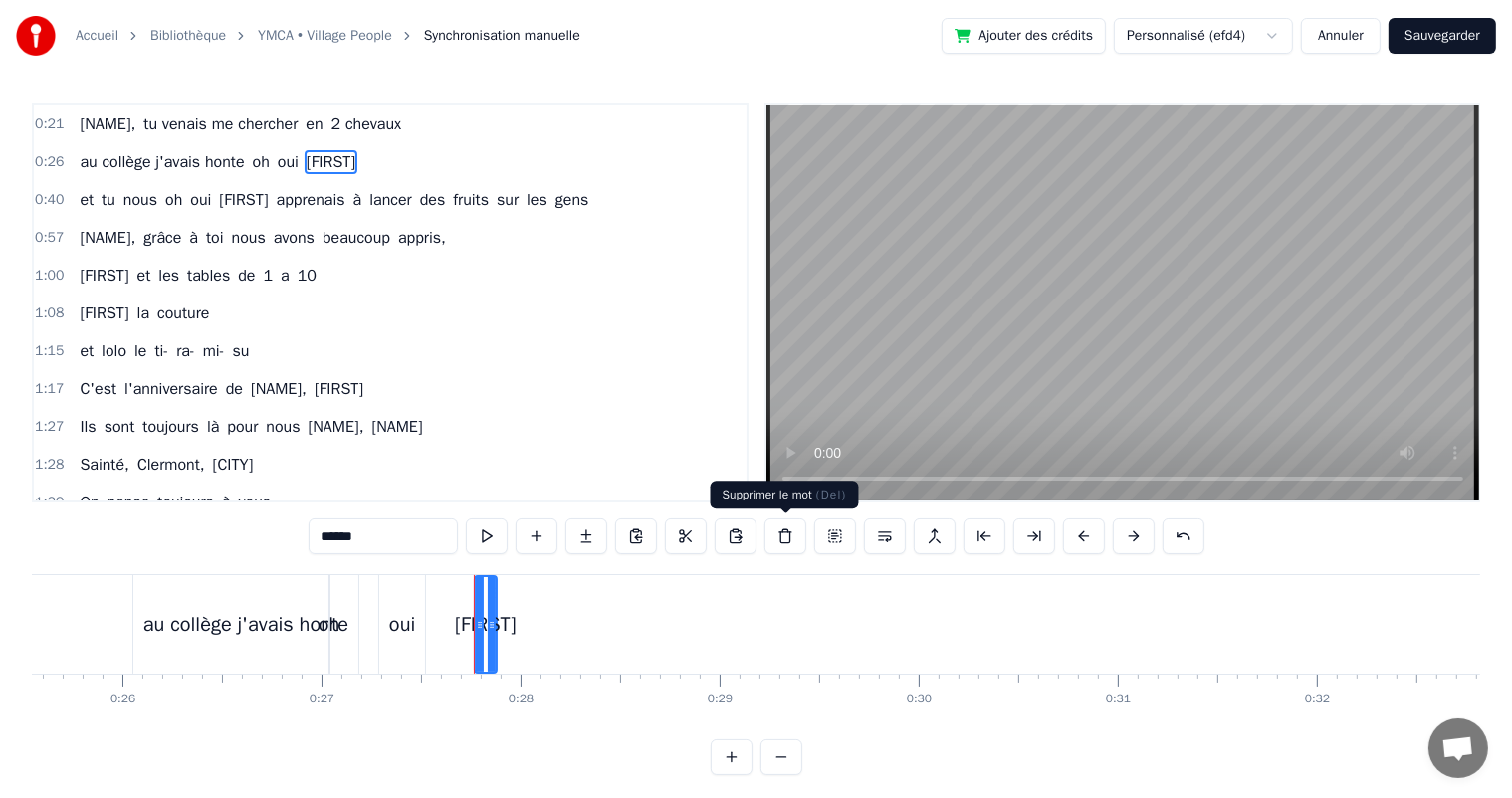 click at bounding box center (785, 536) 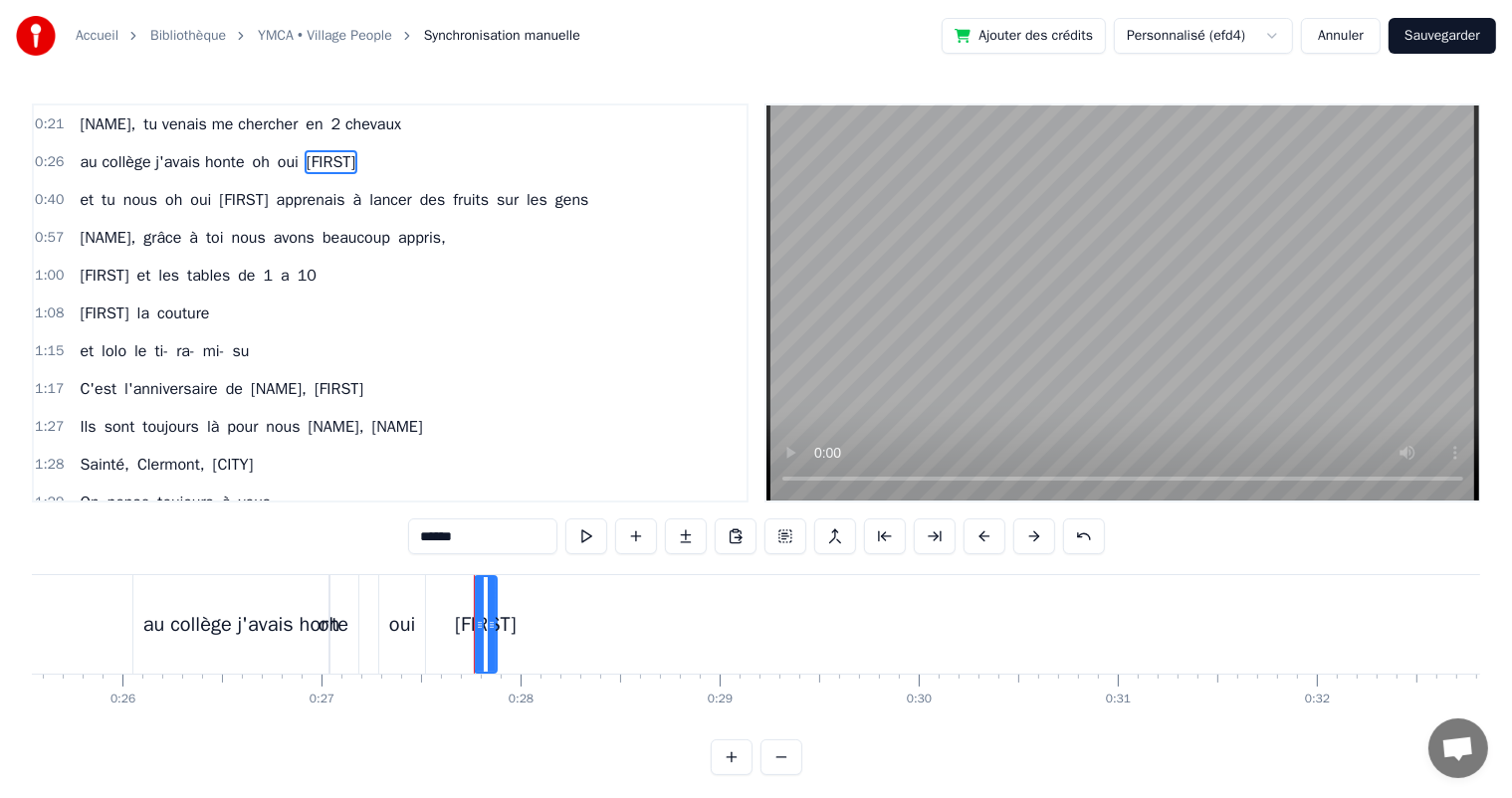 click on "******" at bounding box center [483, 536] 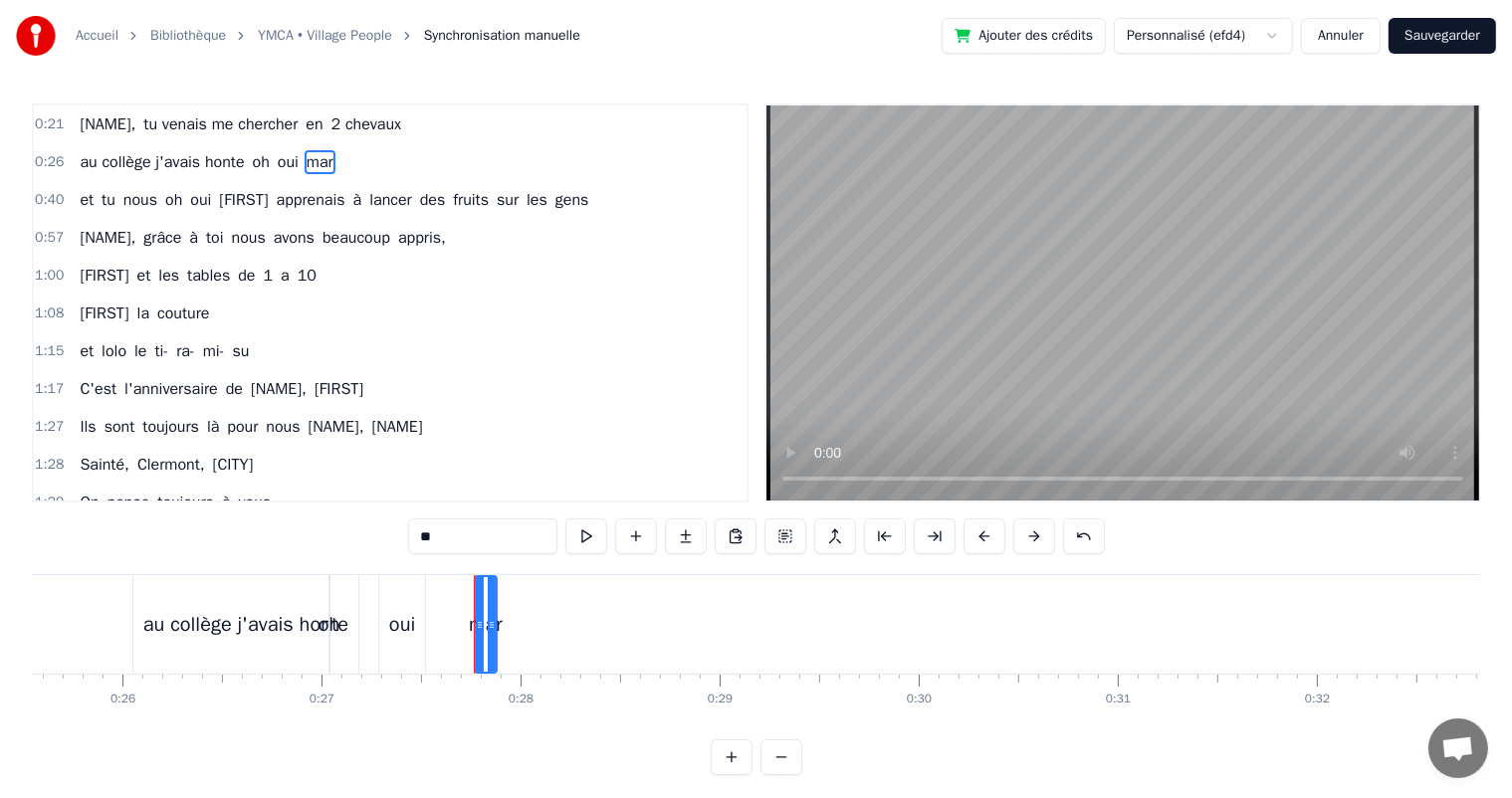 type on "*" 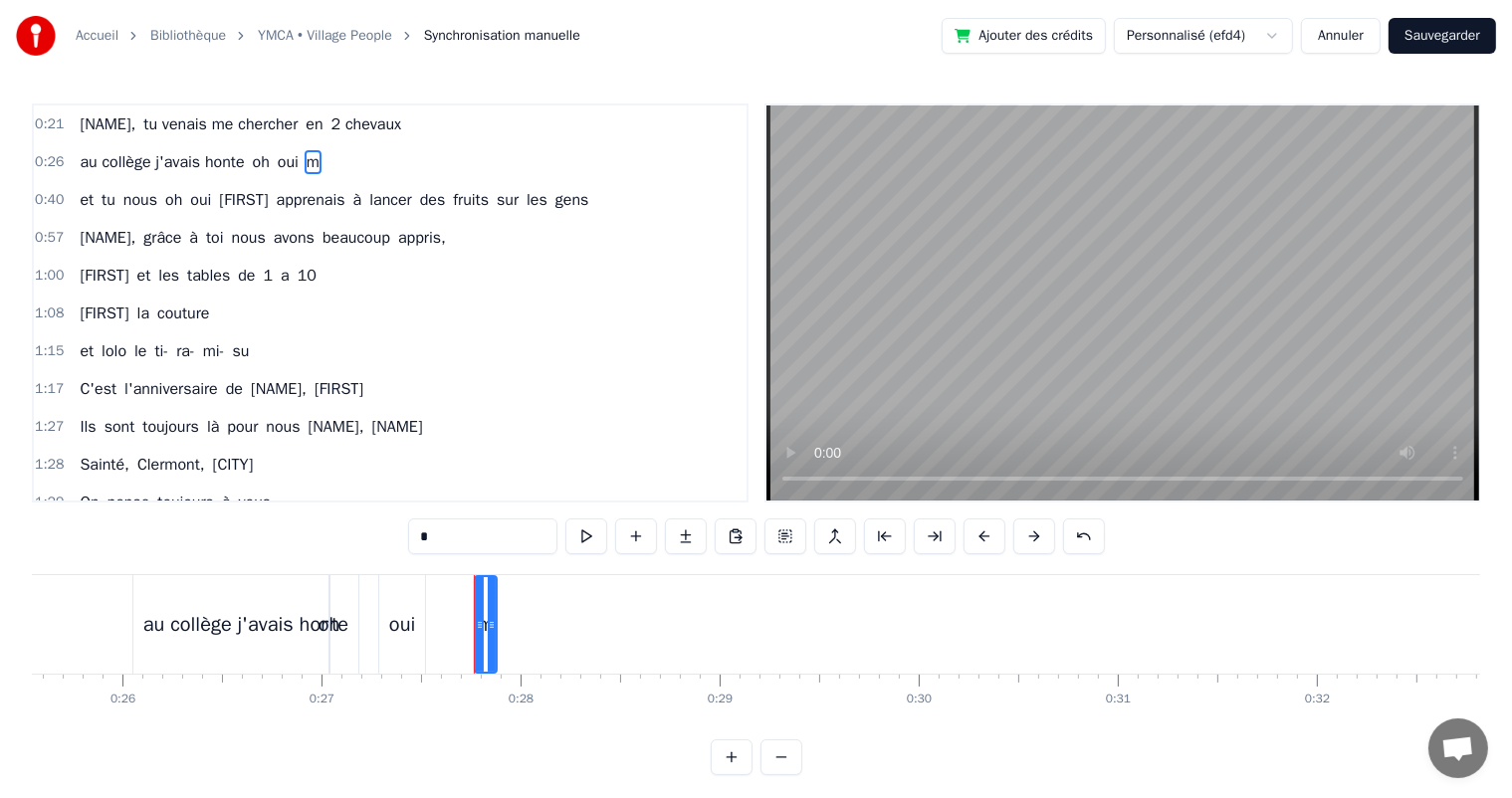 type 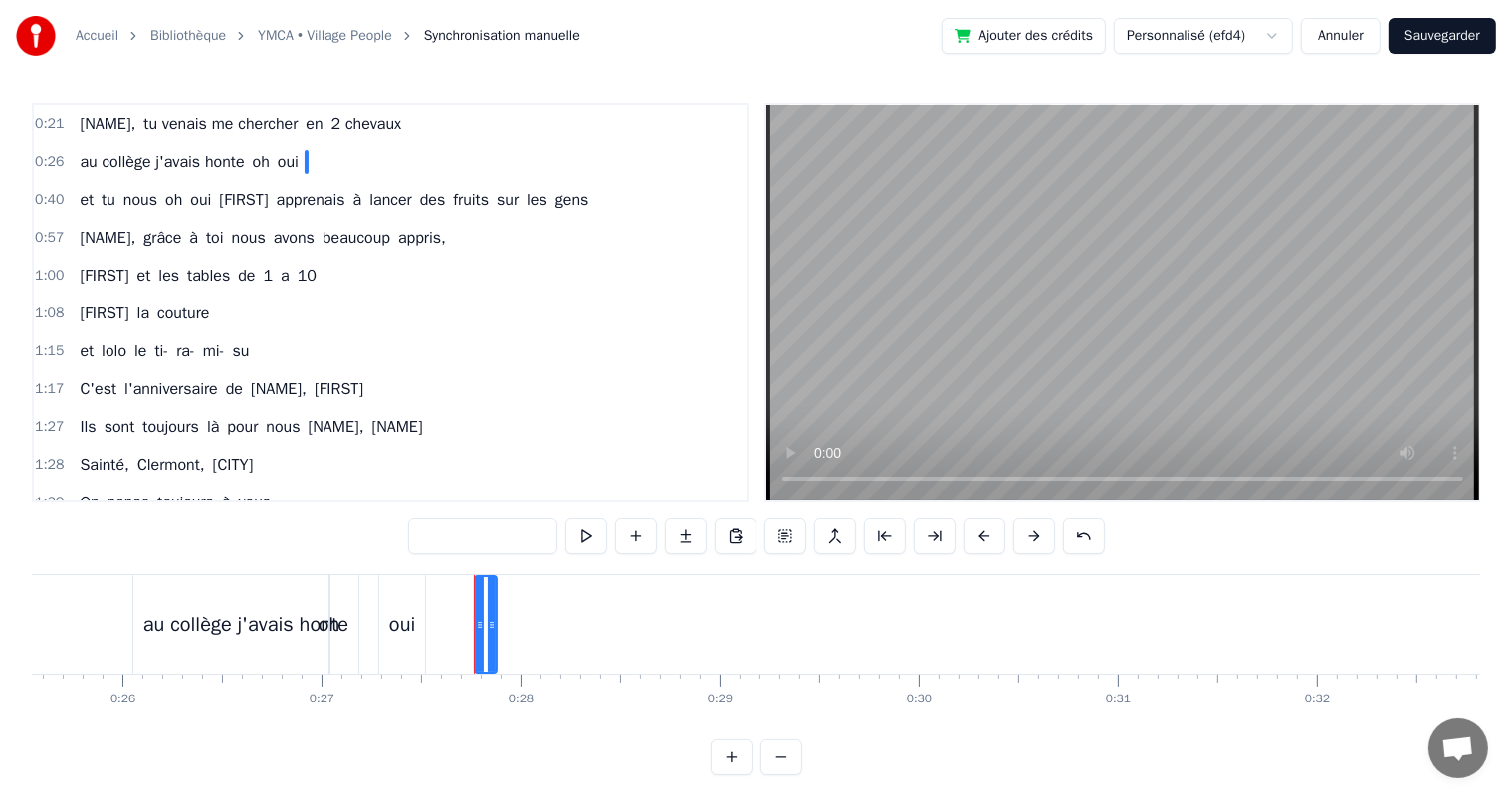 click on "1:15 et [NAME] le ti- ra- mi- su" at bounding box center [390, 351] 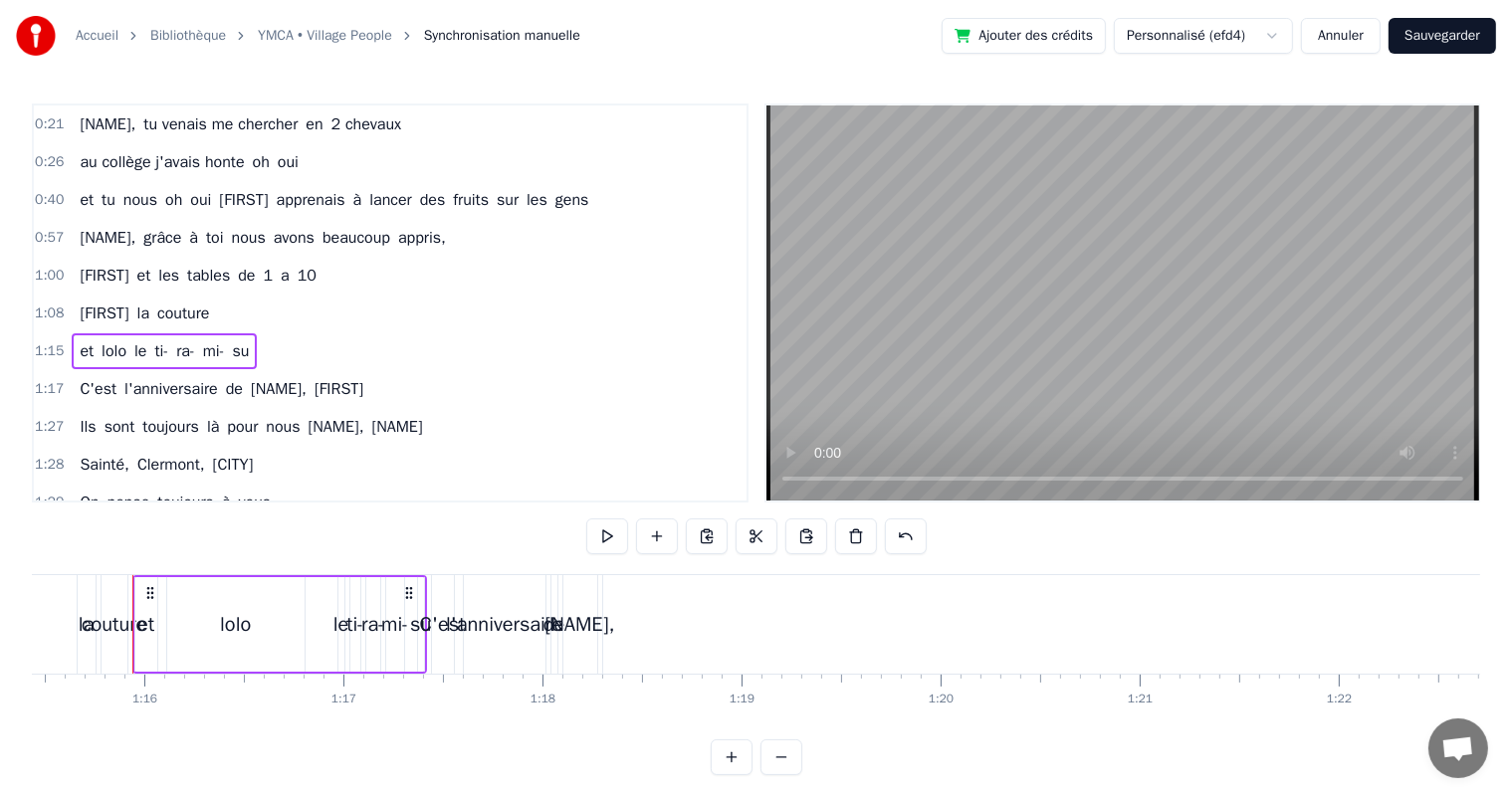 click on "oui" at bounding box center [288, 162] 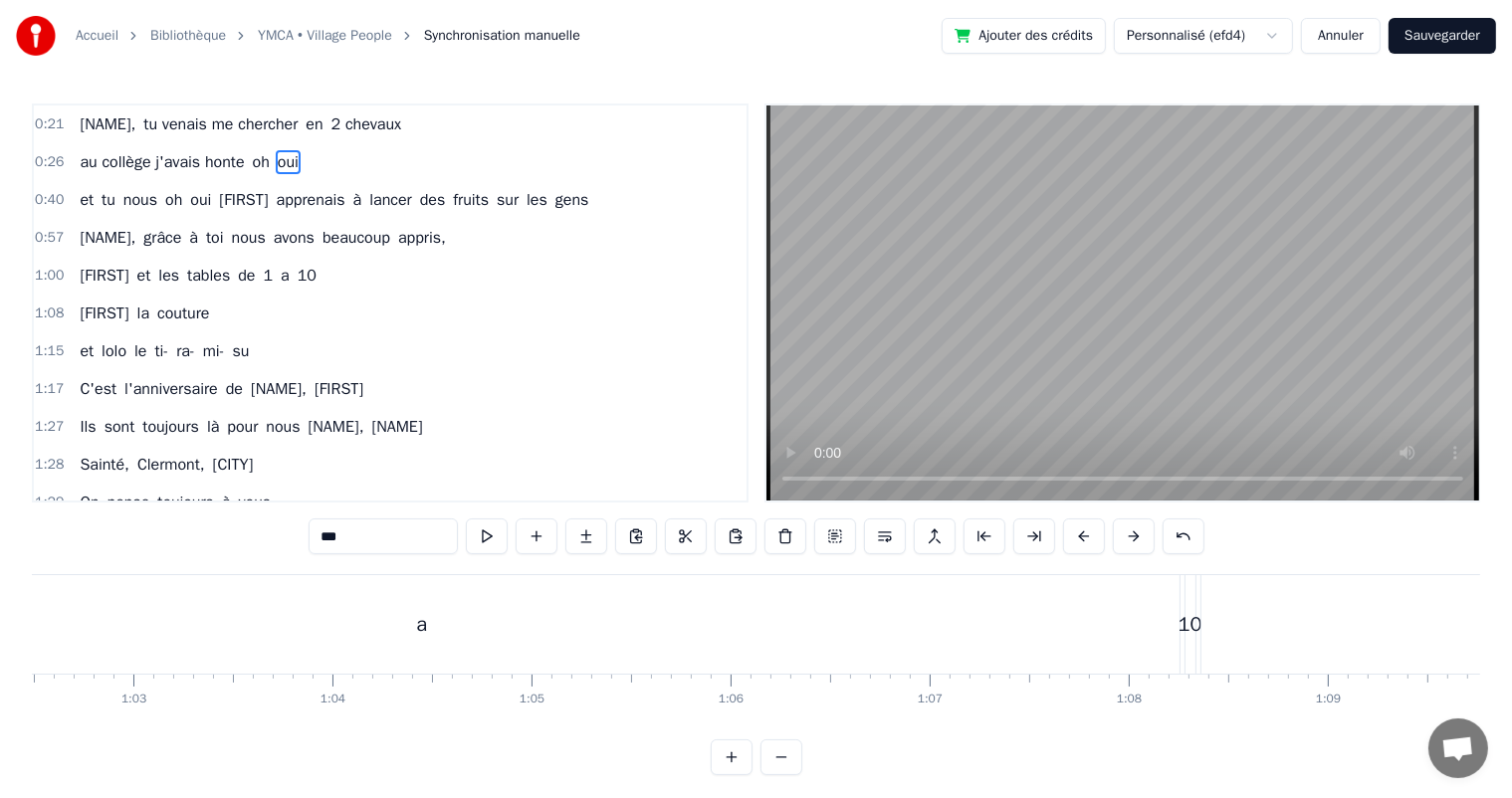 click on "oh" at bounding box center (261, 162) 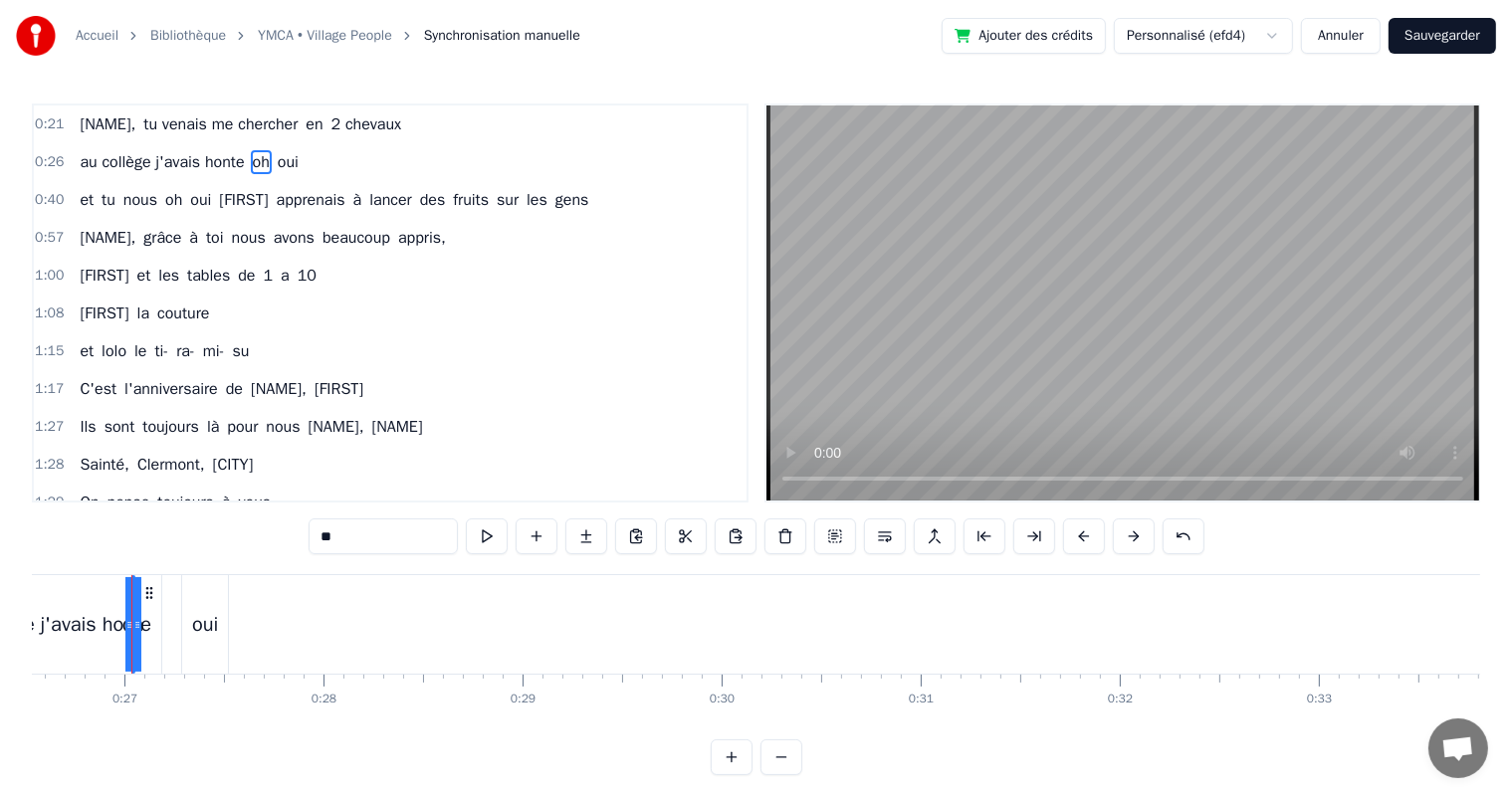 scroll, scrollTop: 0, scrollLeft: 5282, axis: horizontal 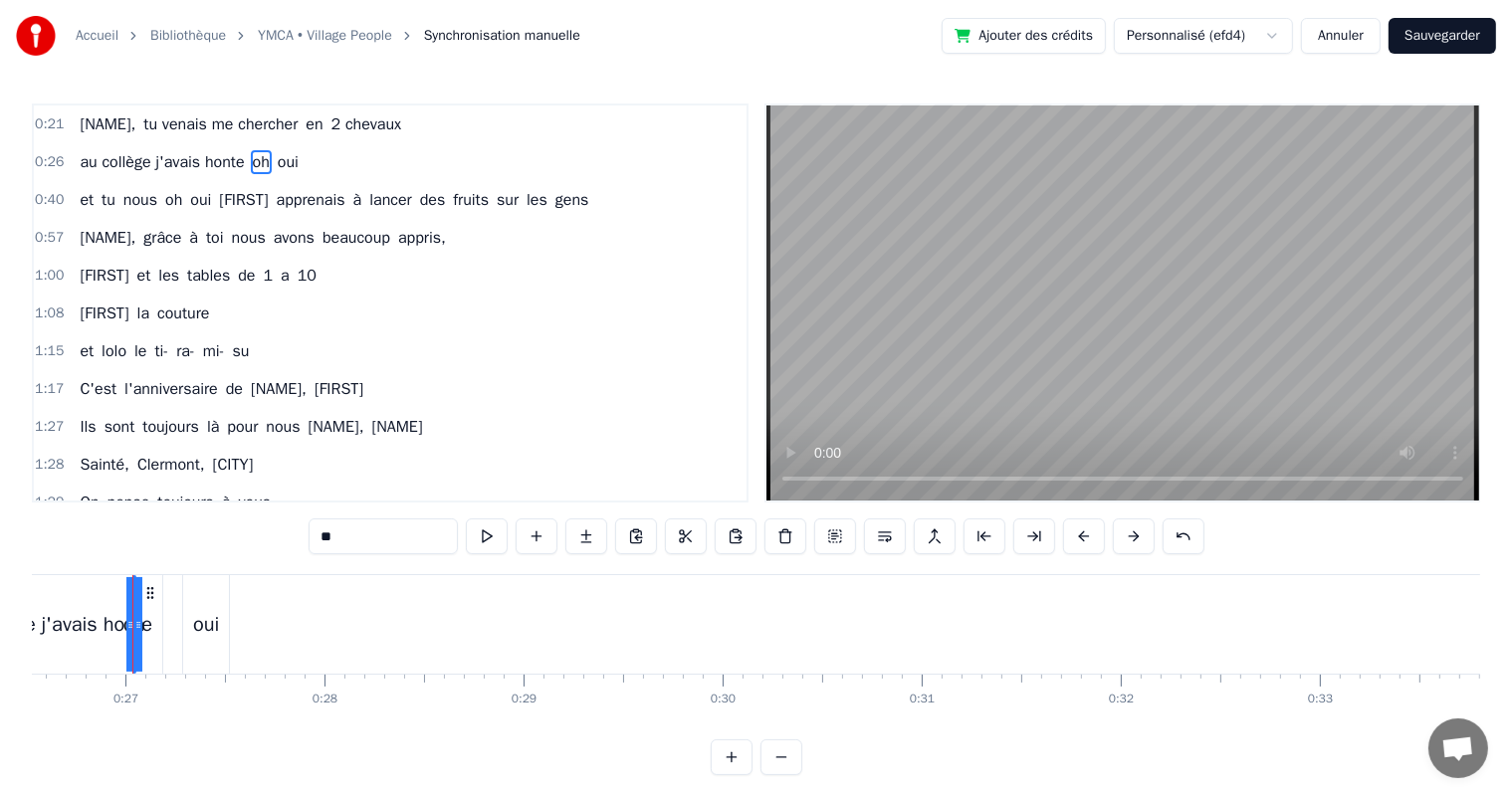 click on "oh" at bounding box center [261, 162] 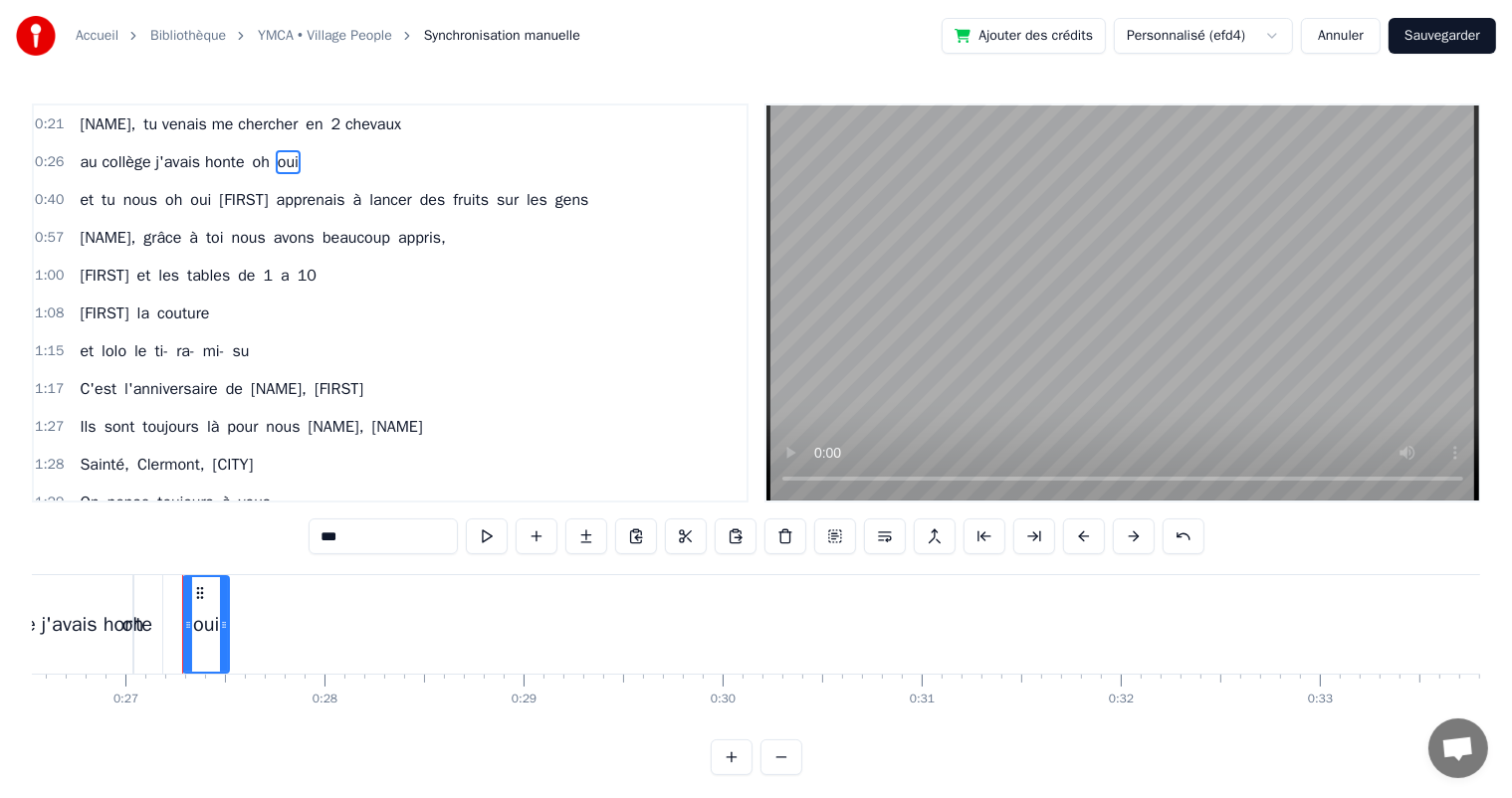 click on "***" at bounding box center [383, 536] 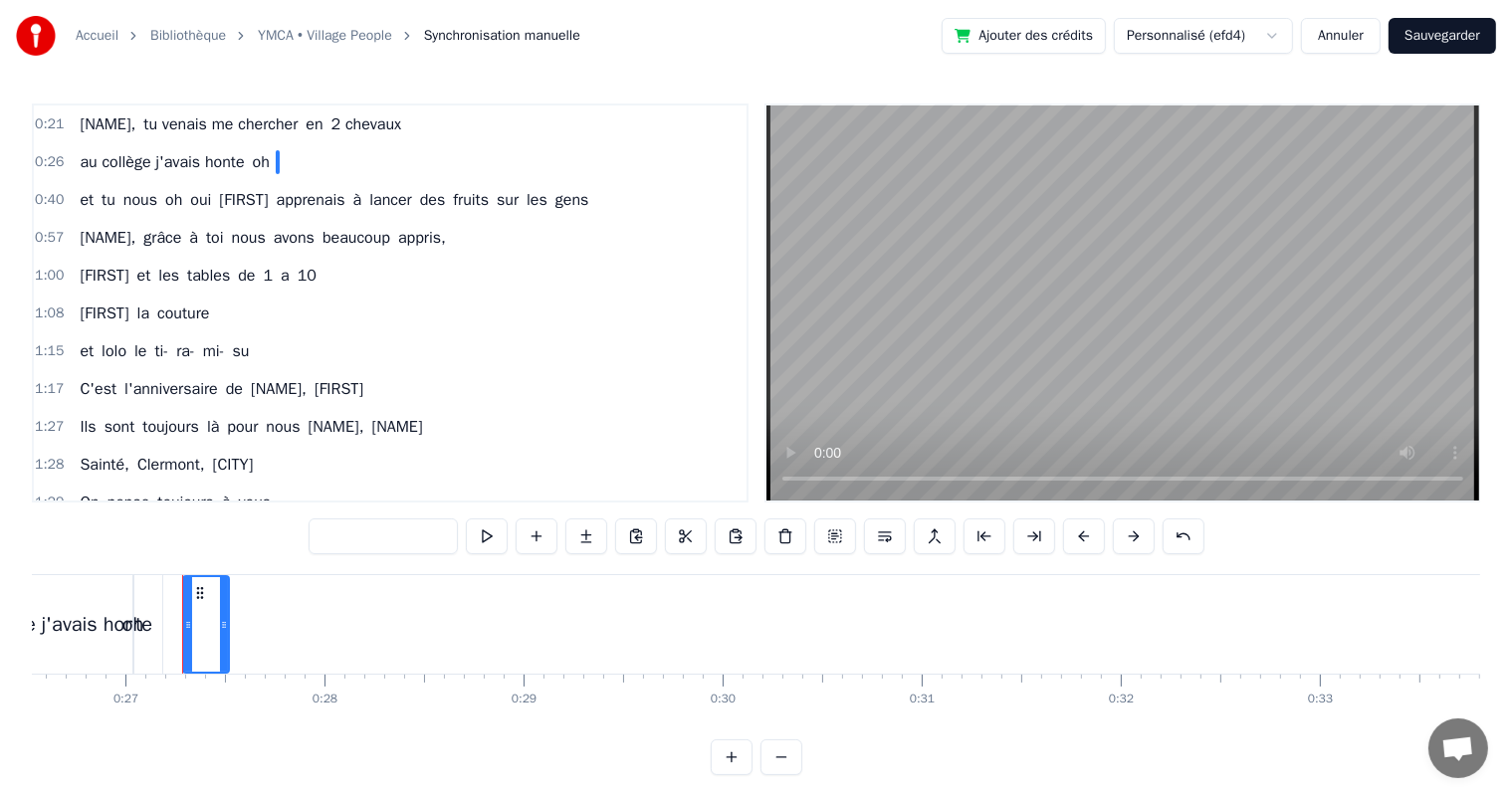 click on "oh" at bounding box center (261, 162) 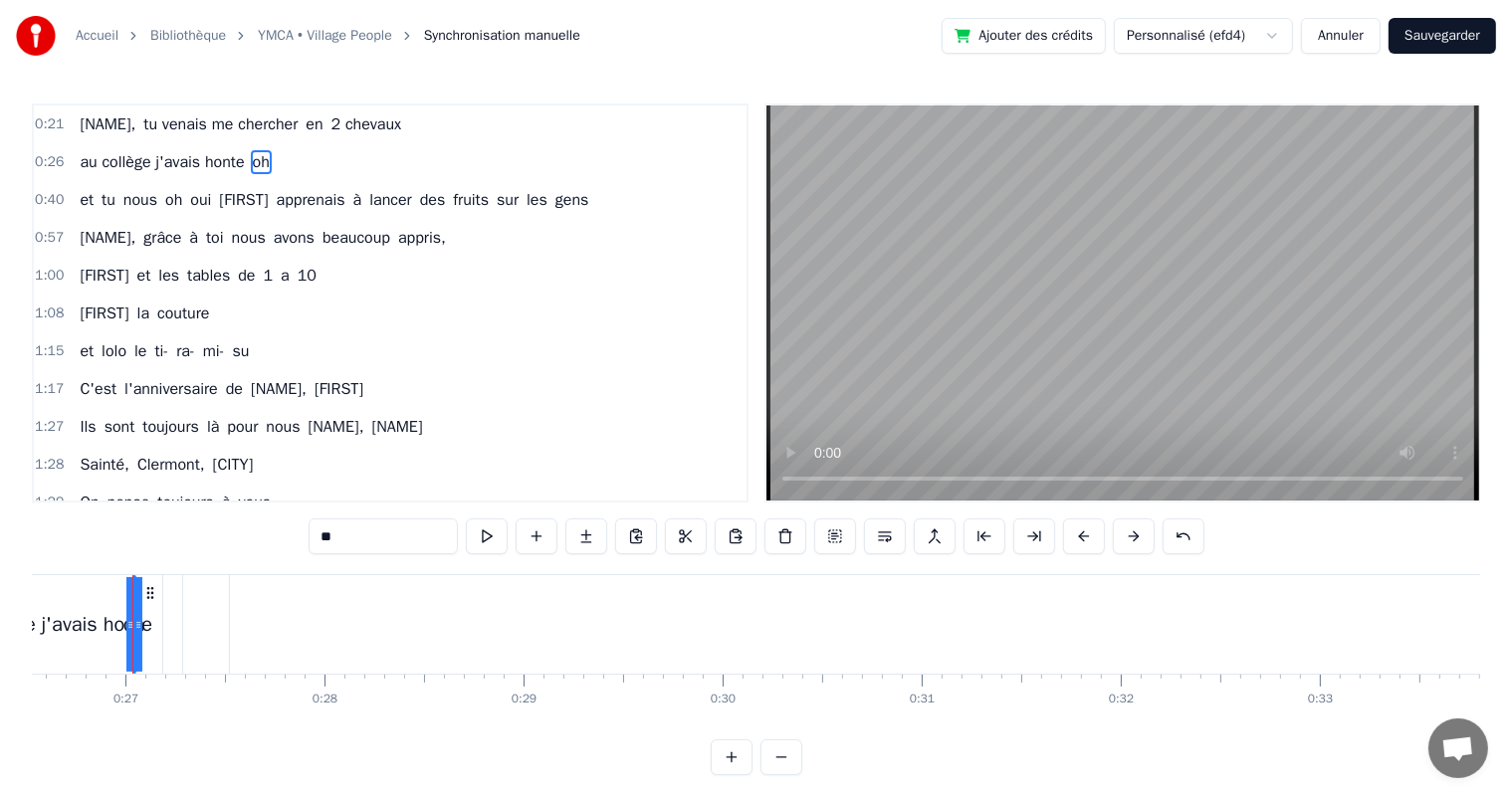 click on "**" at bounding box center (383, 536) 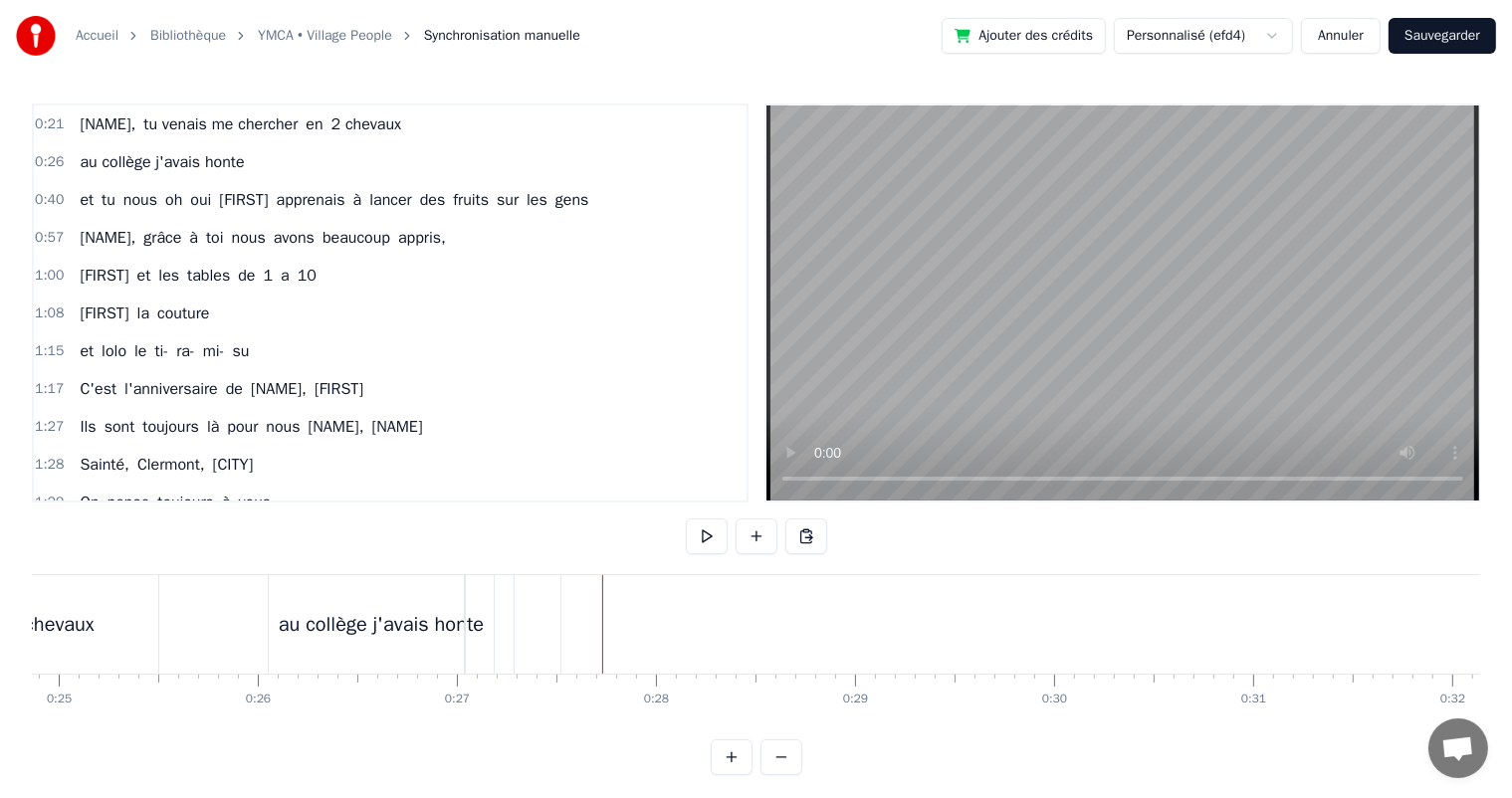 scroll, scrollTop: 0, scrollLeft: 4923, axis: horizontal 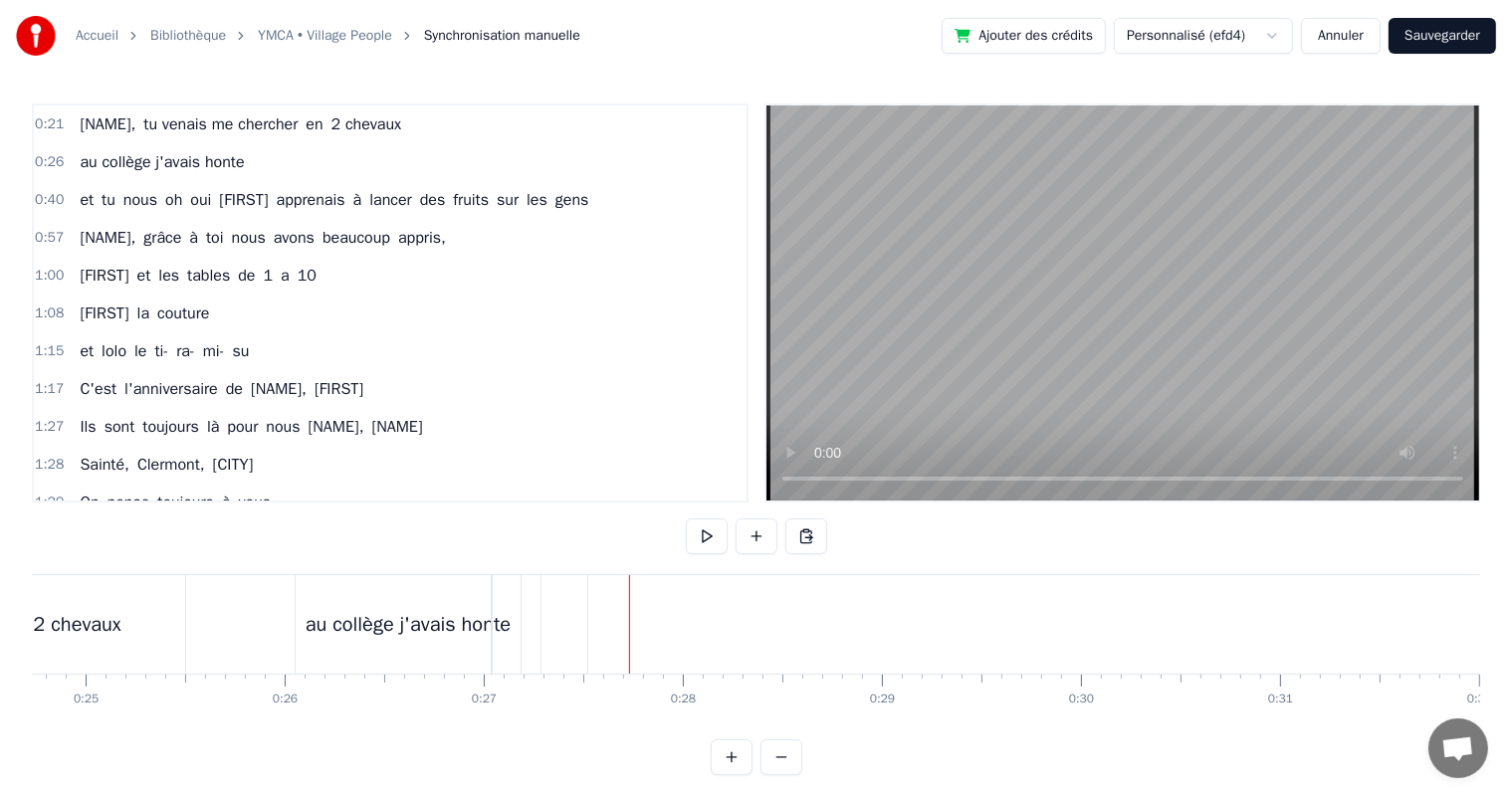 click on "2 chevaux" at bounding box center (77, 624) 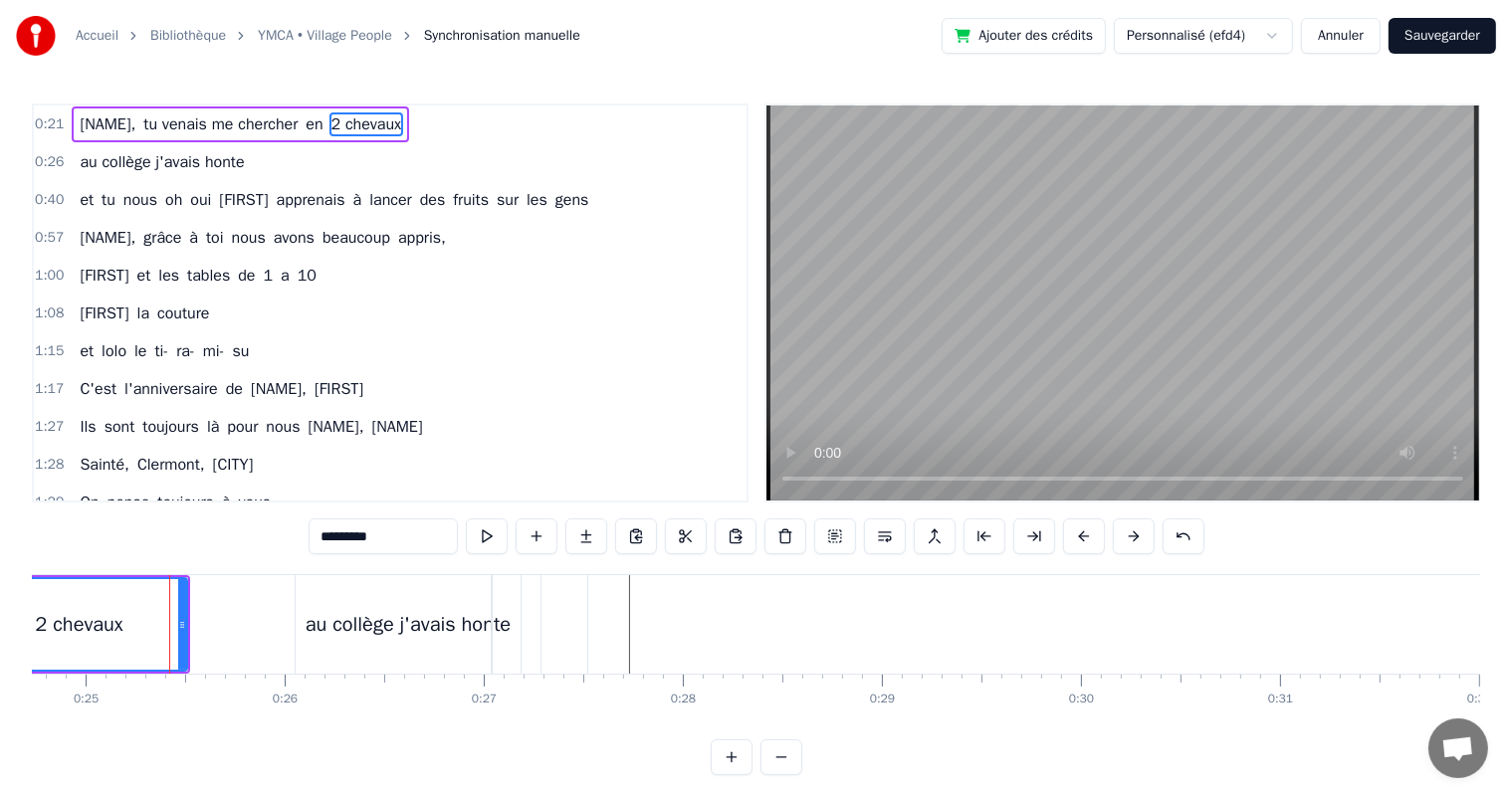 scroll, scrollTop: 26, scrollLeft: 0, axis: vertical 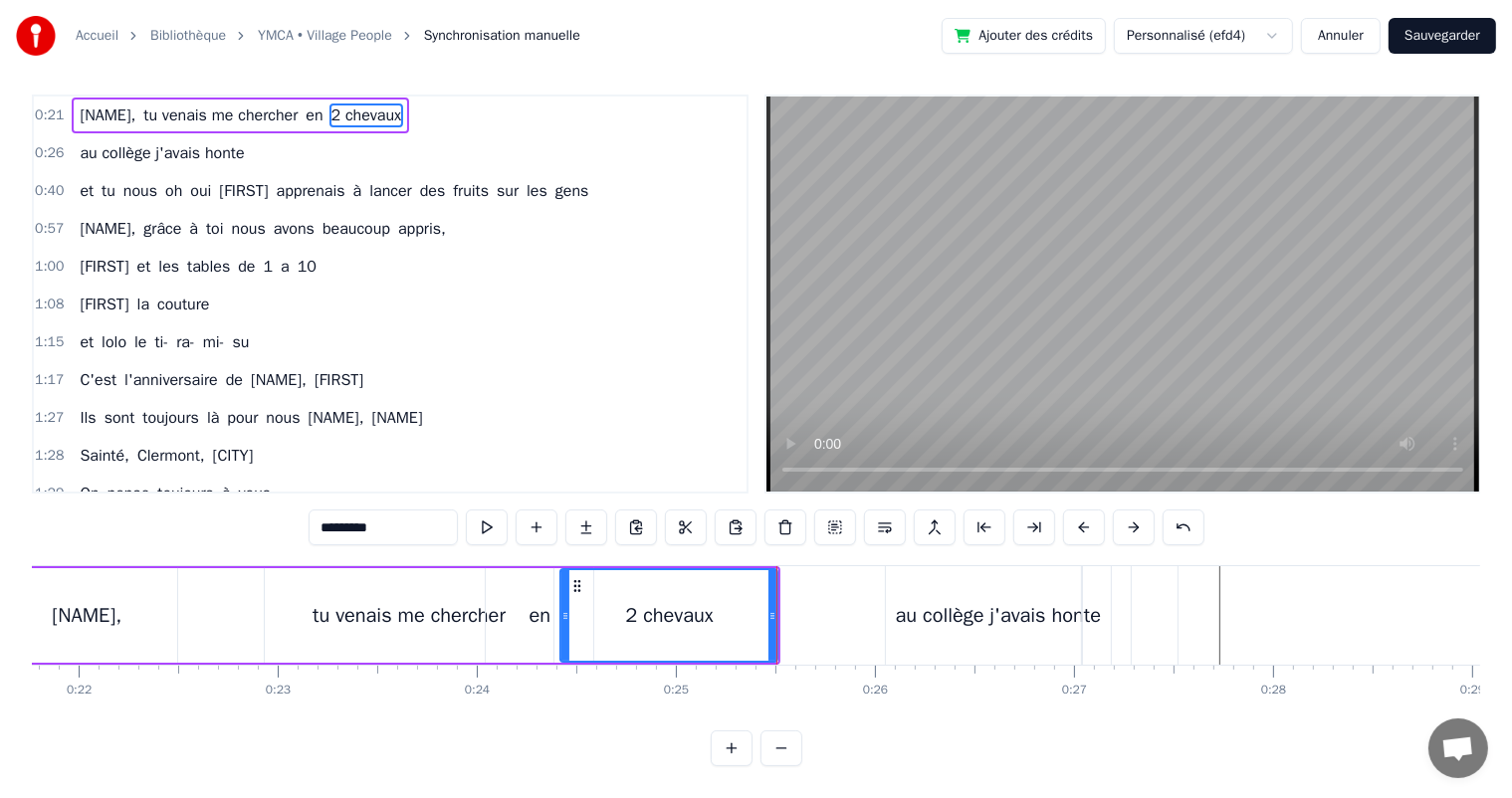 click at bounding box center (781, 748) 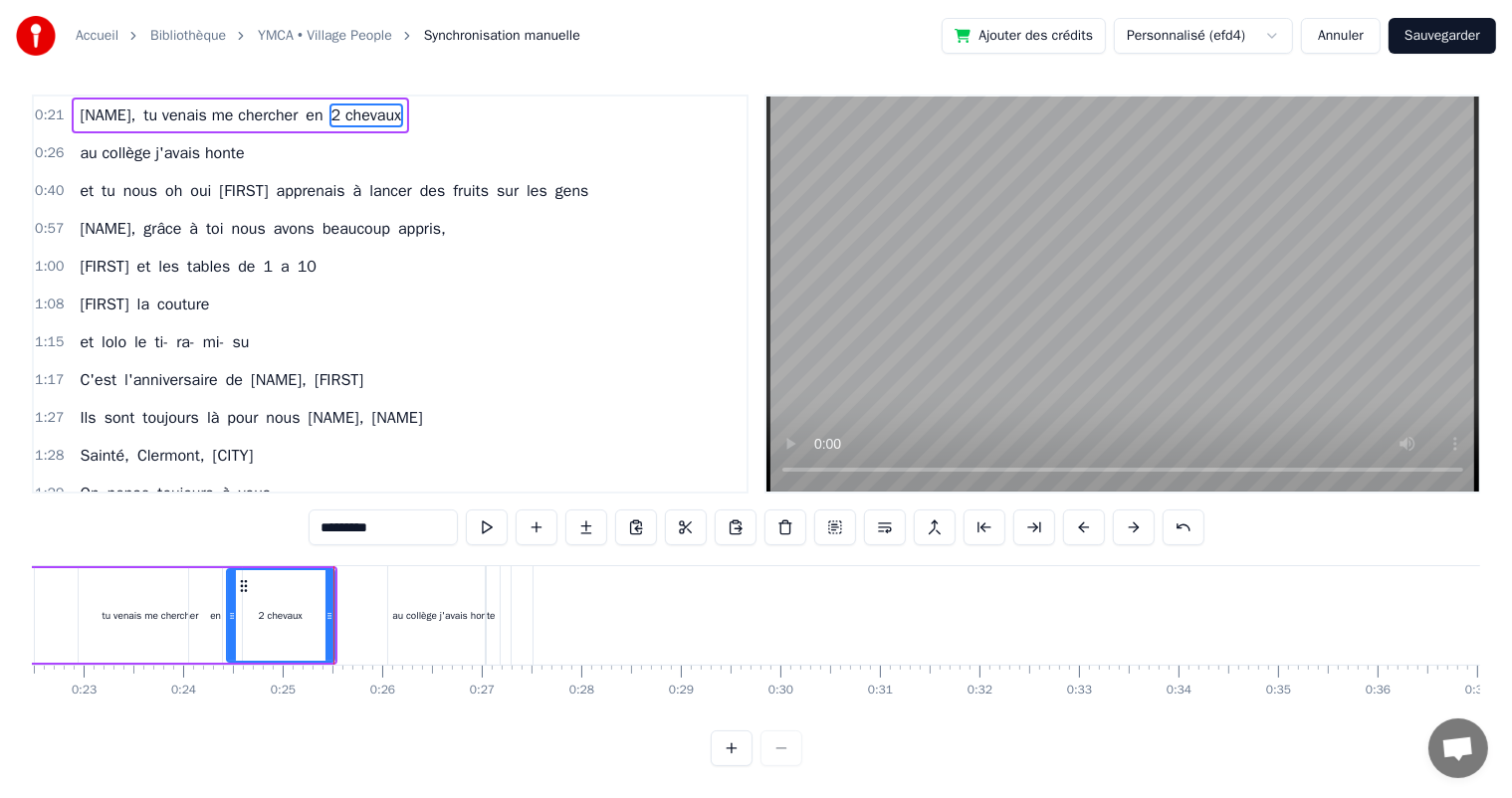 scroll, scrollTop: 0, scrollLeft: 2235, axis: horizontal 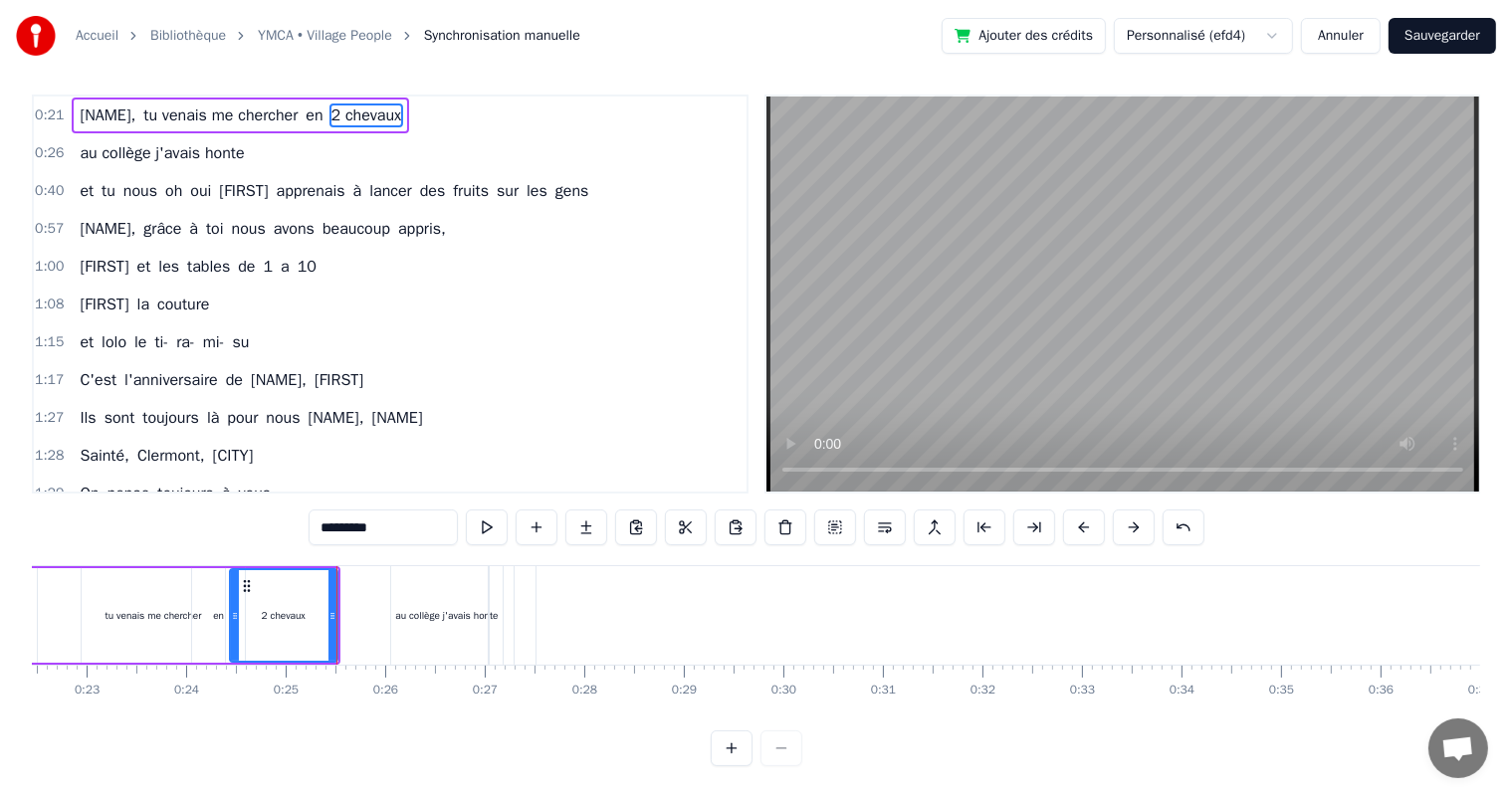 click on "0:23" at bounding box center (87, 690) 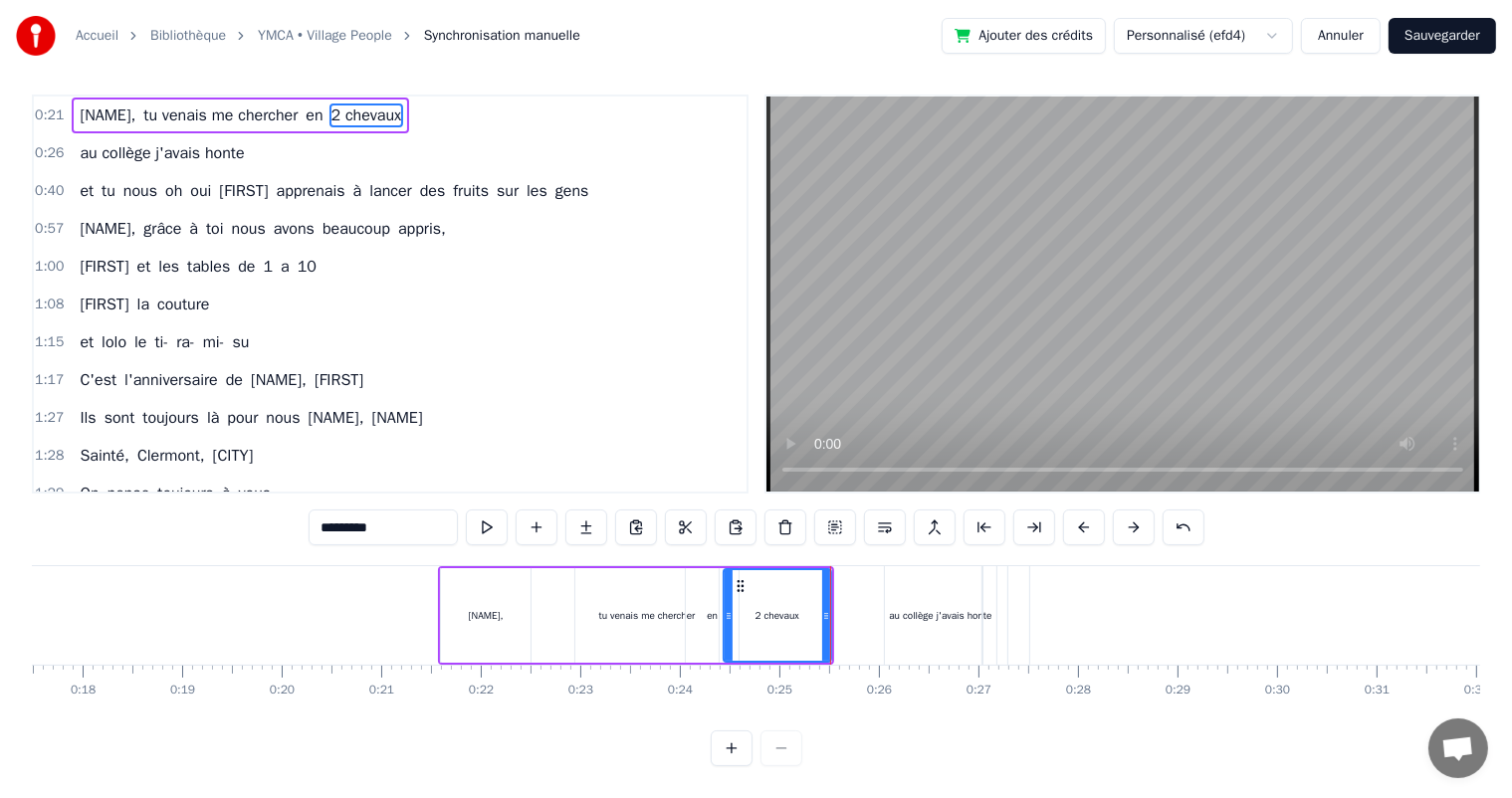 scroll, scrollTop: 0, scrollLeft: 1738, axis: horizontal 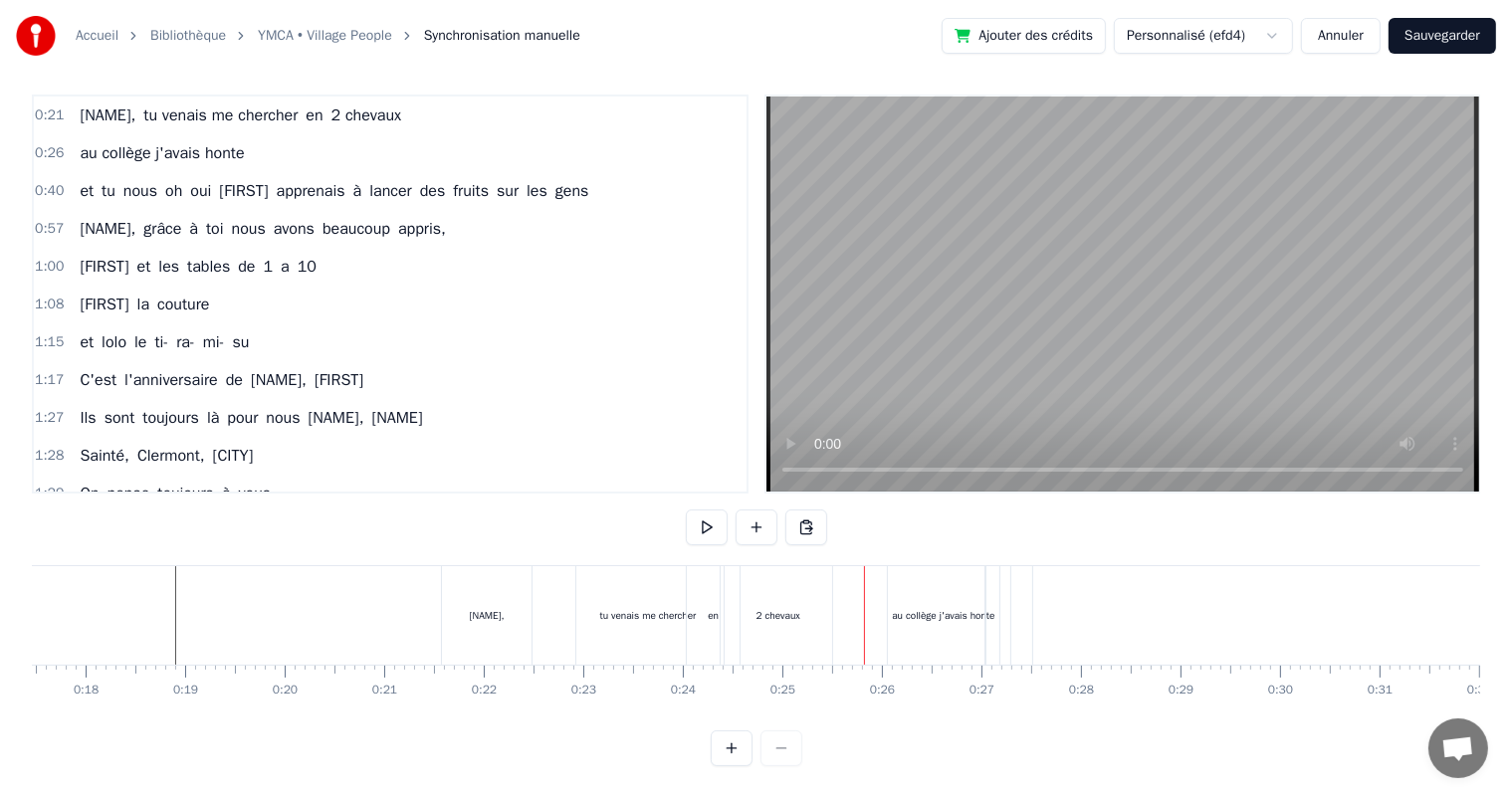 click on "en" at bounding box center [713, 615] 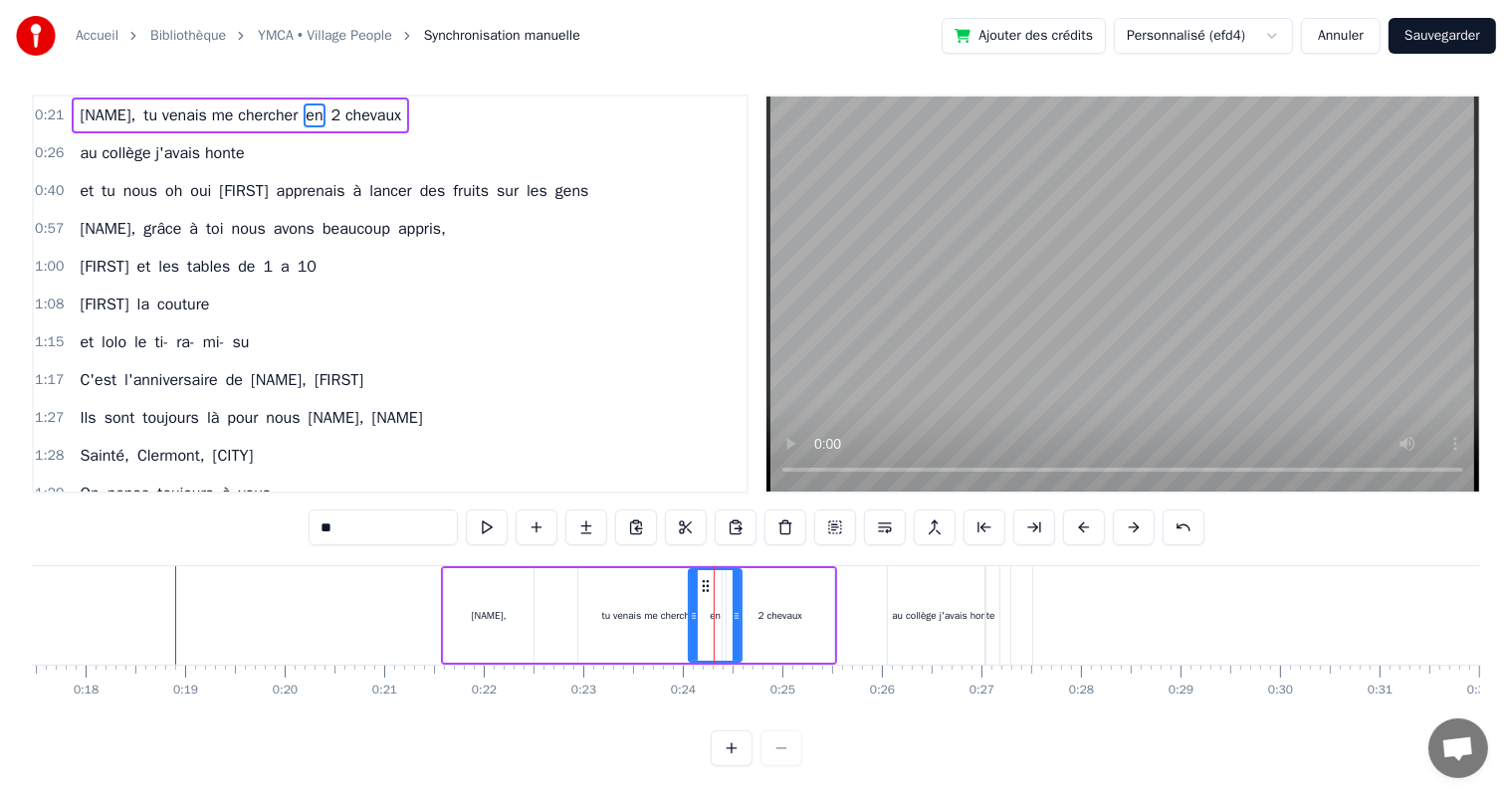 scroll, scrollTop: 0, scrollLeft: 0, axis: both 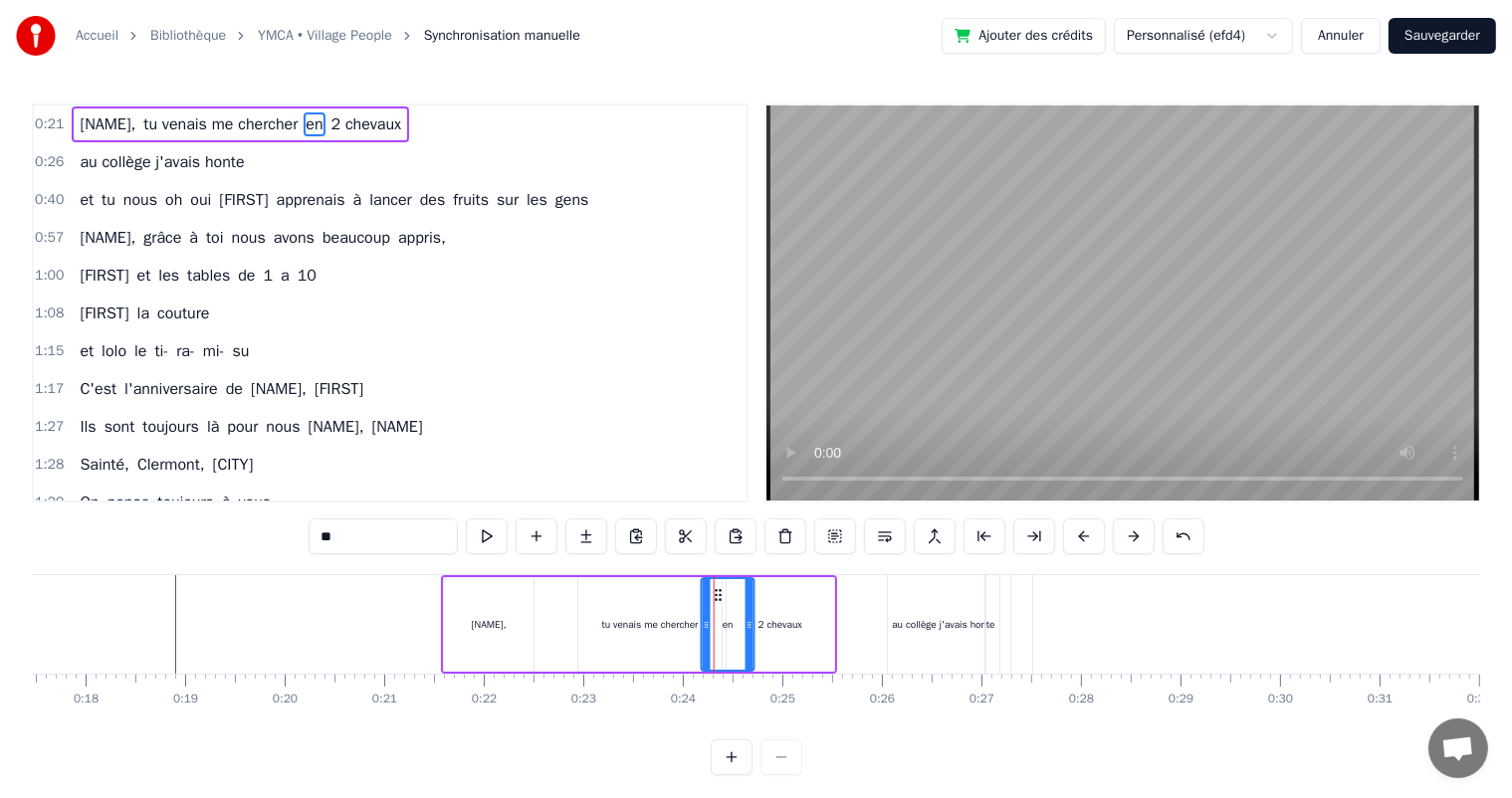 drag, startPoint x: 705, startPoint y: 596, endPoint x: 720, endPoint y: 598, distance: 15.132746 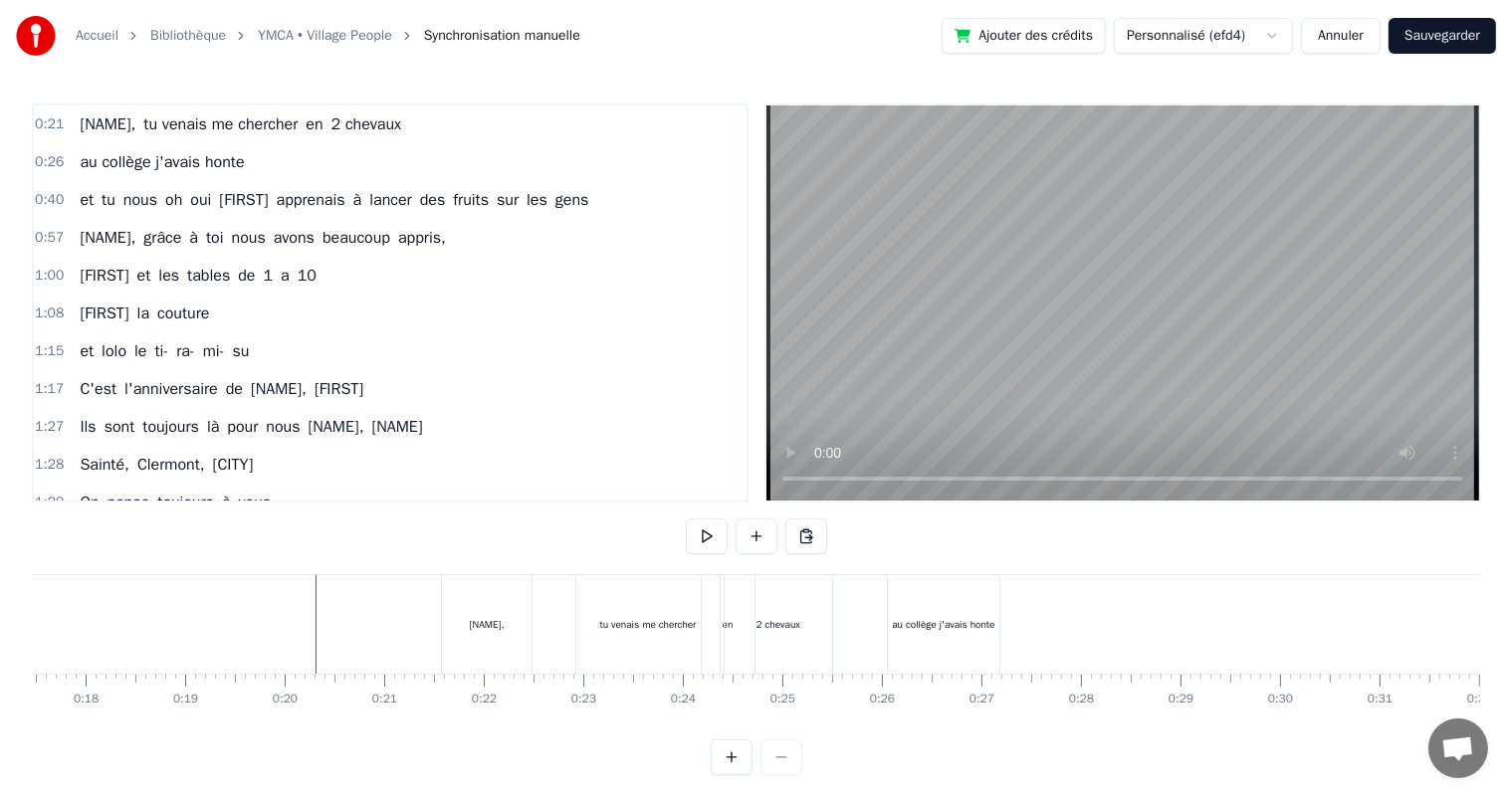 scroll, scrollTop: 26, scrollLeft: 0, axis: vertical 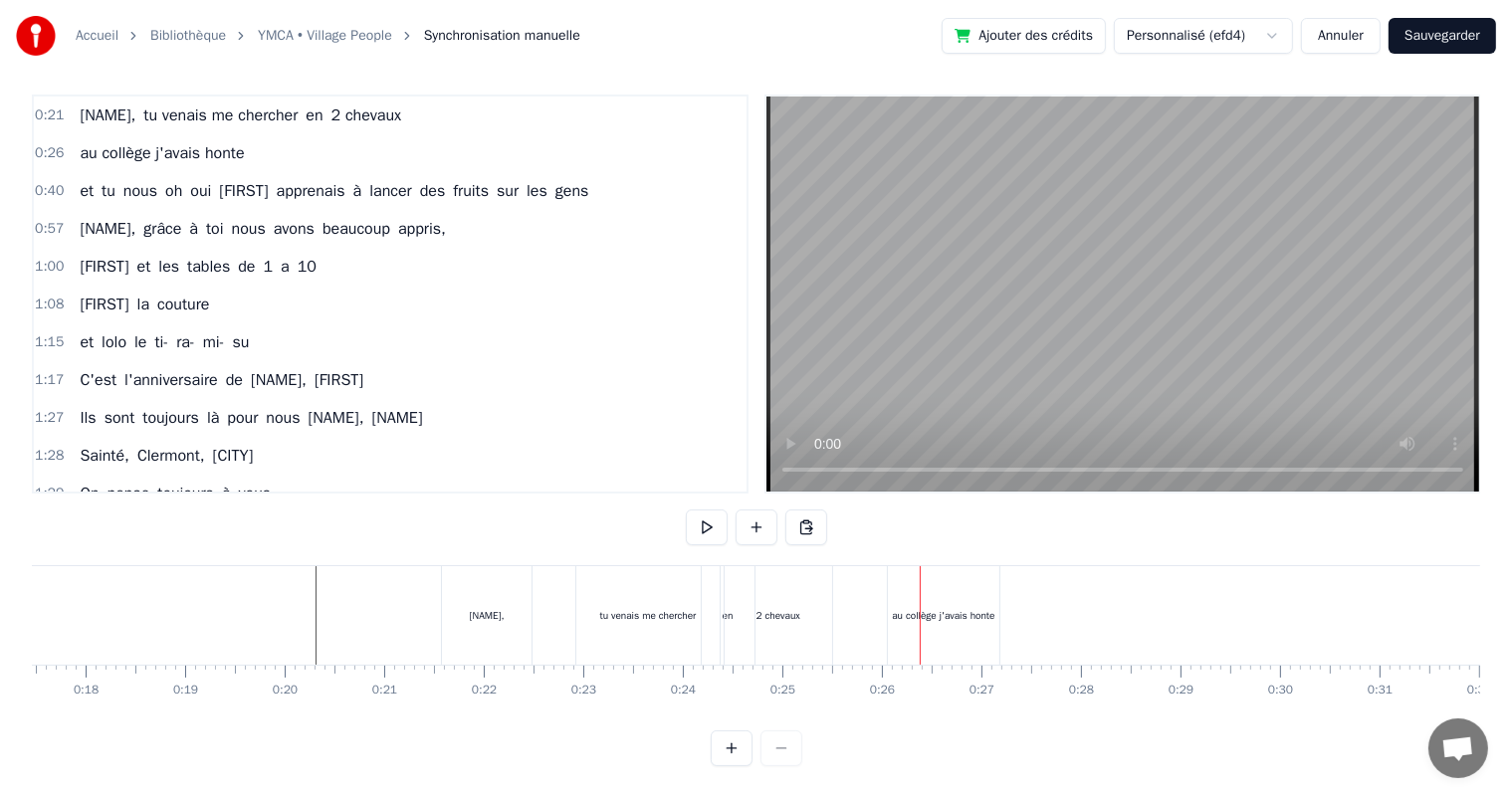click on "[FIRST] [LAST], tu venais me chercher en 2 chevaux au collège j'avais honte et tu nous oh oui [FIRST] [LAST] apprenais à lancer des fruits sur les gens [FIRST] [LAST], grâce à toi nous avons beaucoup appris, [FIRST] et les tables de 1 a 10 [FIRST] la couture et [FIRST] le ti- ra- mi- su C'est l'anniversaire de [FIRST] [LAST], [FIRST] Ils sont toujours là pour nous [FIRST] [LAST], [FIRST] [CITY], [CITY], [CITY] On pense toujours à vous On dit loin des yeux près du coeur C'est l'anniversaire de [FIRST] [LAST], [FIRST] Ils sont toujours là pour nous [FIRST] [LAST], [FIRST] Pâques, noël, les anniv' Toujours tous réuni On mange on joue et on ris [FIRST], cacao périmé Oh oui [FIRST] dans le tiramisu Oh oui [FIRST] [LAST] Tu mets dans la salade des kiwis au lieu d’avocats [FIRST] Attention le coin d’table du salon Vous pourriez vous faire mal Quand elle raconte Une anecdote de fou Que j’vous fasse rire tenez vous bien C'est l'anniversaire de [FIRST] [LAST], [FIRST] Ils sont toujours là pour nous [FIRST] [LAST], [FIRST] [CITY], [CITY], [CITY] On pense à" at bounding box center [11255, 615] 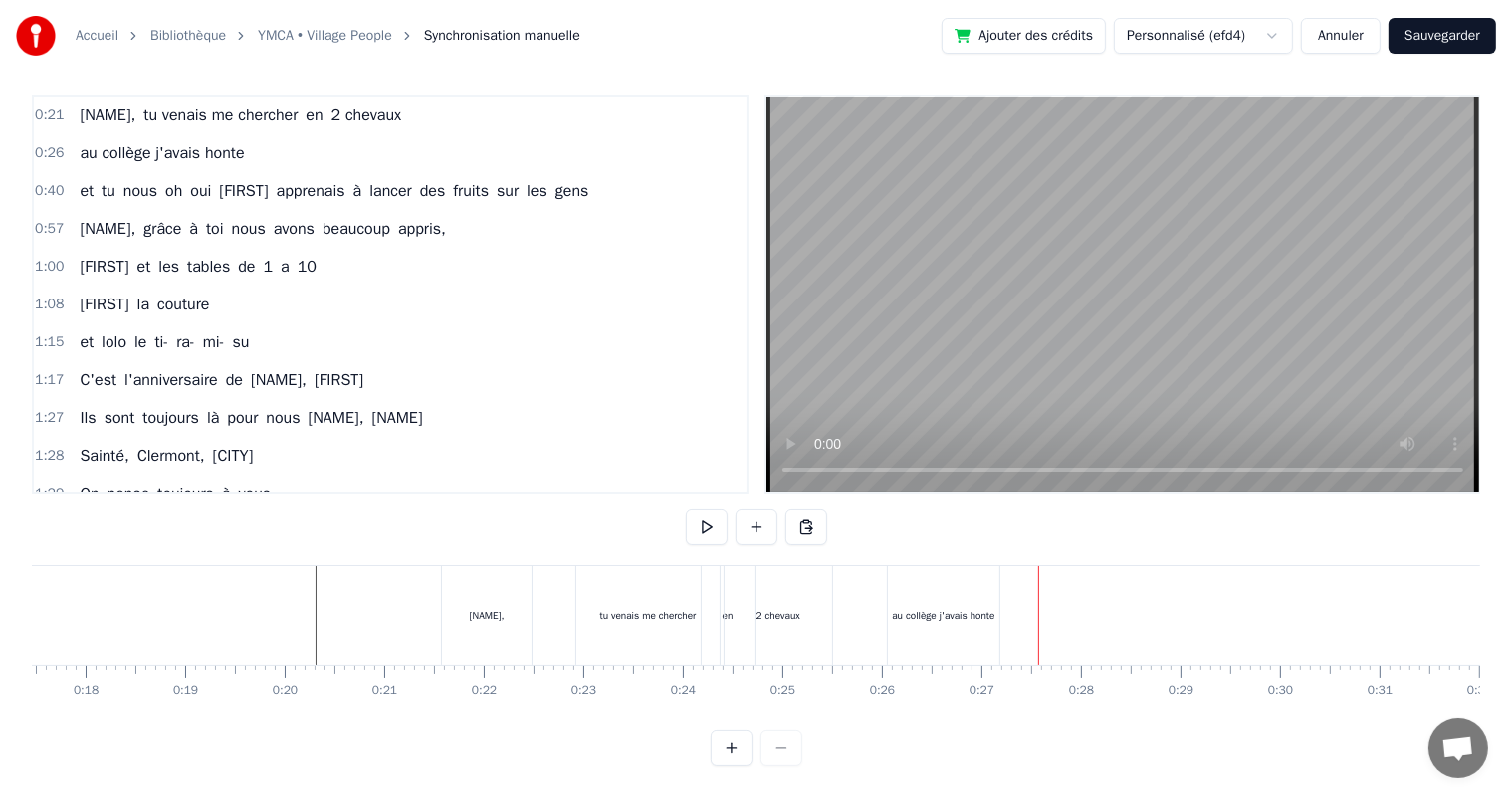 click on "au collège j'avais honte" at bounding box center (944, 615) 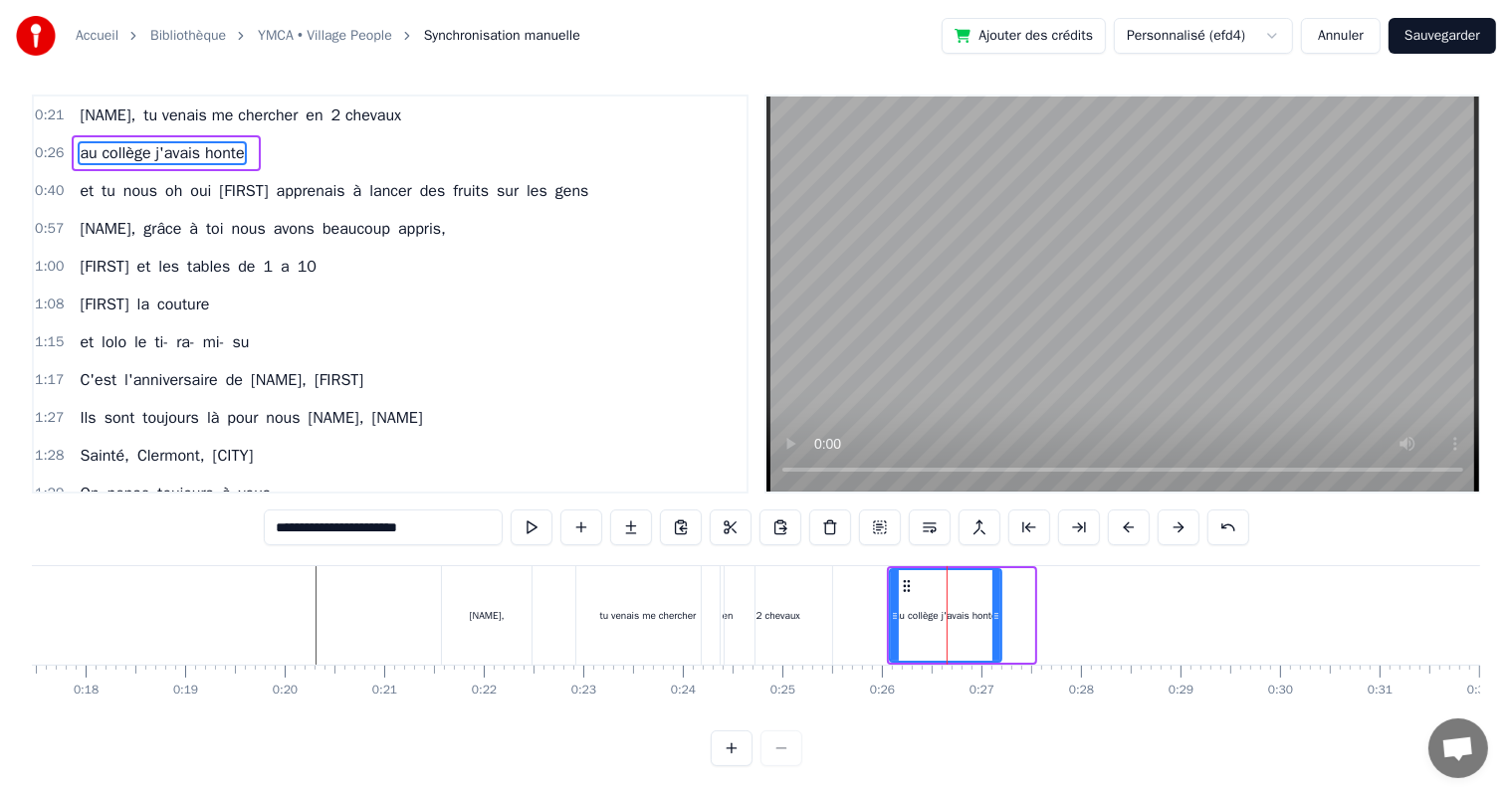 scroll, scrollTop: 0, scrollLeft: 0, axis: both 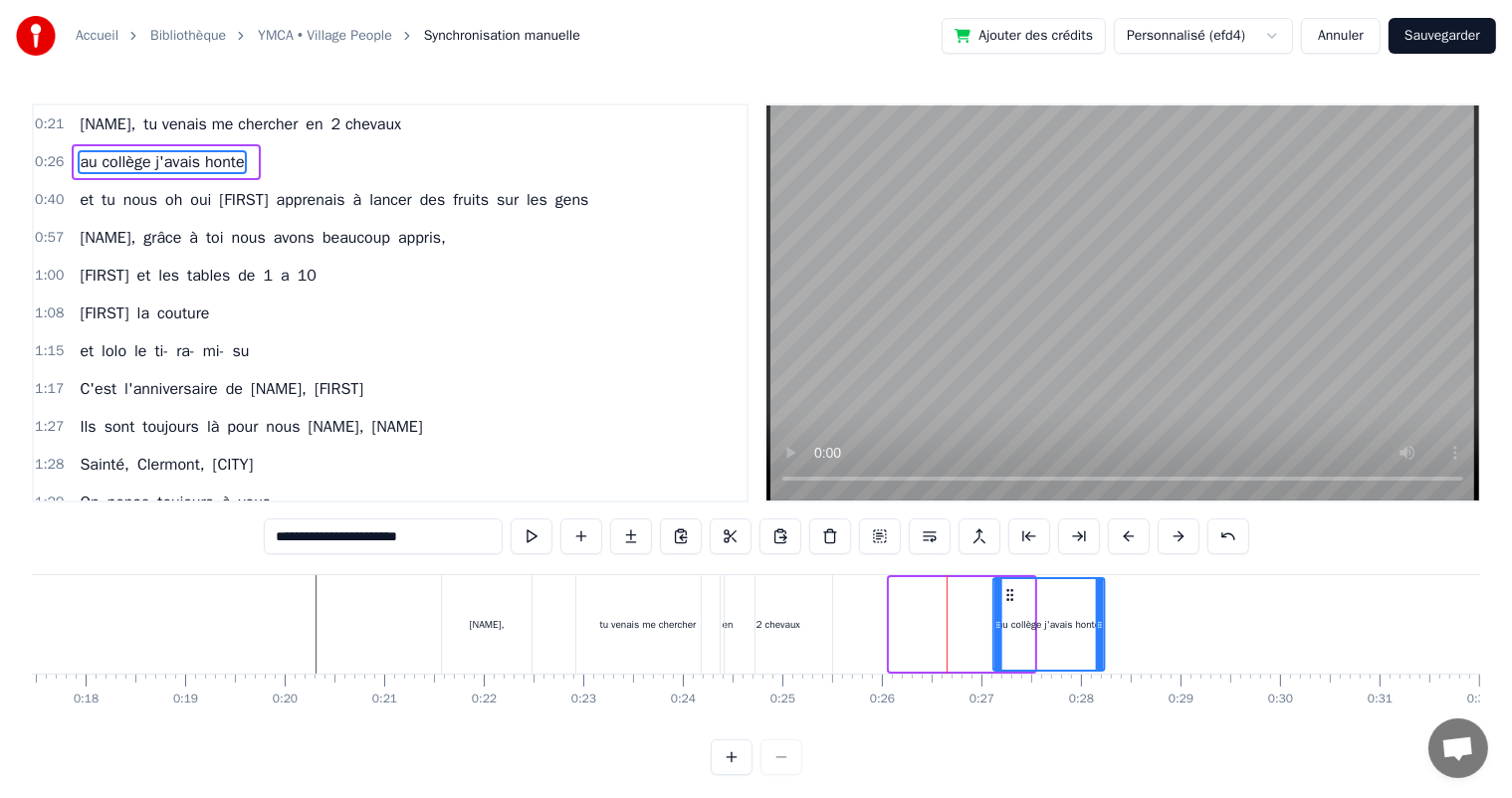 drag, startPoint x: 905, startPoint y: 585, endPoint x: 1008, endPoint y: 601, distance: 104.23531 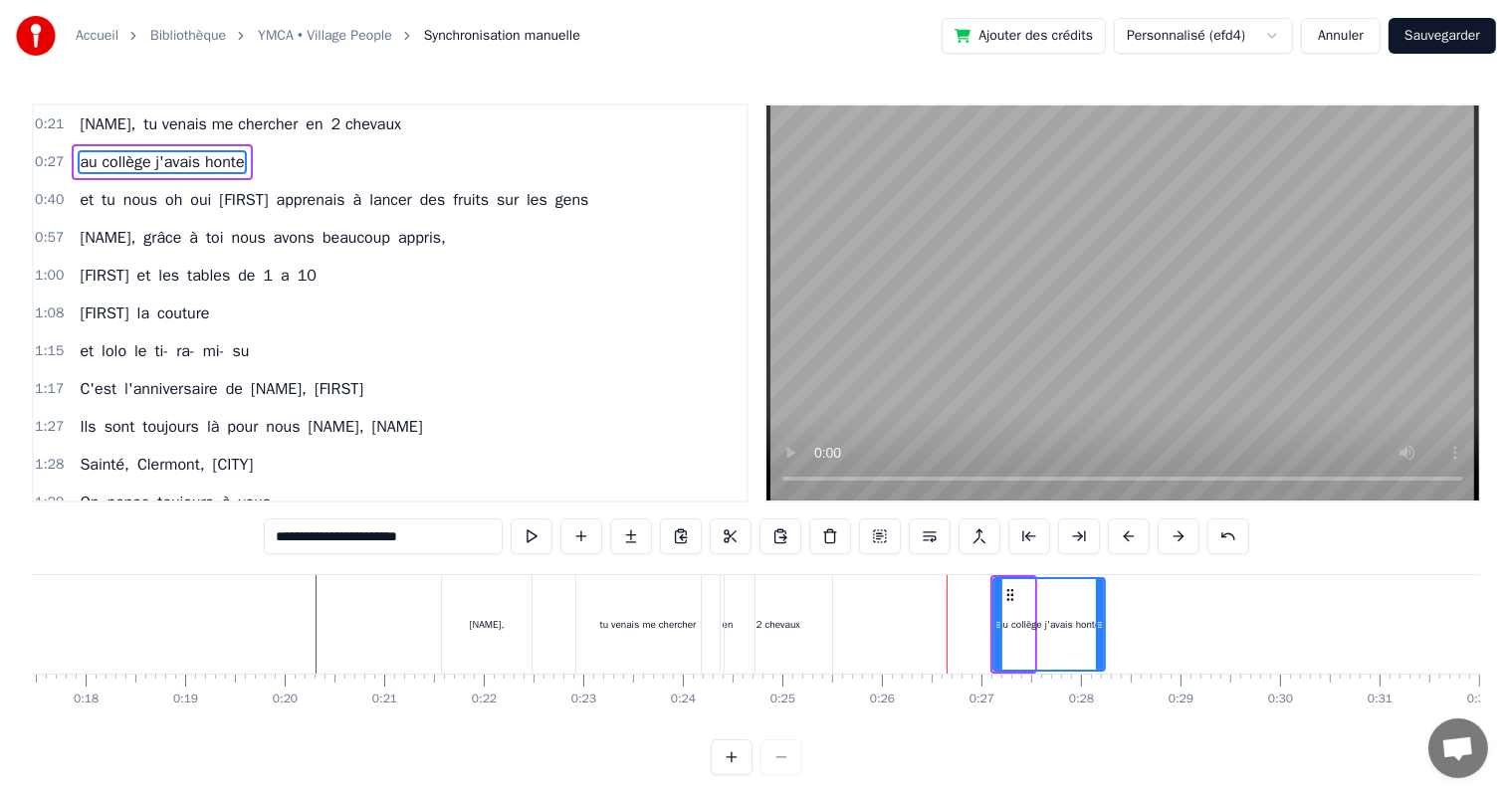 click on "0:21 [NAME], tu venais me chercher en 2 chevaux 0:27 au collège j'avais honte 0:40 et tu nous oh oui [NAME] apprenais à lancer des fruits sur les gens 0:57 [NAME], grâce à toi nous avons beaucoup appris, 1:00 [NAME] et les tables de 1 a 10 1:08 [NAME] la couture 1:15 et [NAME] le ti- ra- mi- su 1:17 C'est l'anniversaire de [NAME], [NAME] 1:27 Ils sont toujours là pour nous [NAME], [NAME] 1:28 [CITY], [CITY], [CITY] 1:29 On pense toujours à vous 1:29 On dit loin des yeux près du coeur 1:53 C'est l'anniversaire de [NAME], [NAME] 1:58 Ils sont toujours là pour nous [NAME], [NAME] 2:02 Pâques, noël, les anniv' 2:11 Toujours tous réuni 2:19 On mange on joue et on ris 2:21 [NAME], cacao périmé 2:21 Oh oui [NAME] dans le tiramisu 2:23 Oh oui [NAME] 2:24 Tu mets dans la salade des kiwis au lieu d’avocats [NAME] 2:29 [NAME] 2:30 Attention le coin d’table du salon 2:48 Vous pourriez vous faire mal 2:50 Quand elle raconte 2:53 Une anecdote de fou 2:54 Que j’vous fasse rire tenez vous" at bounding box center [756, 439] 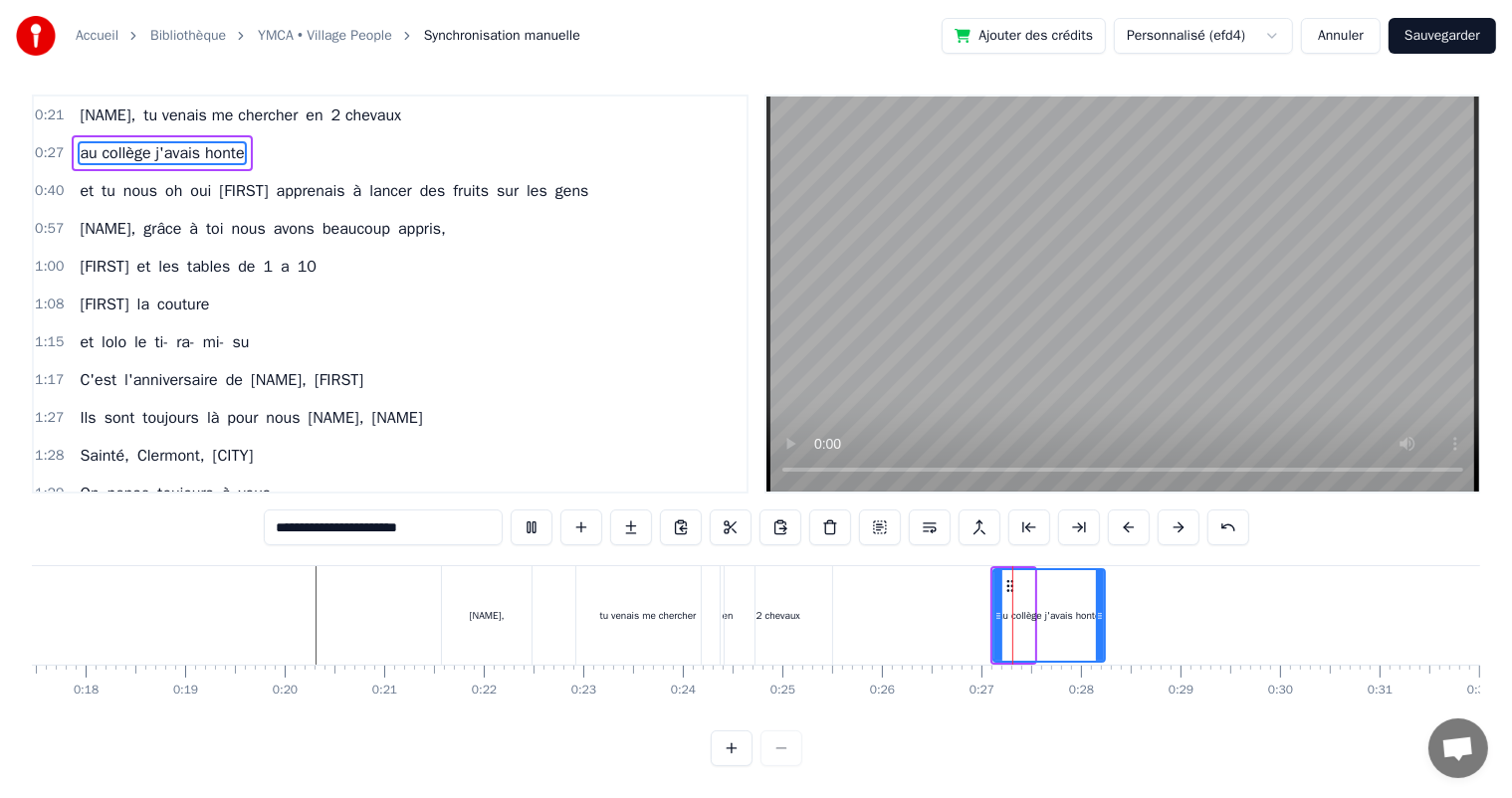 click at bounding box center [11255, 615] 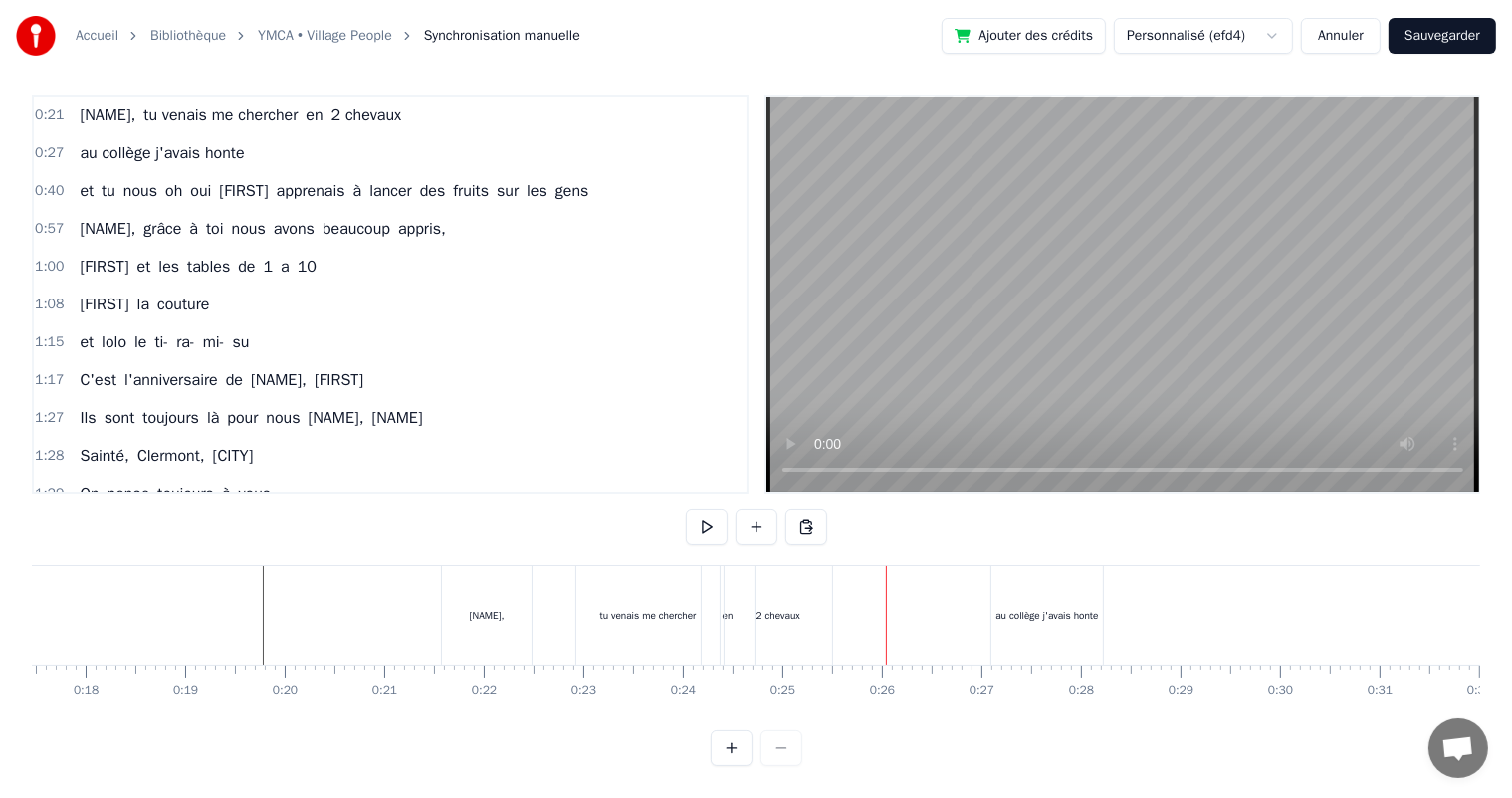 click on "en" at bounding box center [728, 615] 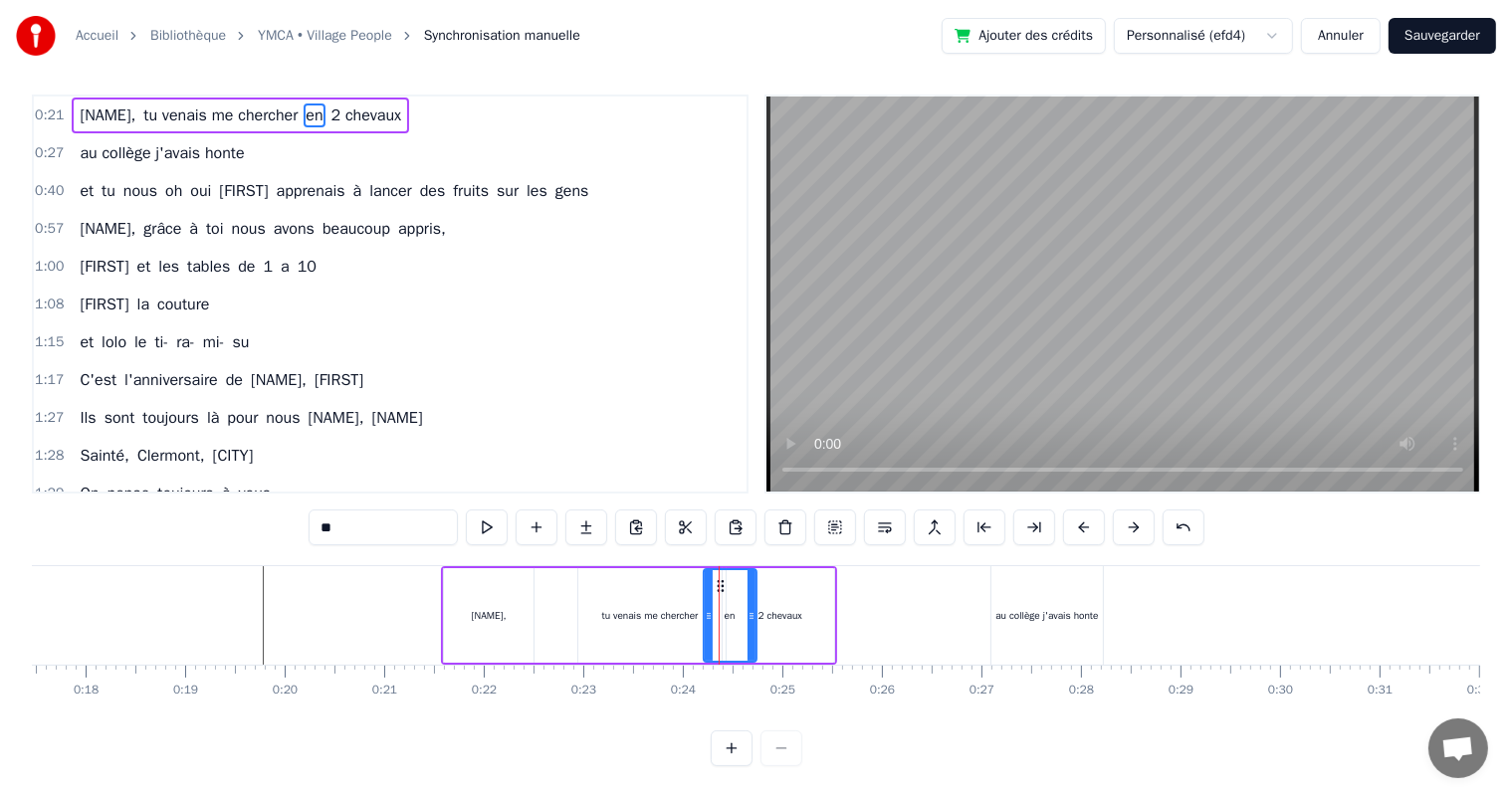 scroll, scrollTop: 0, scrollLeft: 0, axis: both 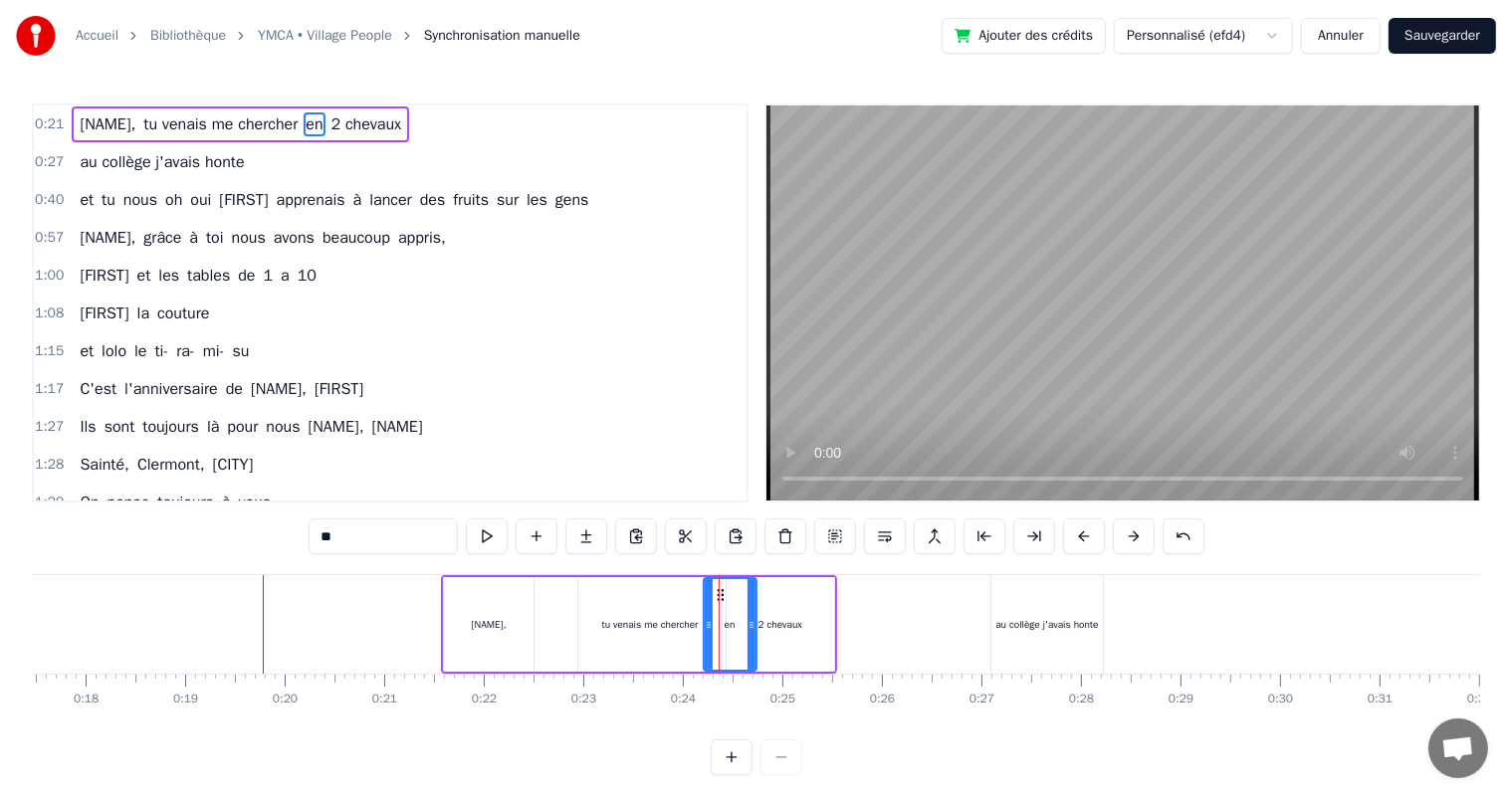 click on "en" at bounding box center (730, 624) 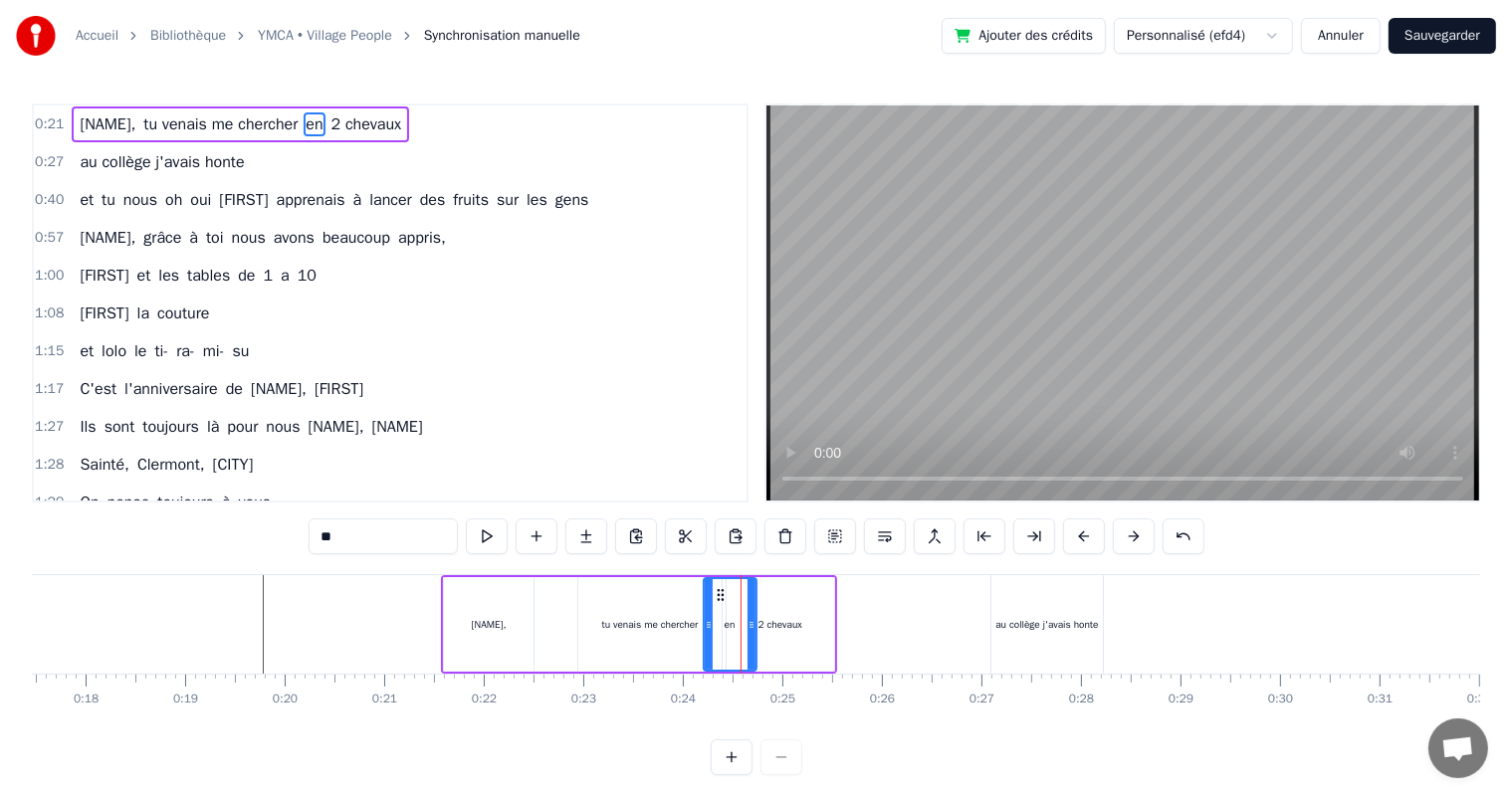 click on "2 chevaux" at bounding box center (780, 624) 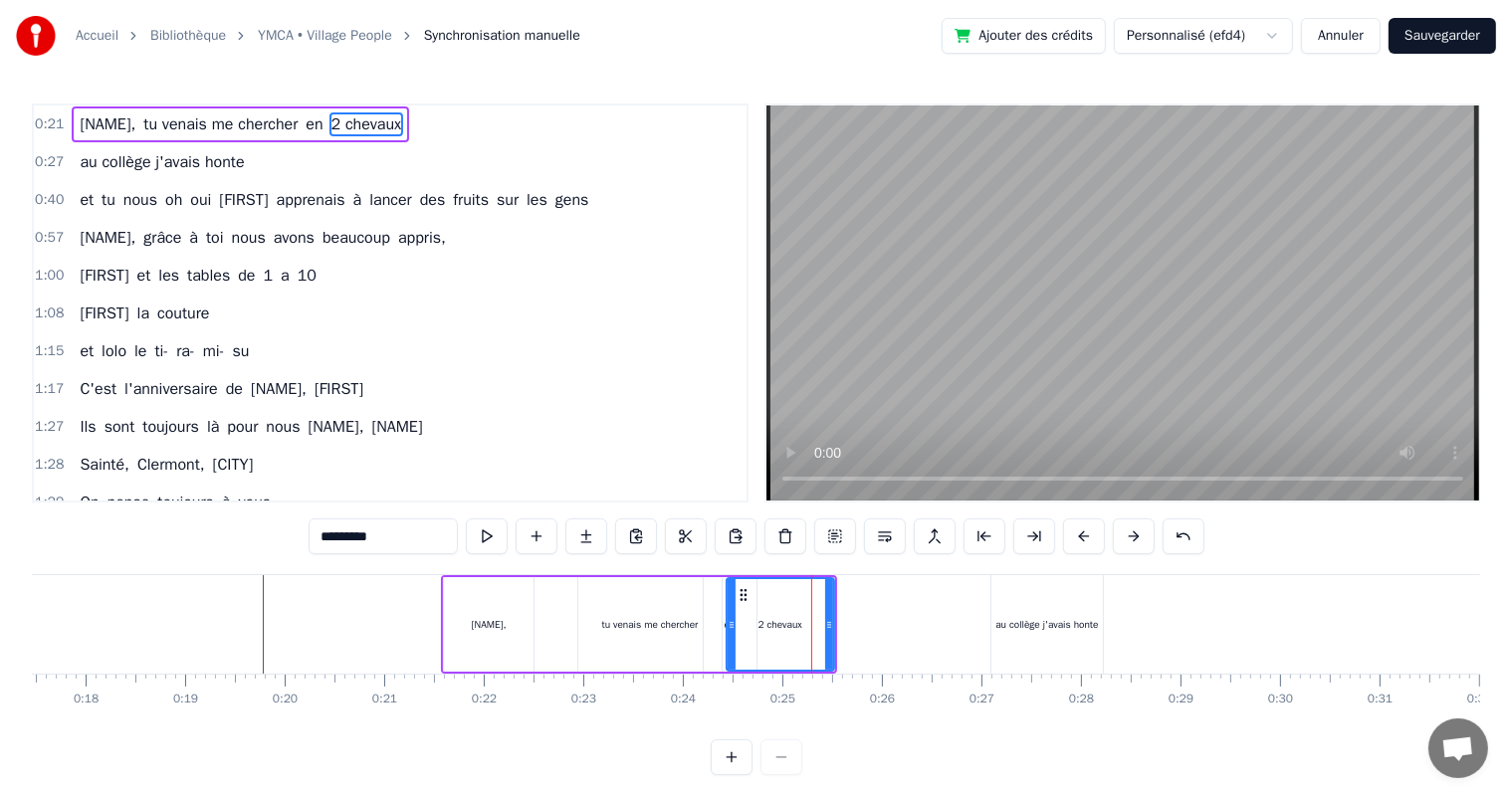 click on "en" at bounding box center (730, 624) 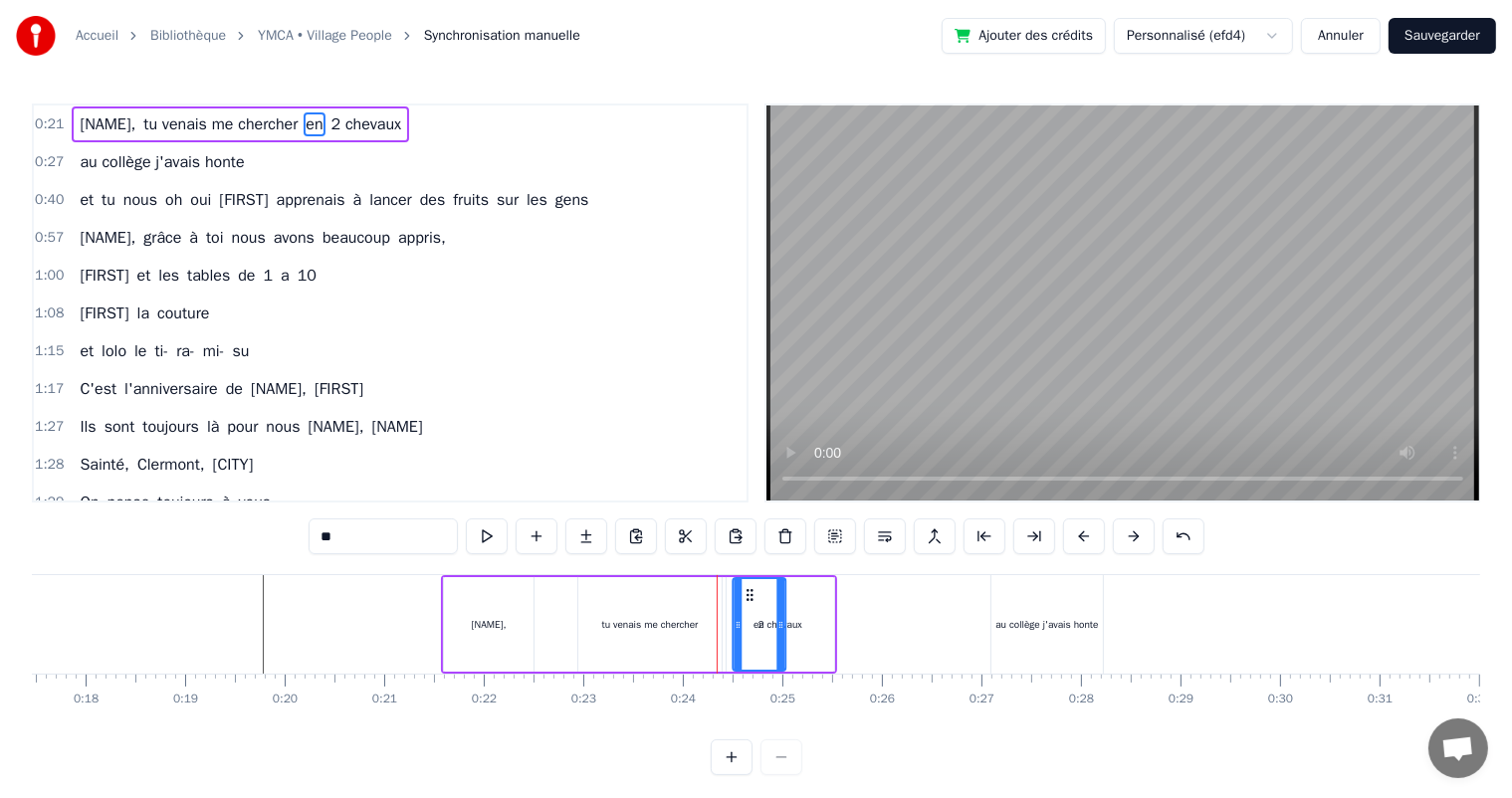 drag, startPoint x: 723, startPoint y: 589, endPoint x: 750, endPoint y: 589, distance: 27 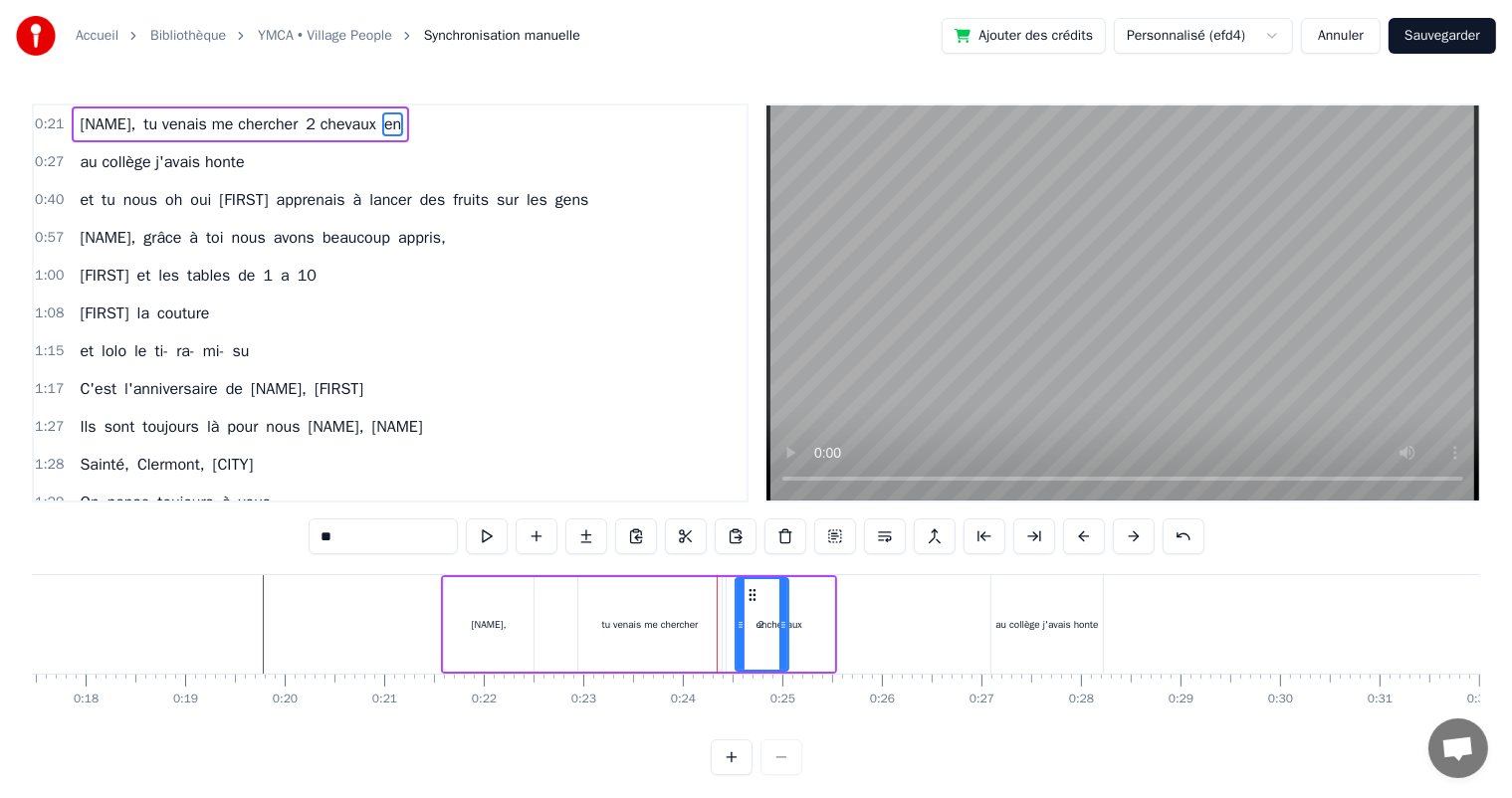 click on "2 chevaux" at bounding box center [780, 624] 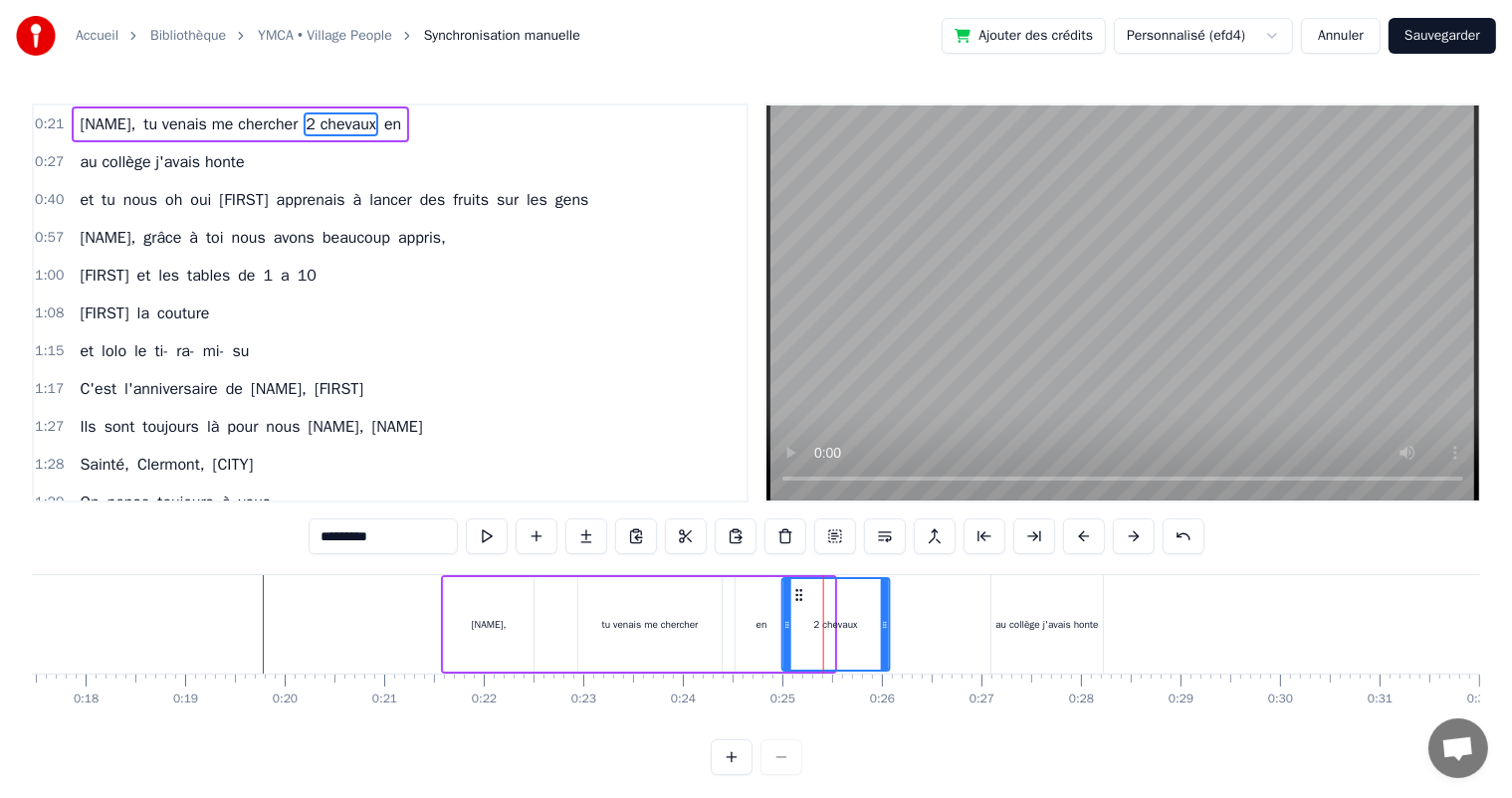 drag, startPoint x: 745, startPoint y: 599, endPoint x: 800, endPoint y: 604, distance: 55.22681 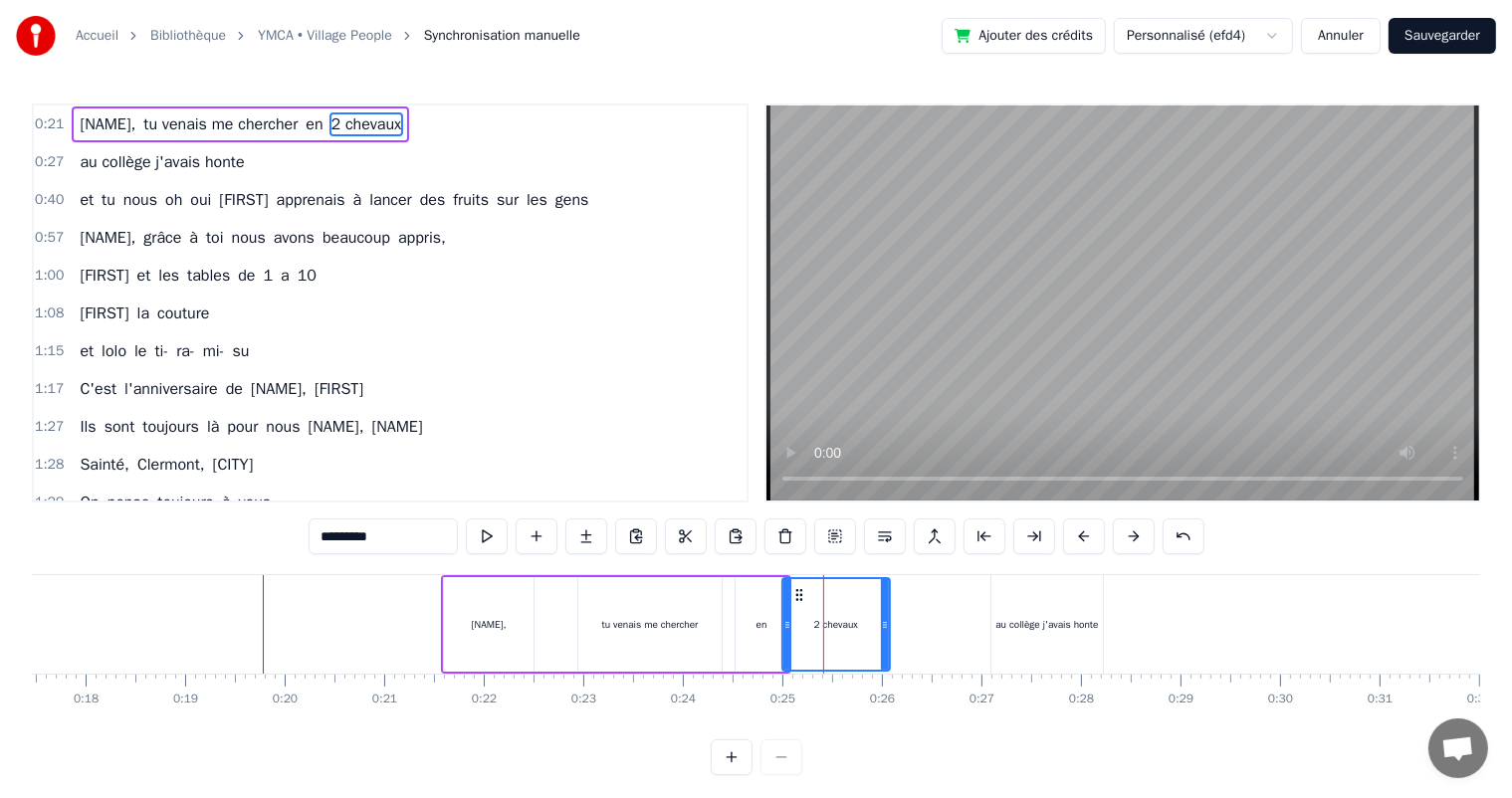 click on "0:21 [NAME], tu venais me chercher en 2 chevaux 0:27 au collège j'avais honte 0:40 et tu nous oh oui [NAME] apprenais à lancer des fruits sur les gens 0:57 [NAME], grâce à toi nous avons beaucoup appris, 1:00 [NAME] et les tables de 1 a 10 1:08 [NAME] la couture 1:15 et [NAME] le ti- ra- mi- su 1:17 C'est l'anniversaire de [NAME], [NAME] 1:27 Ils sont toujours là pour nous [NAME], [NAME] 1:28 [CITY], [CITY], [CITY] 1:29 On pense toujours à vous 1:29 On dit loin des yeux près du coeur 1:53 C'est l'anniversaire de [NAME], [NAME] 1:58 Ils sont toujours là pour nous [NAME], [NAME] 2:02 Pâques, noël, les anniv' 2:11 Toujours tous réuni 2:19 On mange on joue et on ris 2:21 [NAME], cacao périmé 2:21 Oh oui [NAME] dans le tiramisu 2:23 Oh oui [NAME] 2:24 Tu mets dans la salade des kiwis au lieu d’avocats [NAME] 2:29 [NAME] 2:30 Attention le coin d’table du salon 2:48 Vous pourriez vous faire mal 2:50 Quand elle raconte 2:53 Une anecdote de fou 2:54 Que j’vous fasse rire tenez vous" at bounding box center [756, 439] 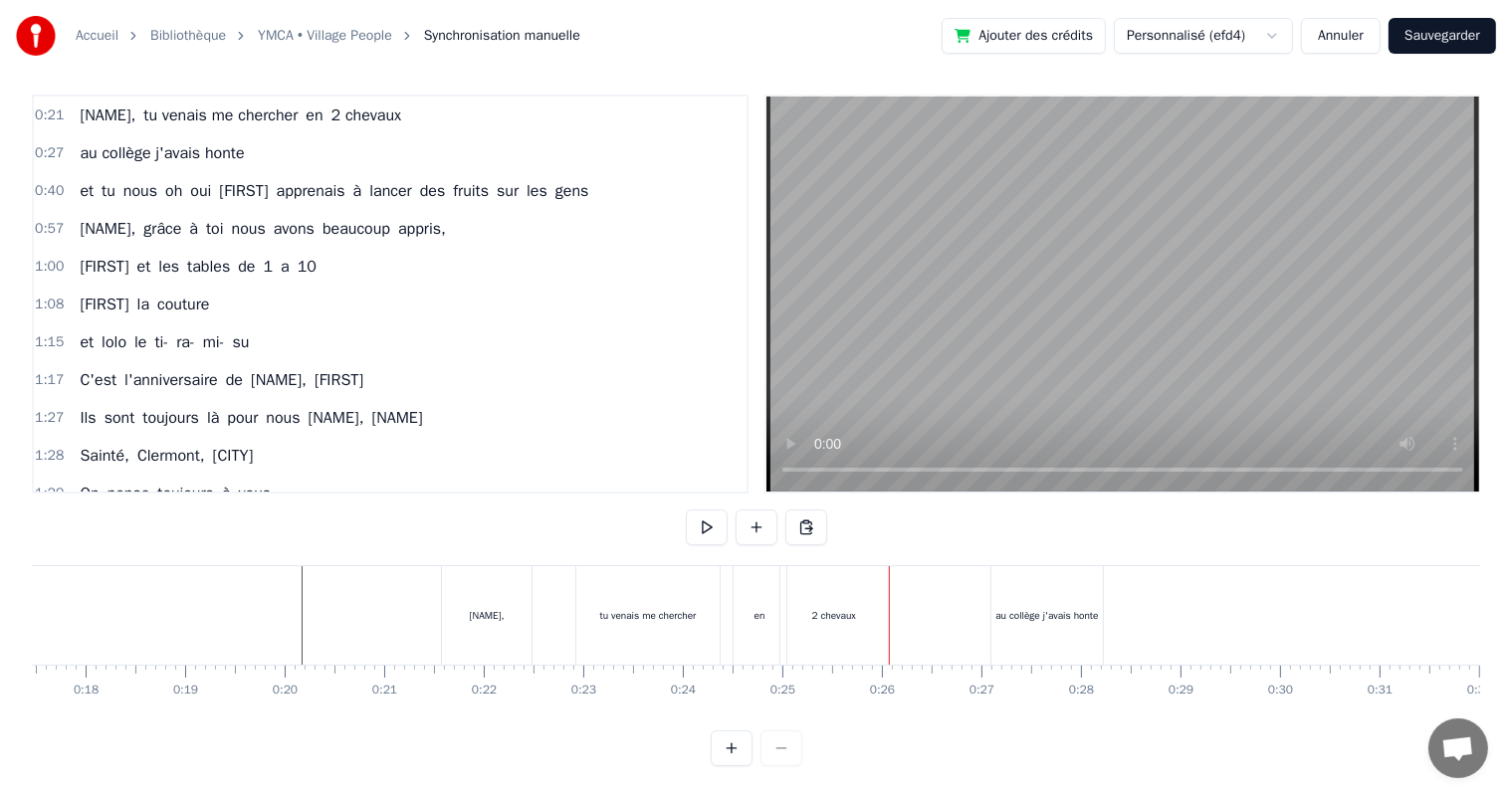 click on "au collège j'avais honte" at bounding box center [1047, 615] 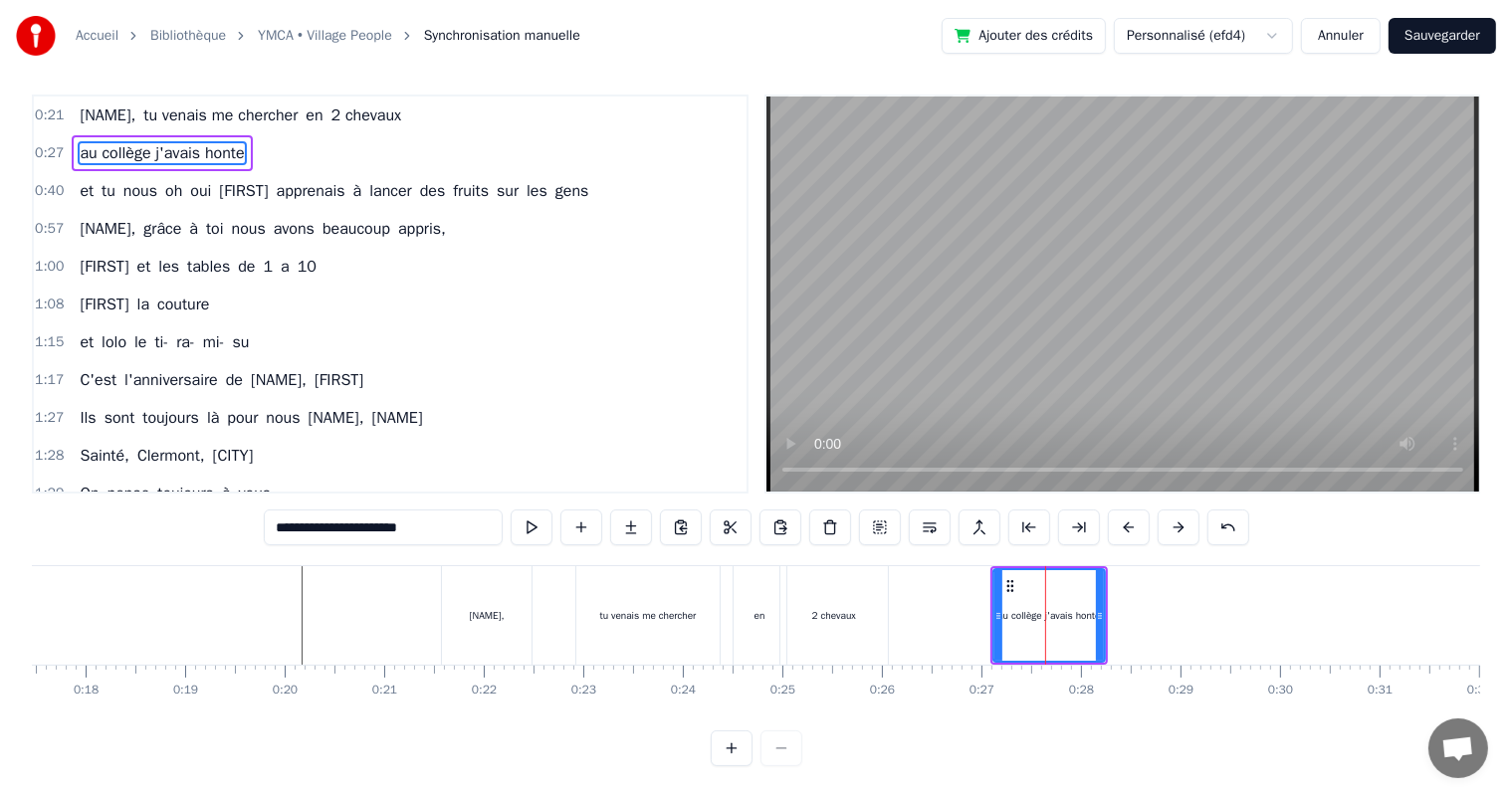 scroll, scrollTop: 0, scrollLeft: 0, axis: both 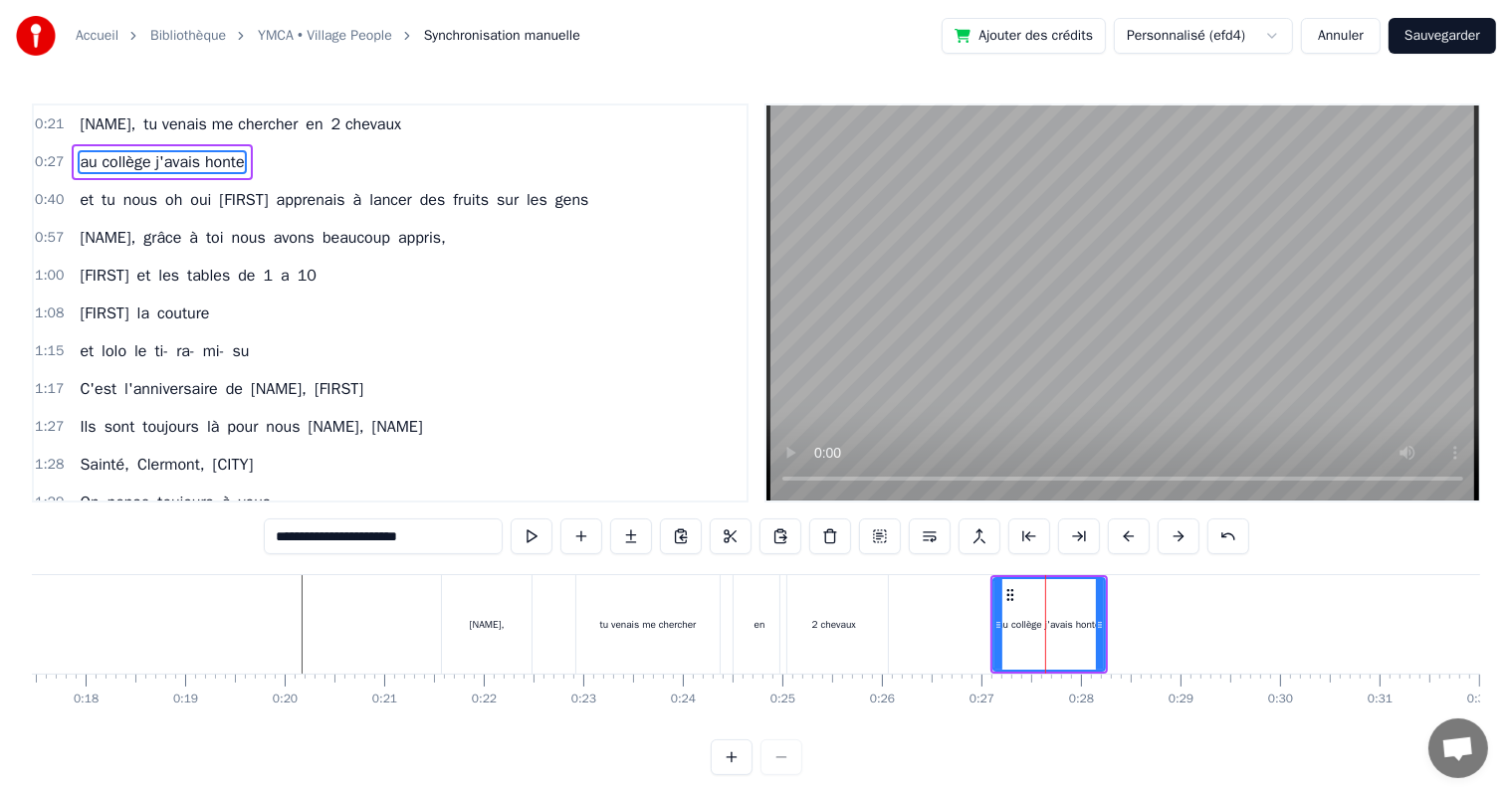 drag, startPoint x: 1051, startPoint y: 609, endPoint x: 991, endPoint y: 613, distance: 60.133186 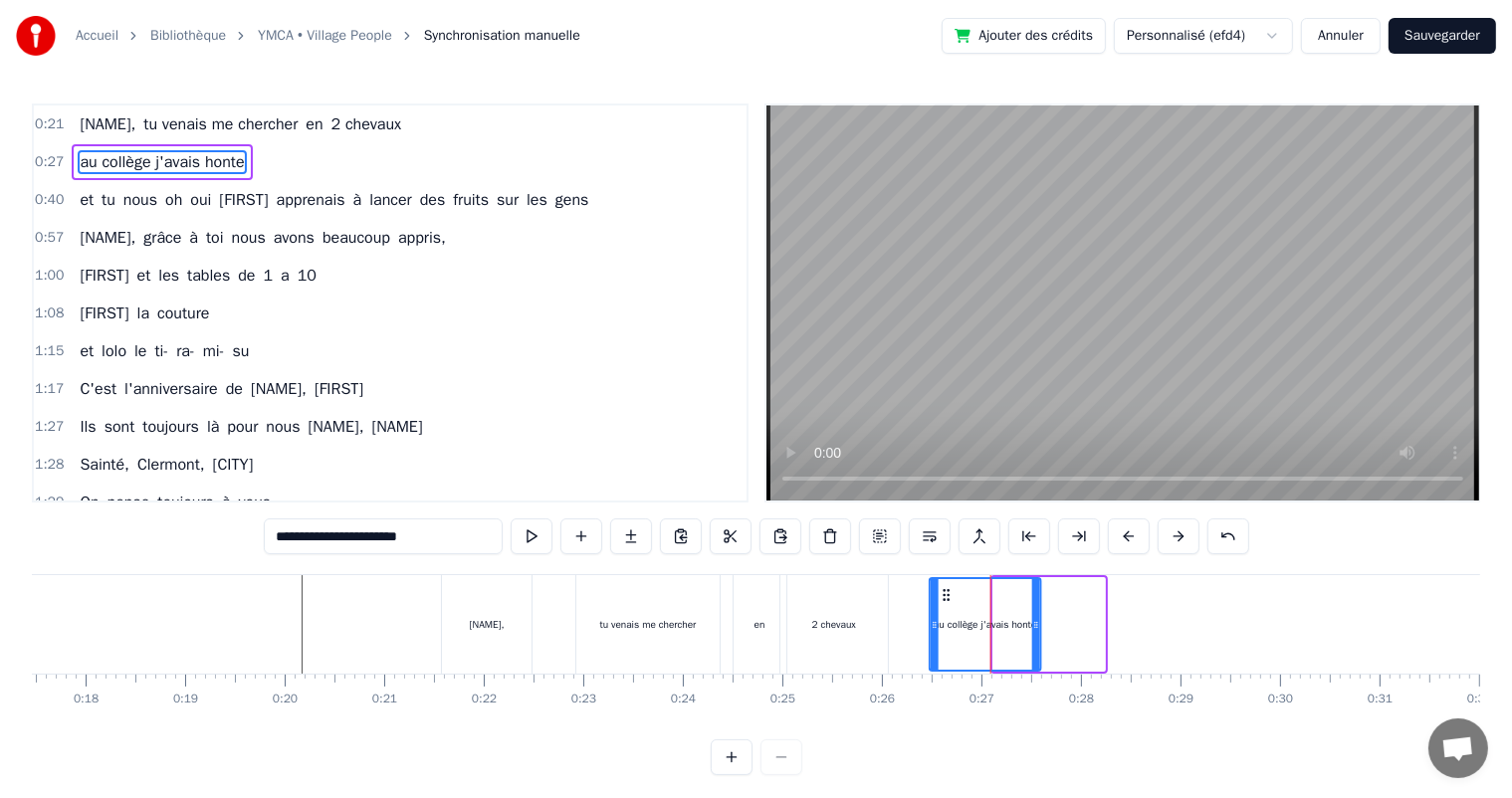 drag, startPoint x: 1007, startPoint y: 590, endPoint x: 949, endPoint y: 596, distance: 58.3095 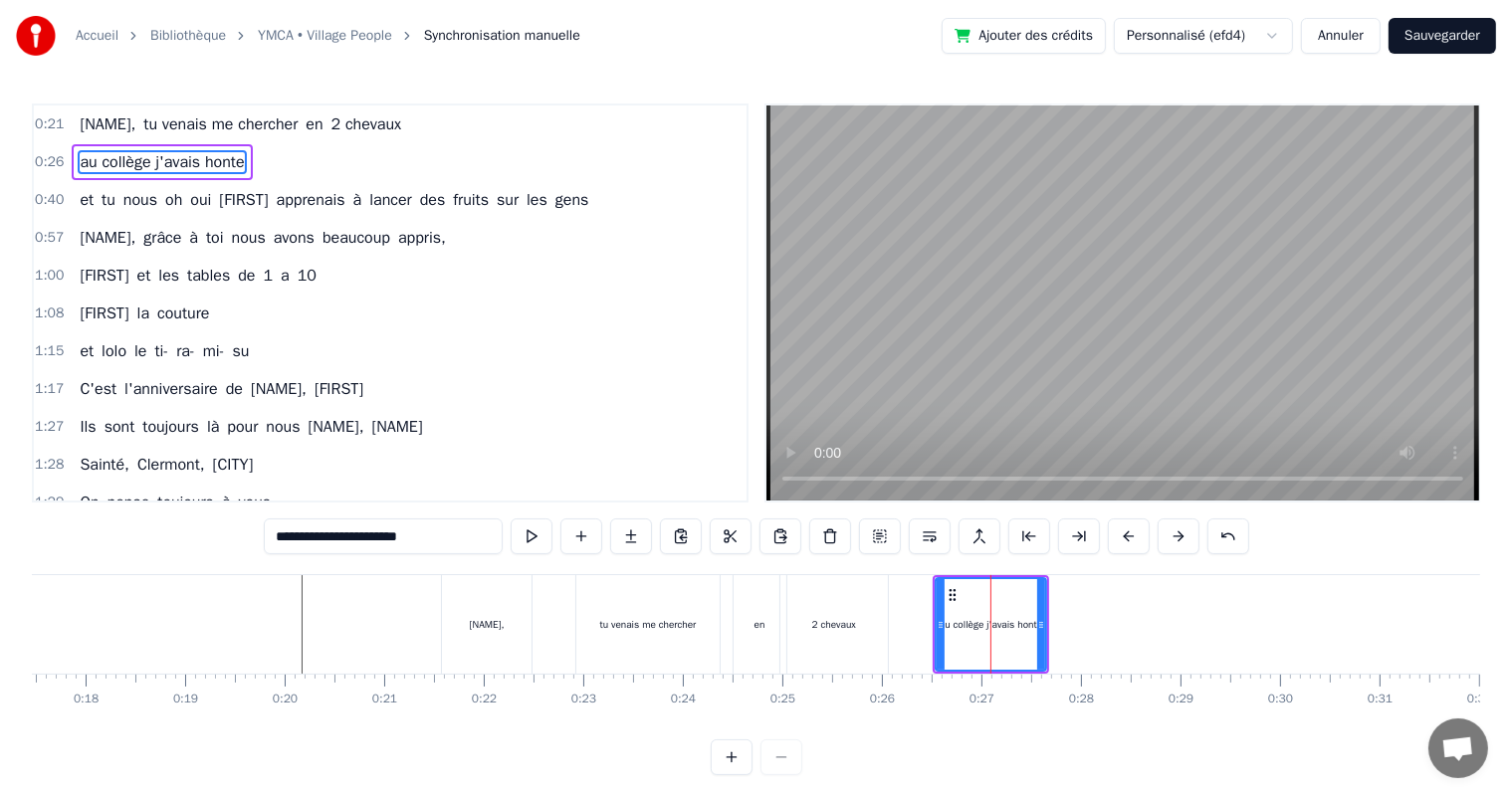 click at bounding box center [11255, 624] 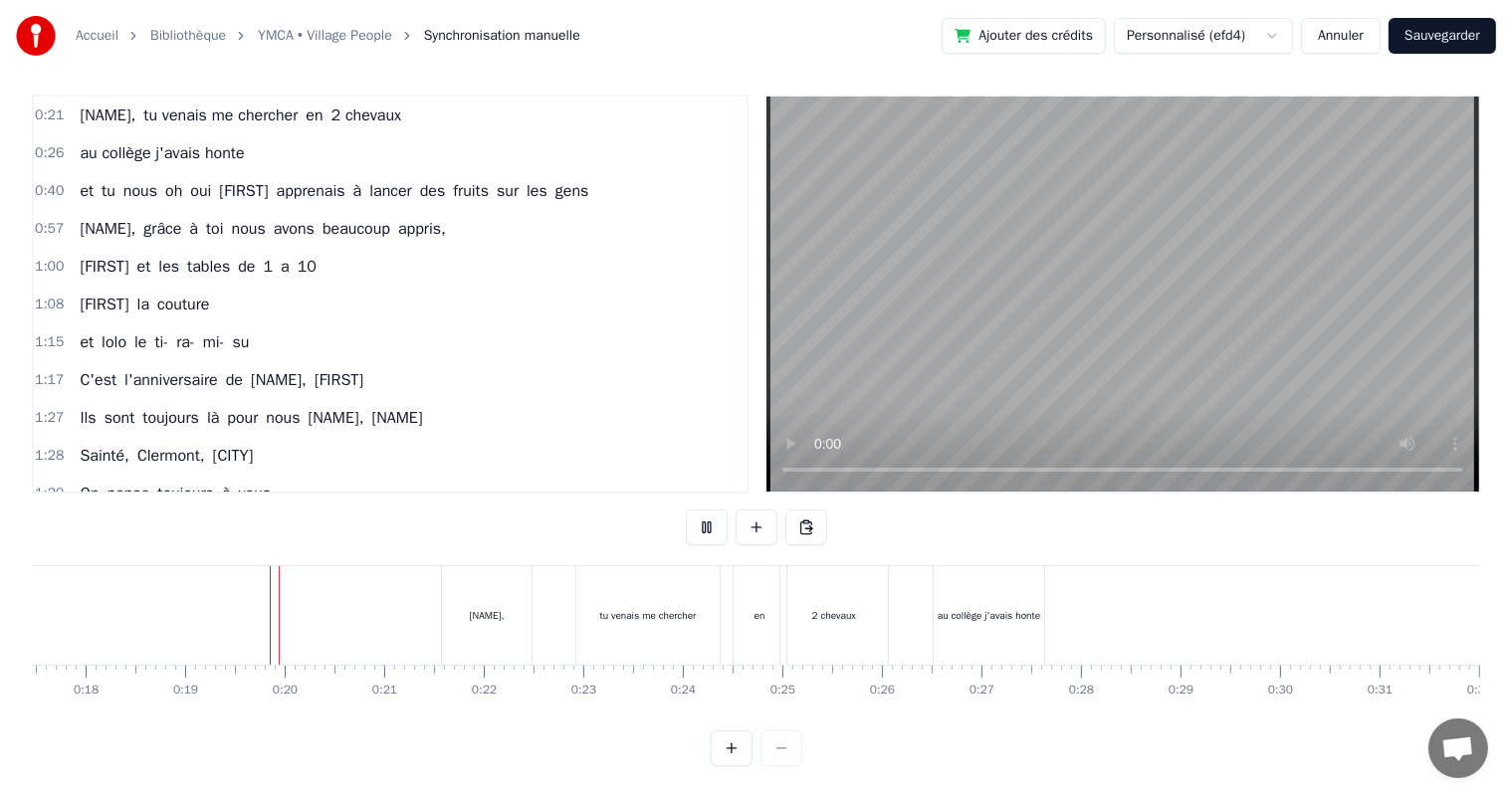 scroll, scrollTop: 26, scrollLeft: 0, axis: vertical 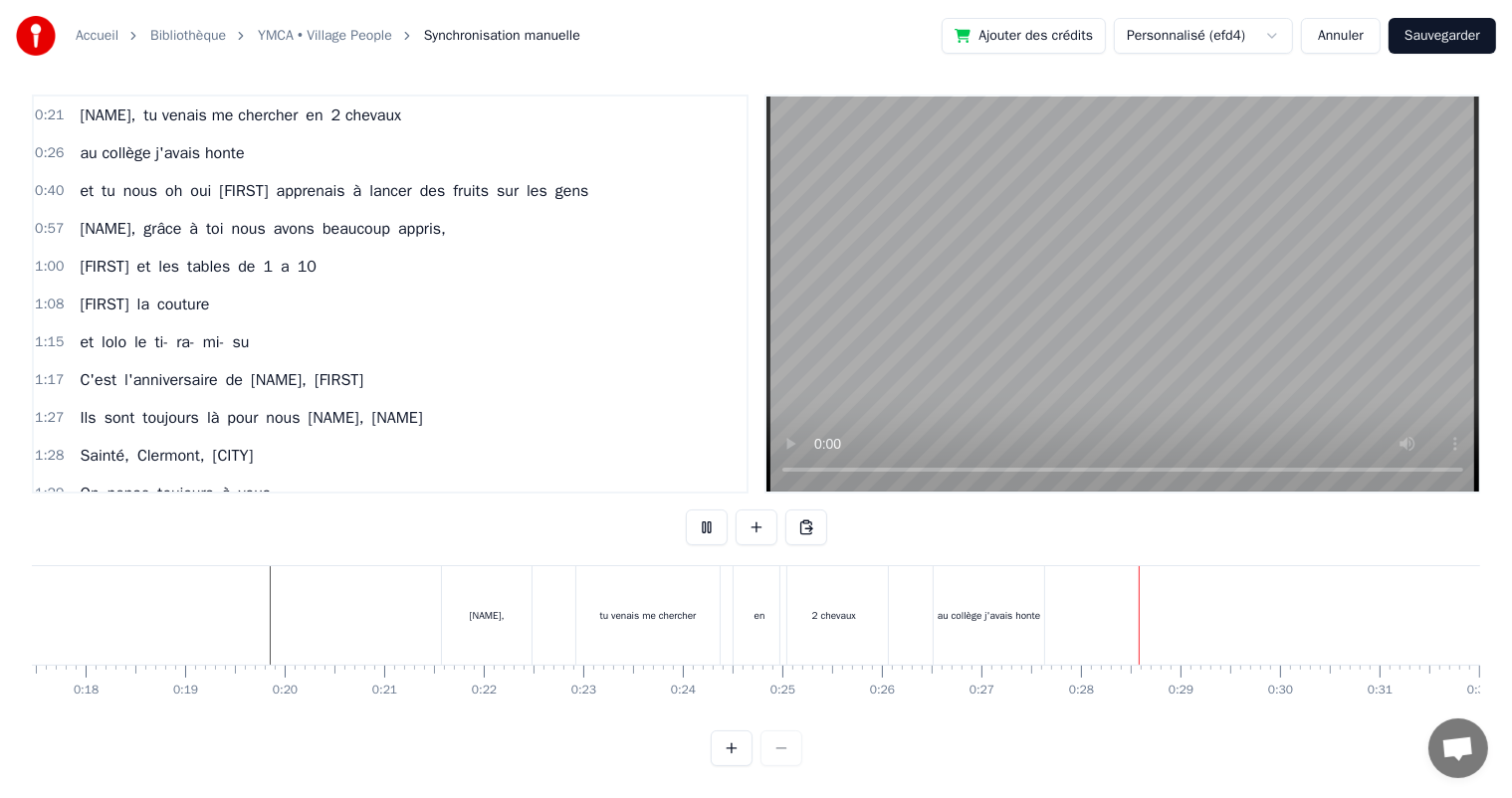 click on "[FIRST] [LAST], tu venais me chercher en 2 chevaux au collège j'avais honte et tu nous oh oui [FIRST] [LAST] apprenais à lancer des fruits sur les gens [FIRST] [LAST], grâce à toi nous avons beaucoup appris, [FIRST] et les tables de 1 a 10 [FIRST] la couture et [FIRST] le ti- ra- mi- su C'est l'anniversaire de [FIRST] [LAST], [FIRST] Ils sont toujours là pour nous [FIRST] [LAST], [FIRST] [CITY], [CITY], [CITY] On pense toujours à vous On dit loin des yeux près du coeur C'est l'anniversaire de [FIRST] [LAST], [FIRST] Ils sont toujours là pour nous [FIRST] [LAST], [FIRST] Pâques, noël, les anniv' Toujours tous réuni On mange on joue et on ris [FIRST], cacao périmé Oh oui [FIRST] dans le tiramisu Oh oui [FIRST] [LAST] Tu mets dans la salade des kiwis au lieu d’avocats [FIRST] Attention le coin d’table du salon Vous pourriez vous faire mal Quand elle raconte Une anecdote de fou Que j’vous fasse rire tenez vous bien C'est l'anniversaire de [FIRST] [LAST], [FIRST] Ils sont toujours là pour nous [FIRST] [LAST], [FIRST] [CITY], [CITY], [CITY] On pense à" at bounding box center [11255, 615] 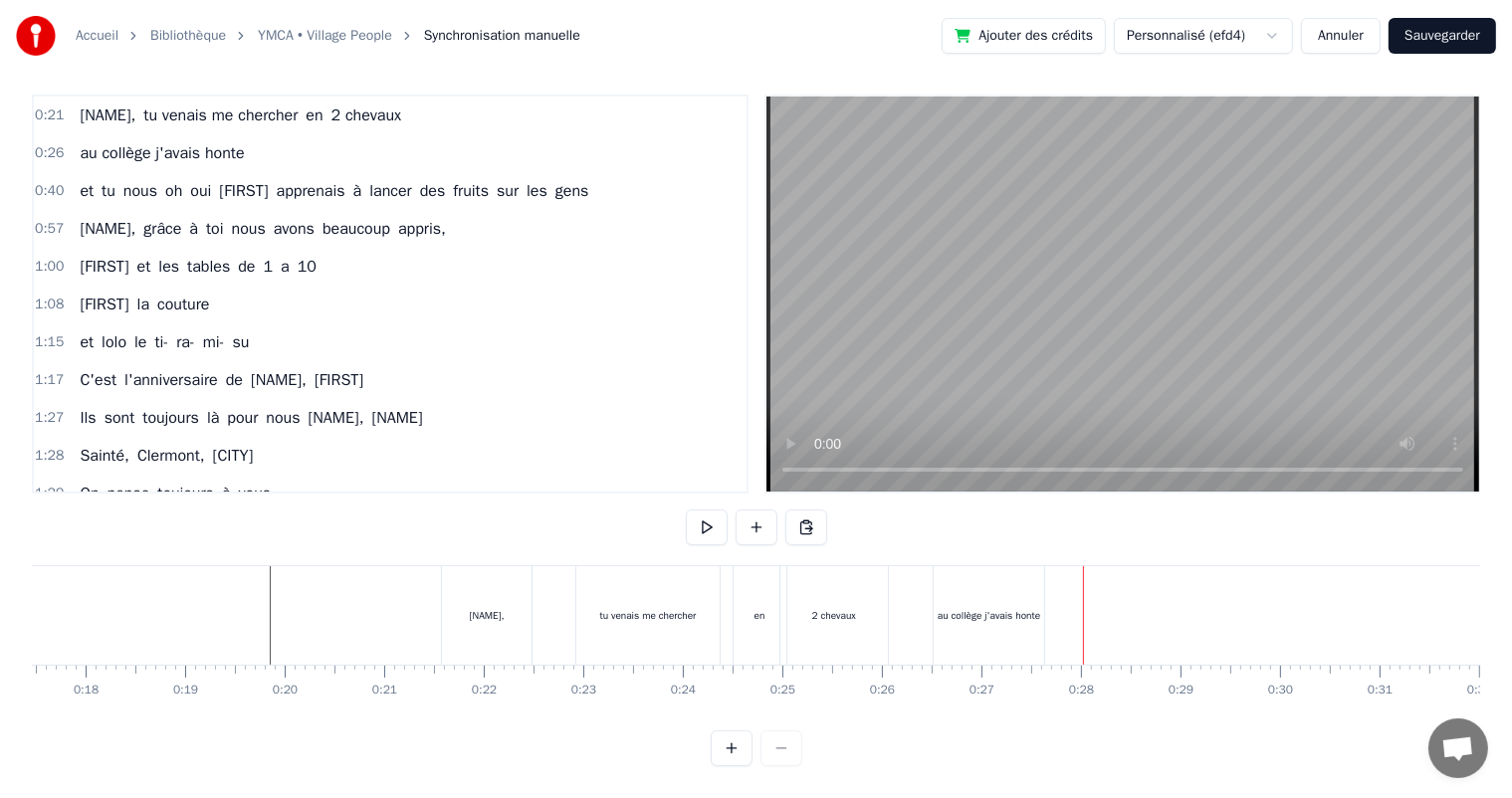 click on "au collège j'avais honte" at bounding box center [989, 615] 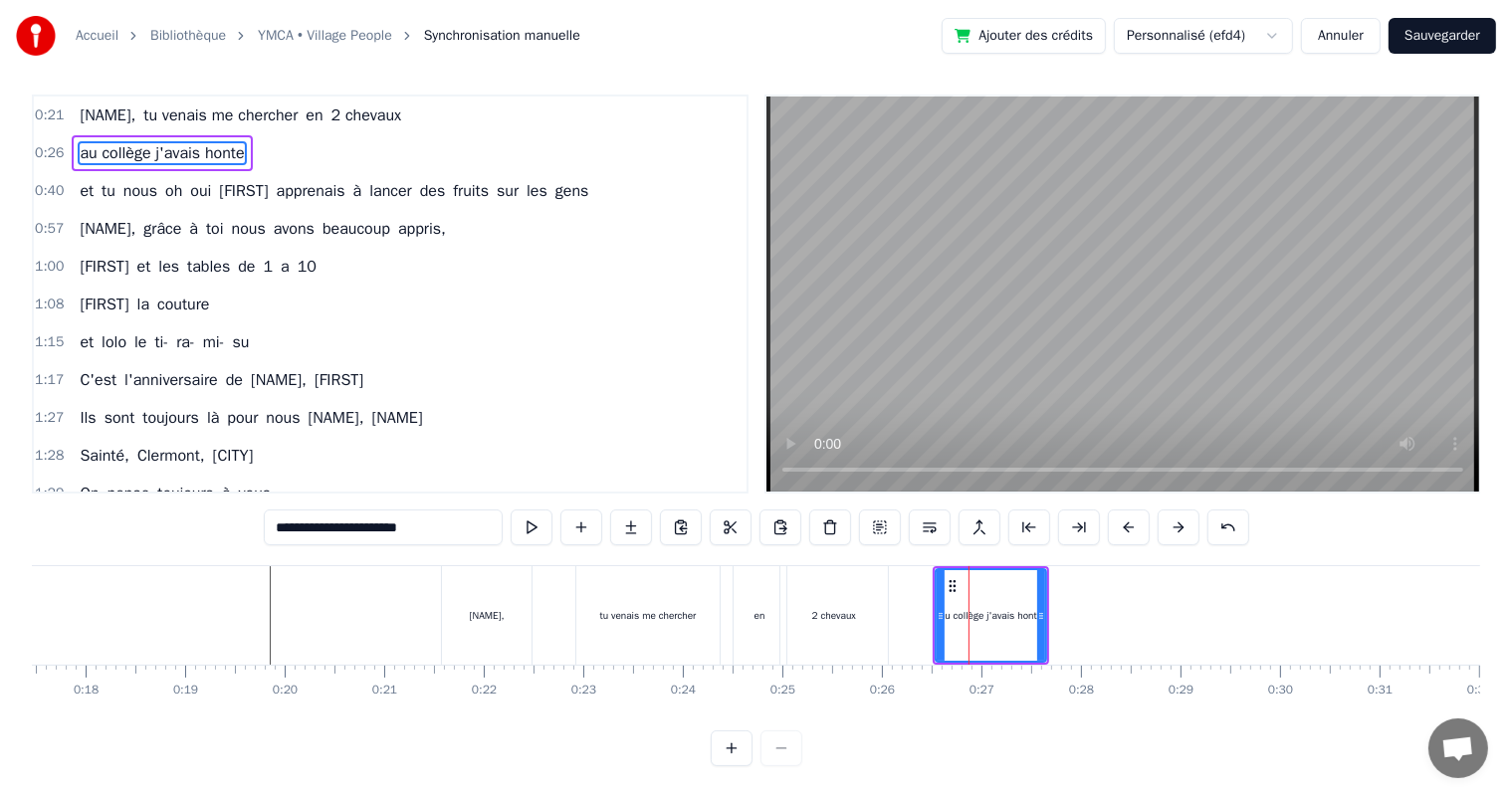 scroll, scrollTop: 0, scrollLeft: 0, axis: both 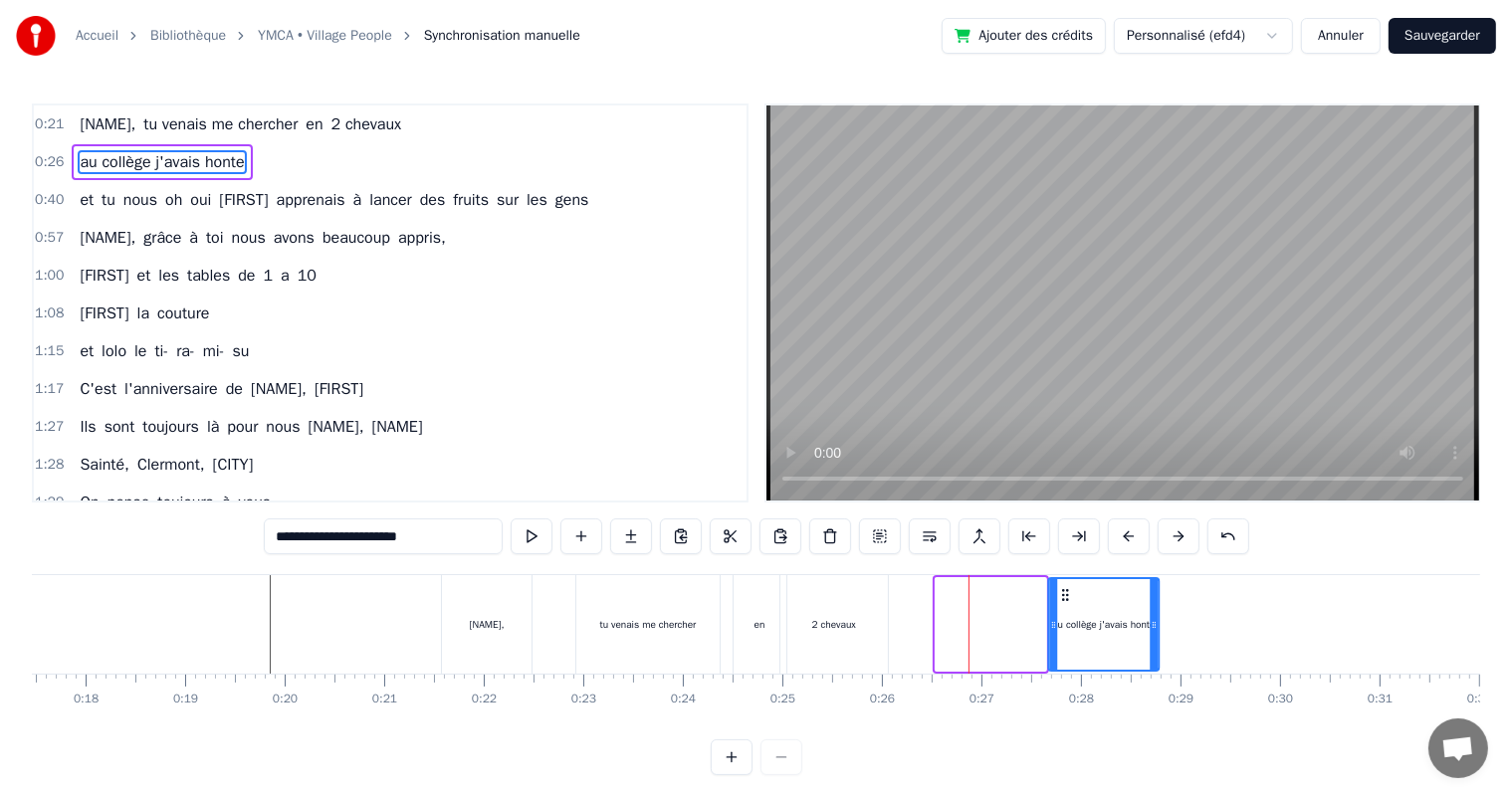 drag, startPoint x: 950, startPoint y: 585, endPoint x: 1066, endPoint y: 596, distance: 116.52038 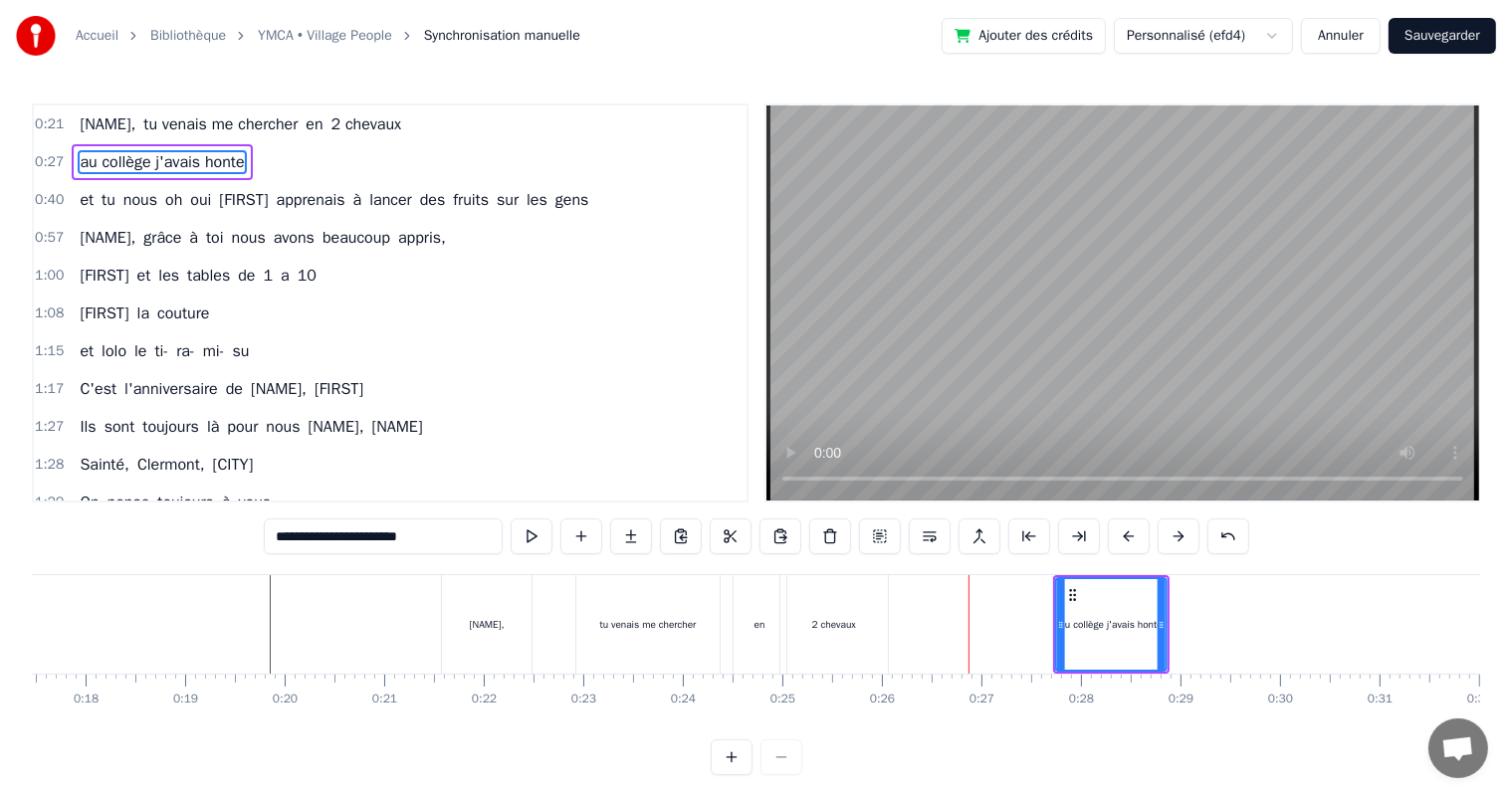 drag, startPoint x: 1073, startPoint y: 590, endPoint x: 1179, endPoint y: 597, distance: 106.23088 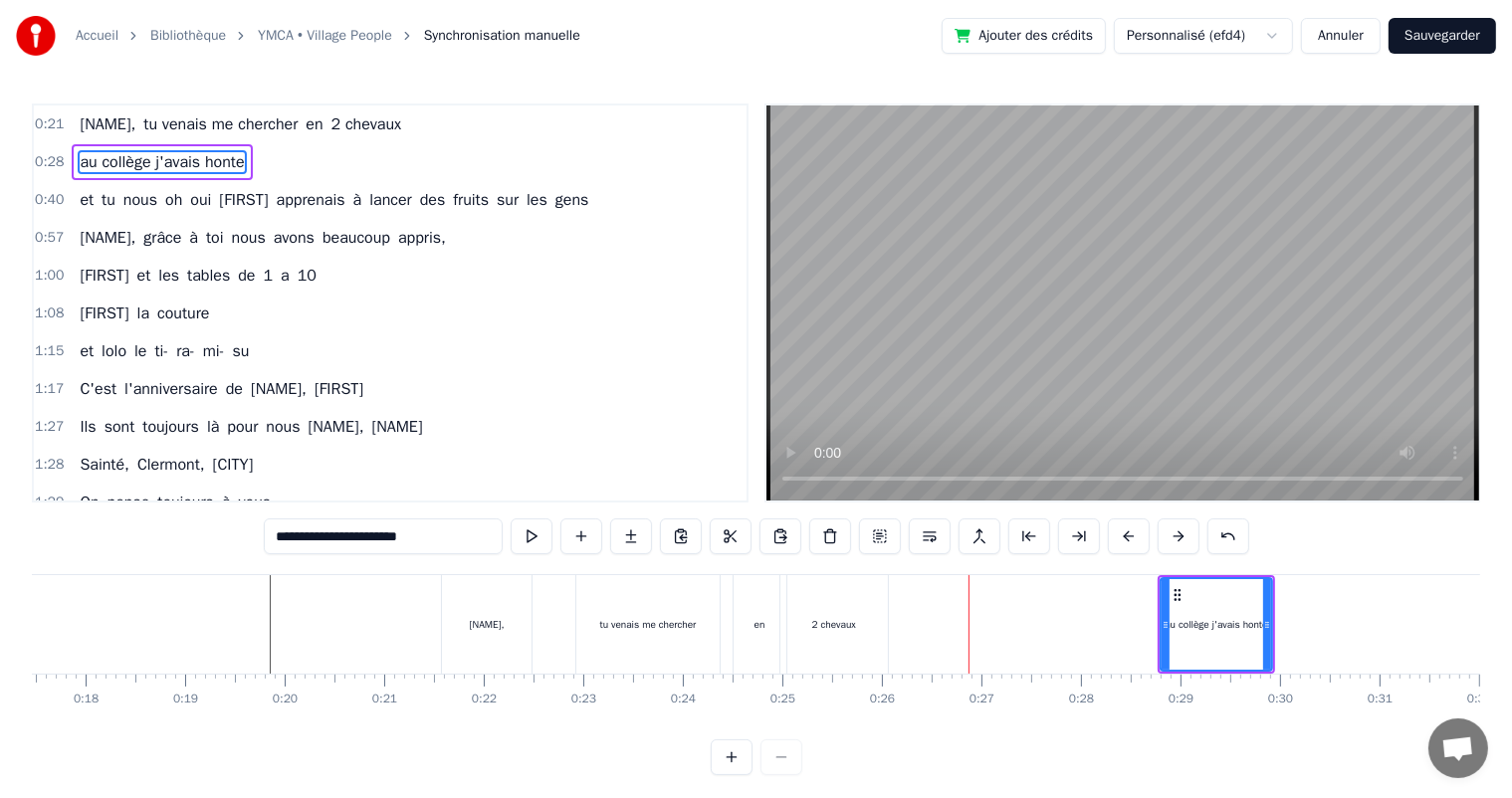 click at bounding box center (11255, 624) 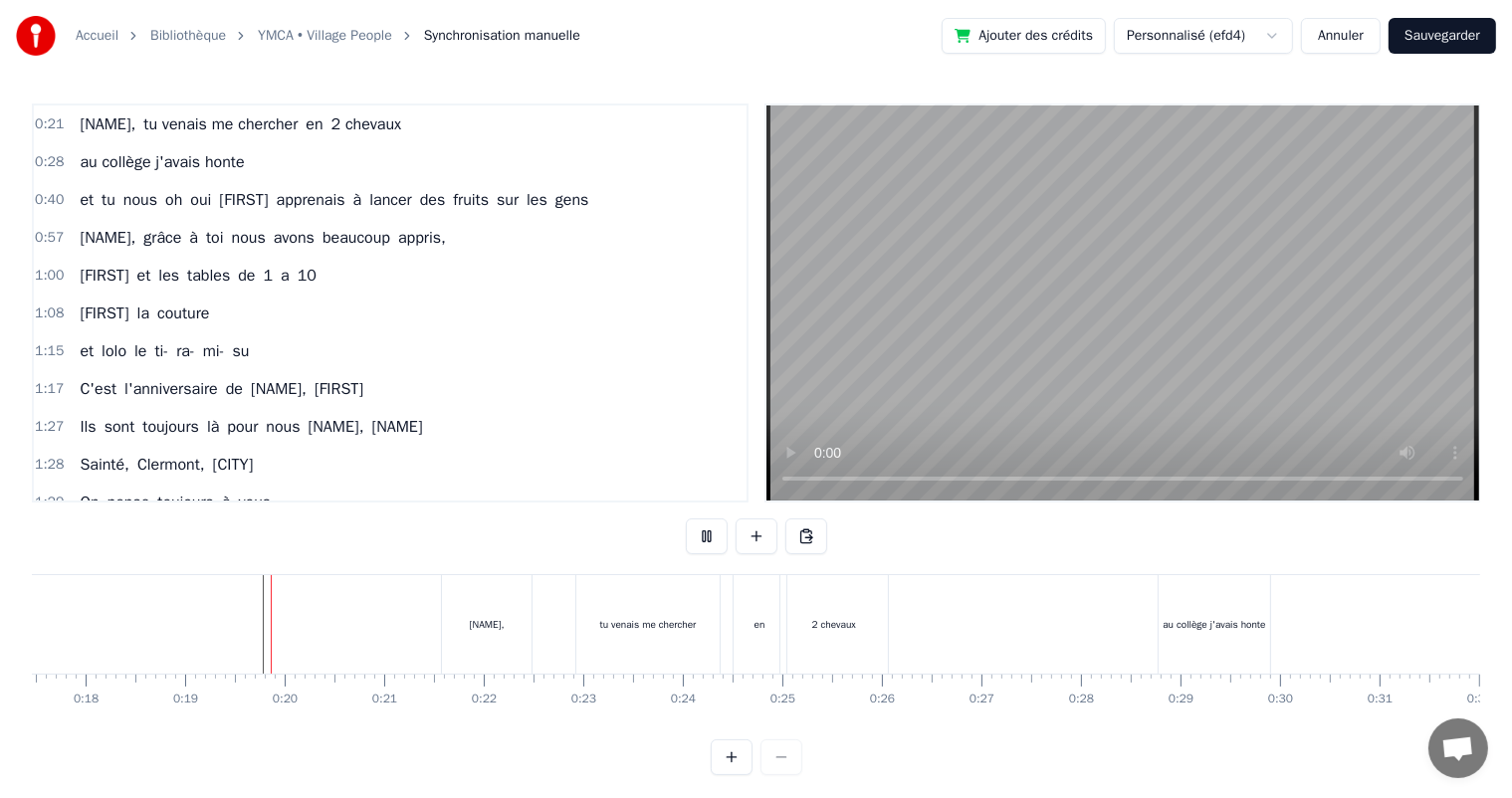 scroll, scrollTop: 26, scrollLeft: 0, axis: vertical 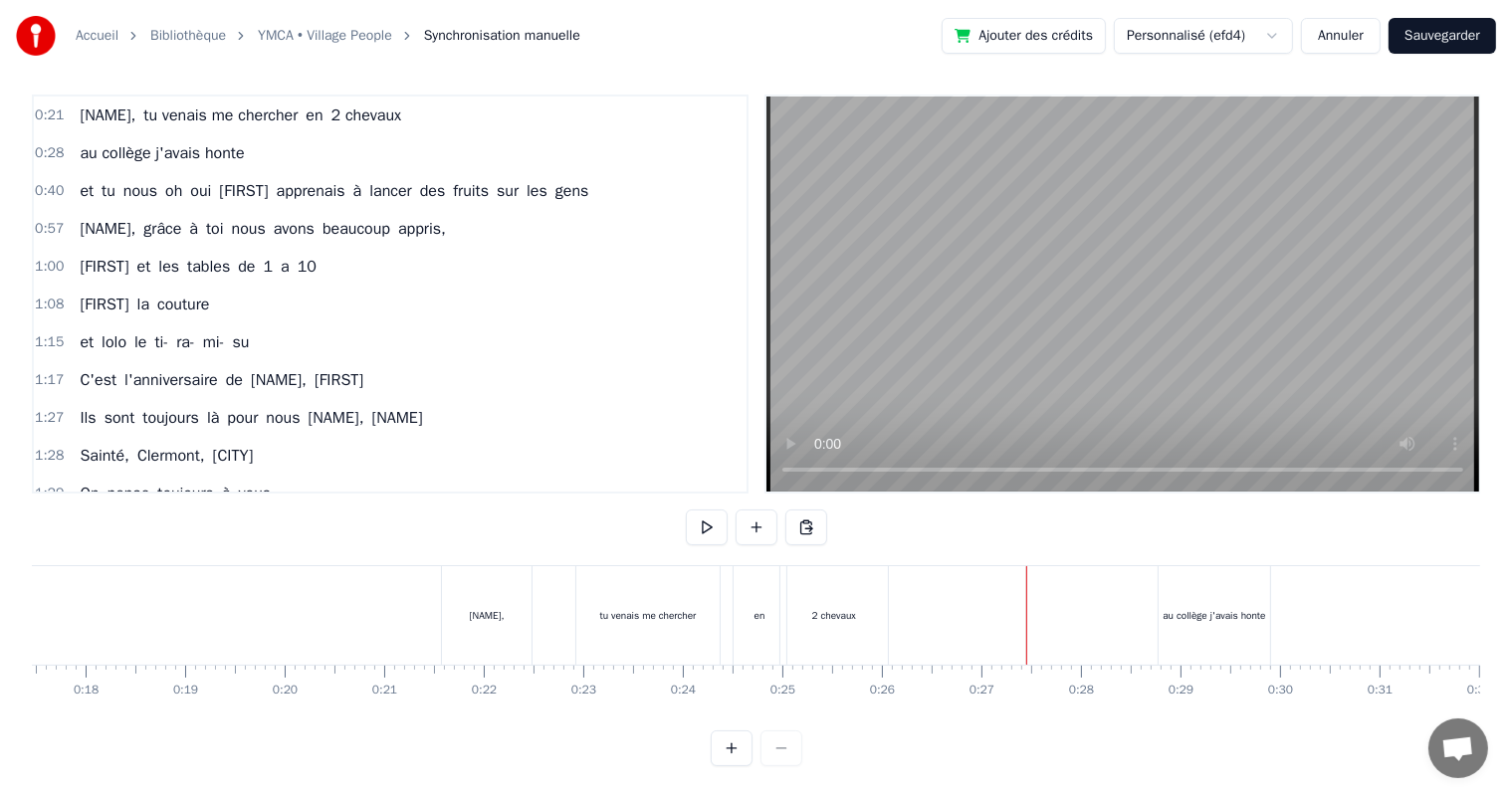 click on "au collège j'avais honte" at bounding box center [1214, 615] 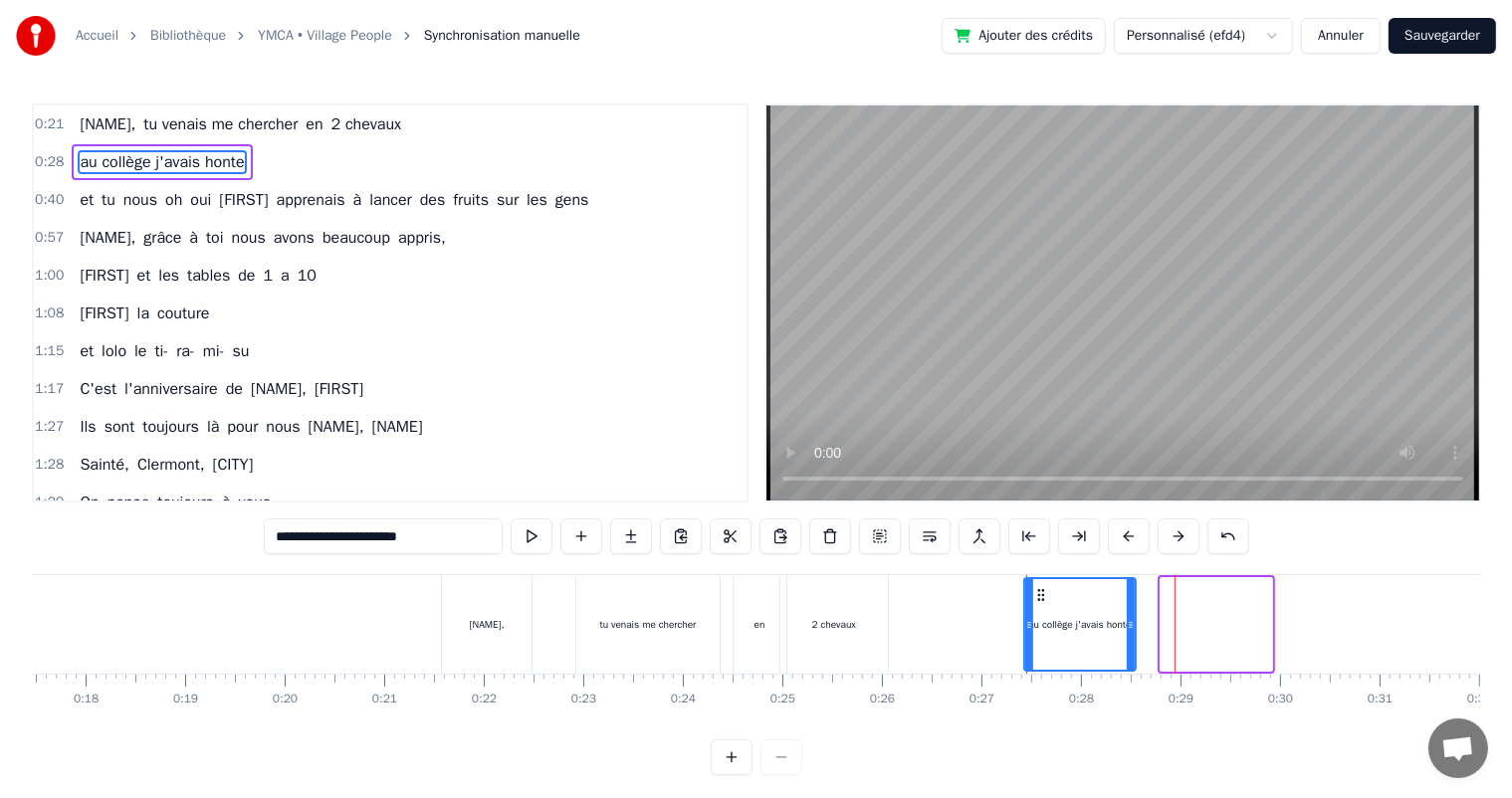 drag, startPoint x: 1177, startPoint y: 585, endPoint x: 1041, endPoint y: 597, distance: 136.52839 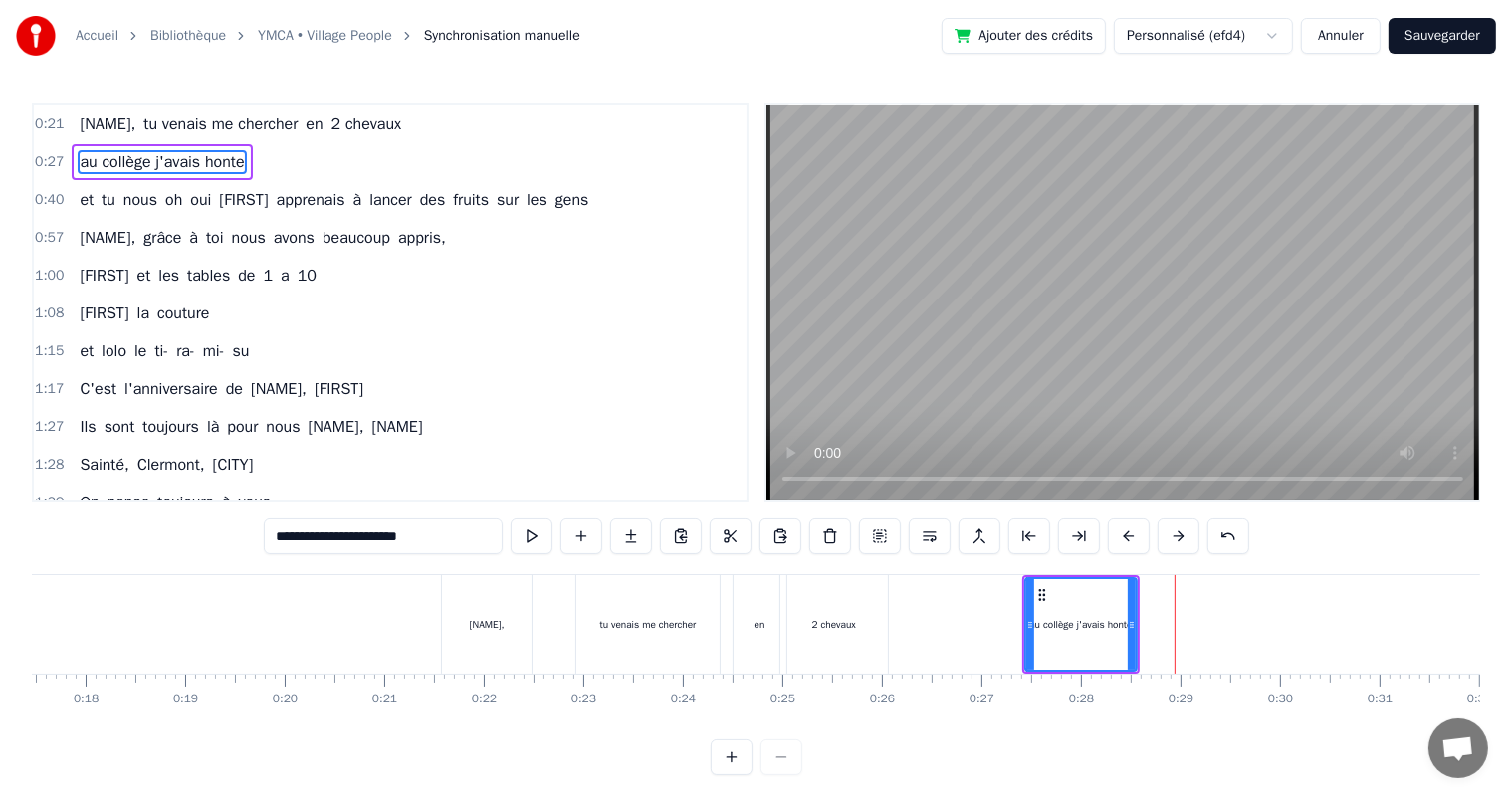 click at bounding box center [11255, 624] 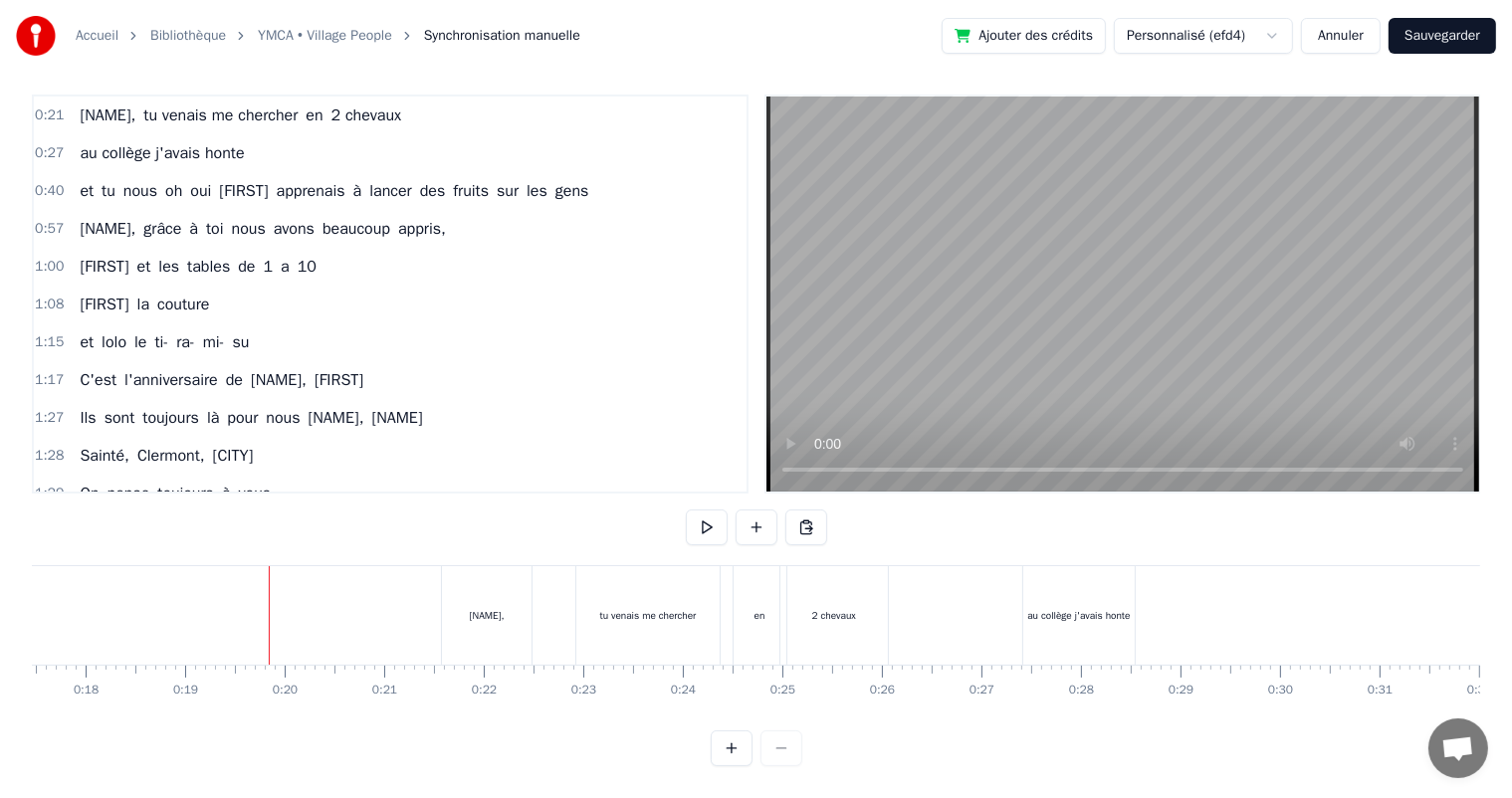 scroll, scrollTop: 26, scrollLeft: 0, axis: vertical 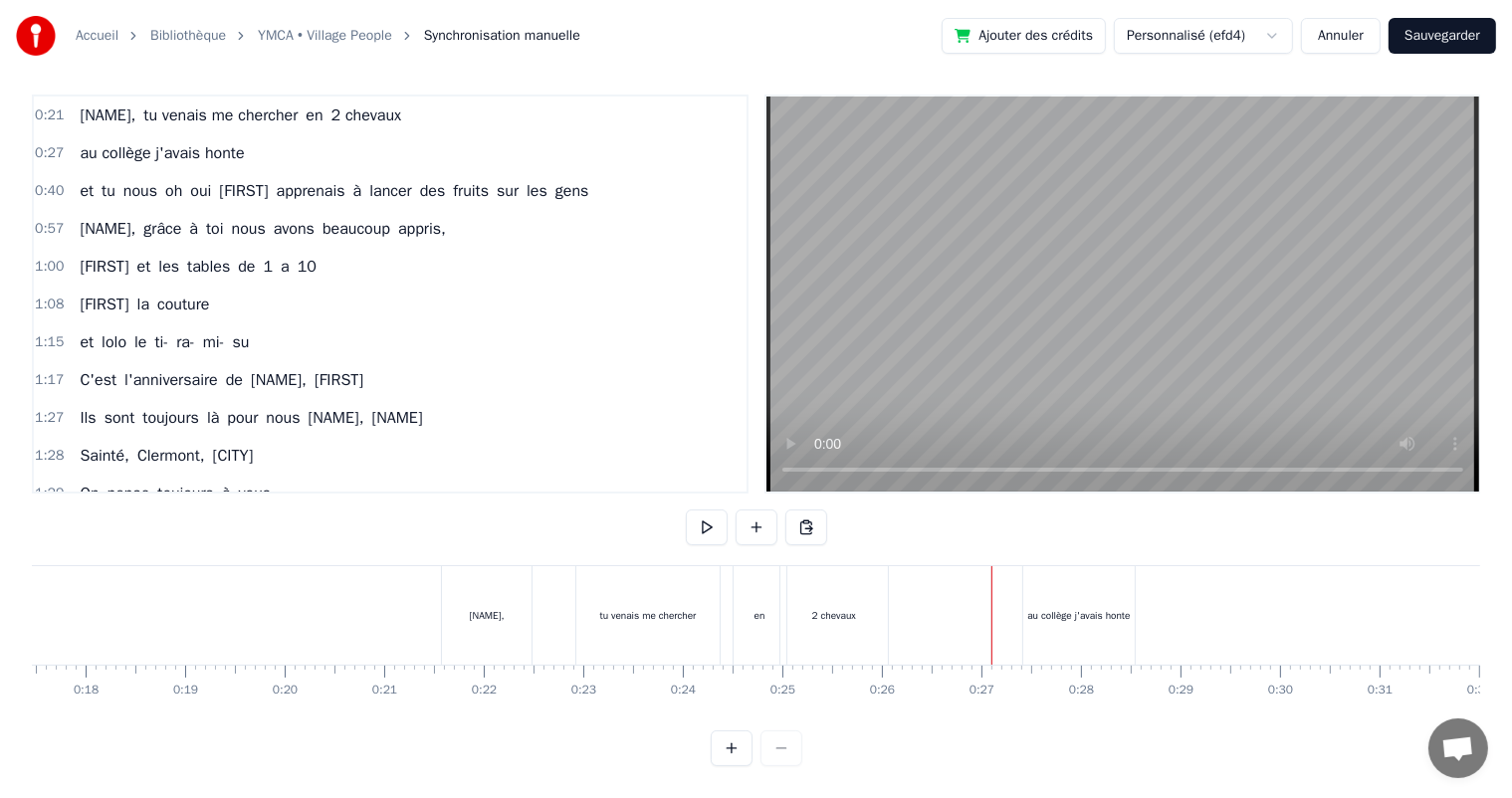 click at bounding box center [11255, 615] 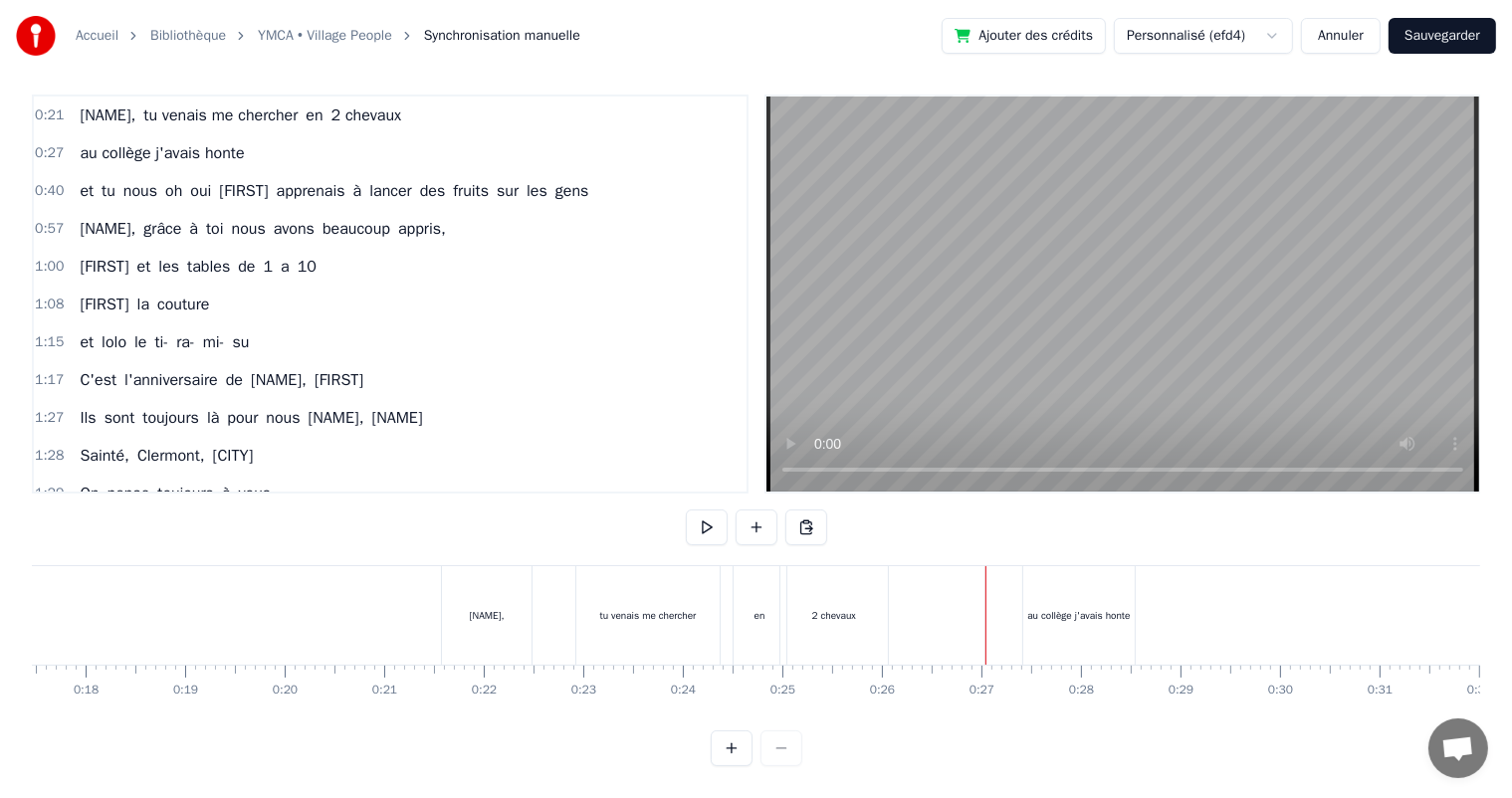 click on "au collège j'avais honte" at bounding box center [1078, 615] 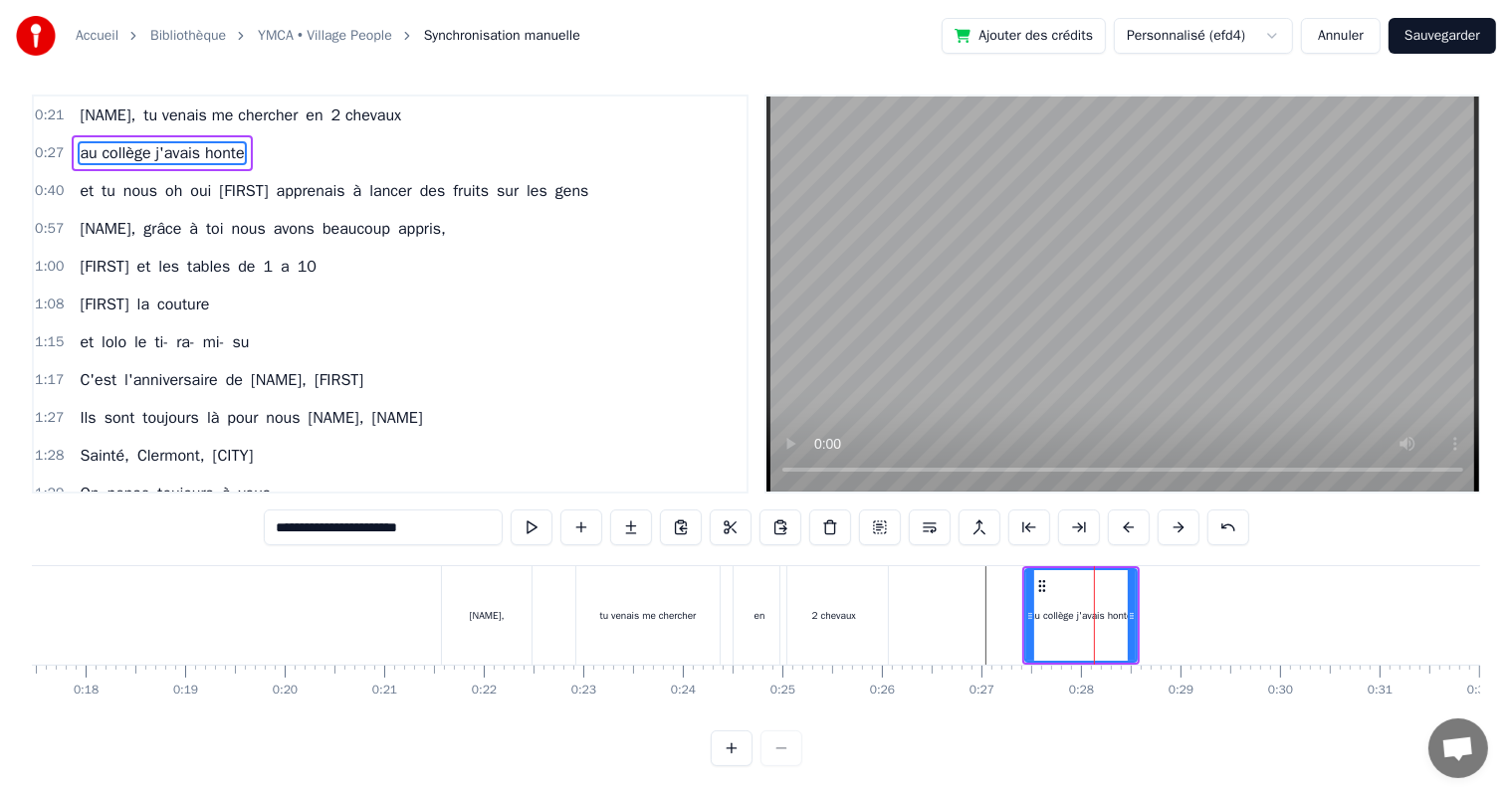 scroll, scrollTop: 0, scrollLeft: 0, axis: both 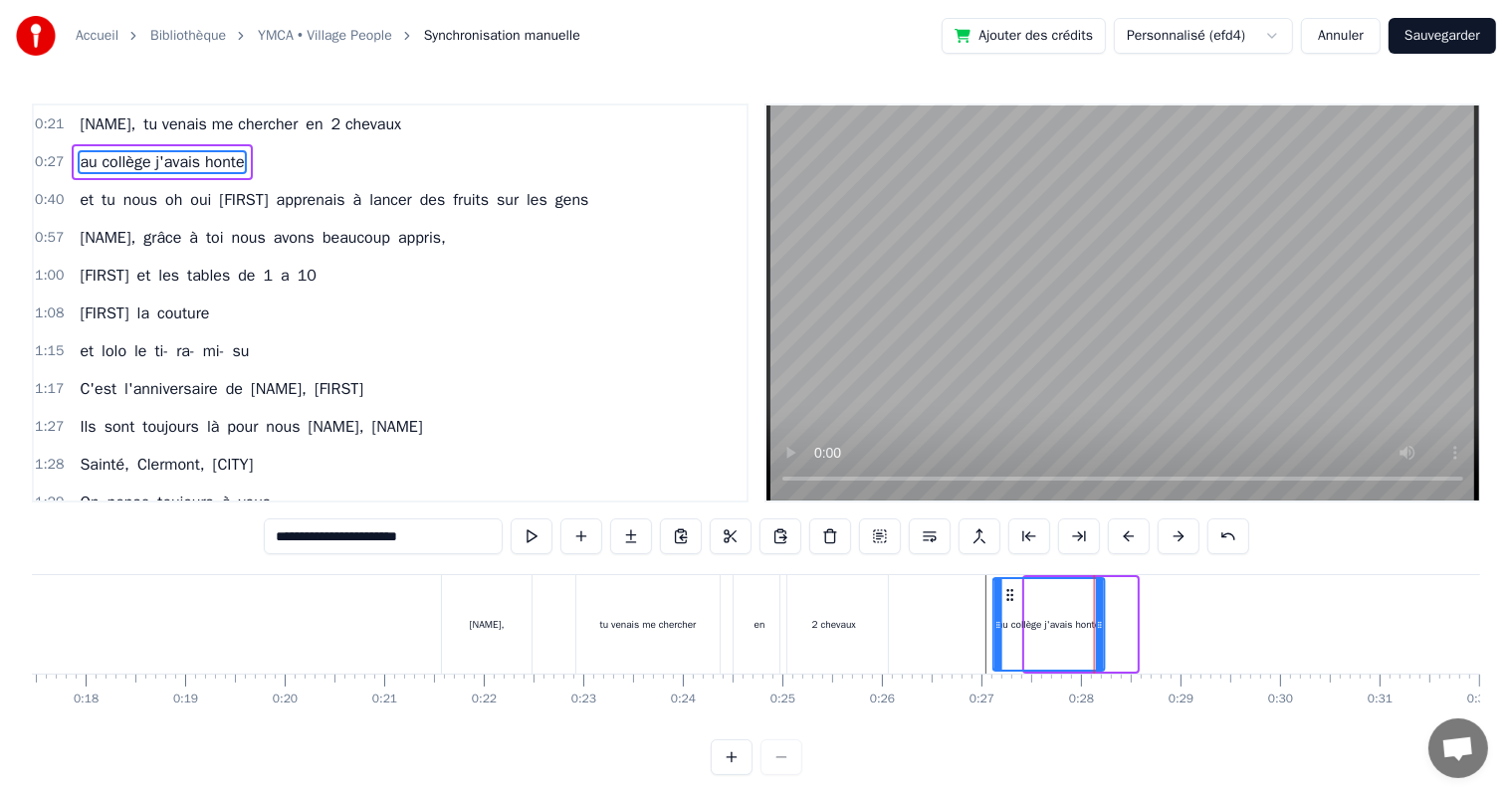drag, startPoint x: 1044, startPoint y: 592, endPoint x: 1004, endPoint y: 598, distance: 40.4475 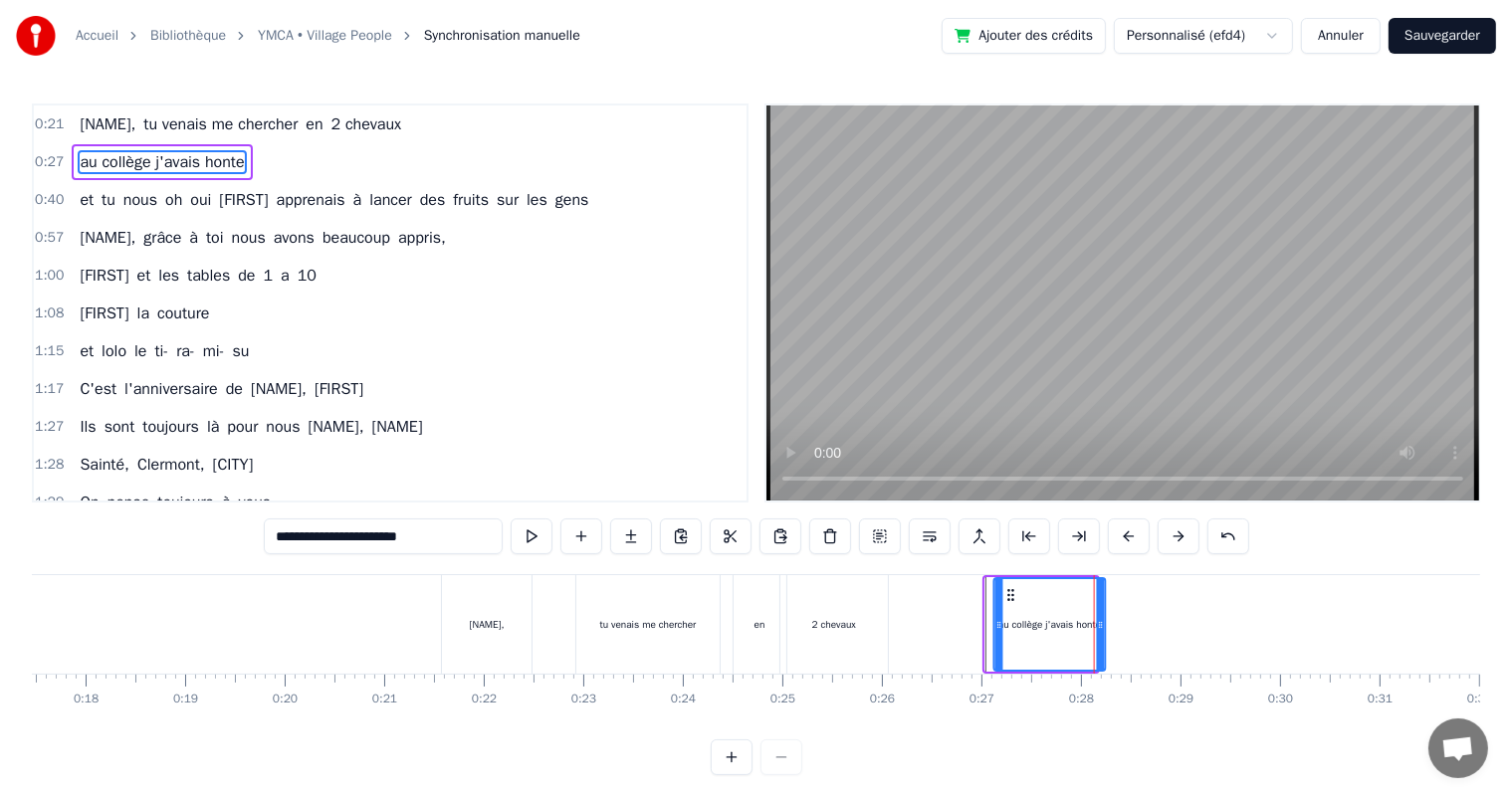 click 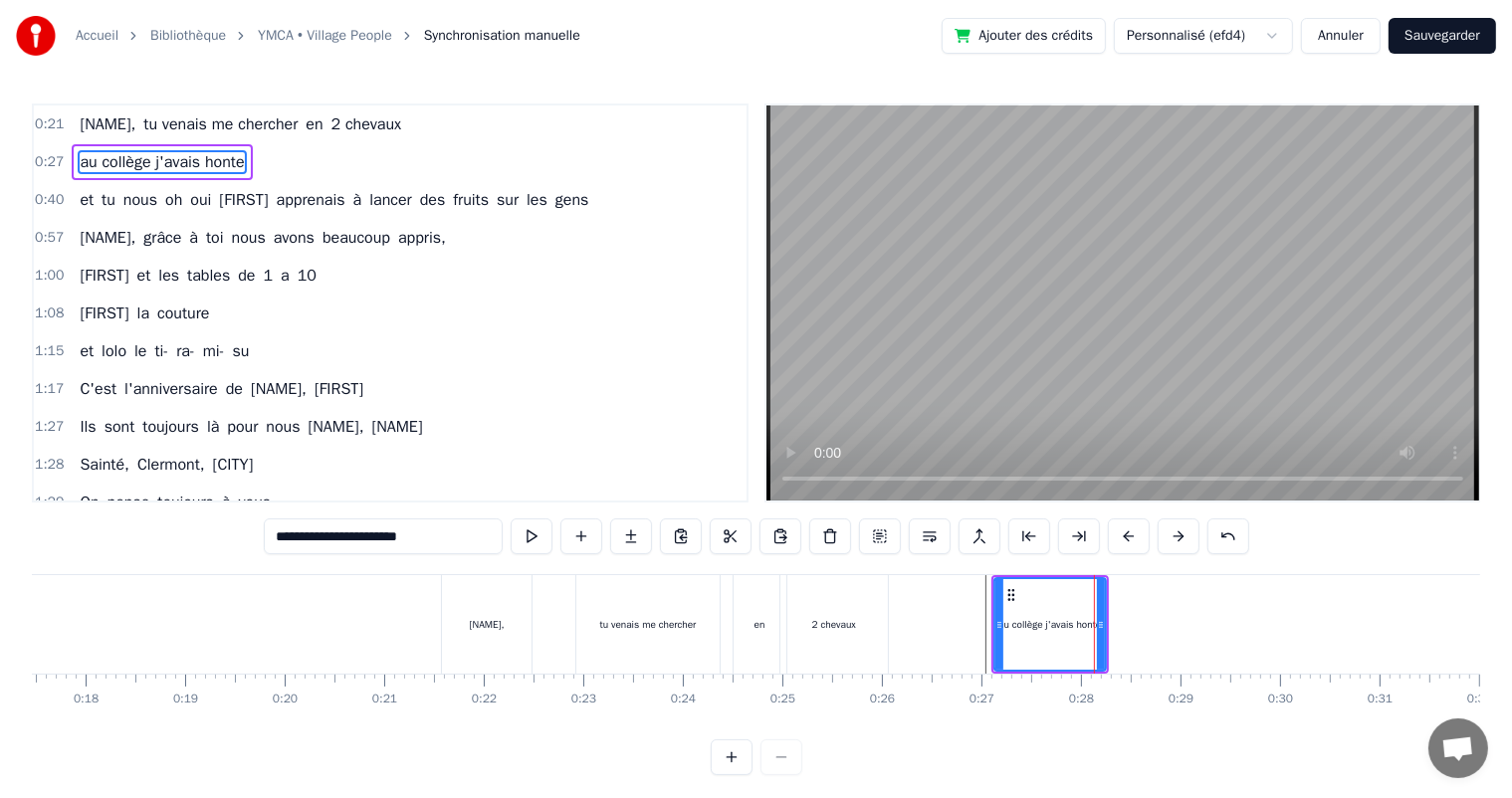 click at bounding box center [11255, 624] 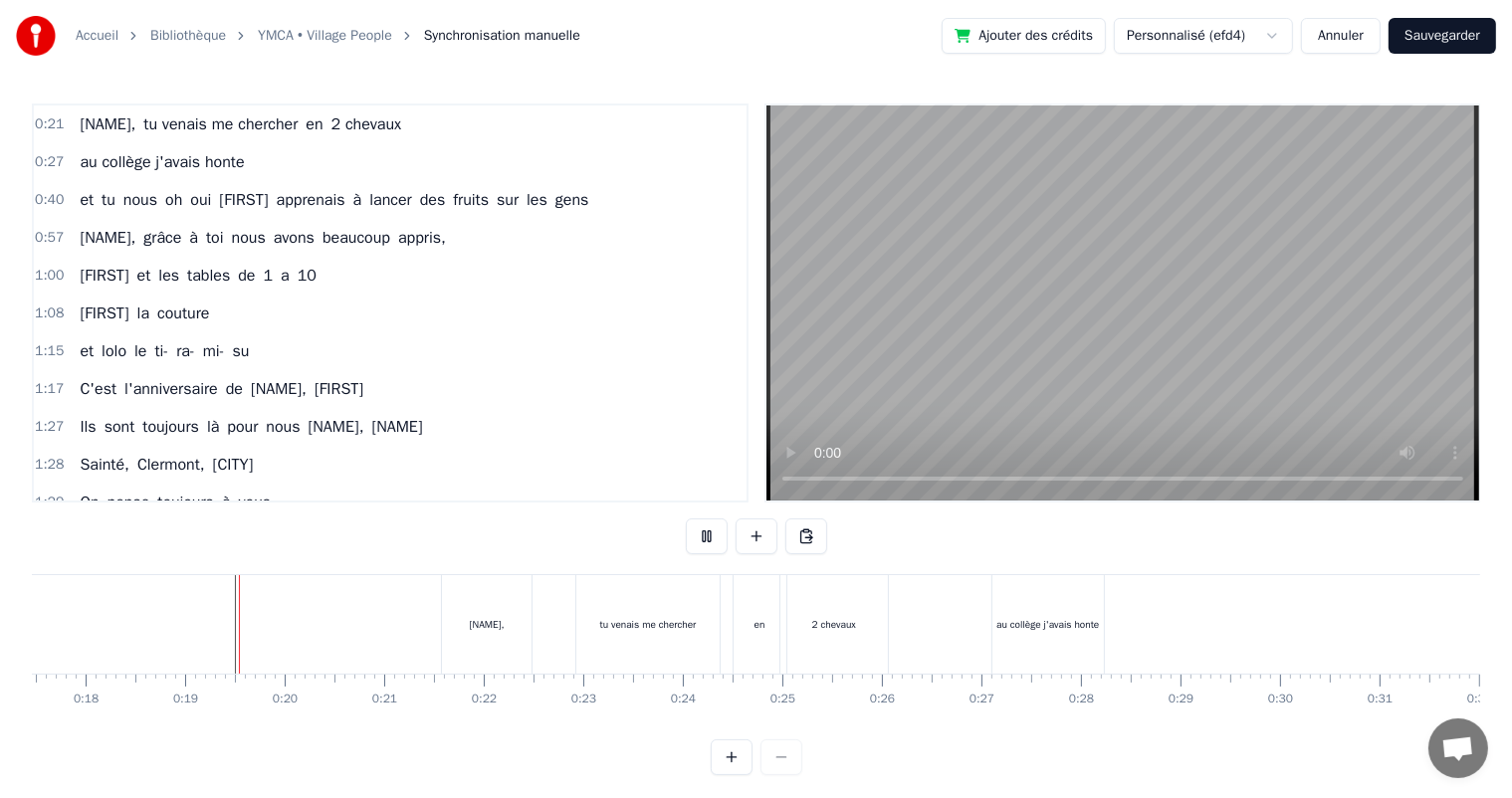 scroll, scrollTop: 26, scrollLeft: 0, axis: vertical 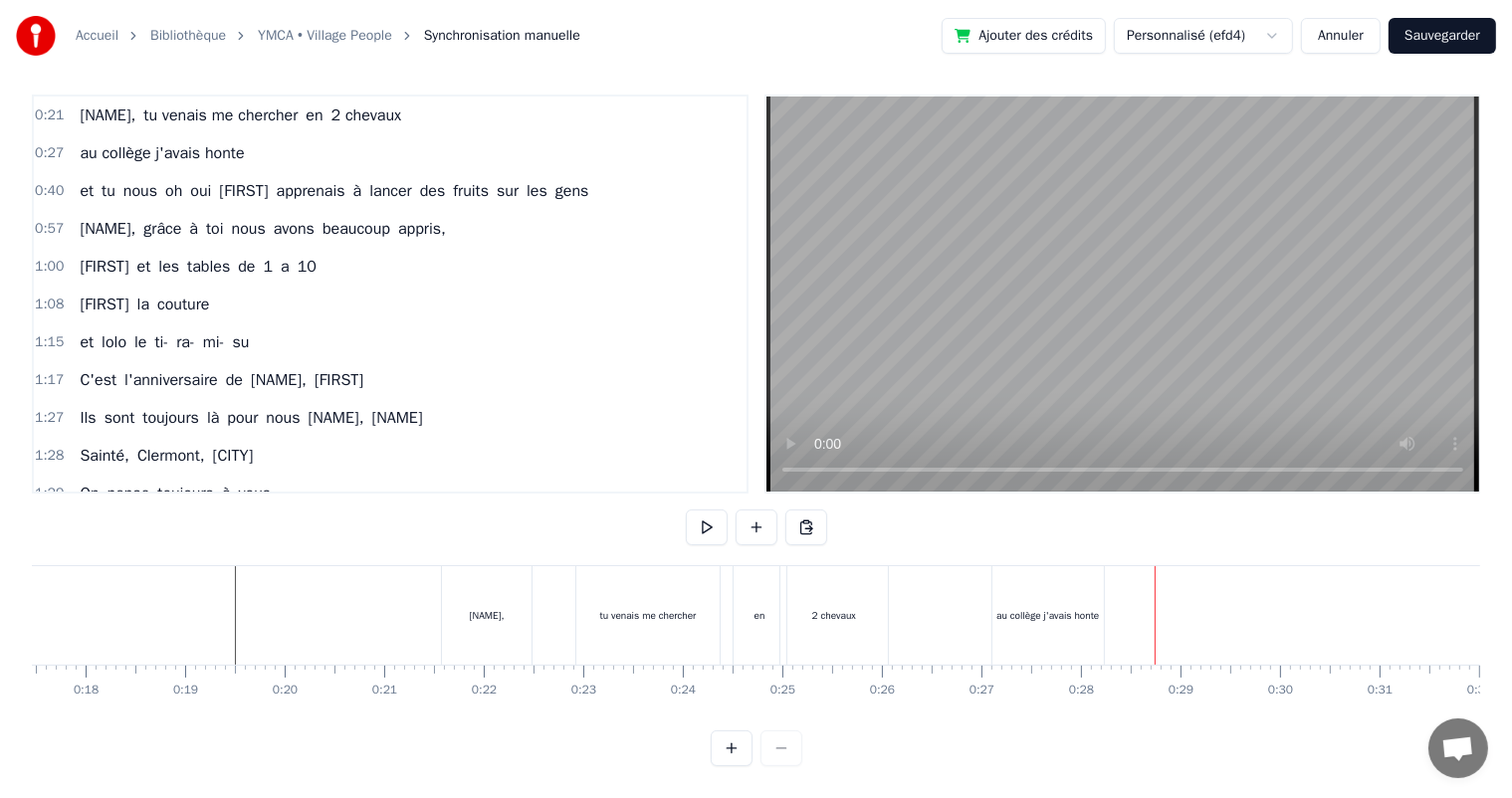click on "0:27 au collège j'avais honte" at bounding box center (390, 153) 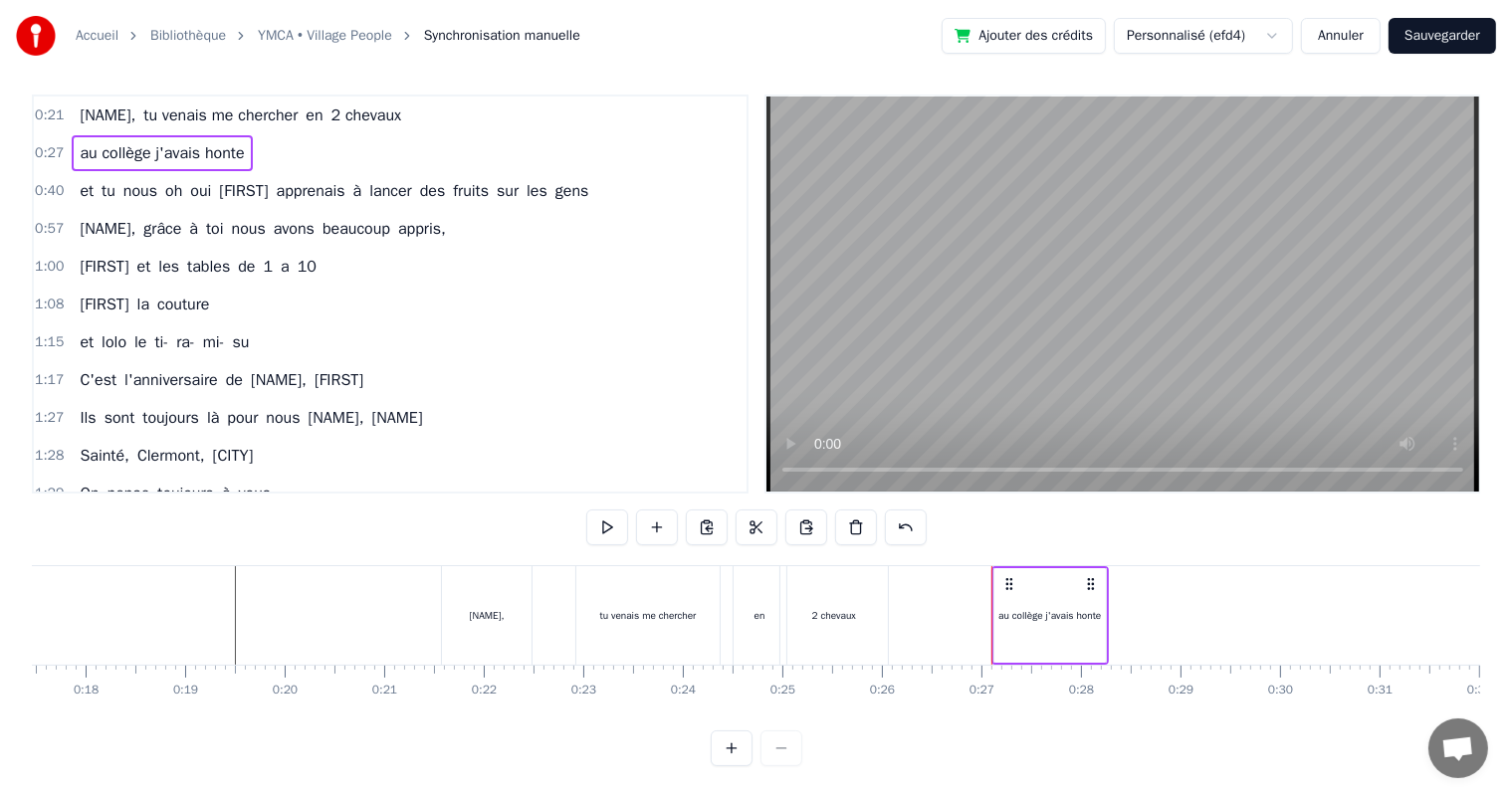 click on "0:27 au collège j'avais honte" at bounding box center (390, 153) 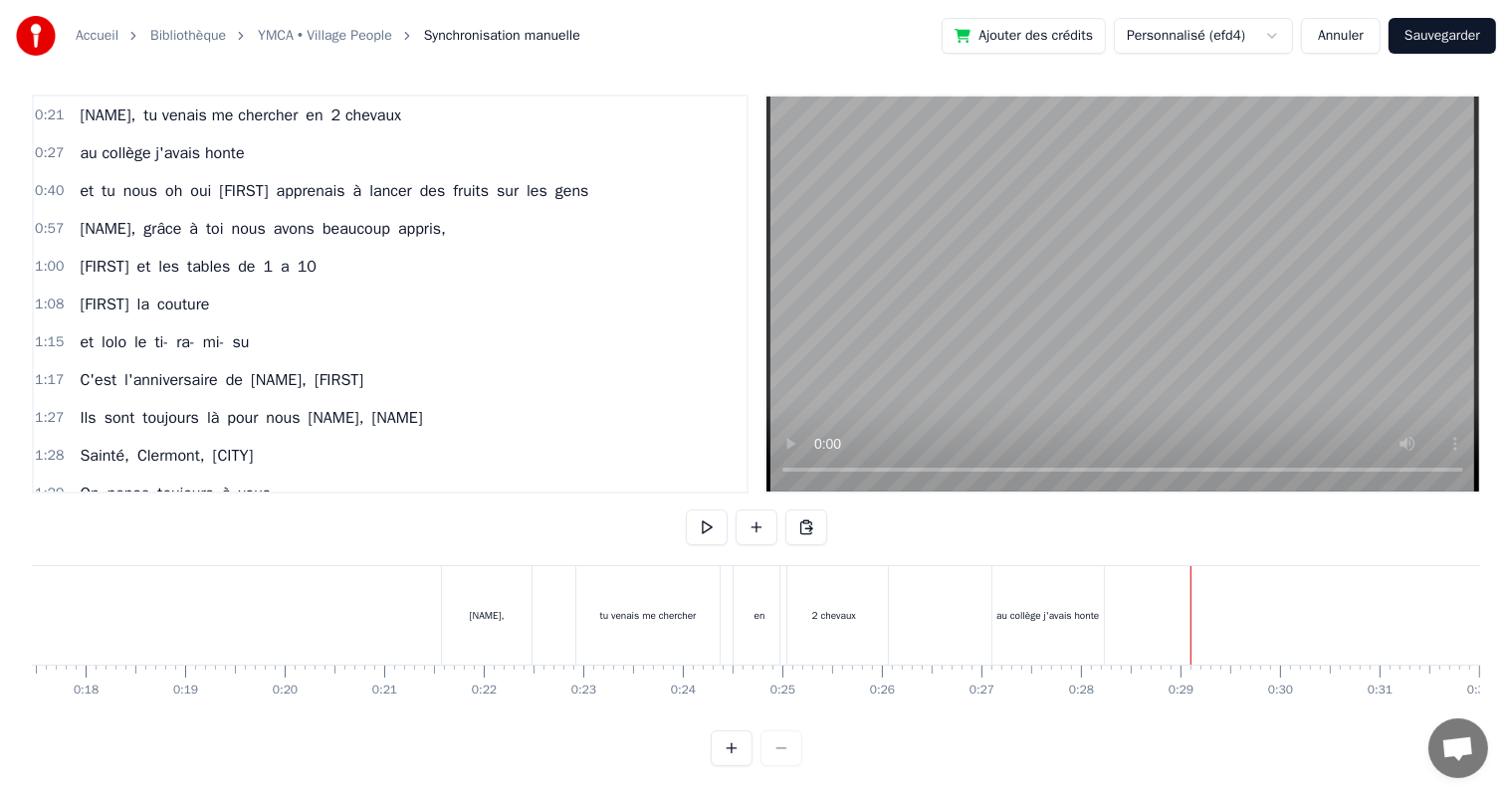 click at bounding box center (11255, 615) 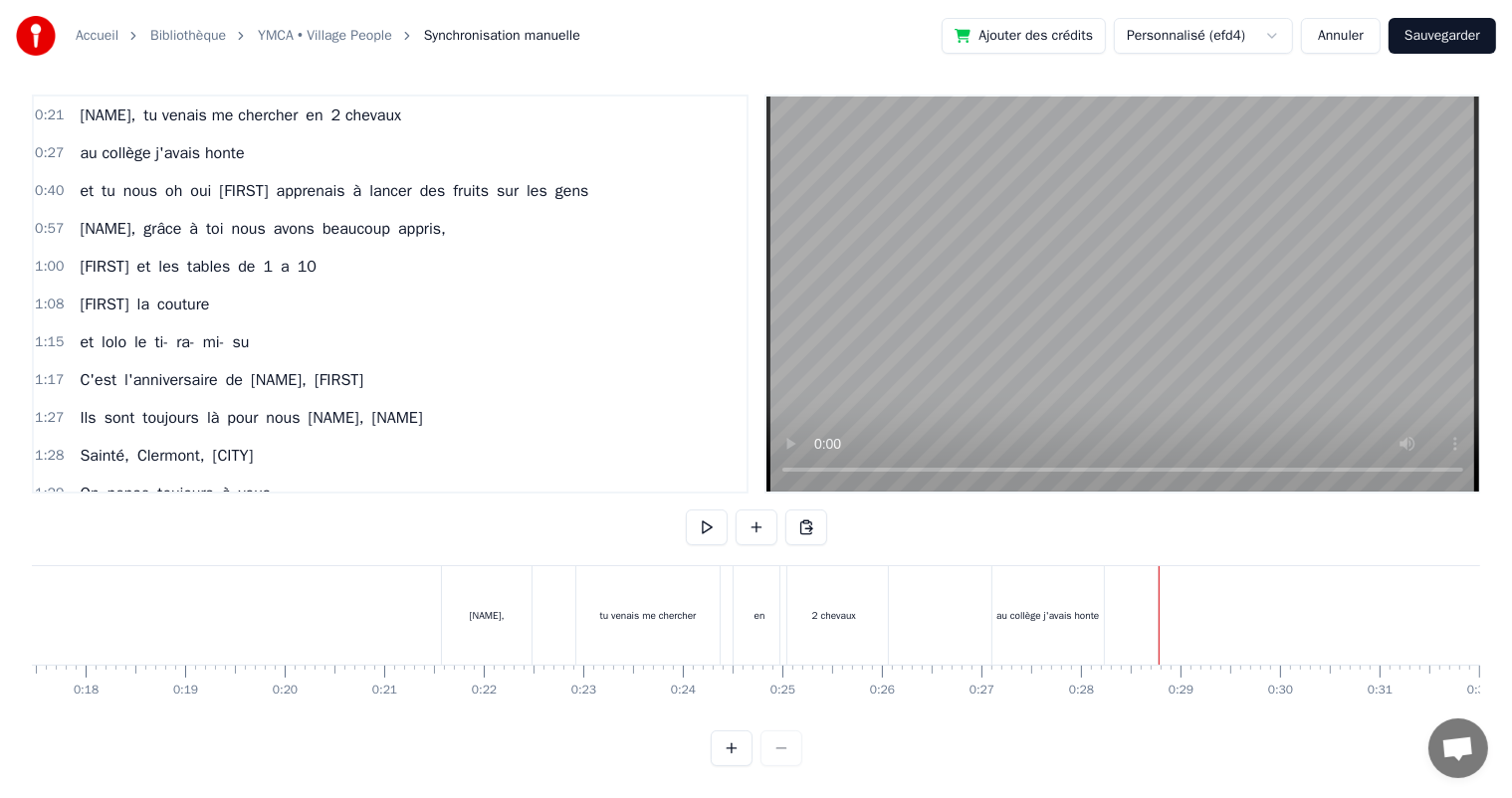 drag, startPoint x: 1143, startPoint y: 597, endPoint x: 1159, endPoint y: 597, distance: 16 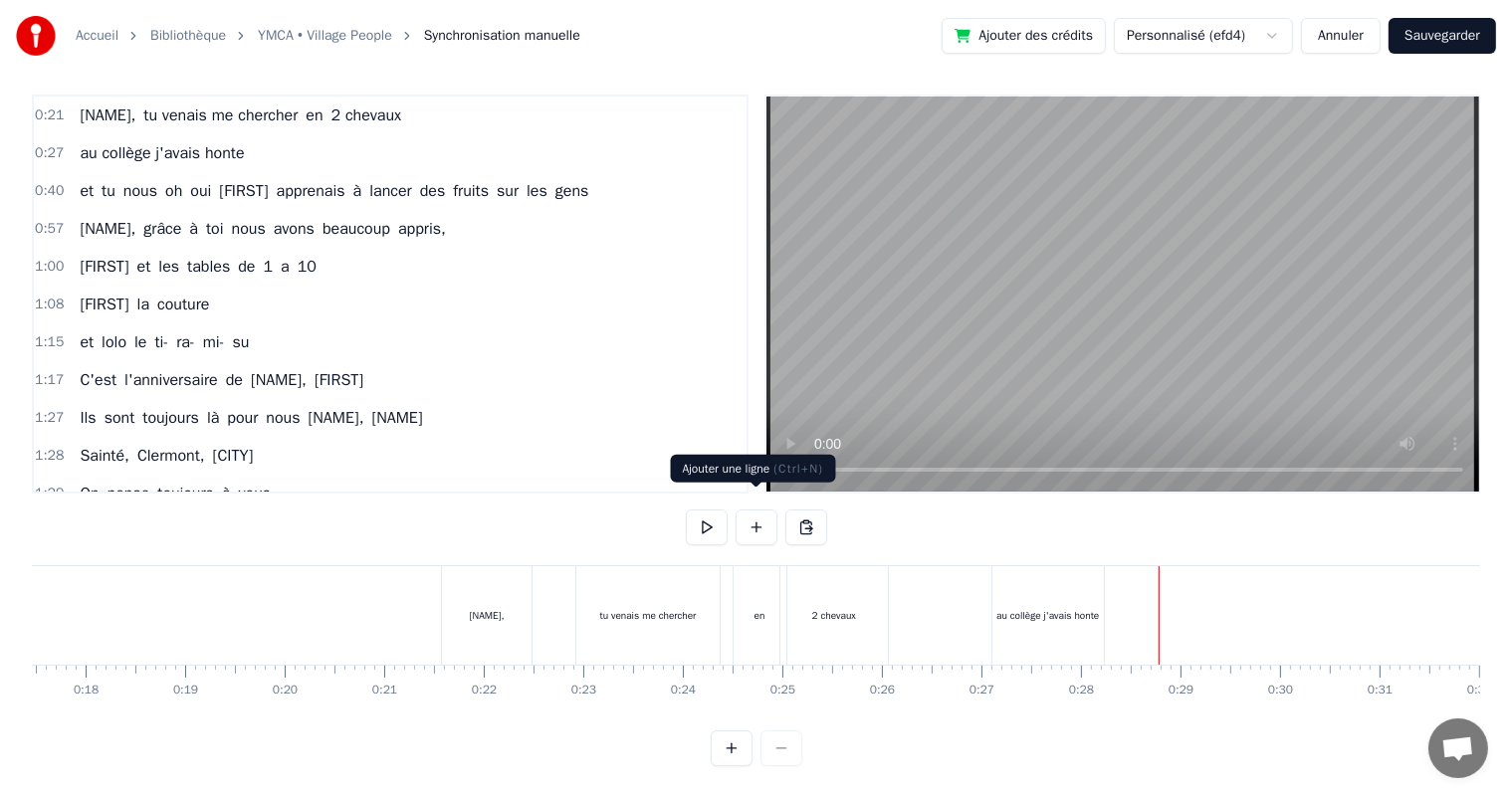 click at bounding box center [756, 527] 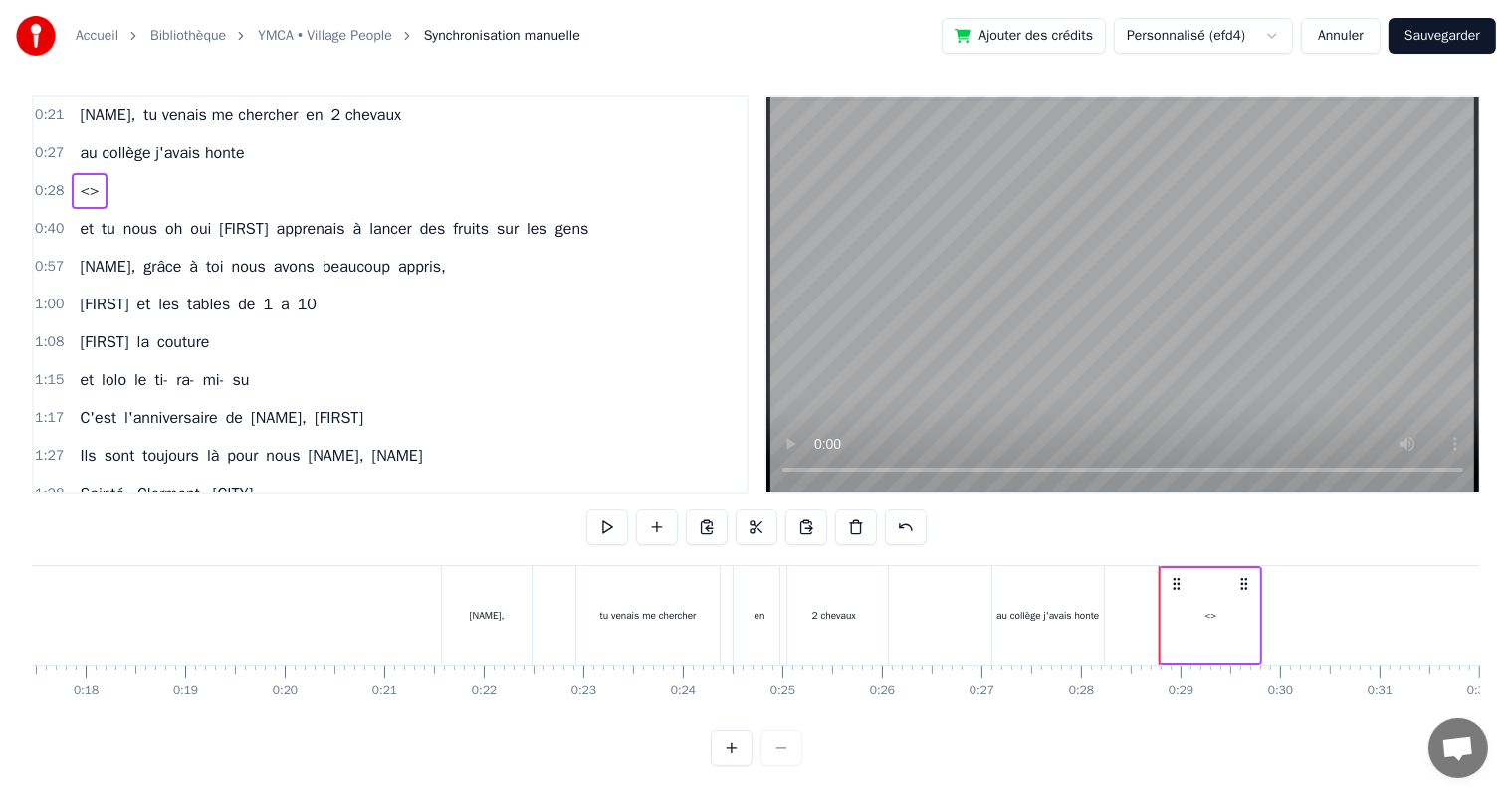 click on "<>" at bounding box center [89, 191] 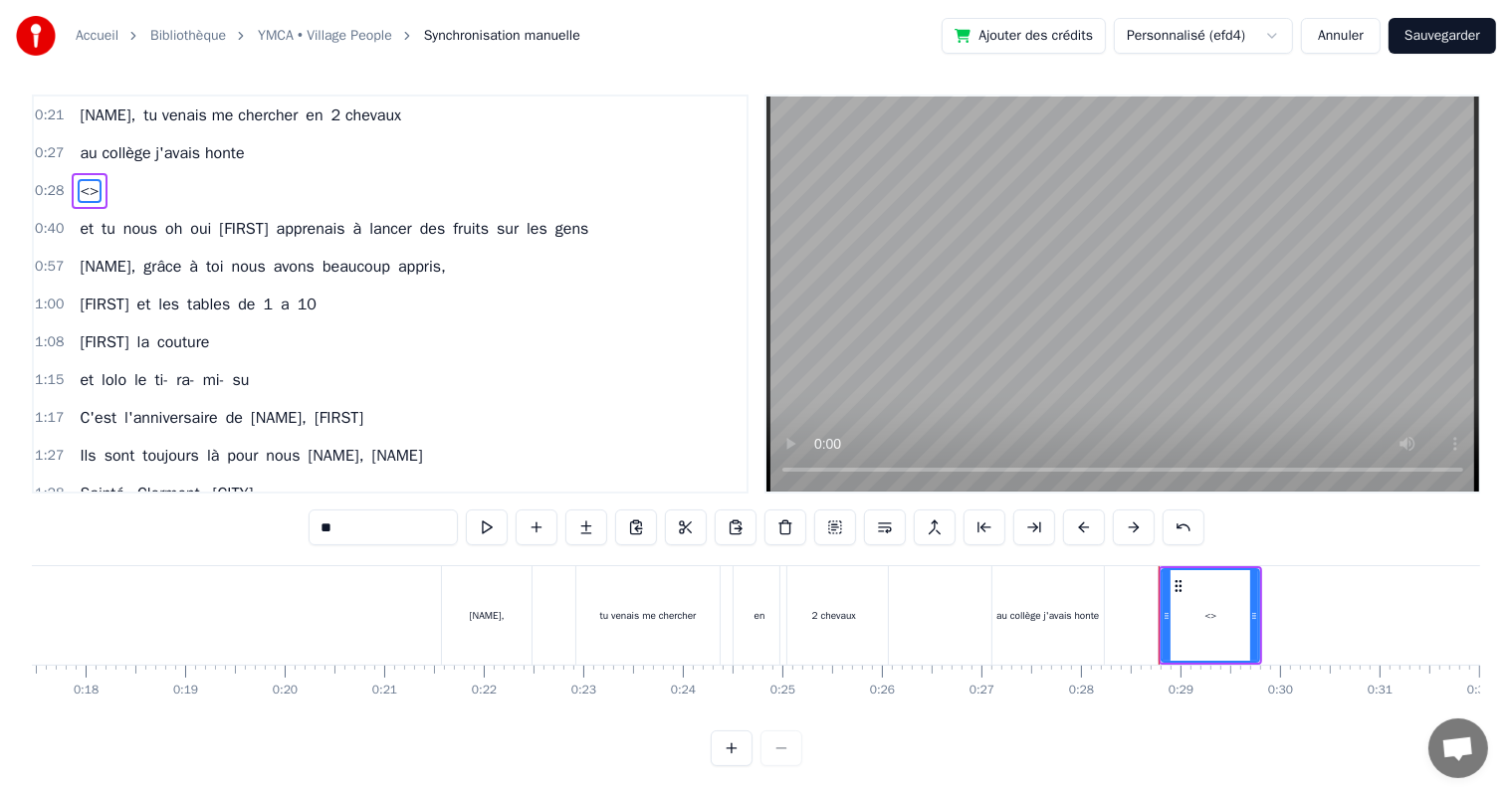 scroll, scrollTop: 0, scrollLeft: 0, axis: both 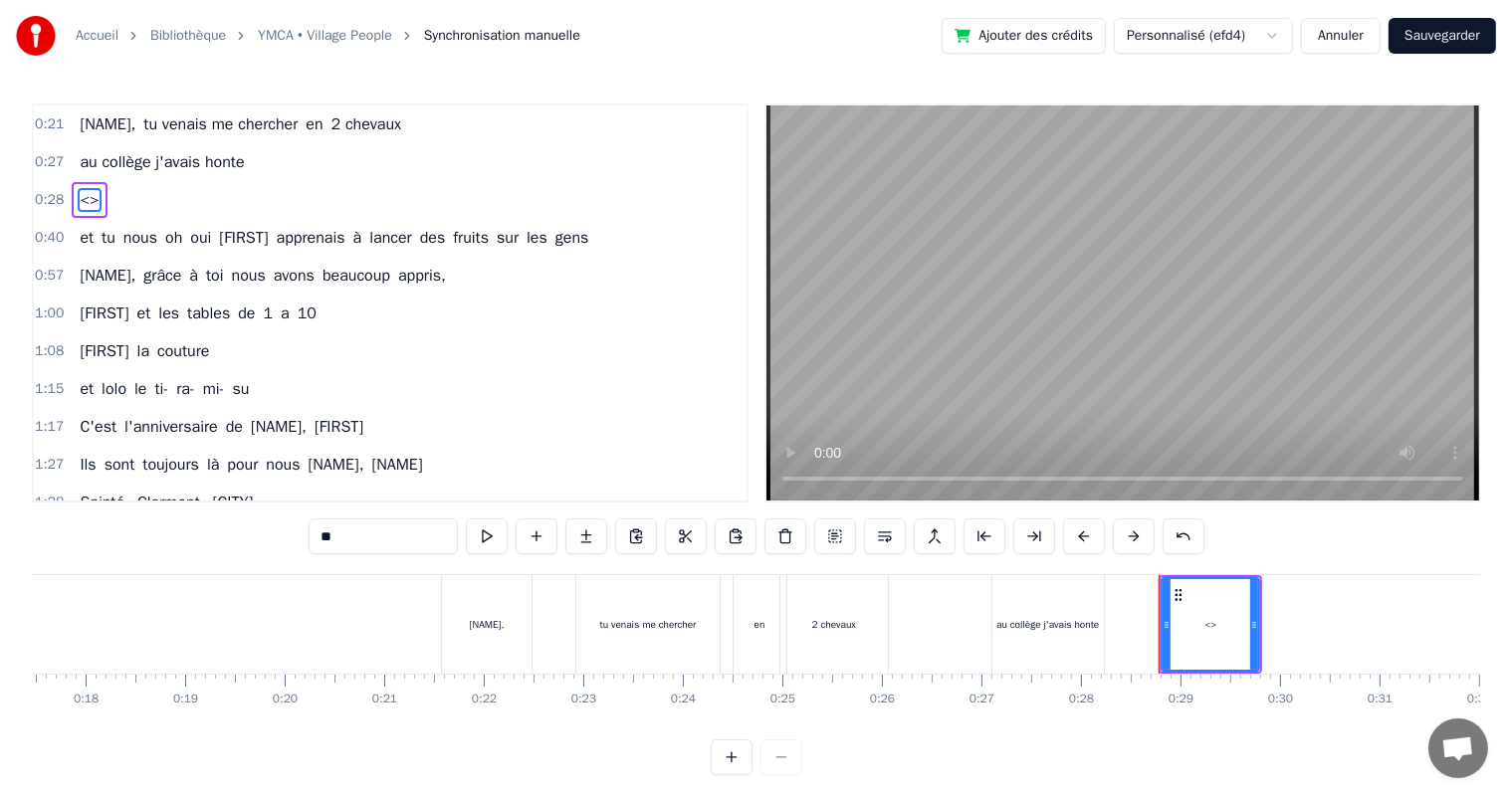 click on "**" at bounding box center [383, 536] 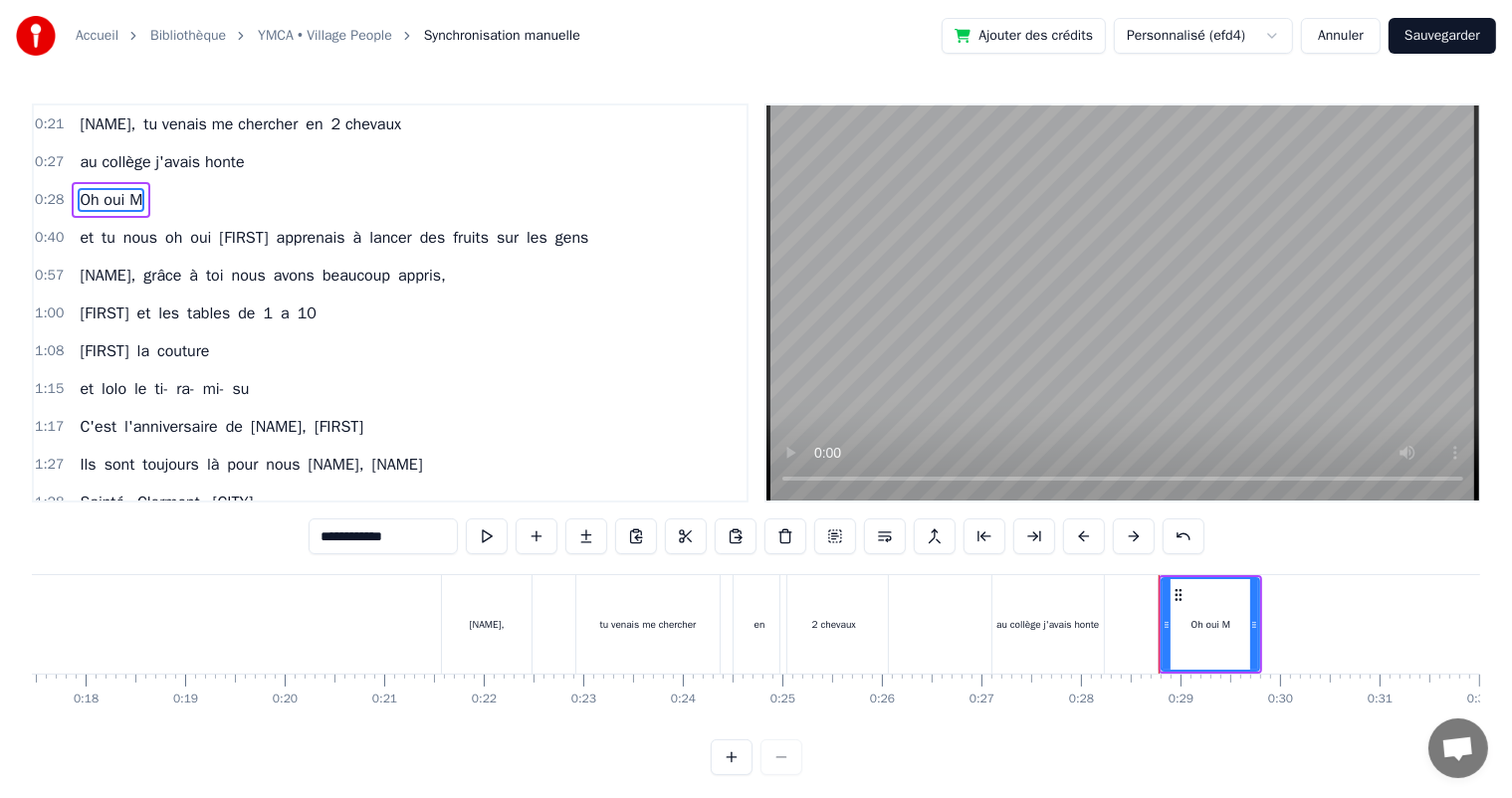 type on "**********" 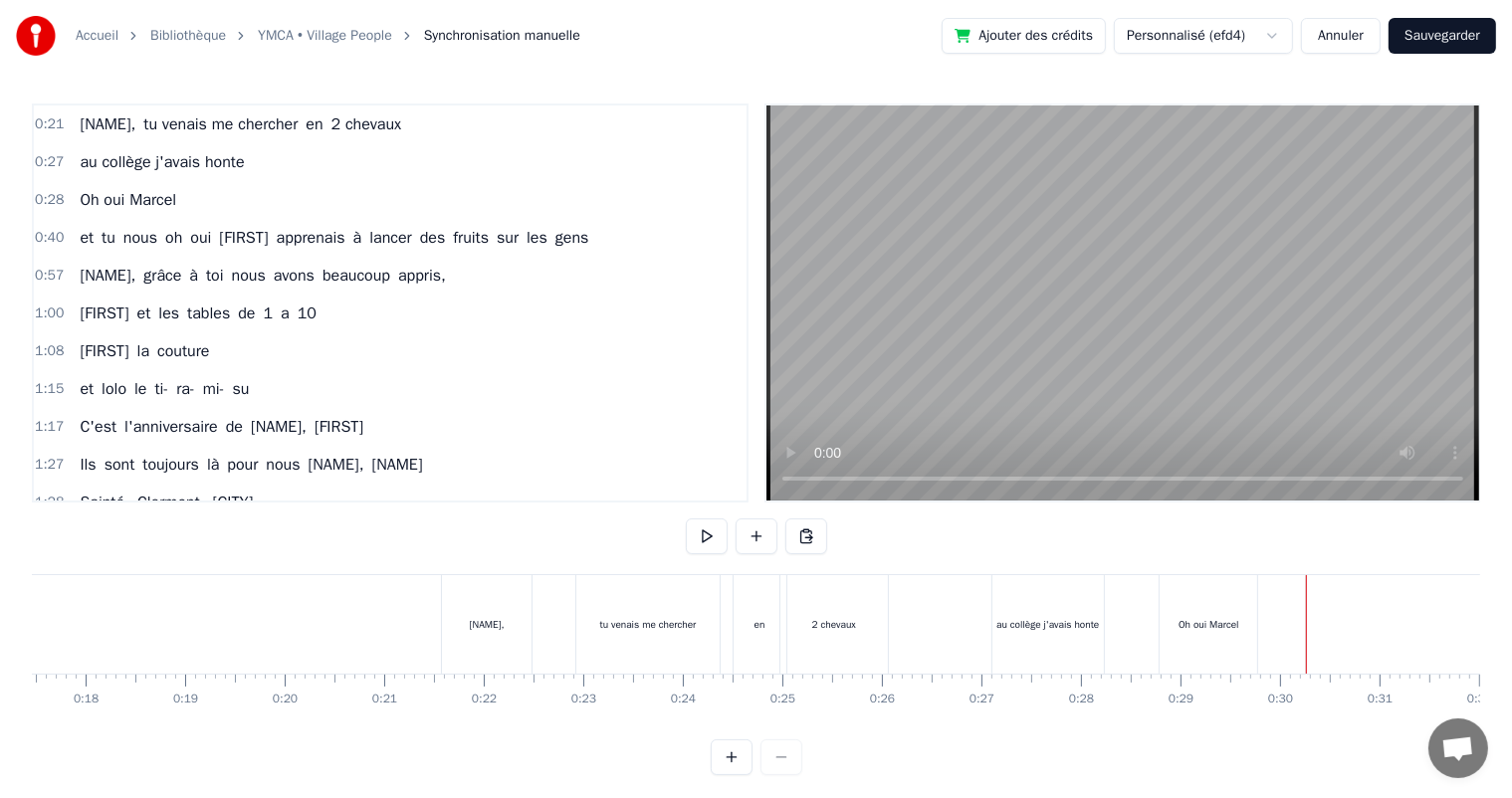 click at bounding box center (11255, 624) 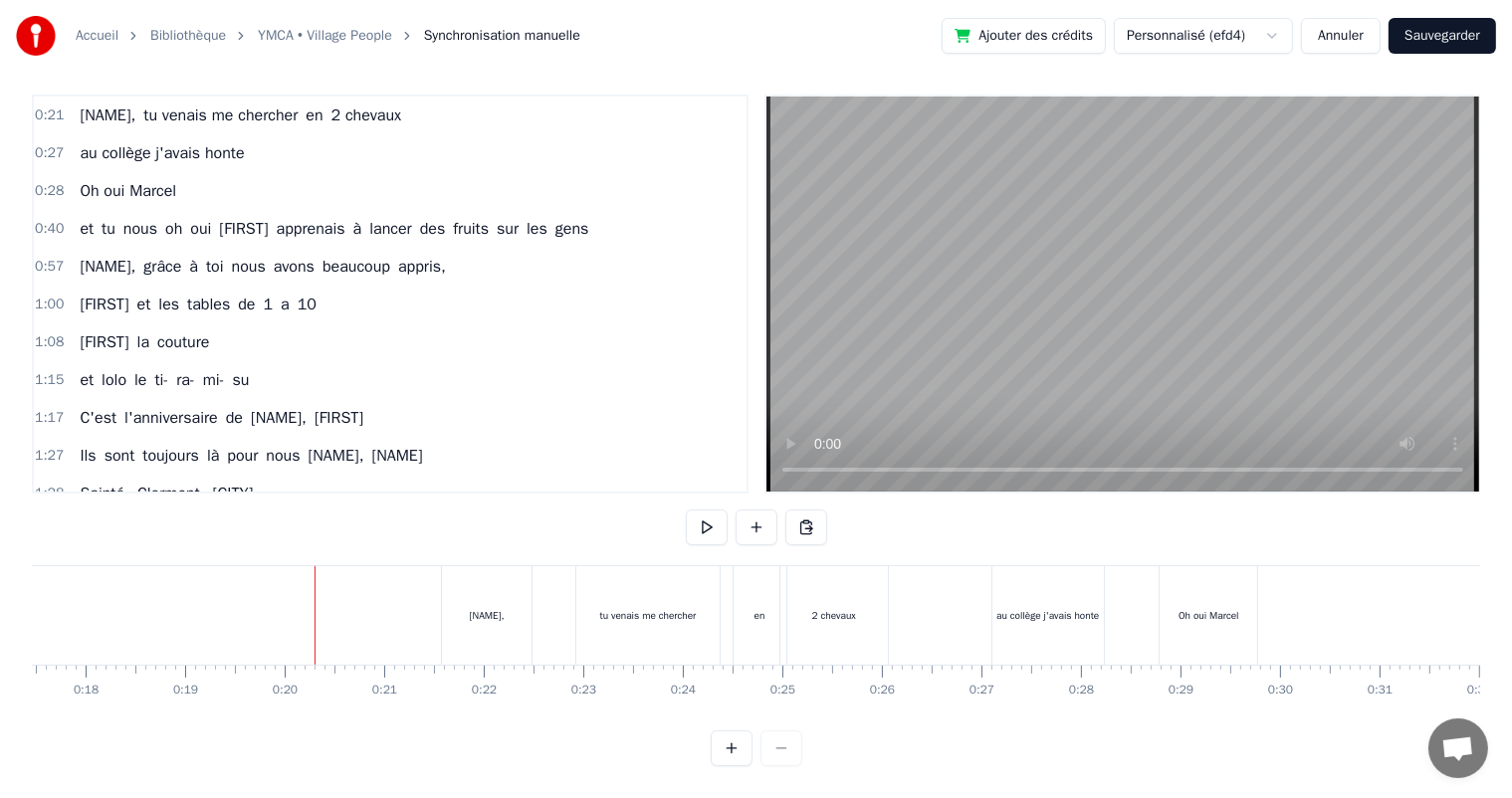 scroll, scrollTop: 26, scrollLeft: 0, axis: vertical 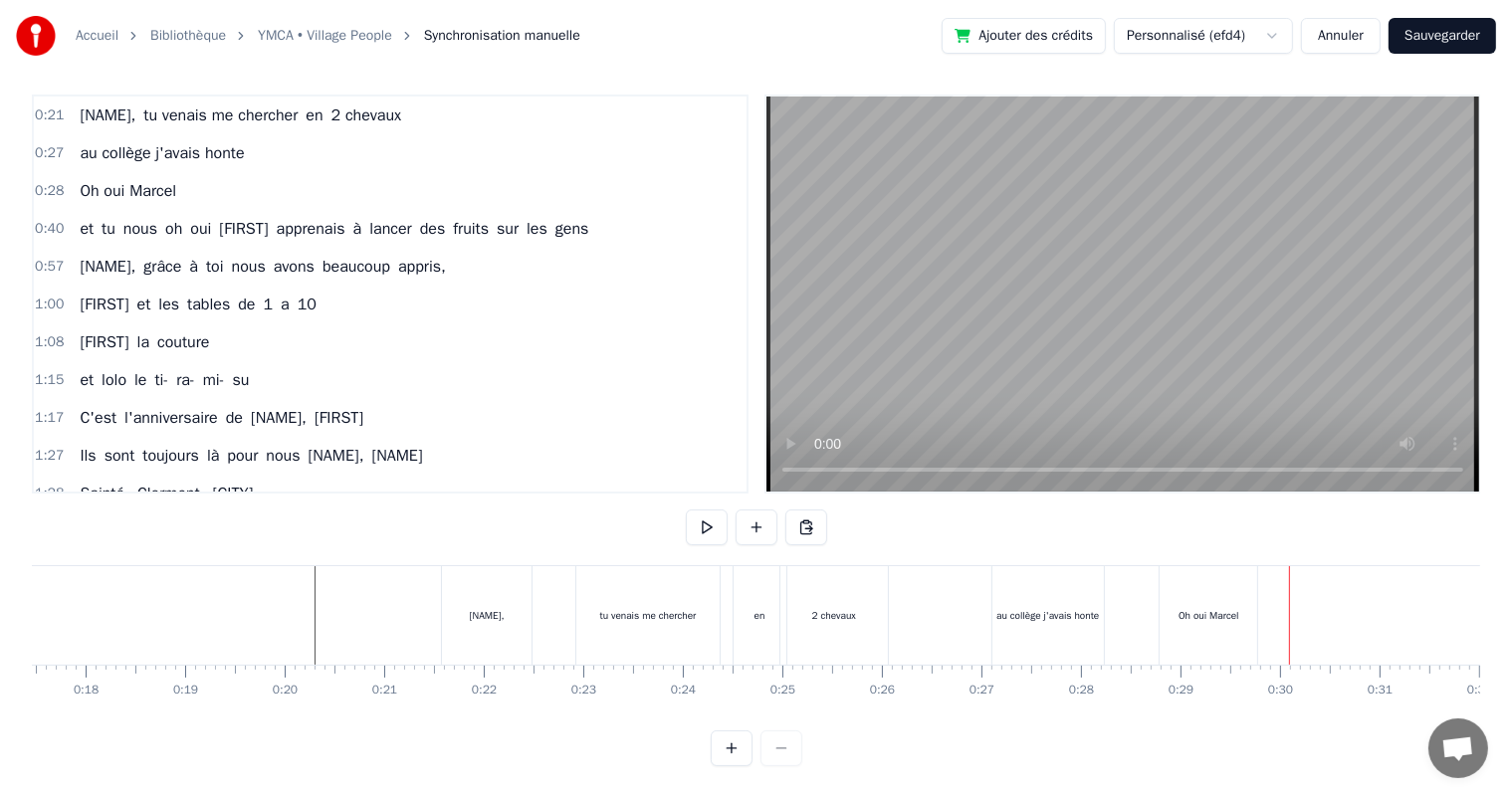 click on "Oh oui Marcel" at bounding box center (1208, 615) 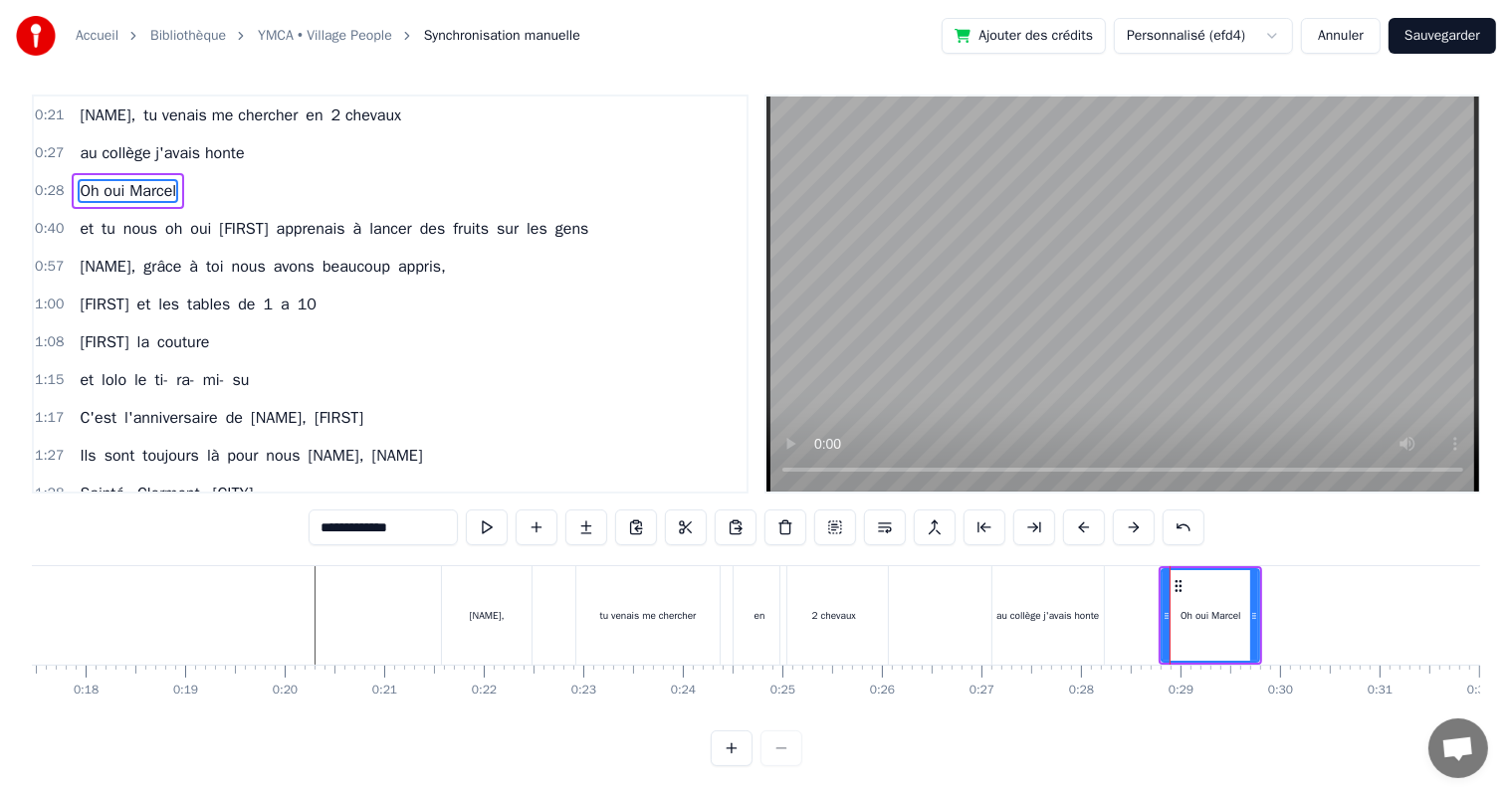 scroll, scrollTop: 0, scrollLeft: 0, axis: both 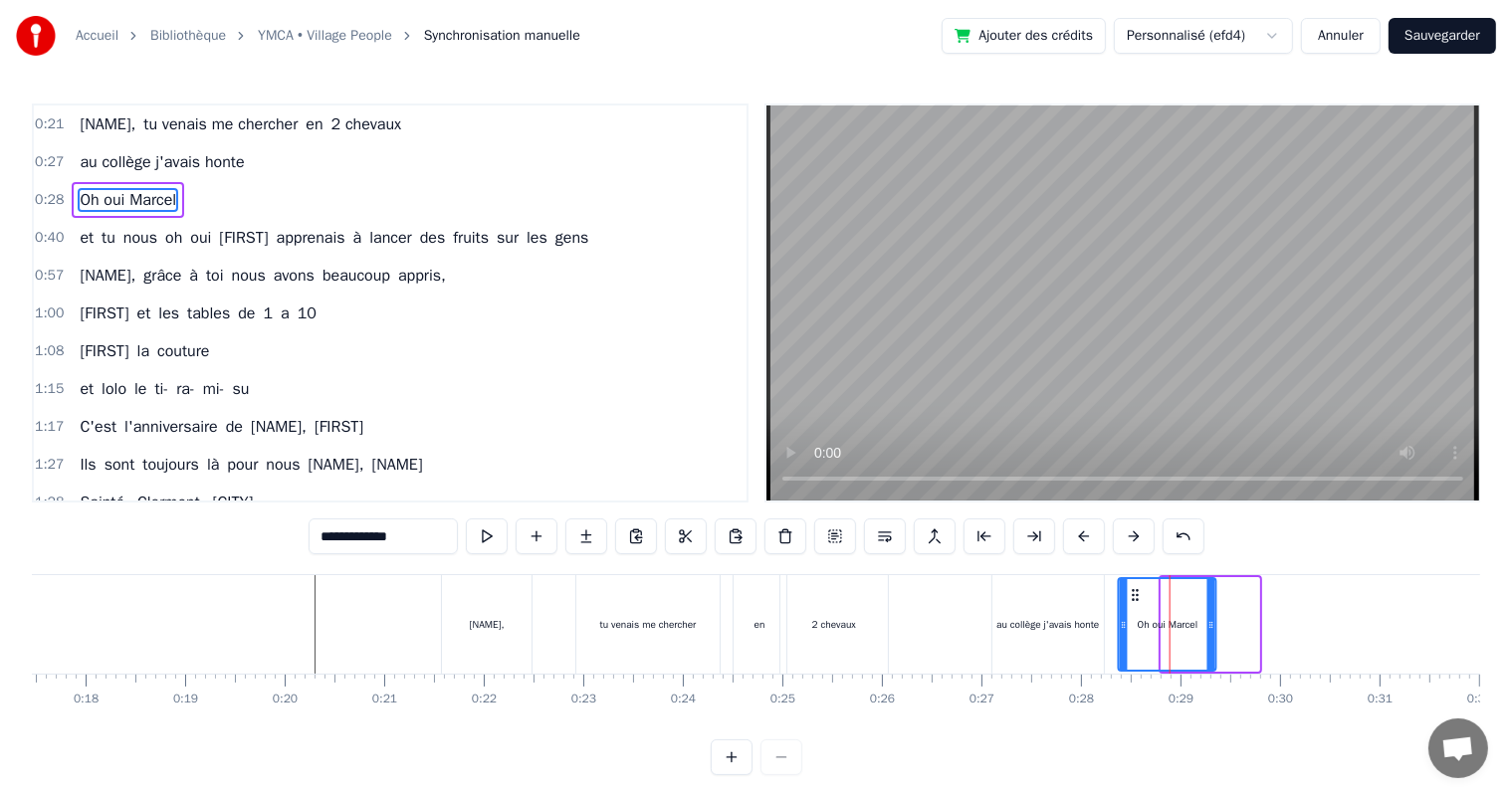 drag, startPoint x: 1177, startPoint y: 587, endPoint x: 1135, endPoint y: 592, distance: 42.296572 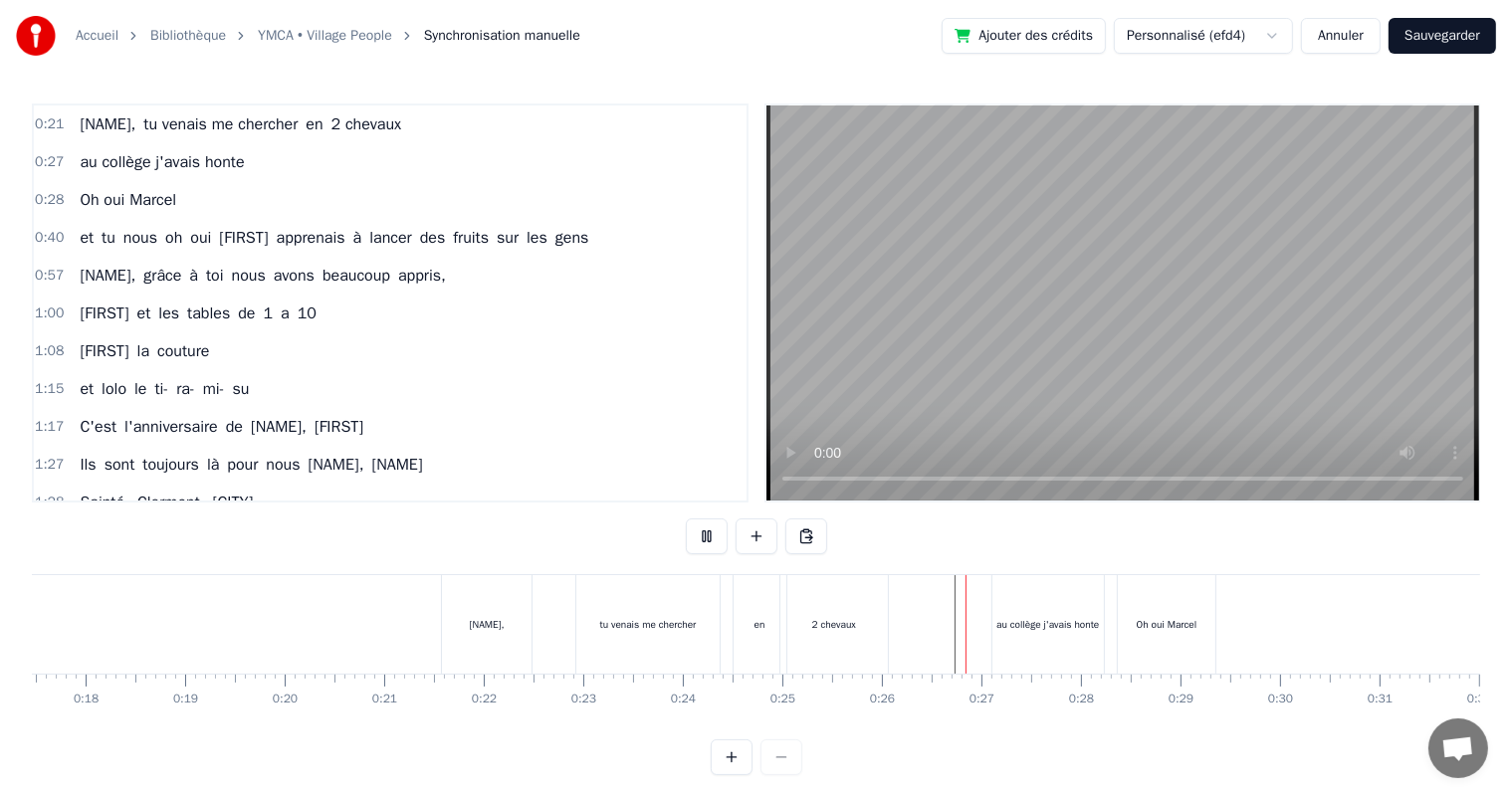 scroll, scrollTop: 26, scrollLeft: 0, axis: vertical 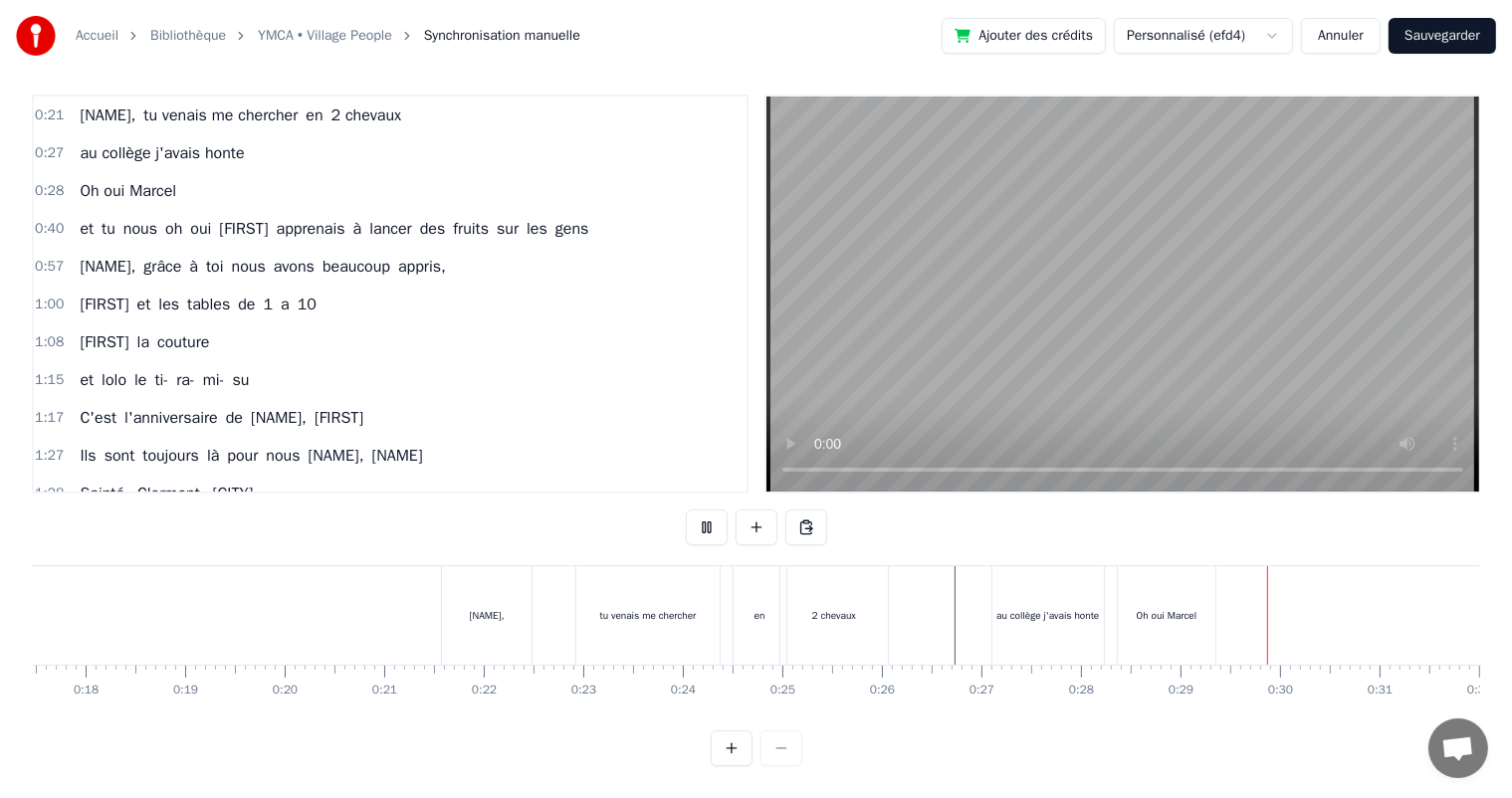 click at bounding box center [11255, 615] 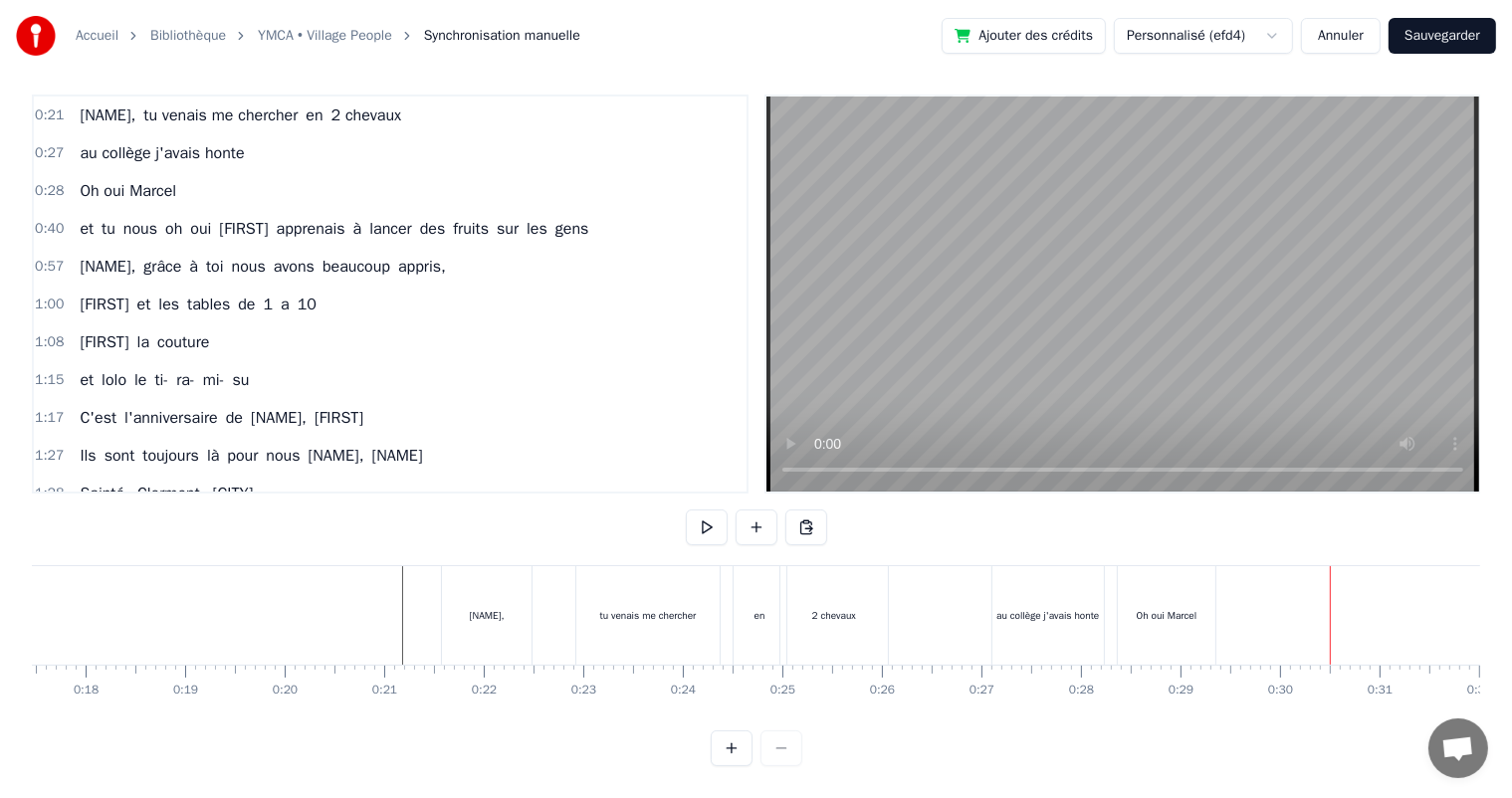 click on "[FIRST]" at bounding box center (243, 229) 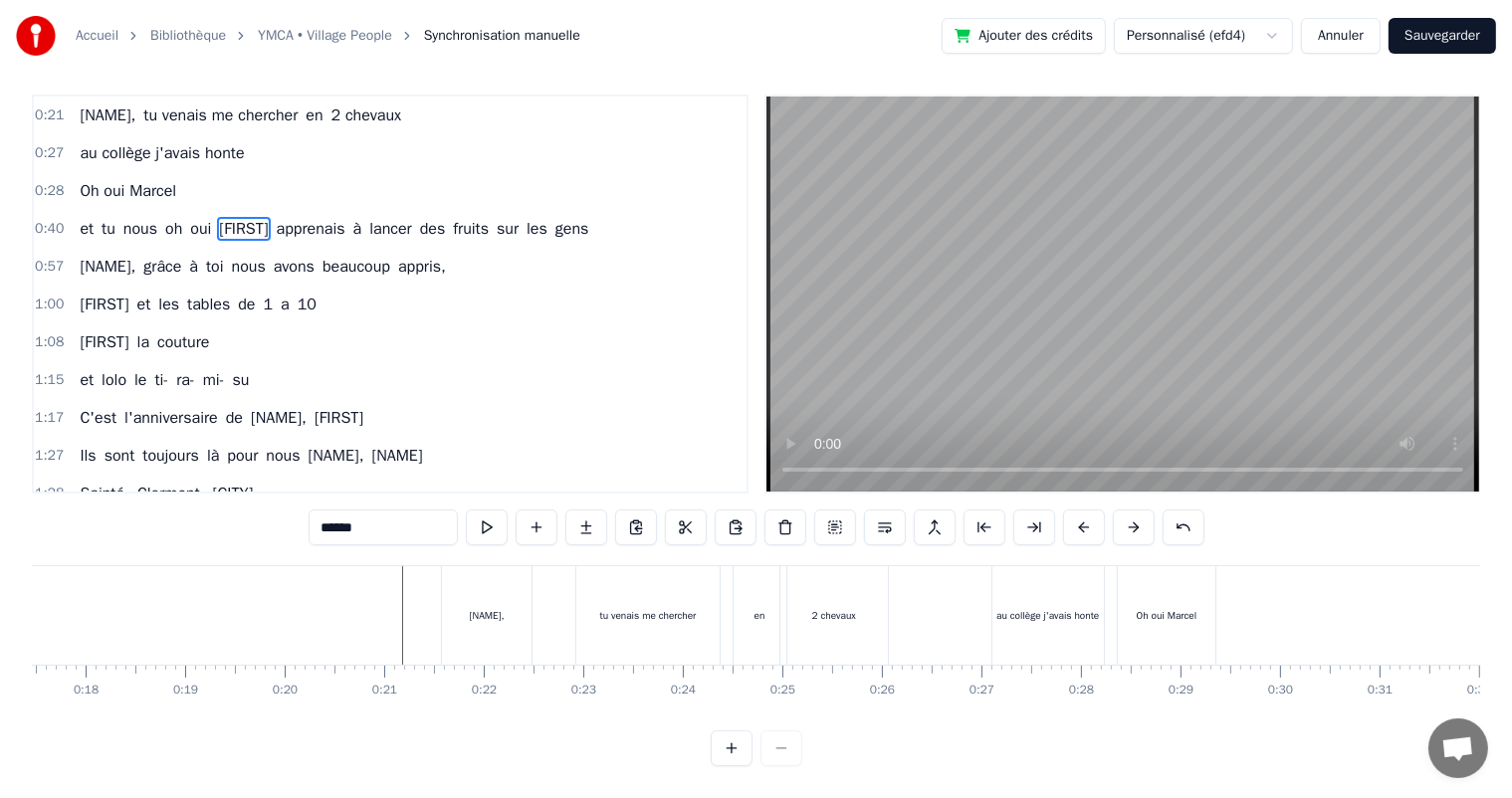 scroll, scrollTop: 0, scrollLeft: 0, axis: both 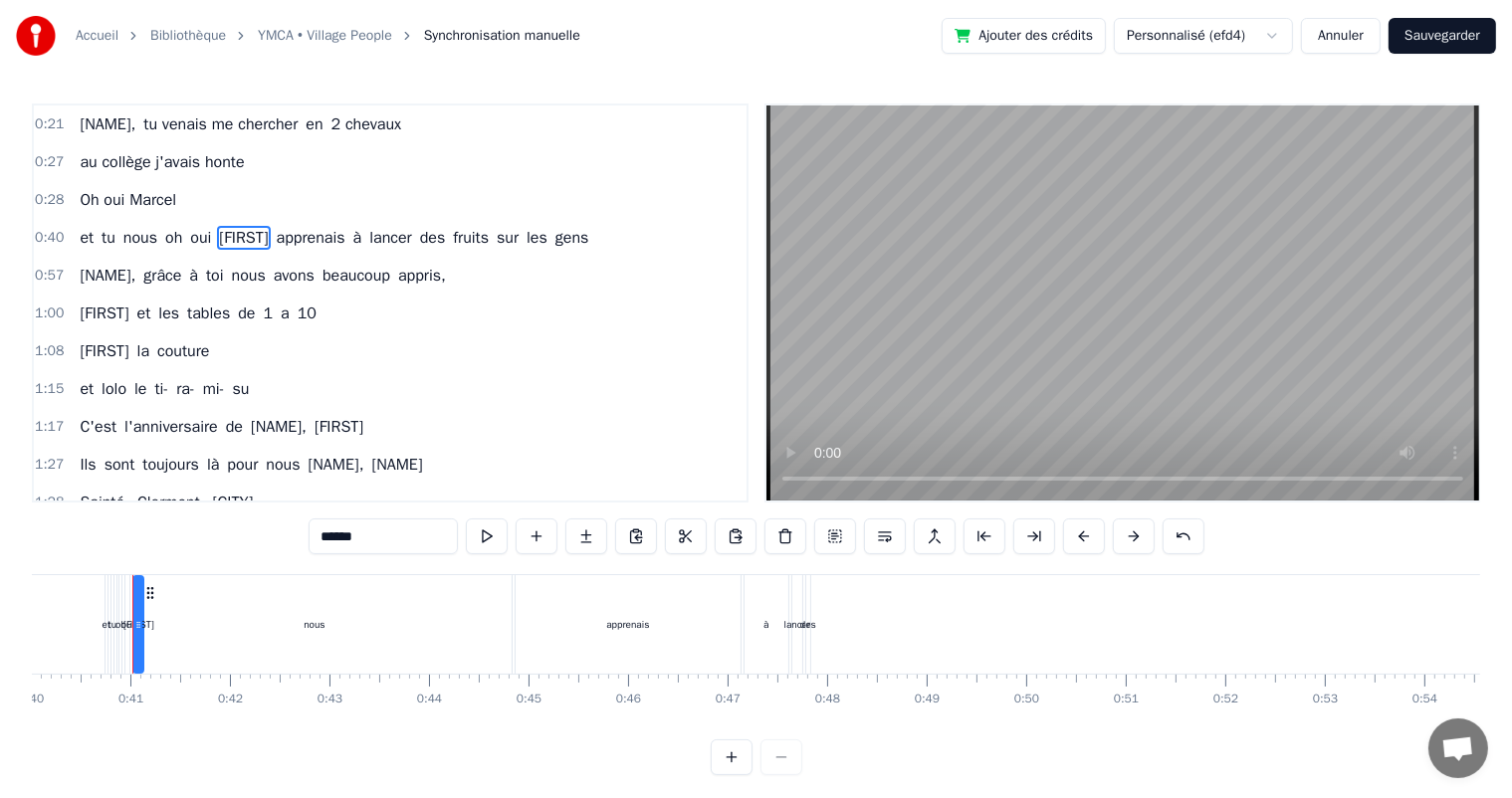 click on "[FIRST]" at bounding box center (243, 238) 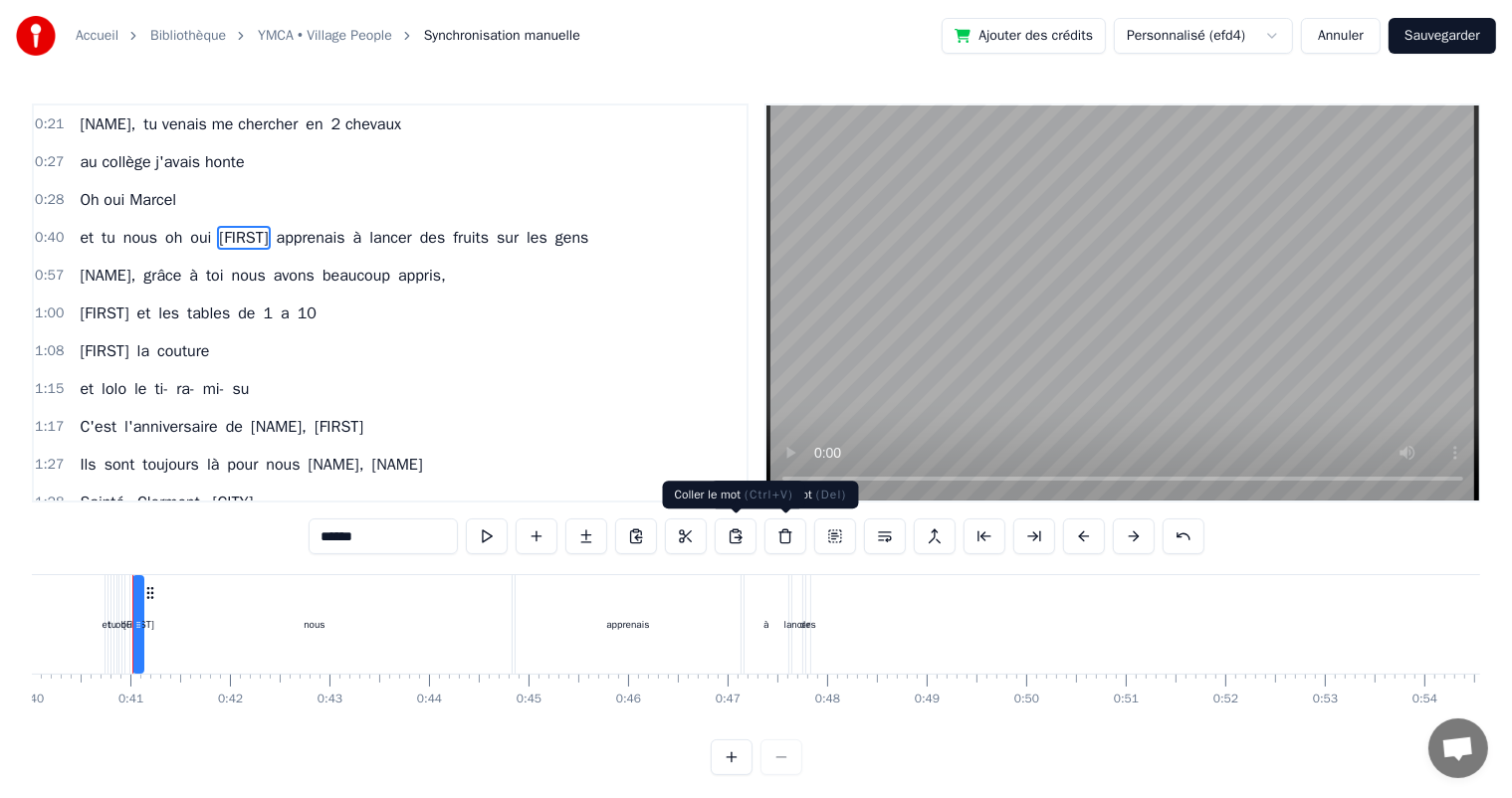 click at bounding box center [785, 536] 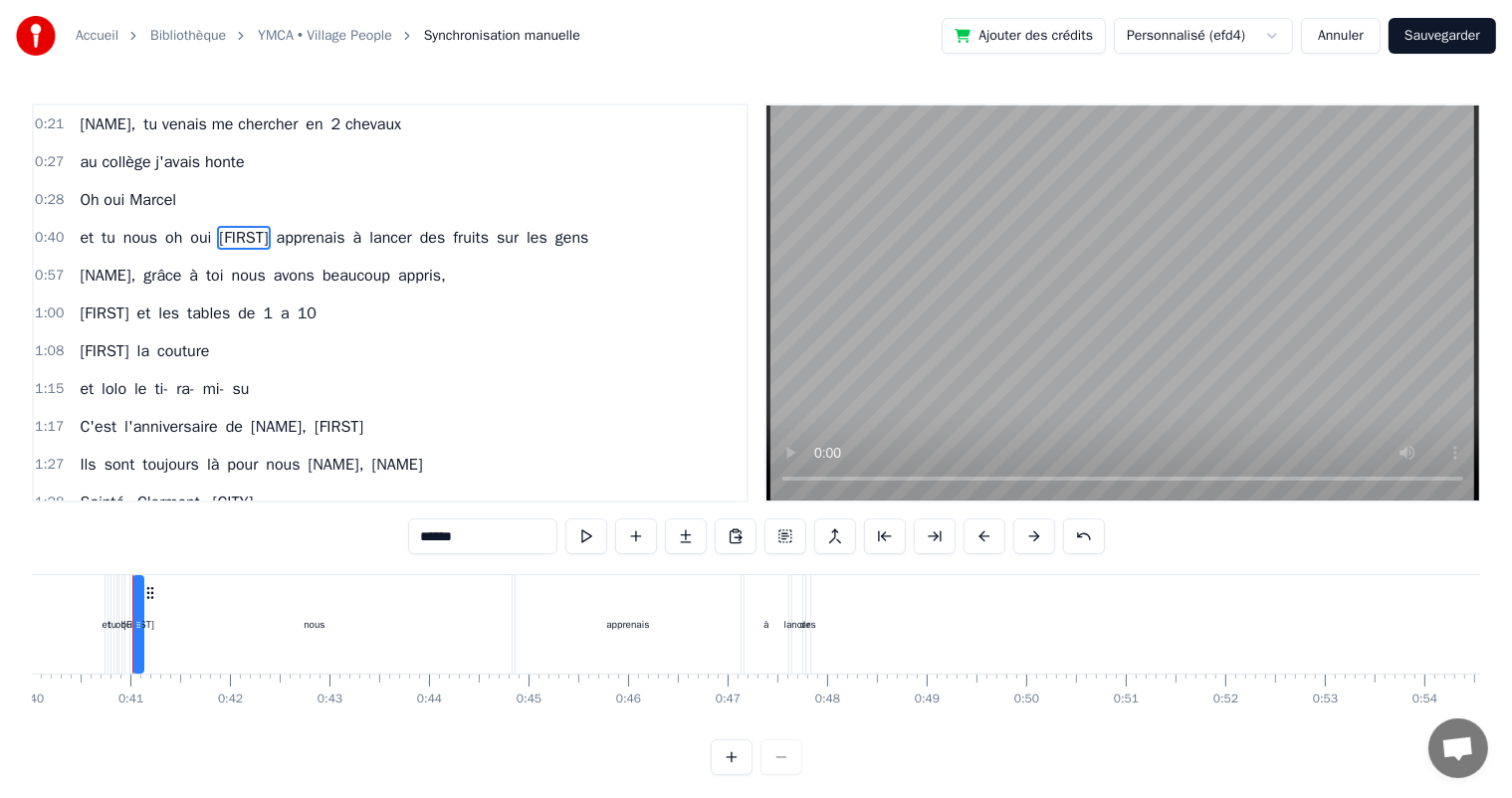 click on "oui" at bounding box center [200, 238] 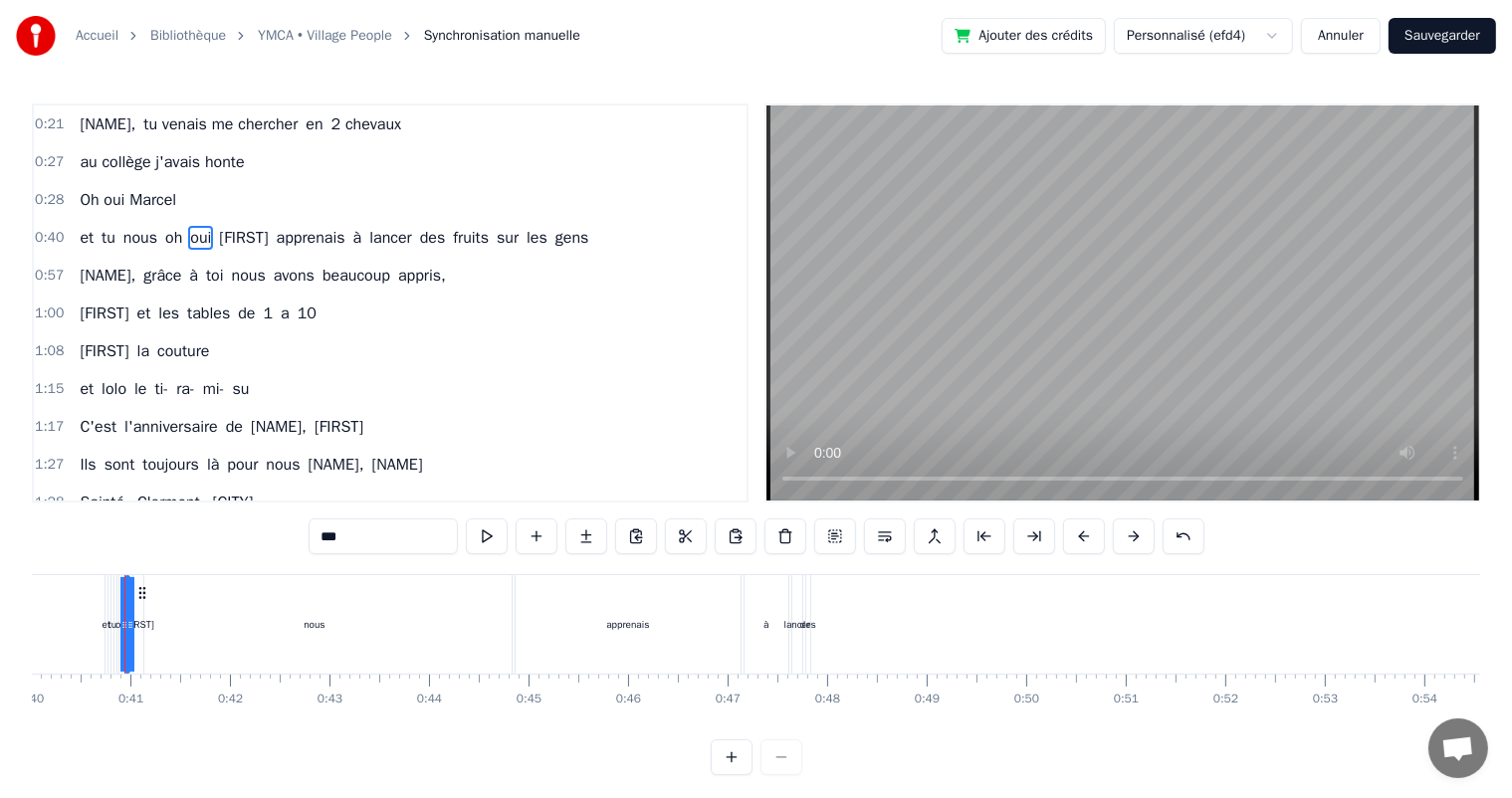 scroll, scrollTop: 0, scrollLeft: 3975, axis: horizontal 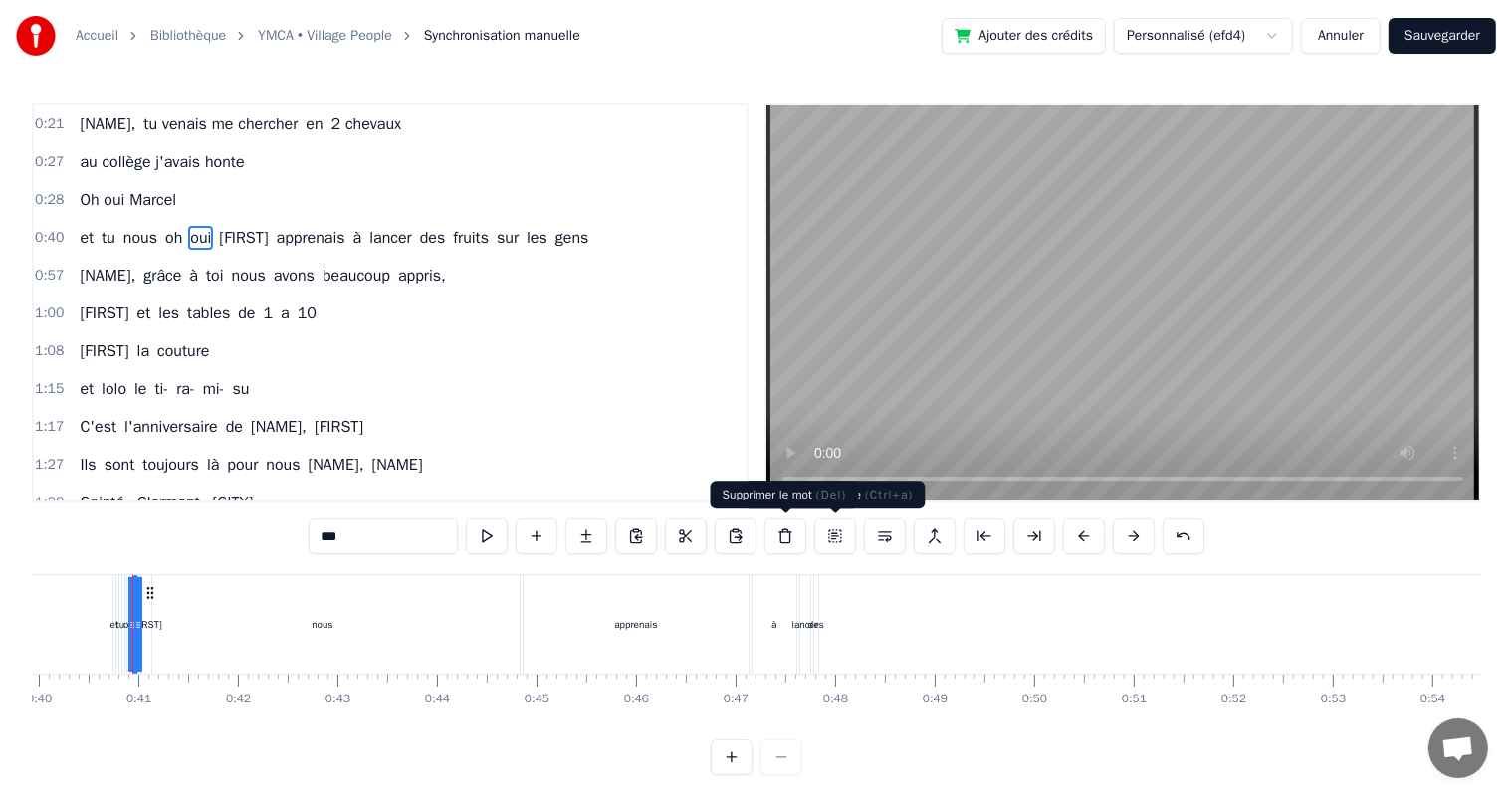 click at bounding box center [785, 536] 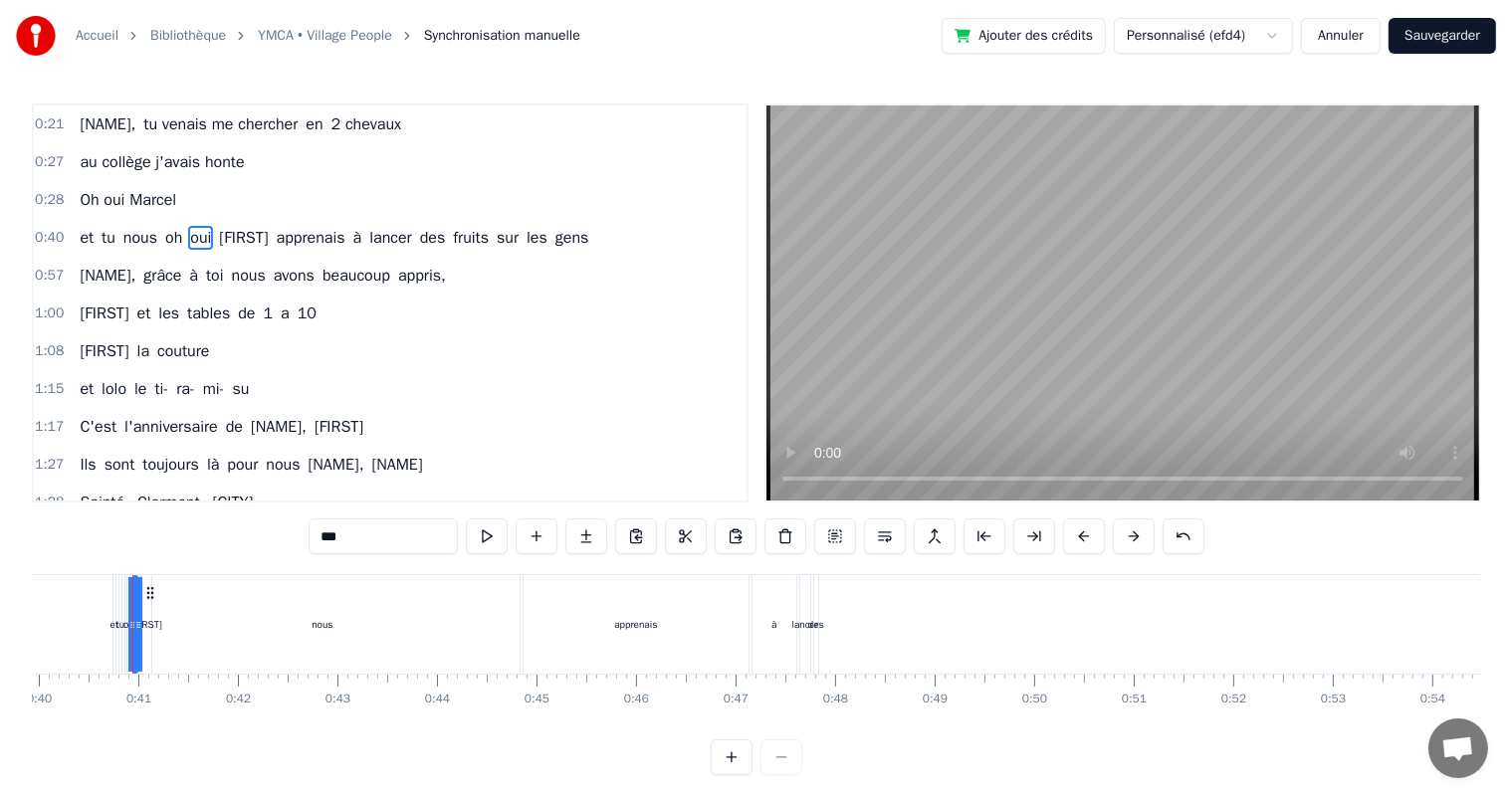 click on "oui" at bounding box center [200, 238] 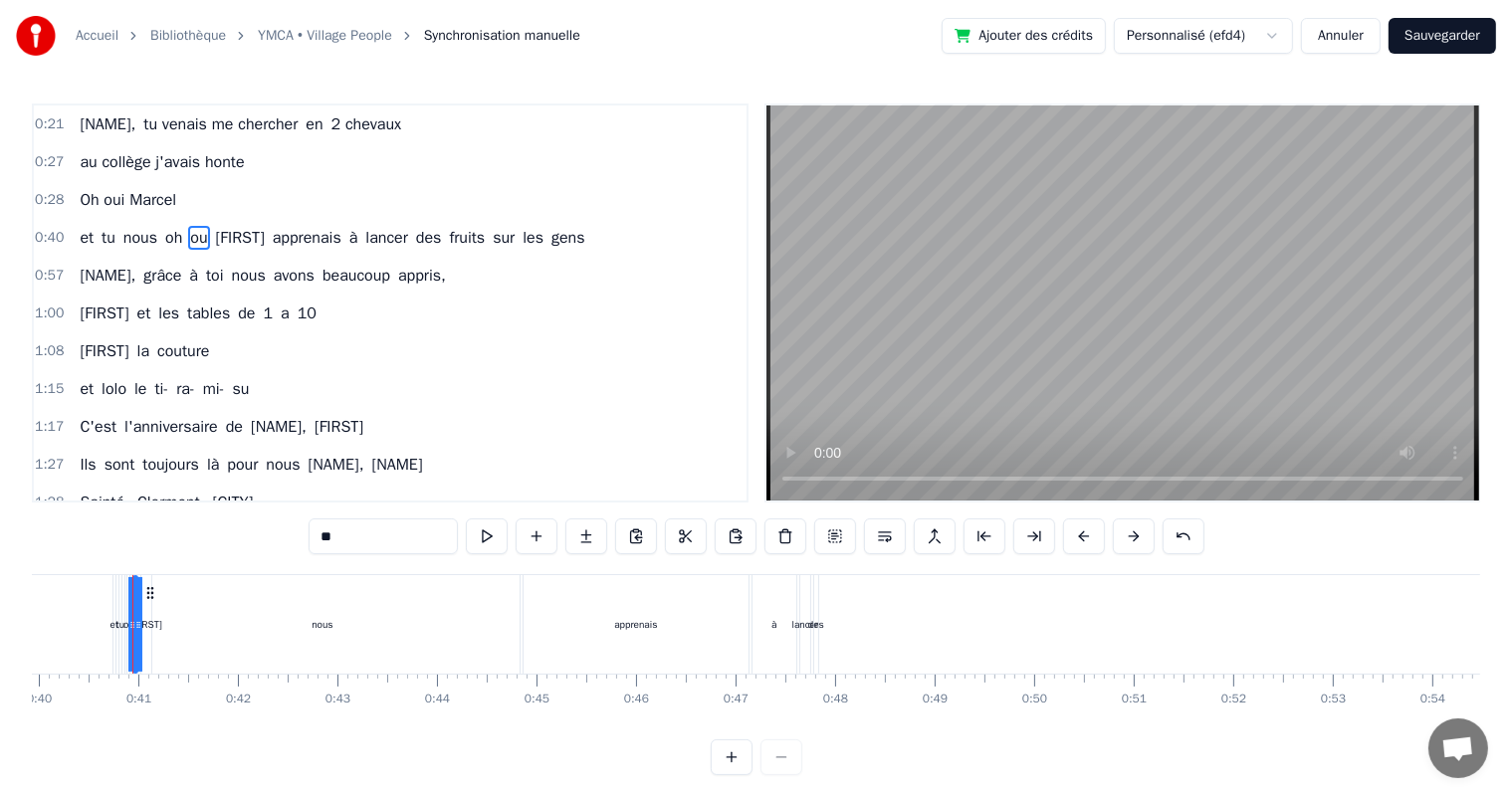 type on "*" 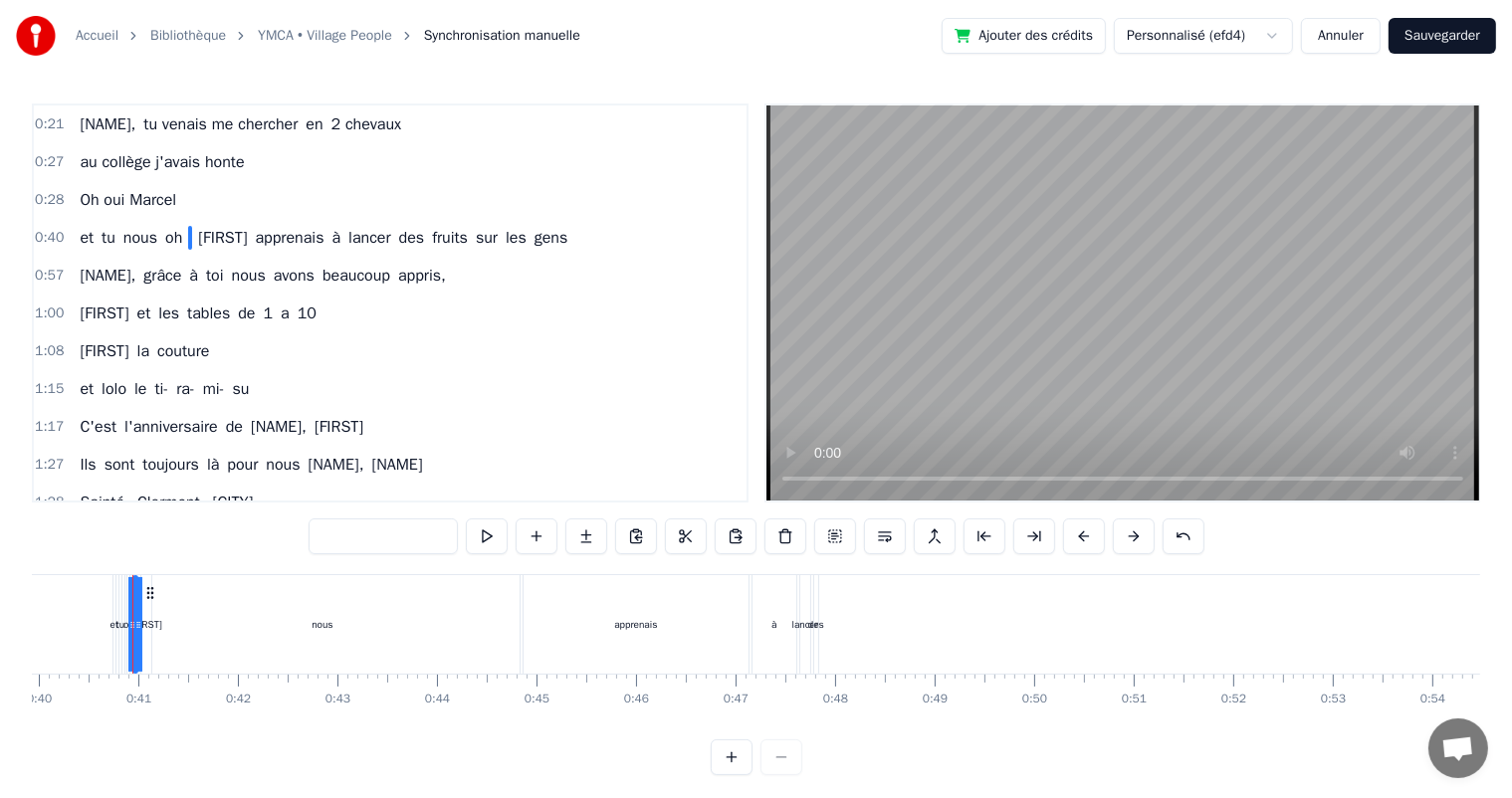 click on "[FIRST]" at bounding box center [222, 238] 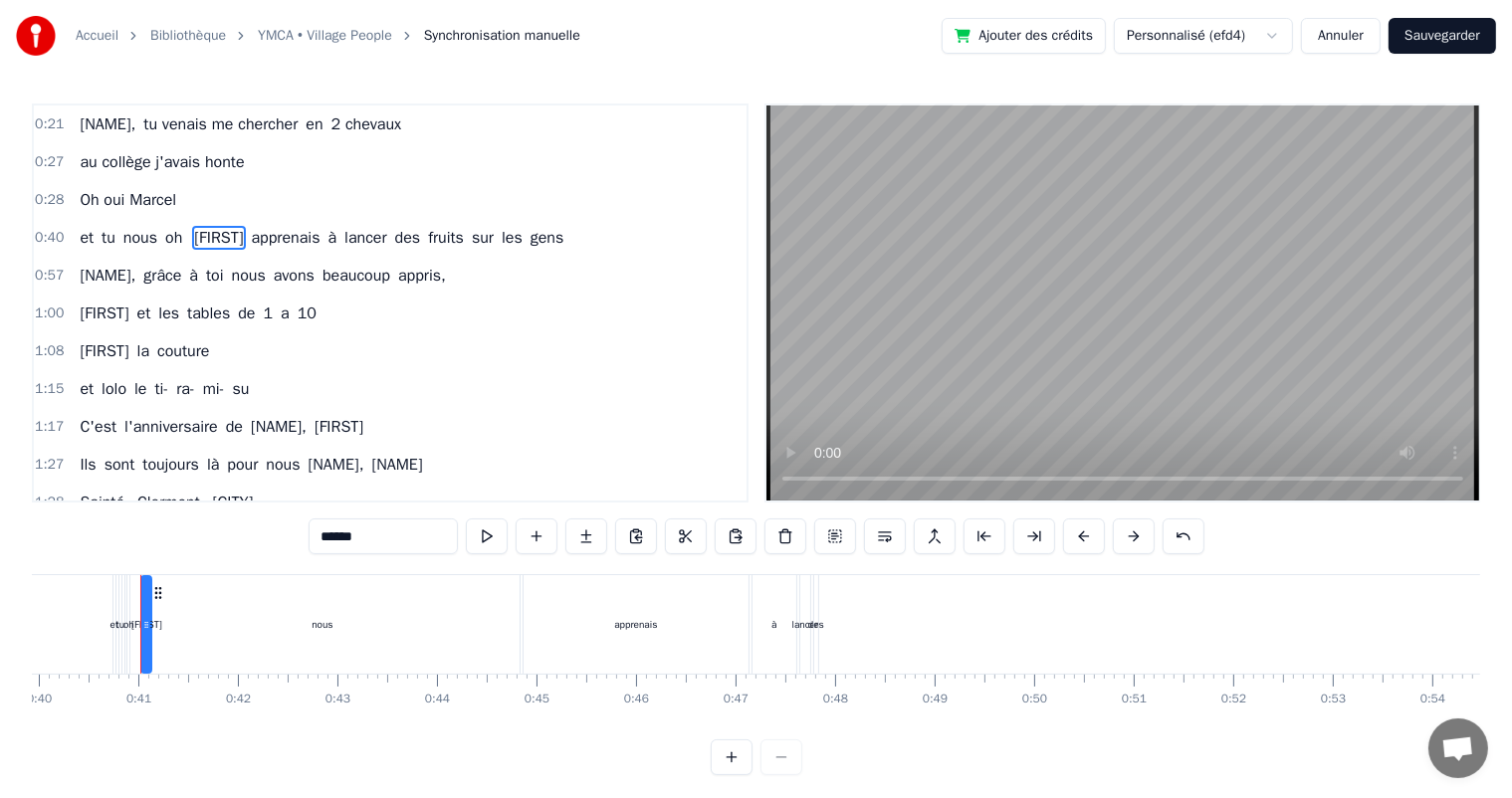 click on "0:21 [NAME], tu venais me chercher en 2 chevaux 0:27 au collège j'avais honte 0:28 Oh oui [NAME] 0:40 et tu nous oh marcel apprenais à lancer des fruits sur les gens 0:57 [NAME], grâce à toi nous avons beaucoup appris, 1:00 [NAME] et les tables de 1 a 10 1:08 [NAME] la couture 1:15 et [NAME] le ti- ra- mi- su 1:17 C'est l'anniversaire de [NAME], [NAME] 1:27 Ils sont toujours là pour nous [NAME], [NAME] 1:28 [CITY], [CITY], [CITY] 1:29 On pense toujours à vous 1:29 On dit loin des yeux près du coeur 1:53 C'est l'anniversaire de [NAME], [NAME] 1:58 Ils sont toujours là pour nous [NAME], [NAME] 2:02 Pâques, noël, les anniv' 2:11 Toujours tous réuni 2:19 On mange on joue et on ris 2:21 [NAME], cacao périmé 2:21 Oh oui [NAME] dans le tiramisu 2:23 Oh oui [NAME] 2:24 Tu mets dans la salade des kiwis au lieu d’avocats [NAME] 2:29 [NAME] 2:30 Attention le coin d’table du salon 2:48 Vous pourriez vous faire mal 2:50 Quand elle raconte 2:53 Une anecdote de fou 2:54 Que j’vous fasse" at bounding box center [756, 439] 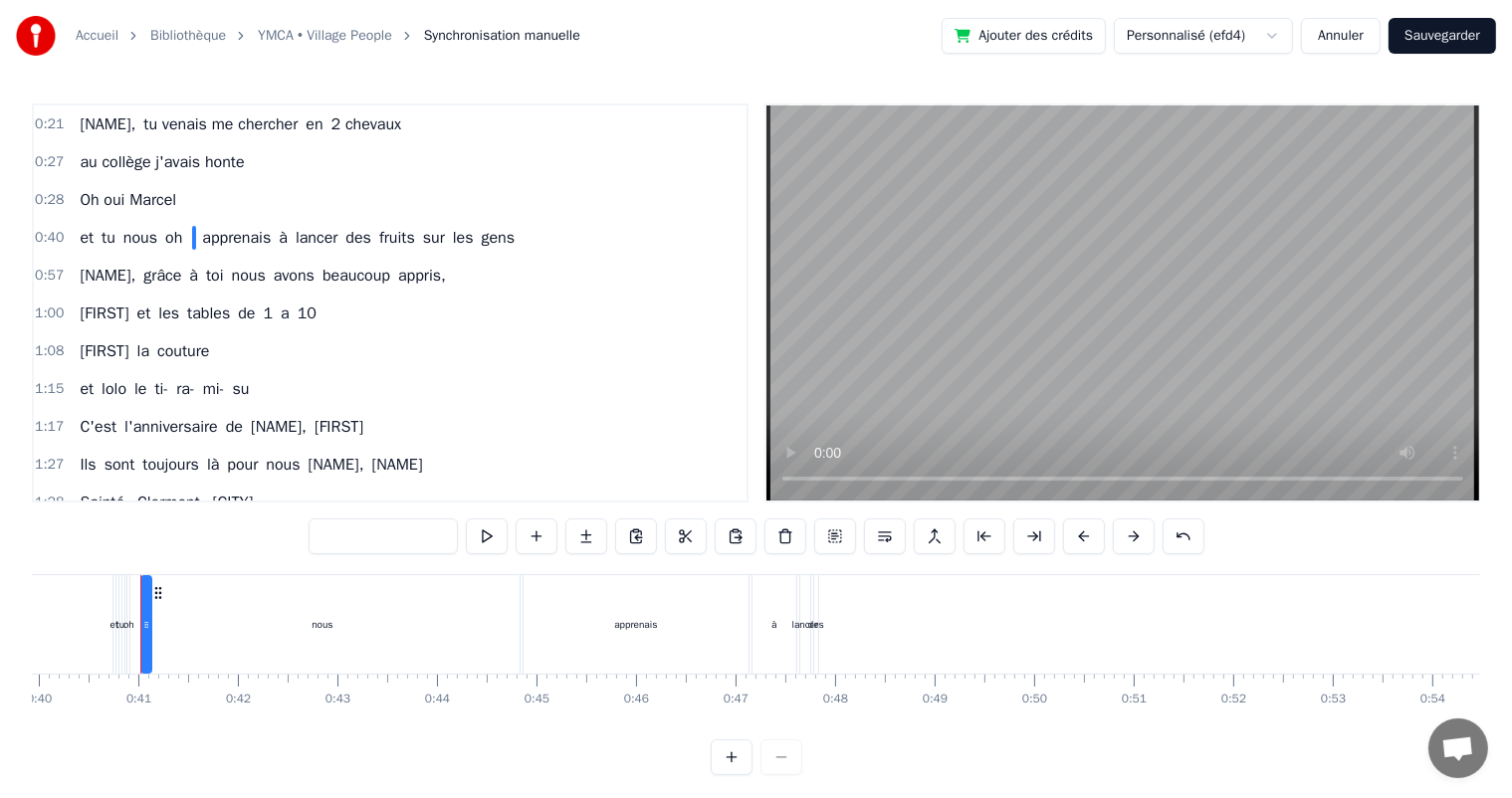 click on "oh" at bounding box center [173, 238] 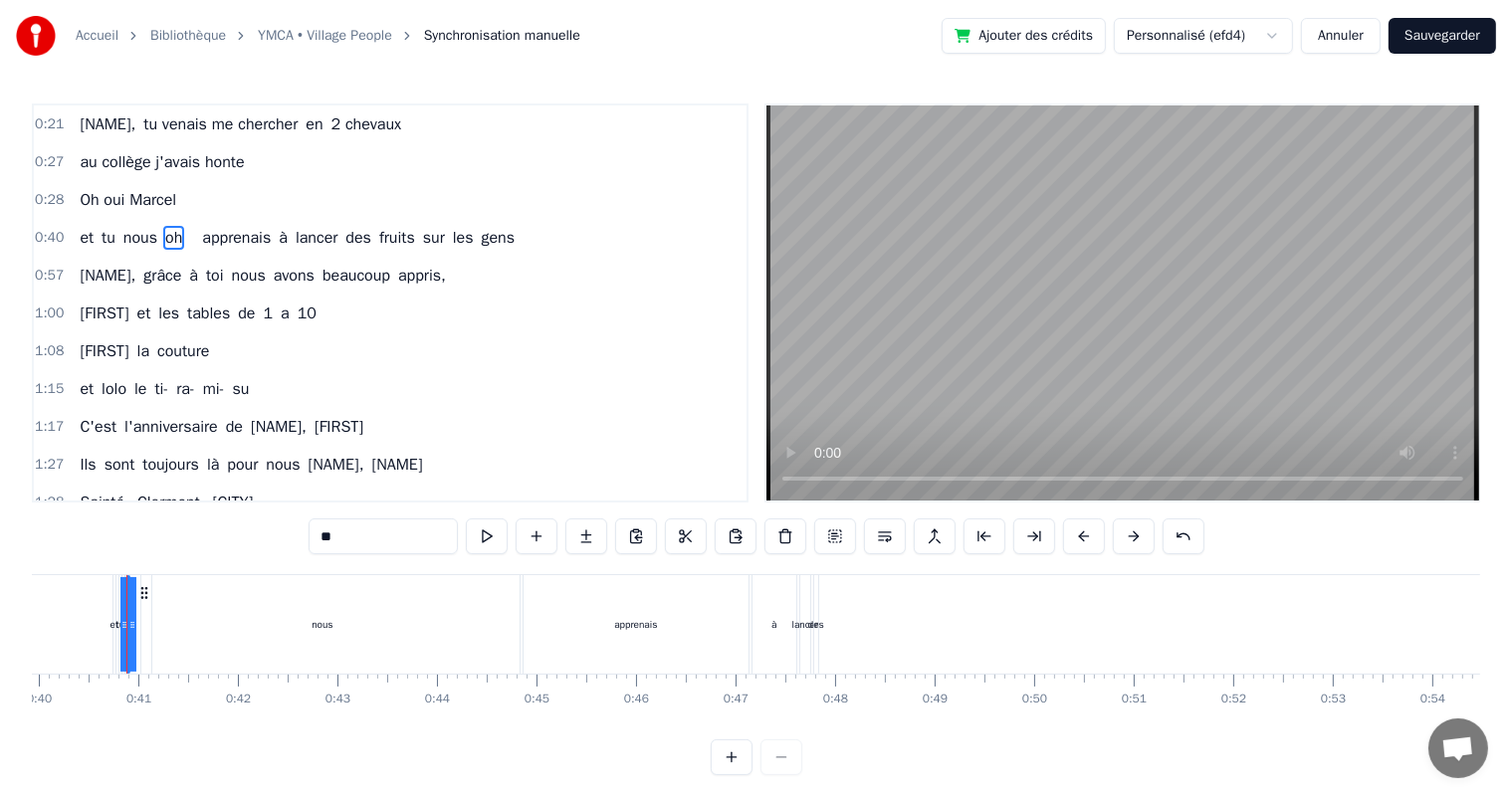 scroll, scrollTop: 0, scrollLeft: 3970, axis: horizontal 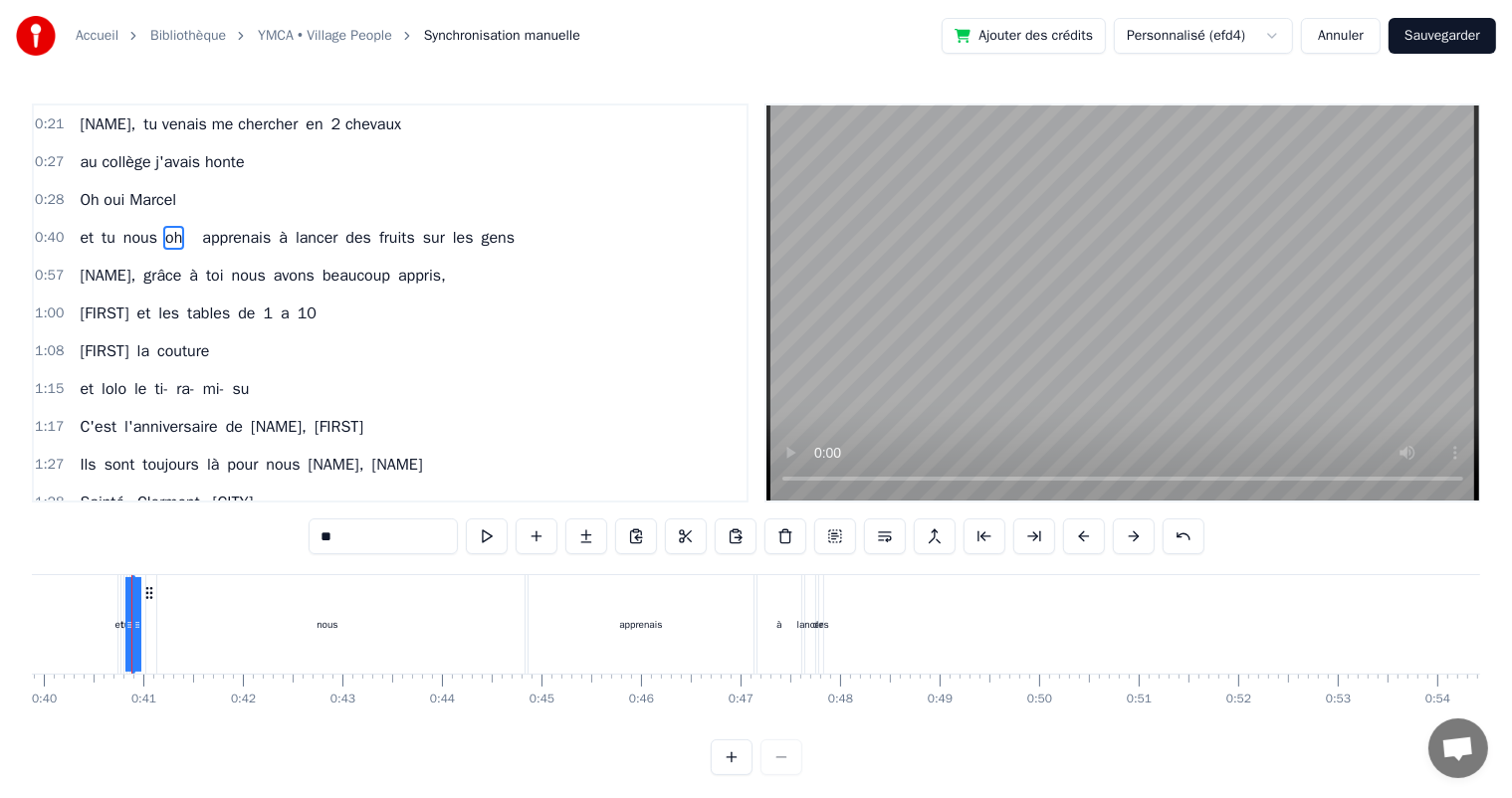 click on "**" at bounding box center [383, 536] 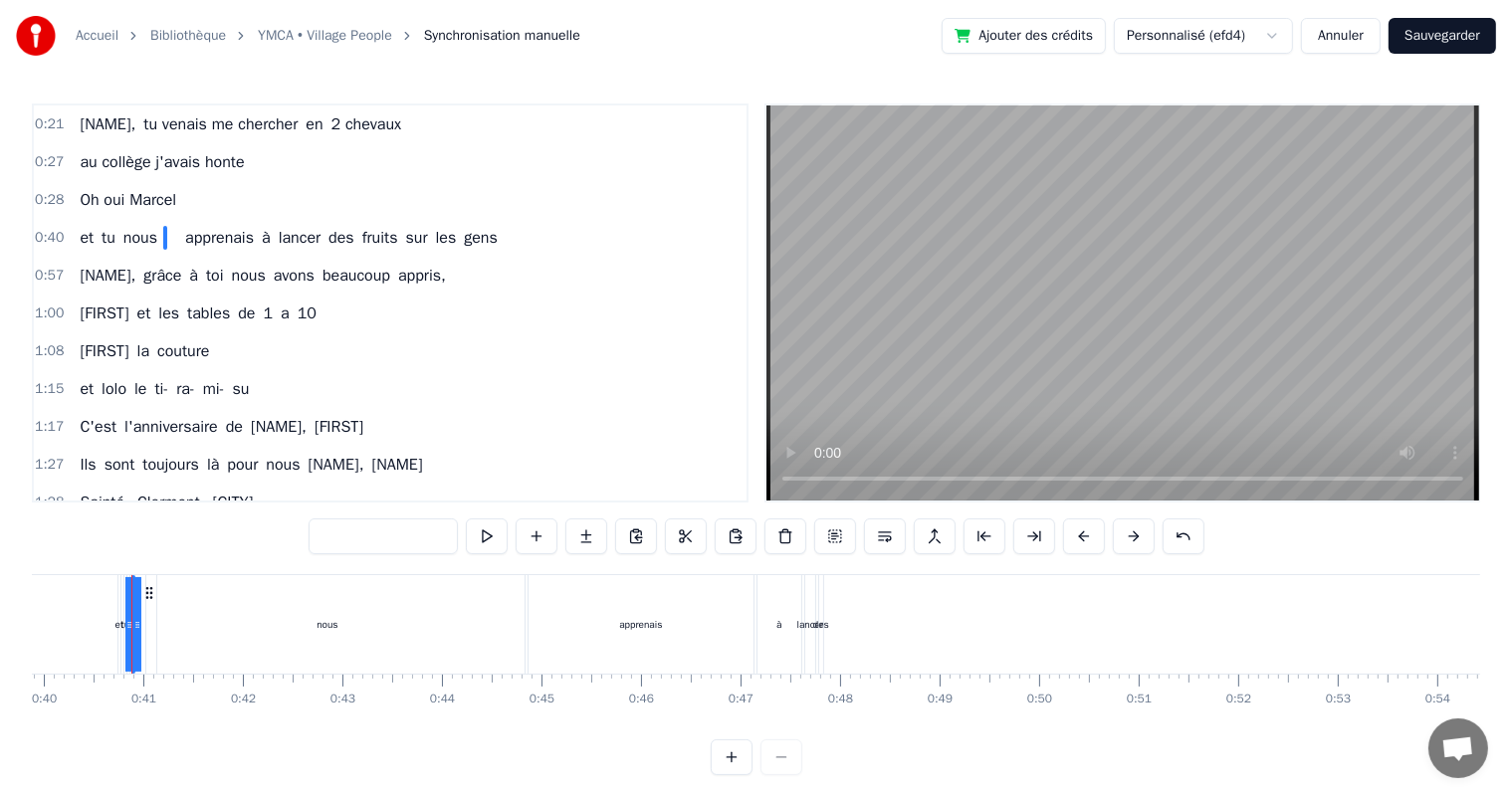 type 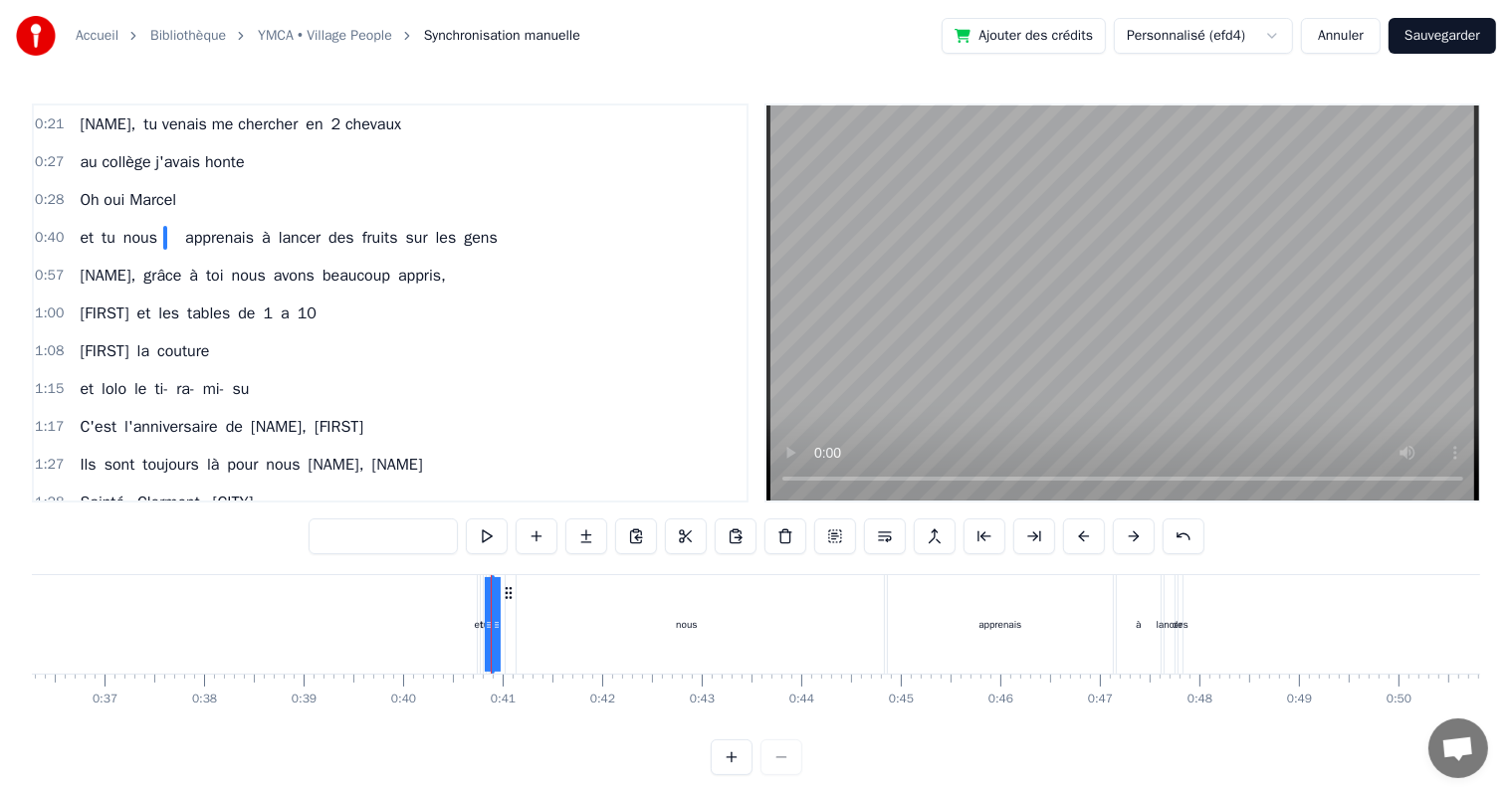 scroll, scrollTop: 0, scrollLeft: 3606, axis: horizontal 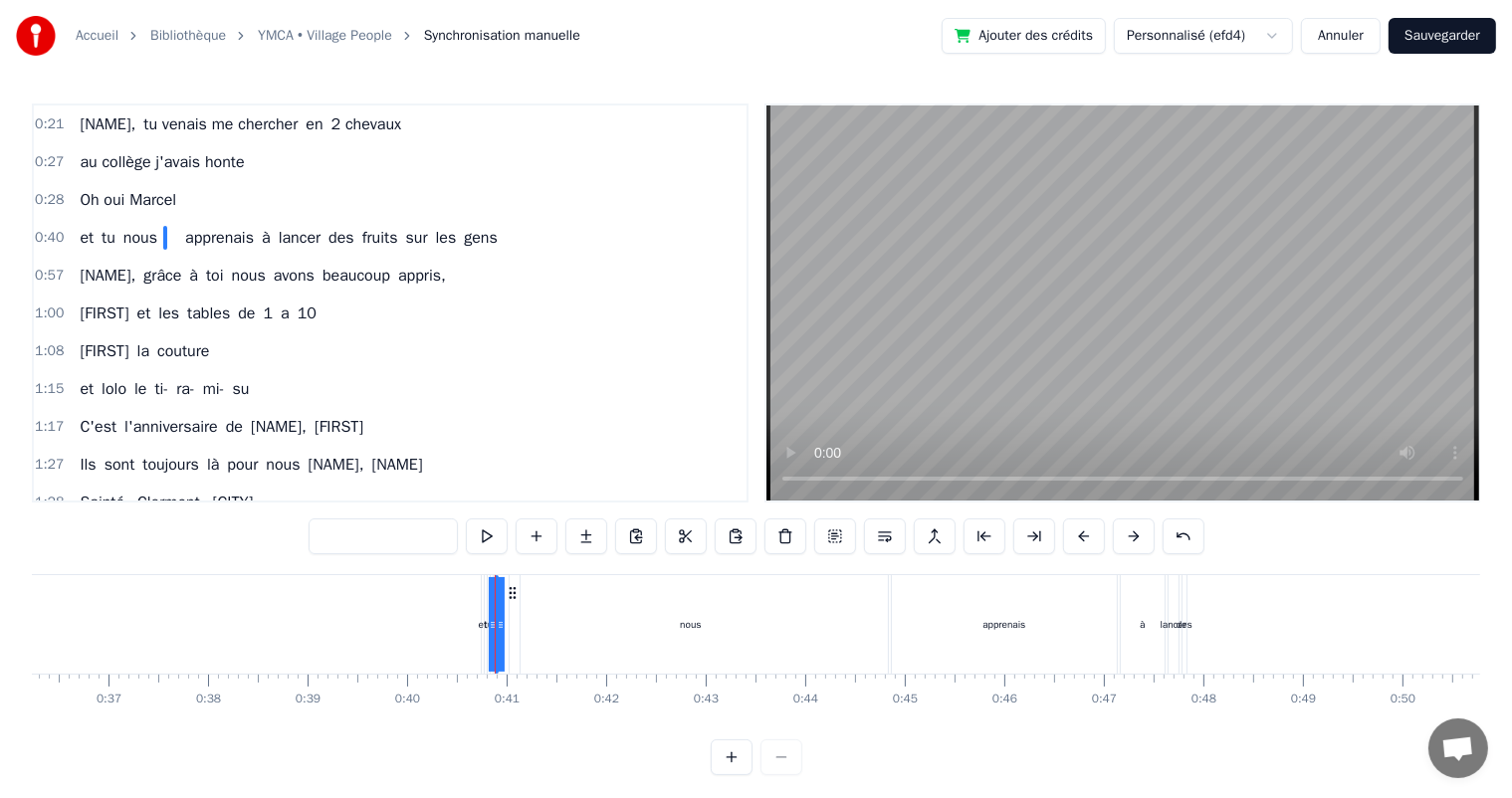 click at bounding box center (732, 757) 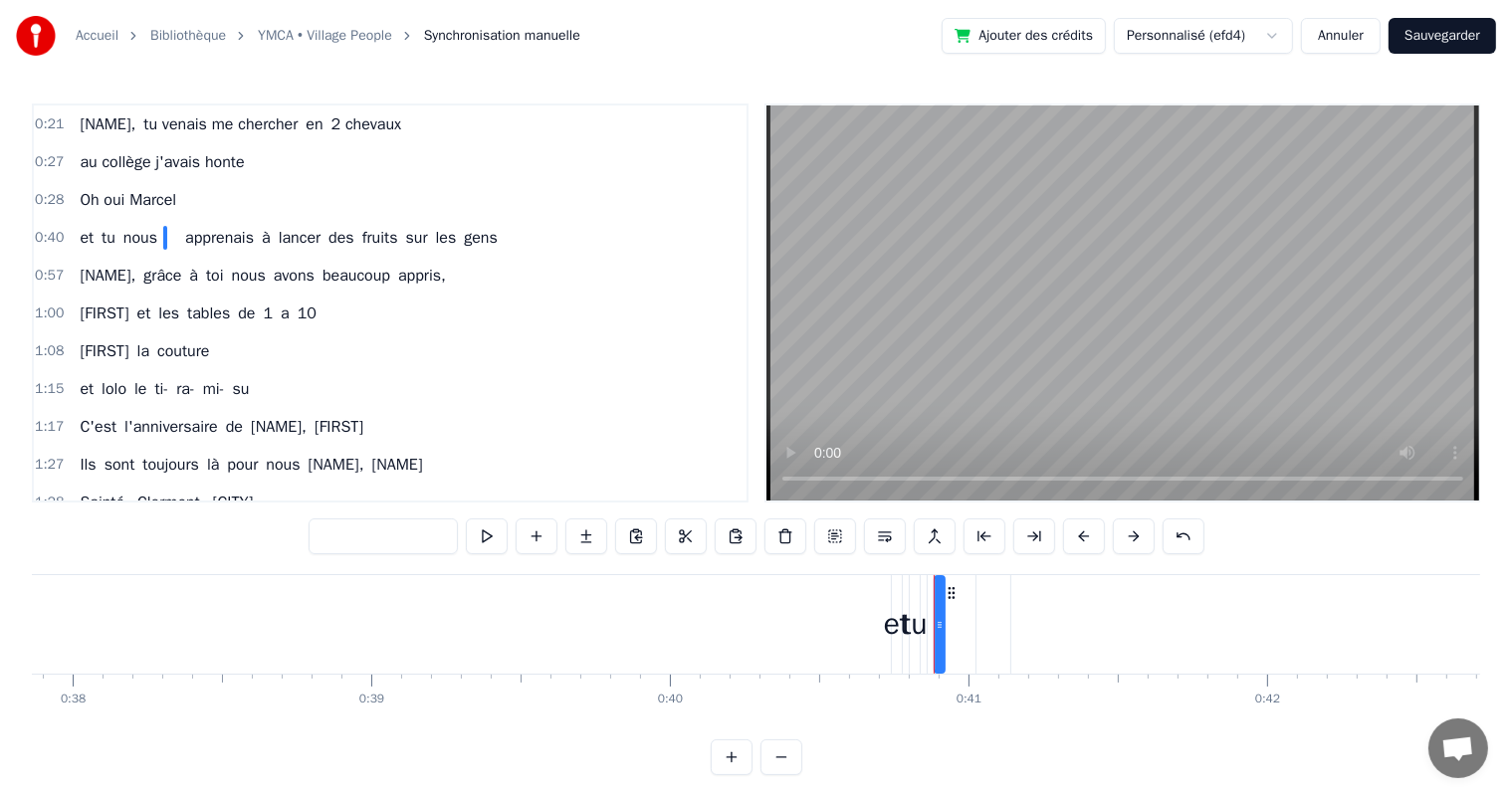 scroll, scrollTop: 0, scrollLeft: 12108, axis: horizontal 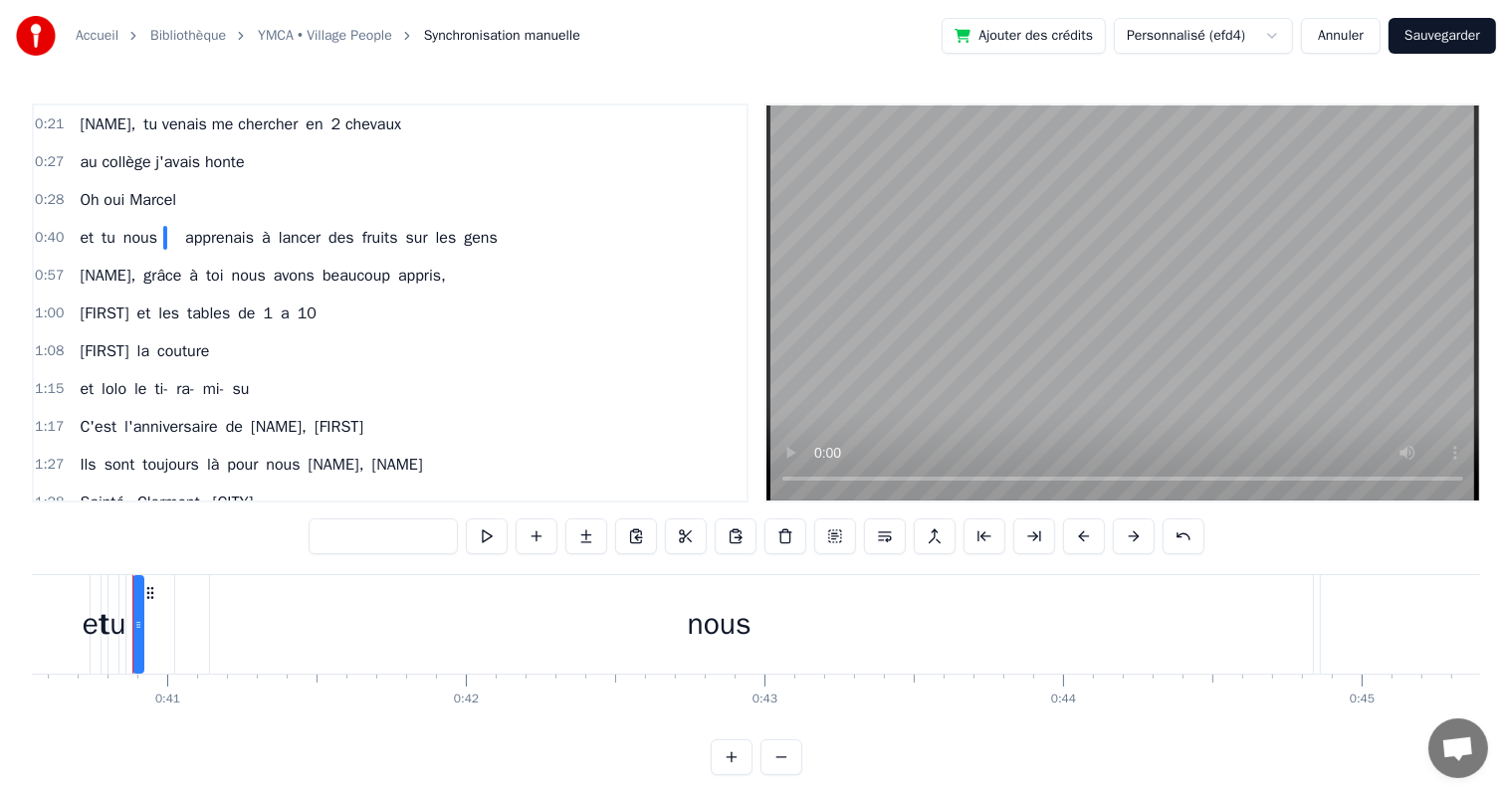 click at bounding box center (781, 757) 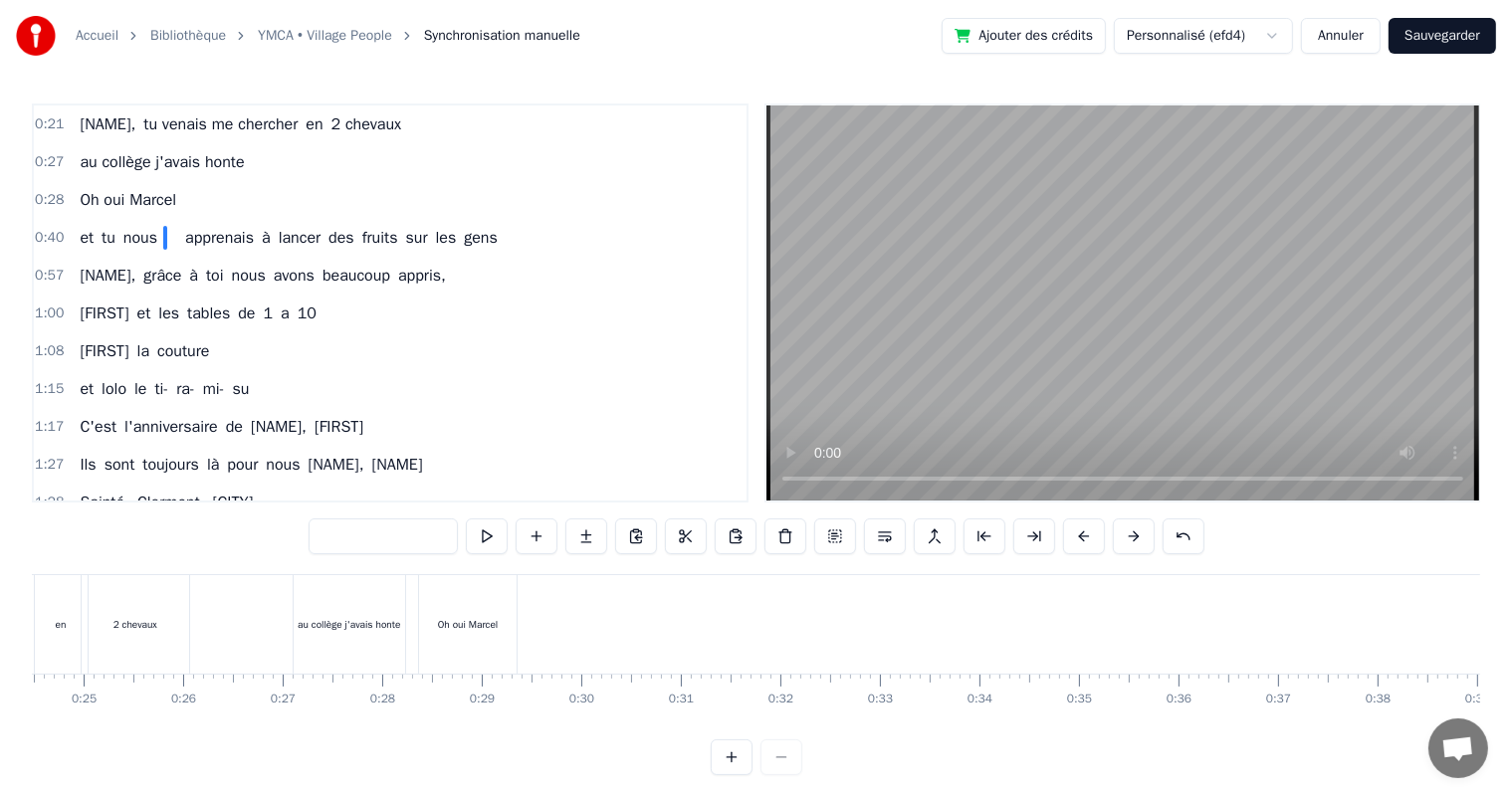 scroll, scrollTop: 0, scrollLeft: 2433, axis: horizontal 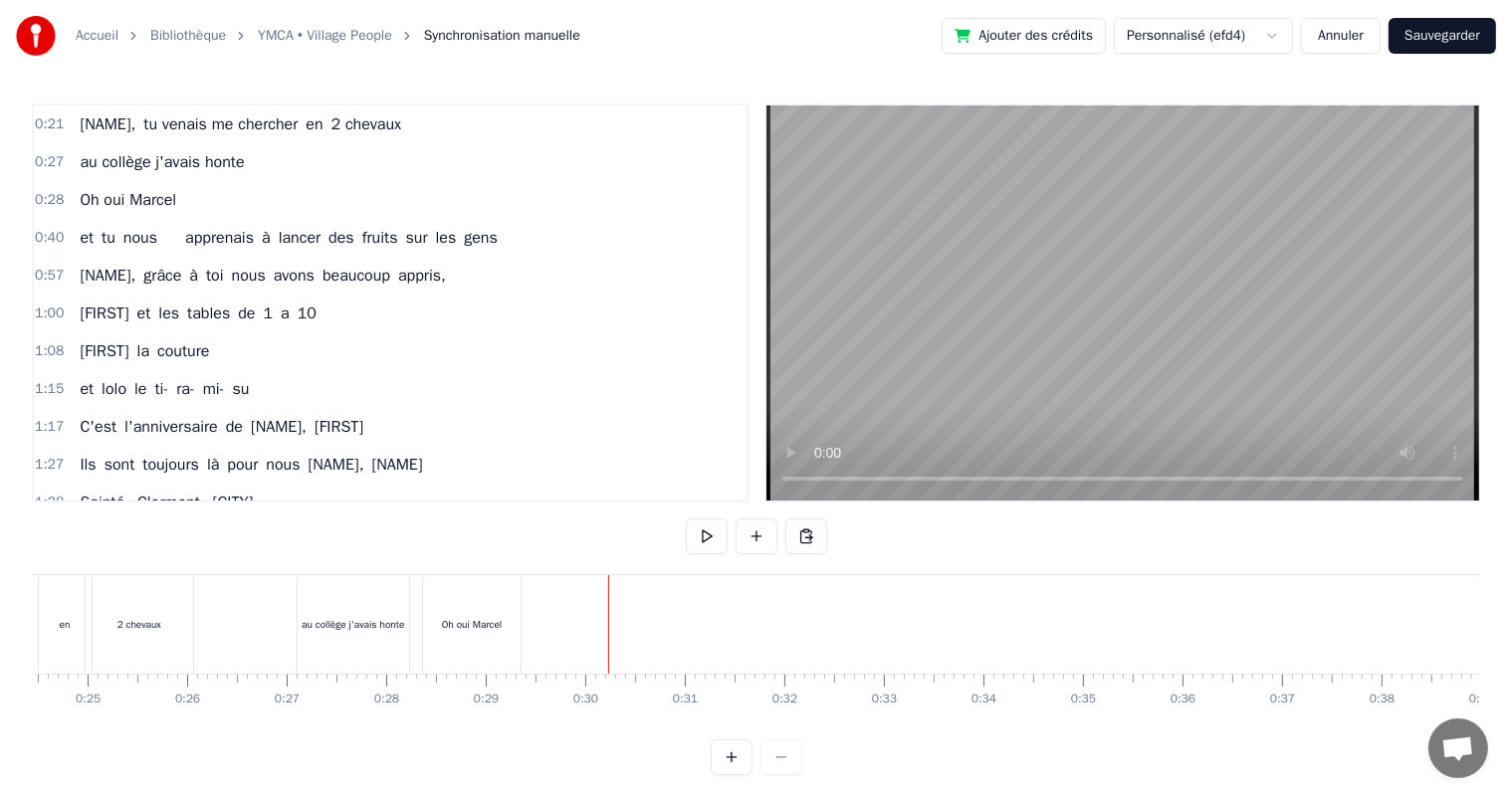 click at bounding box center (10560, 624) 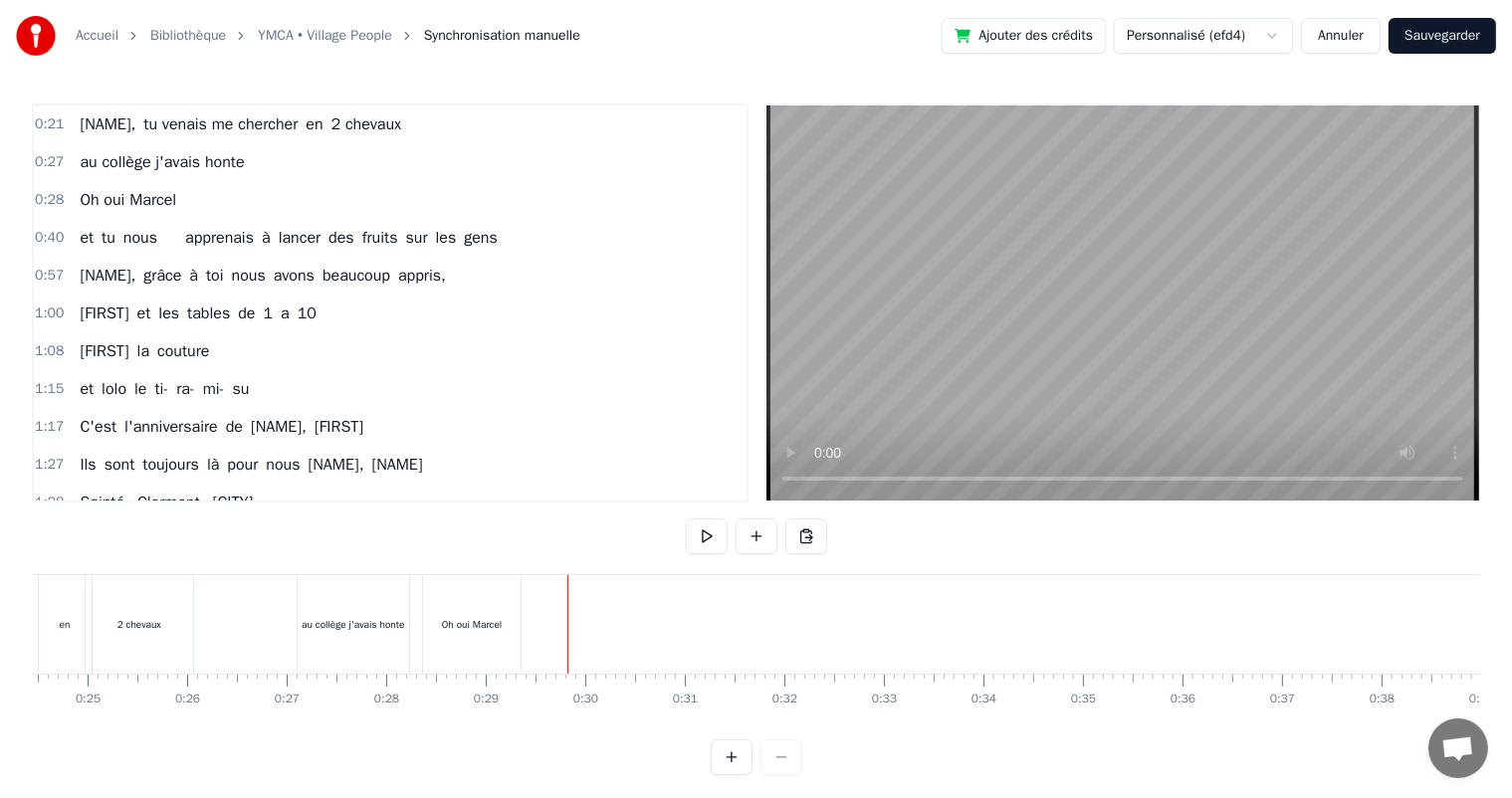 click at bounding box center (10560, 624) 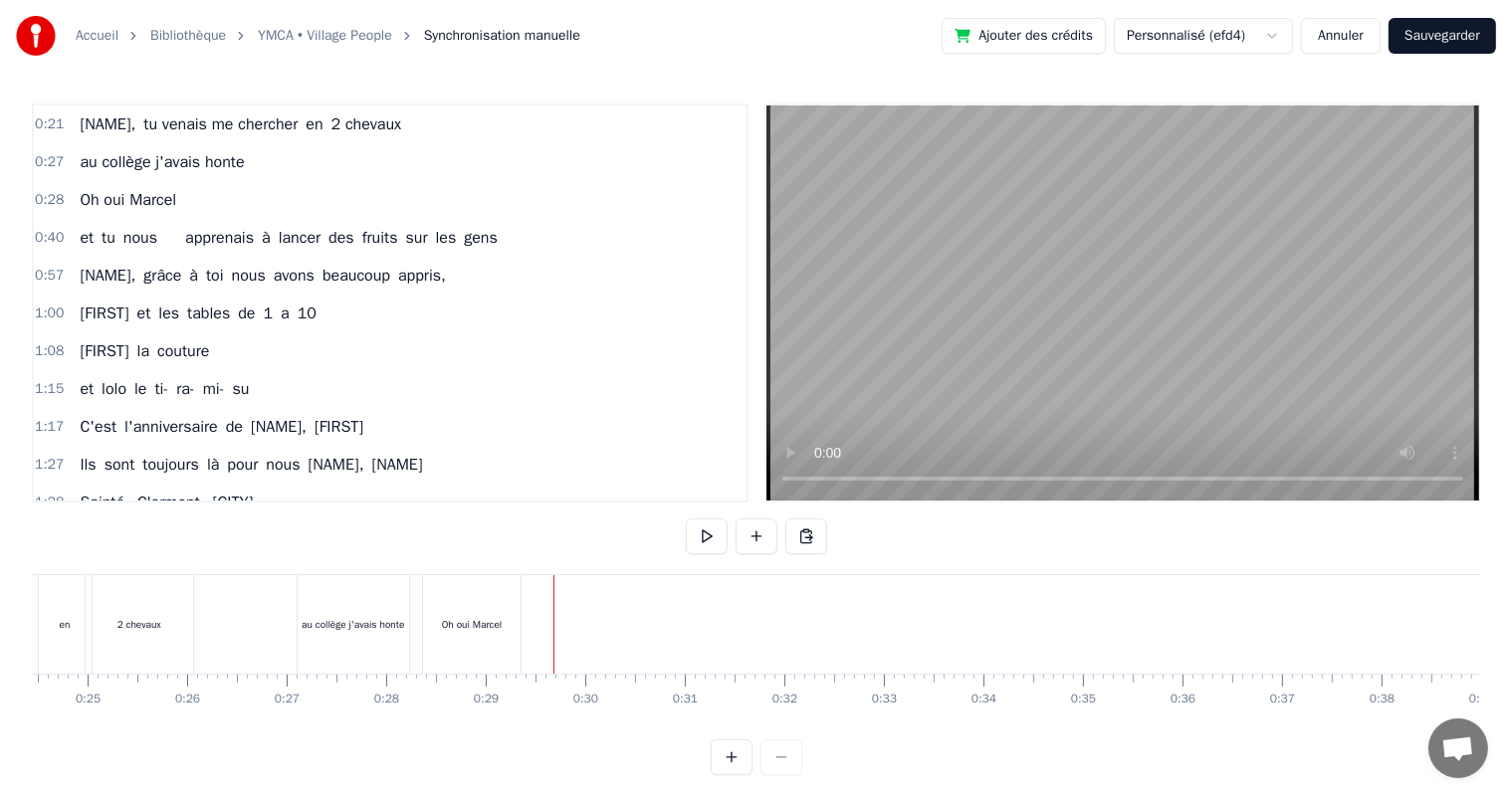 click on "et" at bounding box center [87, 238] 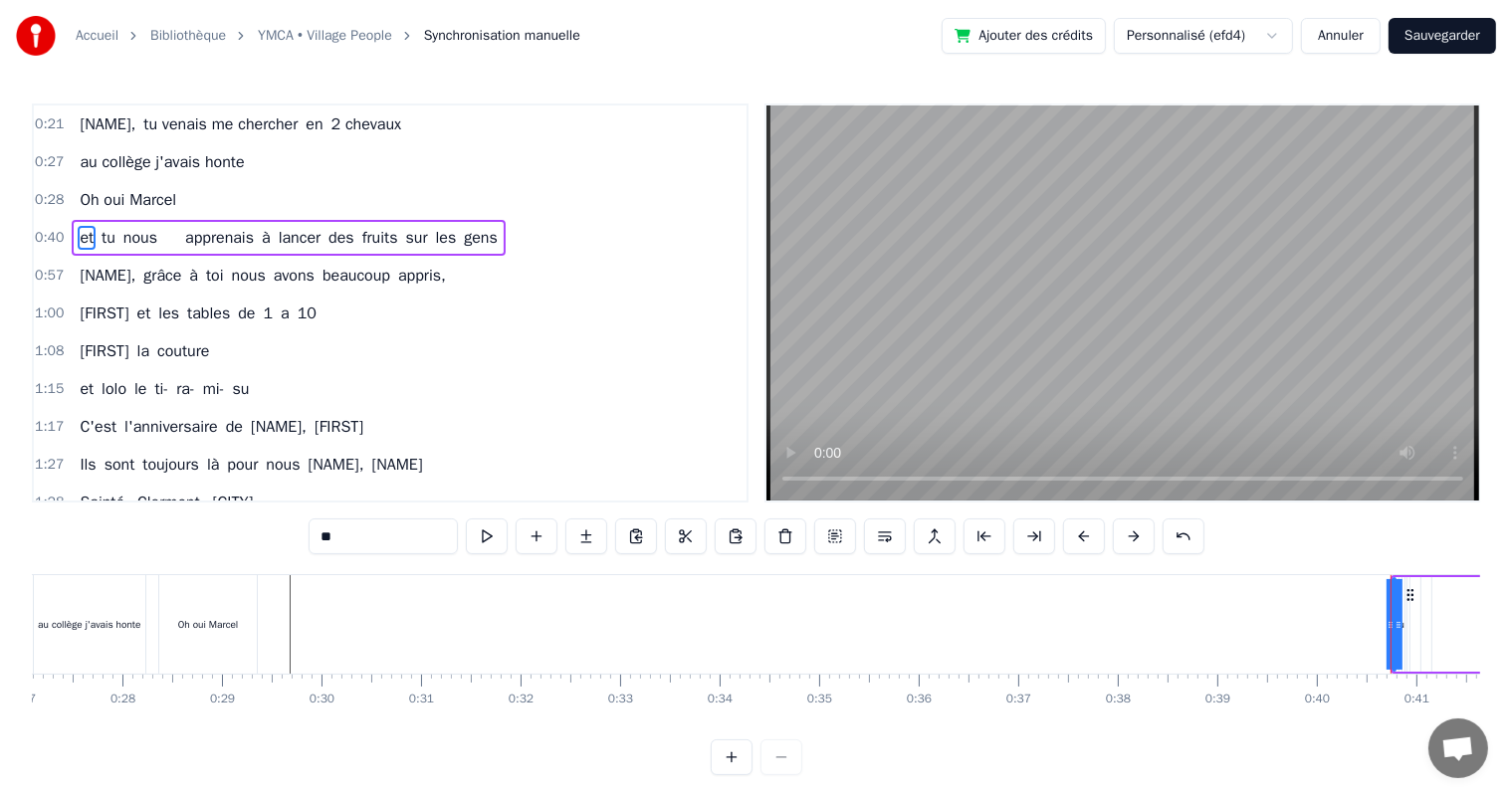 scroll, scrollTop: 0, scrollLeft: 2438, axis: horizontal 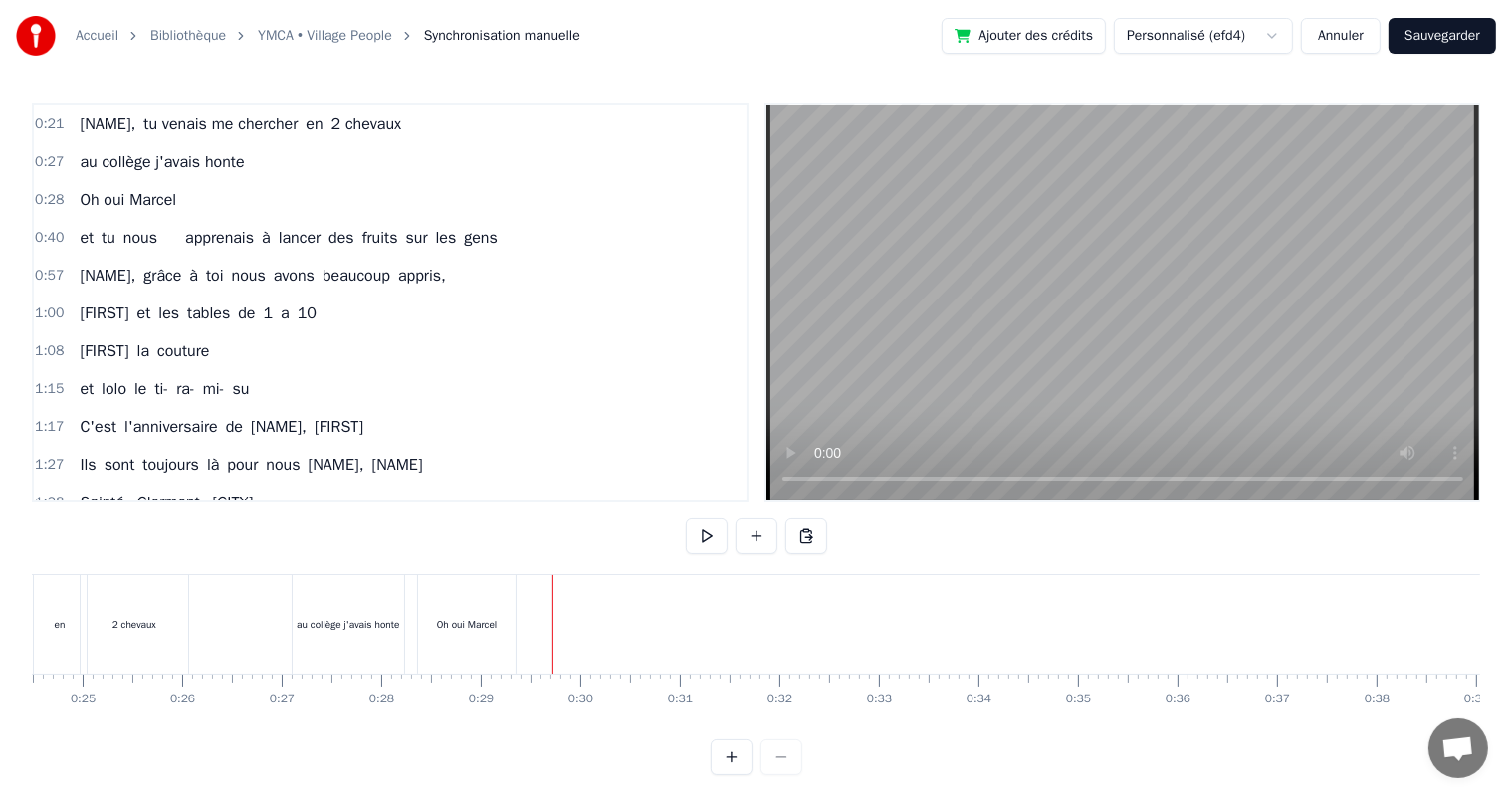 click at bounding box center (10555, 624) 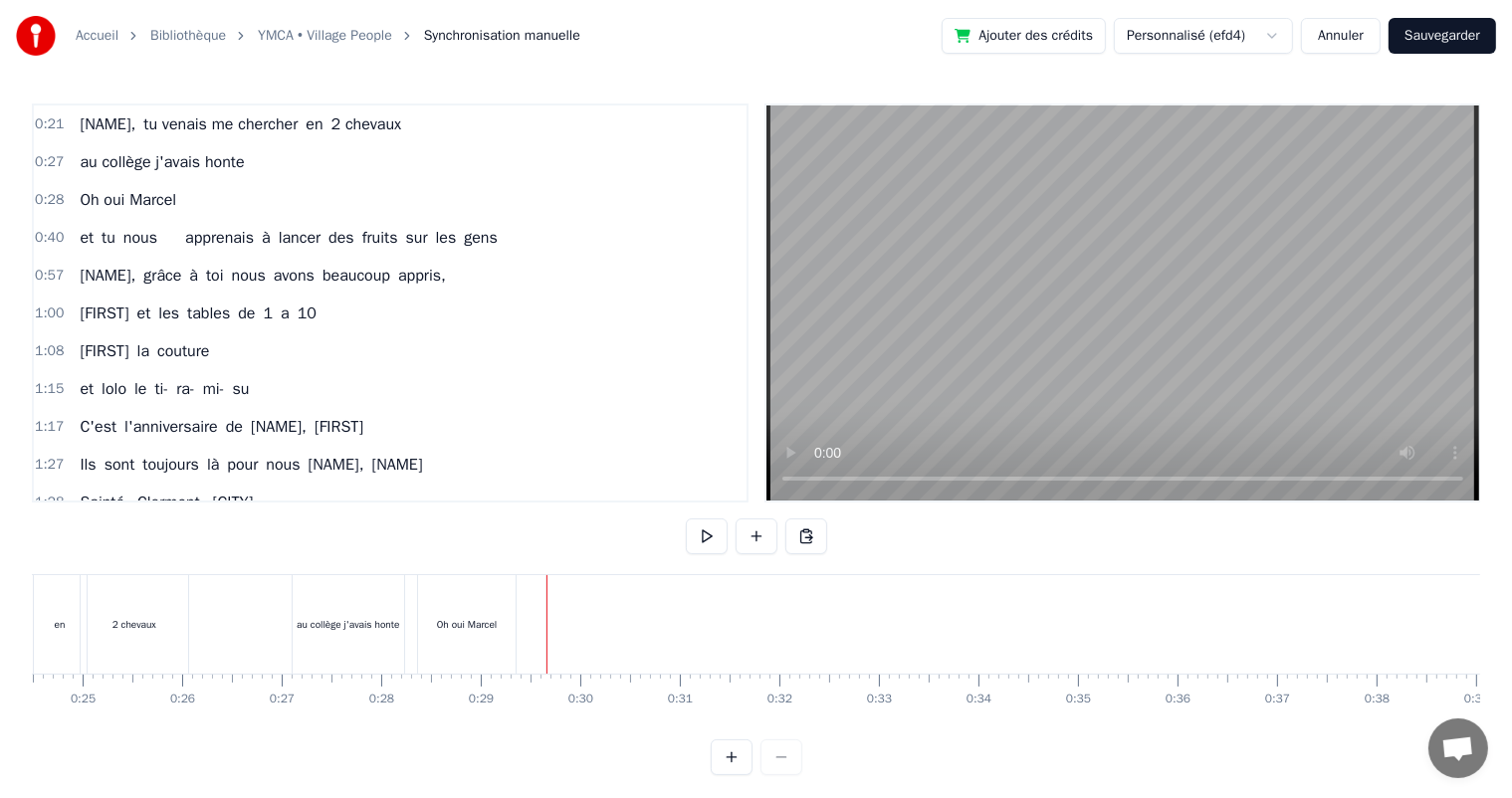 click at bounding box center (546, 624) 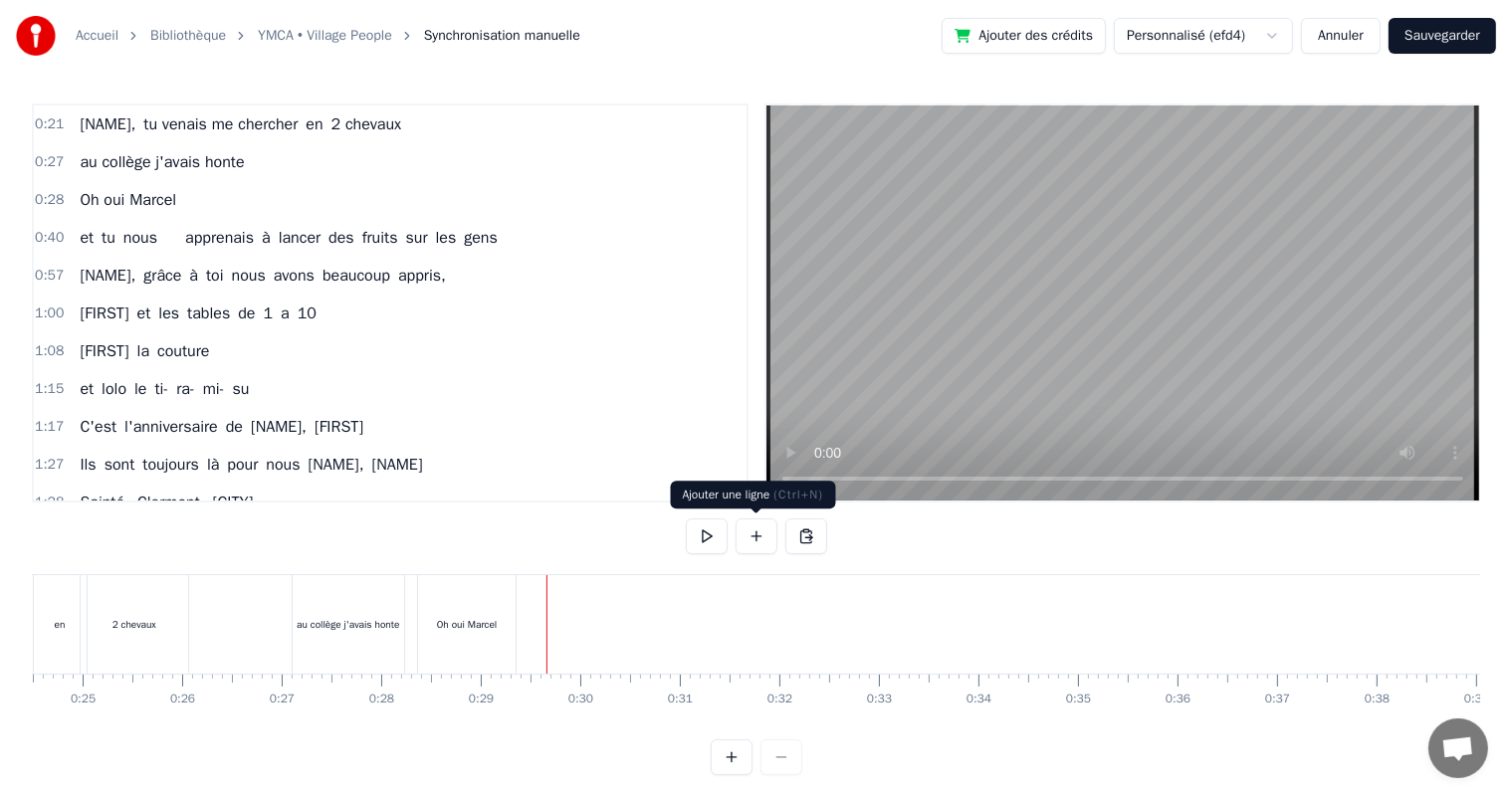 click at bounding box center (756, 536) 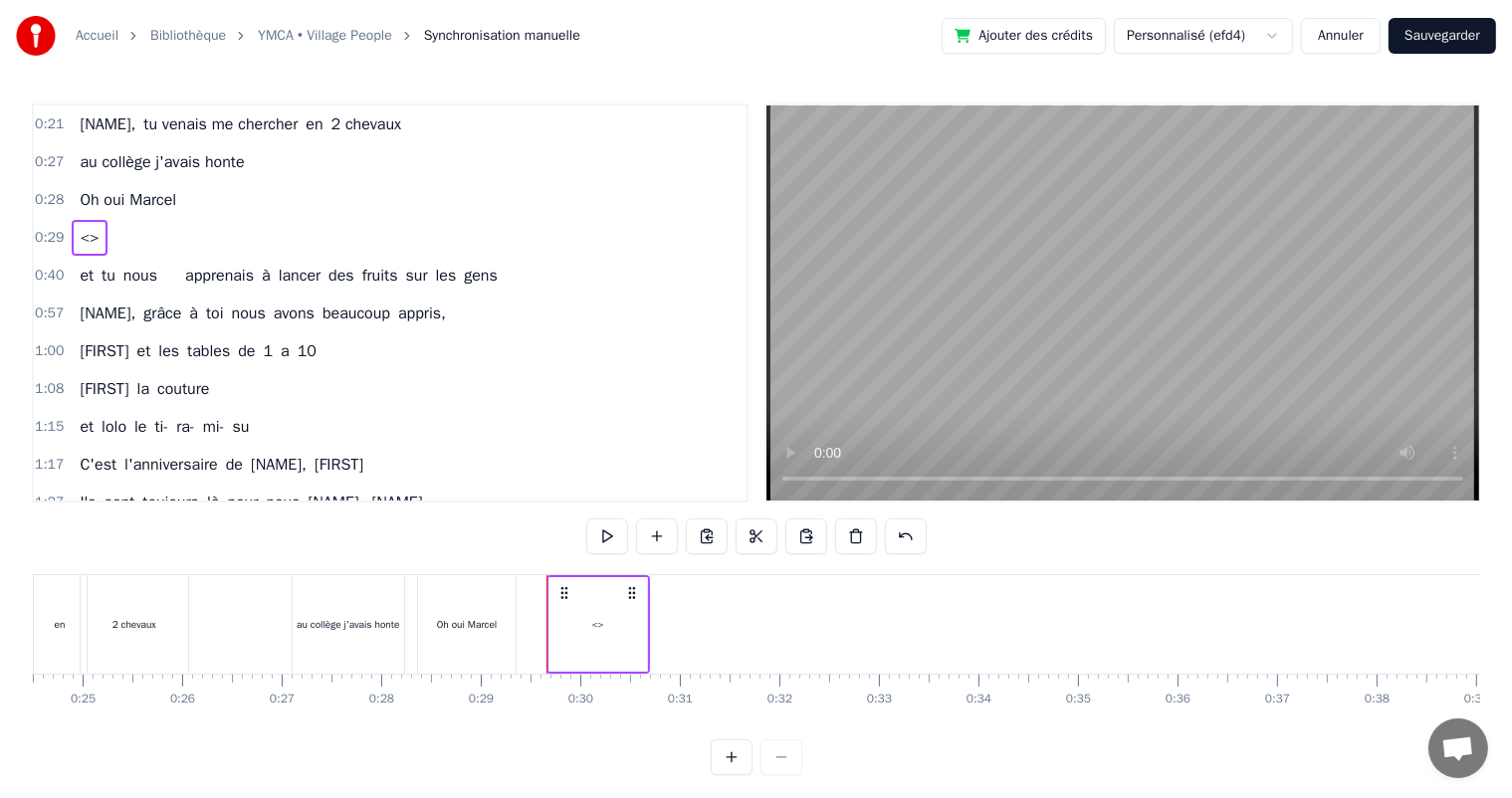 click on "<>" at bounding box center [89, 238] 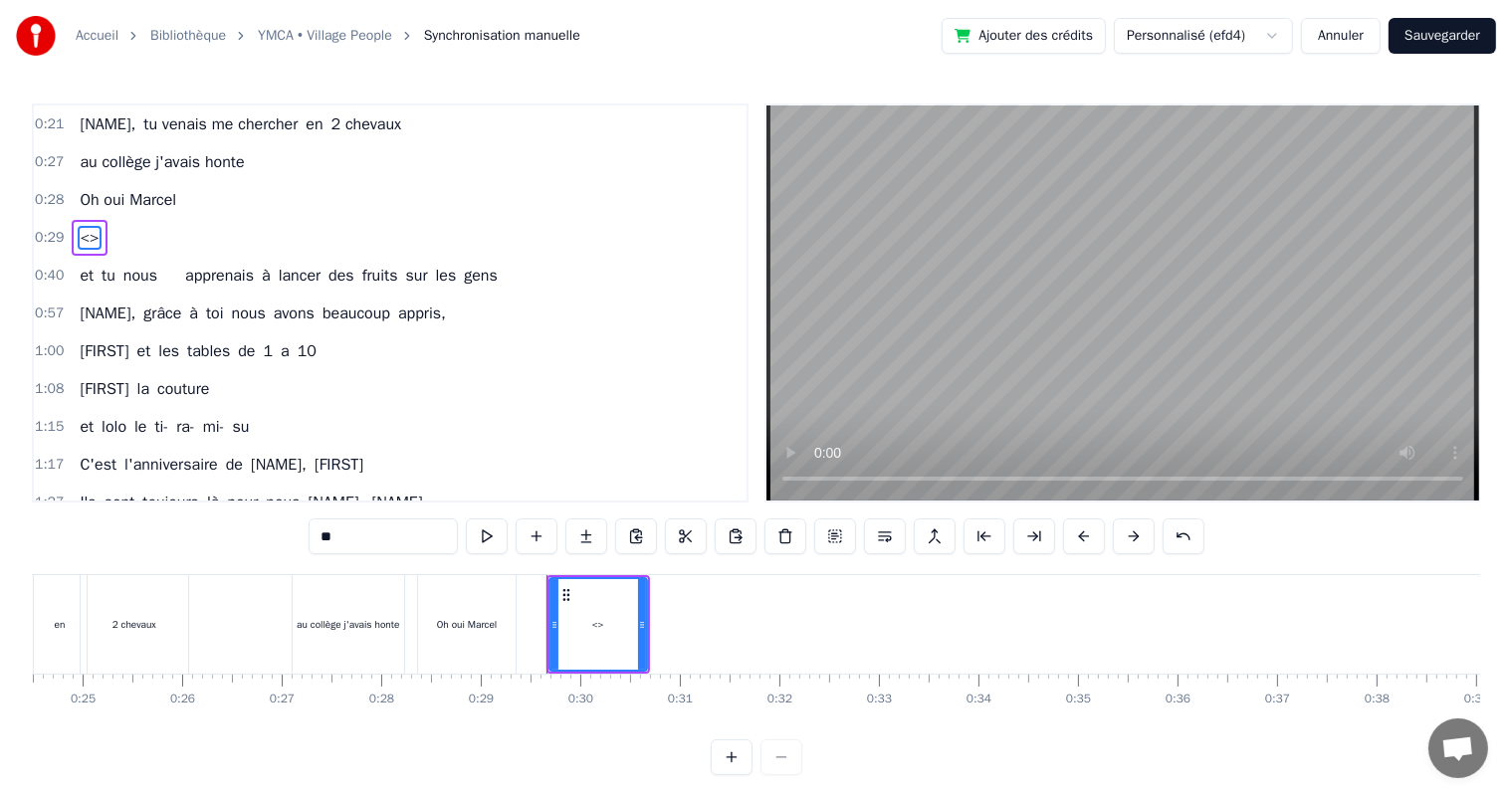click on "**" at bounding box center [383, 536] 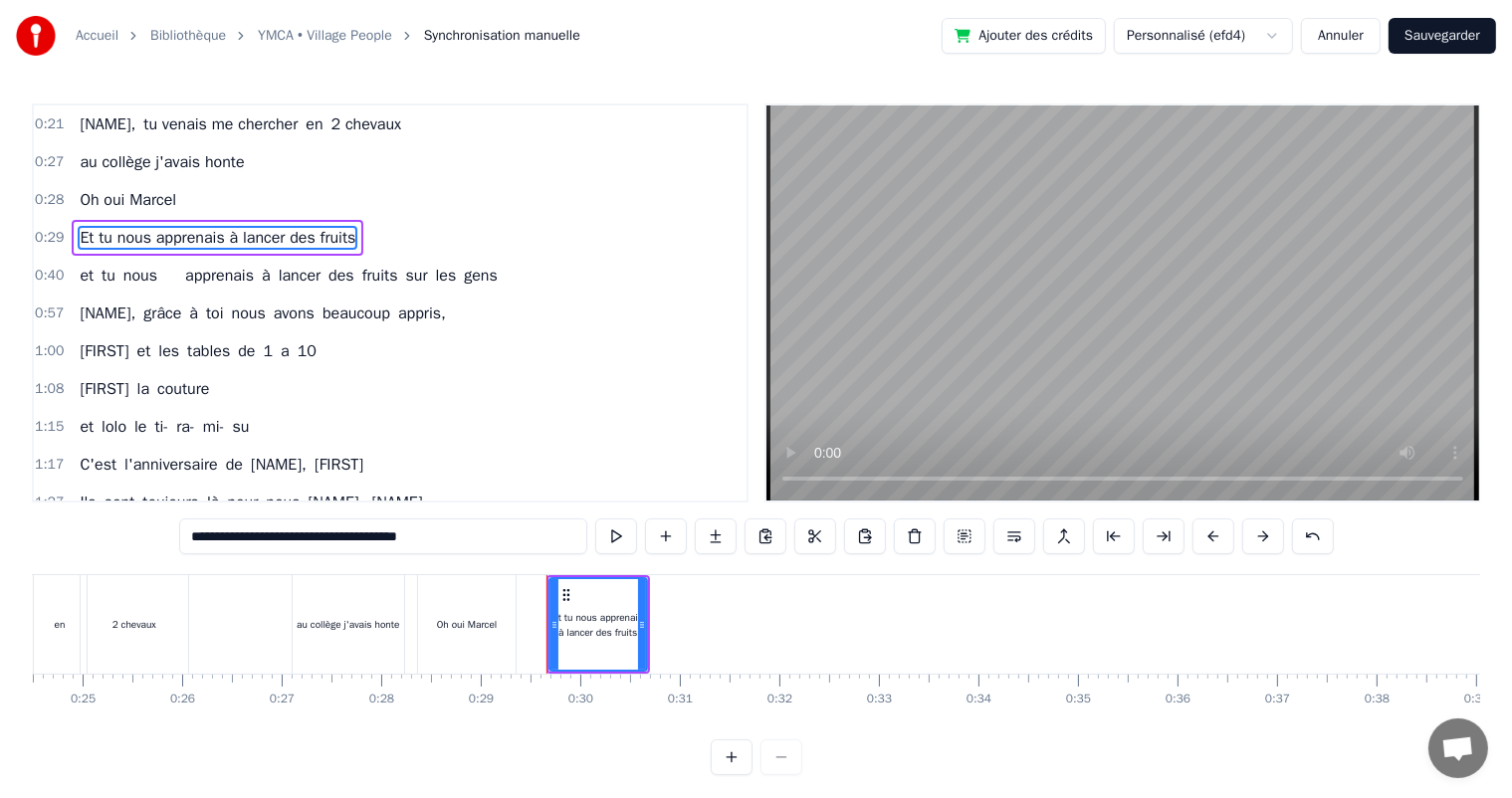 type on "**********" 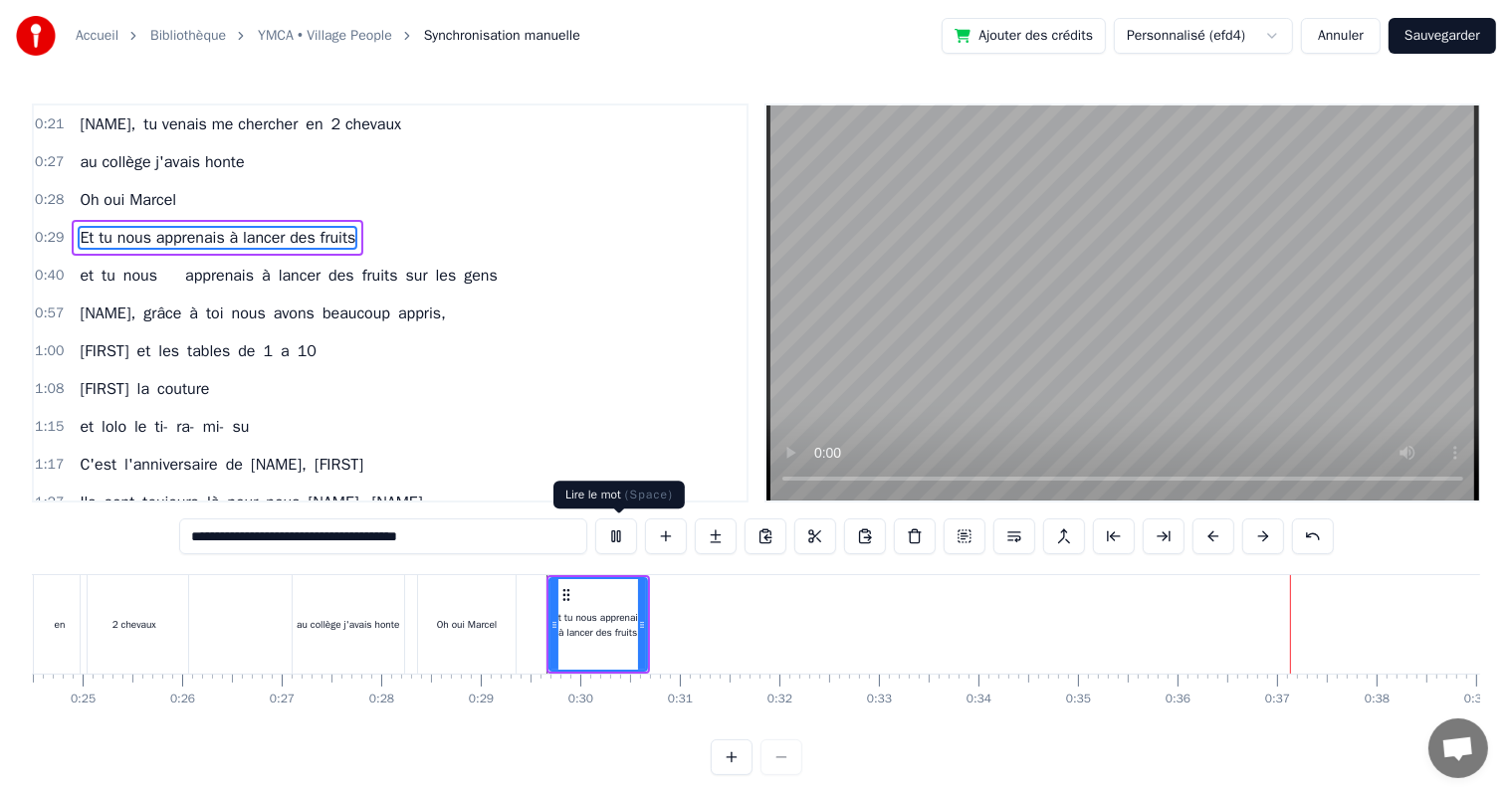 click at bounding box center (616, 536) 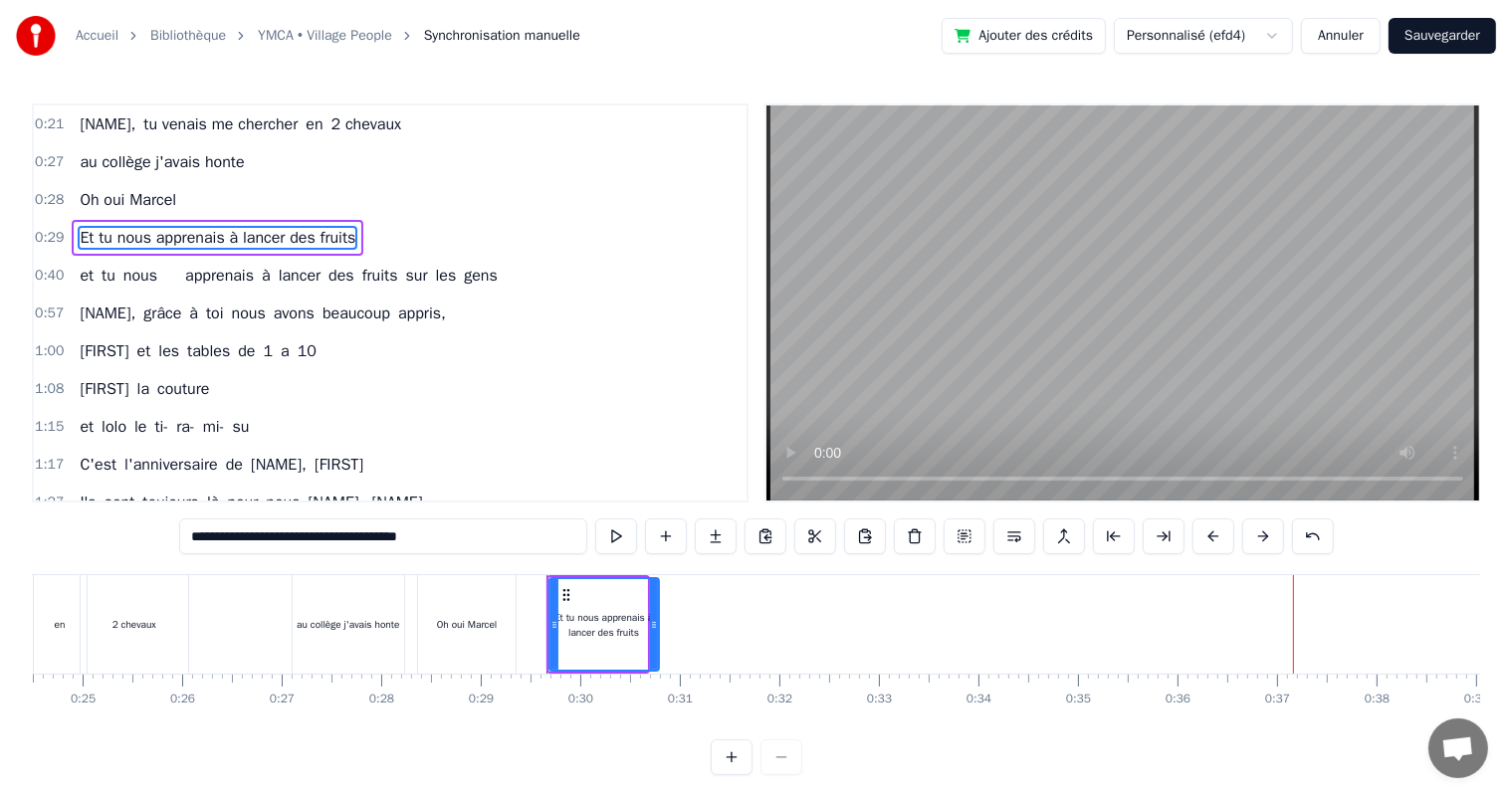 drag, startPoint x: 640, startPoint y: 629, endPoint x: 652, endPoint y: 637, distance: 14.422205 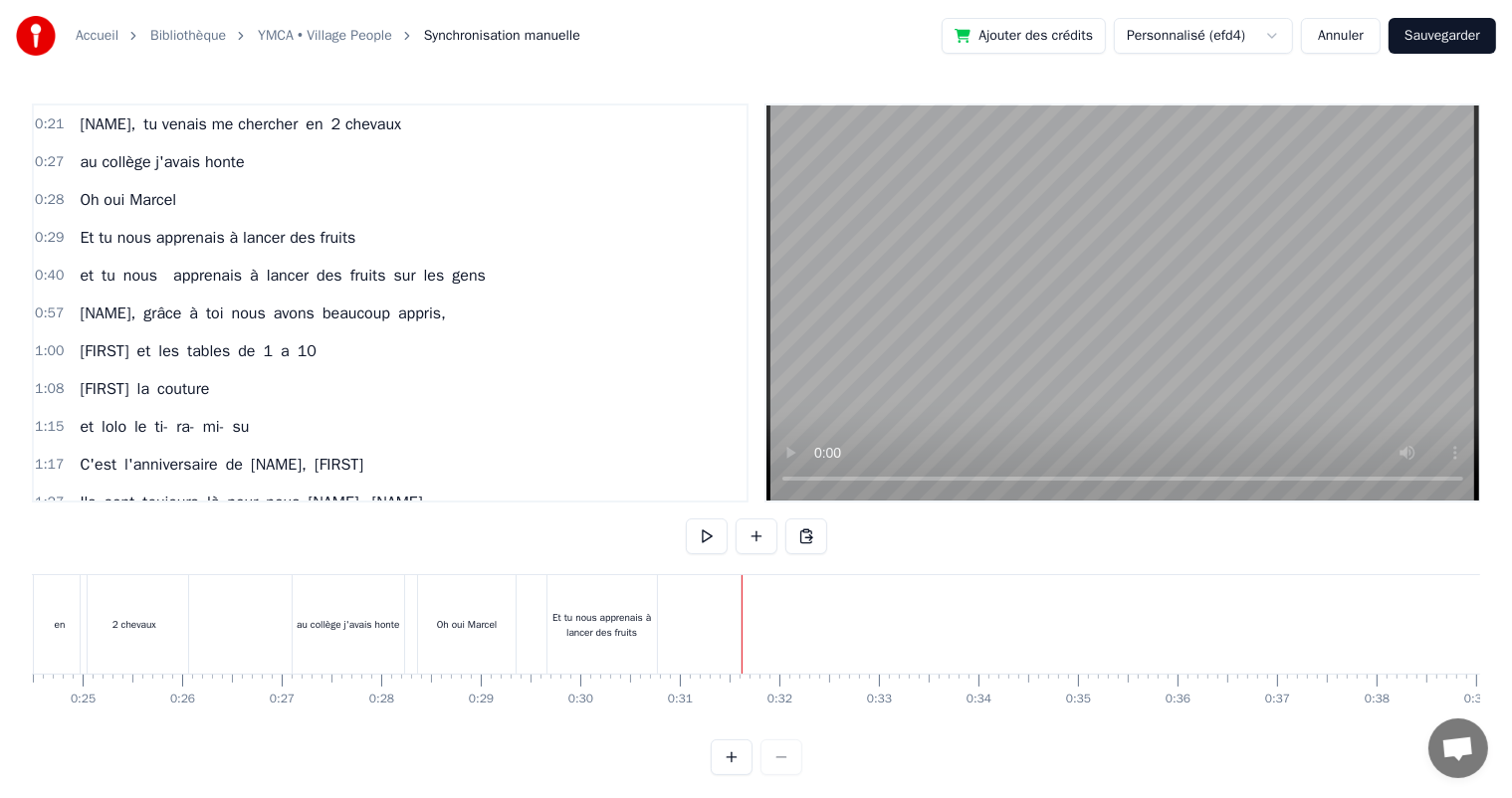click on "Et tu nous apprenais à lancer des fruits" at bounding box center (602, 625) 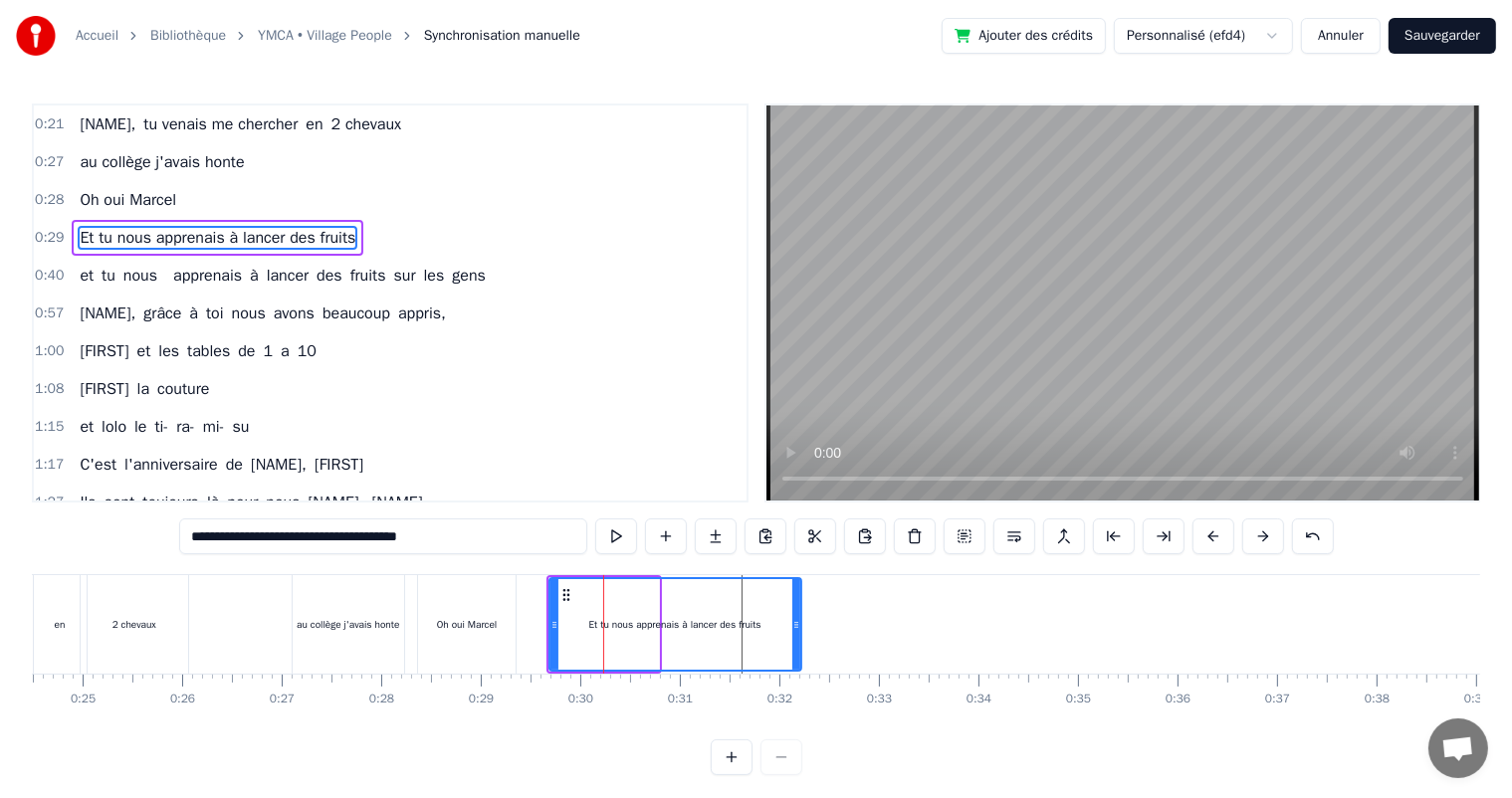 drag, startPoint x: 651, startPoint y: 621, endPoint x: 746, endPoint y: 636, distance: 96.17692 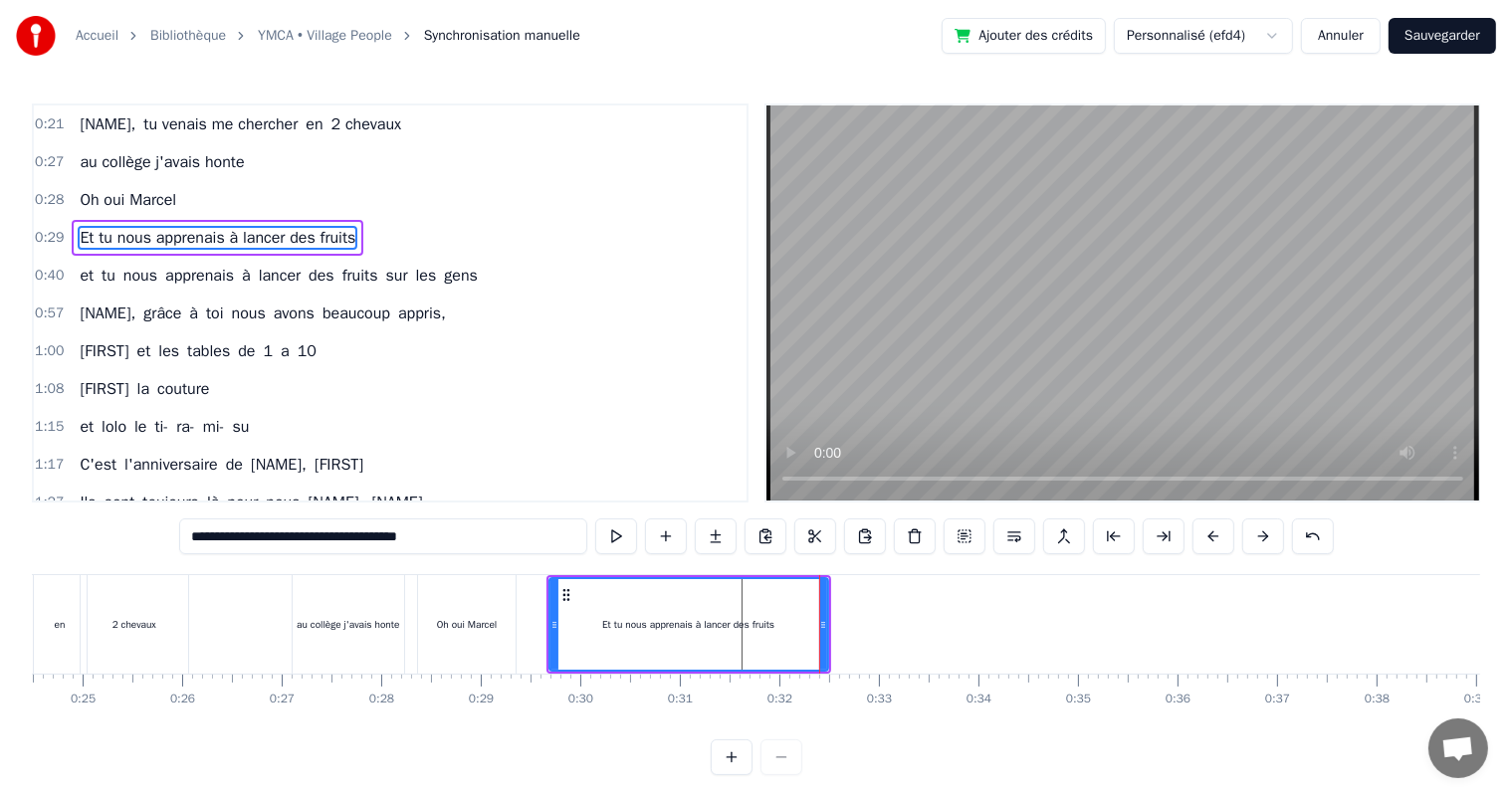 click on "Et tu nous apprenais à lancer des fruits" at bounding box center (217, 238) 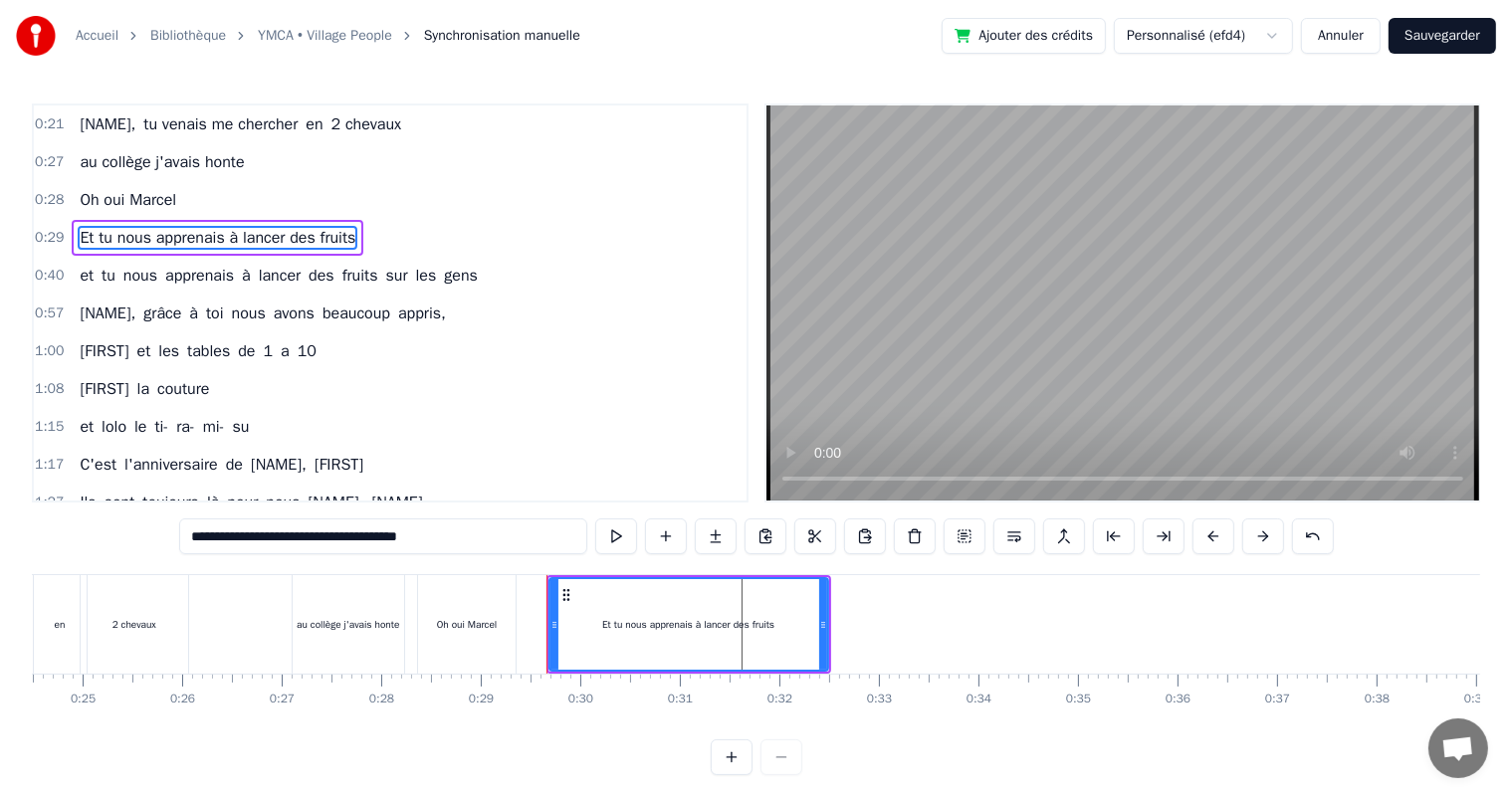 click on "Et tu nous apprenais à lancer des fruits" at bounding box center (217, 238) 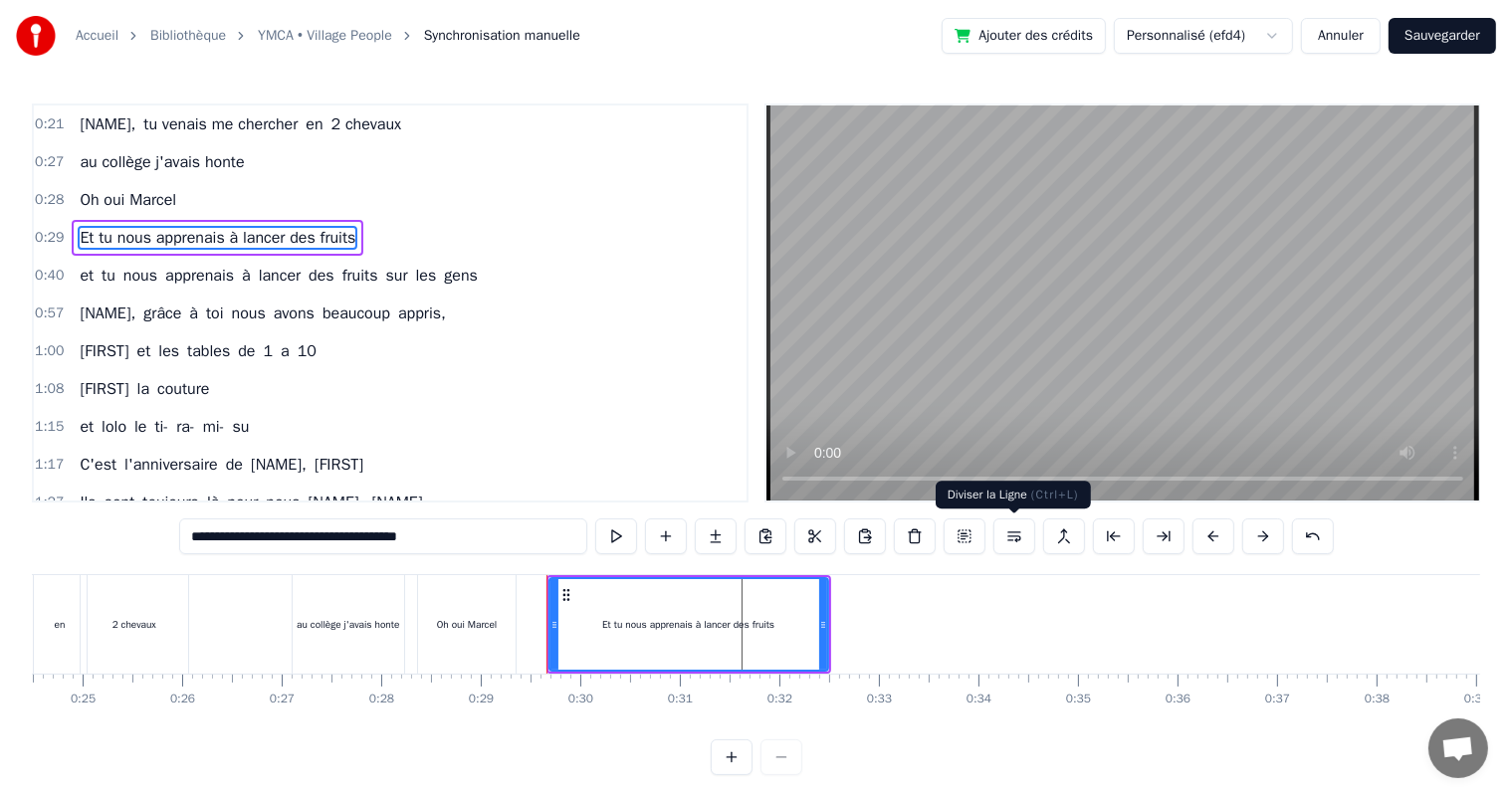 click at bounding box center [1014, 536] 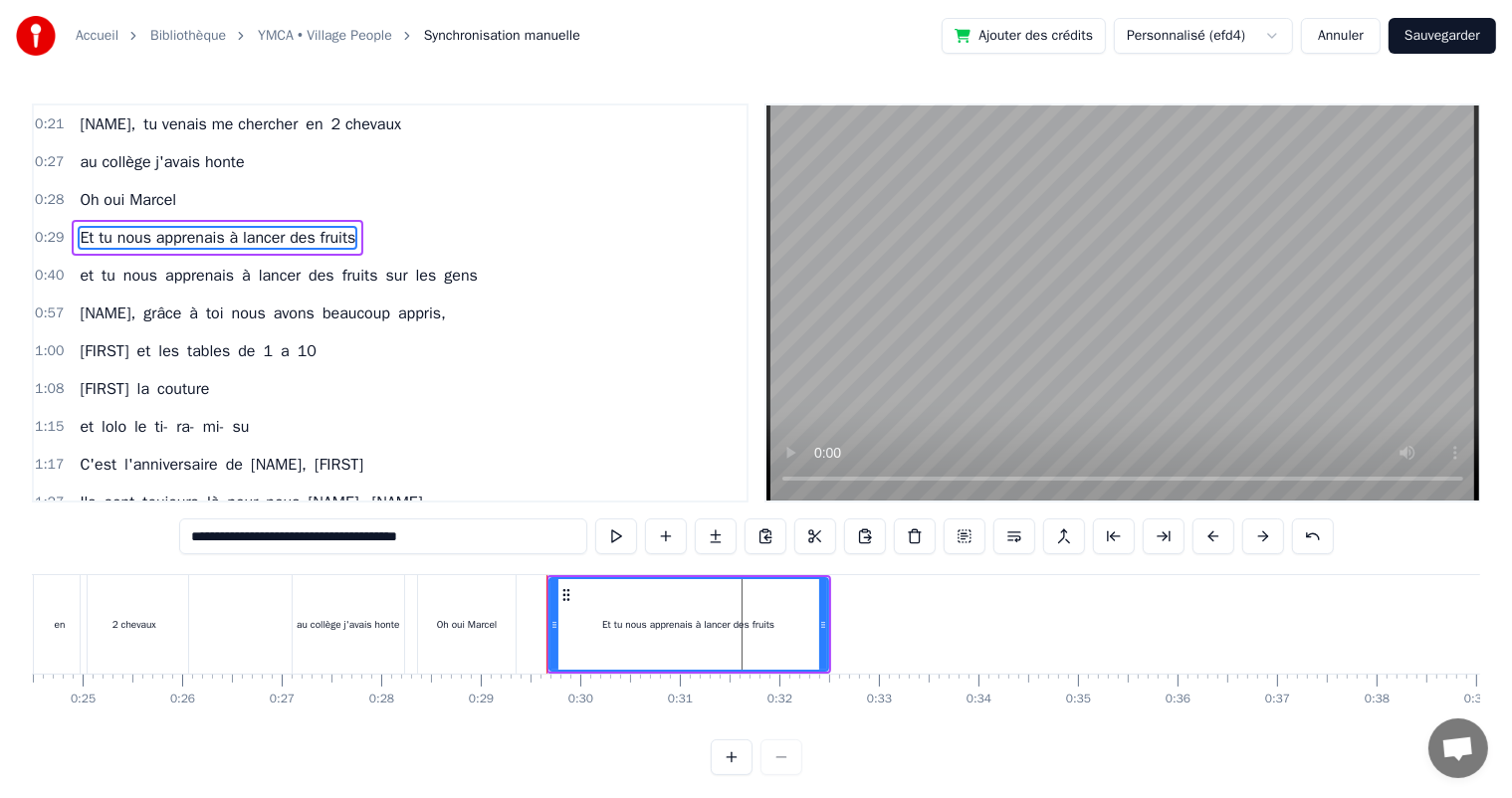 click on "Et tu nous apprenais à lancer des fruits" at bounding box center (217, 238) 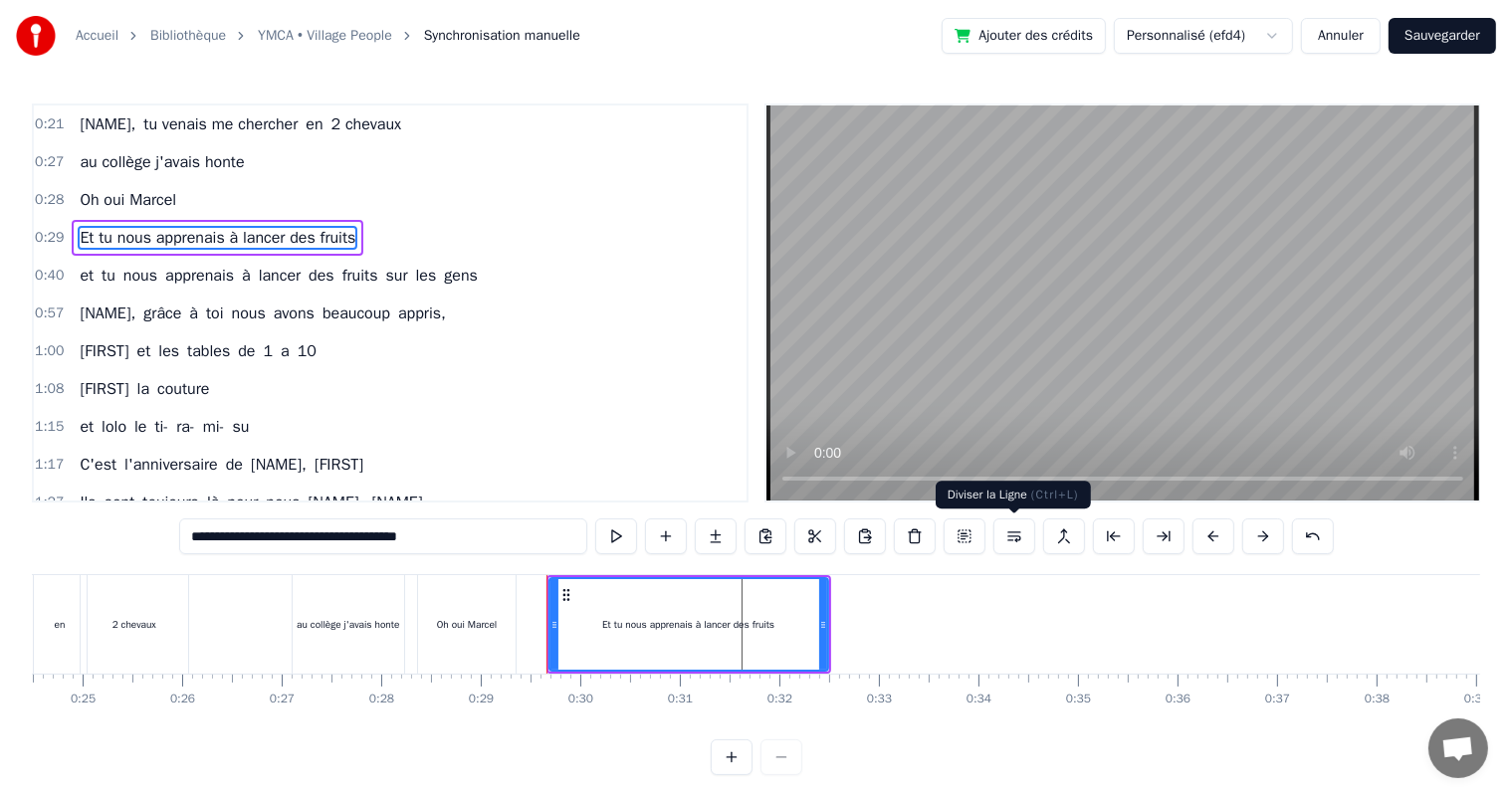click at bounding box center [1014, 536] 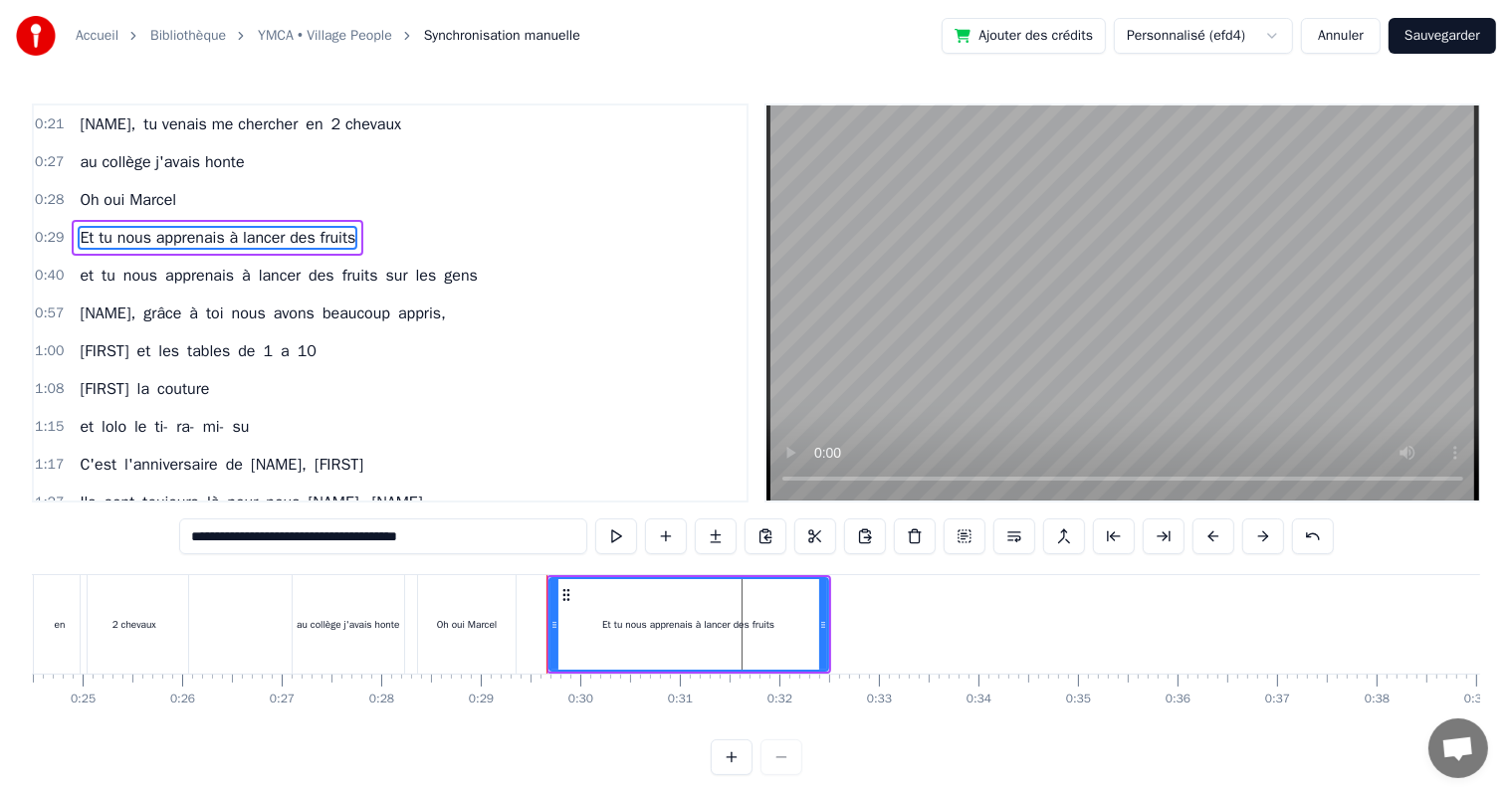click on "Et tu nous apprenais à lancer des fruits" at bounding box center (689, 624) 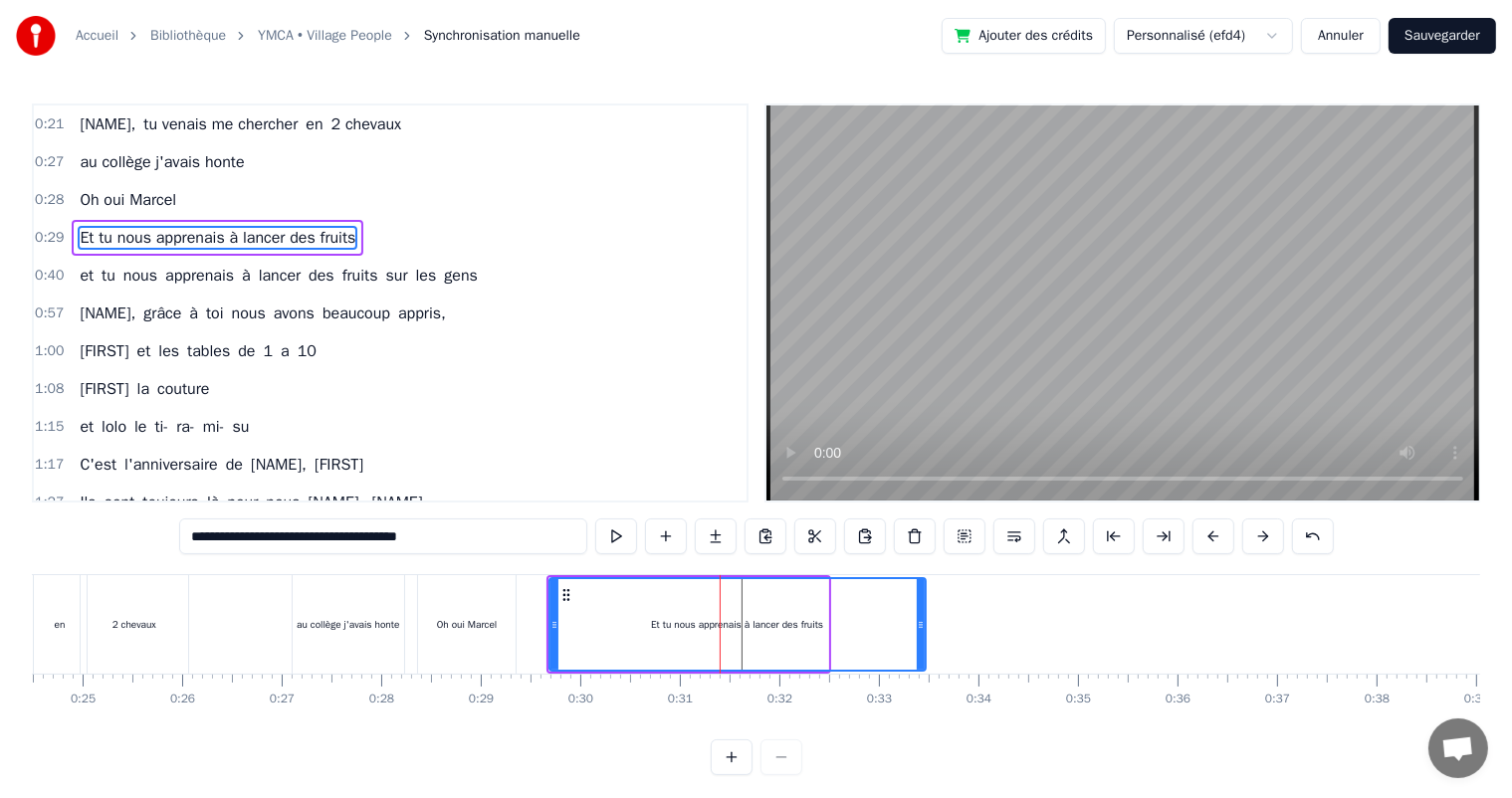 drag, startPoint x: 821, startPoint y: 623, endPoint x: 824, endPoint y: 633, distance: 10.440307 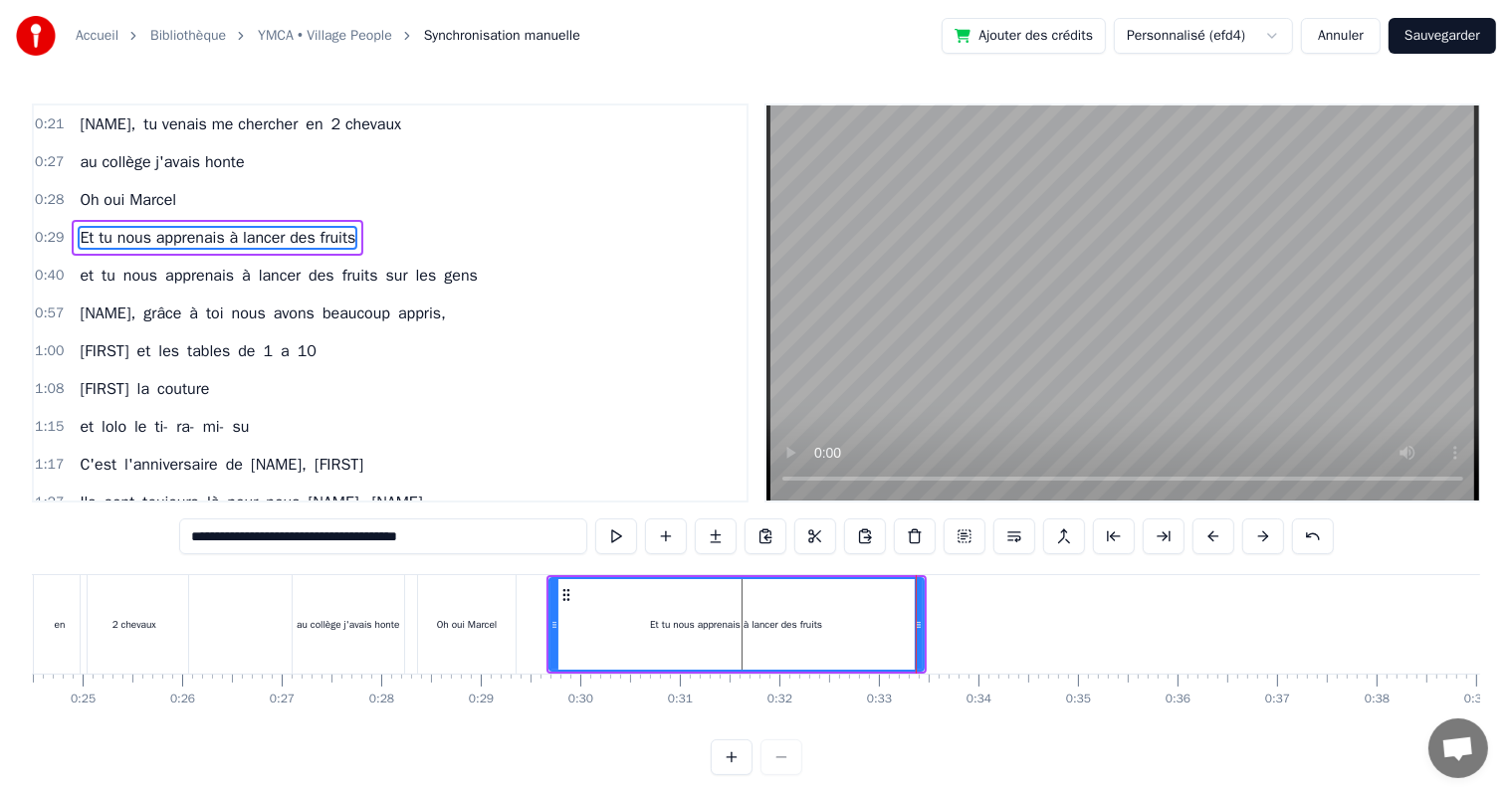 click on "Et tu nous apprenais à lancer des fruits" at bounding box center [737, 624] 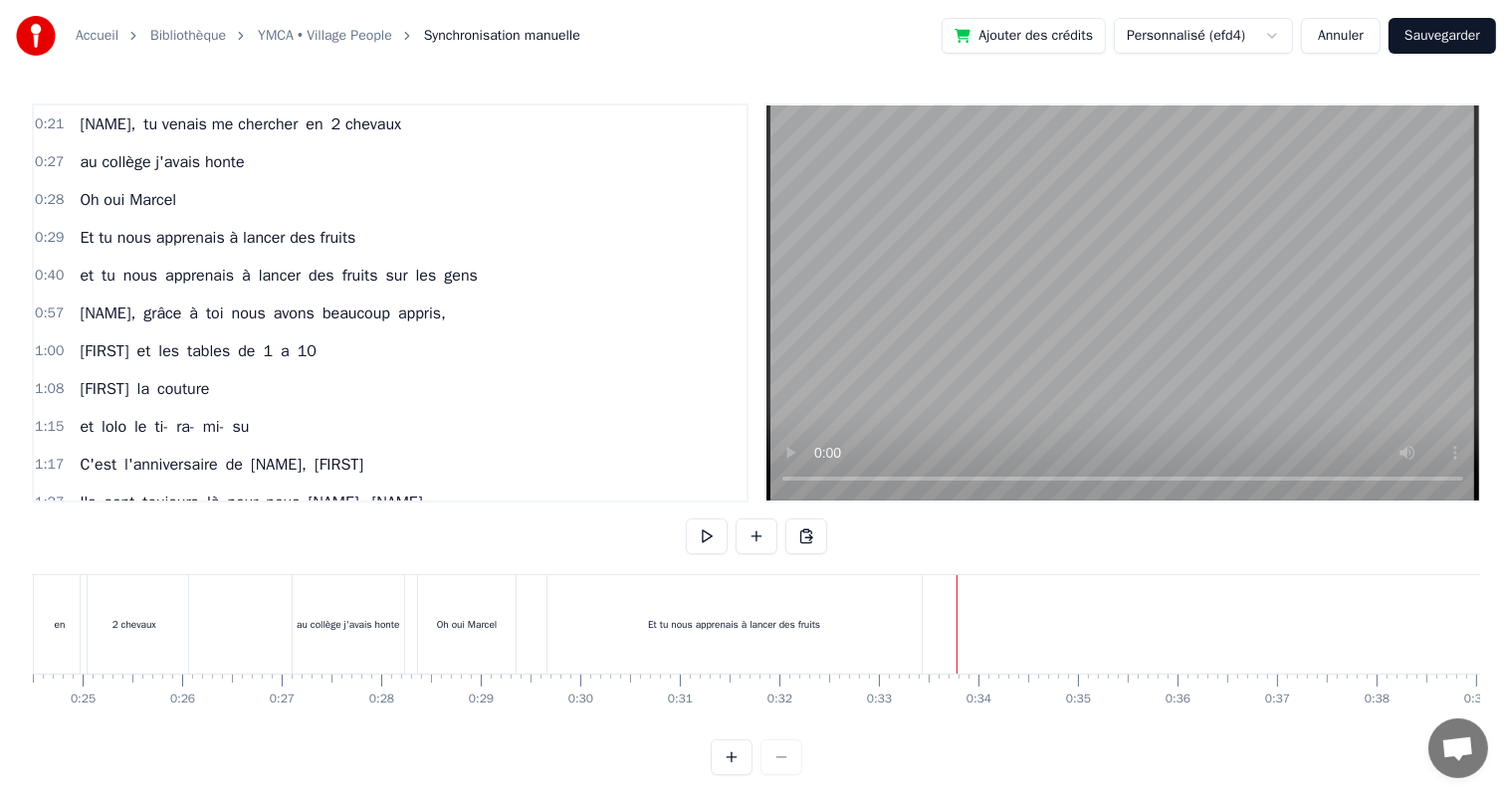 click on "Et tu nous apprenais à lancer des fruits" at bounding box center (735, 624) 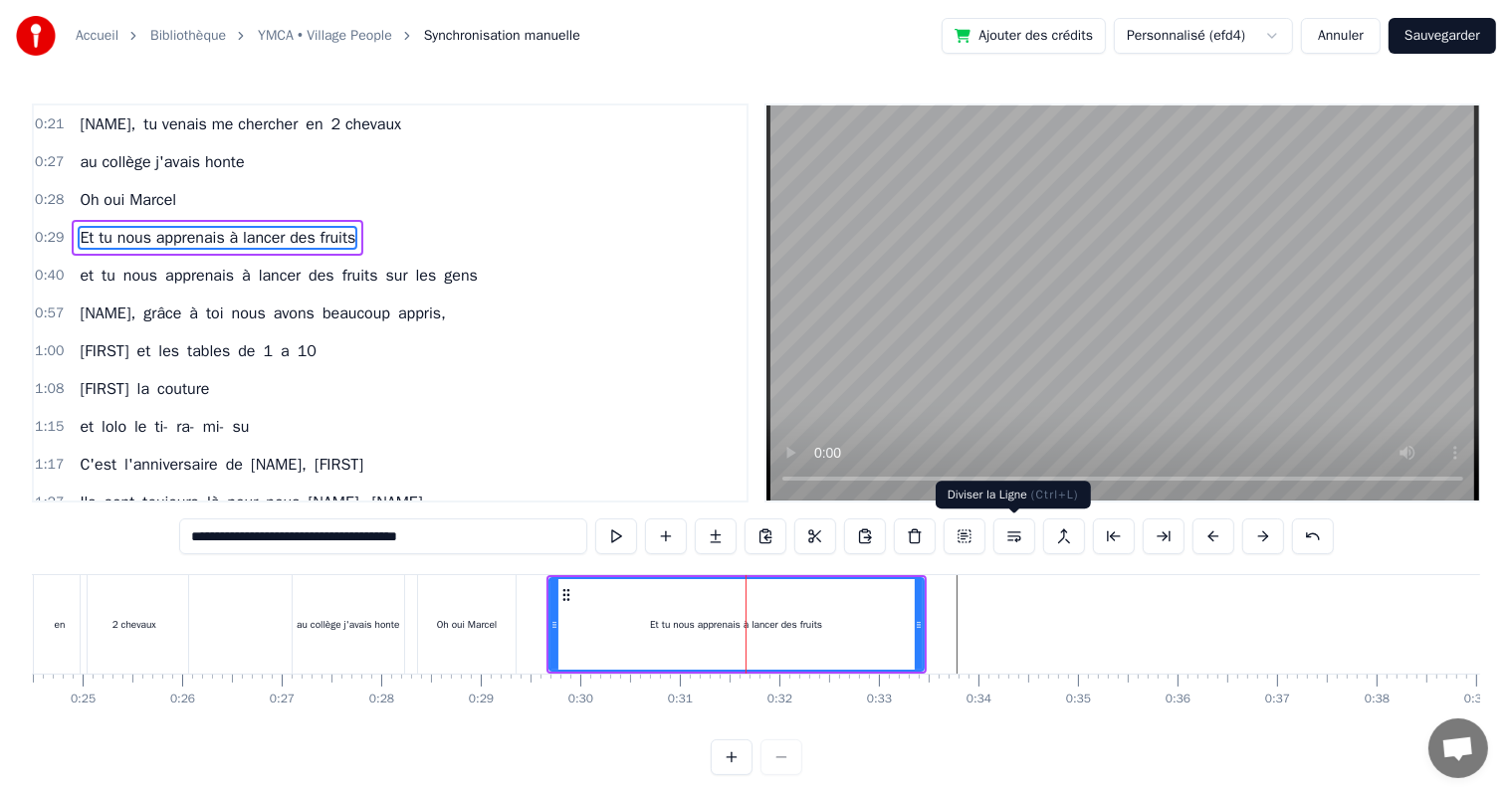 click at bounding box center (1014, 536) 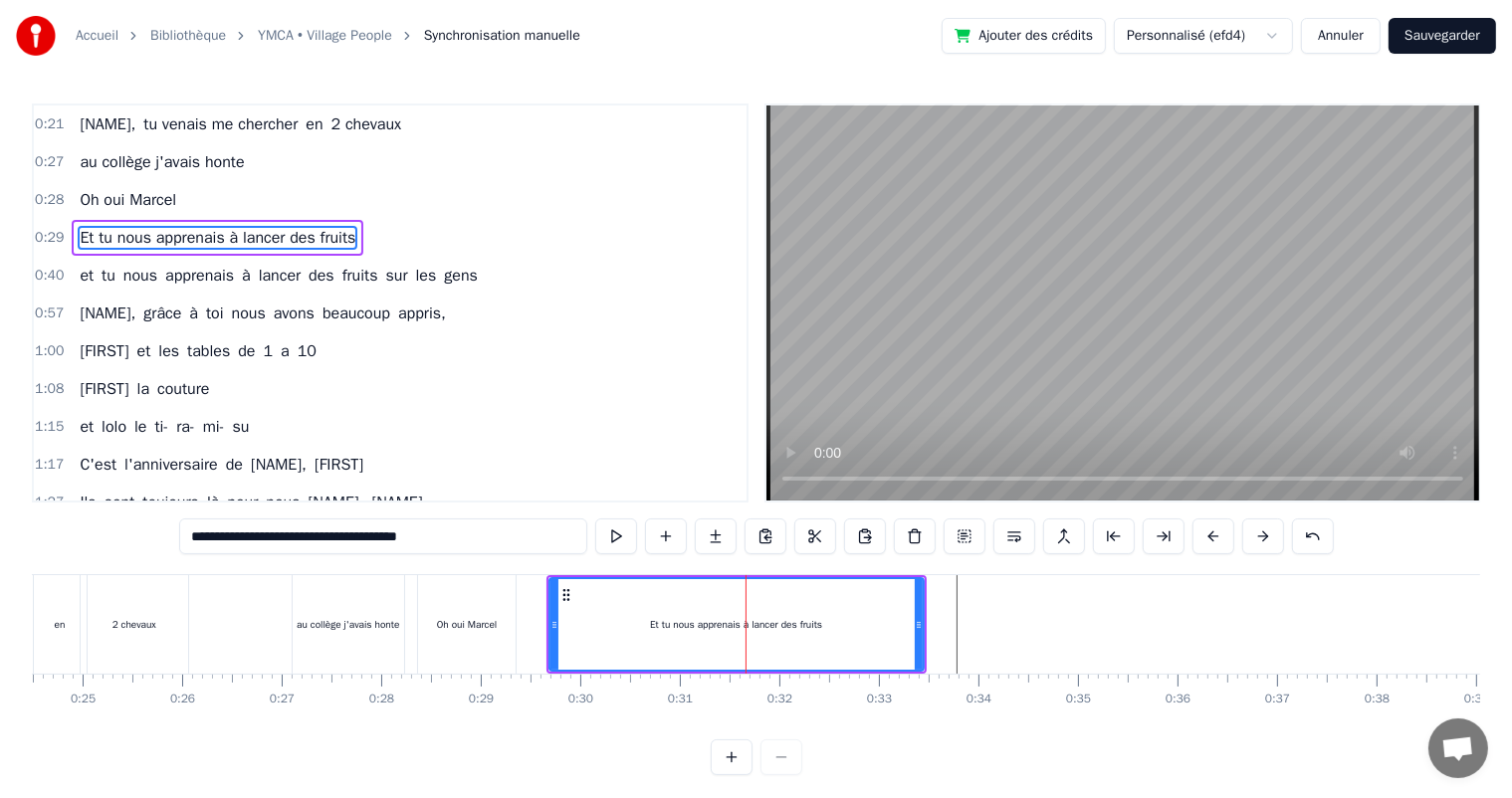 click at bounding box center [1014, 536] 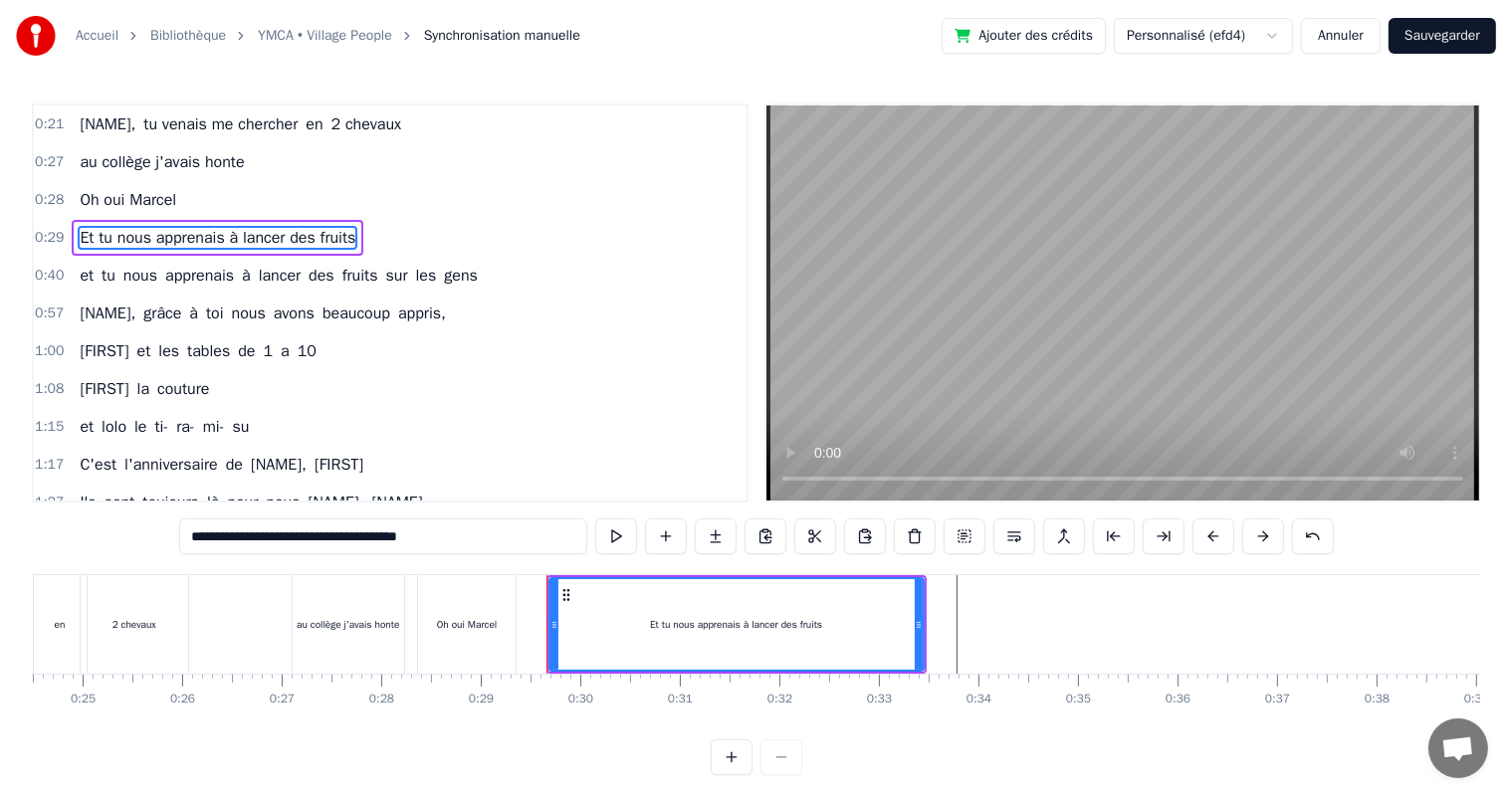 click on "Et tu nous apprenais à lancer des fruits" at bounding box center [217, 238] 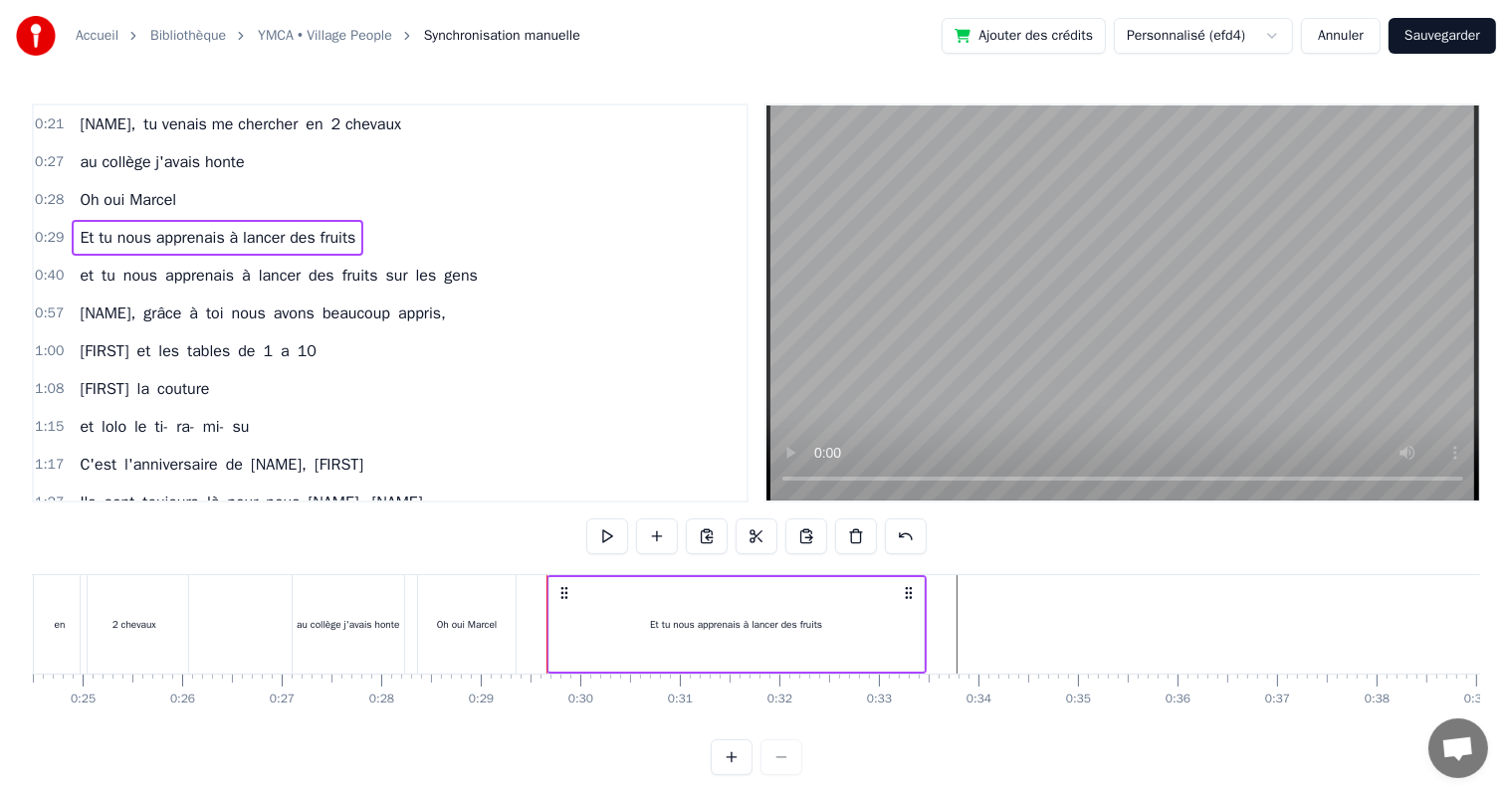 click on "Et tu nous apprenais à lancer des fruits" at bounding box center (217, 238) 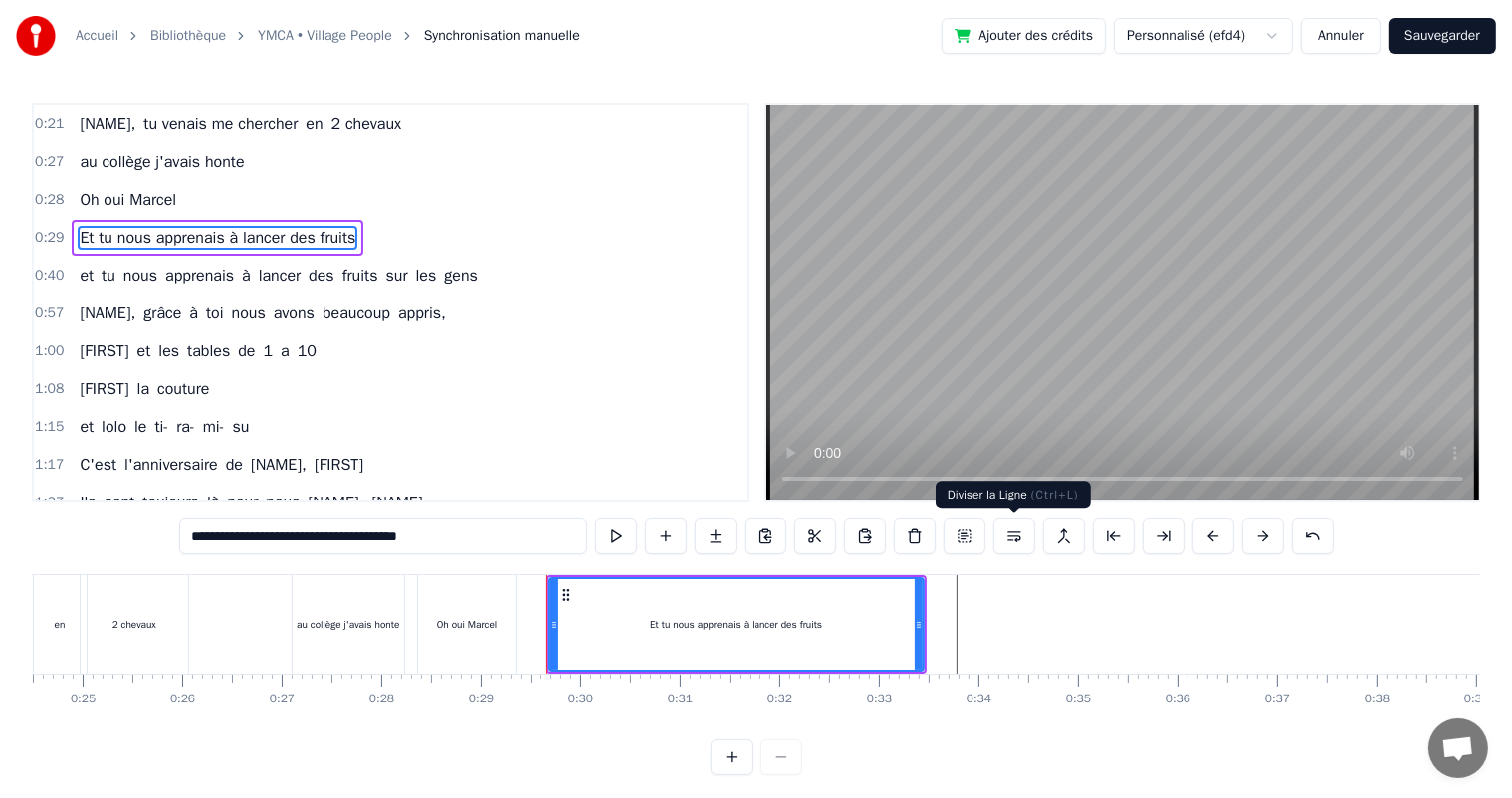 click at bounding box center (1014, 536) 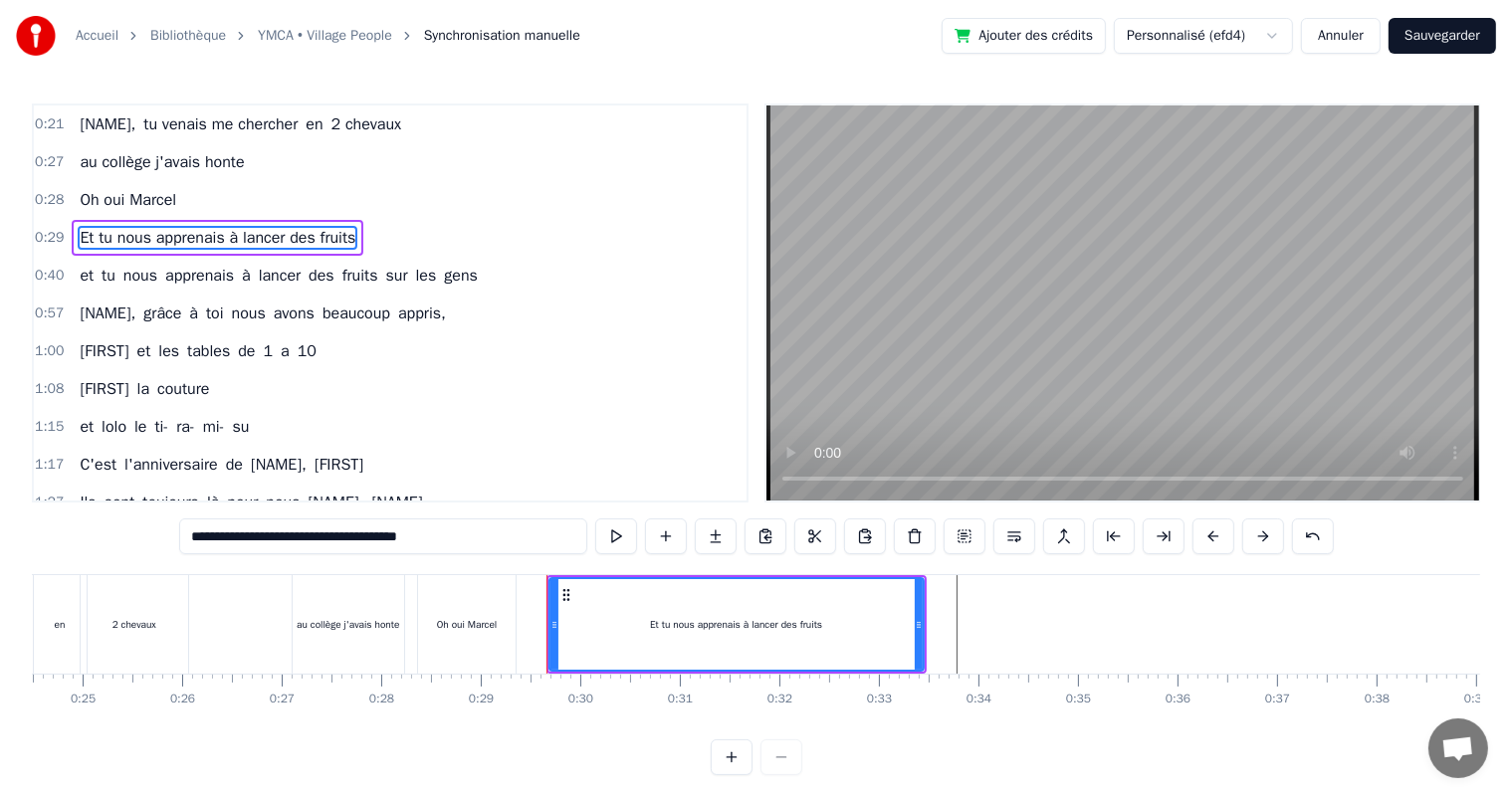click at bounding box center (1014, 536) 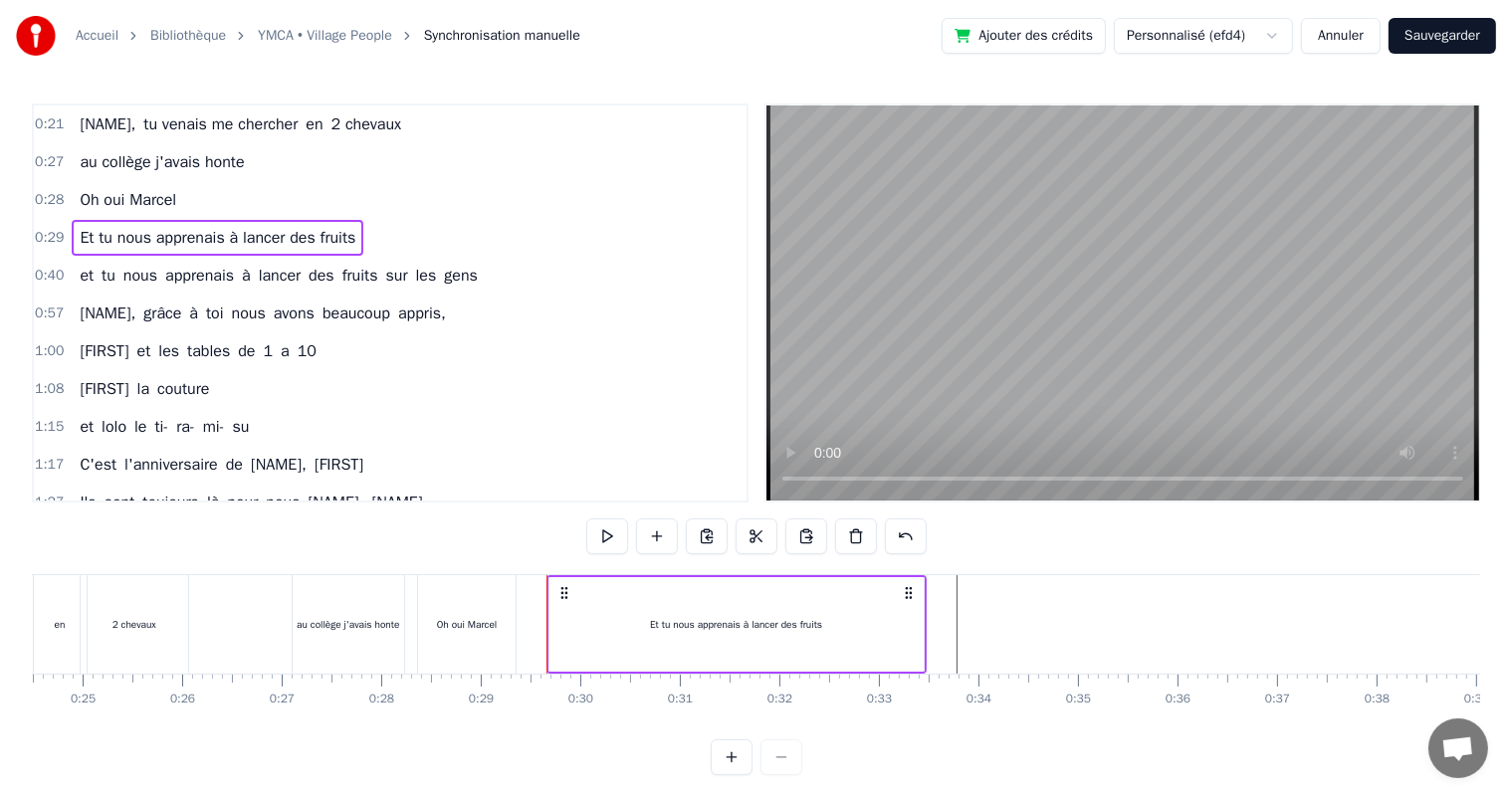 click on "et tu nous apprenais à lancer des fruits sur les gens" at bounding box center [278, 276] 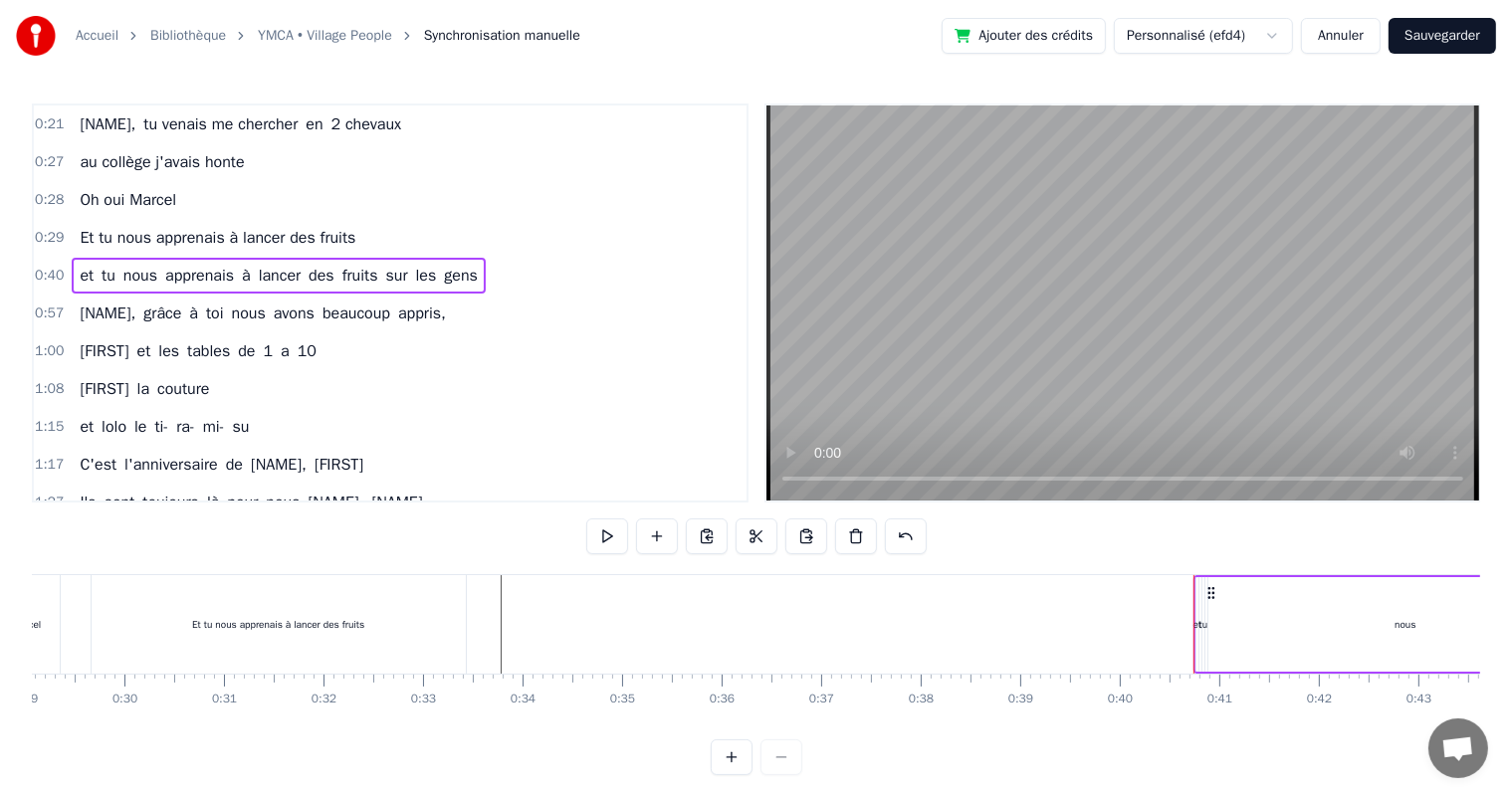 click on "Et tu nous apprenais à lancer des fruits" at bounding box center (217, 238) 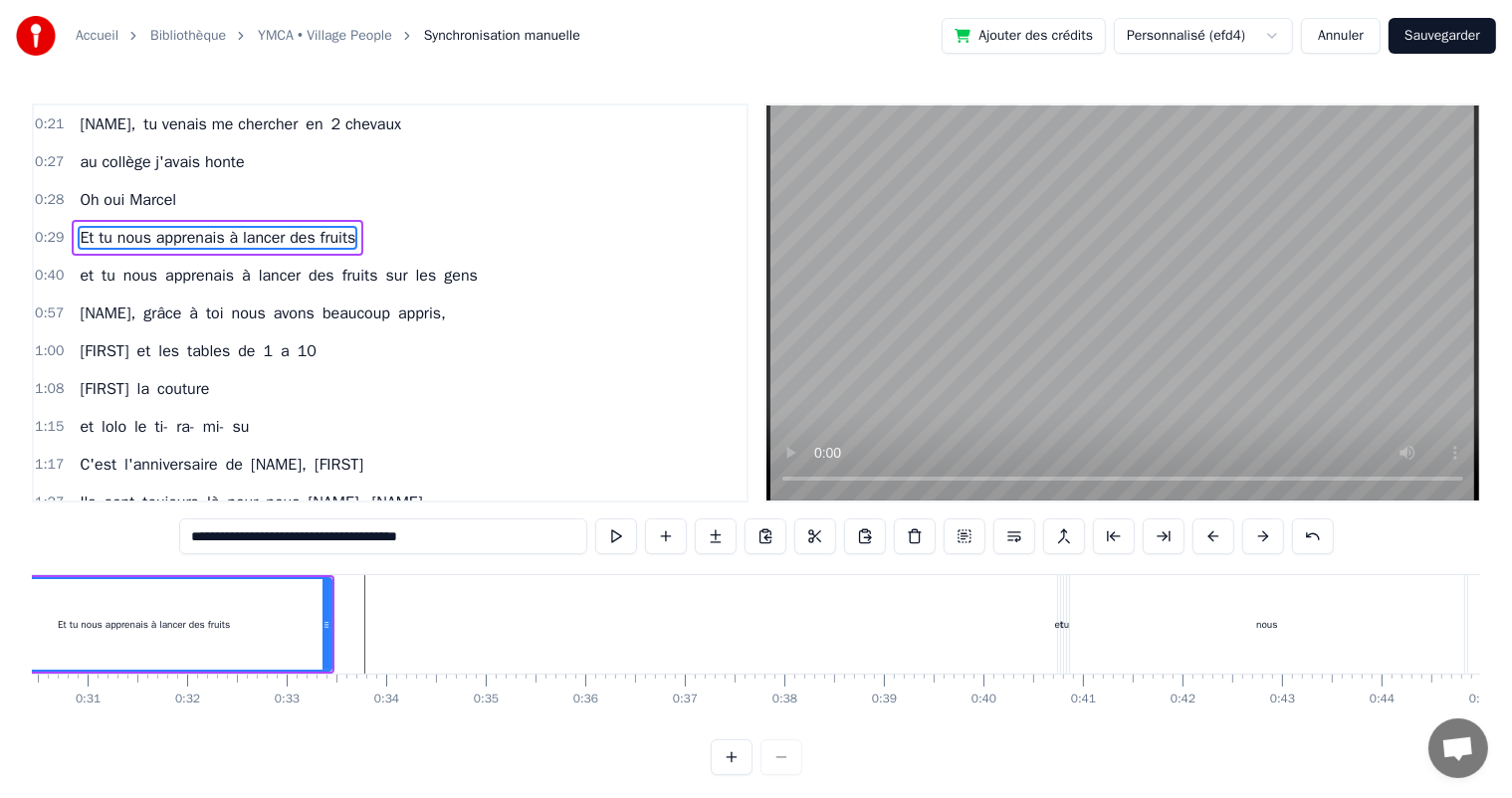 scroll, scrollTop: 0, scrollLeft: 2852, axis: horizontal 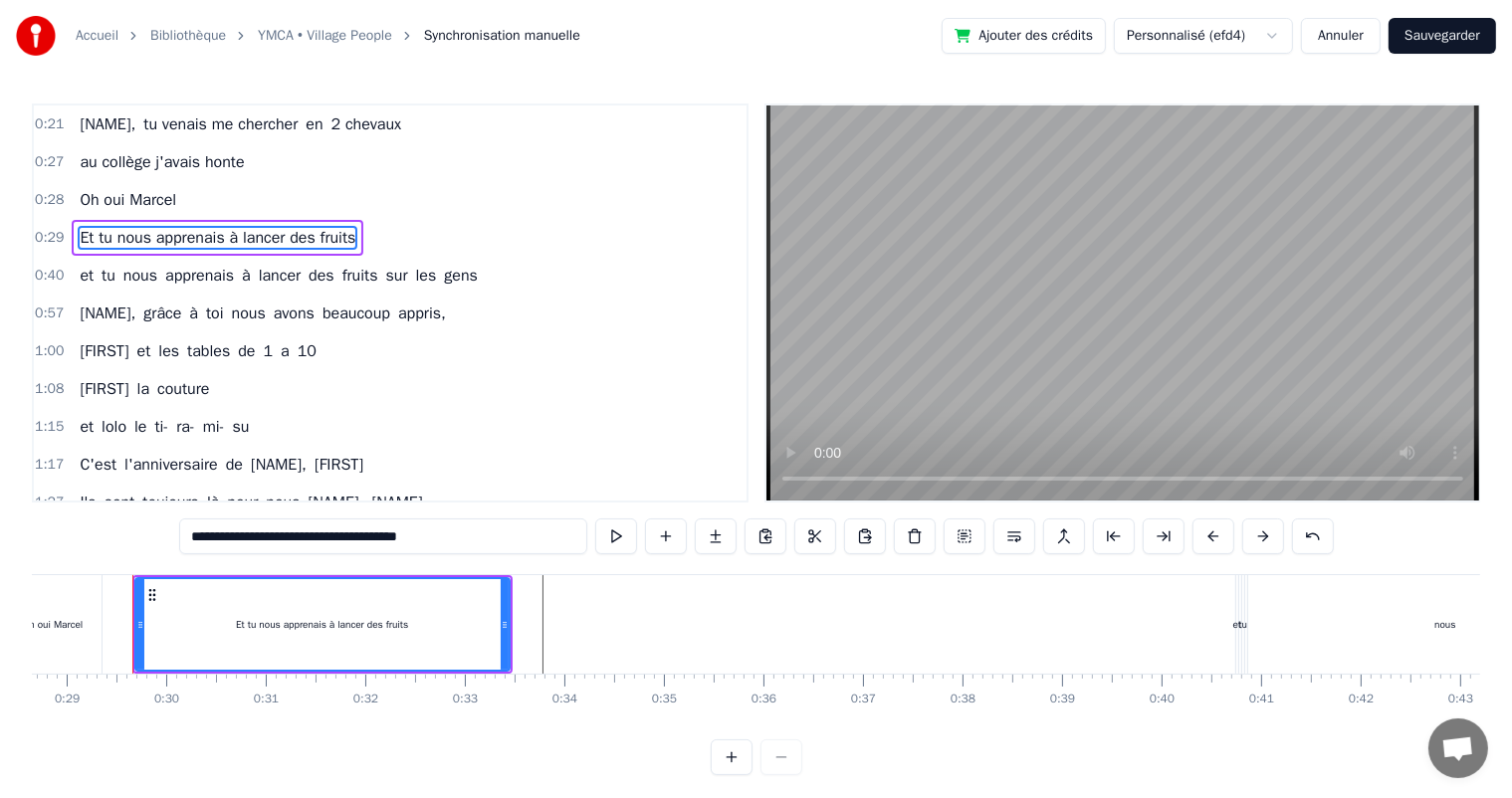 drag, startPoint x: 465, startPoint y: 527, endPoint x: 324, endPoint y: 533, distance: 141.1276 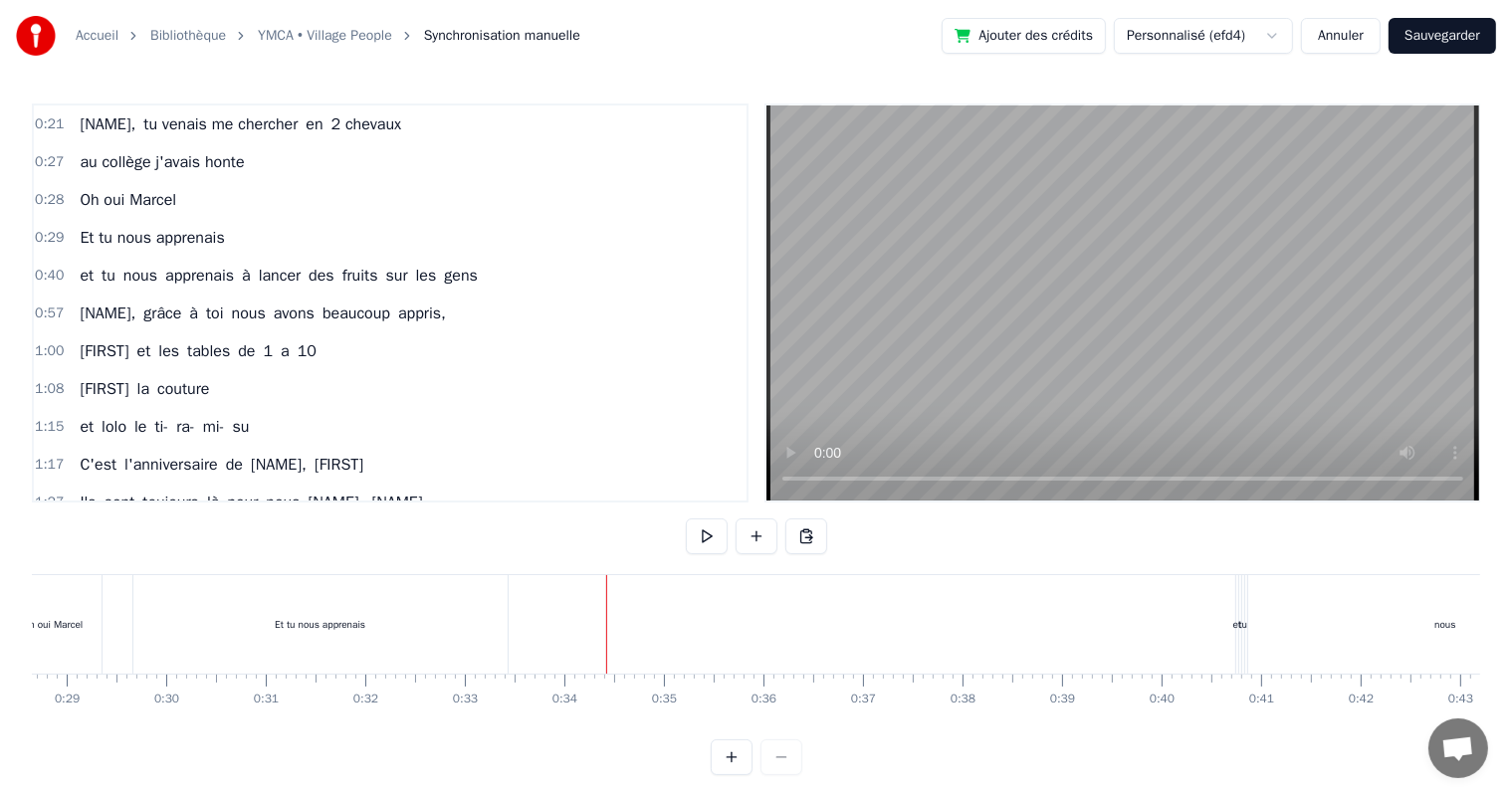 click at bounding box center (10141, 624) 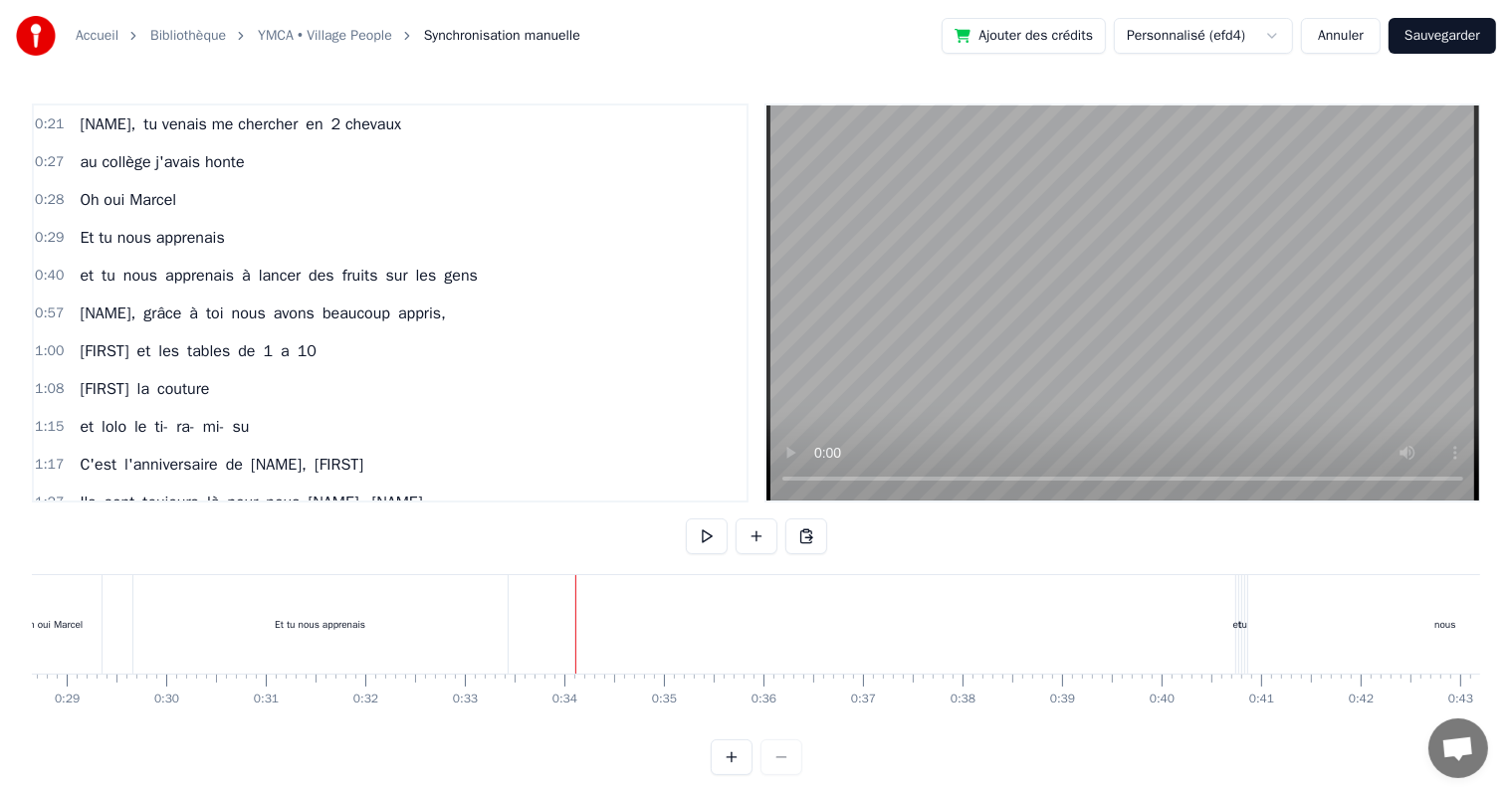 click at bounding box center (10141, 624) 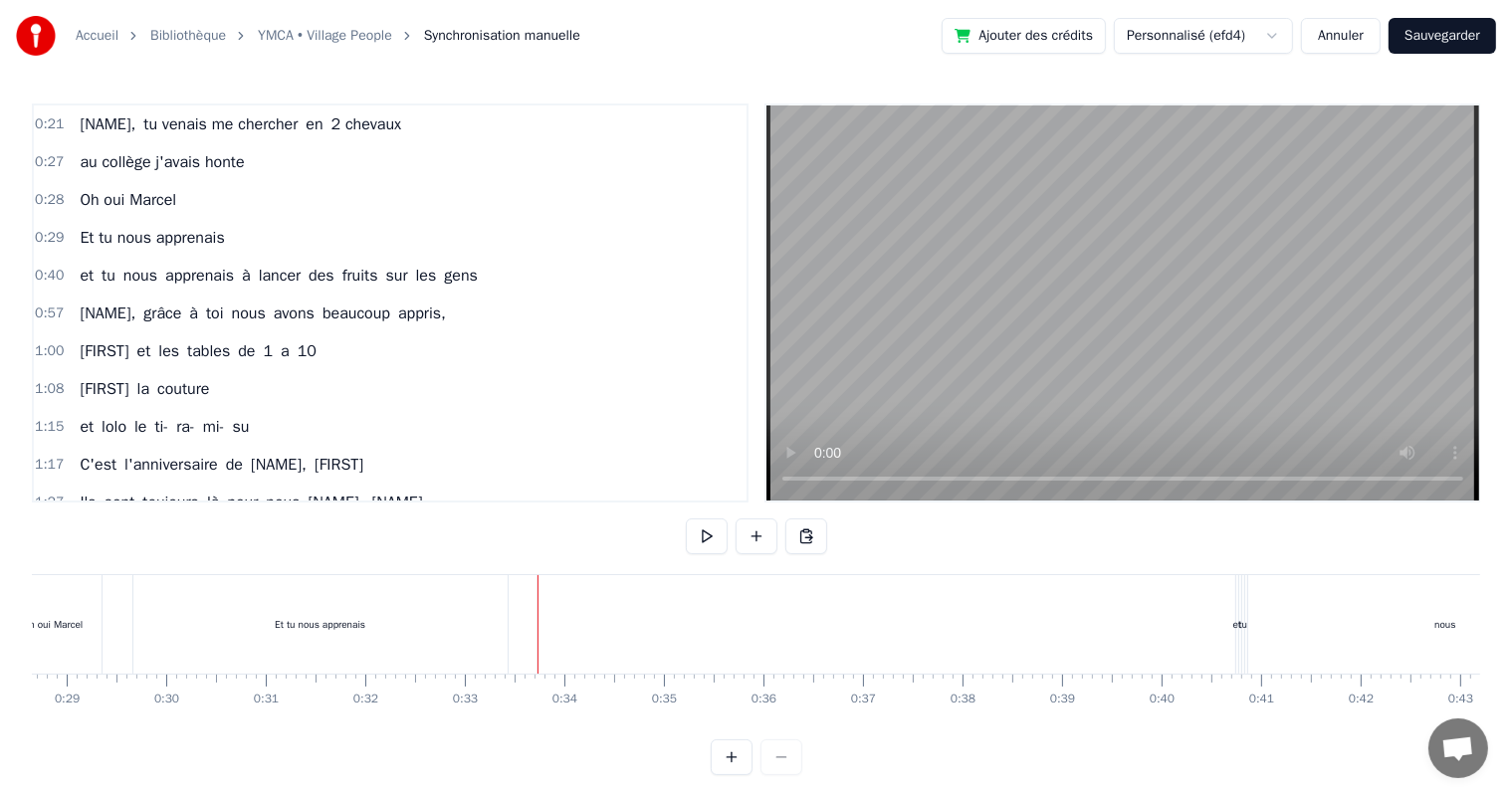 click on "0:29 Et tu nous apprenais" at bounding box center [390, 238] 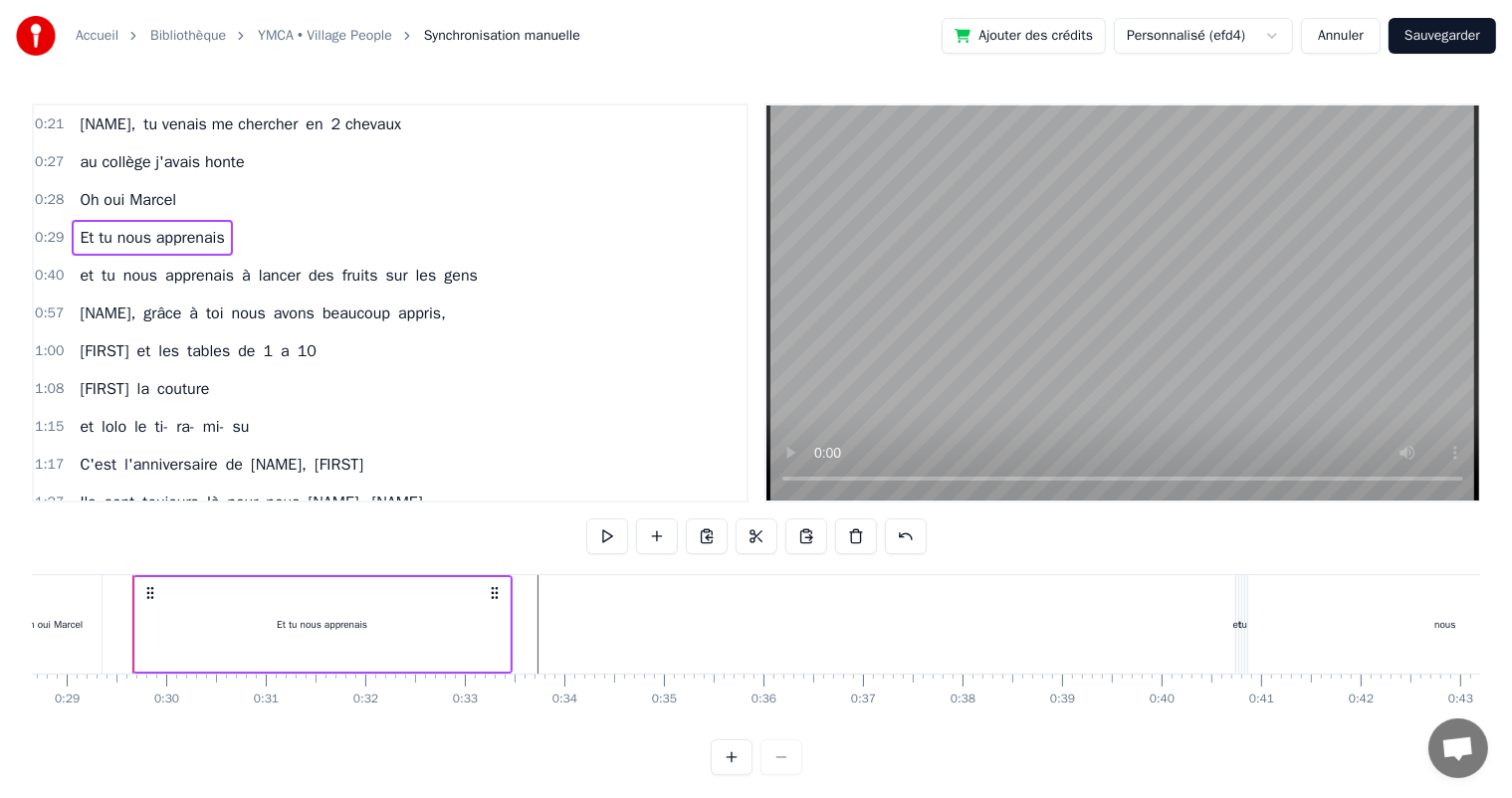 click on "0 0:01 0:02 0:03 0:04 0:05 0:06 0:07 0:08 0:09 0:10 0:11 0:12 0:13 0:14 0:15 0:16 0:17 0:18 0:19 0:20 0:21 0:22 0:23 0:24 0:25 0:26 0:27 0:28 0:29 0:30 0:31 0:32 0:33 0:34 0:35 0:36 0:37 0:38 0:39 0:40 0:41 0:42 0:43 0:44 0:45 0:46 0:47 0:48 0:49 0:50 0:51 0:52 0:53 0:54 0:55 0:56 0:57 0:58 0:59 1:00 1:01 1:02 1:03 1:04 1:05 1:06 1:07 1:08 1:09 1:10 1:11 1:12 1:13 1:14 1:15 1:16 1:17 1:18 1:19 1:20 1:21 1:22 1:23 1:24 1:25 1:26 1:27 1:28 1:29 1:30 1:31 1:32 1:33 1:34 1:35 1:36 1:37 1:38 1:39 1:40 1:41 1:42 1:43 1:44 1:45 1:46 1:47 1:48 1:49 1:50 1:51 1:52 1:53 1:54 1:55 1:56 1:57 1:58 1:59 2:00 2:01 2:02 2:03 2:04 2:05 2:06 2:07 2:08 2:09 2:10 2:11 2:12 2:13 2:14 2:15 2:16 2:17 2:18 2:19 2:20 2:21 2:22 2:23 2:24 2:25 2:26 2:27 2:28 2:29 2:30 2:31 2:32 2:33 2:34 2:35 2:36 2:37 2:38 2:39 2:40 2:41 2:42 2:43 2:44 2:45 2:46 2:47 2:48 2:49 2:50 2:51 2:52 2:53 2:54 2:55 2:56 2:57 2:58 2:59 3:00 3:01 3:02 3:03 3:04 3:05 3:06 3:07 3:08 3:09 3:10 3:11 3:12 3:13 3:14 3:15 3:16 3:17 3:18 3:19 3:20 3:21 3:22 3:23 3:24" at bounding box center (10141, 690) 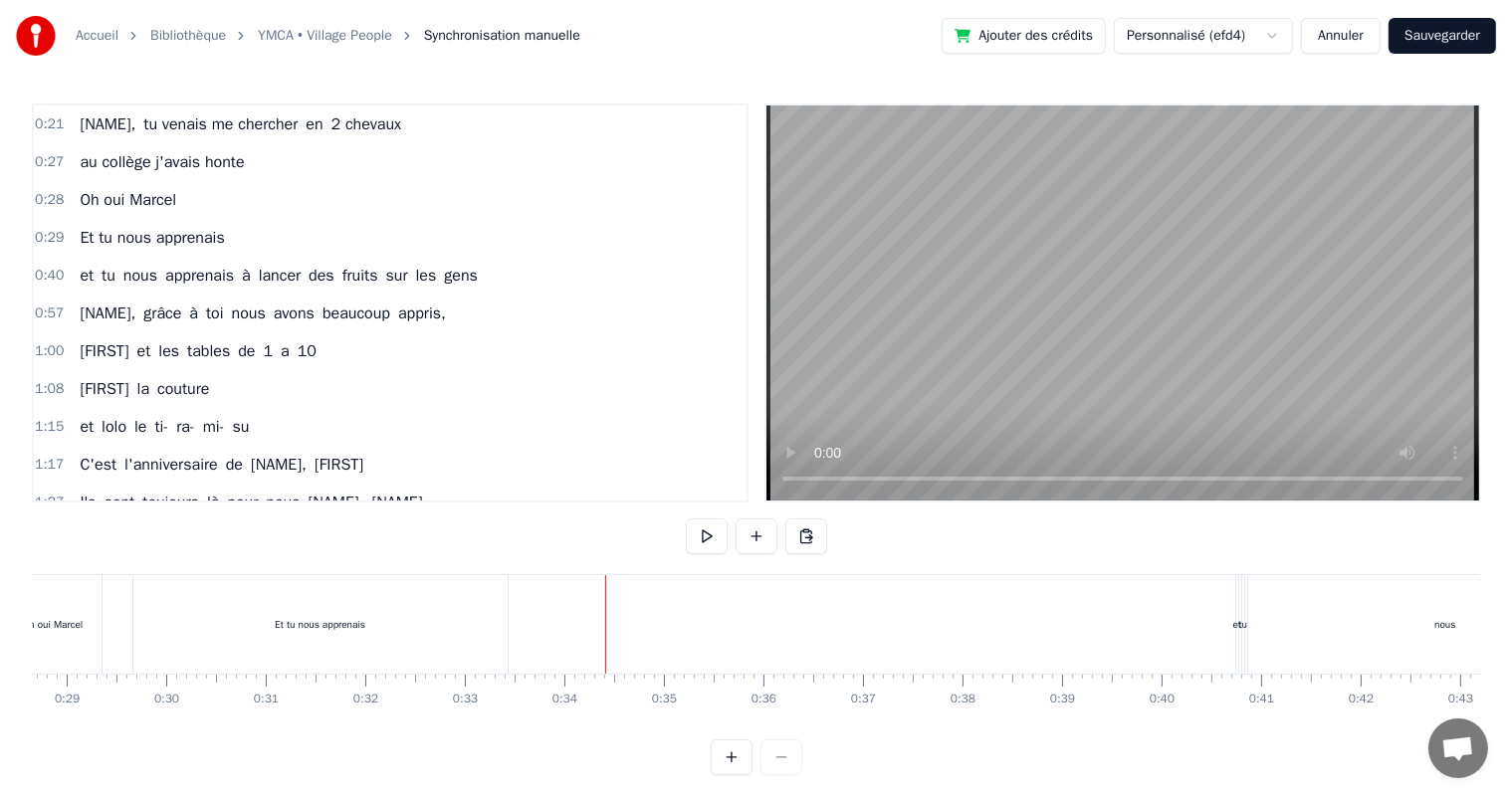 click at bounding box center [10141, 624] 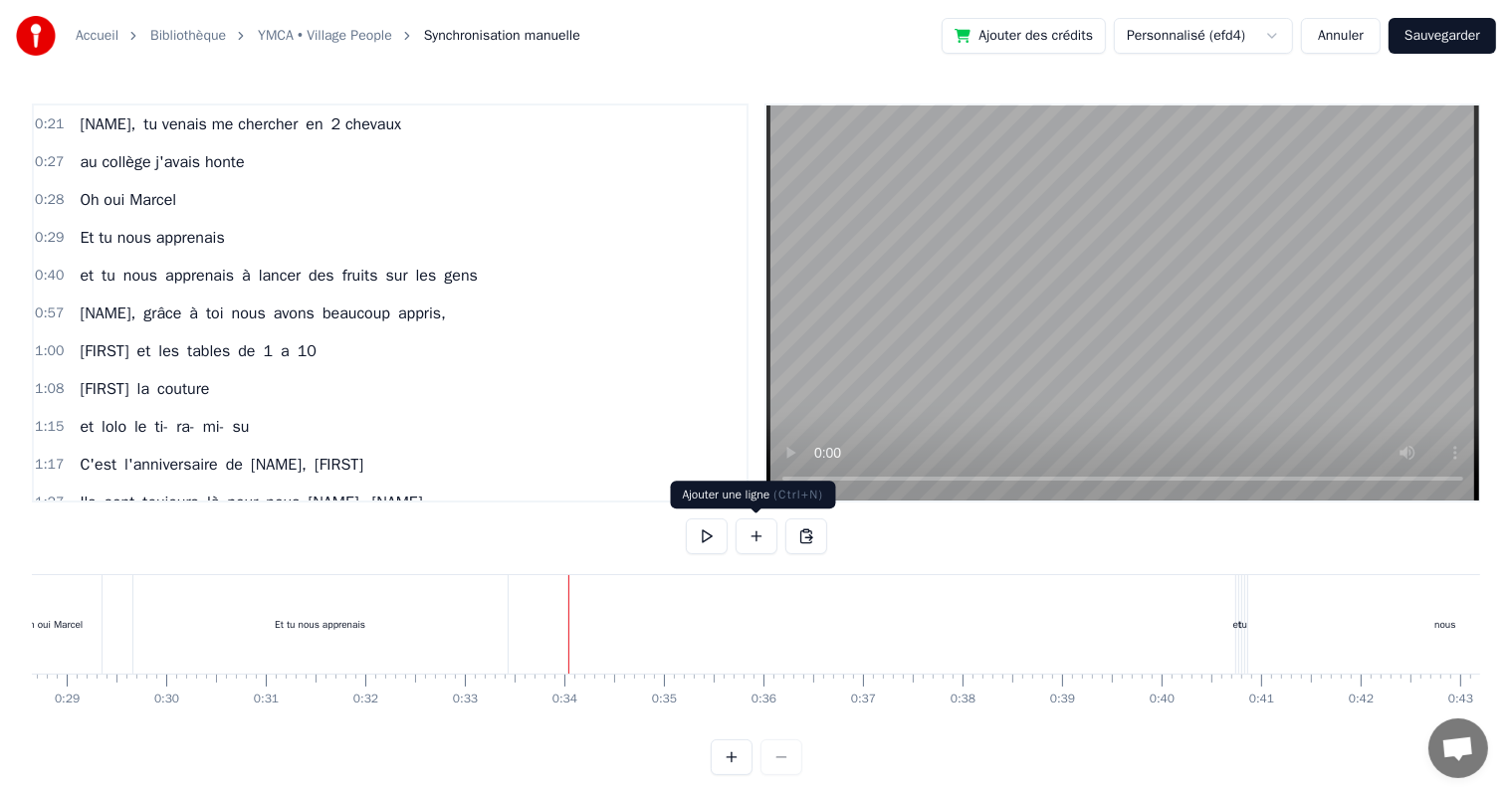 click at bounding box center [756, 536] 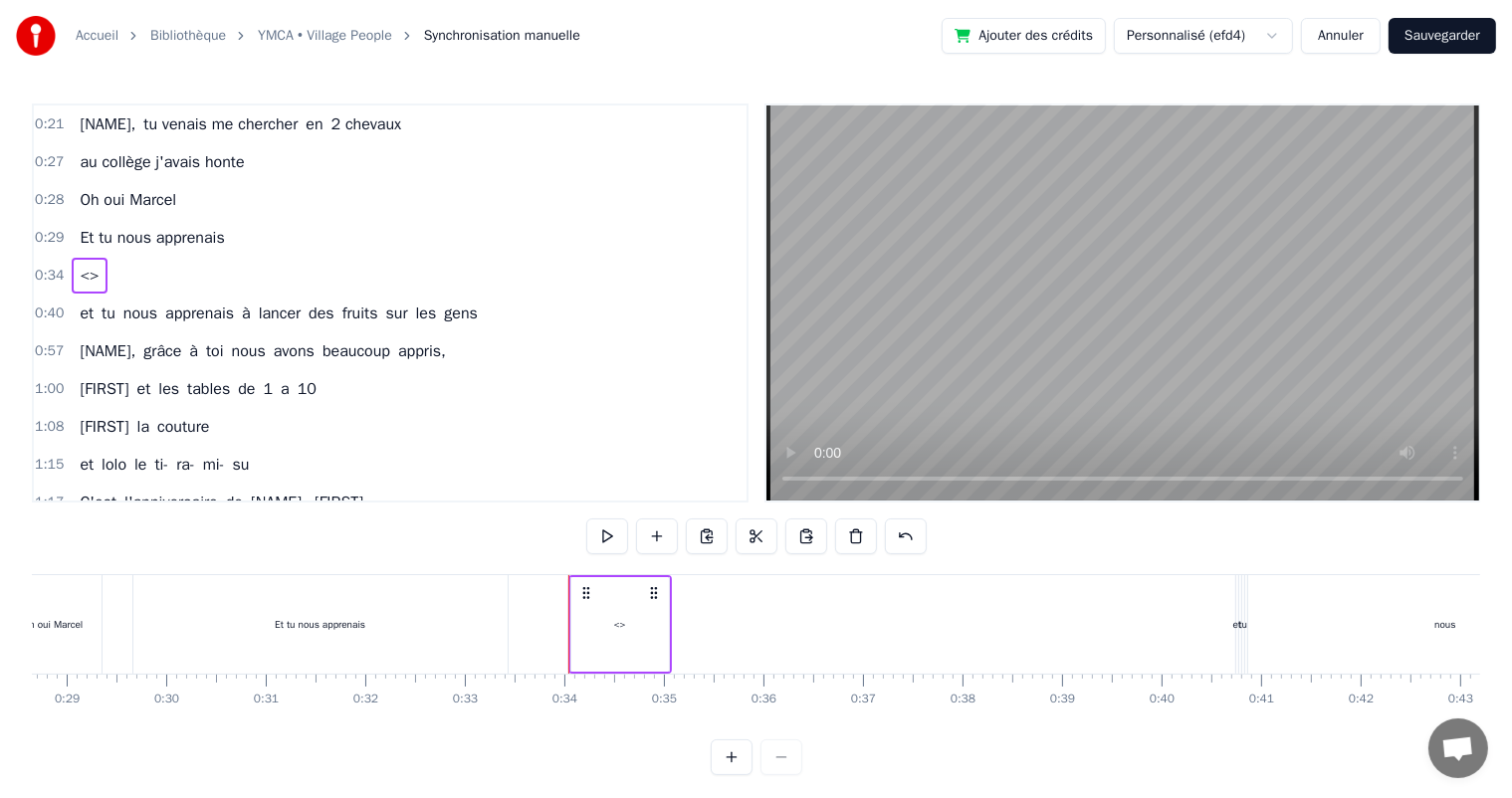 click on "<>" at bounding box center (89, 276) 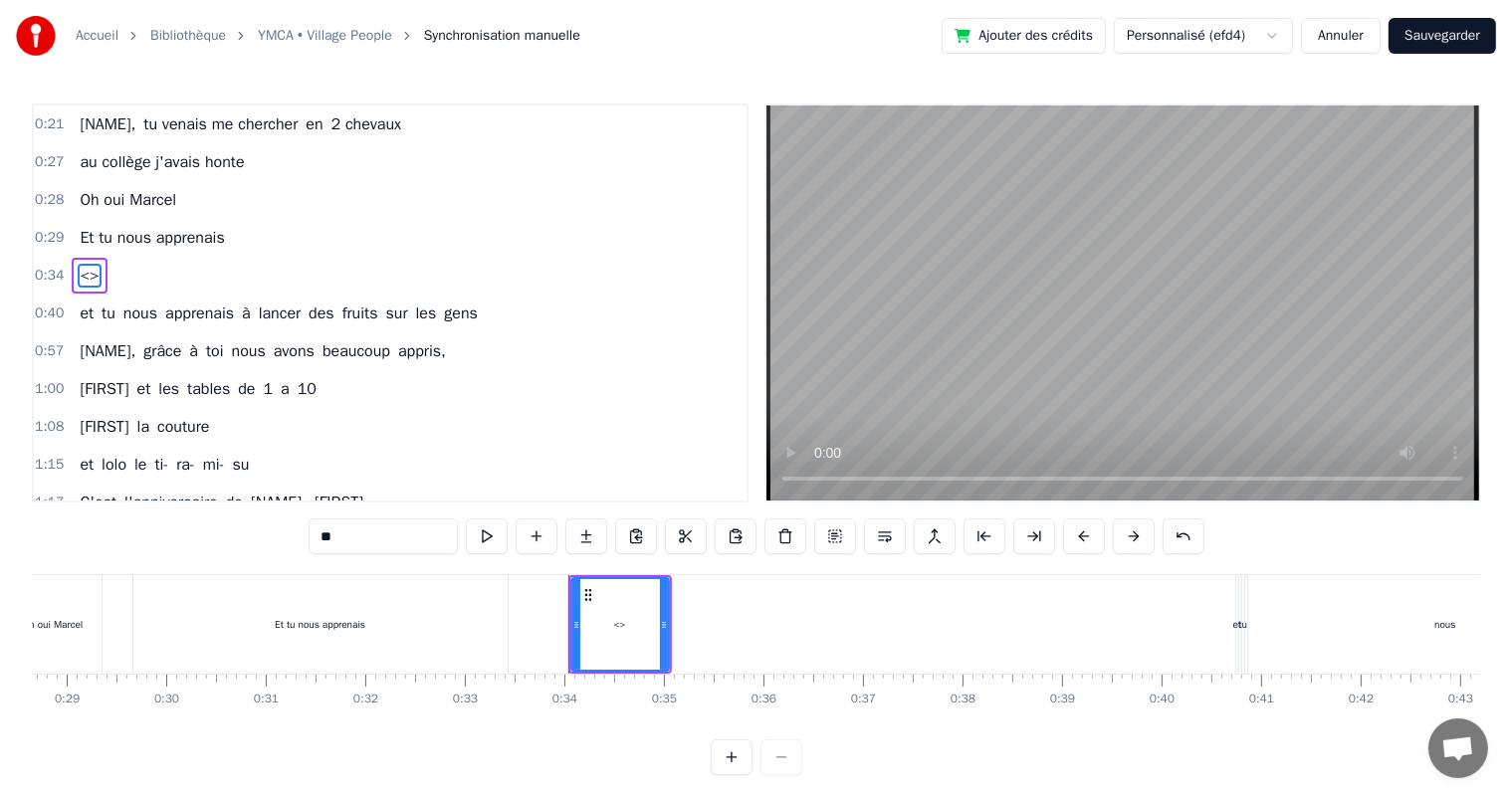 click on "**" at bounding box center [383, 536] 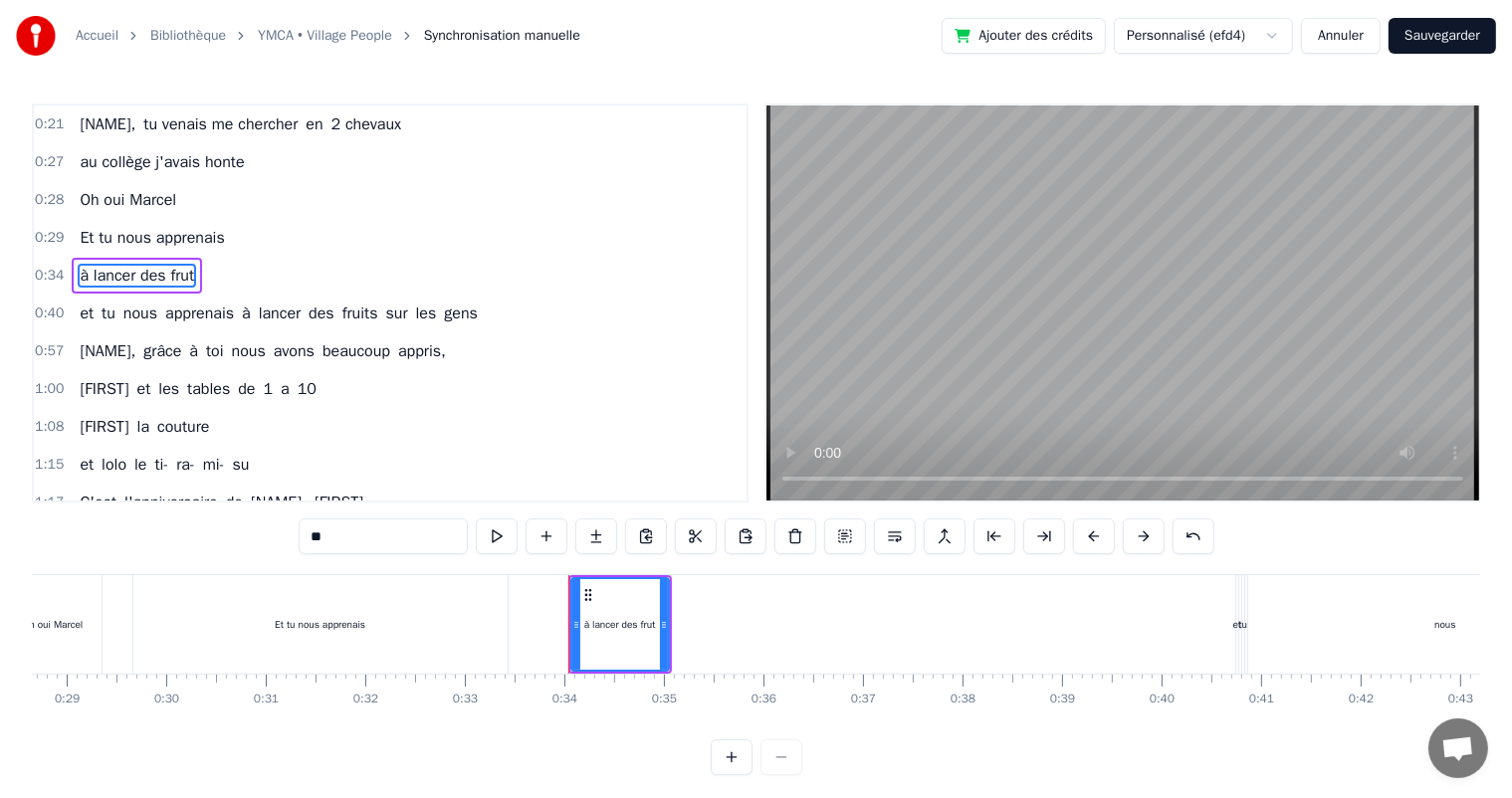 type on "*" 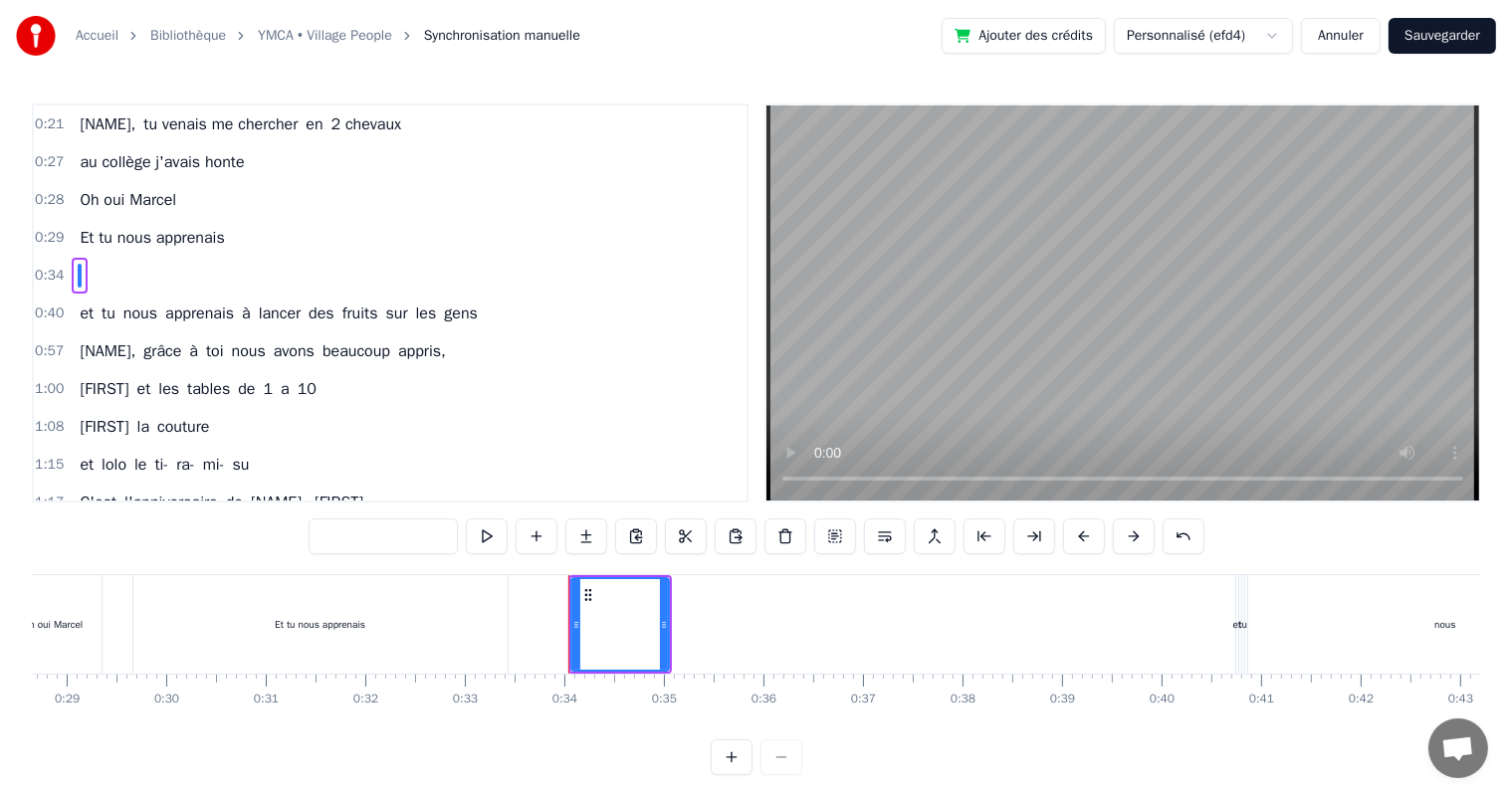 paste on "**********" 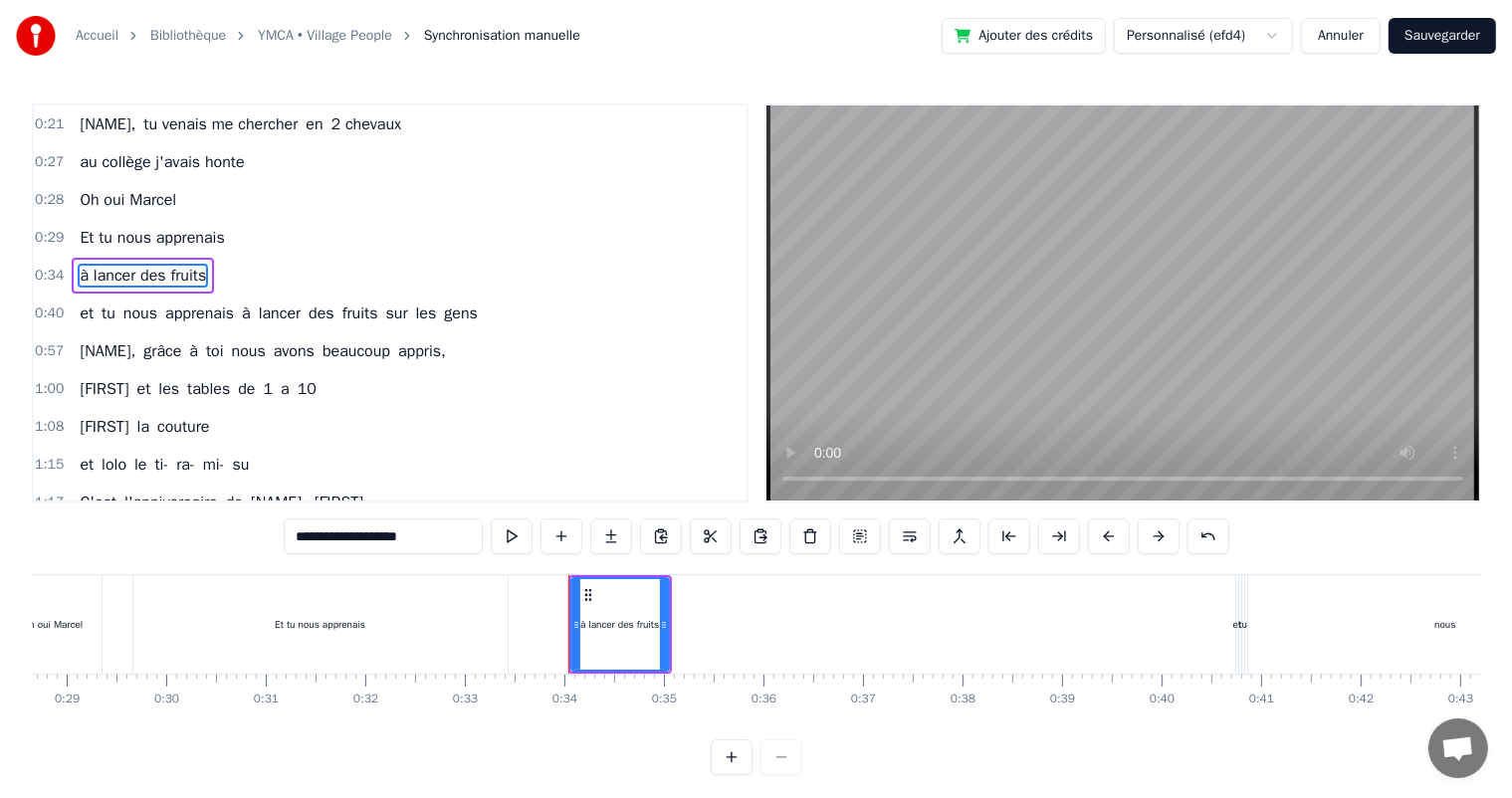 click on "**********" at bounding box center (383, 536) 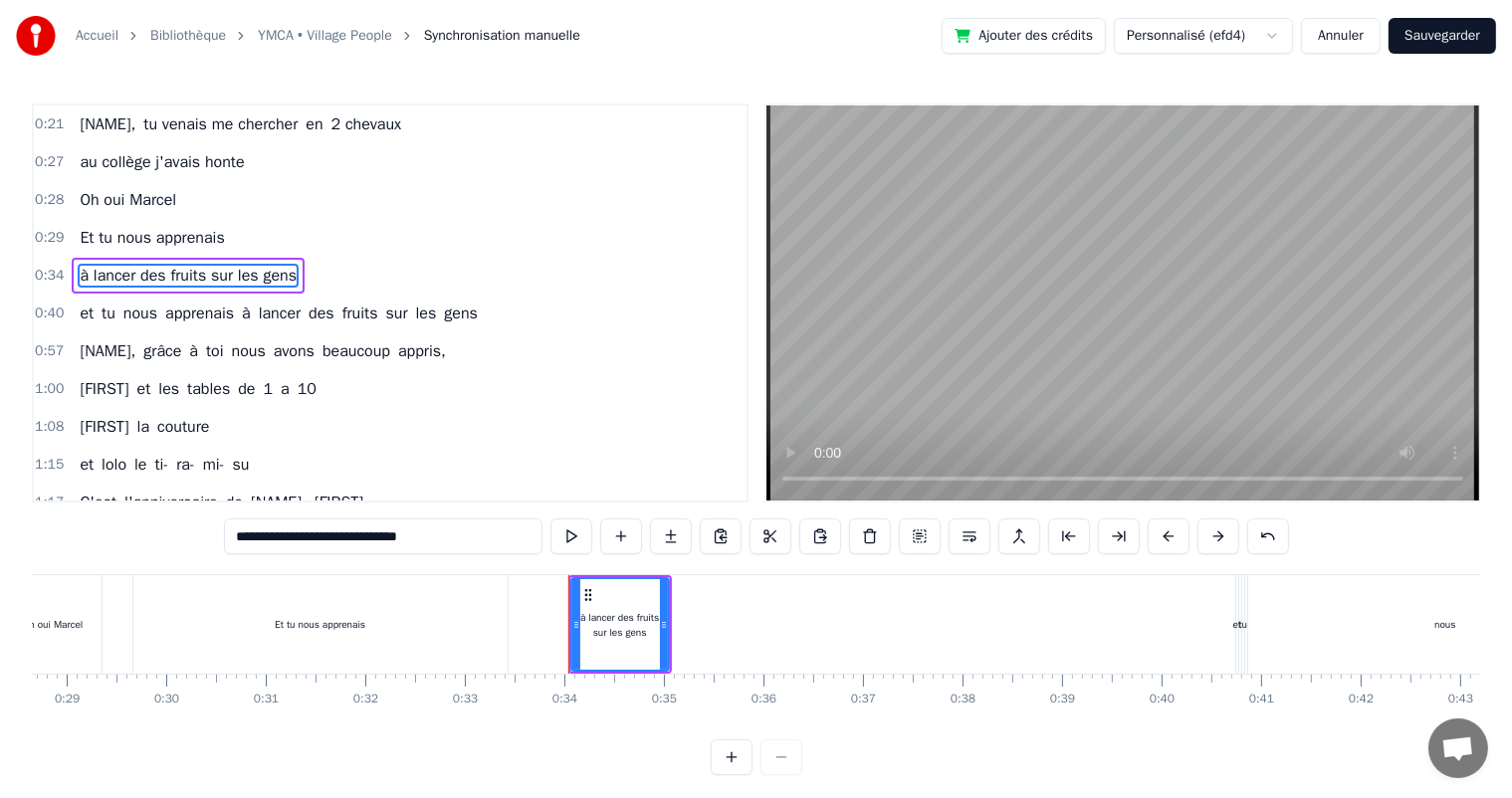 type on "**********" 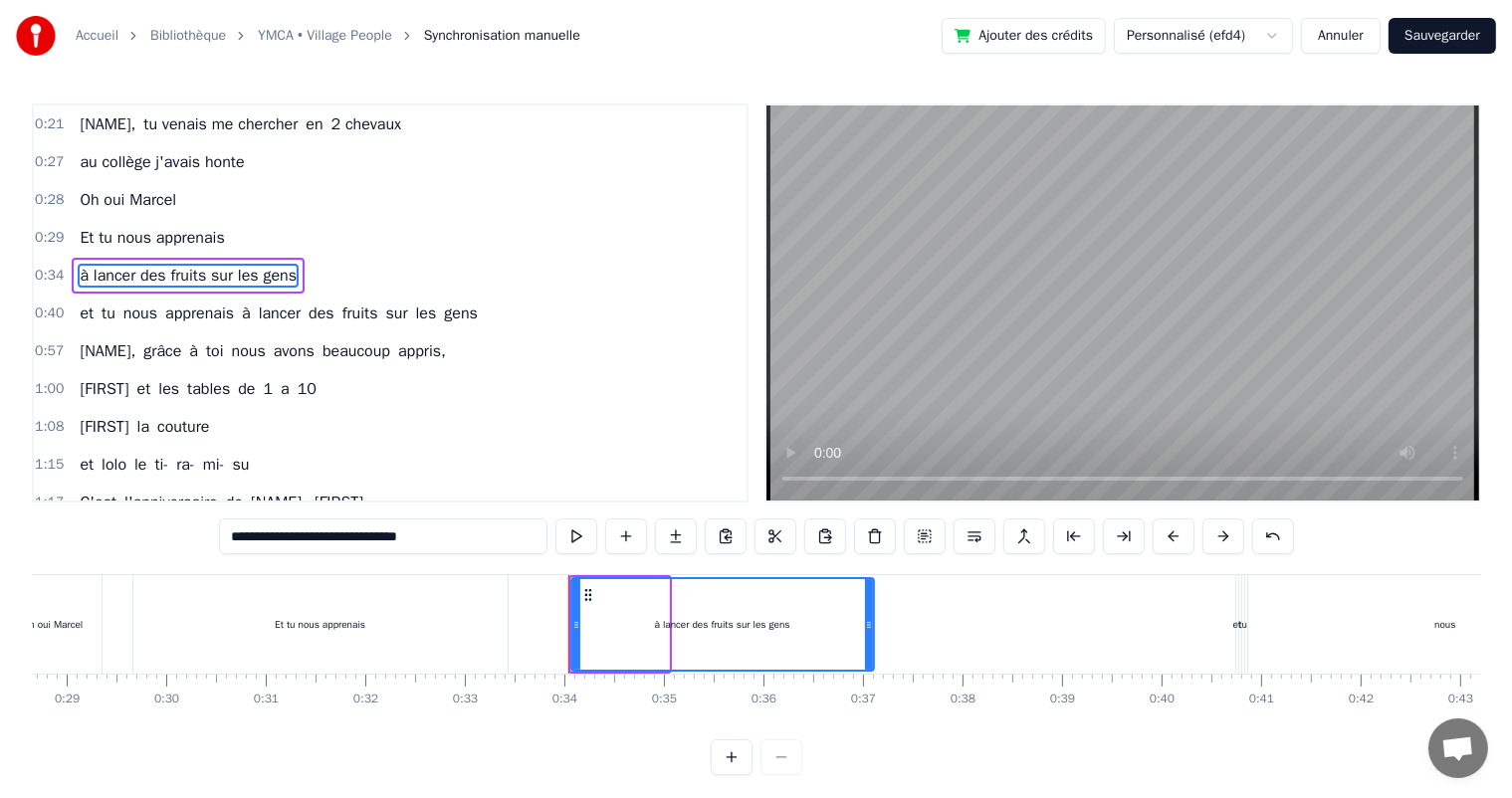 drag, startPoint x: 662, startPoint y: 621, endPoint x: 861, endPoint y: 659, distance: 202.59566 